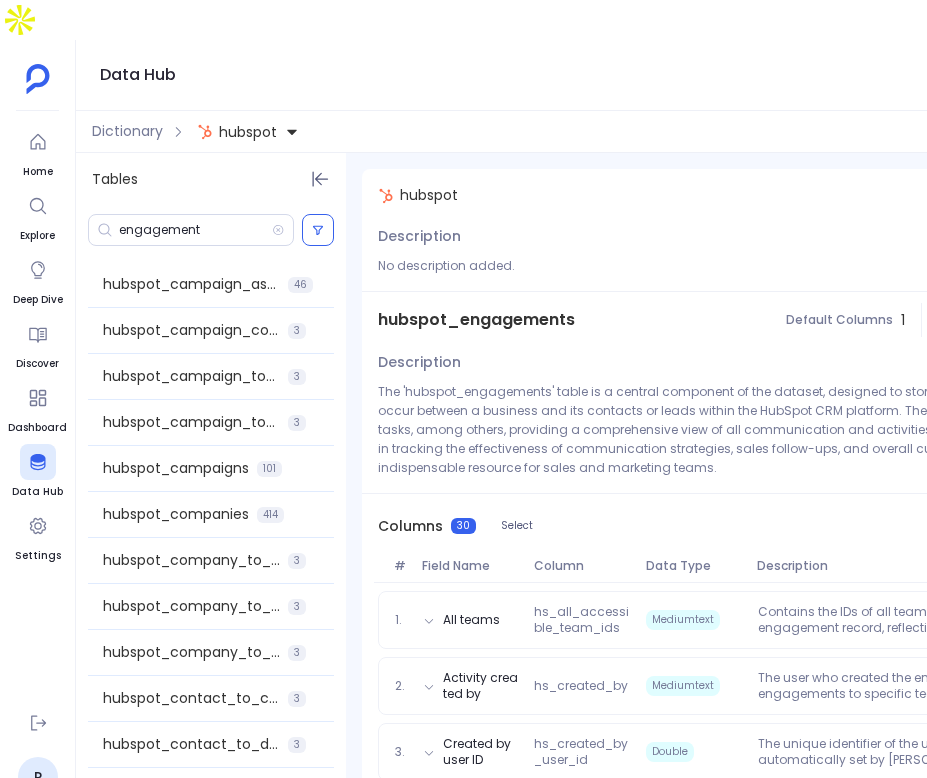 scroll, scrollTop: 0, scrollLeft: 0, axis: both 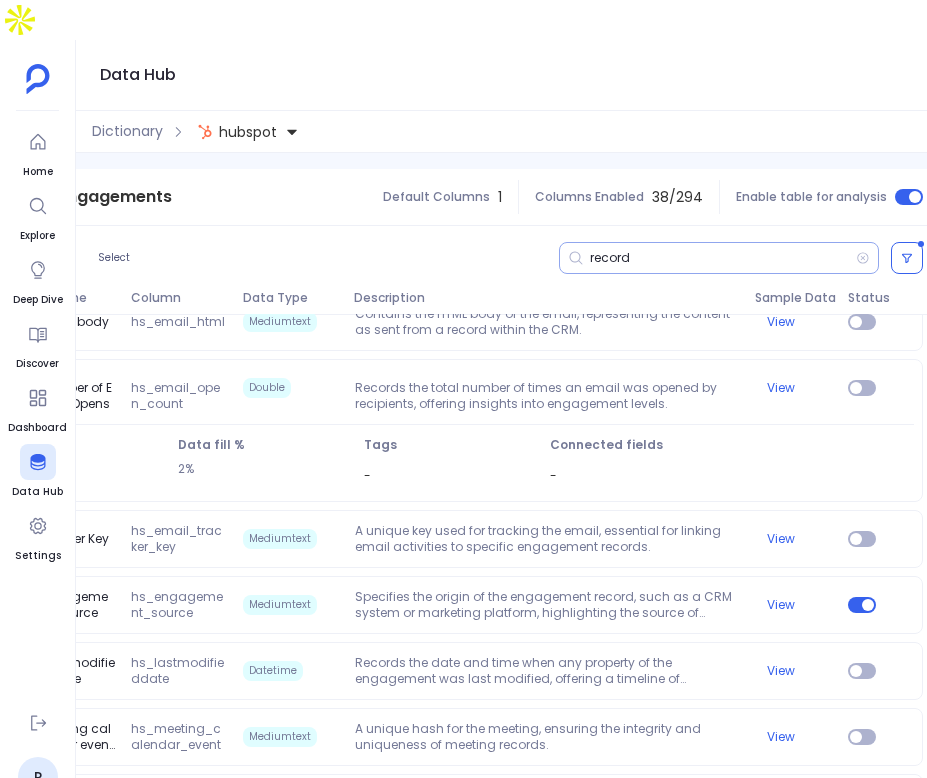 click on "record" at bounding box center (719, 258) 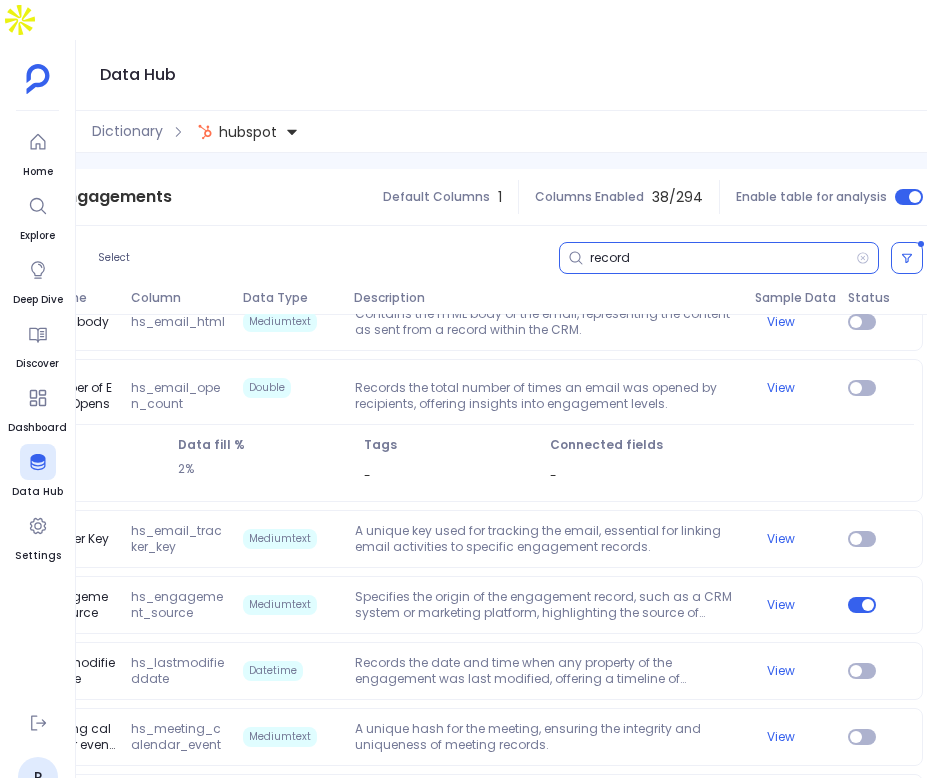 click on "record" at bounding box center (723, 258) 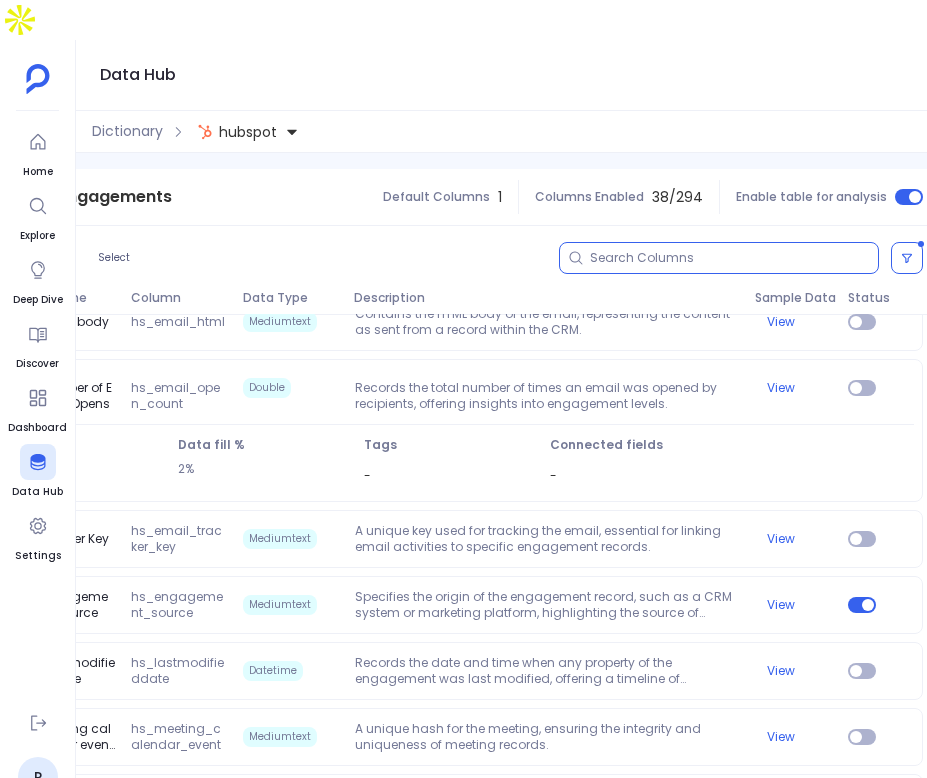 scroll, scrollTop: 185, scrollLeft: 0, axis: vertical 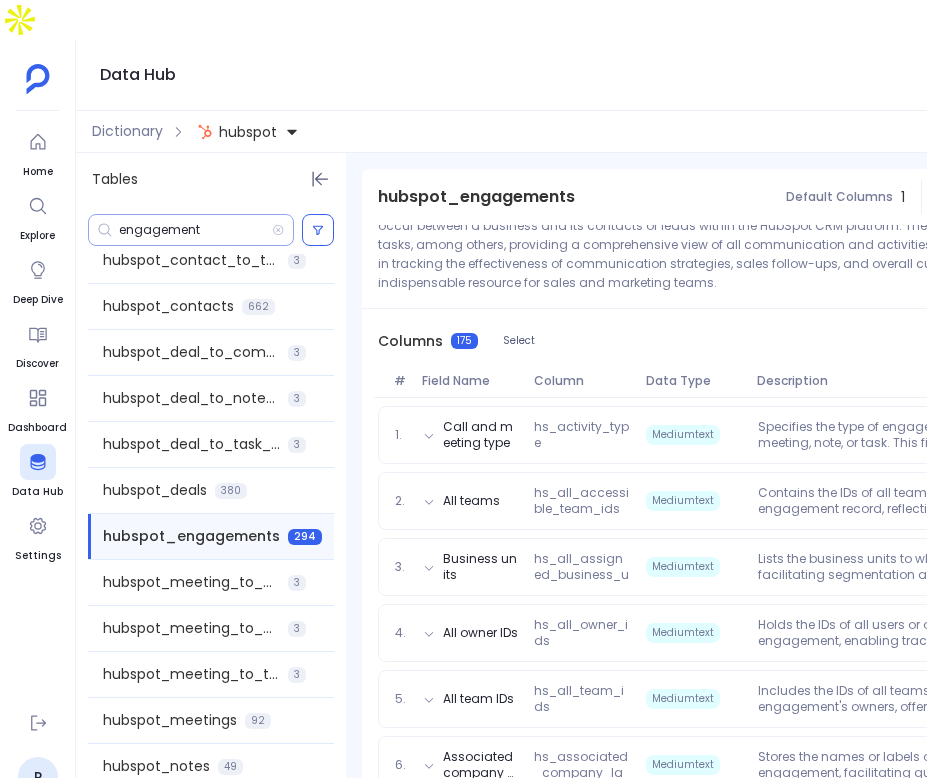 type 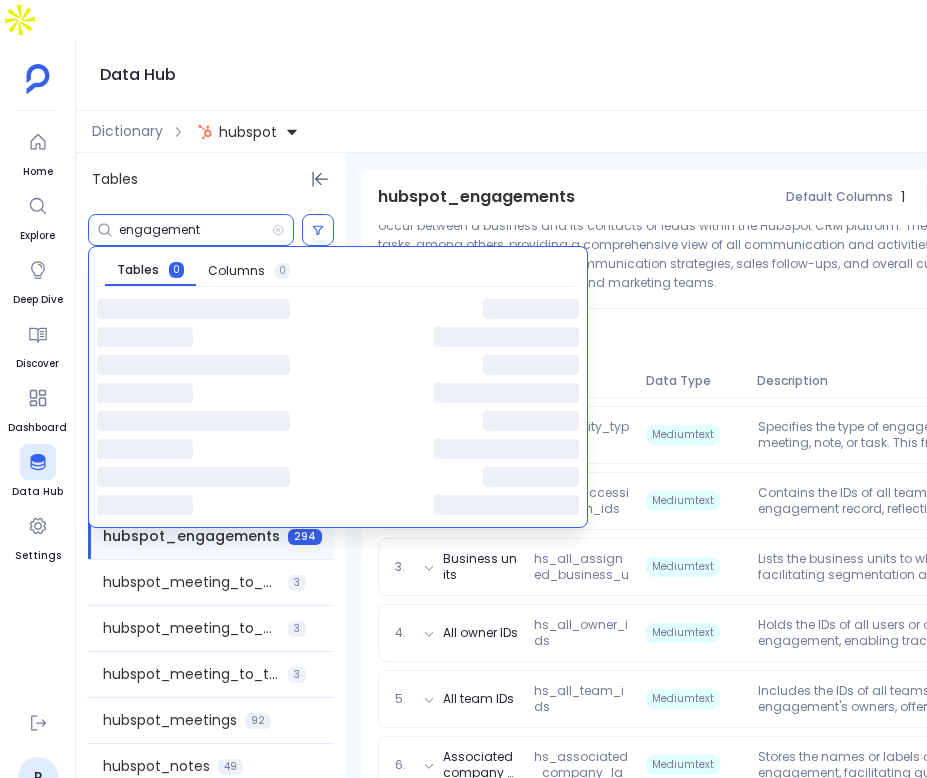 click on "engagement" at bounding box center (195, 230) 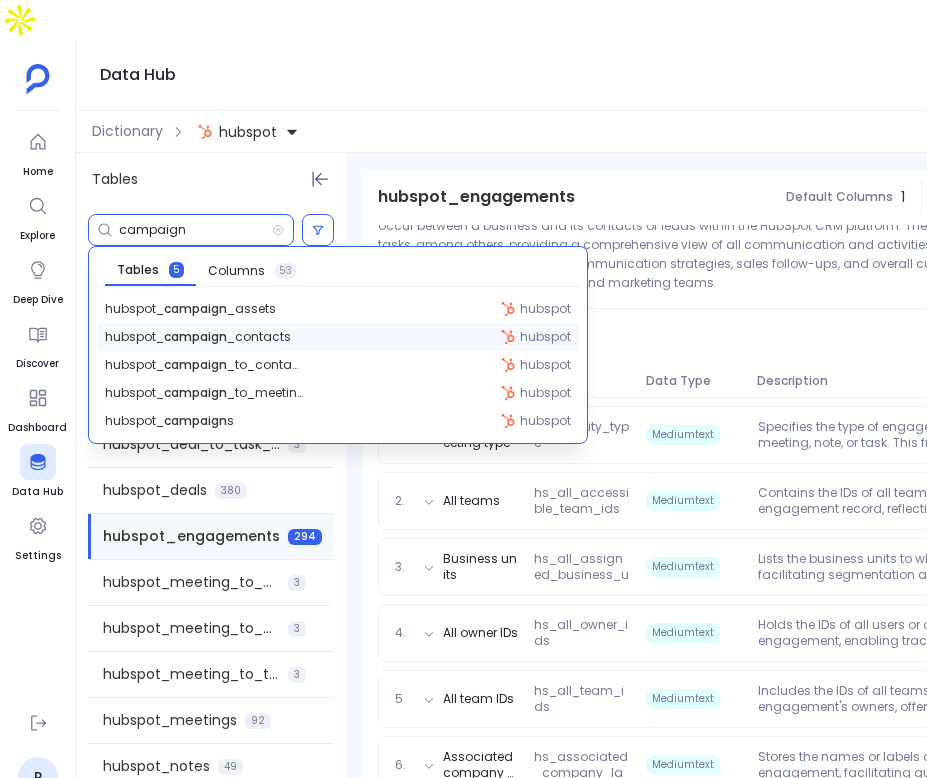 click on "hubspot_ campaign _contacts hubspot" at bounding box center [338, 337] 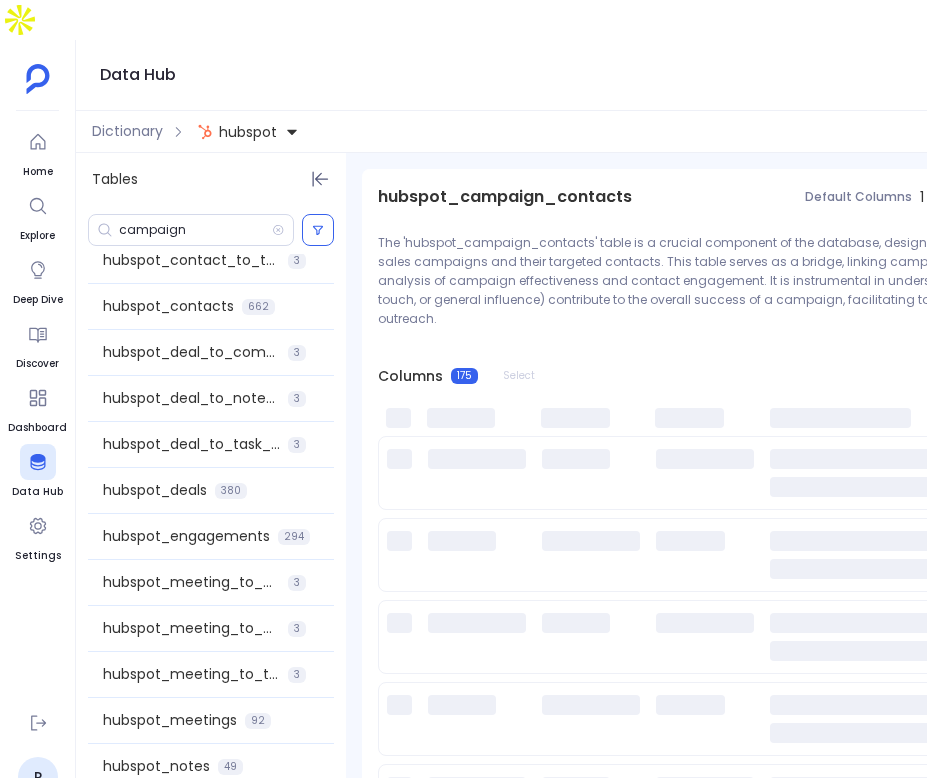 scroll, scrollTop: 473, scrollLeft: 0, axis: vertical 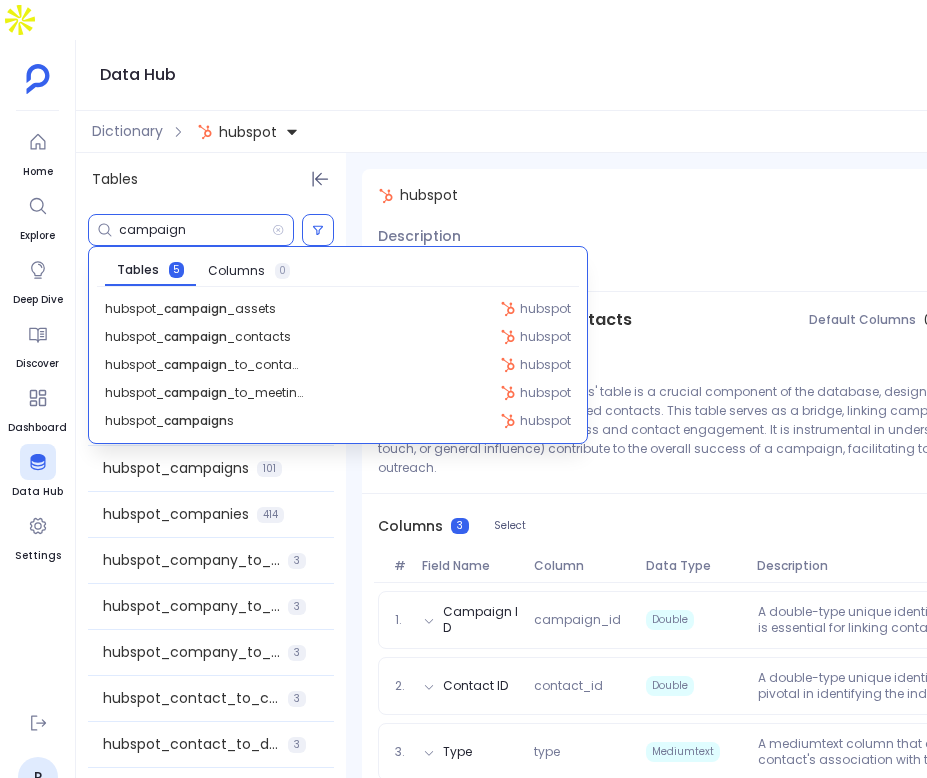 click on "campaign" at bounding box center [195, 230] 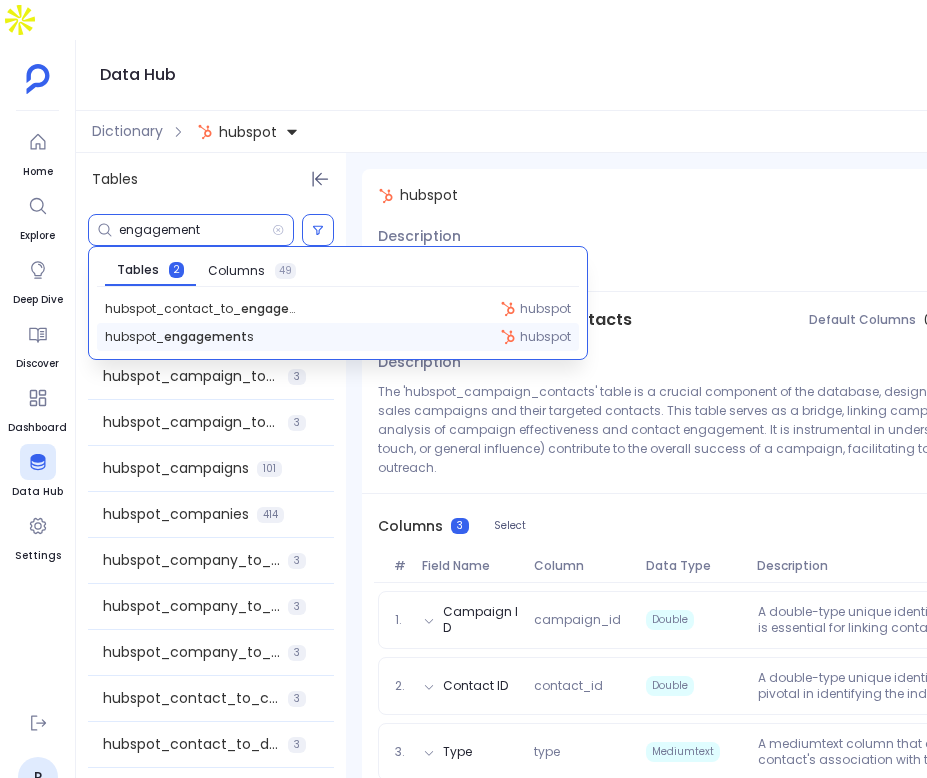 type on "engagement" 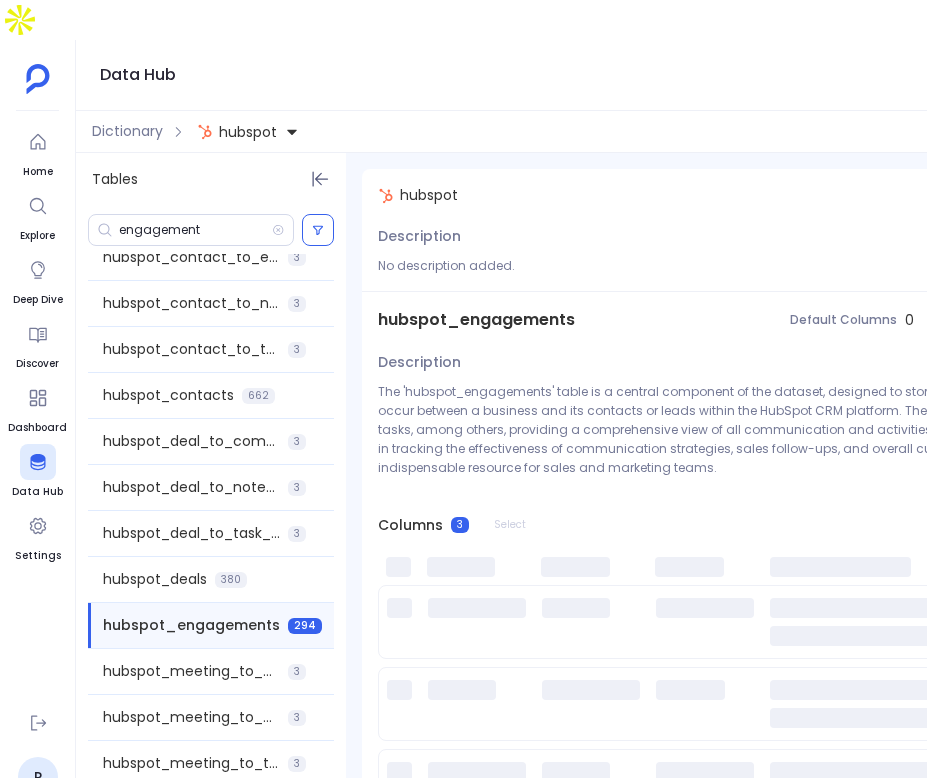 scroll, scrollTop: 621, scrollLeft: 0, axis: vertical 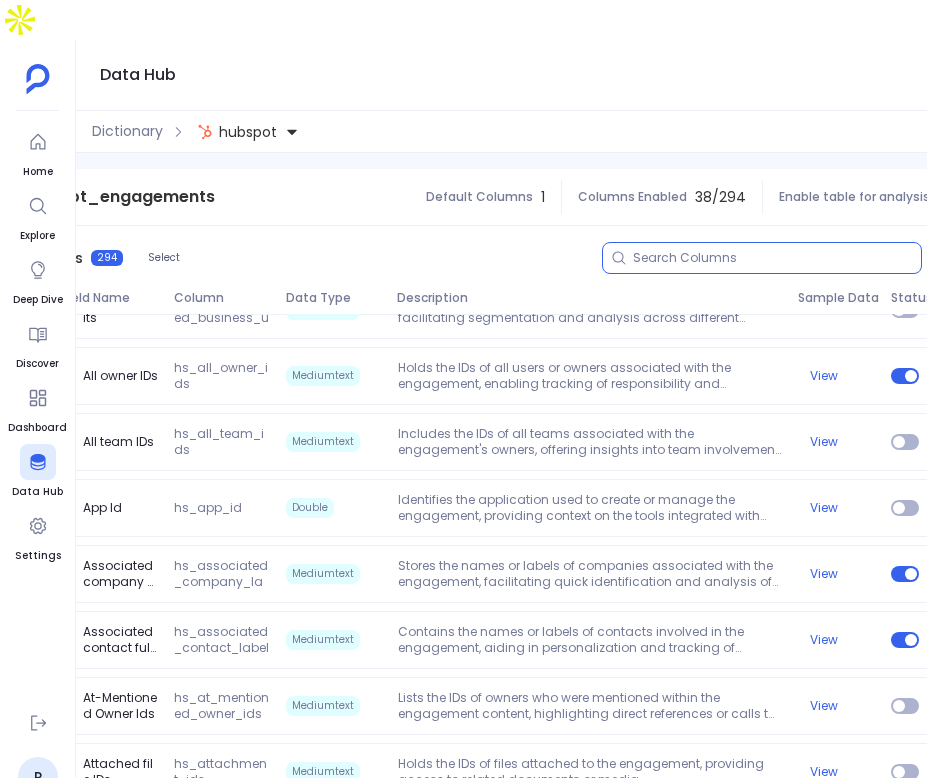 click at bounding box center (777, 258) 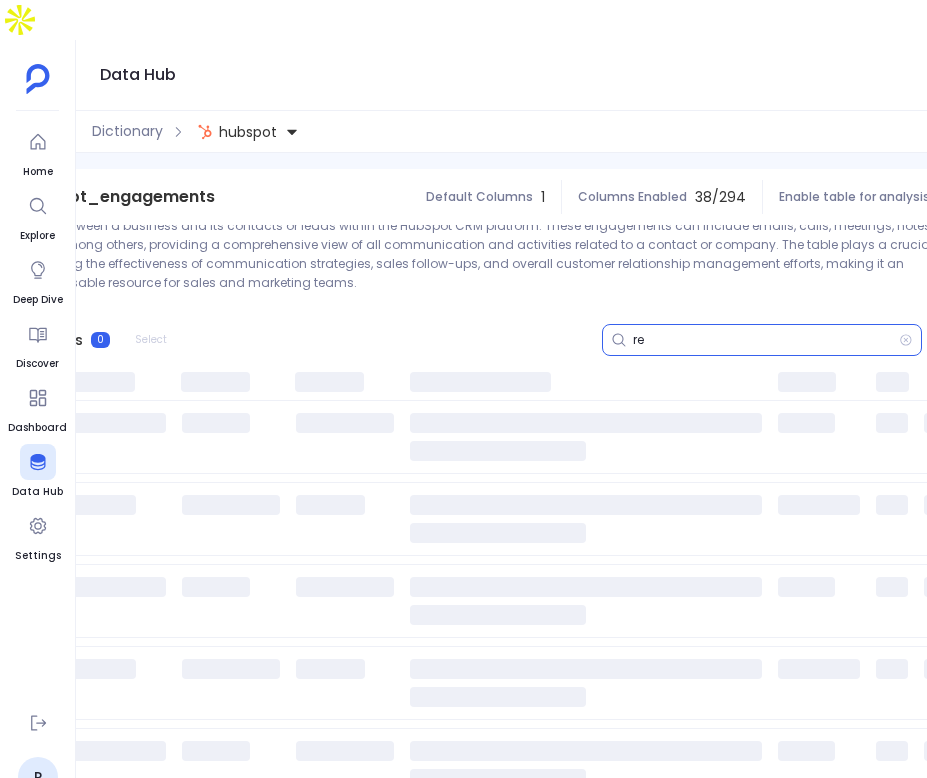 scroll, scrollTop: 185, scrollLeft: 0, axis: vertical 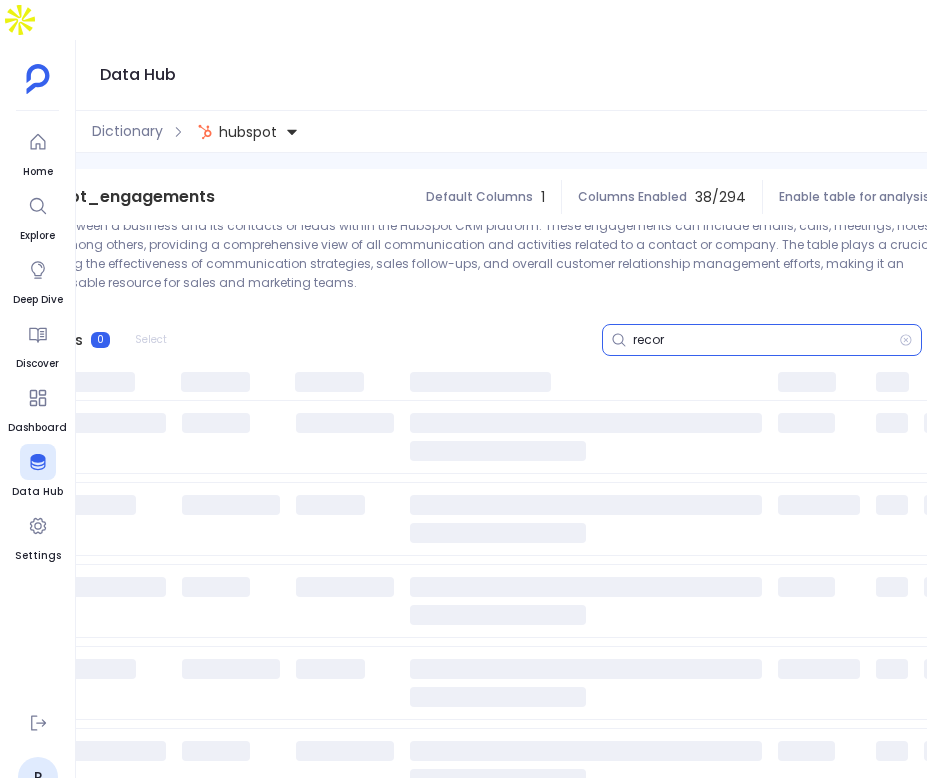 type on "record" 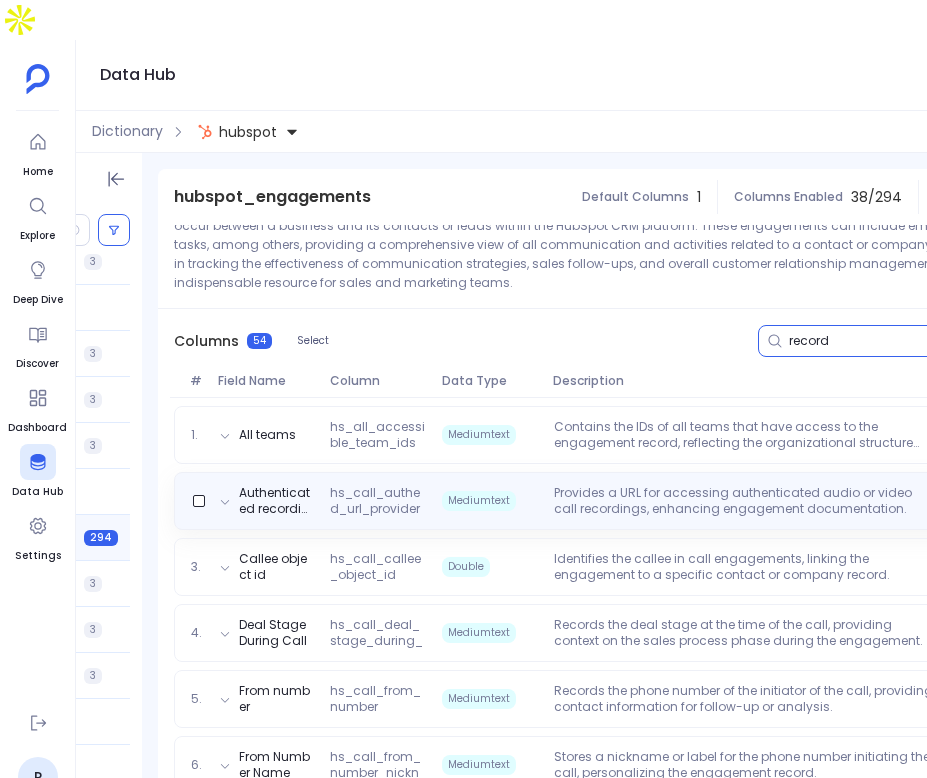 scroll, scrollTop: 0, scrollLeft: 217, axis: horizontal 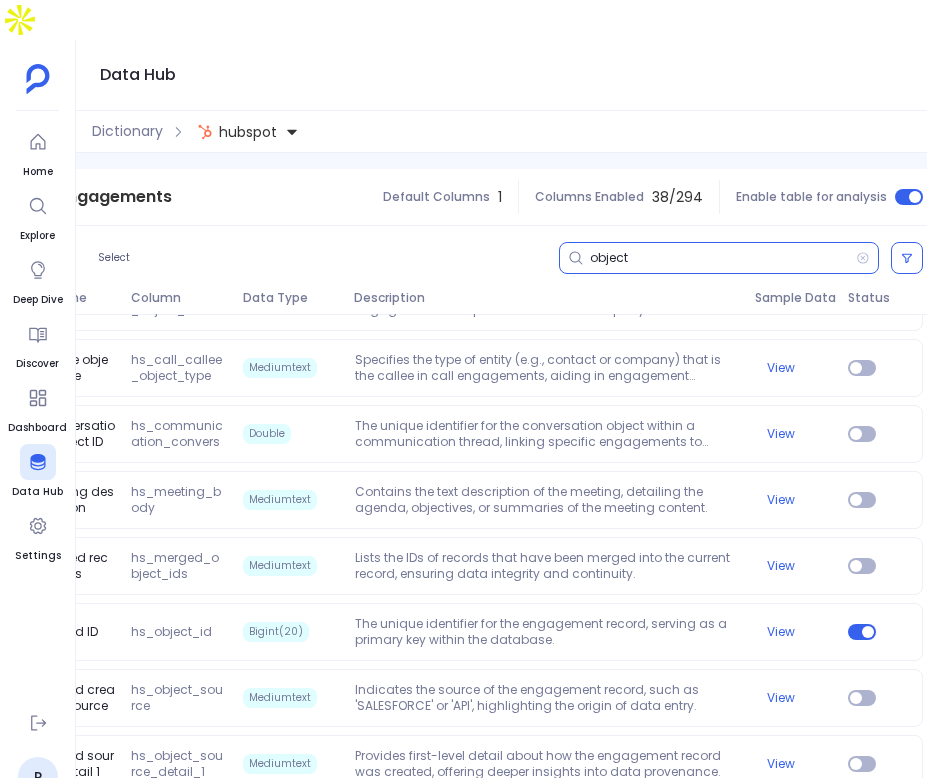 click on "object" at bounding box center (723, 258) 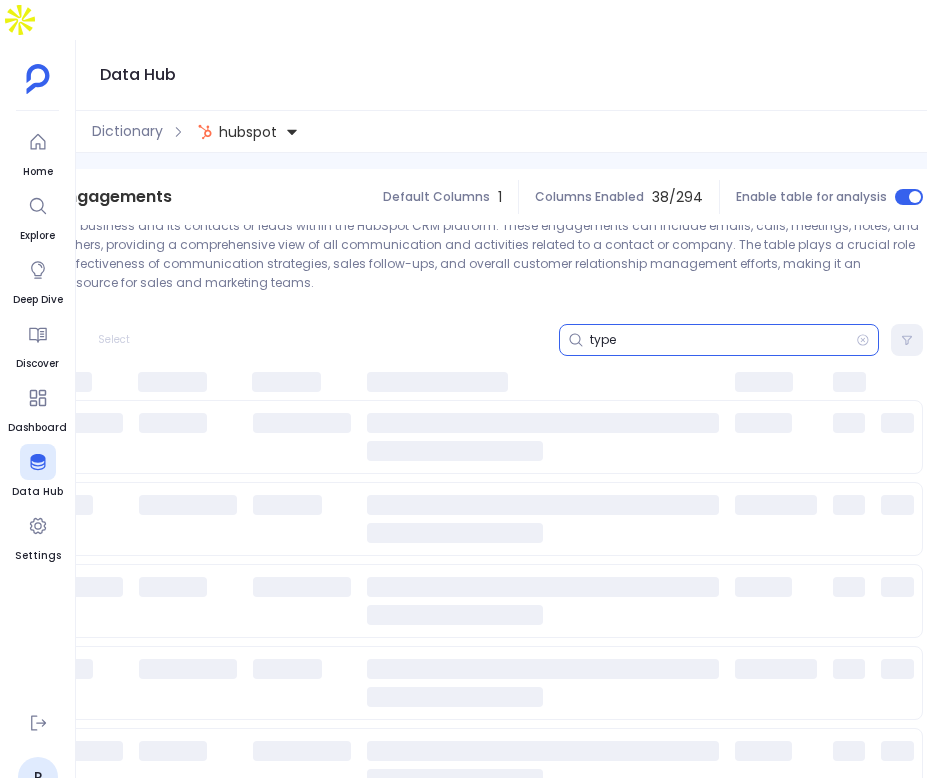 scroll, scrollTop: 185, scrollLeft: 0, axis: vertical 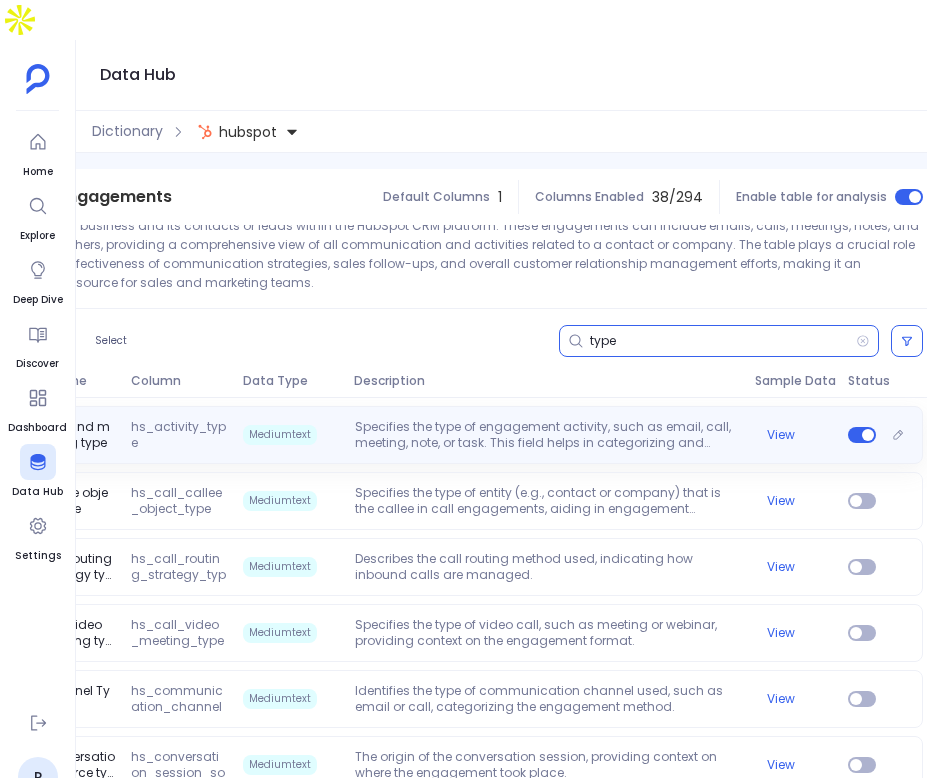 type on "type" 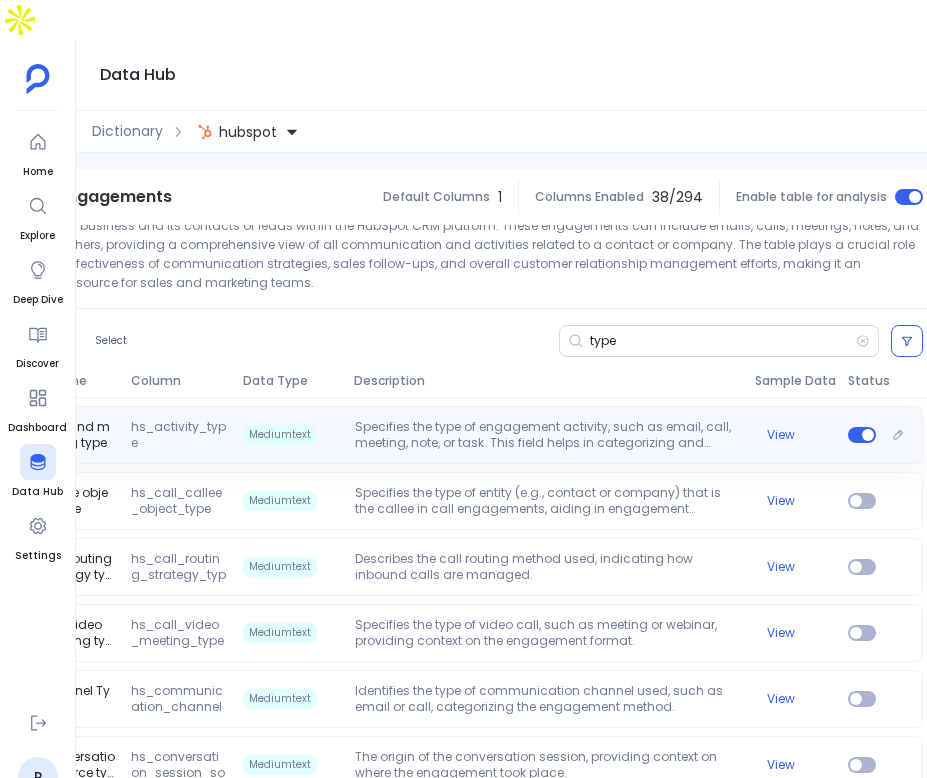 click on "Specifies the type of engagement activity, such as email, call, meeting, note, or task. This field helps in categorizing and filtering engagements based on their nature." at bounding box center [547, 435] 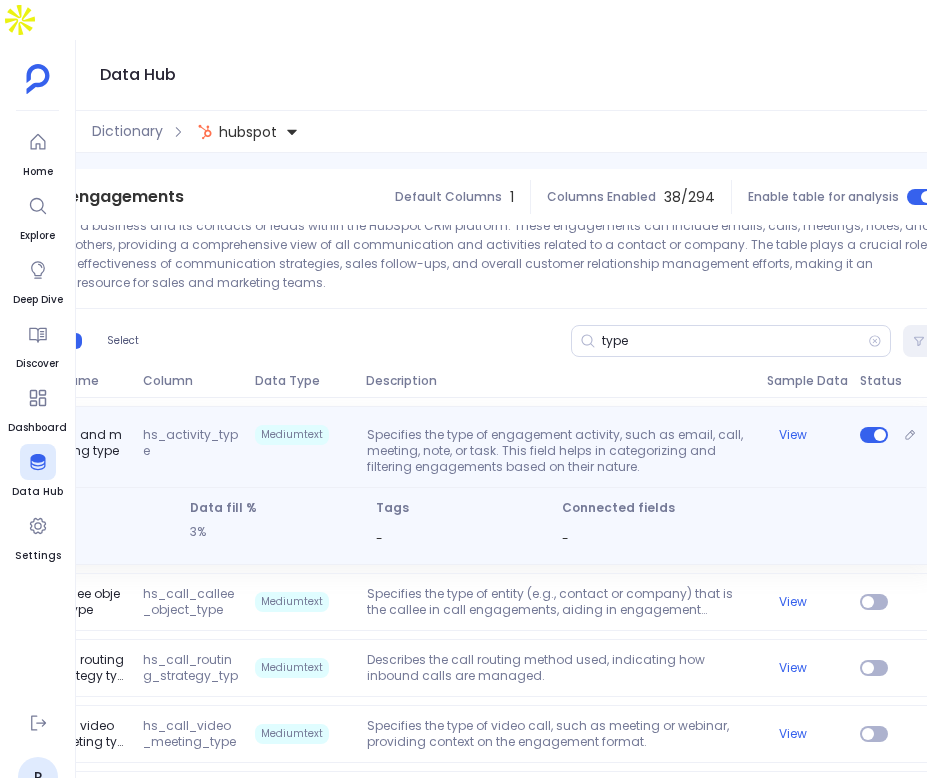 scroll, scrollTop: 0, scrollLeft: 394, axis: horizontal 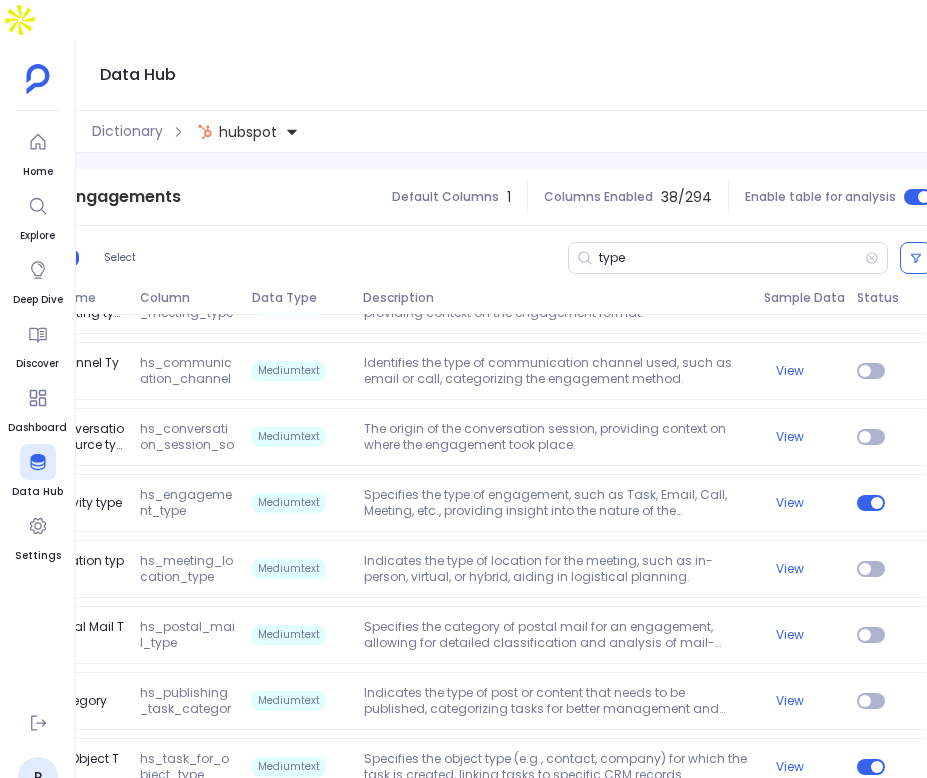 click on "1. Call and meeting type hs_activity_type Mediumtext Specifies the type of engagement activity, such as email, call, meeting, note, or task. This field helps in categorizing and filtering engagements based on their nature. View Format enum Data fill % 3% Tags - Connected fields - 2. Callee object type hs_call_callee_object_type Mediumtext Specifies the type of entity (e.g., contact or company) that is the callee in call engagements, aiding in engagement classification. View 3. Call routing strategy type hs_call_routing_strategy_type Mediumtext Describes the call routing method used, indicating how inbound calls are managed. View 4. Call video meeting type hs_call_video_meeting_type Mediumtext Specifies the type of video call, such as meeting or webinar, providing context on the engagement format. View 5. Channel Type hs_communication_channel_type Mediumtext Identifies the type of communication channel used, such as email or call, categorizing the engagement method. View 6. Conversation source type Mediumtext" at bounding box center (458, 654) 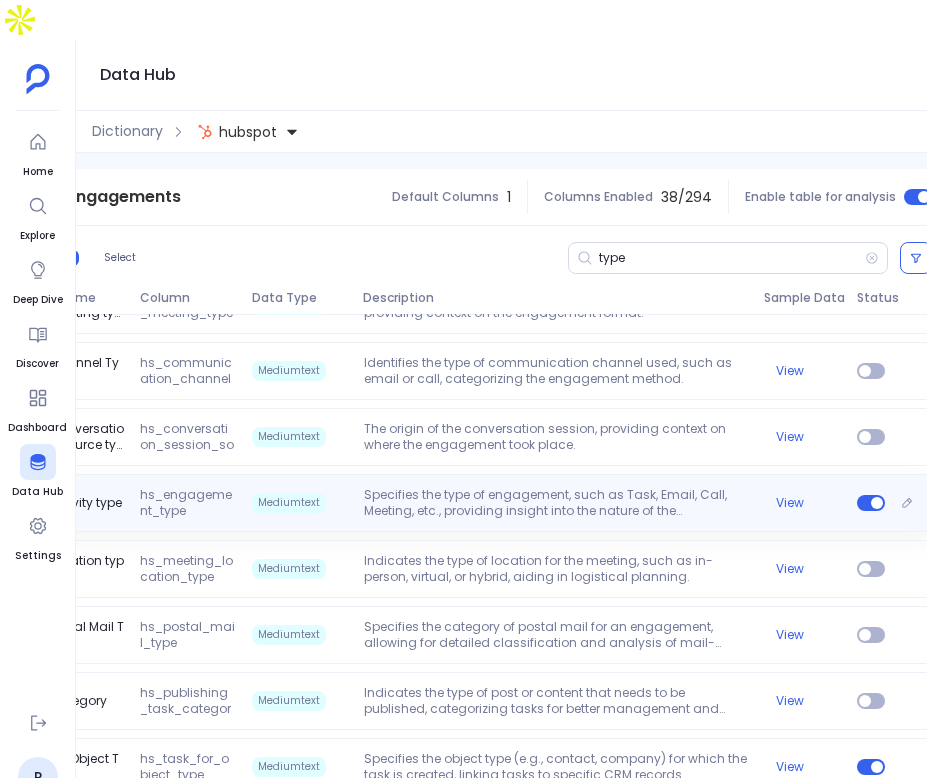 click on "Activity type hs_engagement_type Mediumtext Specifies the type of engagement, such as Task, Email, Call, Meeting, etc., providing insight into the nature of the interaction. View" at bounding box center (458, 503) 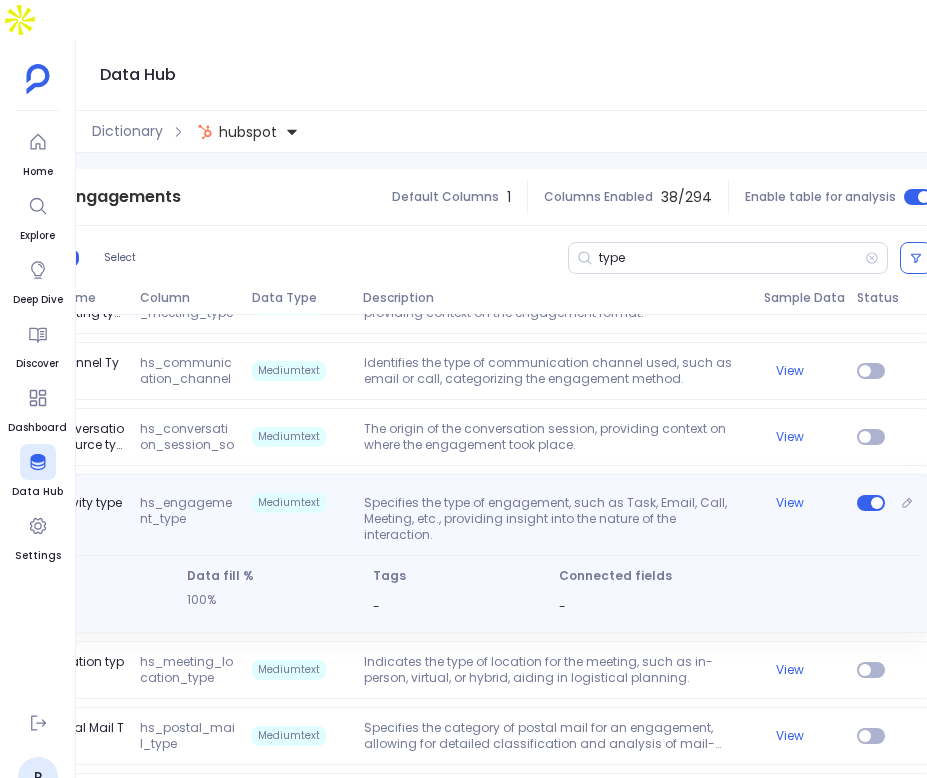 scroll, scrollTop: 0, scrollLeft: 0, axis: both 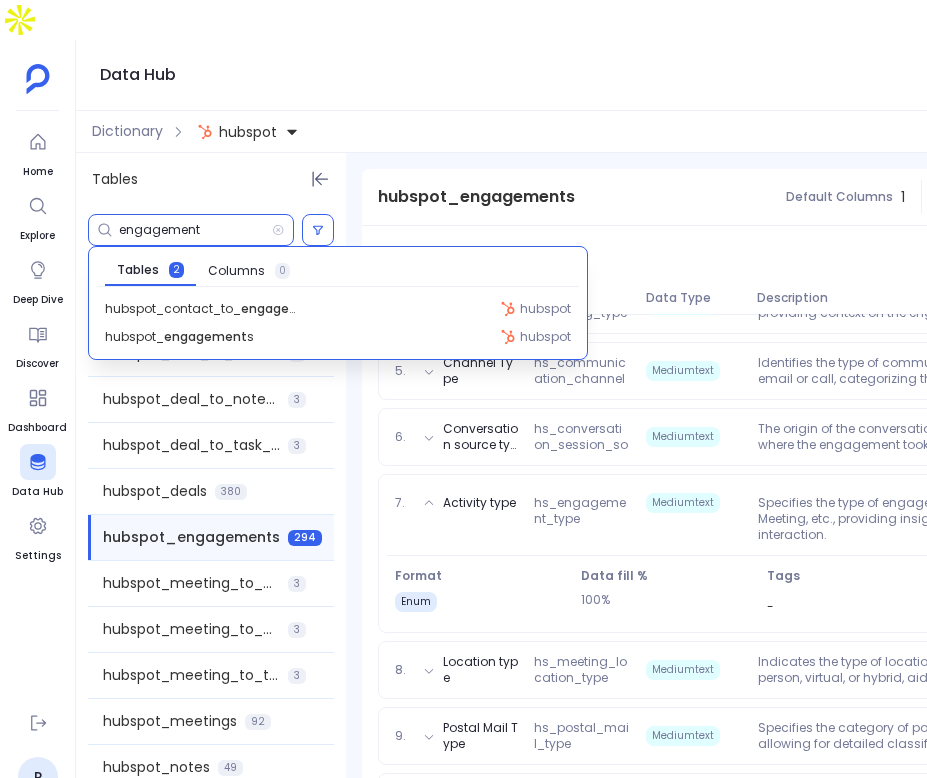 click on "engagement" at bounding box center [195, 230] 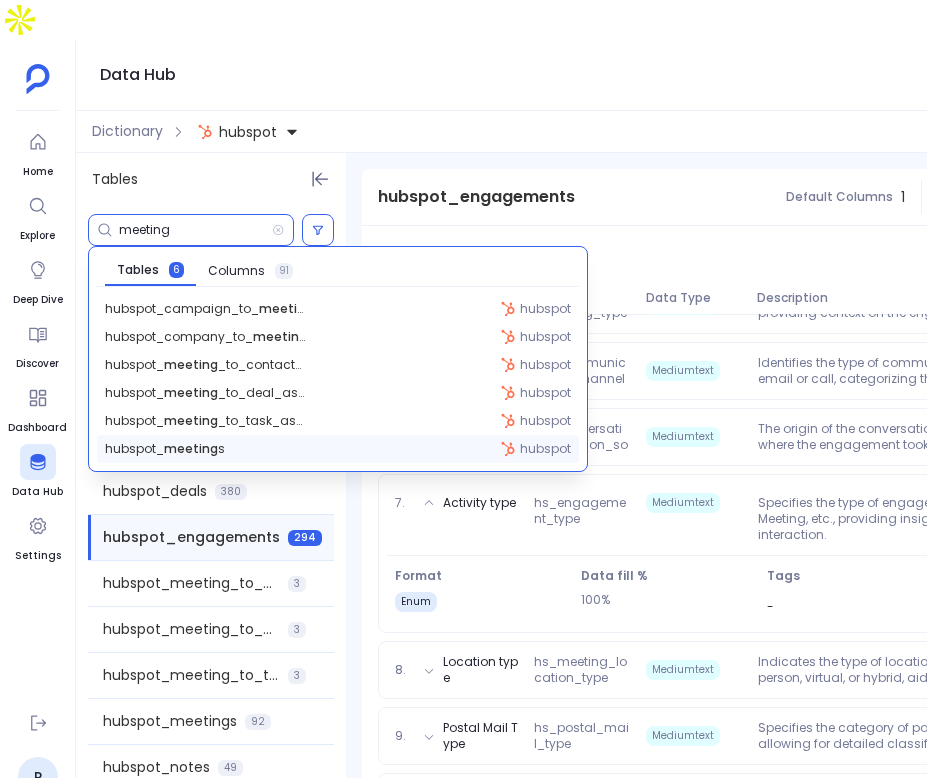 type on "meeting" 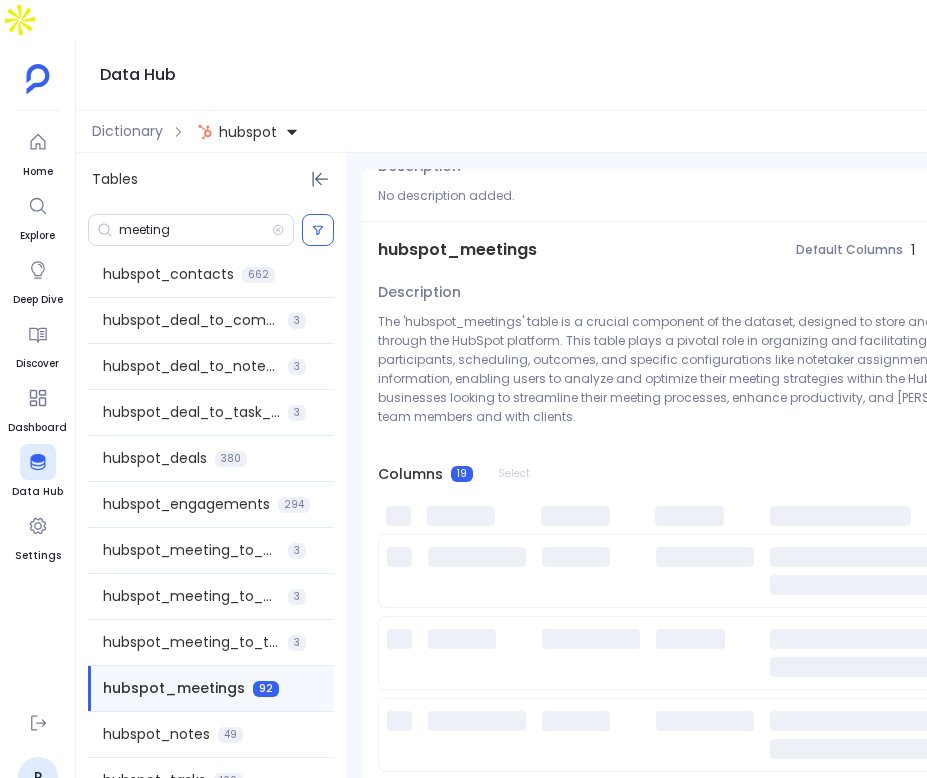scroll, scrollTop: 693, scrollLeft: 0, axis: vertical 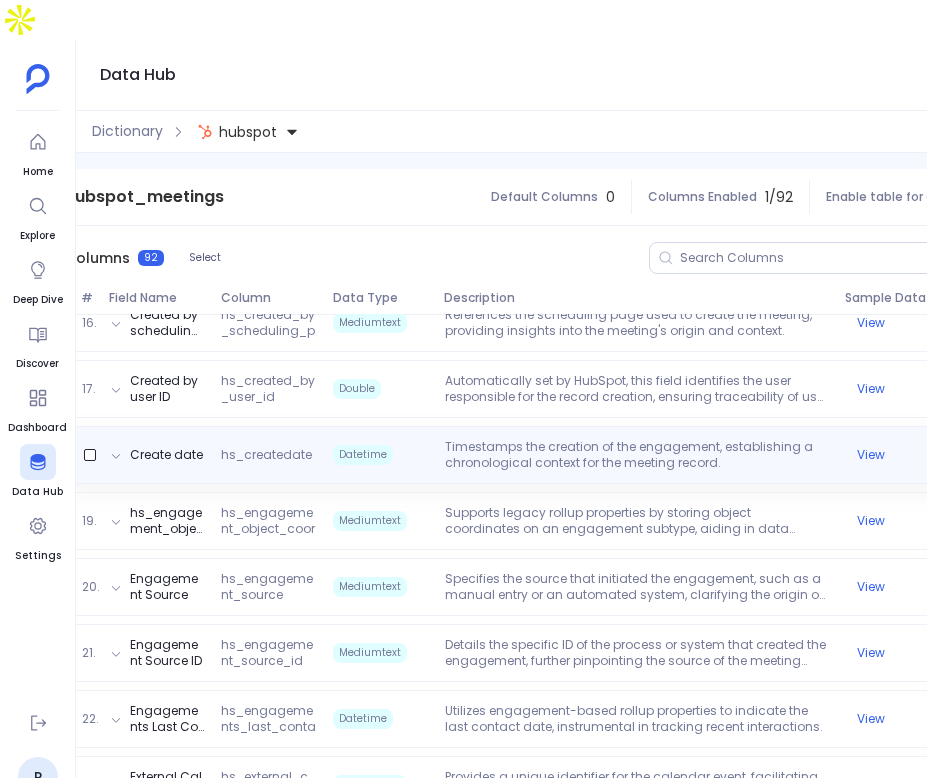 click on "Timestamps the creation of the engagement, establishing a chronological context for the meeting record." at bounding box center (637, 455) 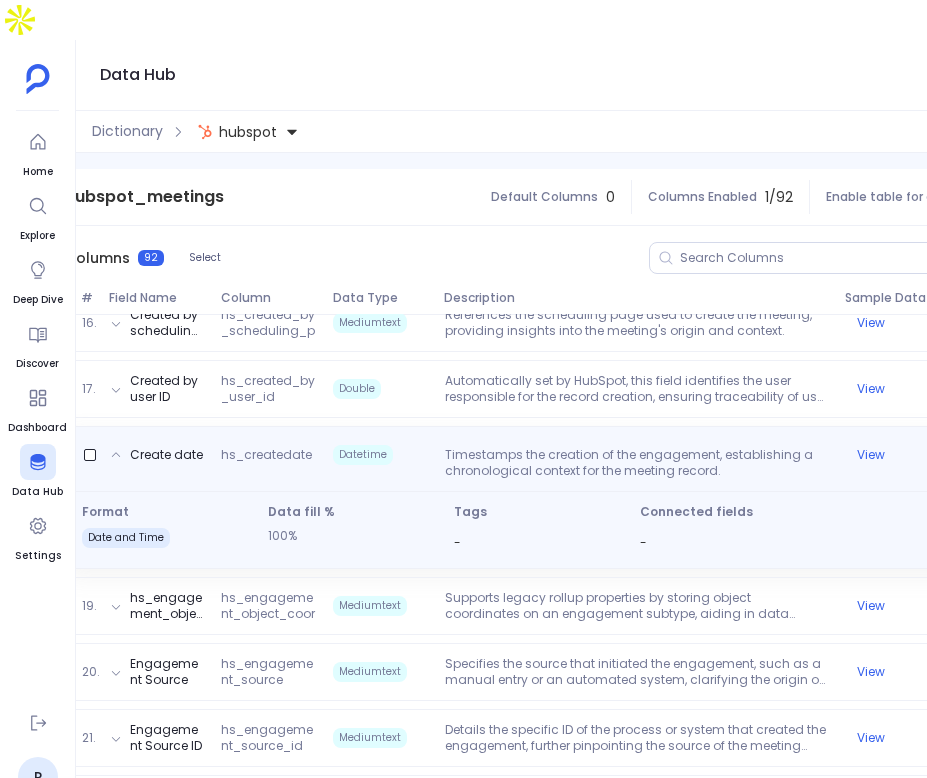 scroll, scrollTop: 0, scrollLeft: 403, axis: horizontal 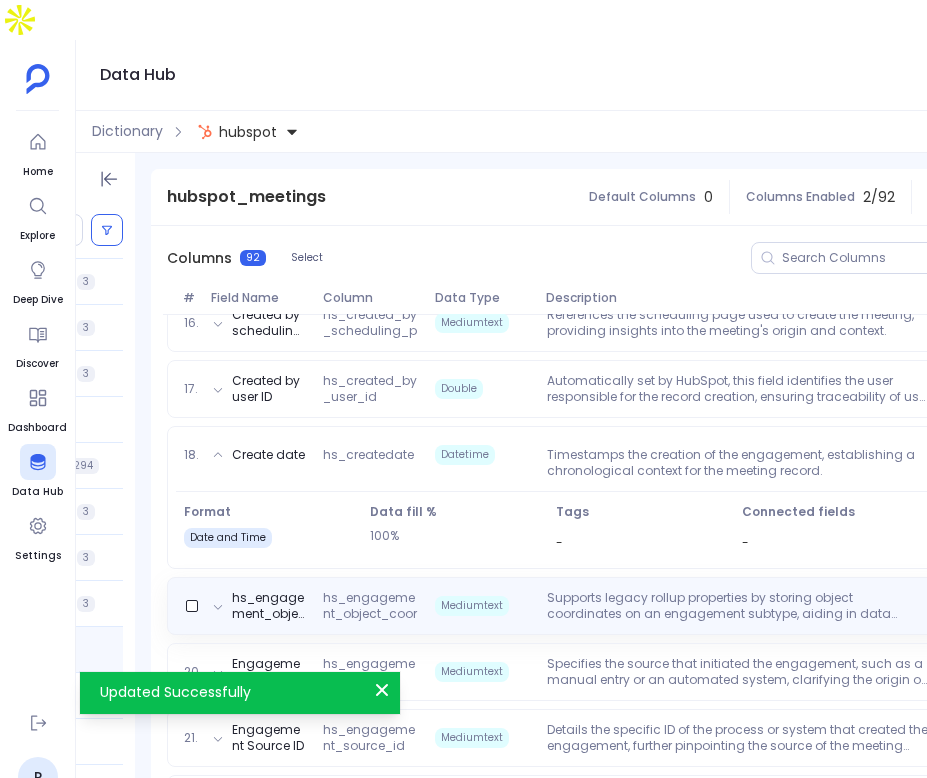 click on "hs_engagement_object_coordinates hs_engagement_object_coordinates Mediumtext Supports legacy rollup properties by storing object coordinates on an engagement subtype, aiding in data migration and legacy support. View" at bounding box center (641, 606) 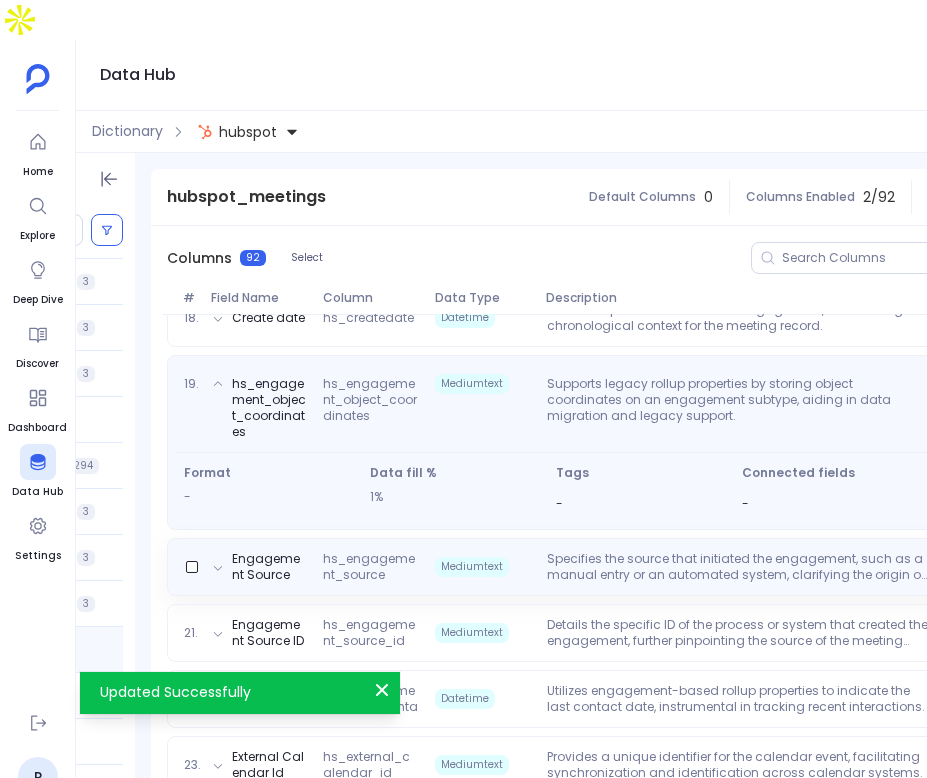 click on "Engagement Source hs_engagement_source Mediumtext Specifies the source that initiated the engagement, such as a manual entry or an automated system, clarifying the origin of the meeting. View" at bounding box center [641, 567] 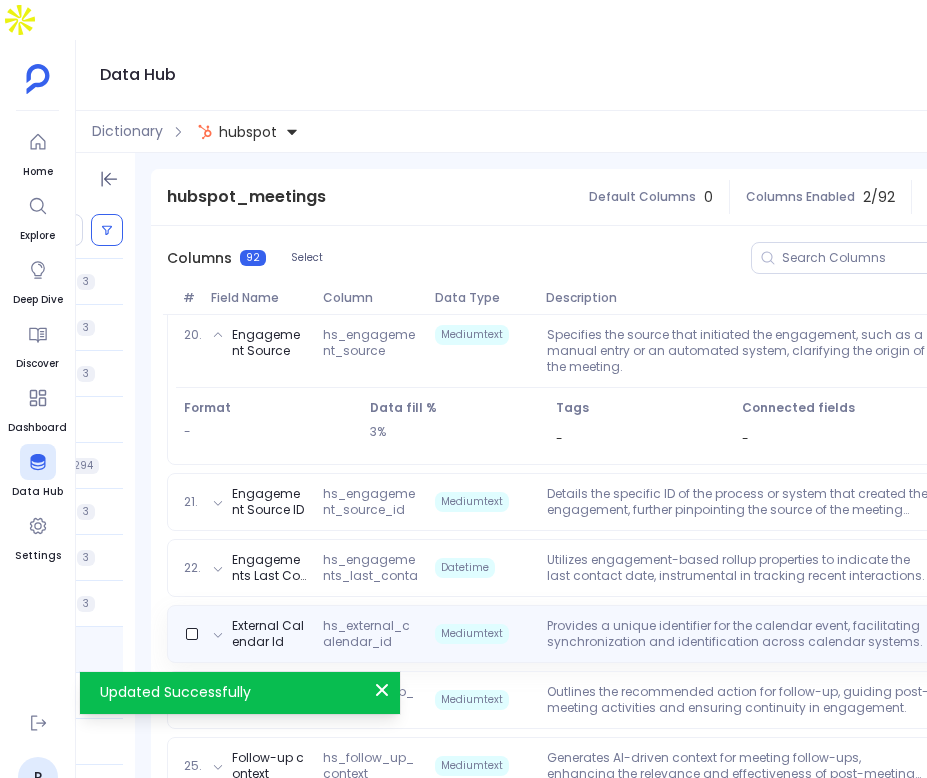 scroll, scrollTop: 1593, scrollLeft: 0, axis: vertical 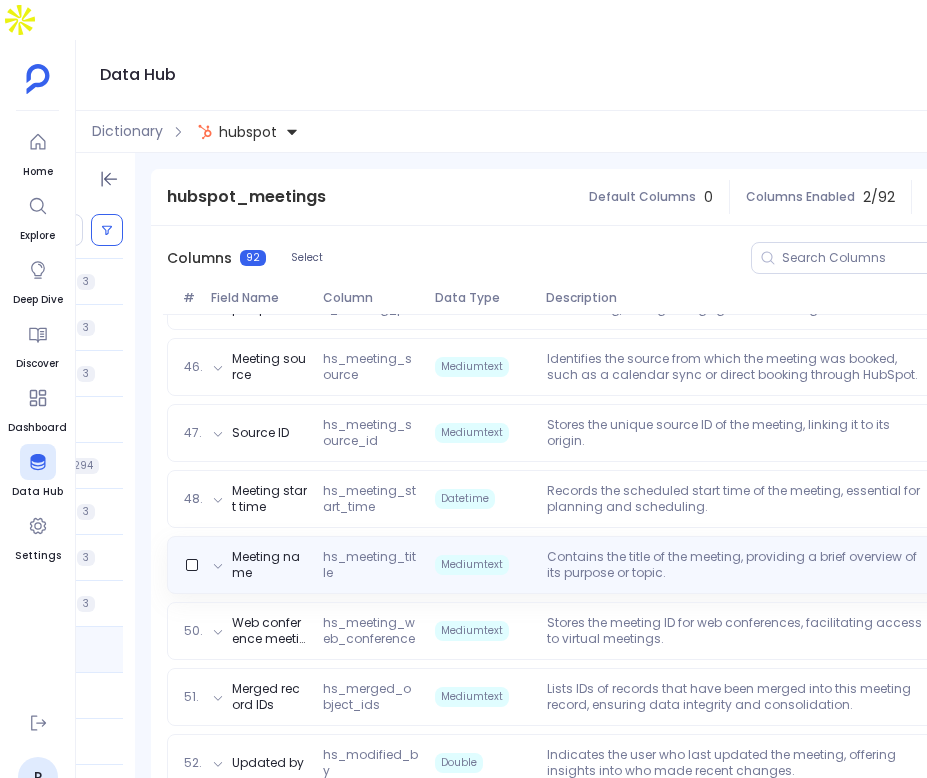 click on "Contains the title of the meeting, providing a brief overview of its purpose or topic." at bounding box center (739, 565) 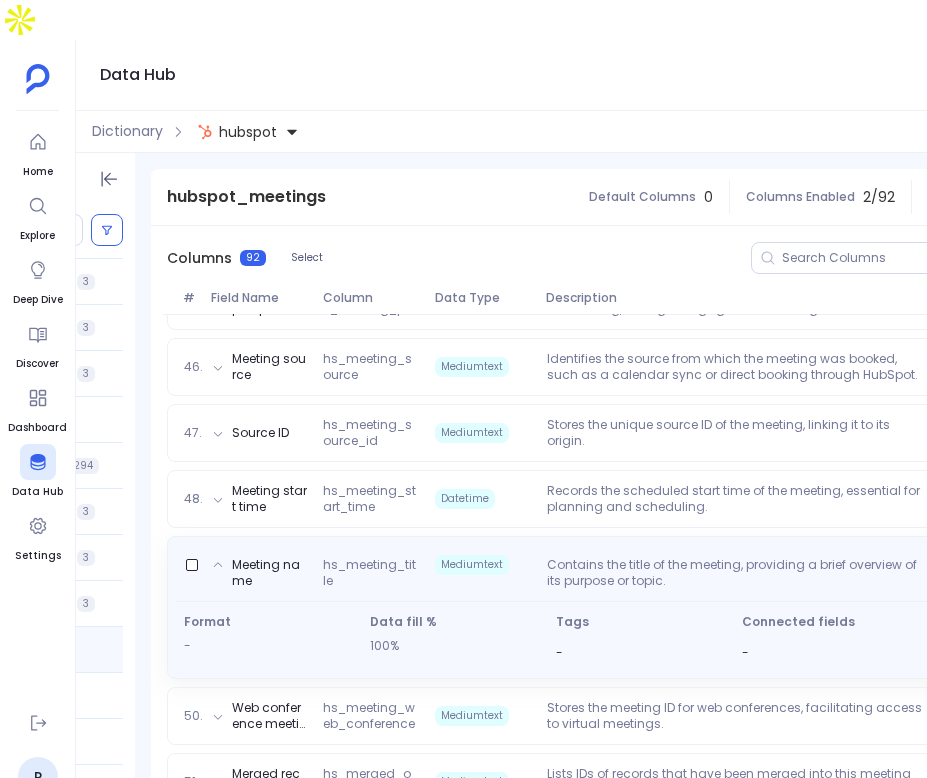 scroll, scrollTop: 0, scrollLeft: 403, axis: horizontal 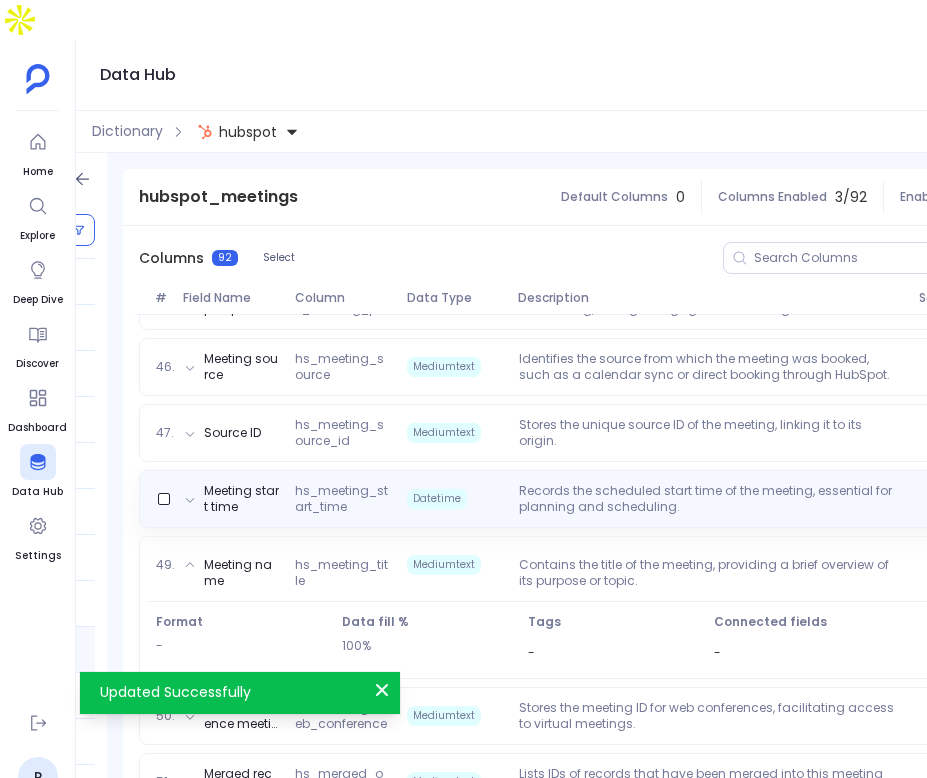 click on "Records the scheduled start time of the meeting, essential for planning and scheduling." at bounding box center [711, 499] 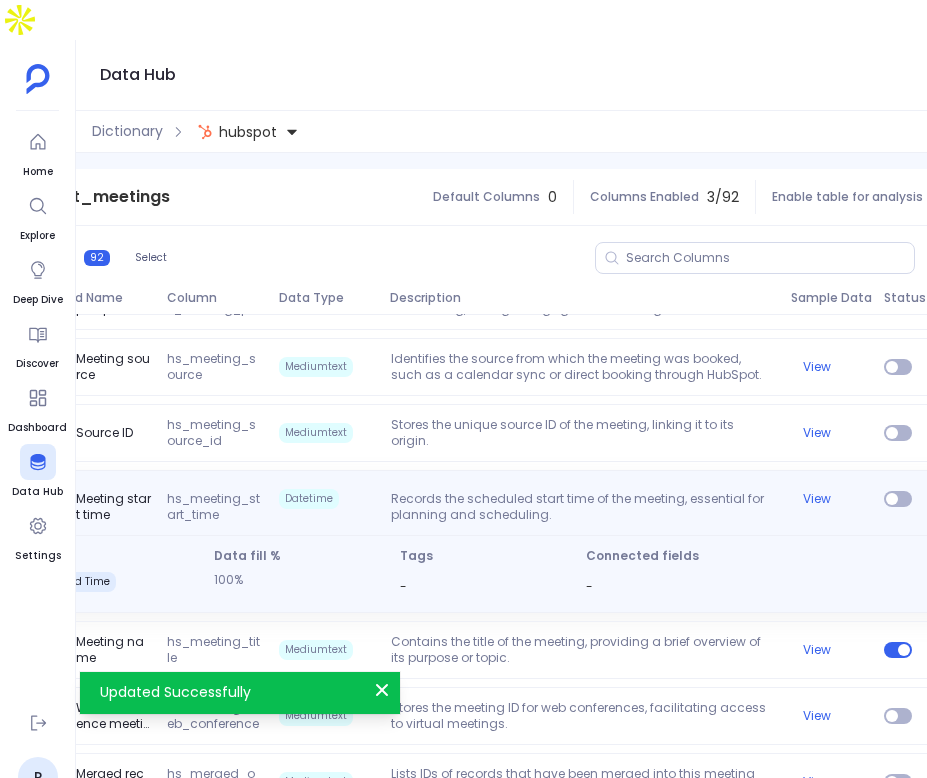 scroll, scrollTop: 0, scrollLeft: 403, axis: horizontal 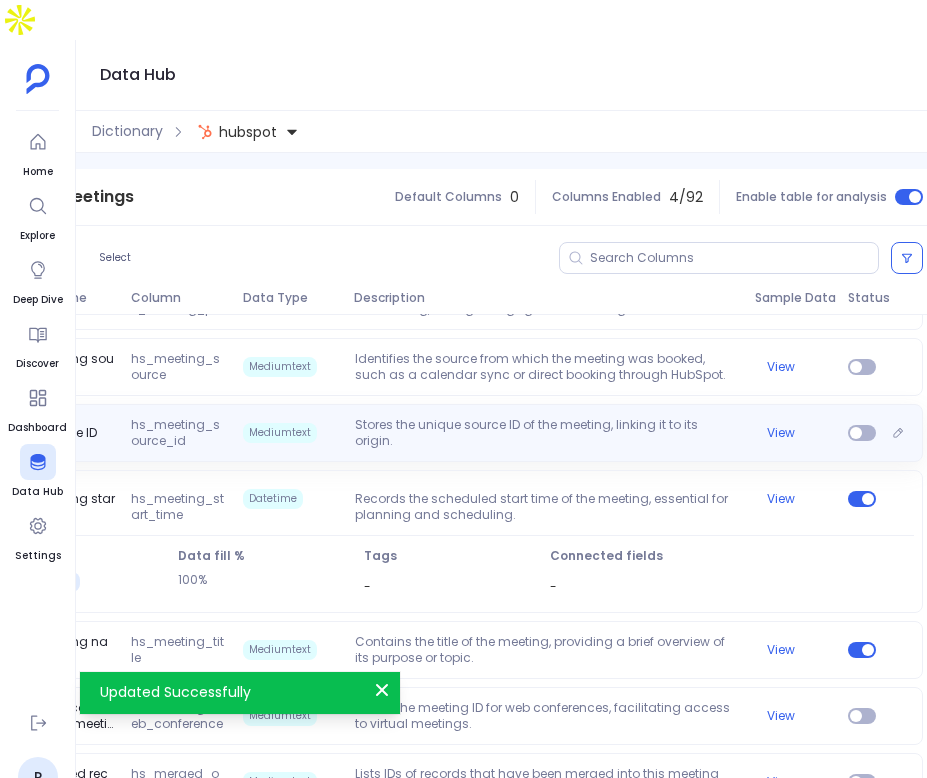 click on "Stores the unique source ID of the meeting, linking it to its origin." at bounding box center (547, 433) 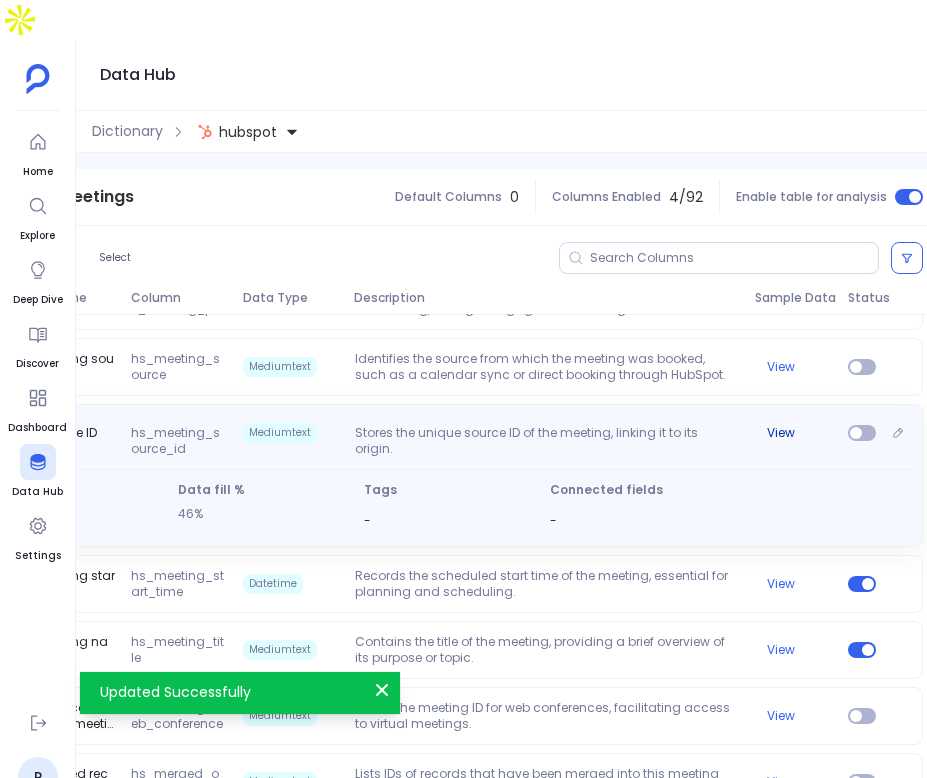 click on "View" at bounding box center (781, 433) 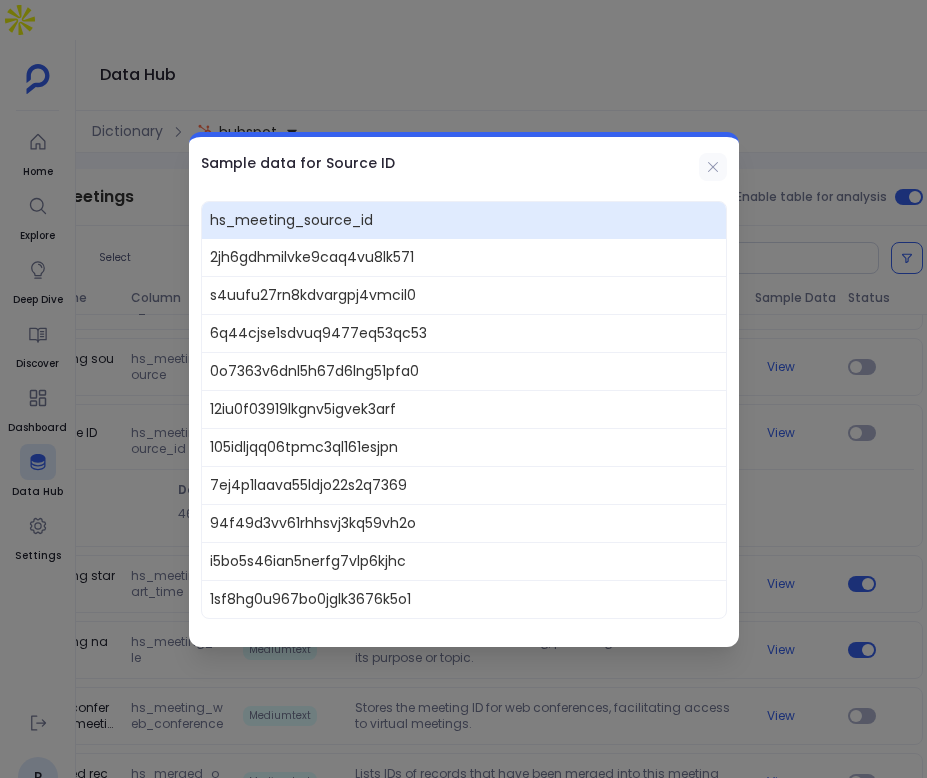 click 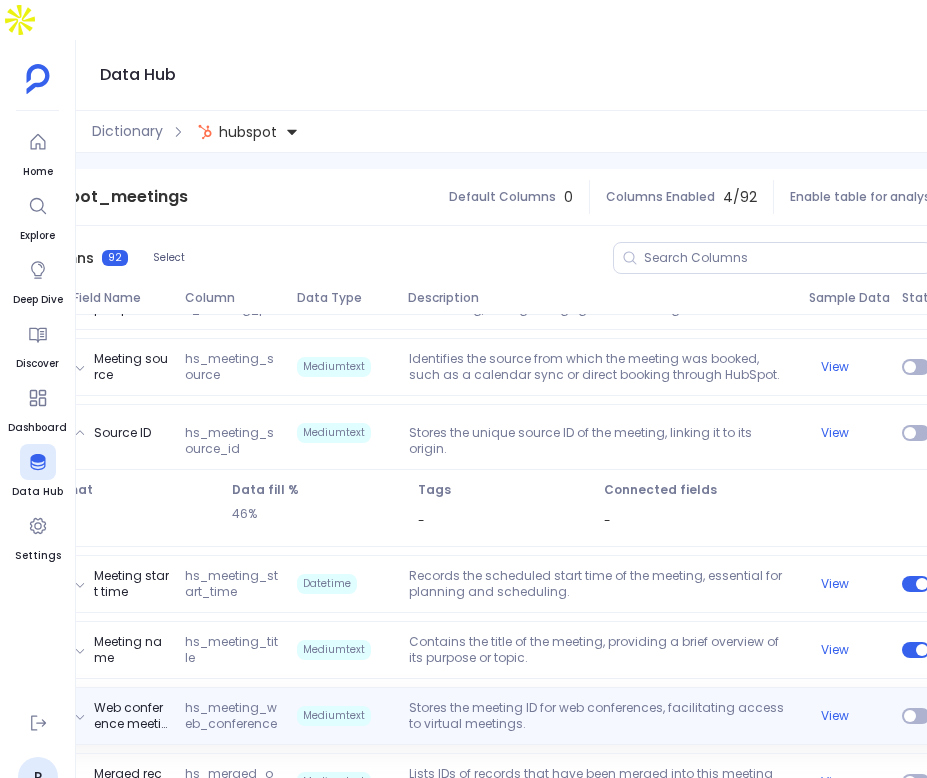 scroll, scrollTop: 0, scrollLeft: 342, axis: horizontal 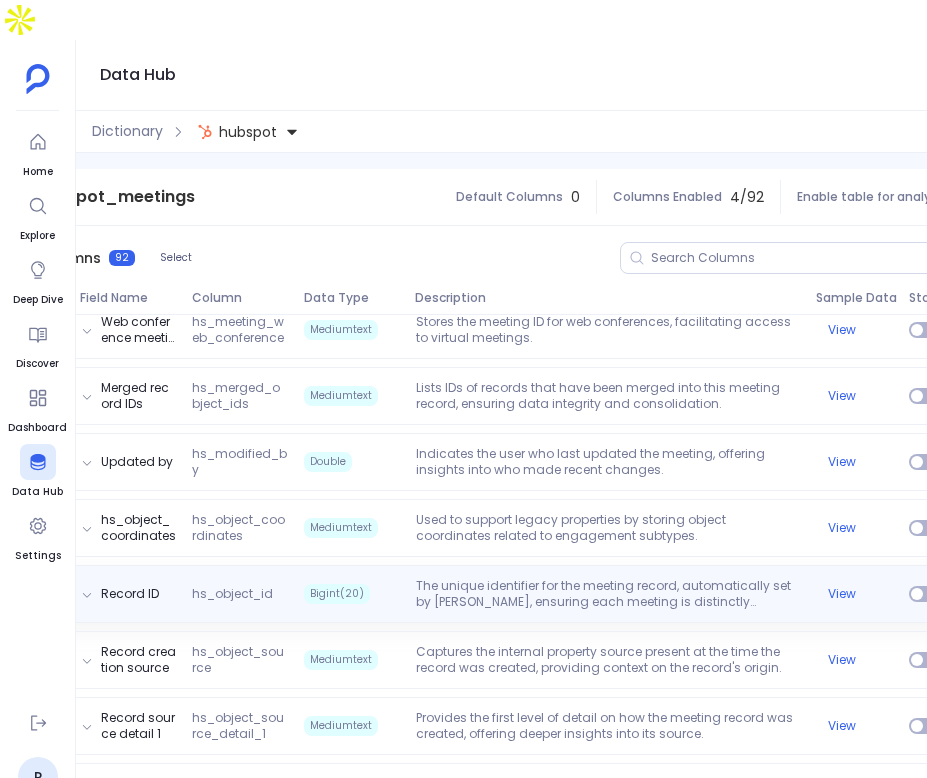 click on "The unique identifier for the meeting record, automatically set by [PERSON_NAME], ensuring each meeting is distinctly tracked." at bounding box center [608, 594] 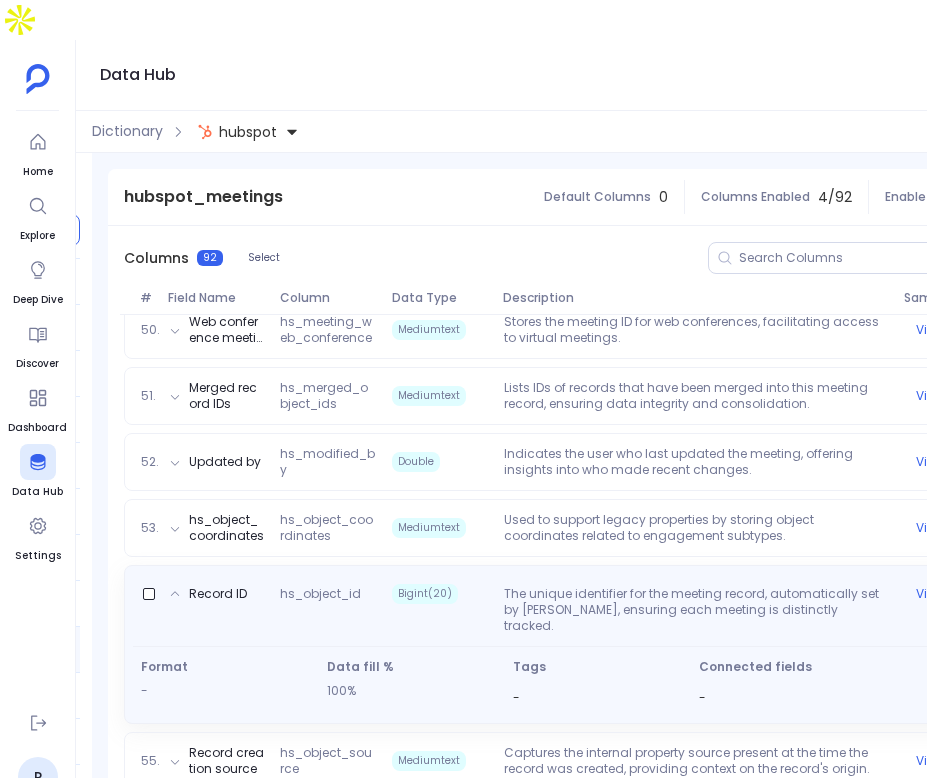 scroll, scrollTop: 0, scrollLeft: 237, axis: horizontal 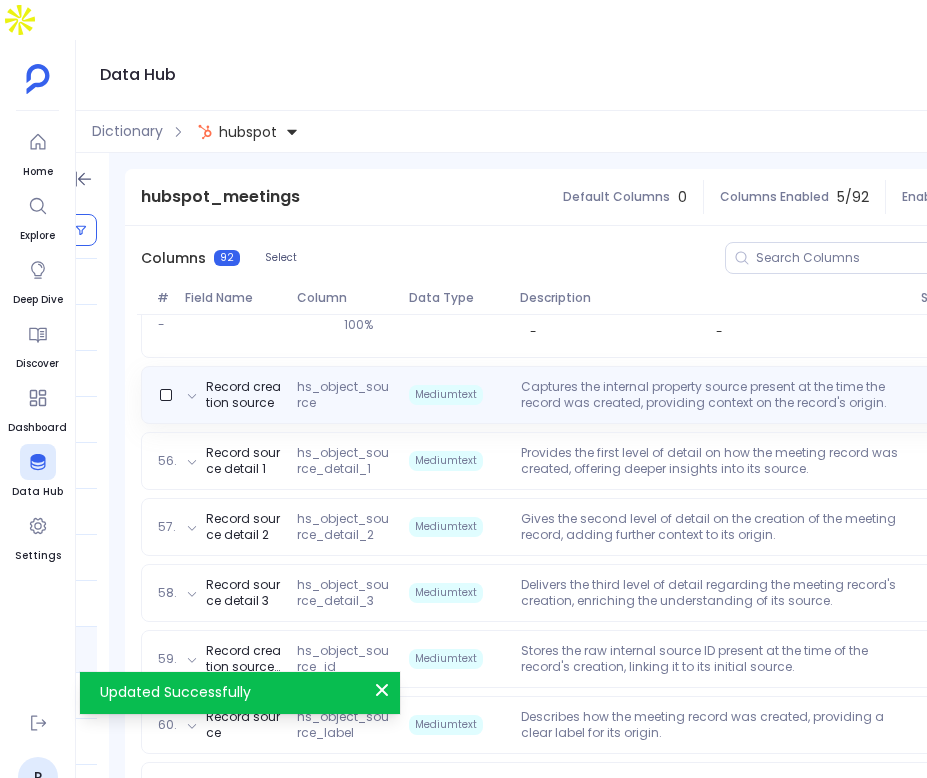 click on "Captures the internal property source present at the time the record was created, providing context on the record's origin." at bounding box center [713, 395] 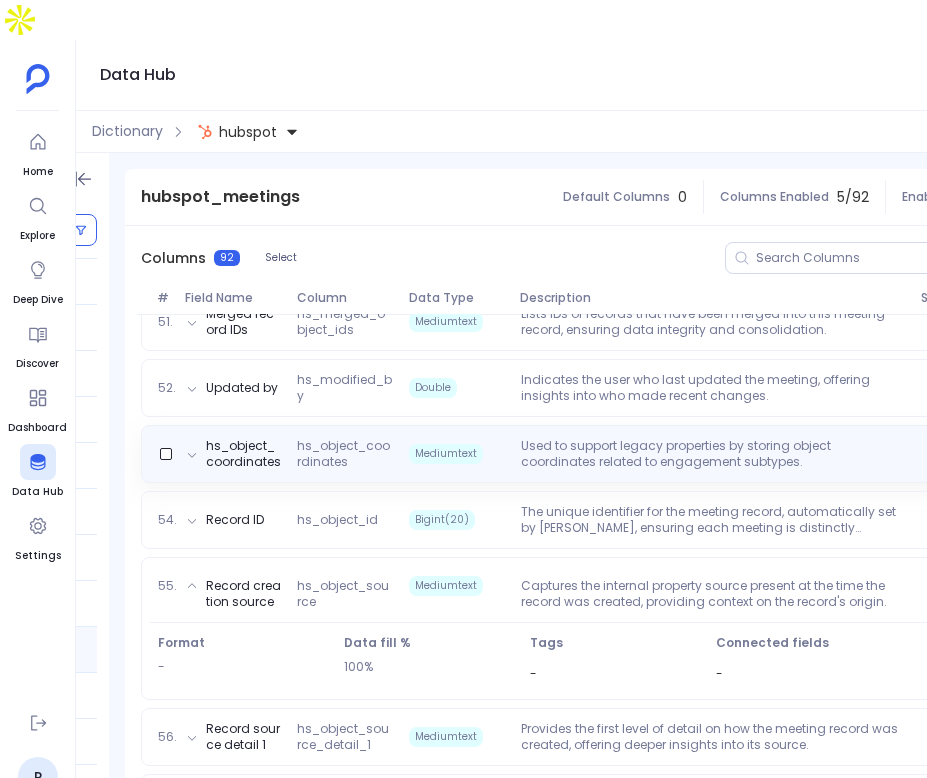 scroll, scrollTop: 3612, scrollLeft: 0, axis: vertical 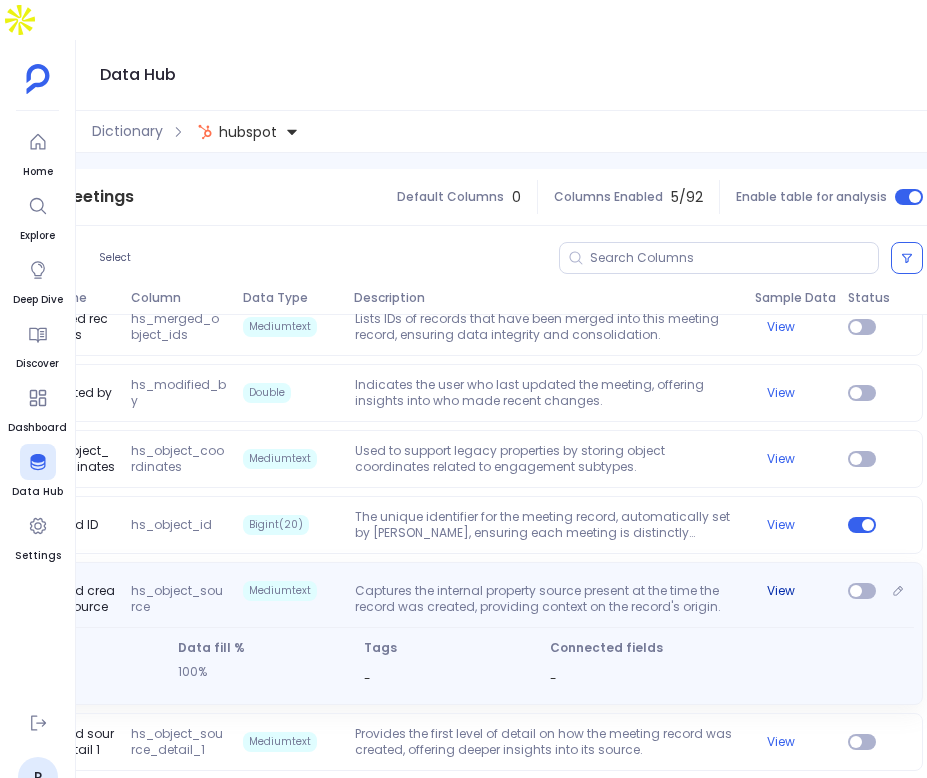 click on "View" at bounding box center (781, 591) 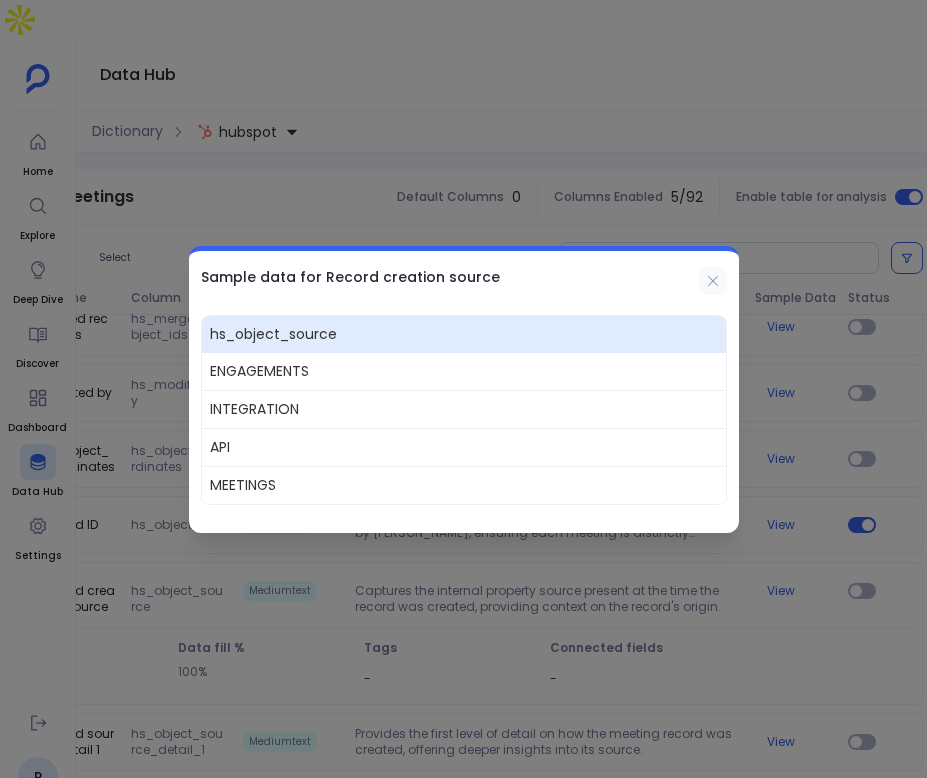 click 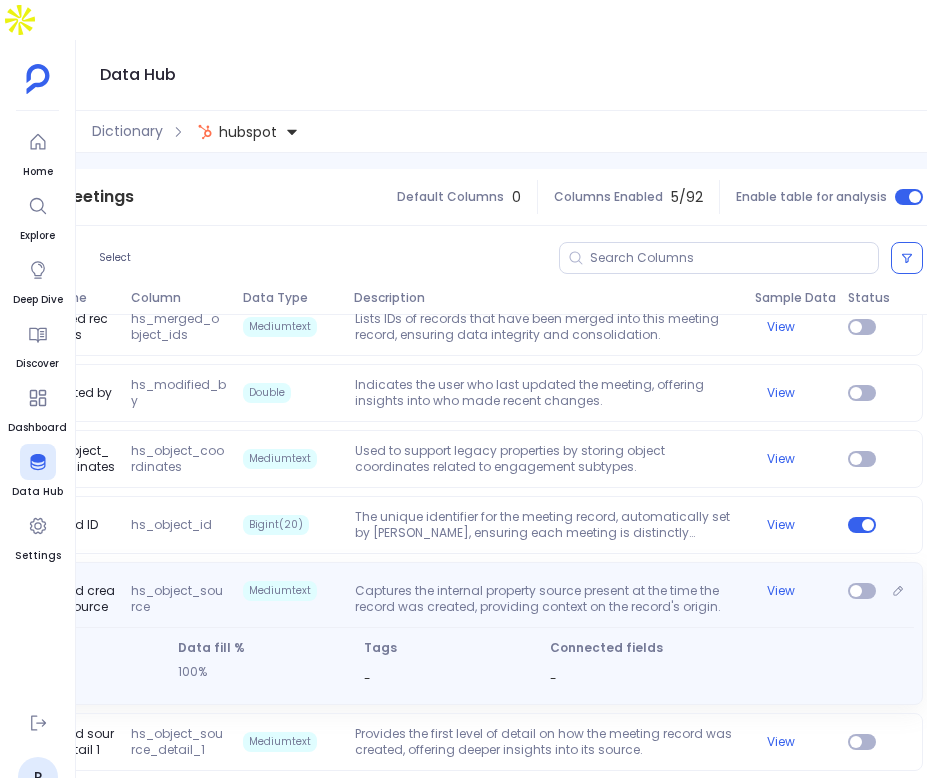 scroll, scrollTop: 0, scrollLeft: 299, axis: horizontal 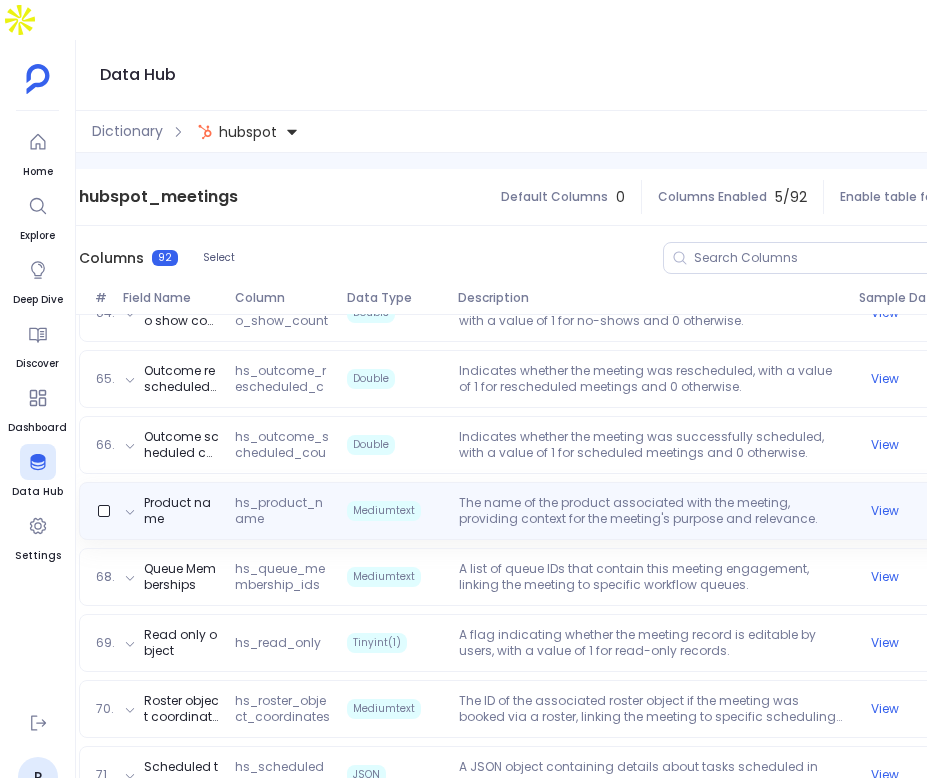 click on "Product name hs_product_name Mediumtext The name of the product associated with the meeting, providing context for the meeting's purpose and relevance. View" at bounding box center [553, 511] 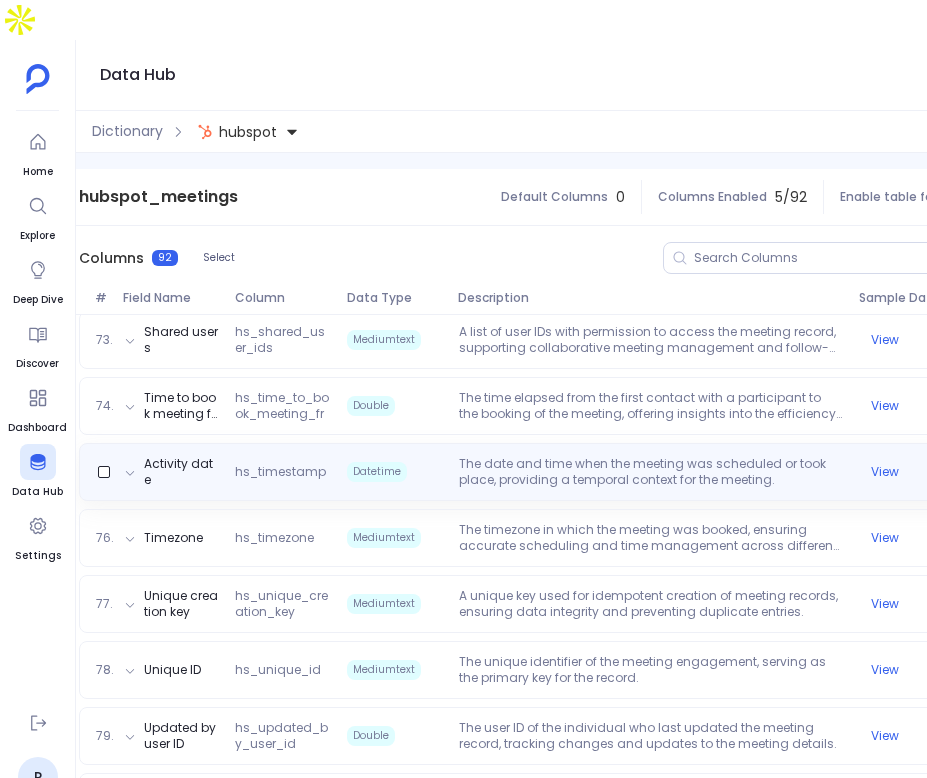 click on "The date and time when the meeting was scheduled or took place, providing a temporal context for the meeting." at bounding box center (651, 472) 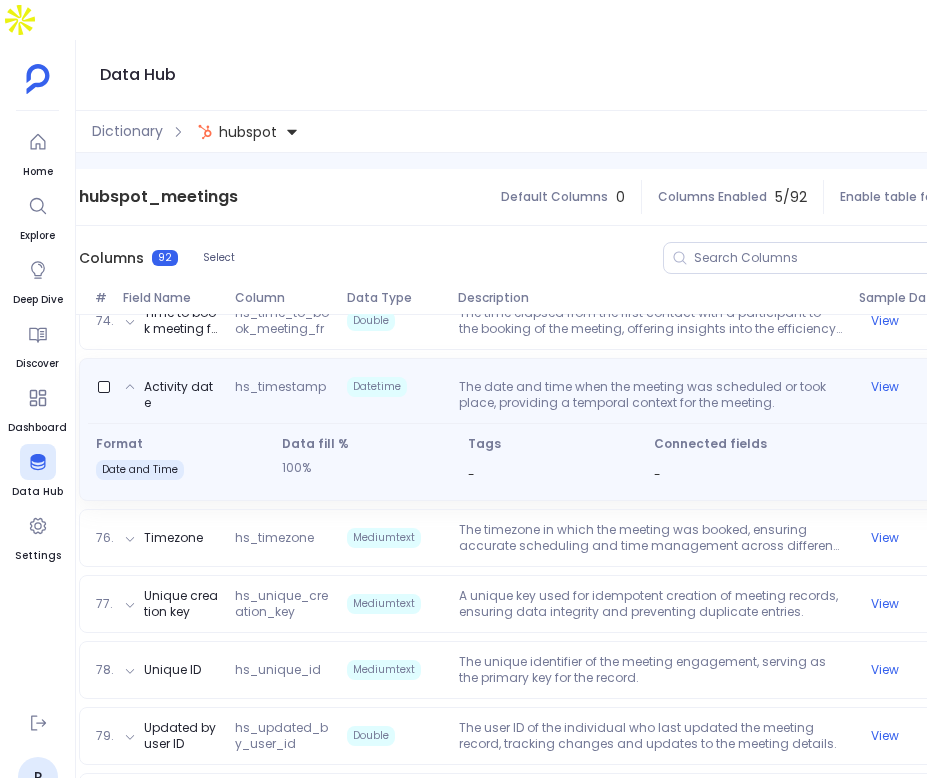 scroll, scrollTop: 5051, scrollLeft: 0, axis: vertical 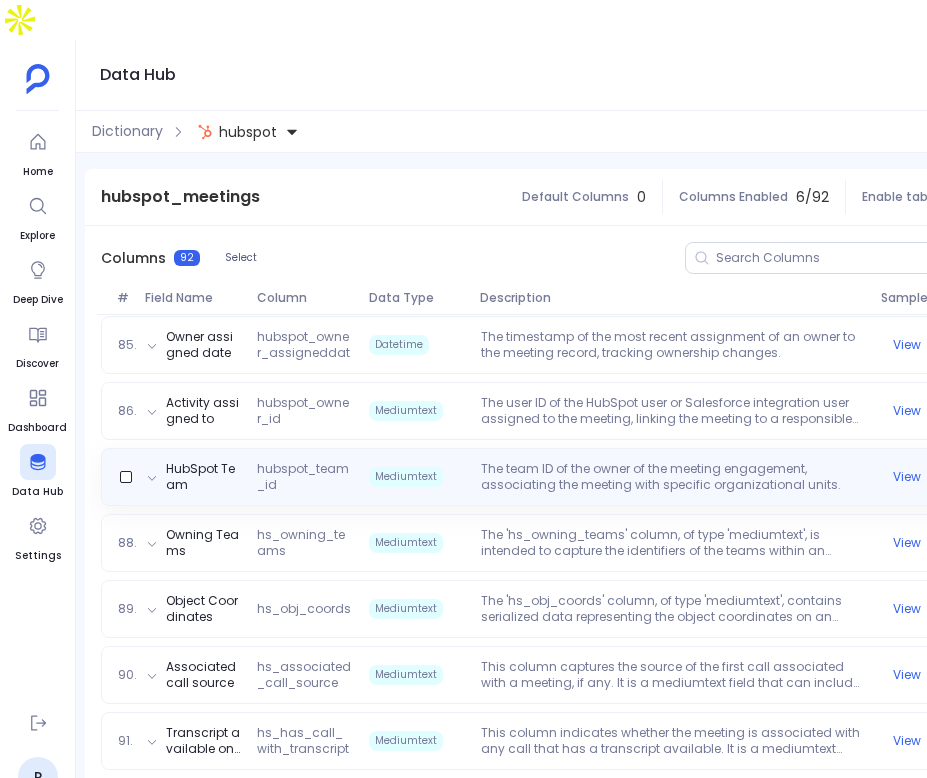 click on "The team ID of the owner of the meeting engagement, associating the meeting with specific organizational units." at bounding box center (673, 477) 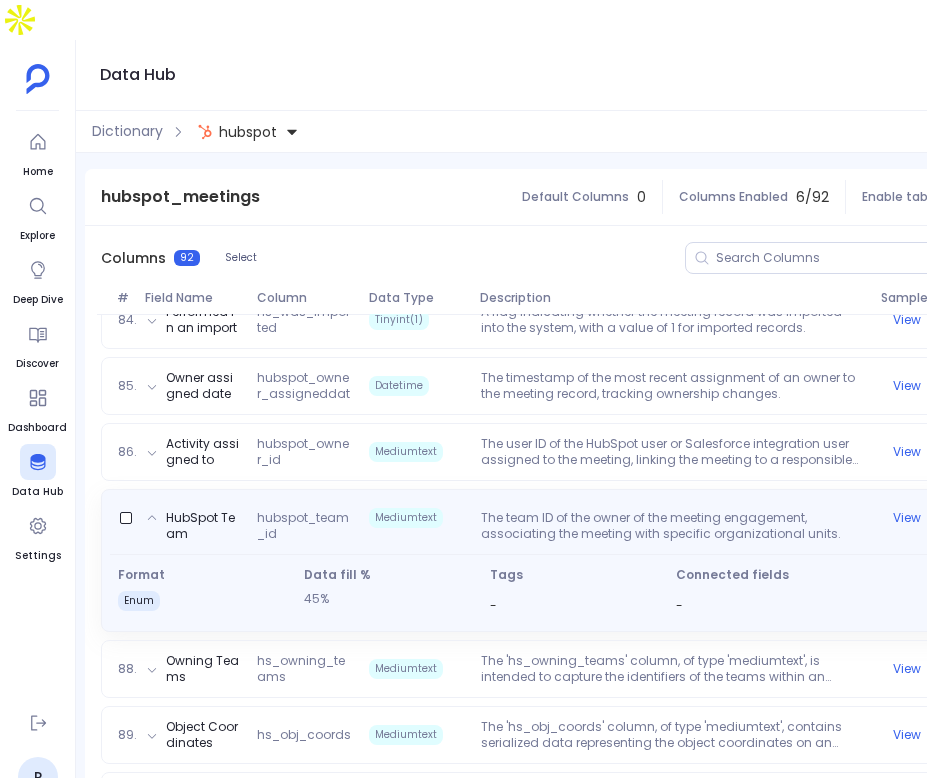 scroll, scrollTop: 5735, scrollLeft: 0, axis: vertical 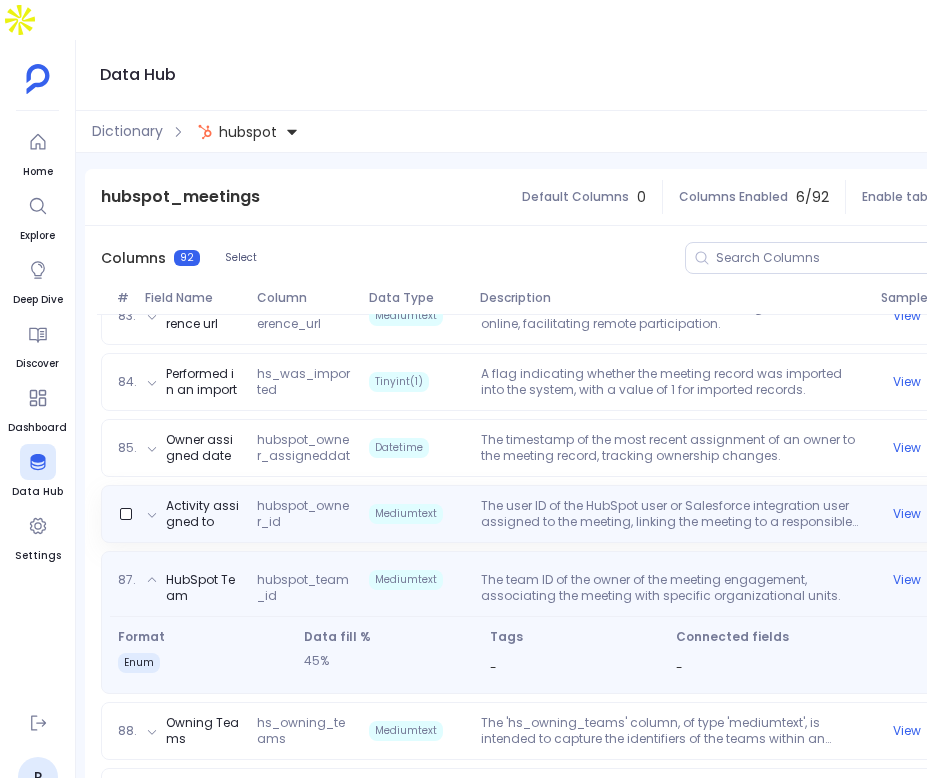 click on "Activity assigned to hubspot_owner_id Mediumtext The user ID of the HubSpot user or Salesforce integration user assigned to the meeting, linking the meeting to a responsible individual. View" at bounding box center (575, 514) 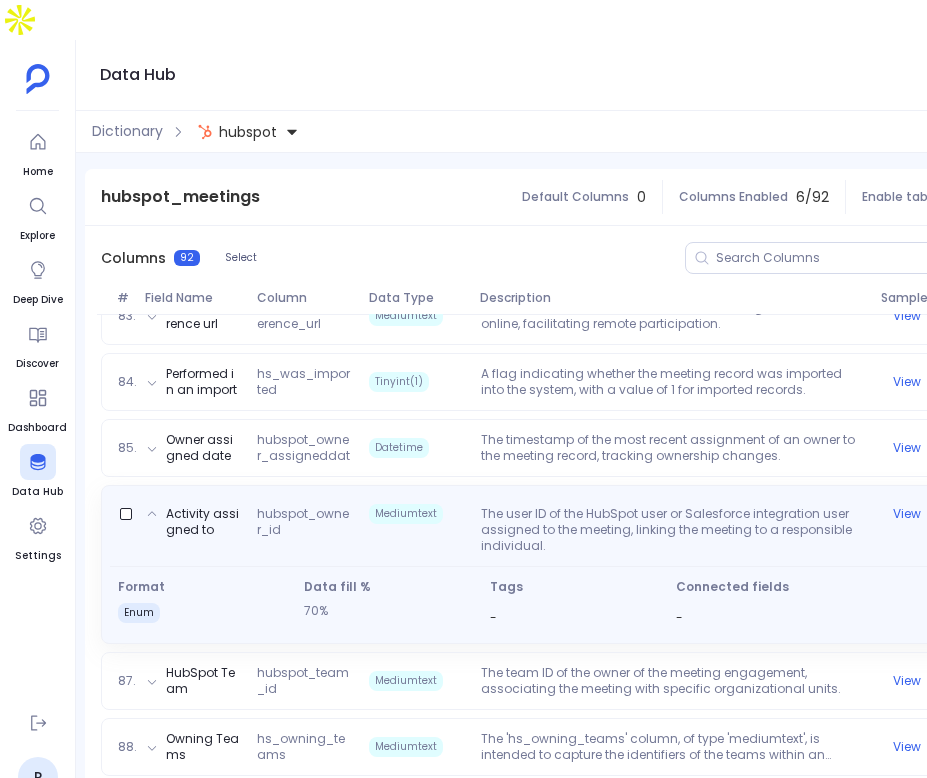 scroll, scrollTop: 0, scrollLeft: 403, axis: horizontal 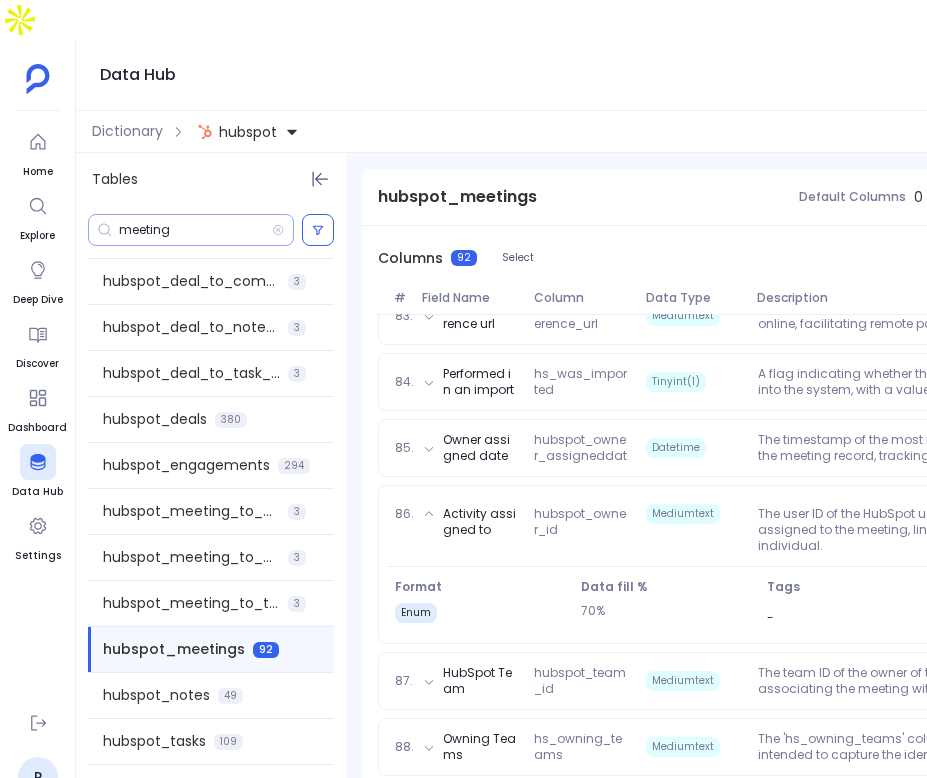 click on "meeting" at bounding box center (195, 230) 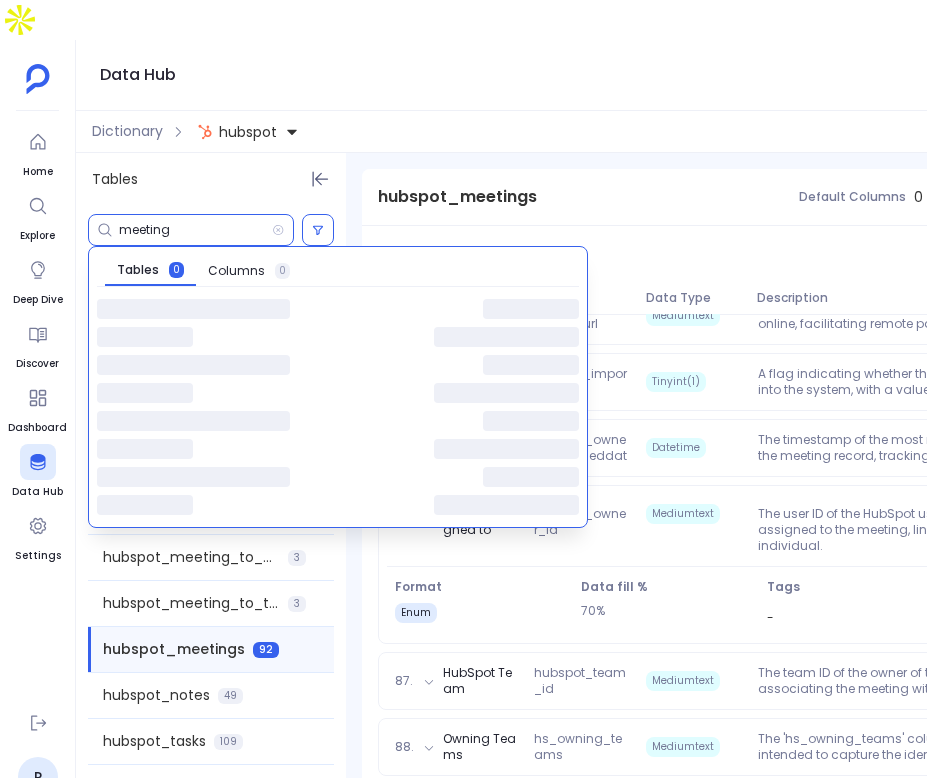 click on "meeting" at bounding box center [195, 230] 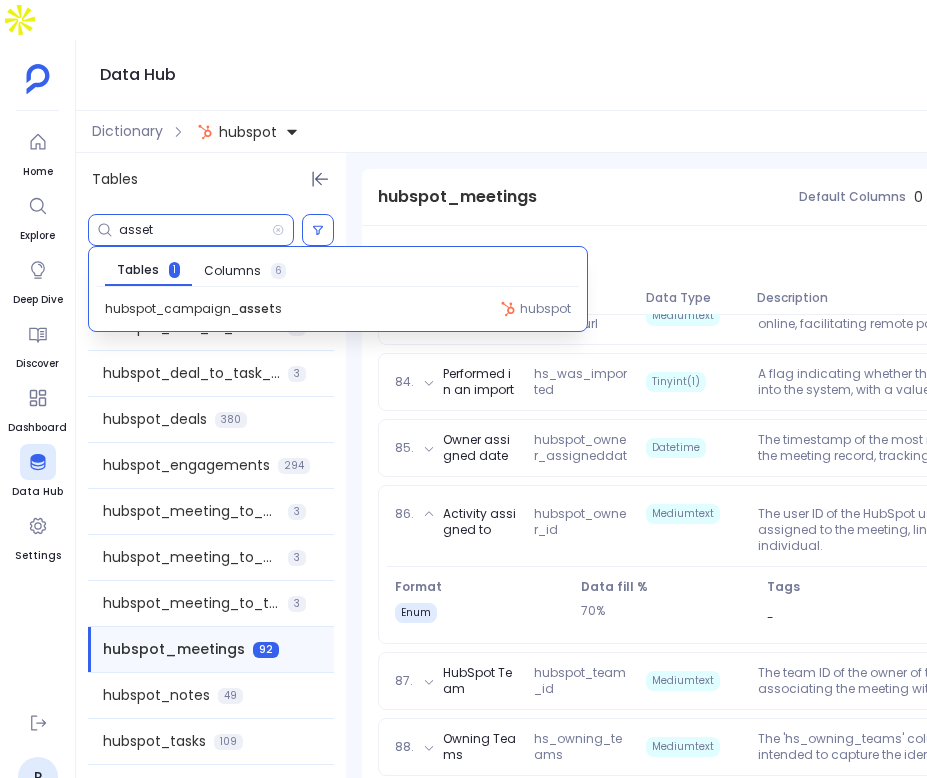 click on "Tables 1 Columns 6 hubspot_campaign_ asset s hubspot" at bounding box center (338, 289) 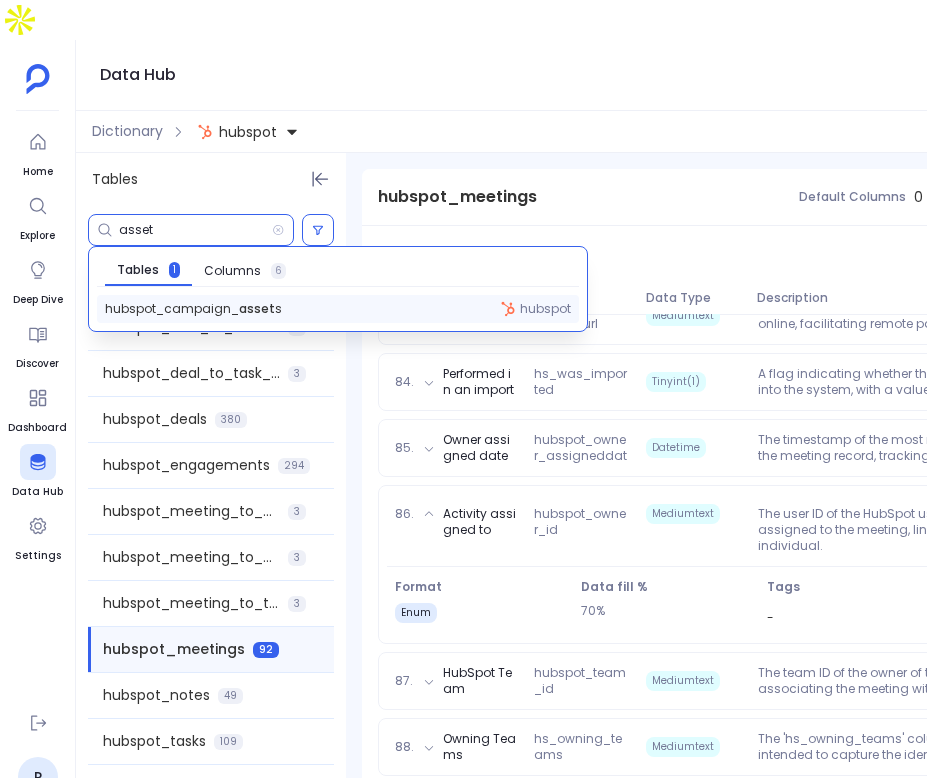 click on "hubspot_campaign_ asset s" at bounding box center (193, 309) 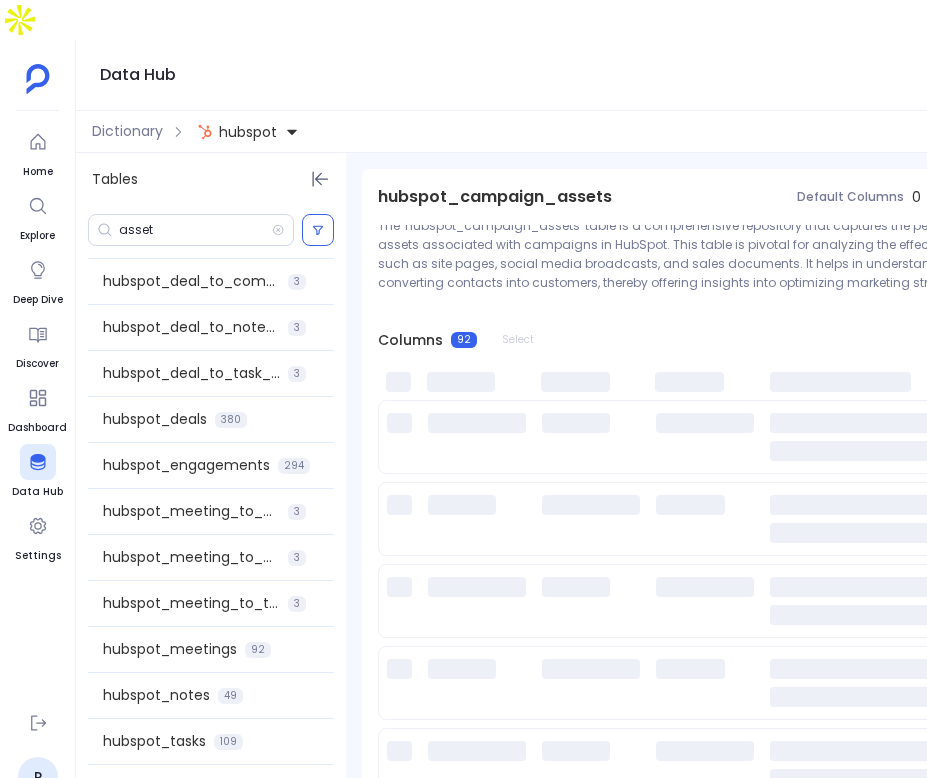scroll, scrollTop: 40, scrollLeft: 0, axis: vertical 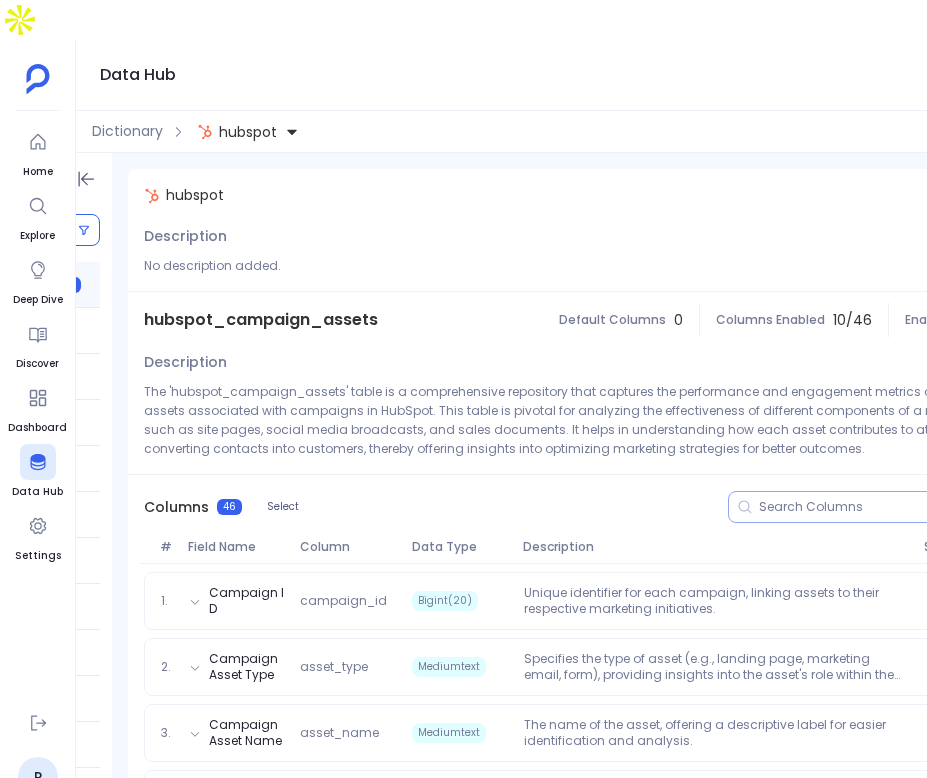 click at bounding box center [888, 507] 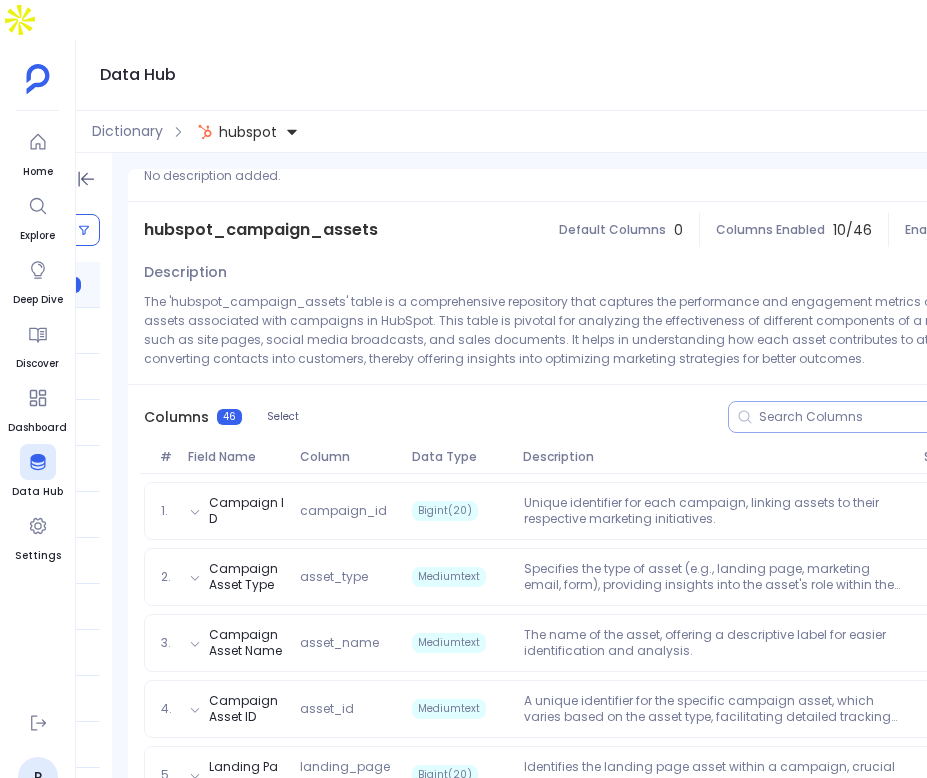 scroll, scrollTop: 92, scrollLeft: 0, axis: vertical 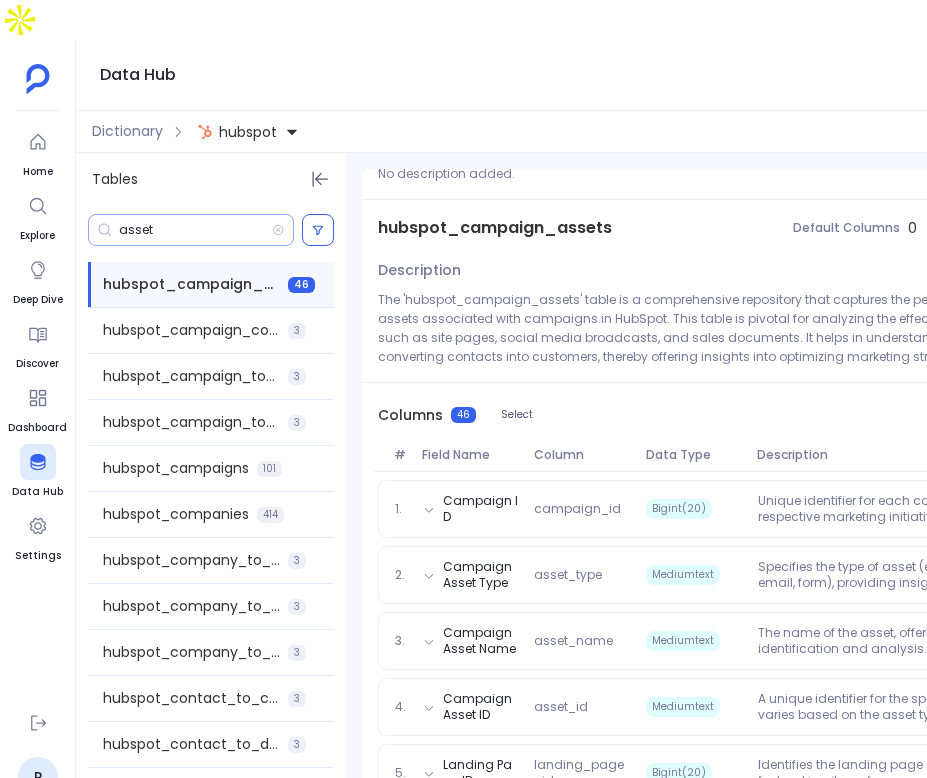 click on "asset" at bounding box center [195, 230] 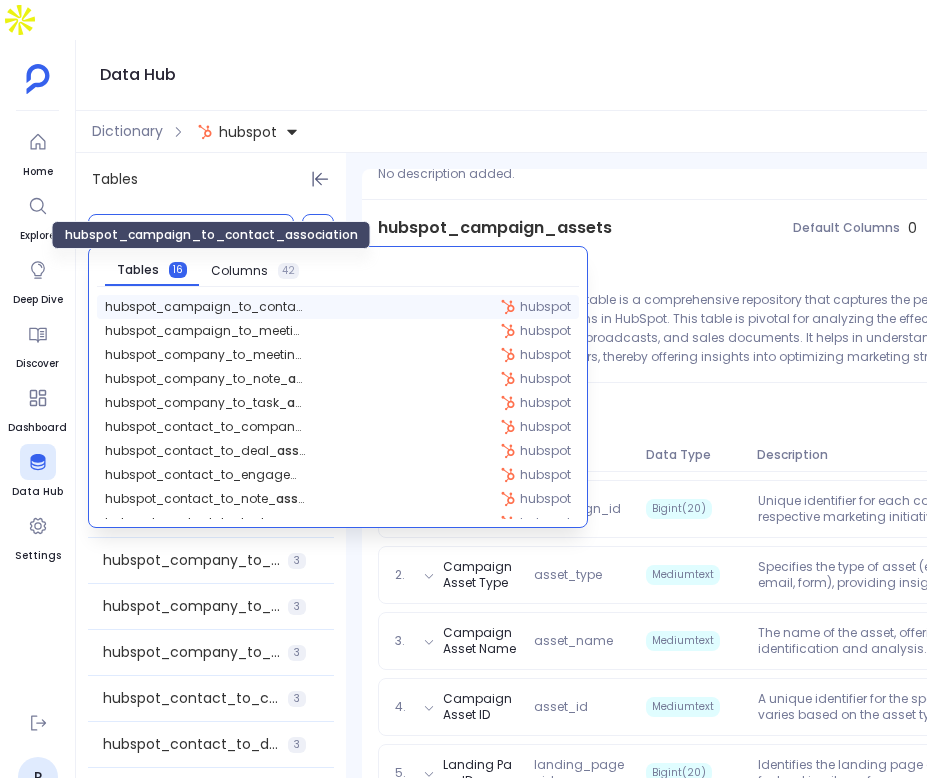 type on "assoc" 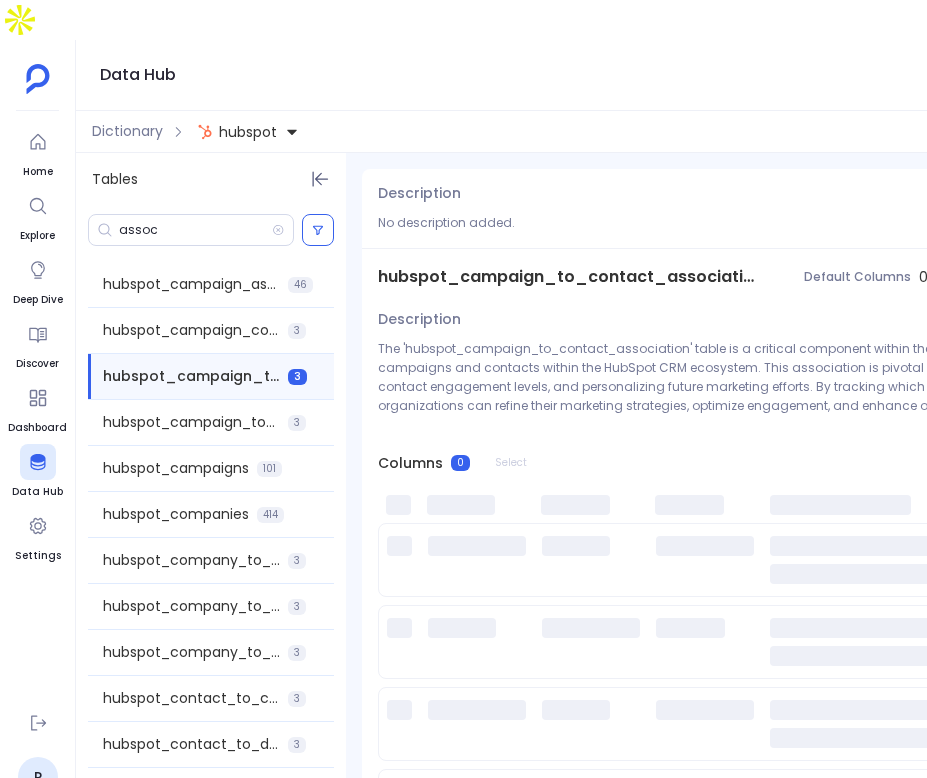 scroll, scrollTop: 0, scrollLeft: 0, axis: both 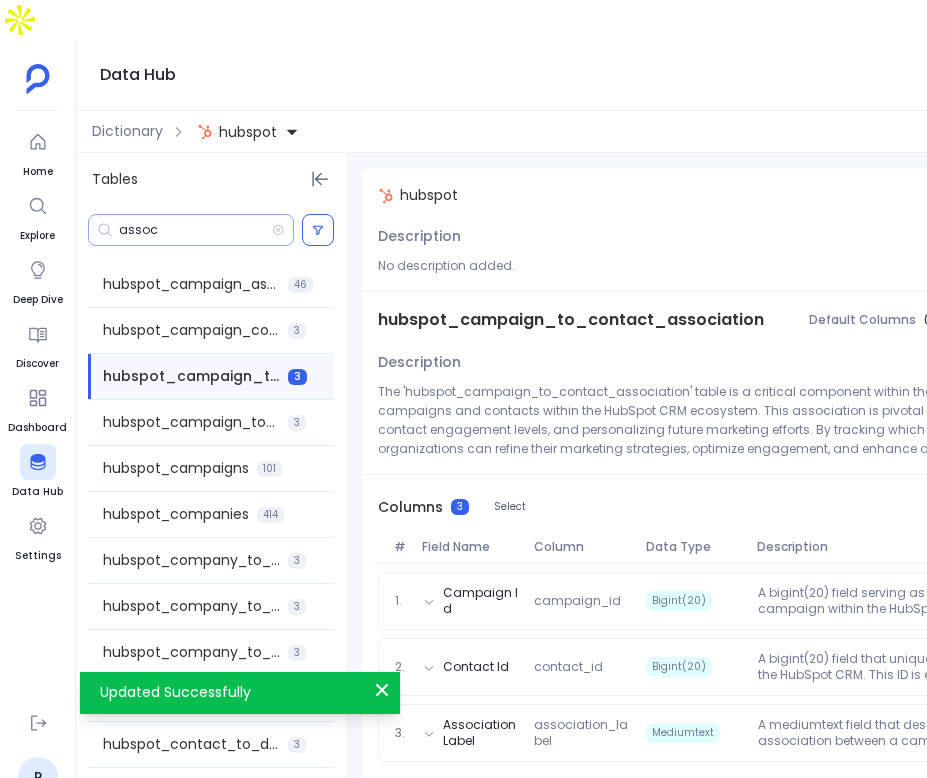 click on "assoc" at bounding box center (191, 230) 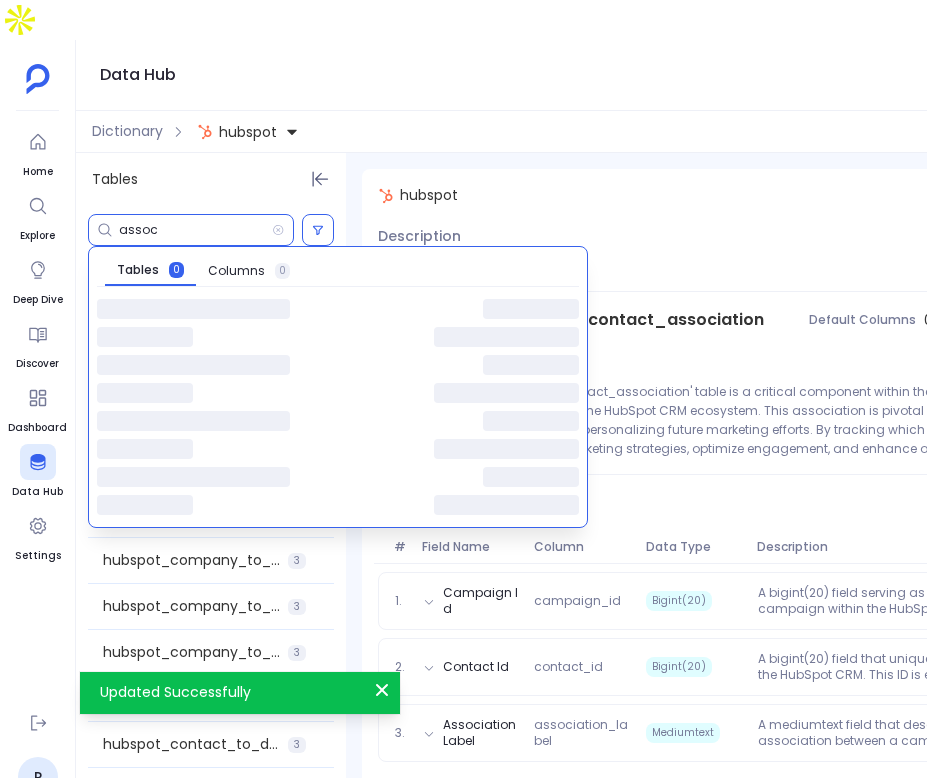 click on "assoc" at bounding box center (195, 230) 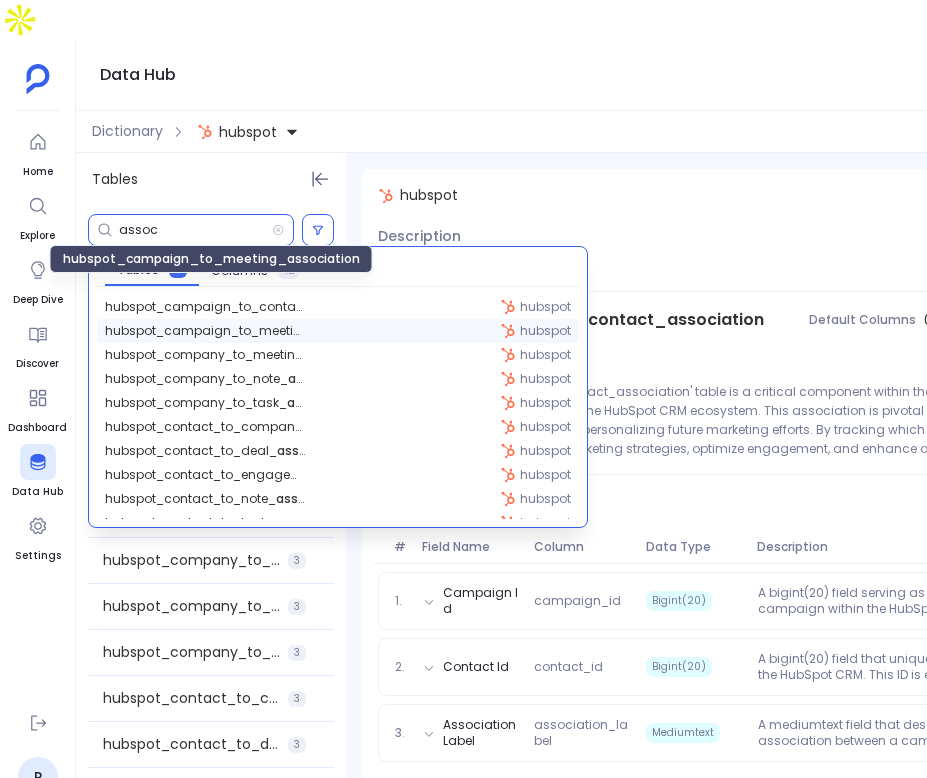 click on "hubspot_campaign_to_meeting_ assoc iation" at bounding box center [205, 331] 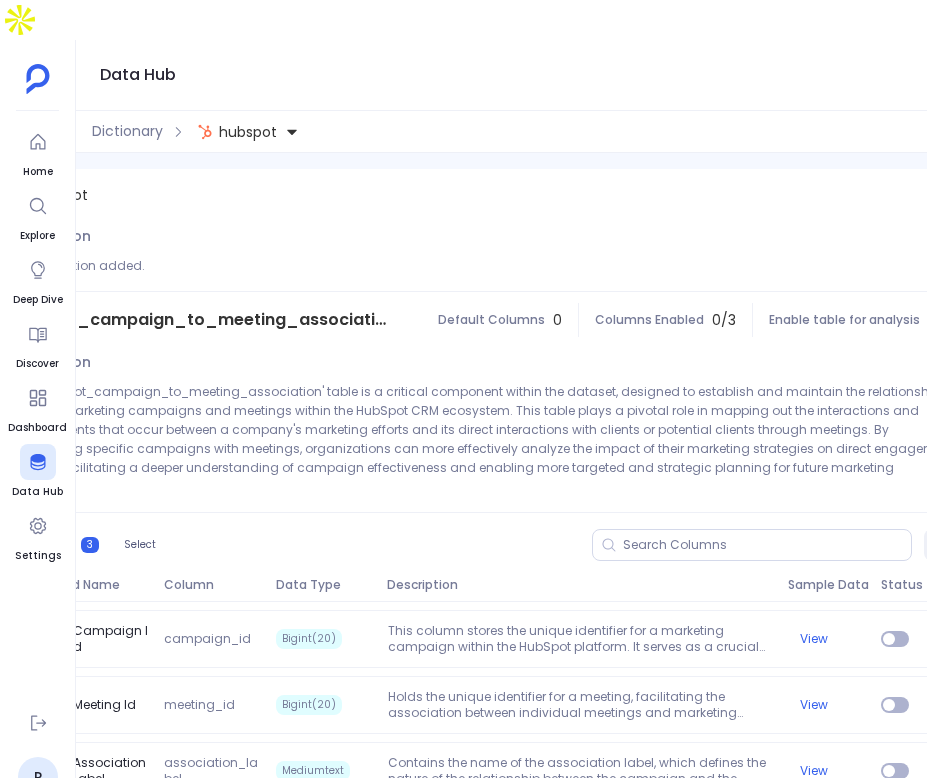 scroll, scrollTop: 0, scrollLeft: 403, axis: horizontal 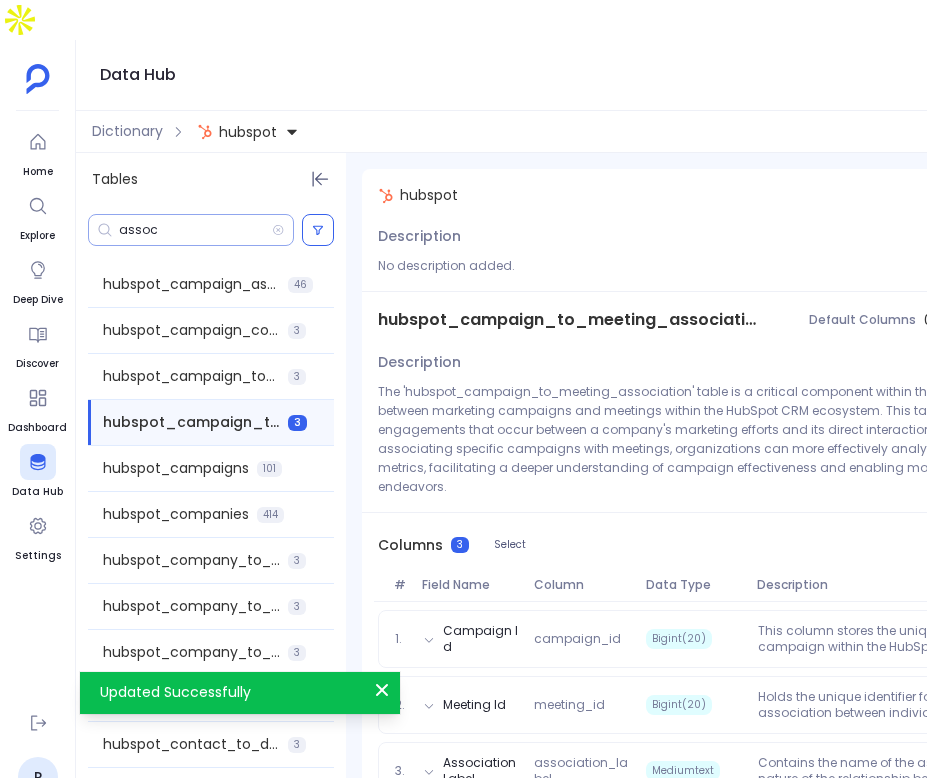 click on "assoc" at bounding box center (195, 230) 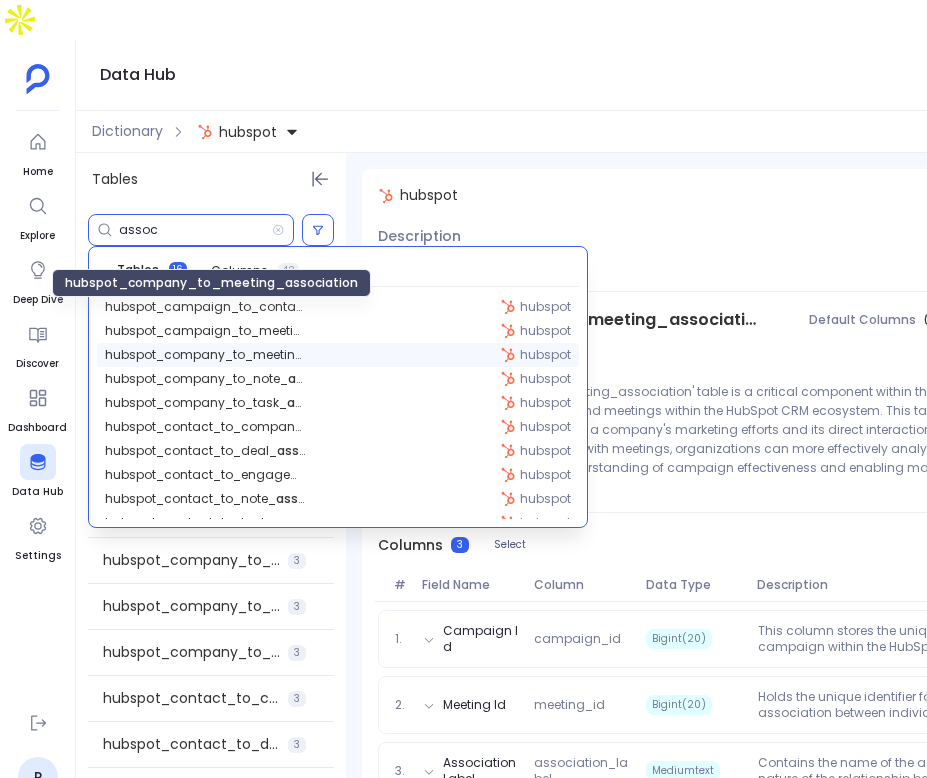 click on "hubspot_company_to_meeting_ assoc iation" at bounding box center (205, 355) 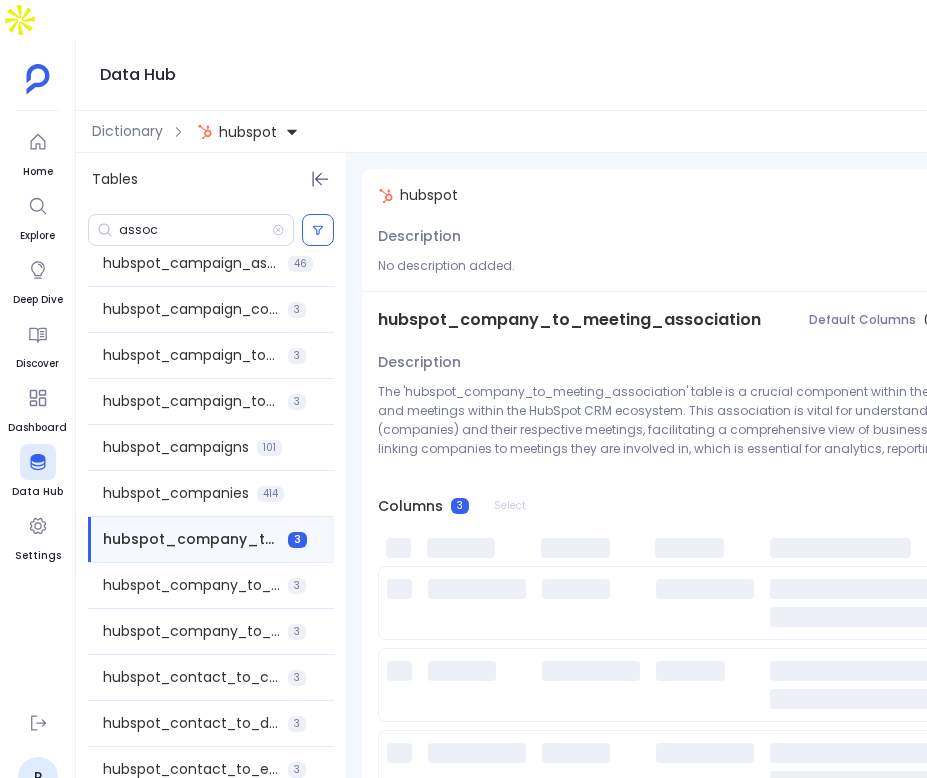scroll, scrollTop: 24, scrollLeft: 0, axis: vertical 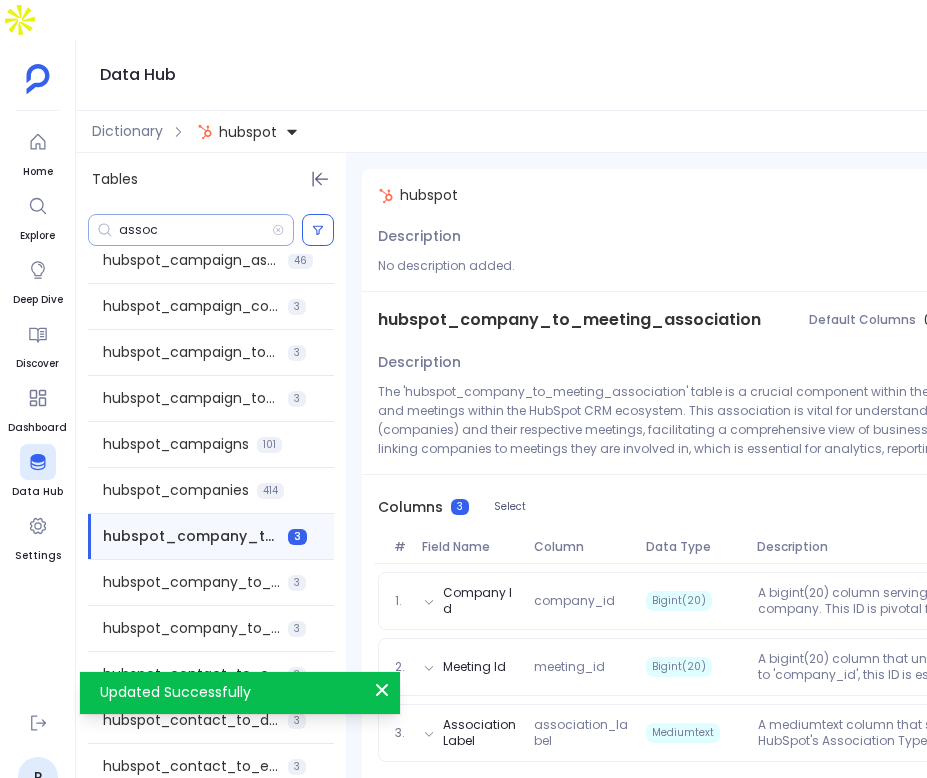 click on "assoc" at bounding box center [195, 230] 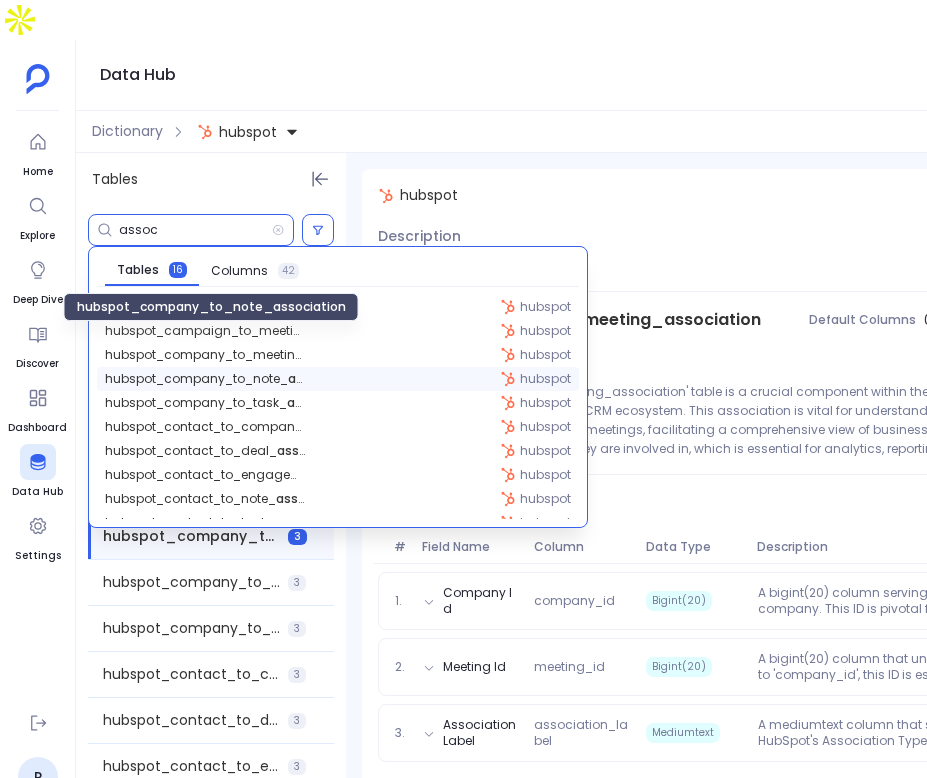 click on "hubspot_company_to_note_ assoc iation" at bounding box center (205, 379) 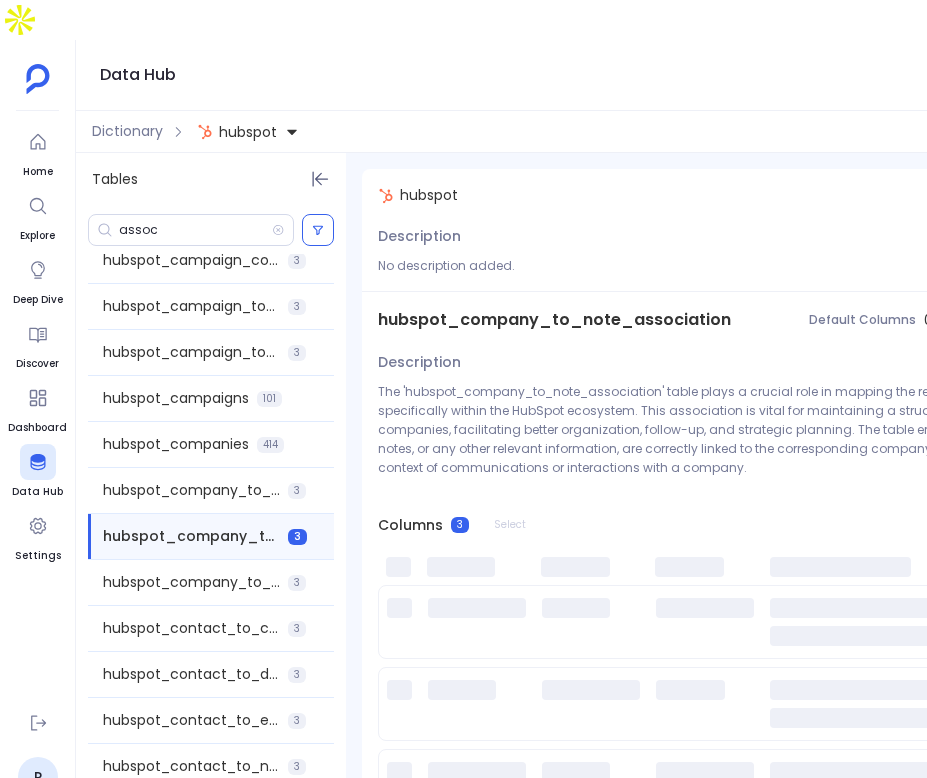 scroll, scrollTop: 70, scrollLeft: 0, axis: vertical 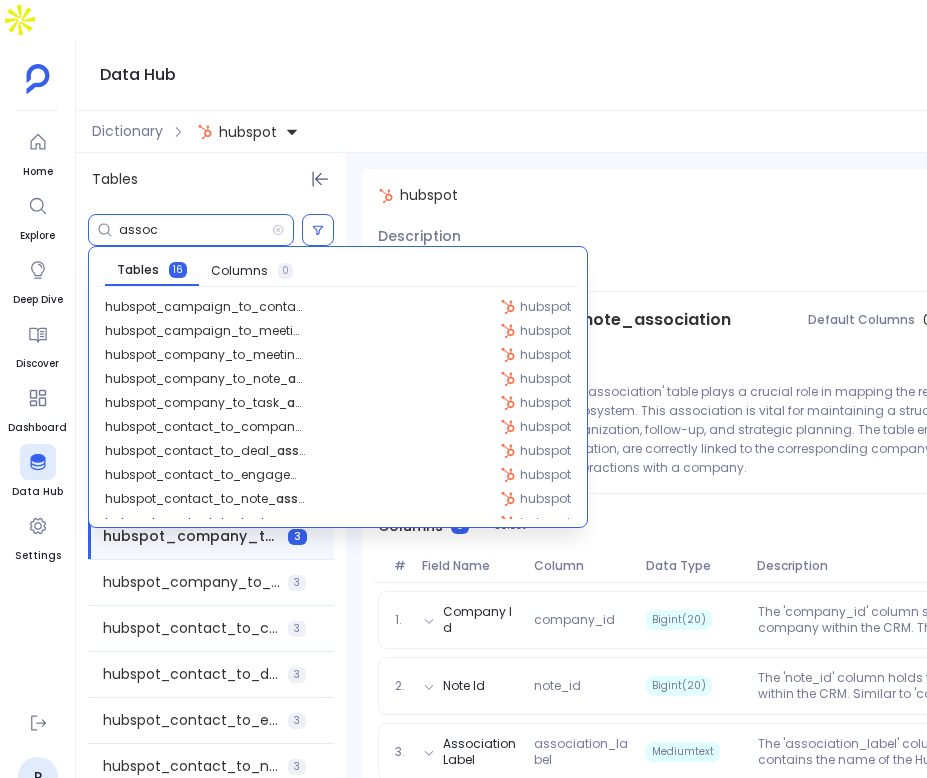 click on "assoc" at bounding box center [195, 230] 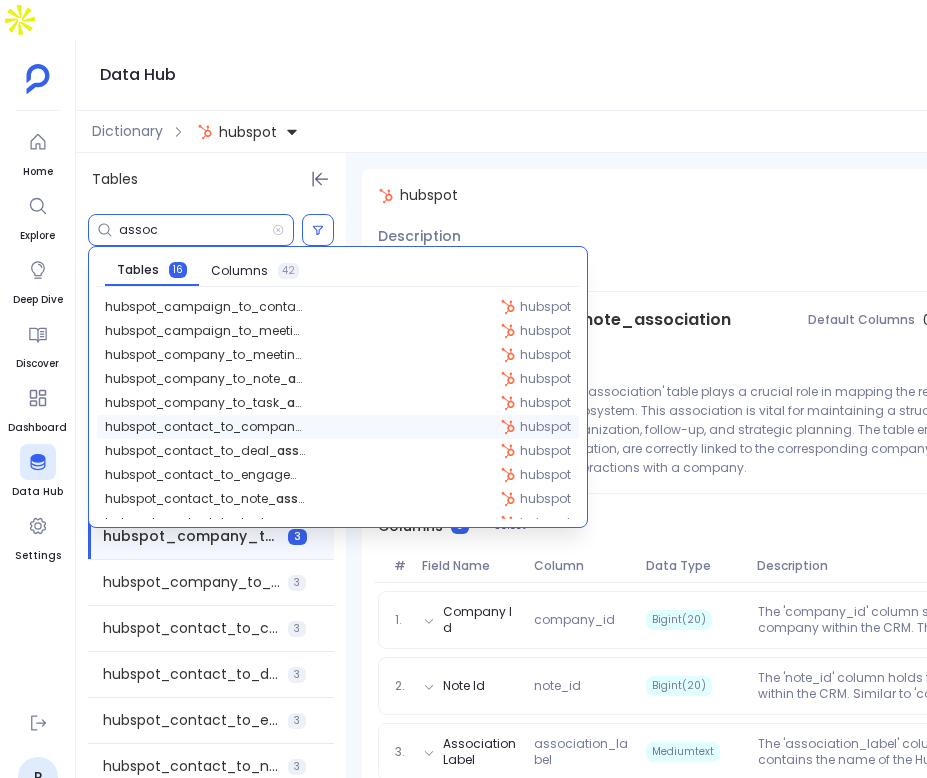 click on "hubspot_contact_to_company_ assoc iation hubspot" at bounding box center [338, 427] 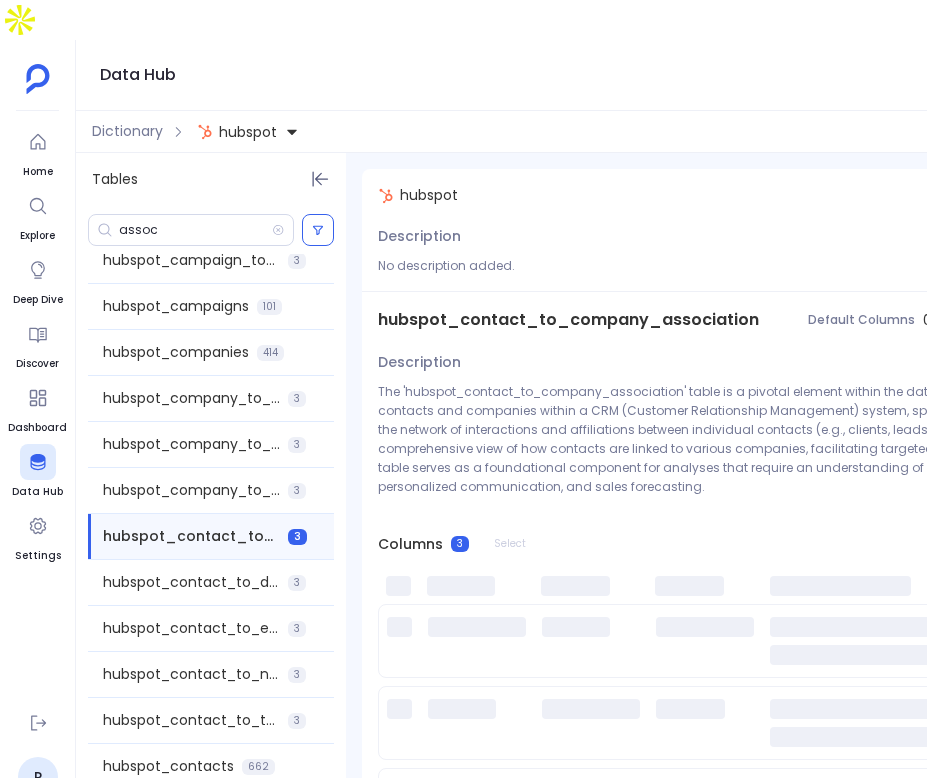 scroll, scrollTop: 162, scrollLeft: 0, axis: vertical 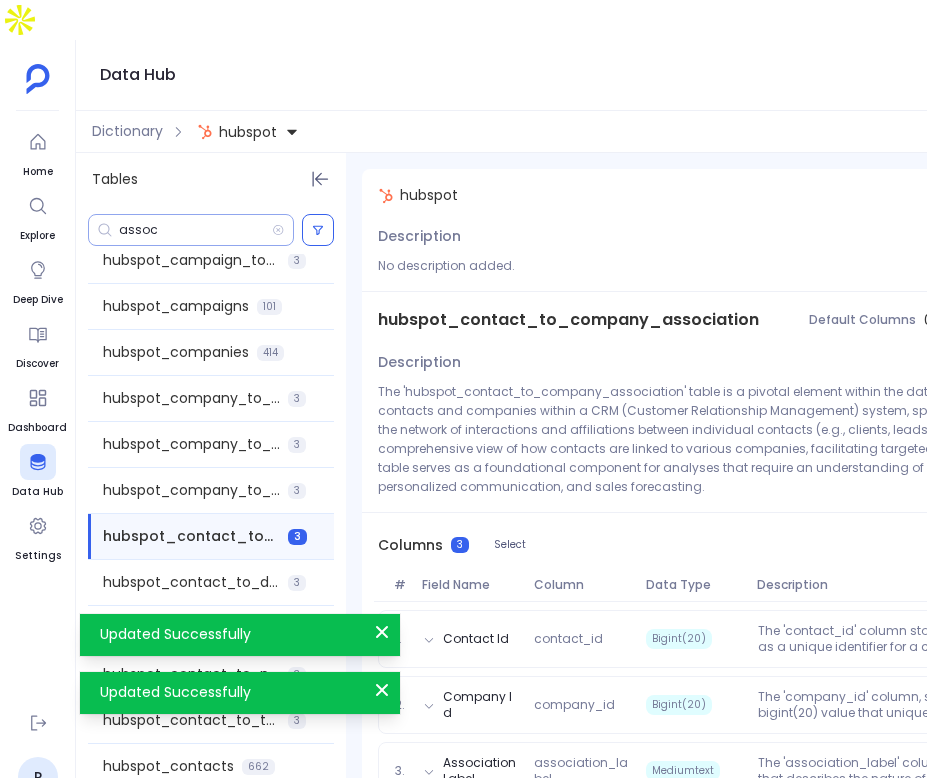 click on "assoc" at bounding box center (195, 230) 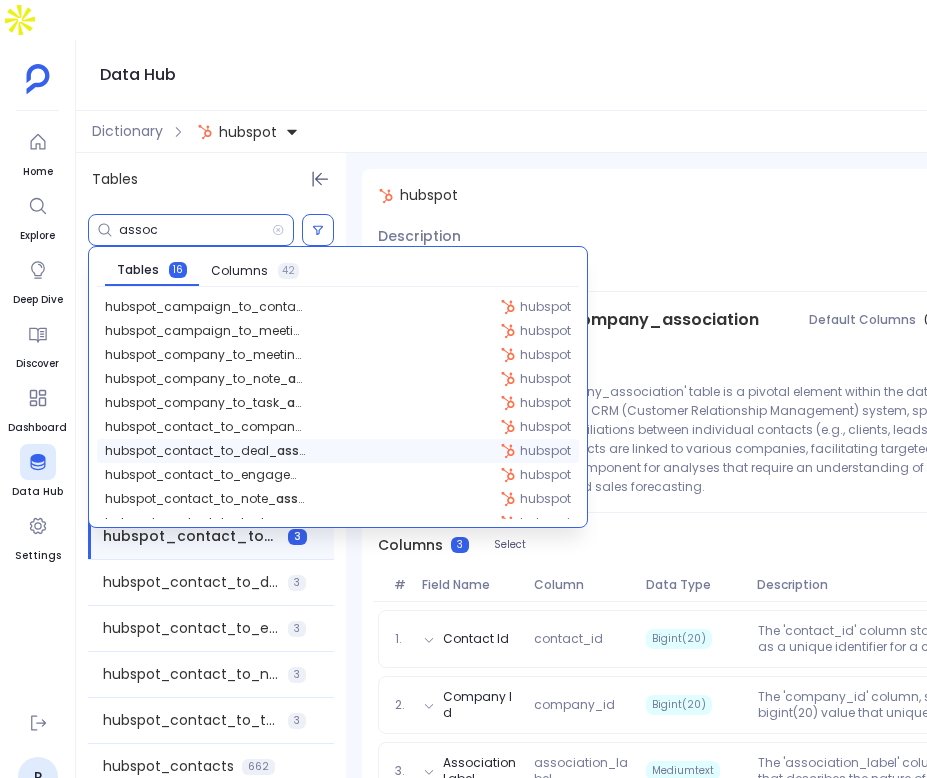 click on "hubspot_contact_to_deal_ assoc iation hubspot" at bounding box center [338, 451] 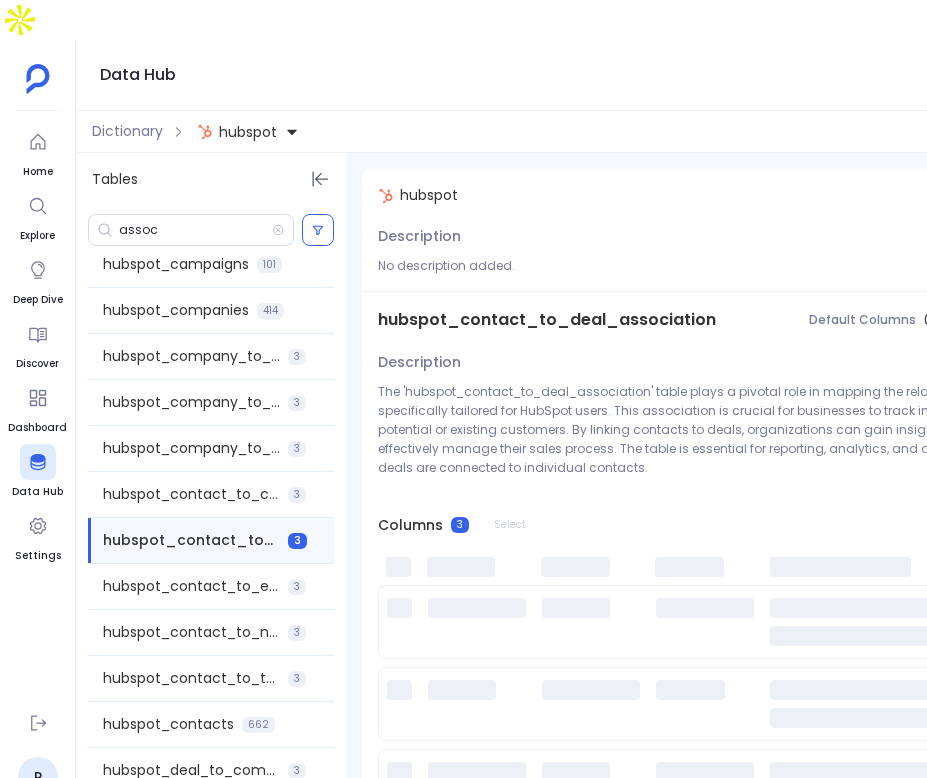 scroll, scrollTop: 208, scrollLeft: 0, axis: vertical 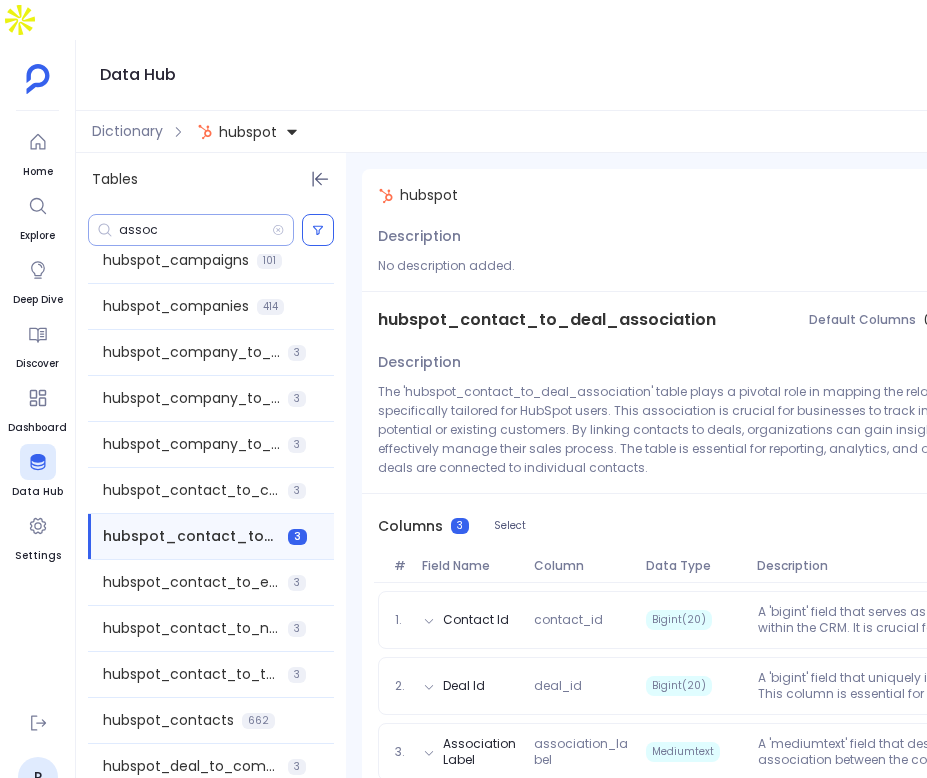 click on "assoc" at bounding box center (195, 230) 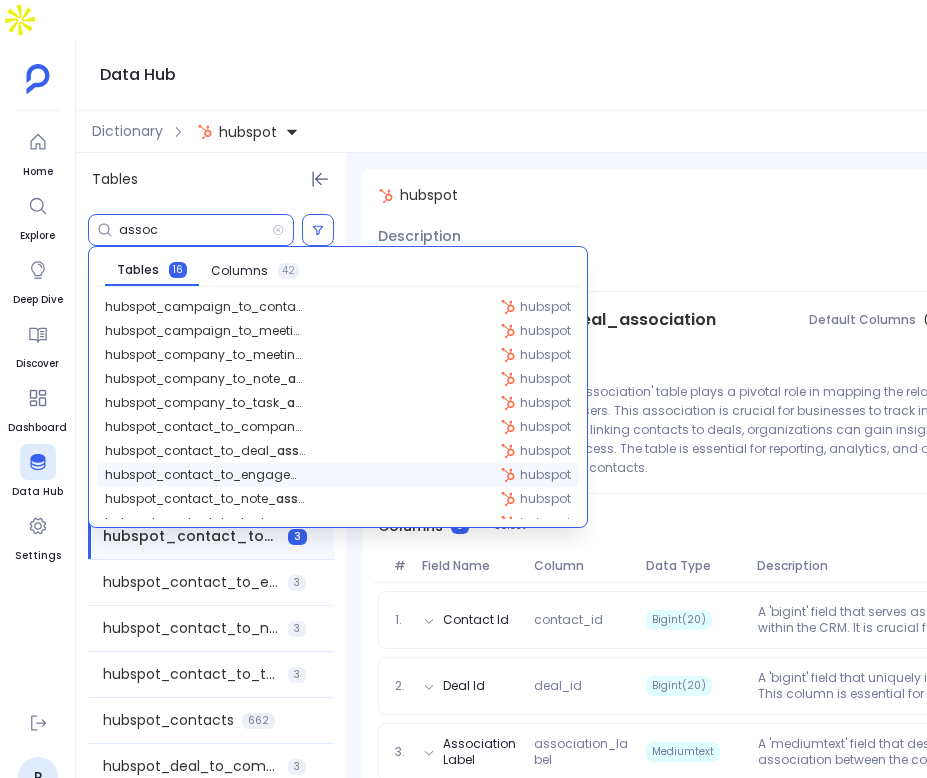click on "hubspot_contact_to_engagement_ assoc iation hubspot" at bounding box center [338, 475] 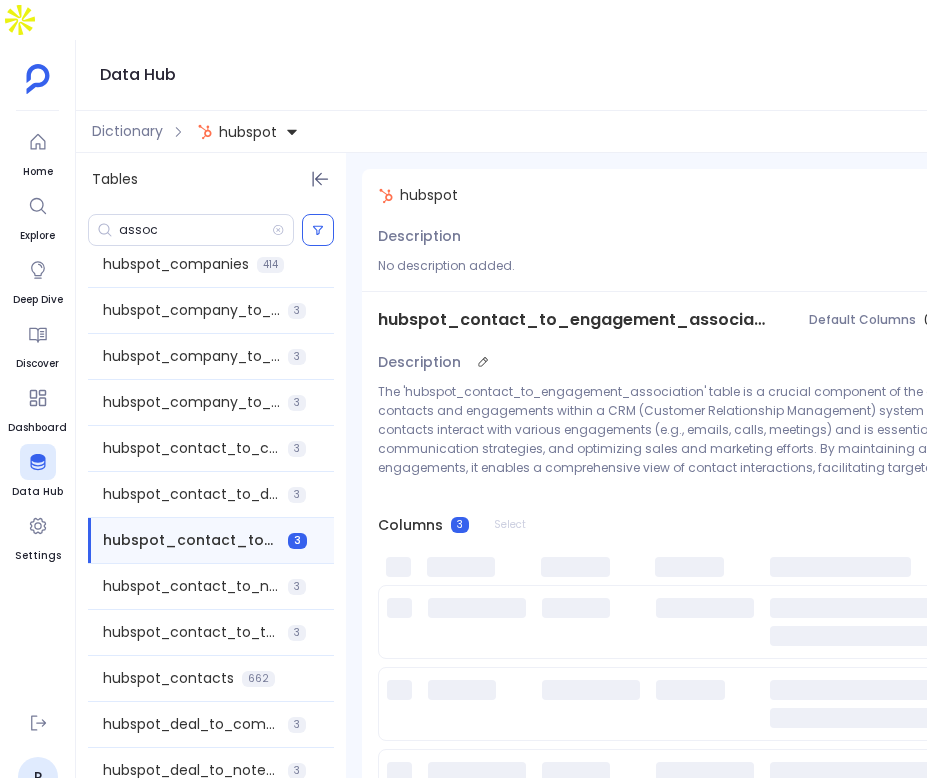 scroll, scrollTop: 254, scrollLeft: 0, axis: vertical 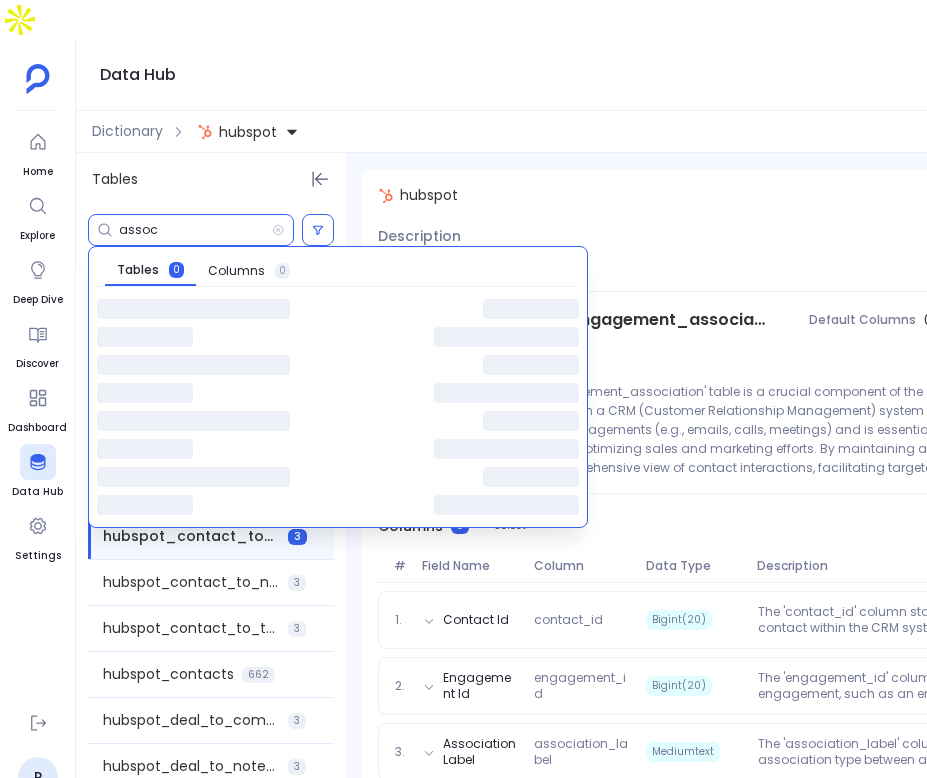 click on "assoc" at bounding box center (195, 230) 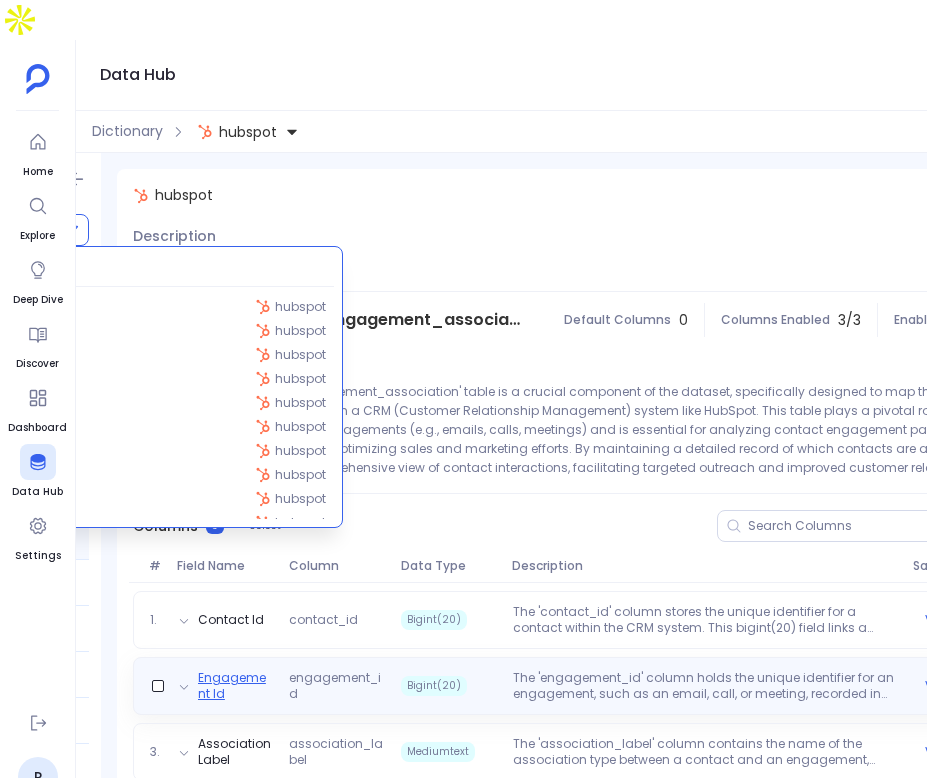 scroll, scrollTop: 0, scrollLeft: 0, axis: both 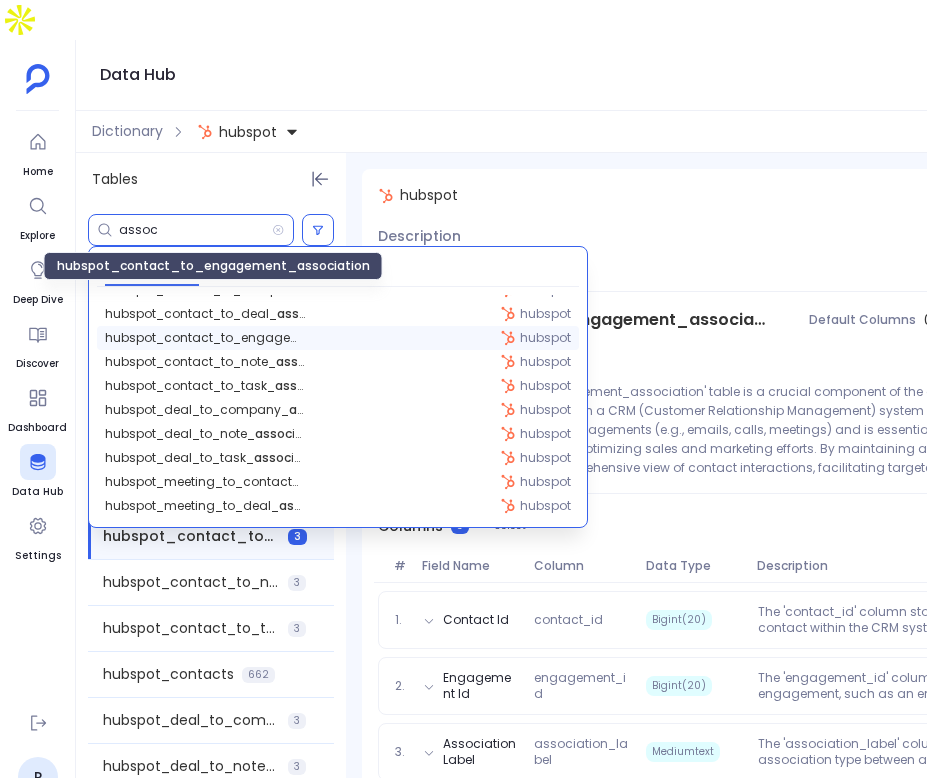 click on "hubspot_contact_to_engagement_ assoc iation" at bounding box center [205, 338] 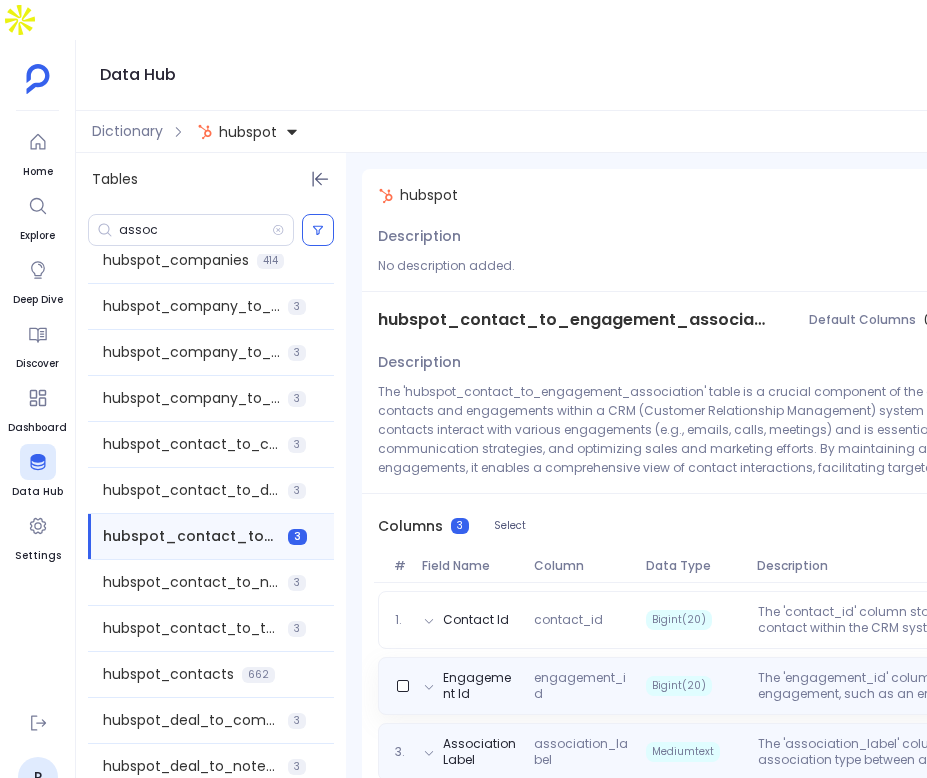 scroll, scrollTop: 254, scrollLeft: 0, axis: vertical 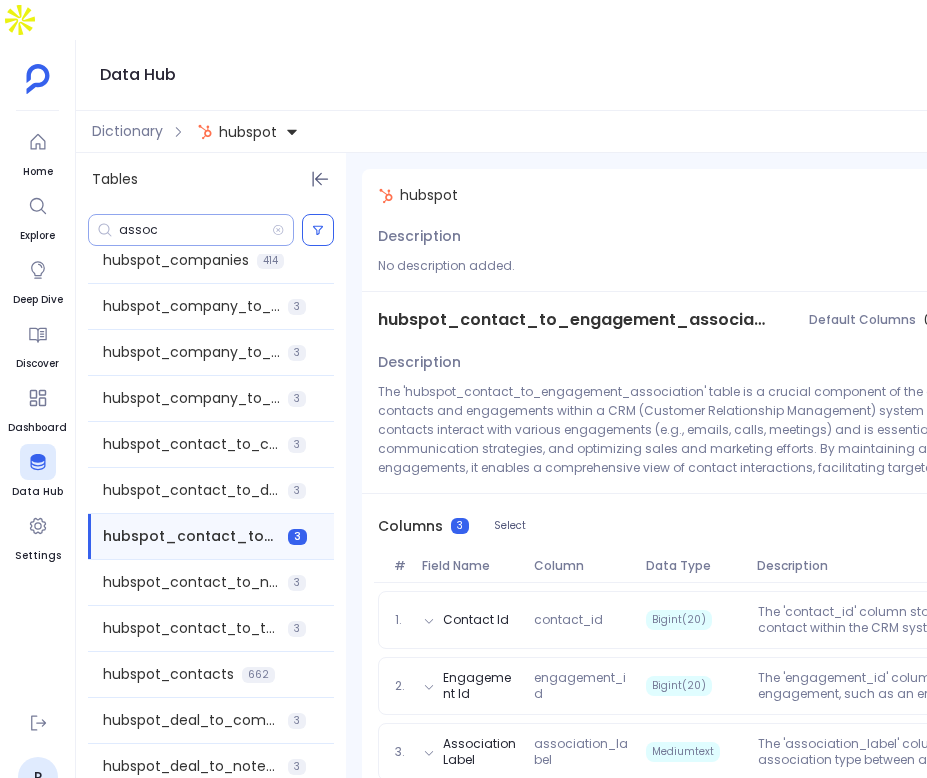 click on "assoc" at bounding box center (195, 230) 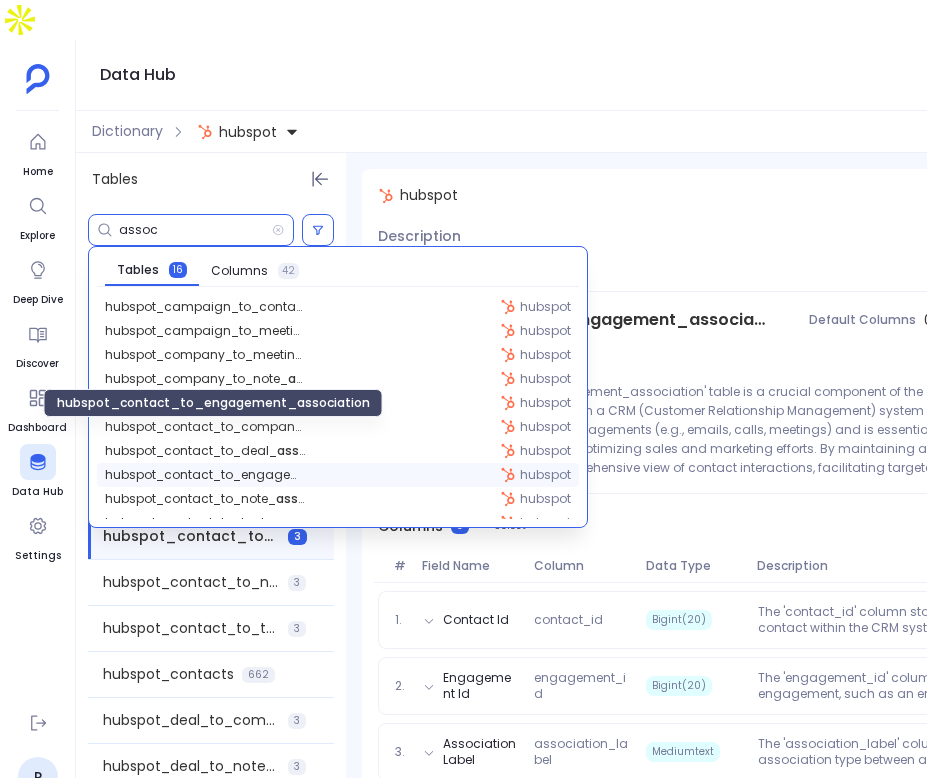 scroll, scrollTop: 160, scrollLeft: 0, axis: vertical 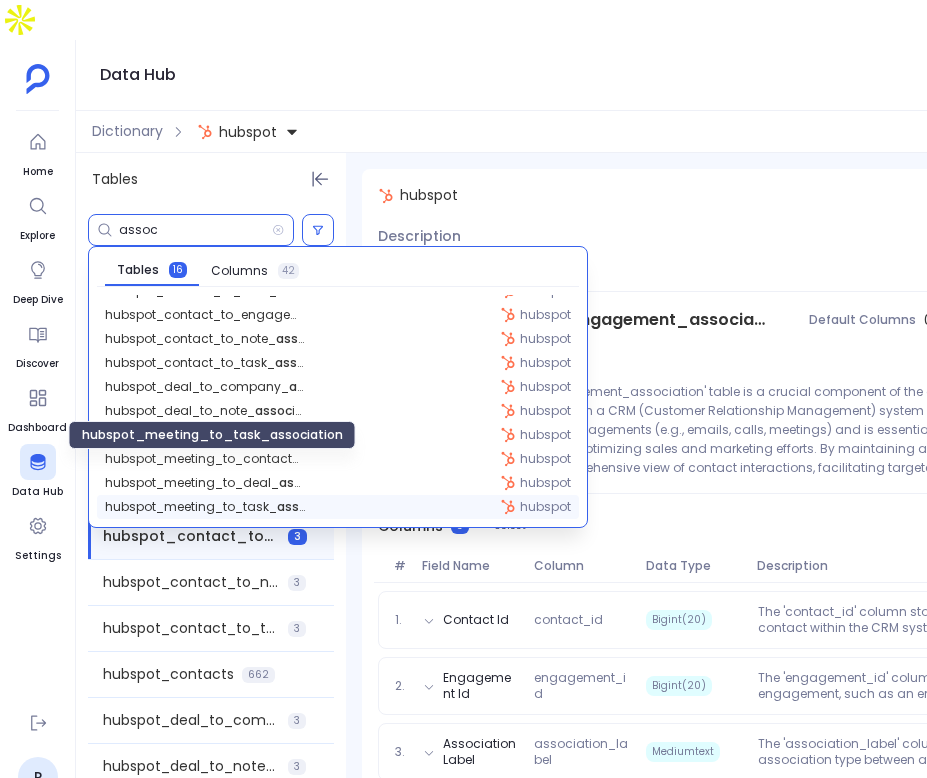 click on "hubspot_meeting_to_task_ assoc iation" at bounding box center [205, 507] 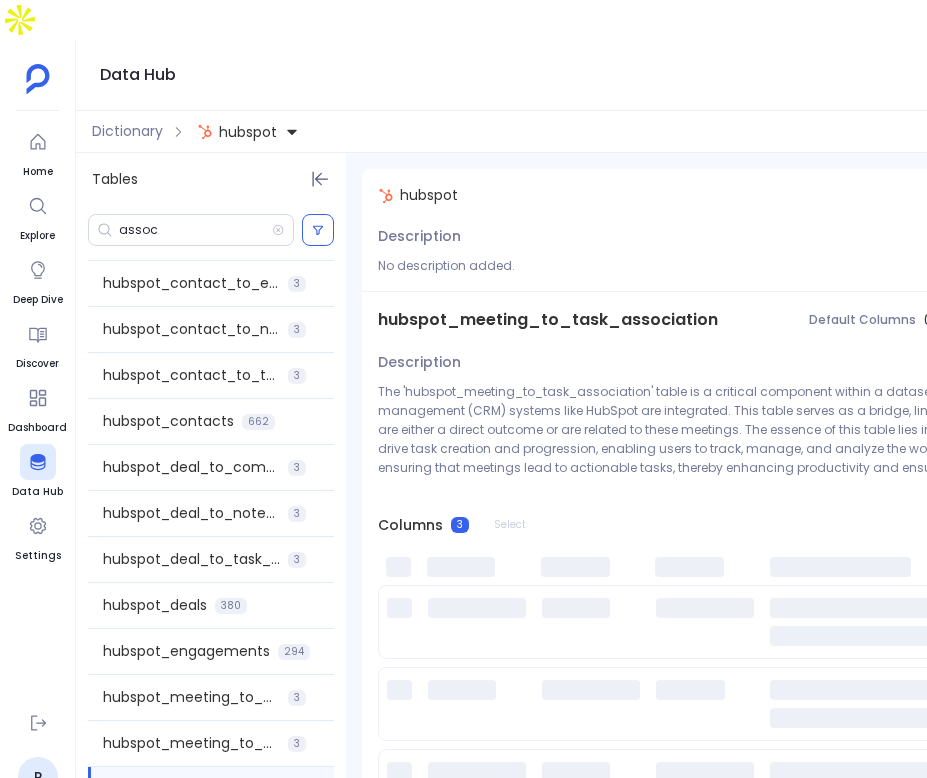 scroll, scrollTop: 693, scrollLeft: 0, axis: vertical 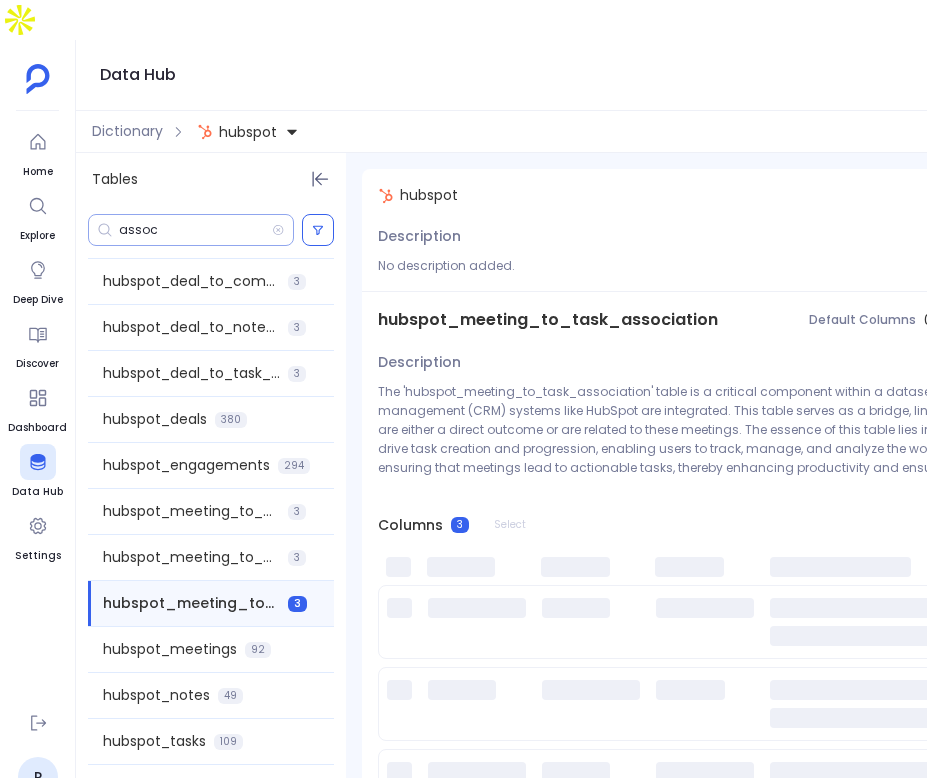 click on "assoc" at bounding box center [191, 230] 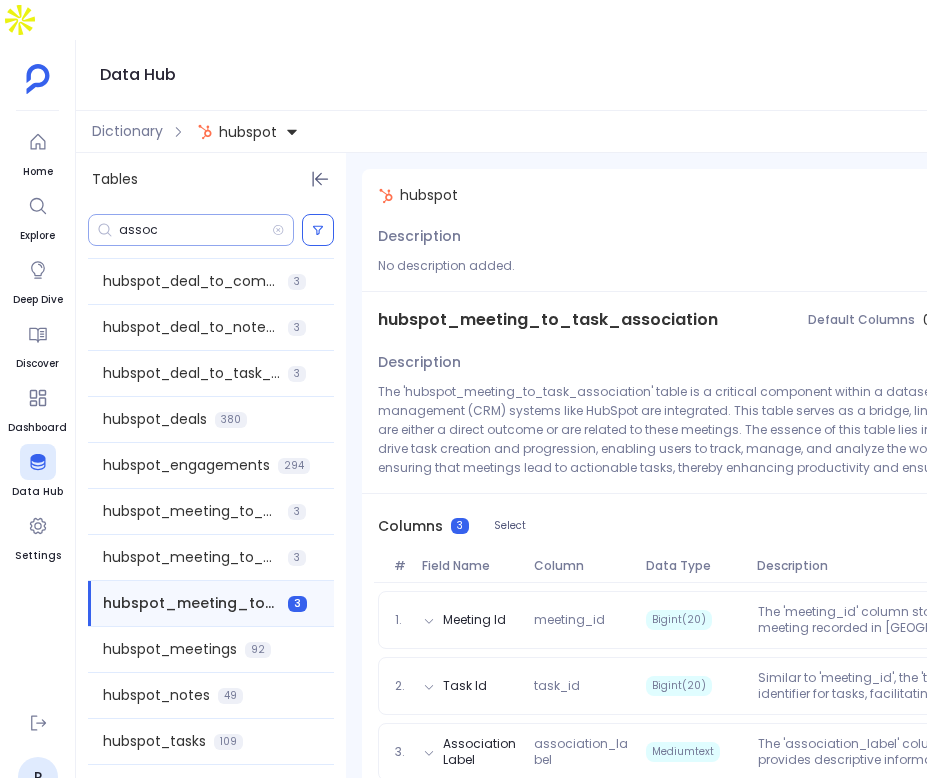 click on "assoc" at bounding box center [191, 230] 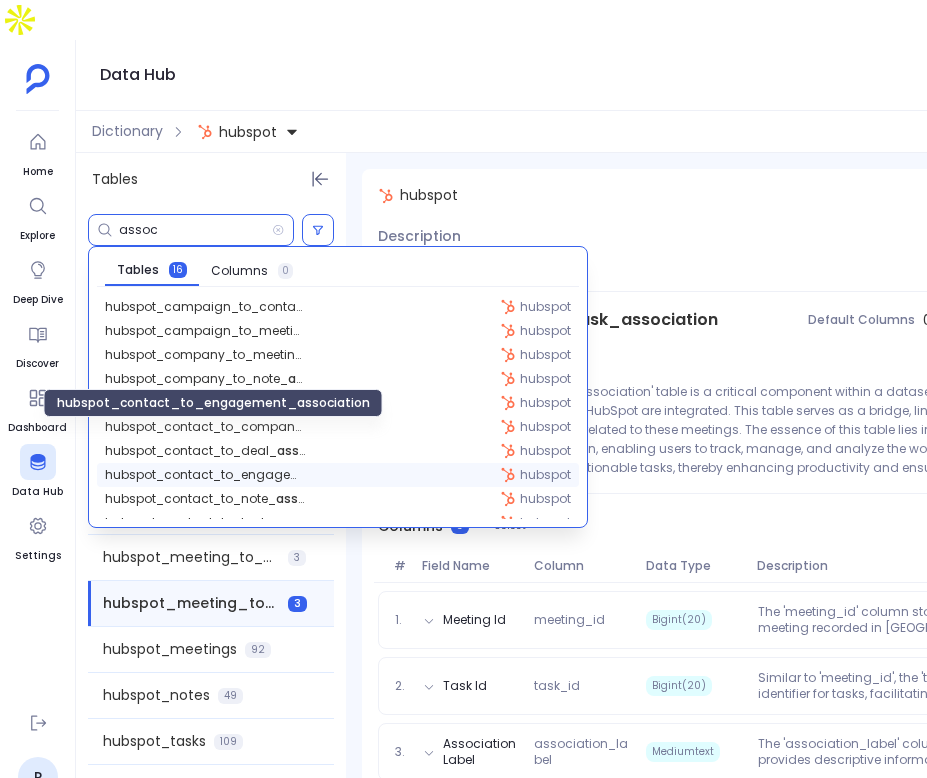 scroll, scrollTop: 160, scrollLeft: 0, axis: vertical 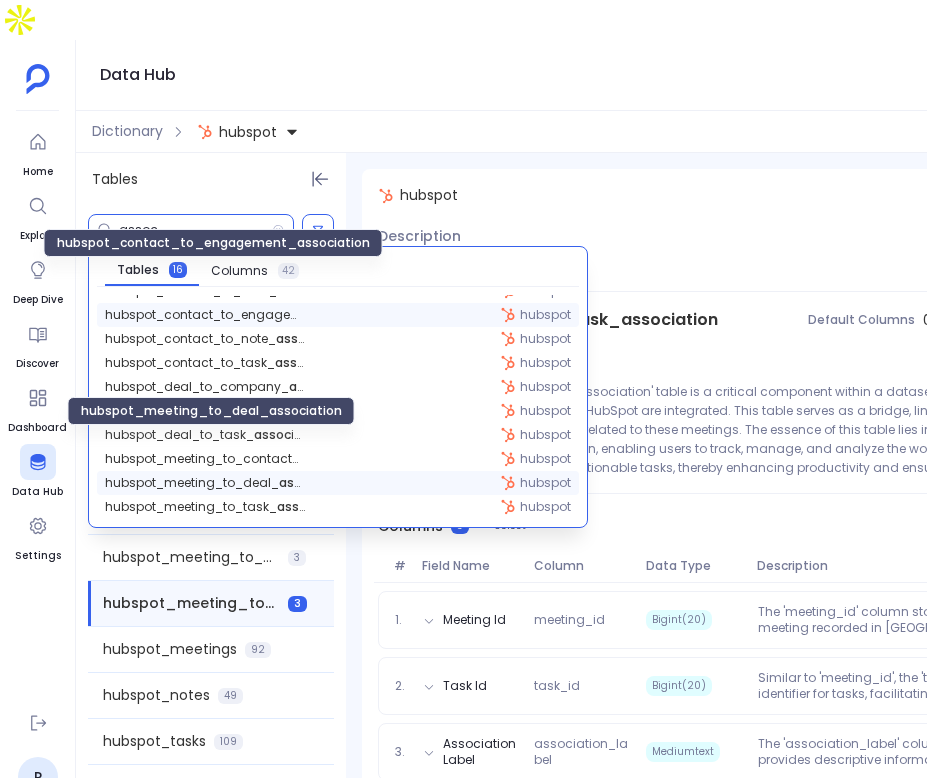 click on "hubspot_meeting_to_deal_ assoc iation" at bounding box center [205, 483] 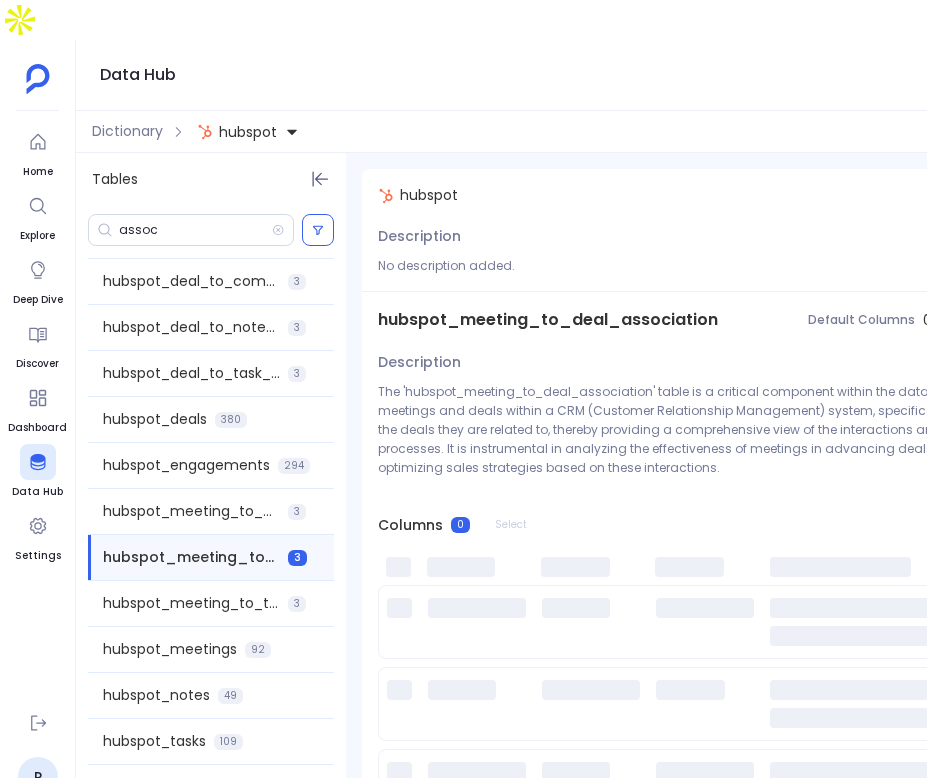 scroll, scrollTop: 0, scrollLeft: 403, axis: horizontal 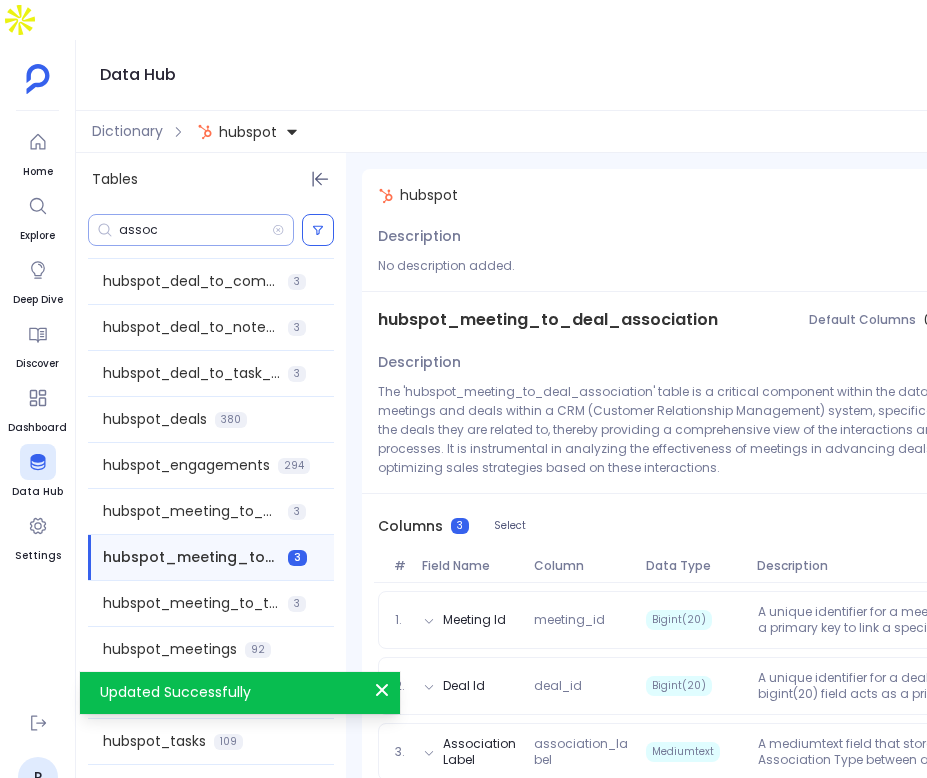 click on "assoc" at bounding box center (195, 230) 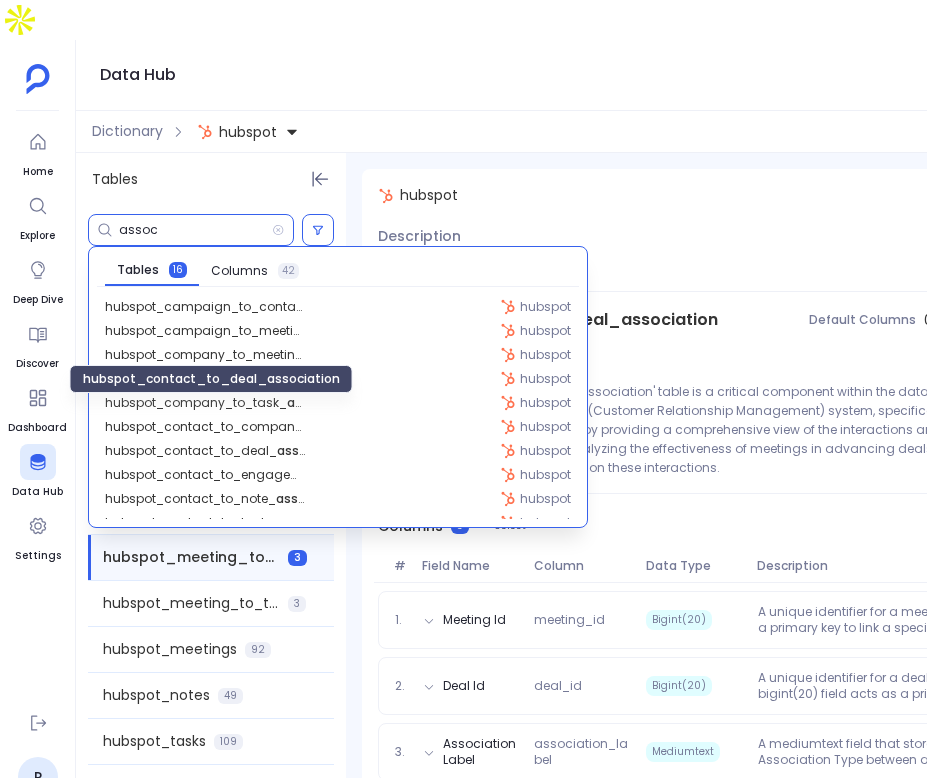 scroll, scrollTop: 160, scrollLeft: 0, axis: vertical 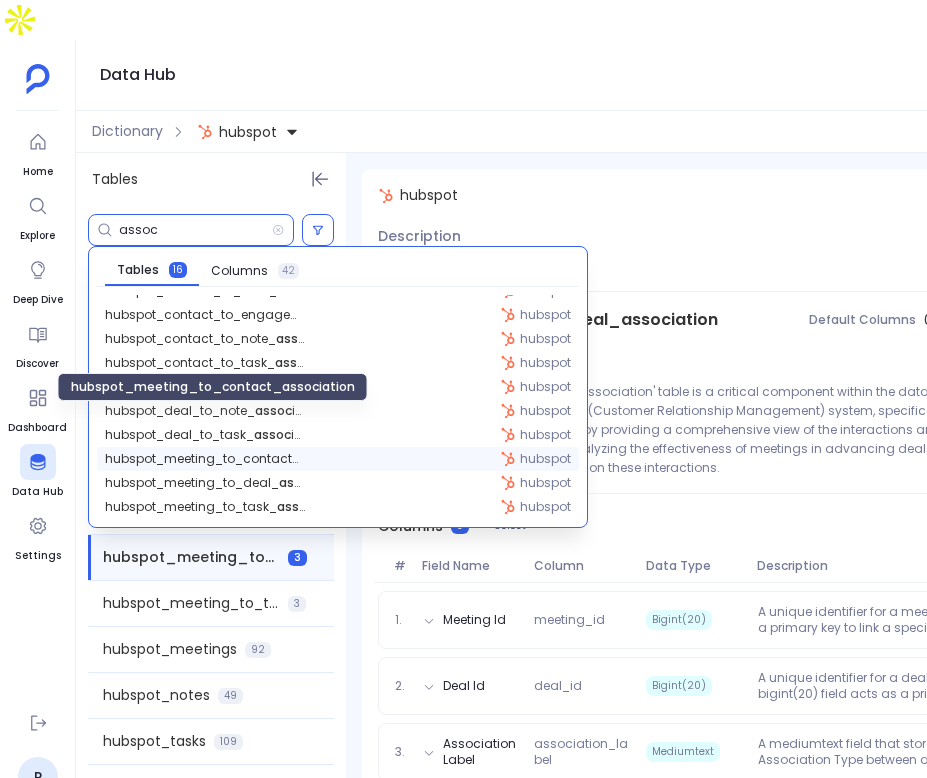 click on "hubspot_meeting_to_contact_ assoc iation" at bounding box center [205, 459] 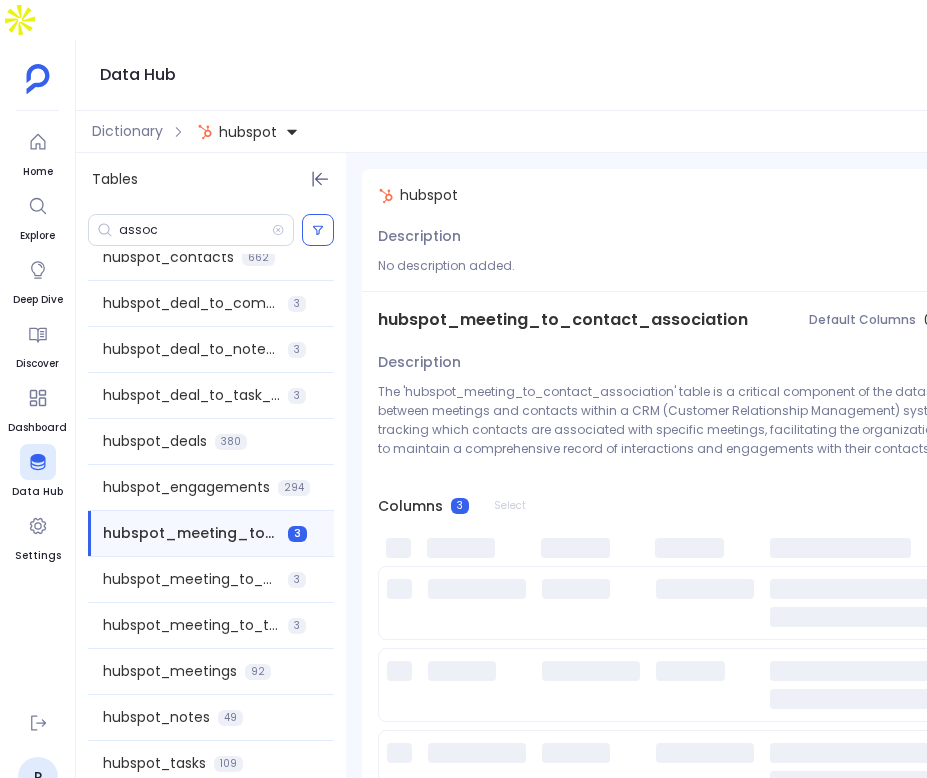 scroll, scrollTop: 668, scrollLeft: 0, axis: vertical 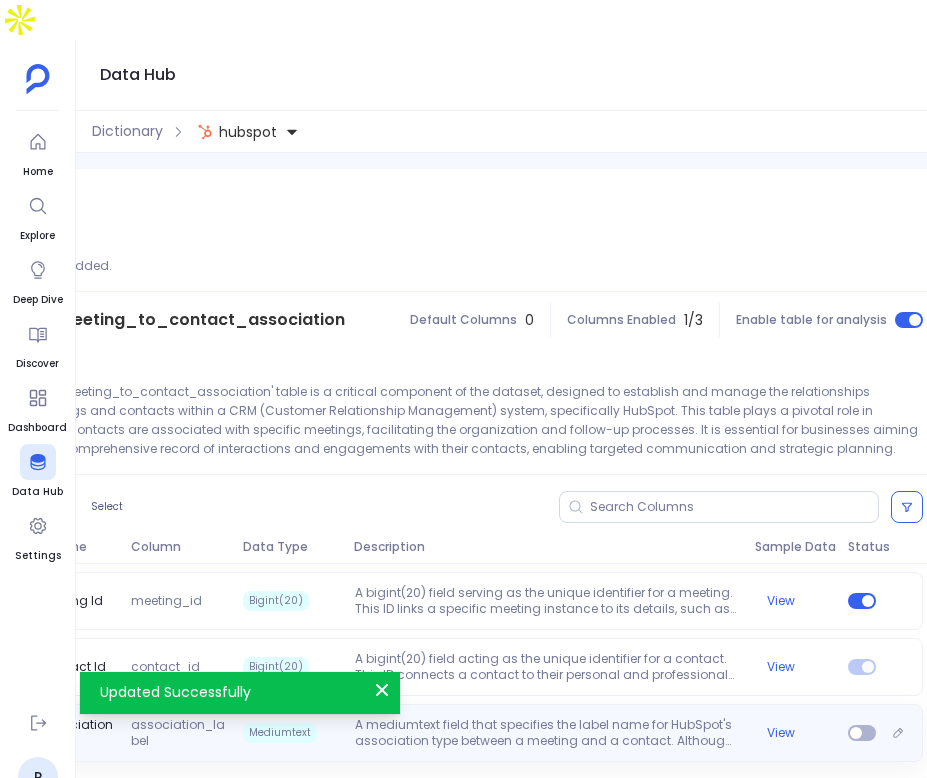click on "Association Label association_label Mediumtext A mediumtext field that specifies the label name for HubSpot's association type between a meeting and a contact. Although the sample records show this field as empty, it potentially holds significant value in categorizing the nature of the association, such as 'attendee' or 'organizer', providing deeper insights into the role of the contact in the meeting. View" at bounding box center (449, 733) 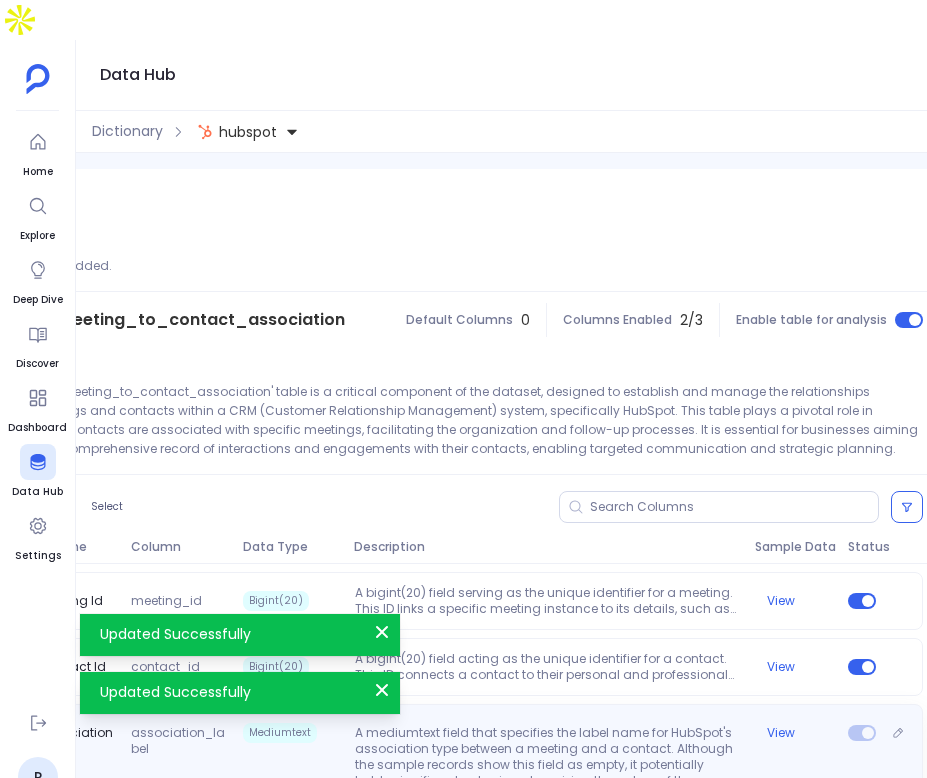 scroll, scrollTop: 0, scrollLeft: 0, axis: both 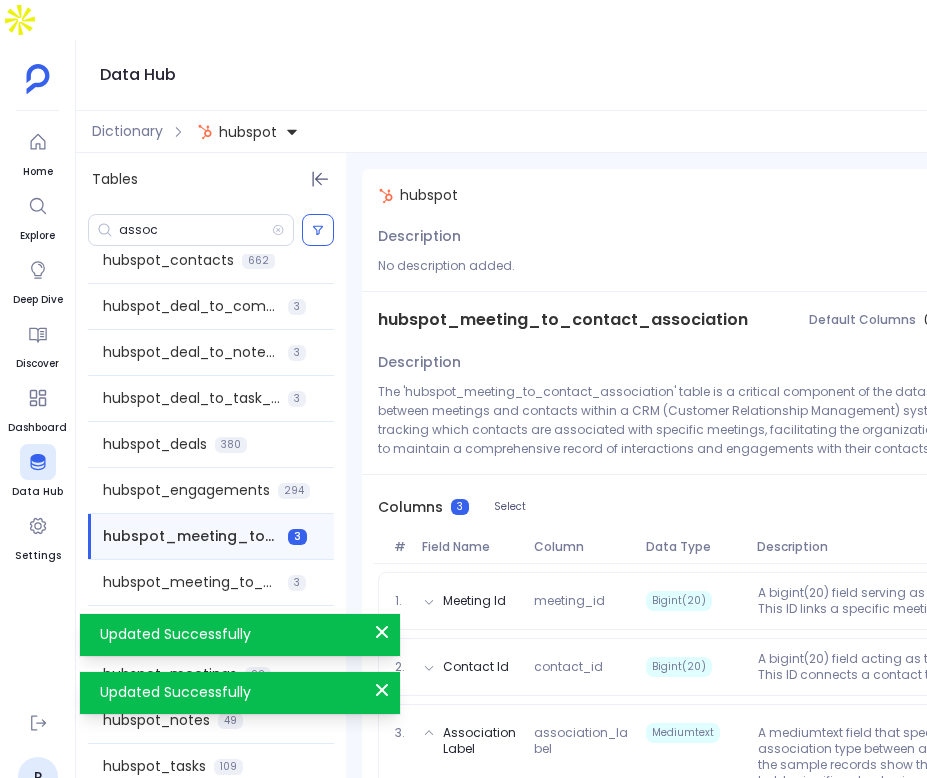 click on "assoc" at bounding box center [211, 230] 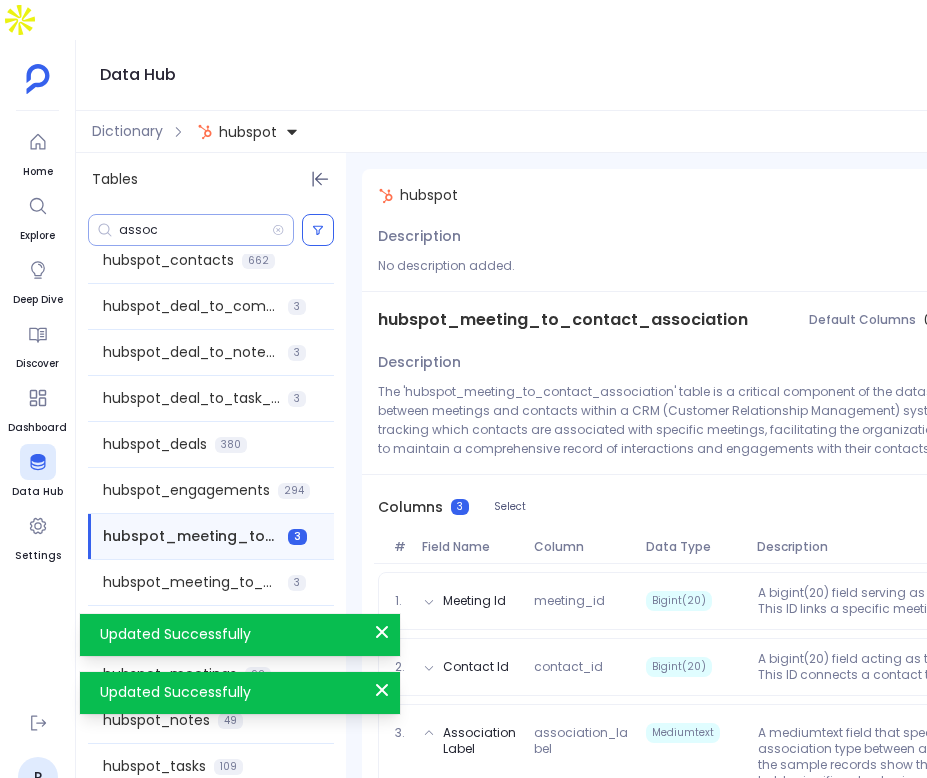 click on "assoc" at bounding box center (195, 230) 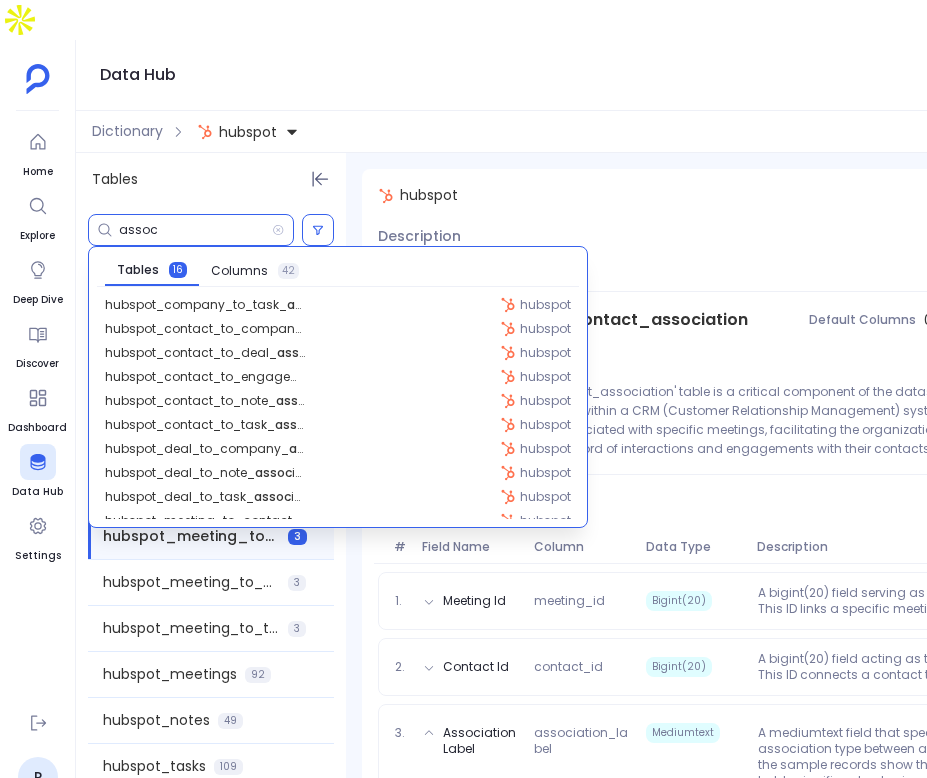 scroll, scrollTop: 95, scrollLeft: 0, axis: vertical 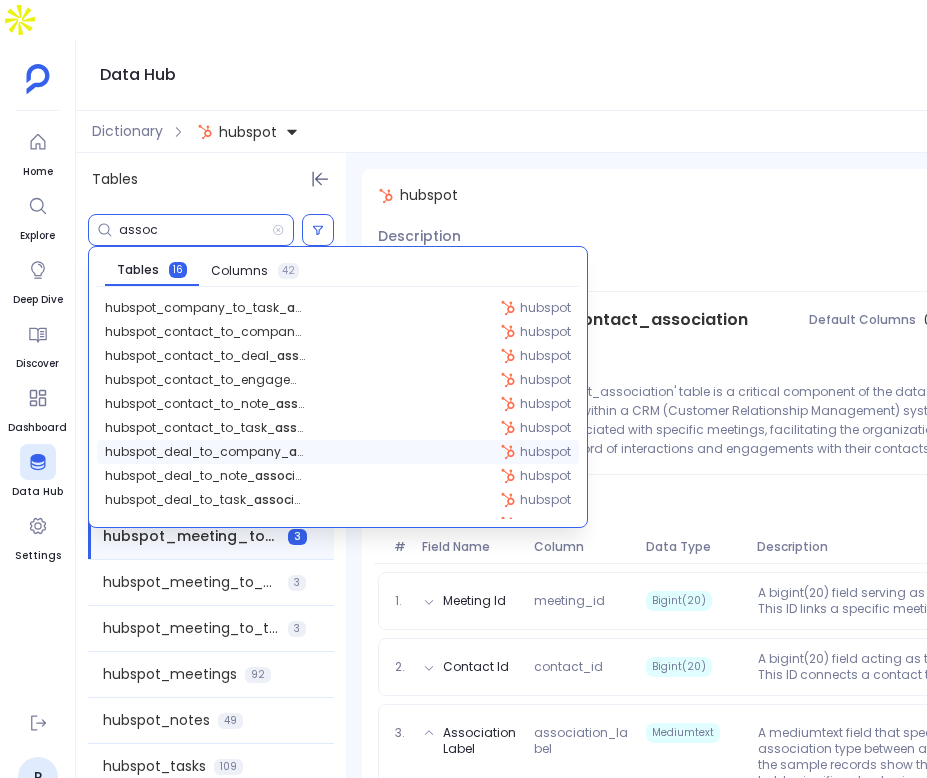 click on "hubspot_deal_to_company_ assoc iation hubspot" at bounding box center [338, 452] 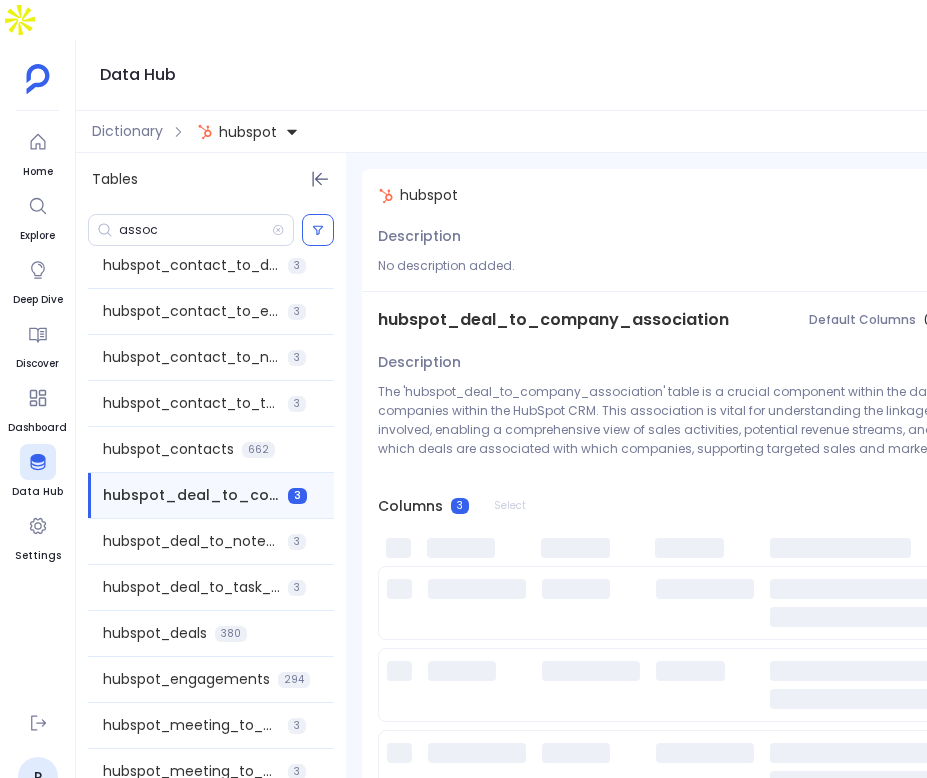 scroll, scrollTop: 438, scrollLeft: 0, axis: vertical 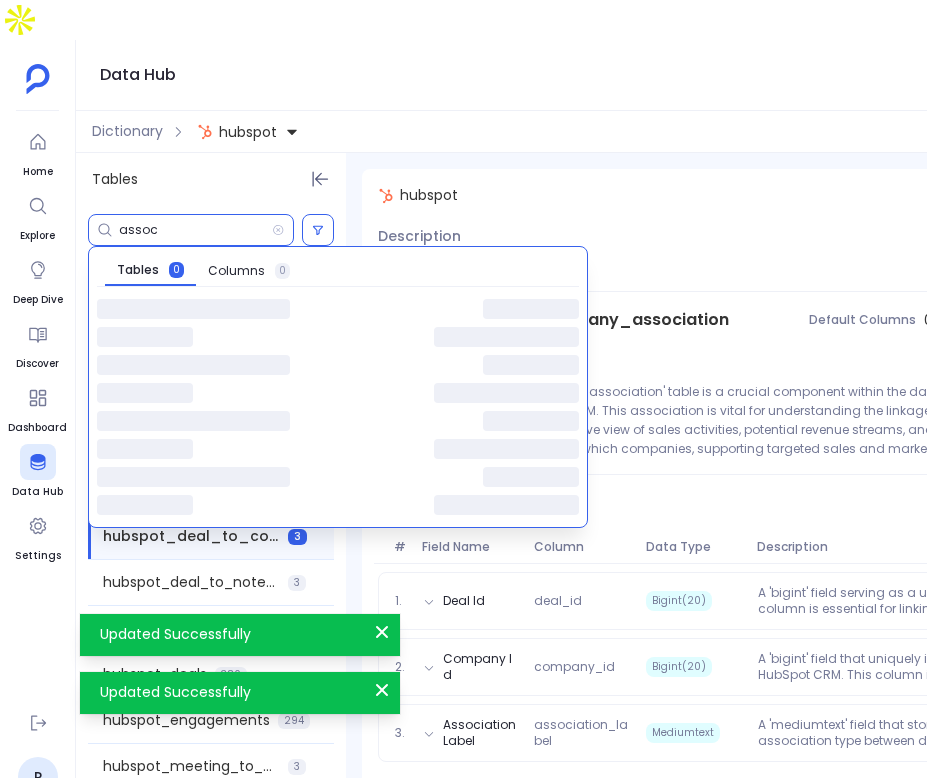click on "assoc" at bounding box center (195, 230) 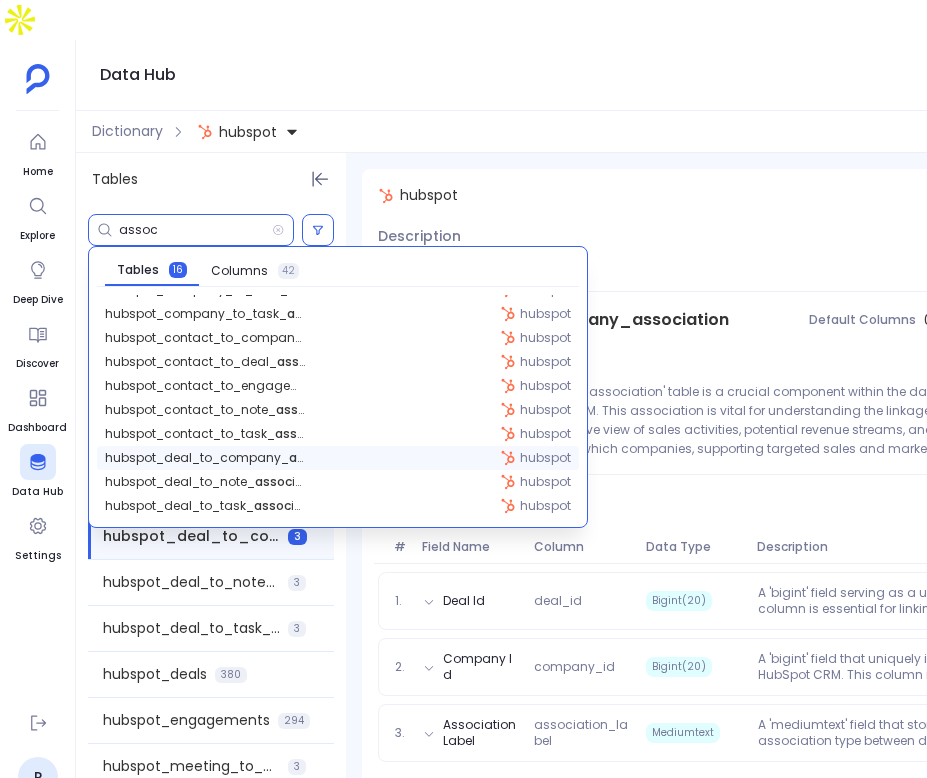 scroll, scrollTop: 86, scrollLeft: 0, axis: vertical 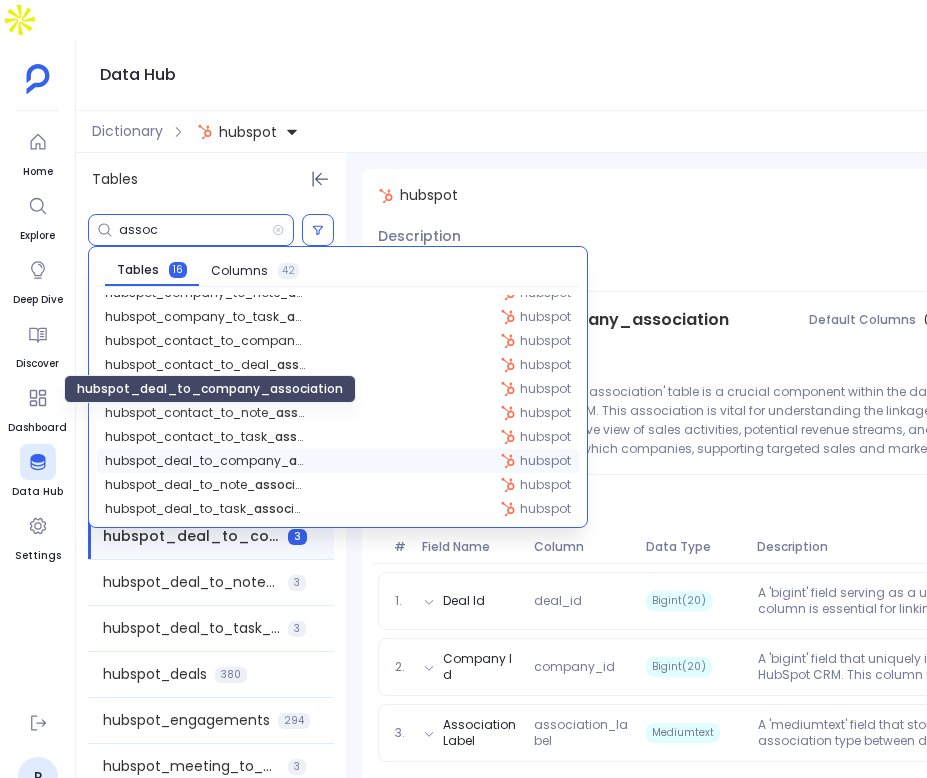 click on "hubspot_deal_to_company_ assoc iation" at bounding box center (205, 461) 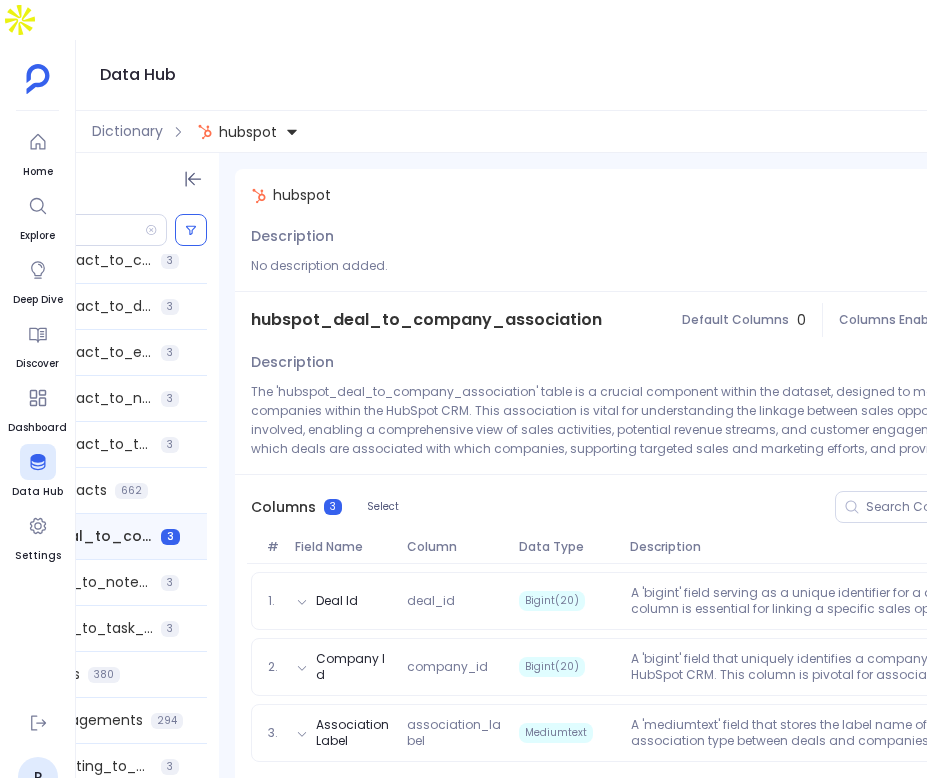 scroll, scrollTop: 0, scrollLeft: 0, axis: both 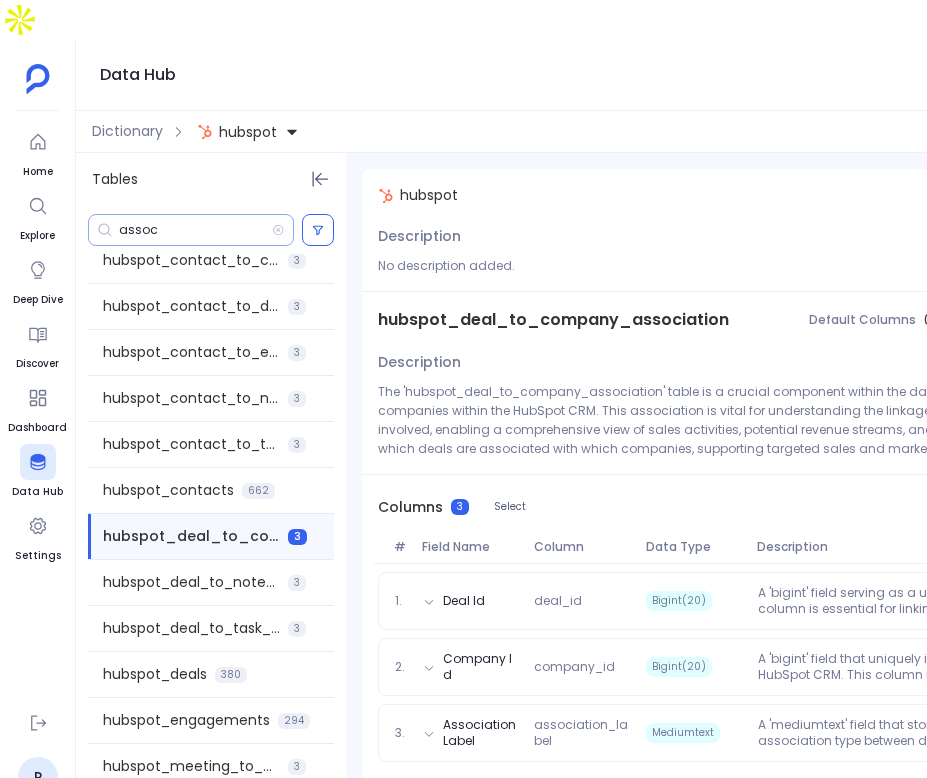 click on "assoc" at bounding box center [195, 230] 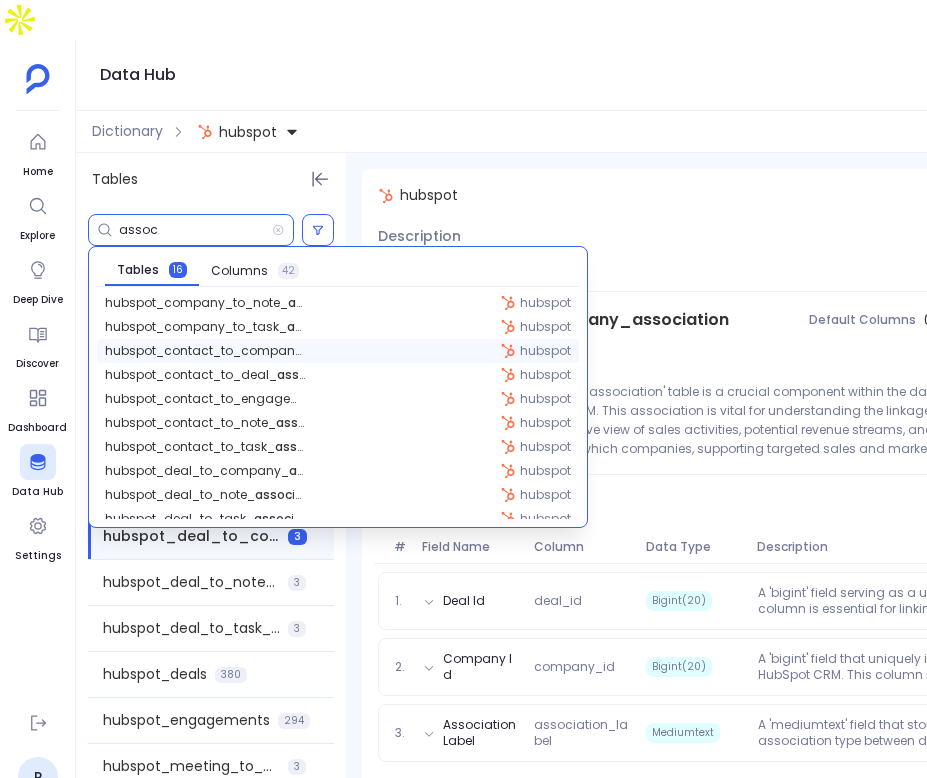 scroll, scrollTop: 75, scrollLeft: 0, axis: vertical 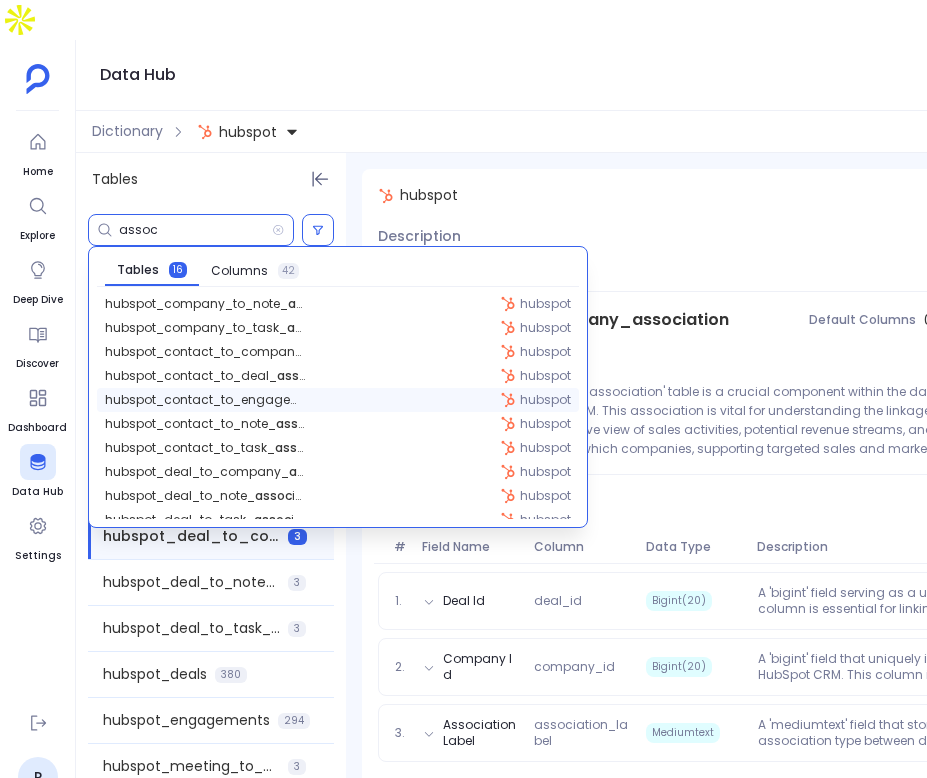 click on "hubspot_contact_to_engagement_ assoc iation hubspot" at bounding box center [338, 400] 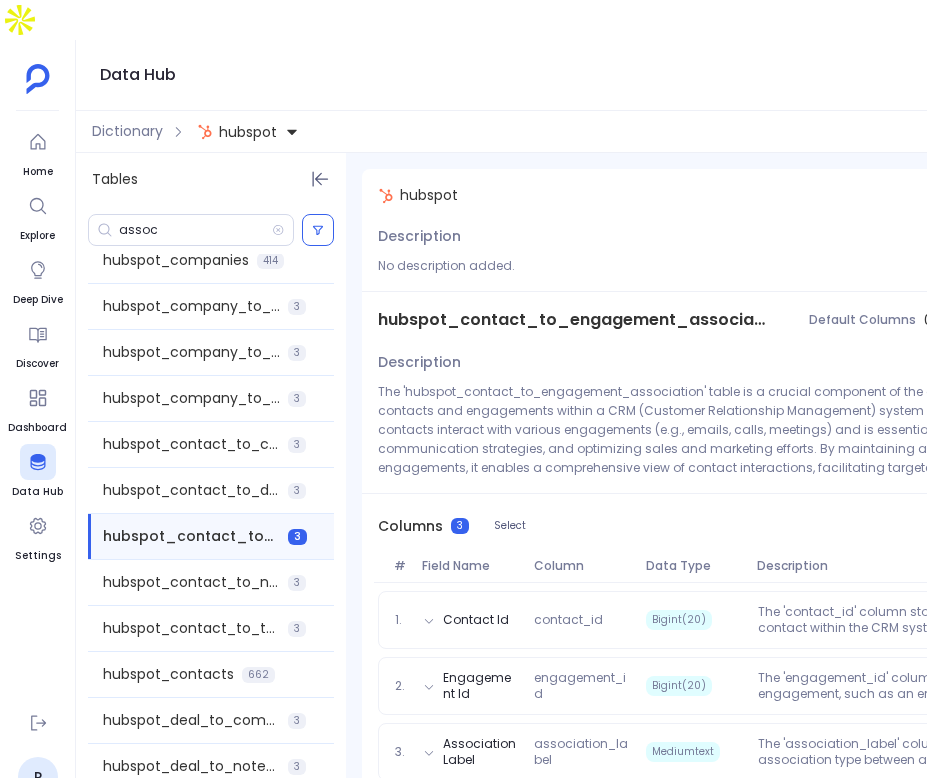 scroll, scrollTop: 254, scrollLeft: 0, axis: vertical 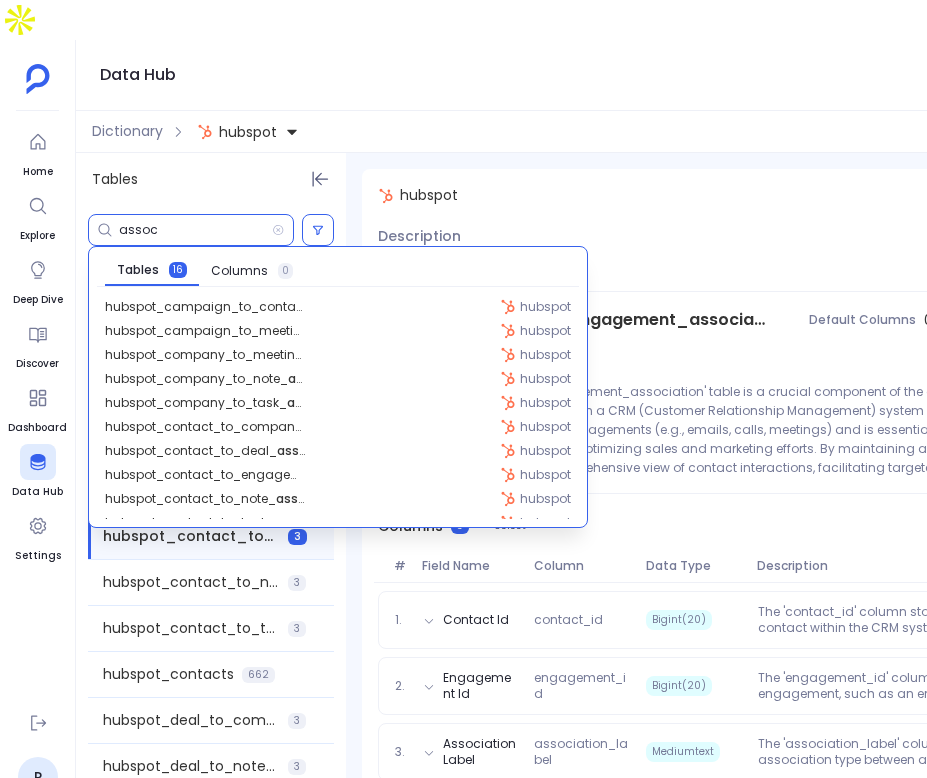 click on "assoc" at bounding box center [195, 230] 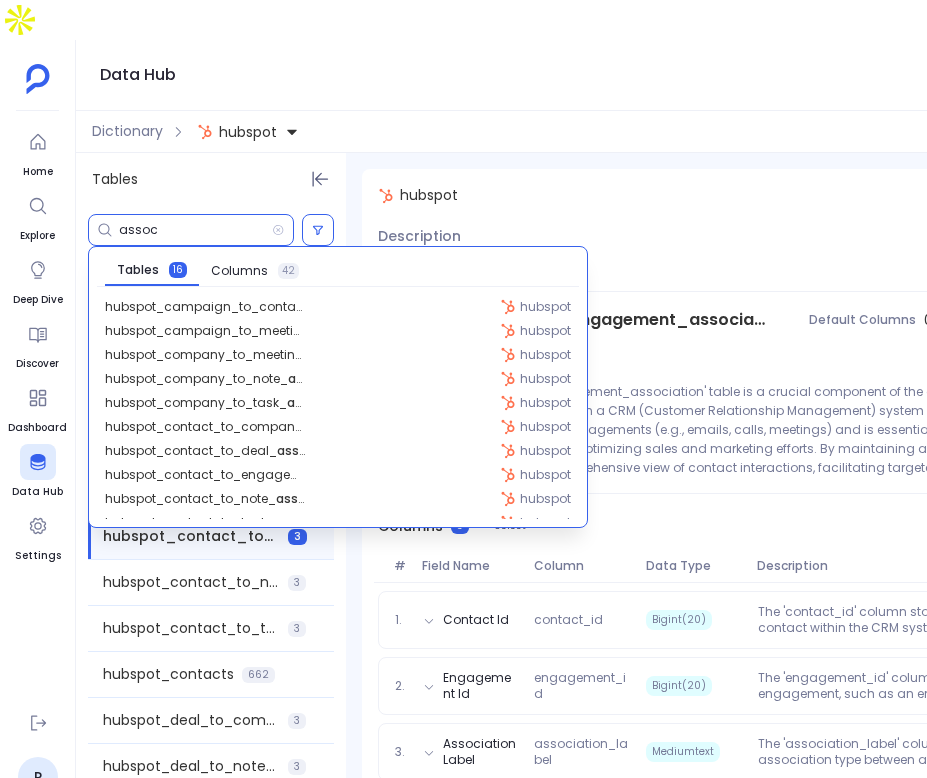 click on "assoc" at bounding box center (195, 230) 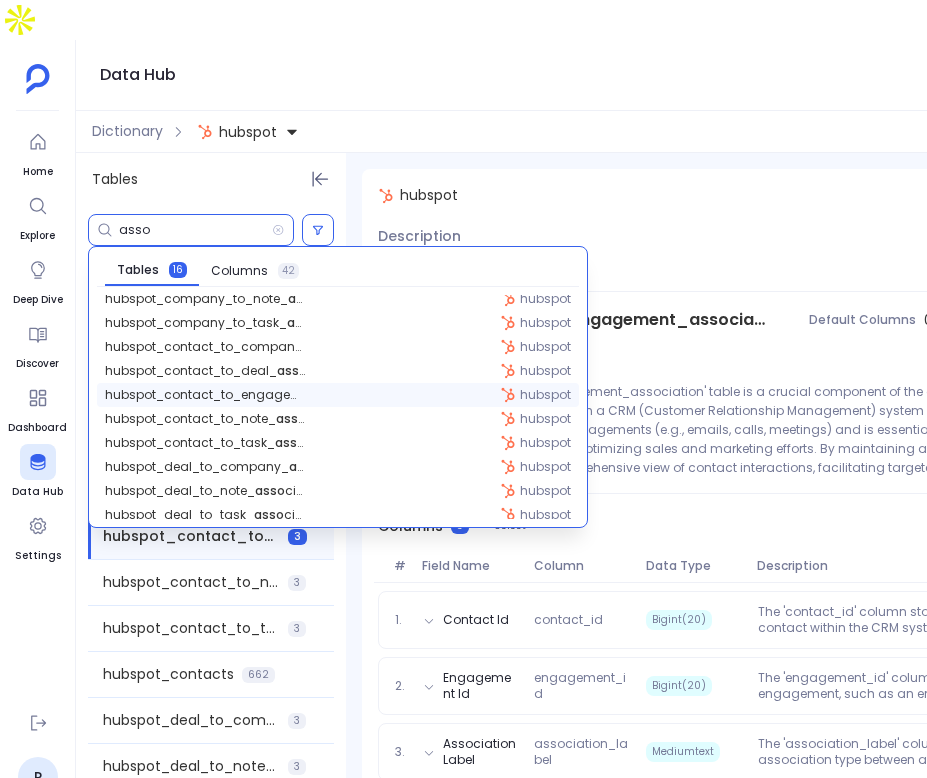 scroll, scrollTop: 0, scrollLeft: 0, axis: both 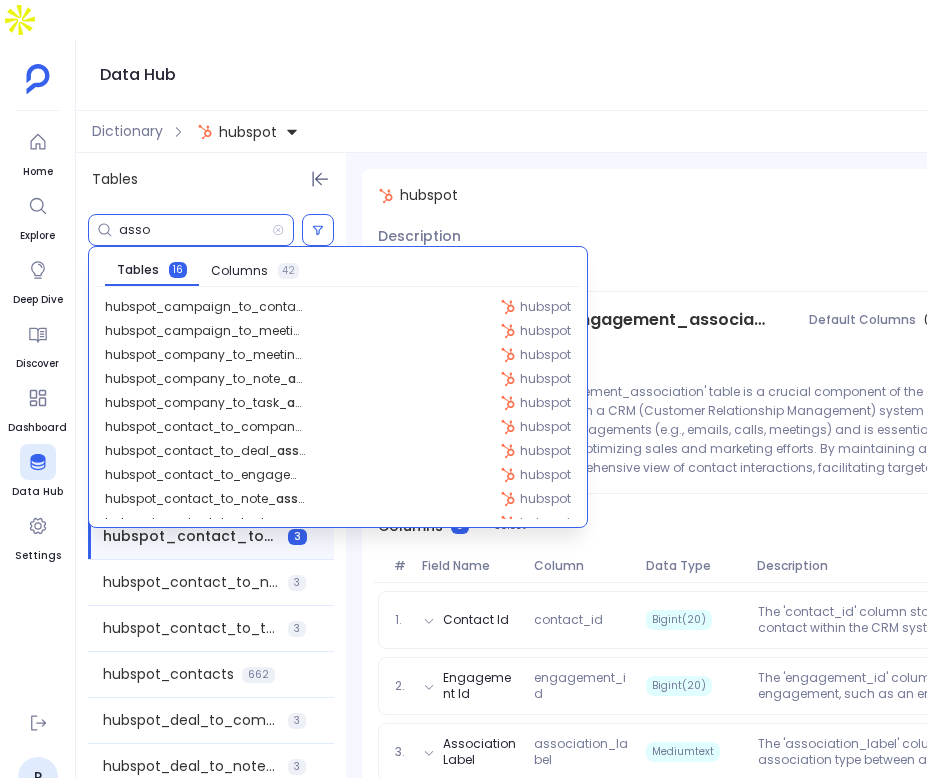 type on "asso" 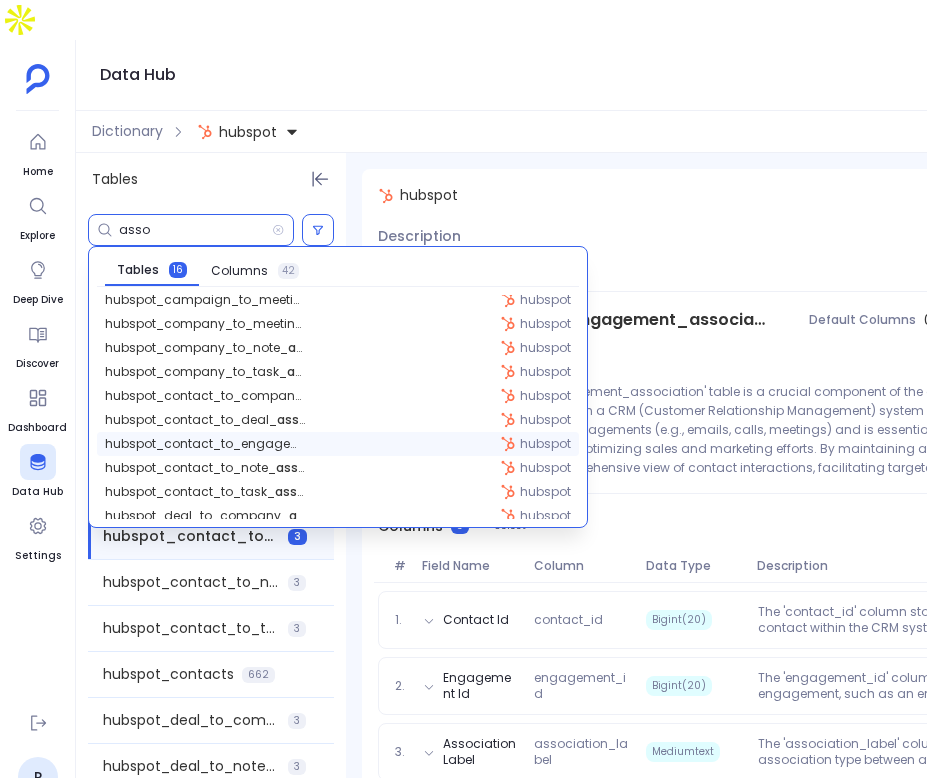 scroll, scrollTop: 0, scrollLeft: 0, axis: both 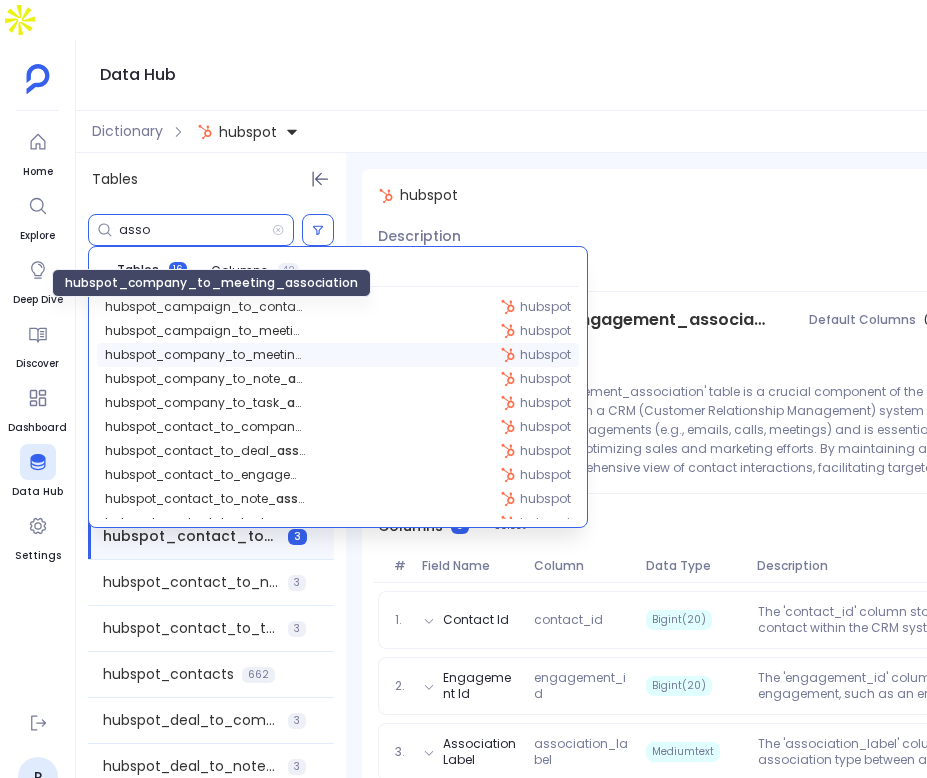 click on "hubspot_company_to_meeting_ asso ciation" at bounding box center (205, 355) 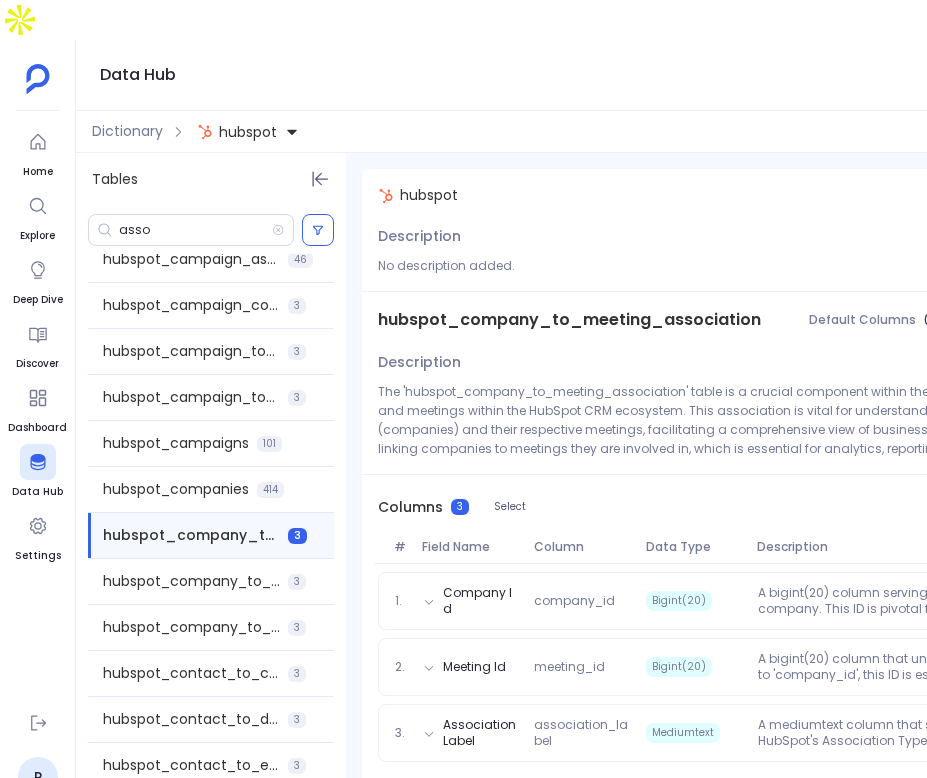 scroll, scrollTop: 24, scrollLeft: 0, axis: vertical 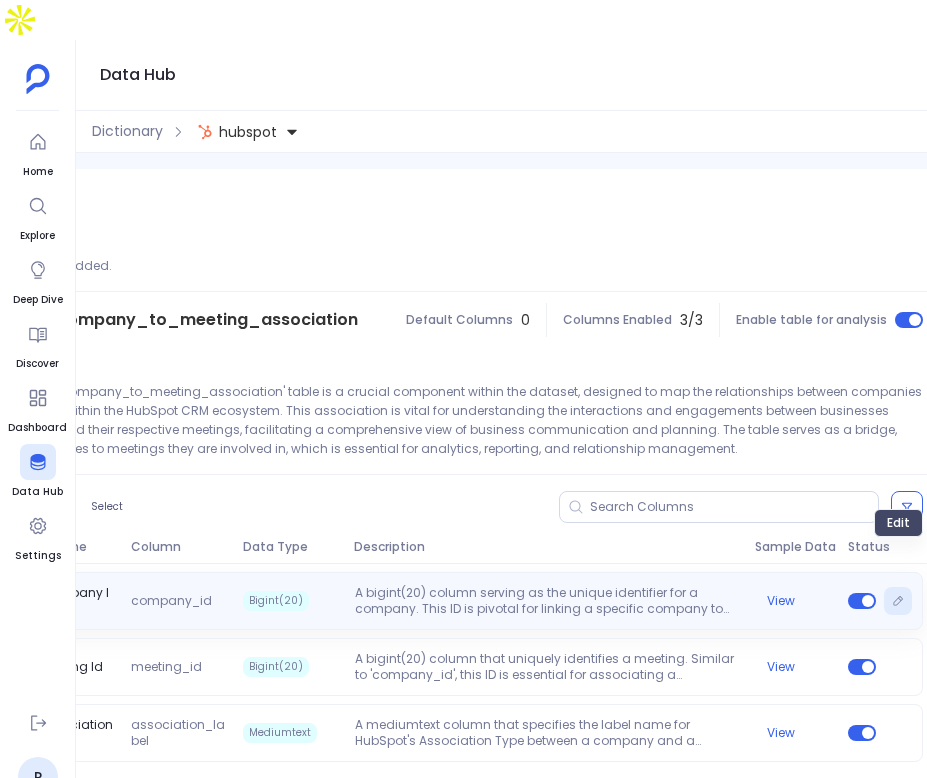 click at bounding box center [898, 601] 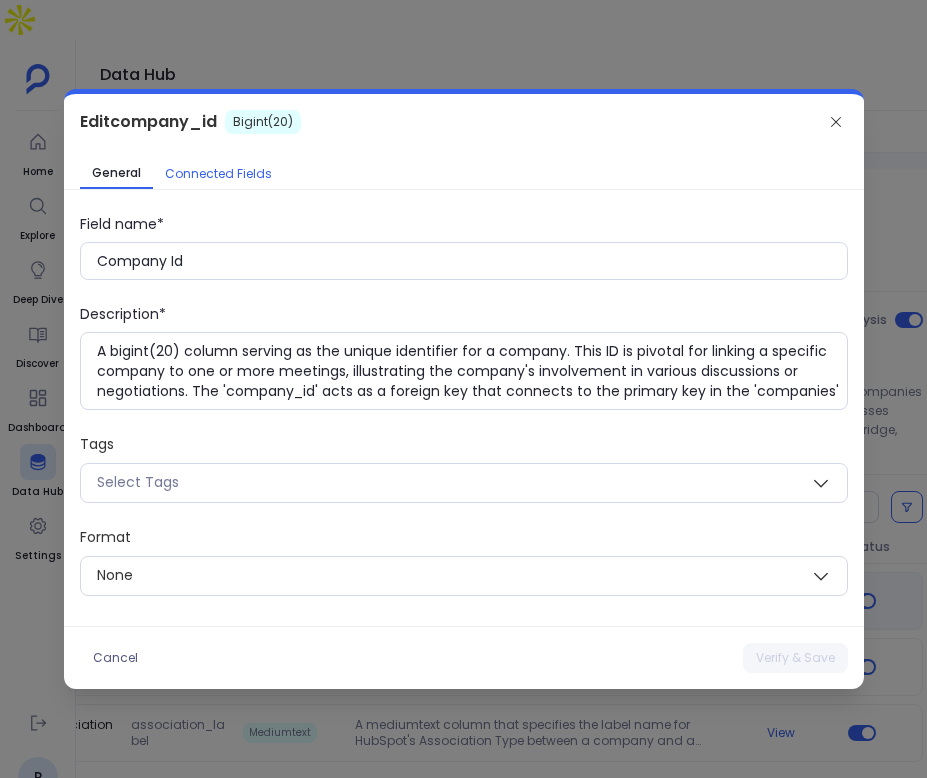 click on "Connected Fields" at bounding box center [218, 174] 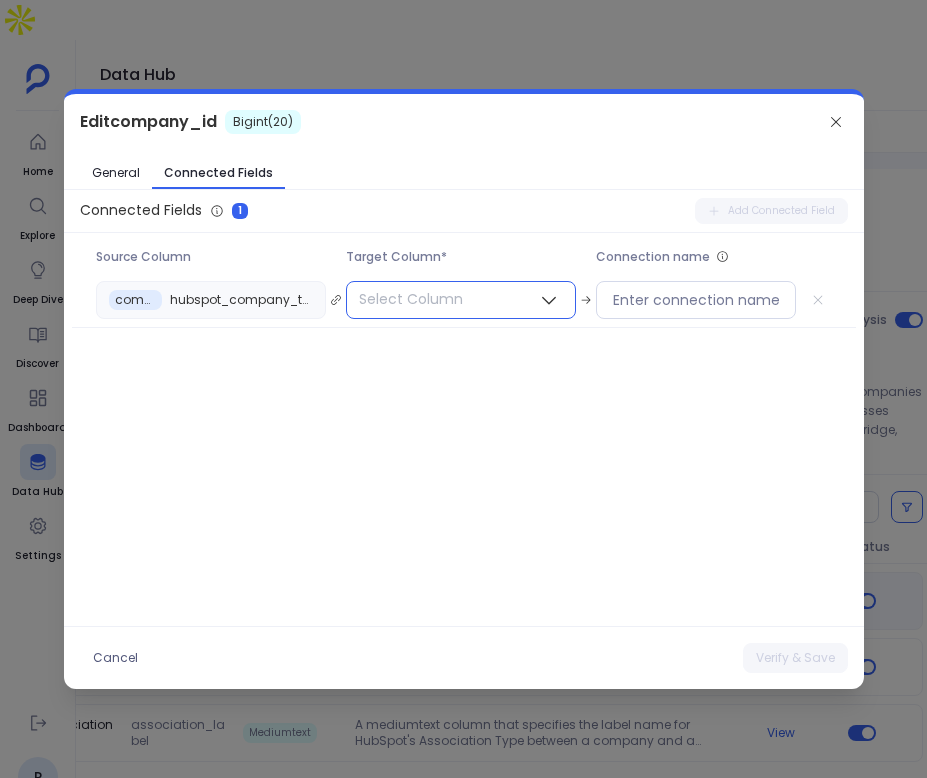 click on "Select Column" at bounding box center (411, 299) 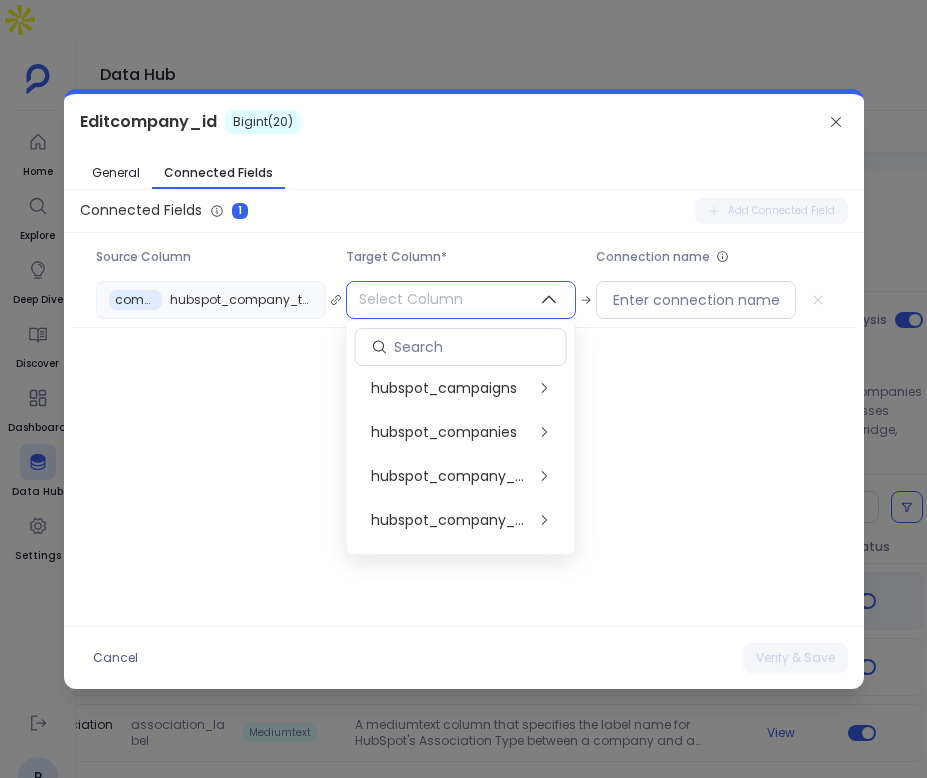scroll, scrollTop: 195, scrollLeft: 0, axis: vertical 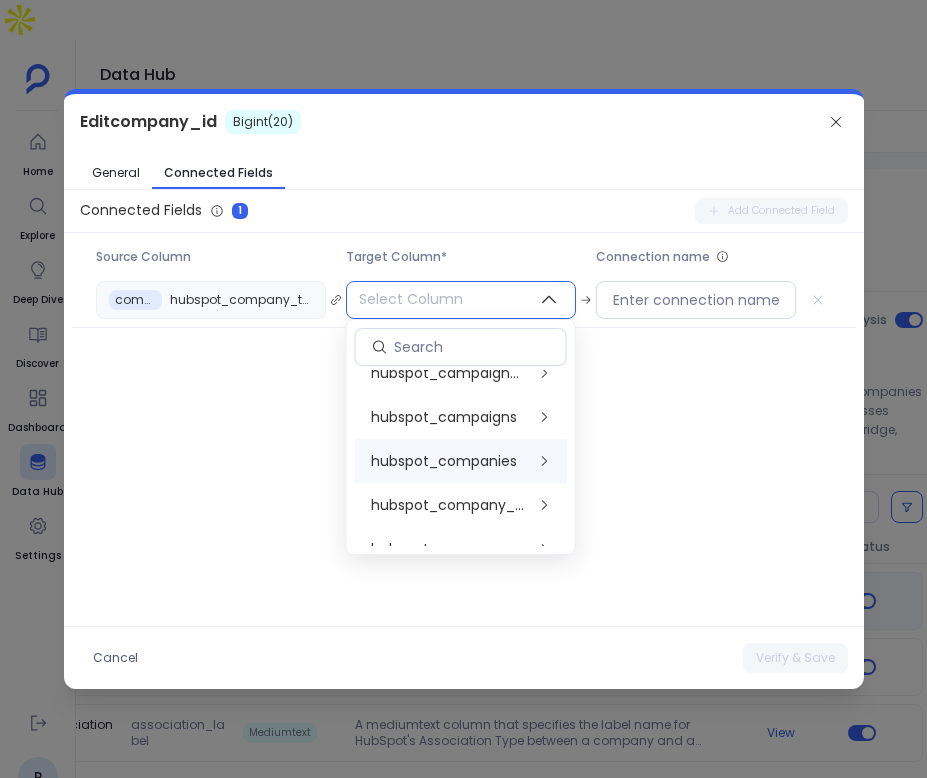 click on "hubspot_companies" at bounding box center [444, 461] 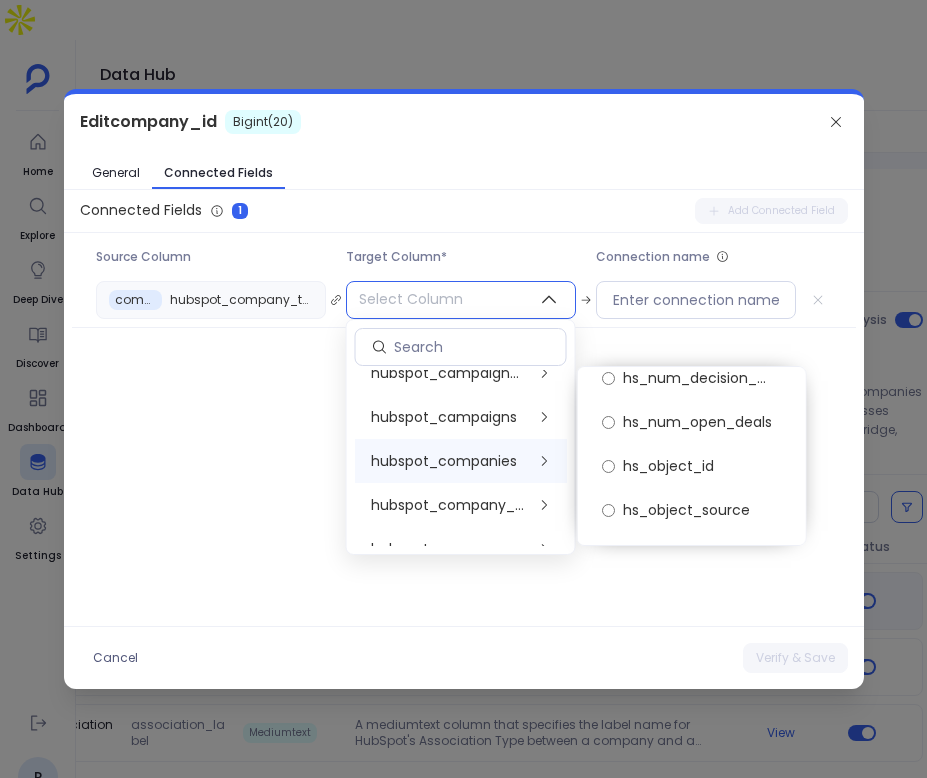 scroll, scrollTop: 9211, scrollLeft: 0, axis: vertical 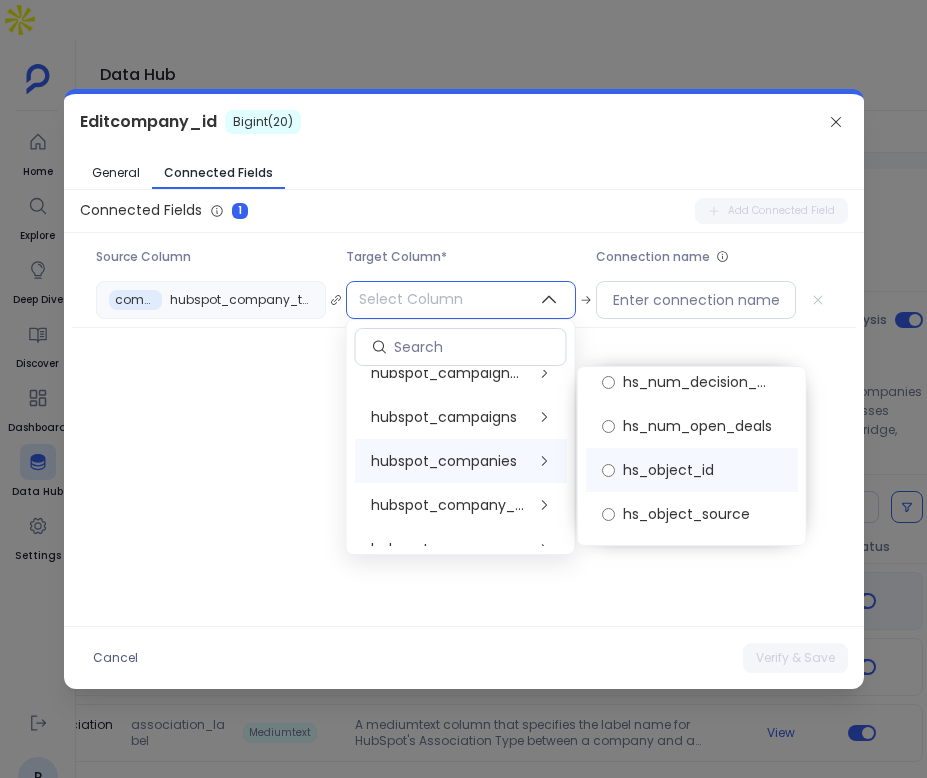 click on "hs_object_id" at bounding box center [692, 470] 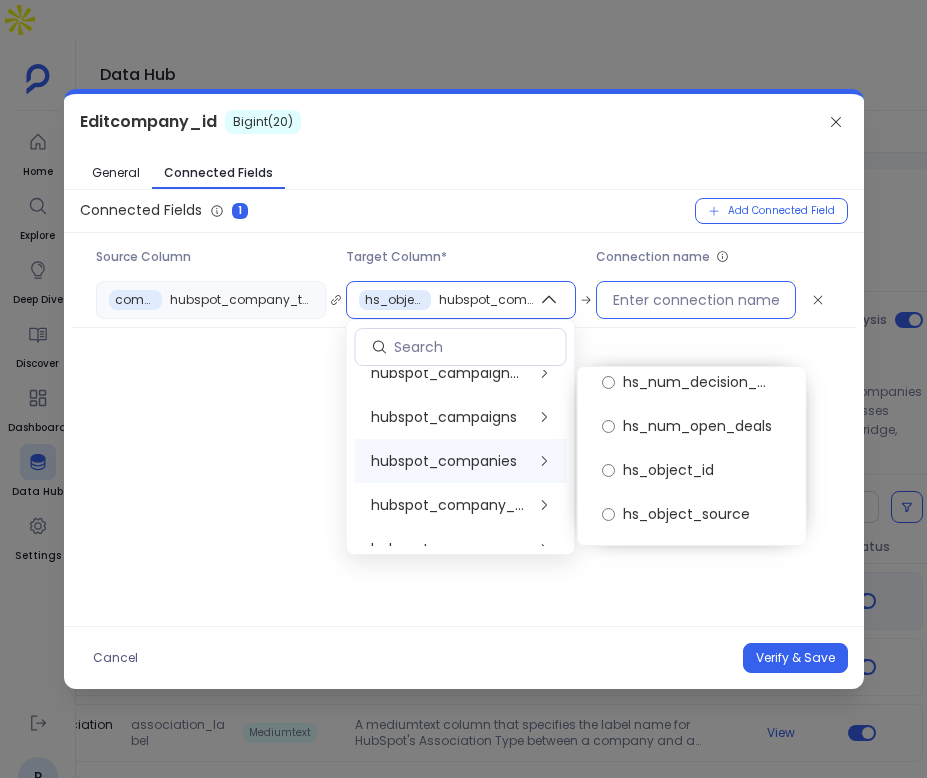 click at bounding box center [696, 300] 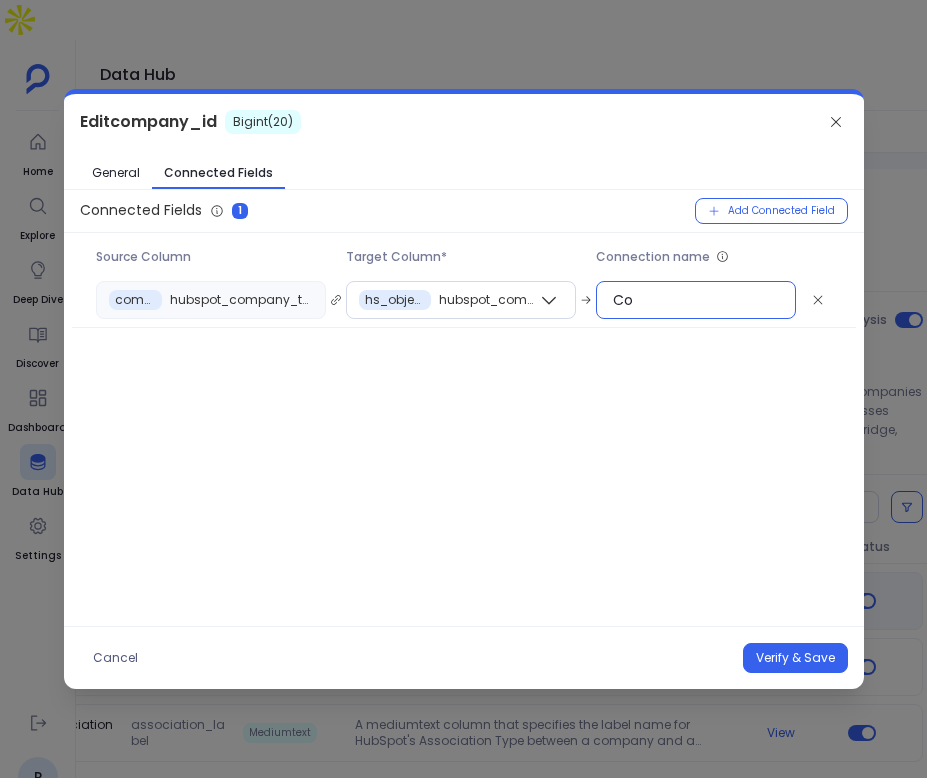 type on "C" 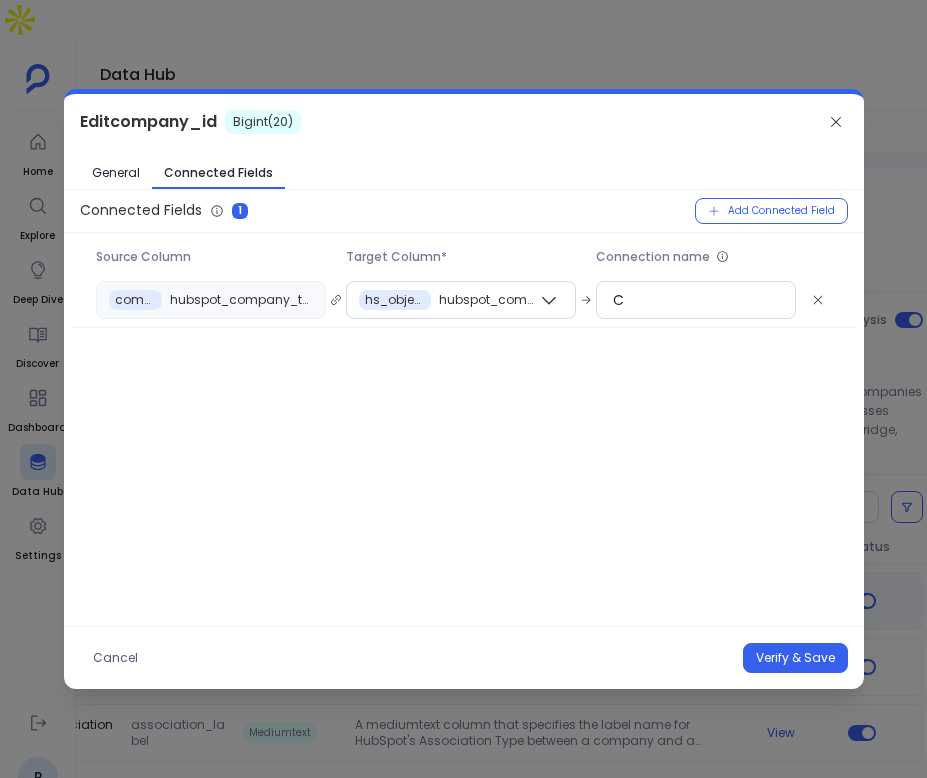 drag, startPoint x: 711, startPoint y: 125, endPoint x: 709, endPoint y: 176, distance: 51.0392 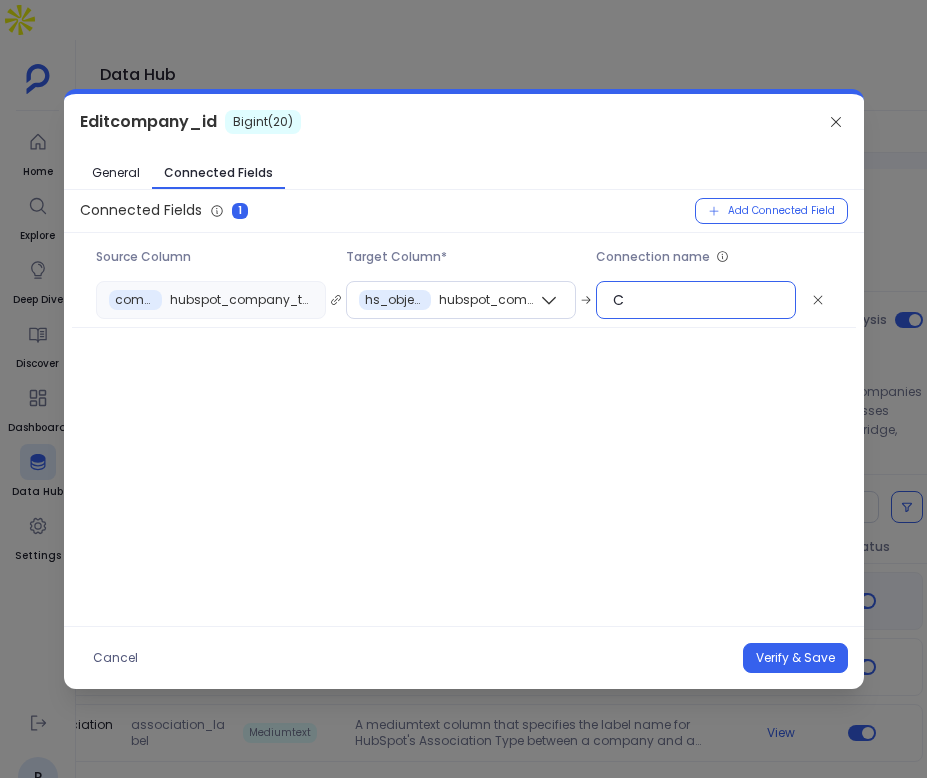 click on "C" at bounding box center (696, 300) 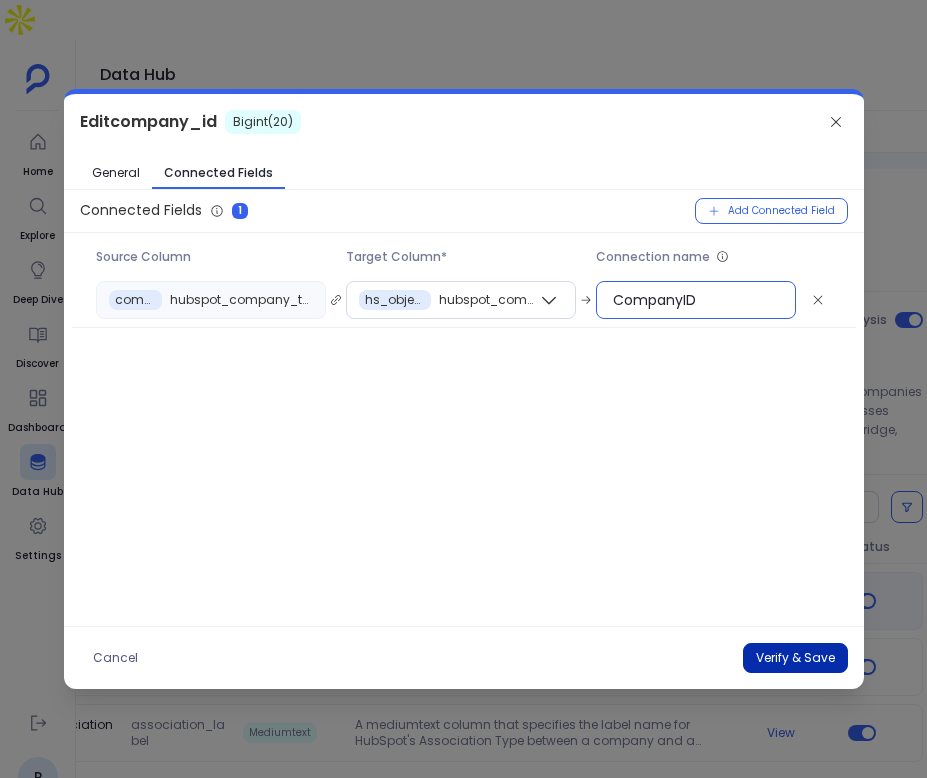 type on "CompanyID" 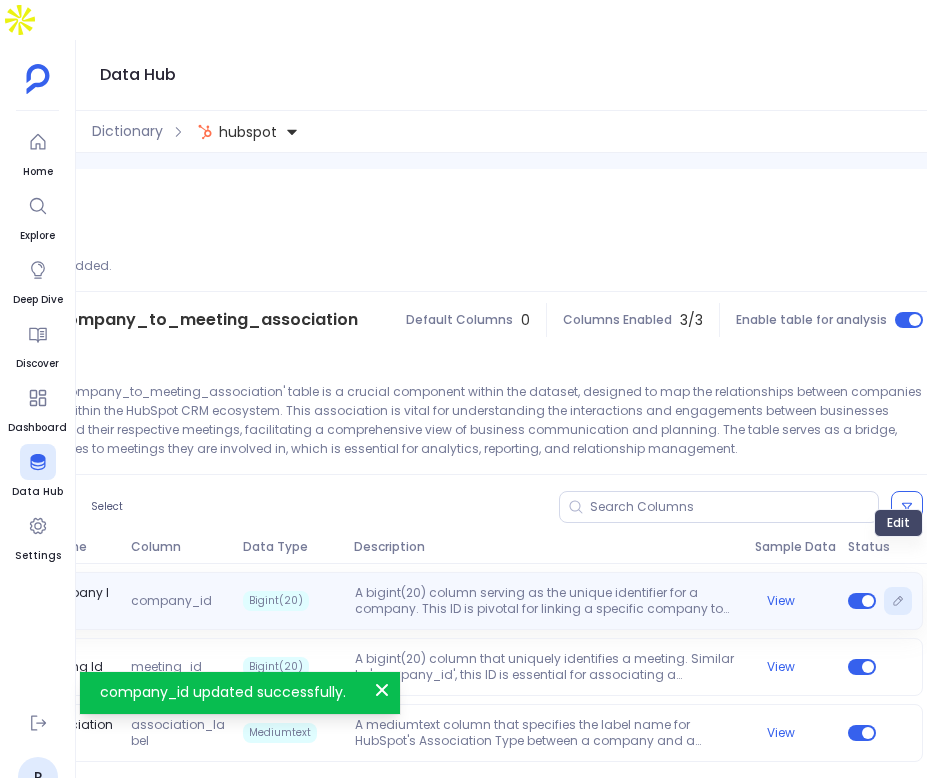 click at bounding box center (898, 601) 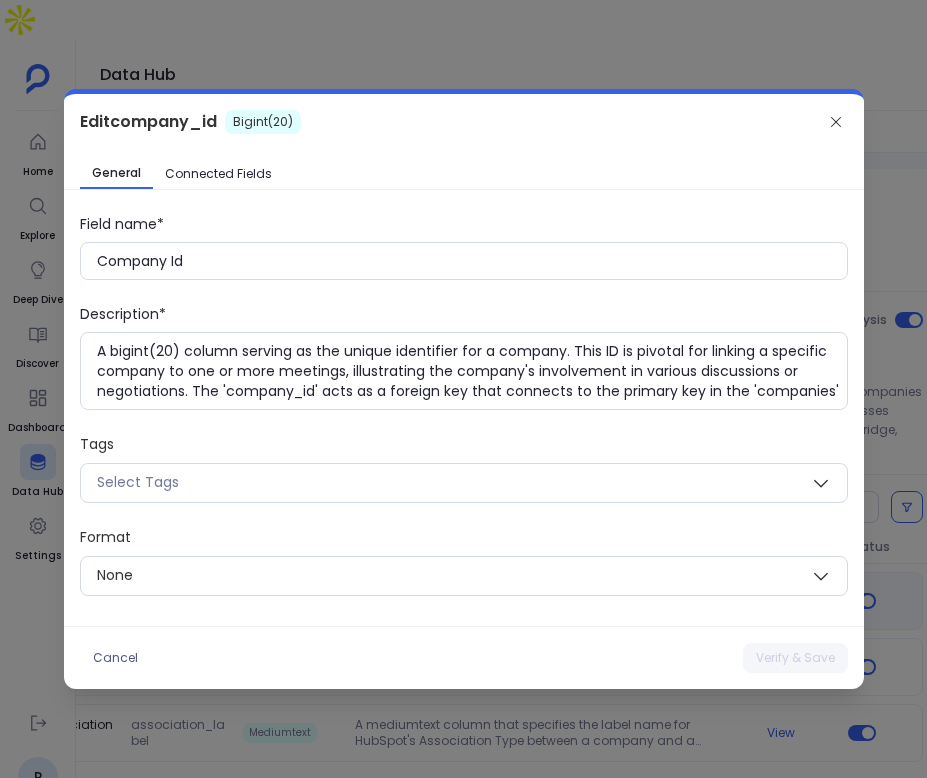 click on "Connected Fields" at bounding box center [218, 174] 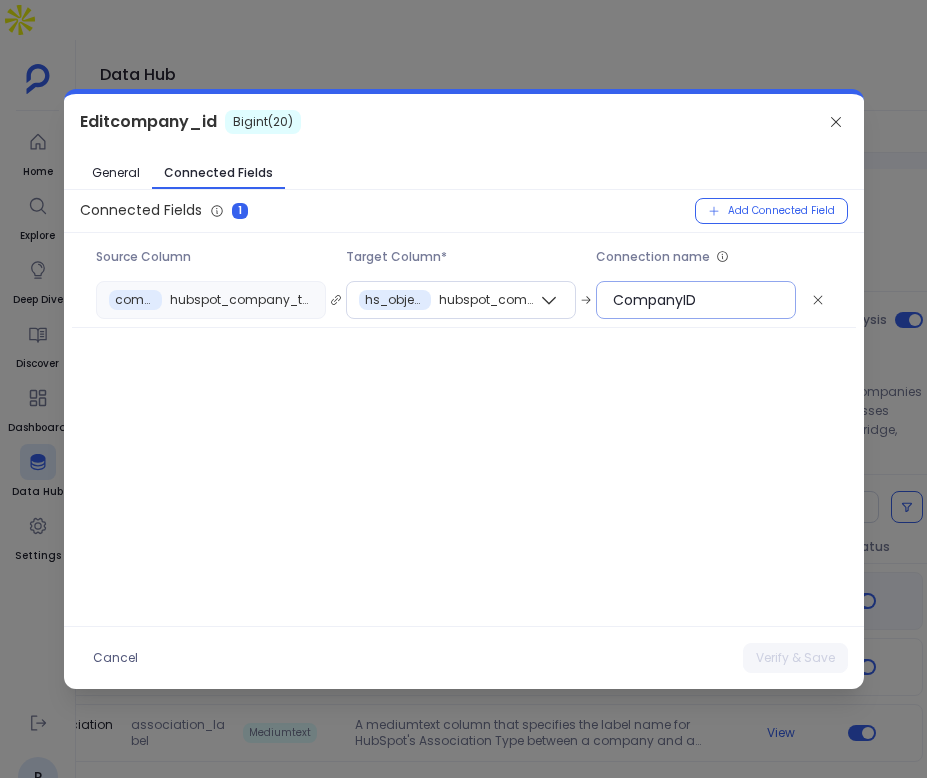 click on "CompanyID" at bounding box center [696, 300] 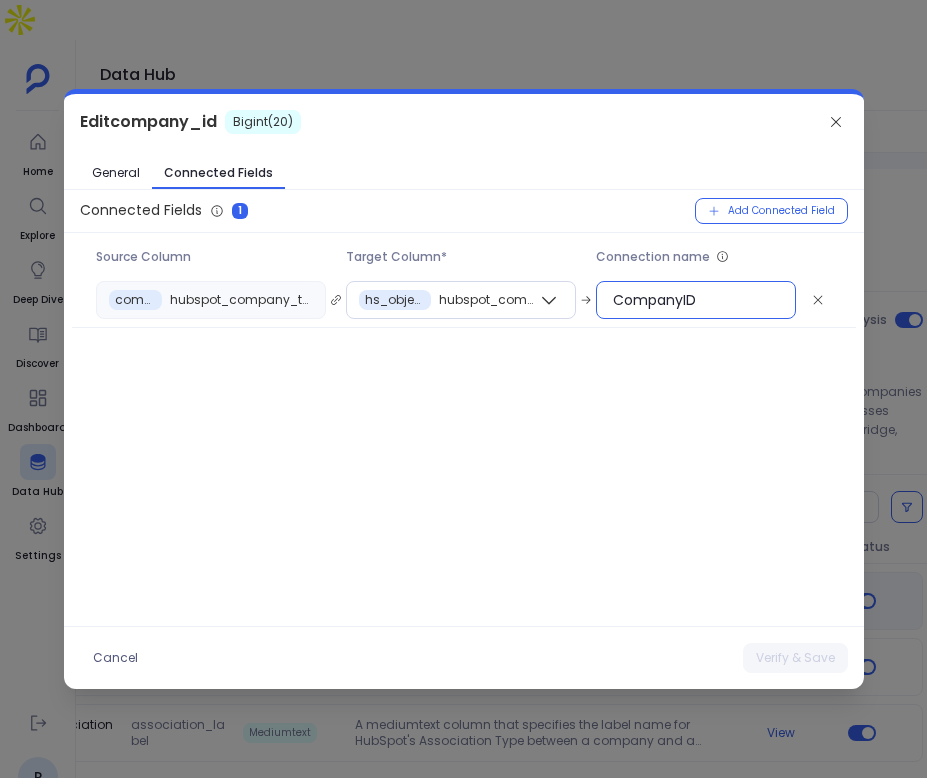 click on "CompanyID" at bounding box center (696, 300) 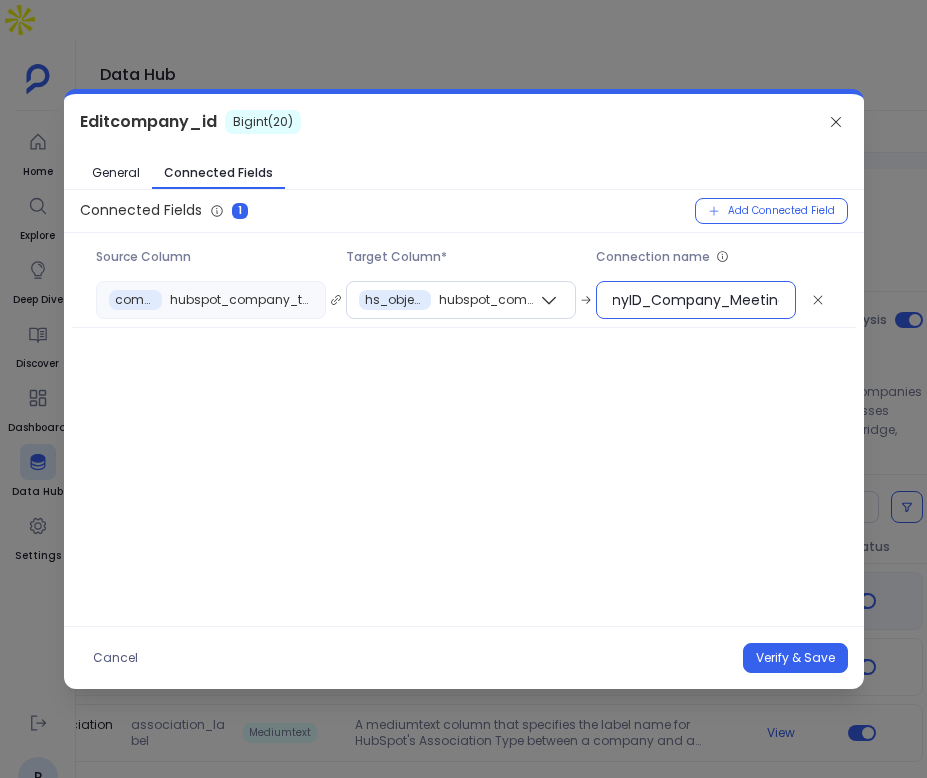 scroll, scrollTop: 0, scrollLeft: 64, axis: horizontal 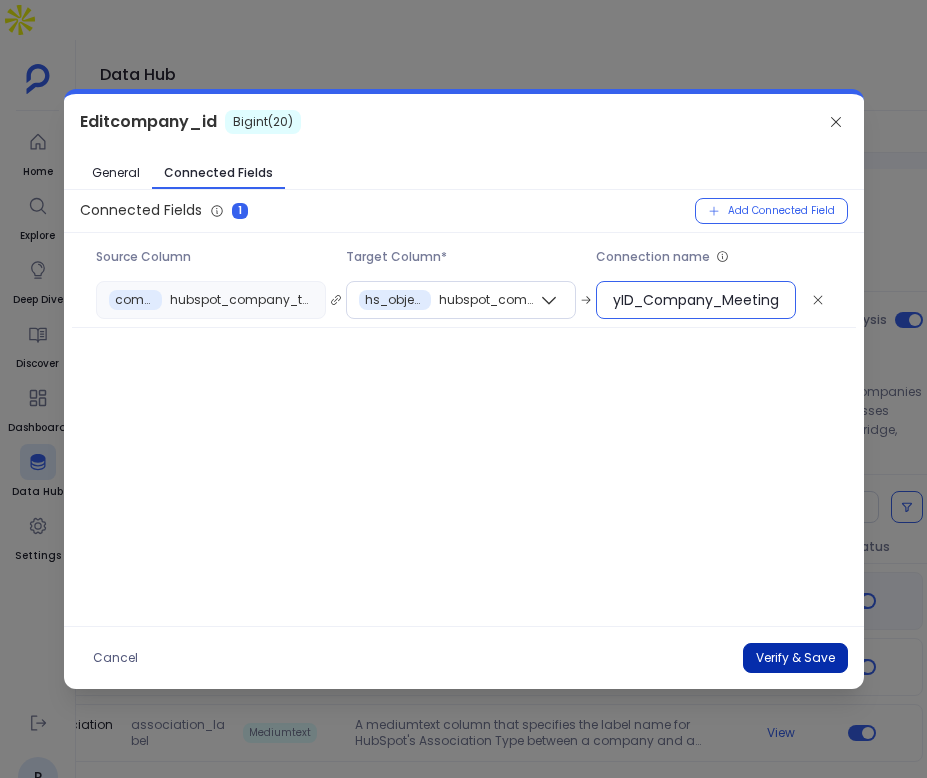 type on "CompanyID_Company_Meeting" 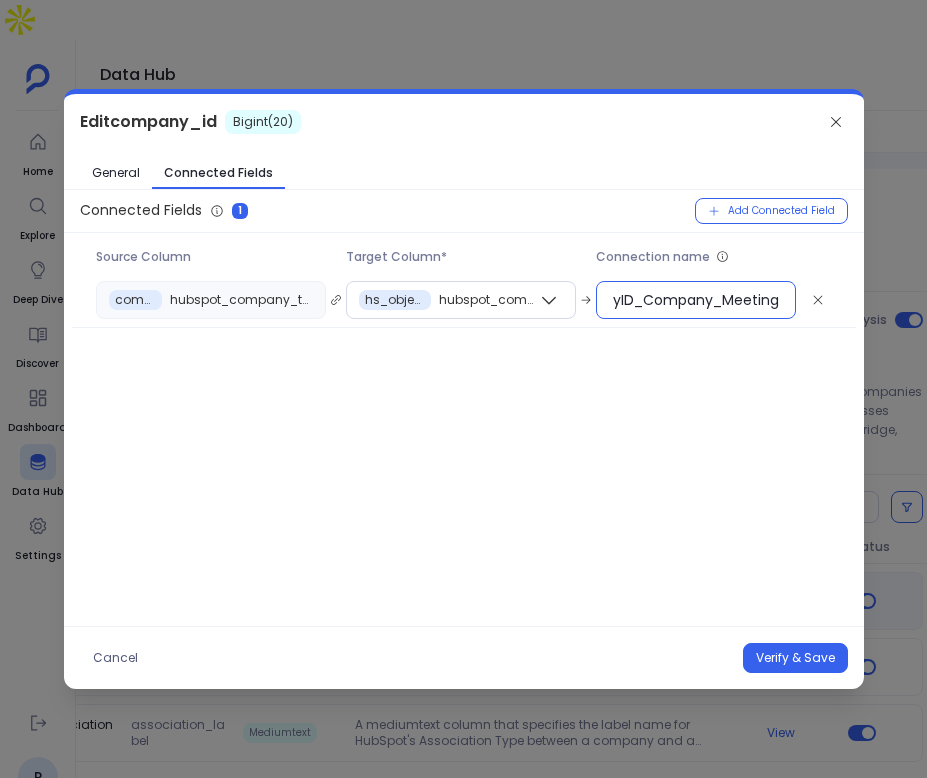 click on "Verify & Save" at bounding box center [795, 658] 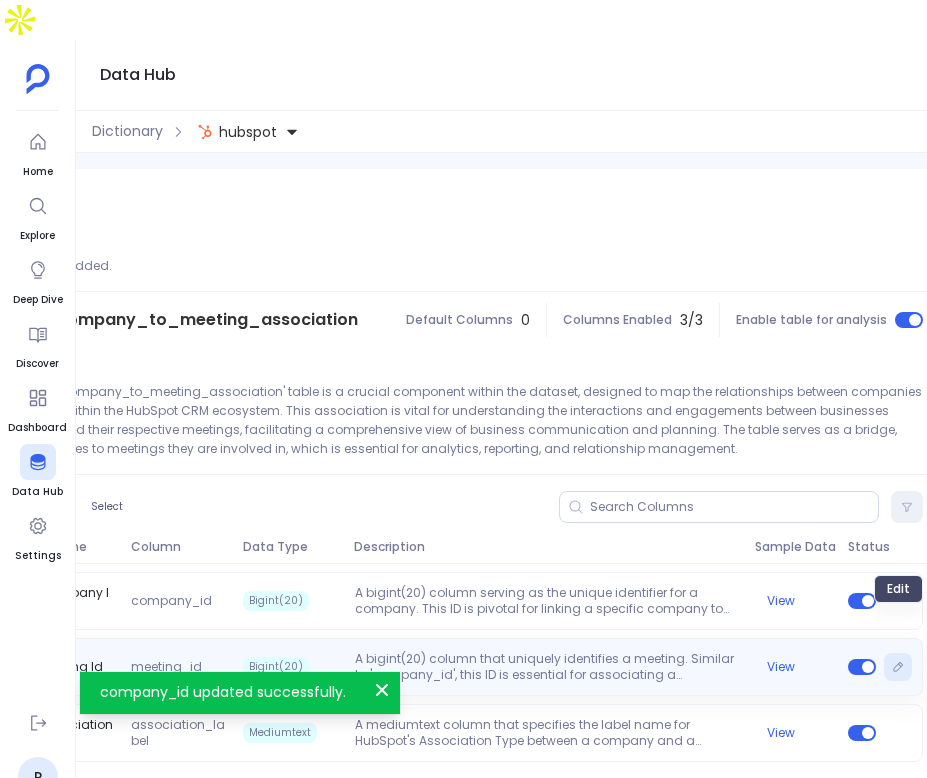 click 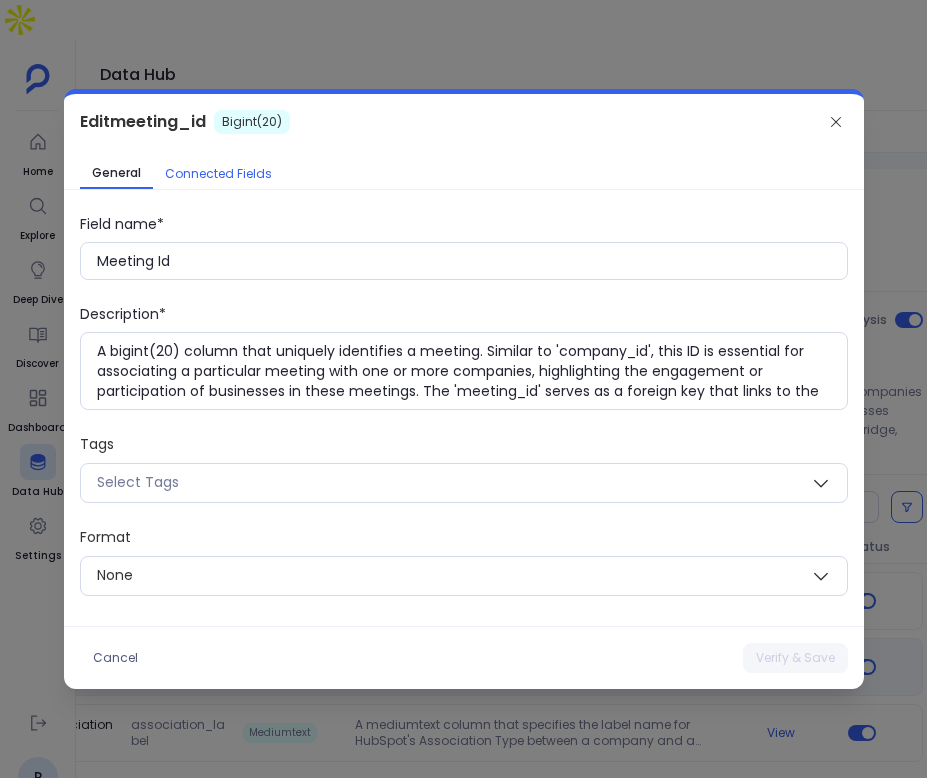 click on "Connected Fields" at bounding box center [218, 174] 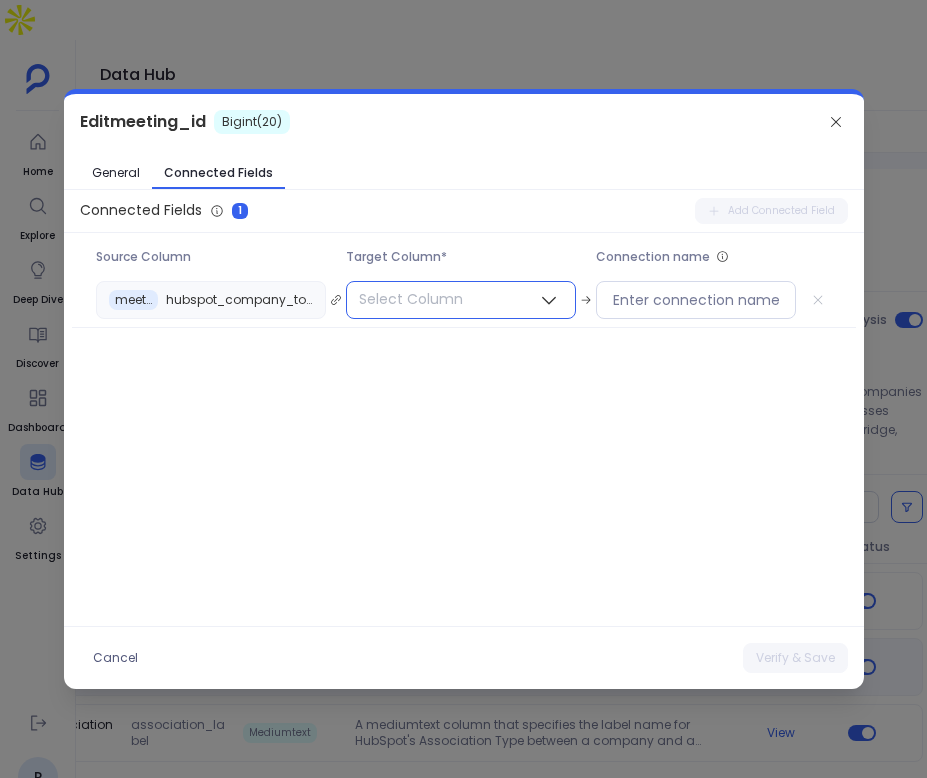 click on "Select Column" at bounding box center (411, 299) 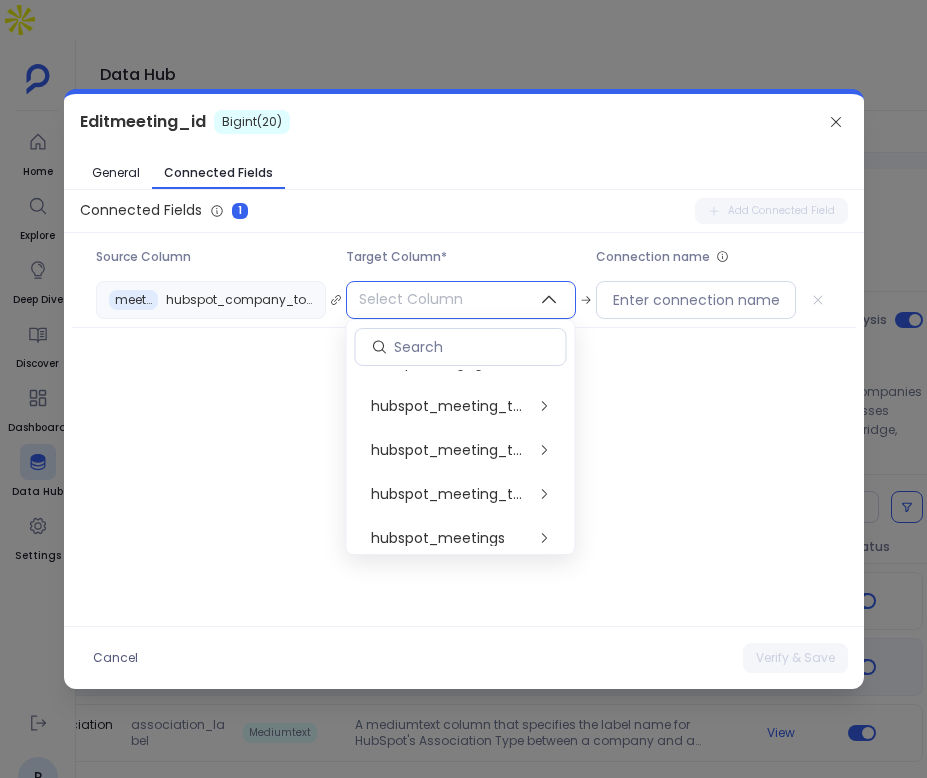 scroll, scrollTop: 919, scrollLeft: 0, axis: vertical 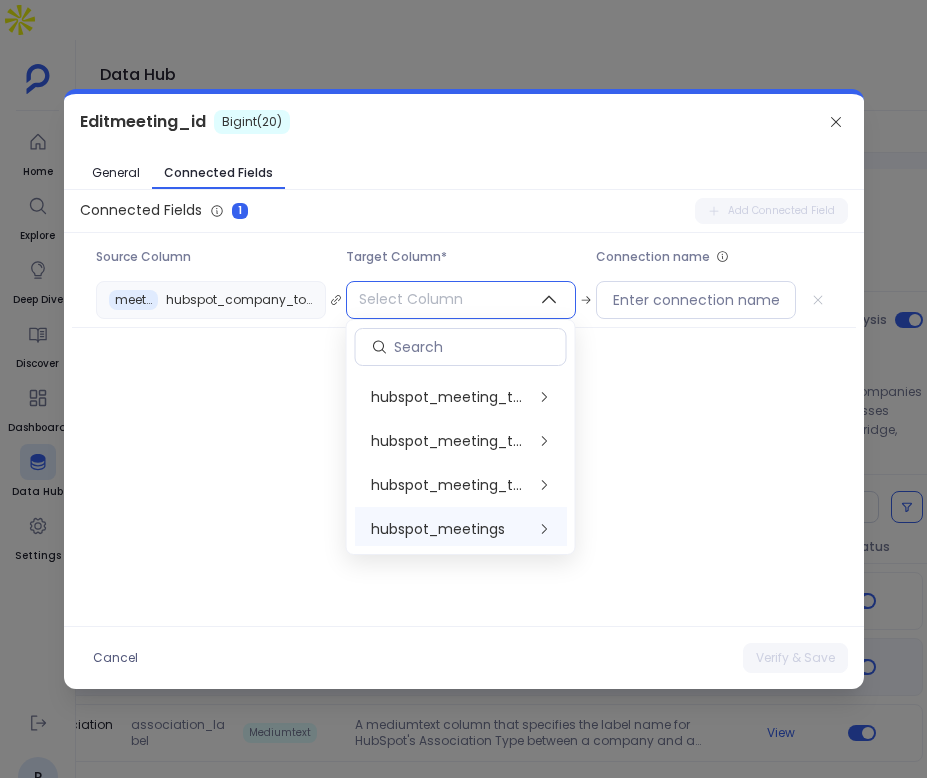 click on "hubspot_meetings" at bounding box center [438, 529] 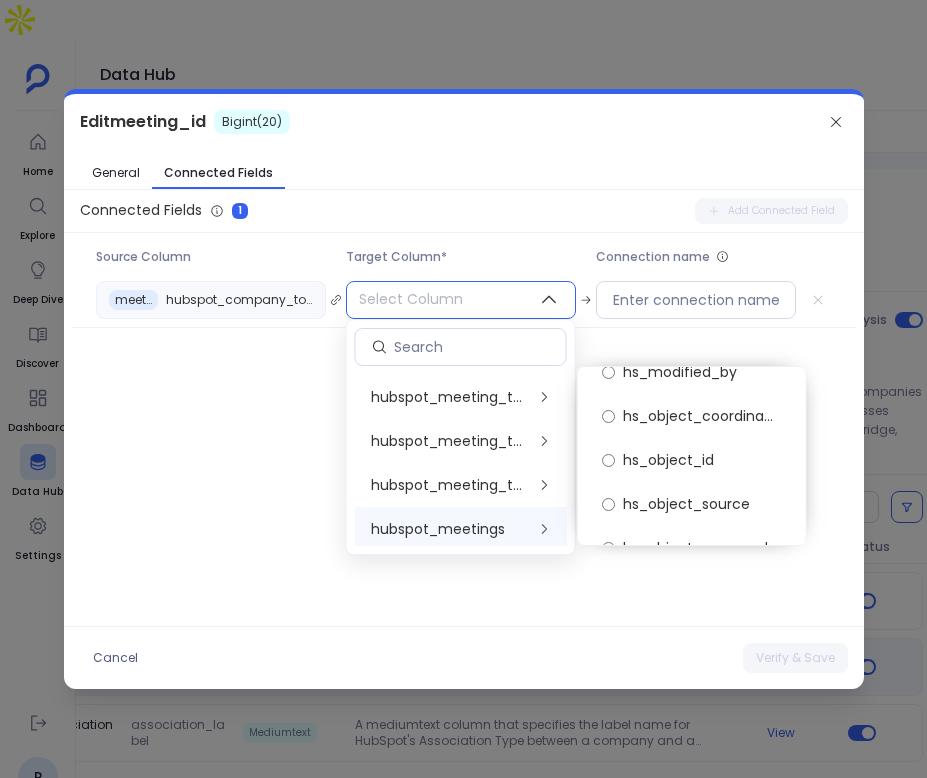 scroll, scrollTop: 2246, scrollLeft: 0, axis: vertical 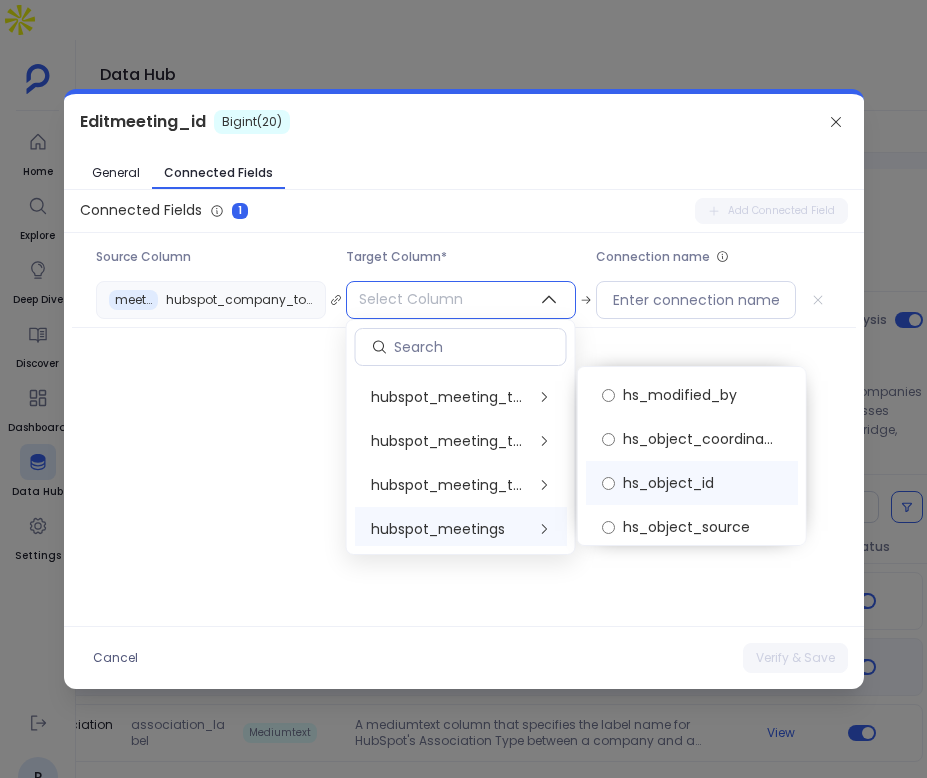 click on "hs_object_id" at bounding box center (668, 483) 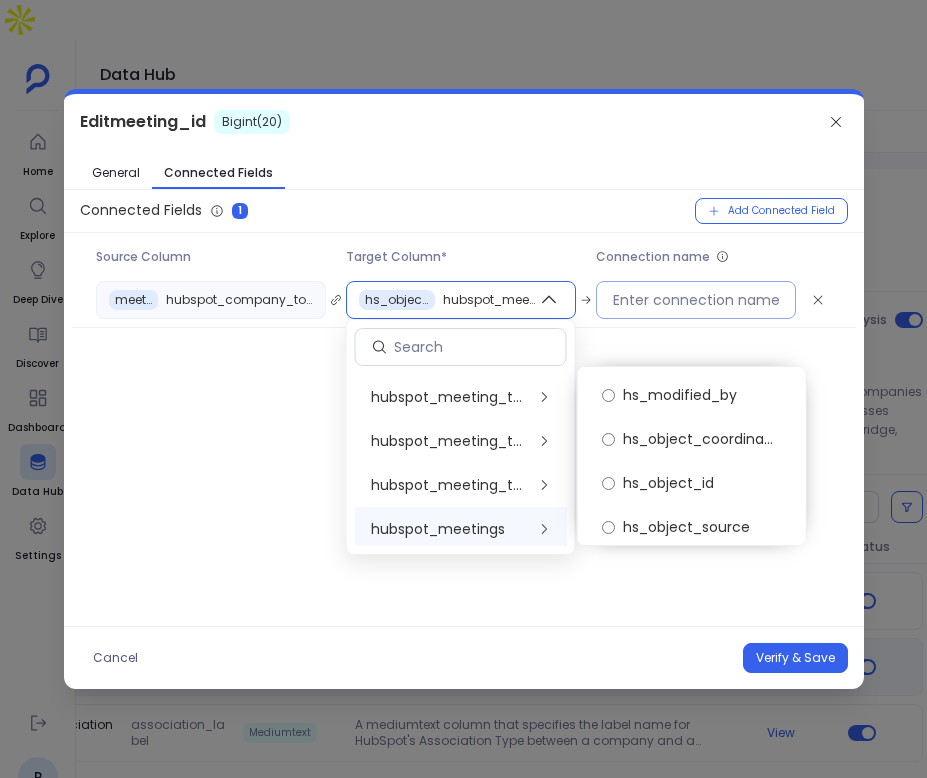 click at bounding box center [696, 300] 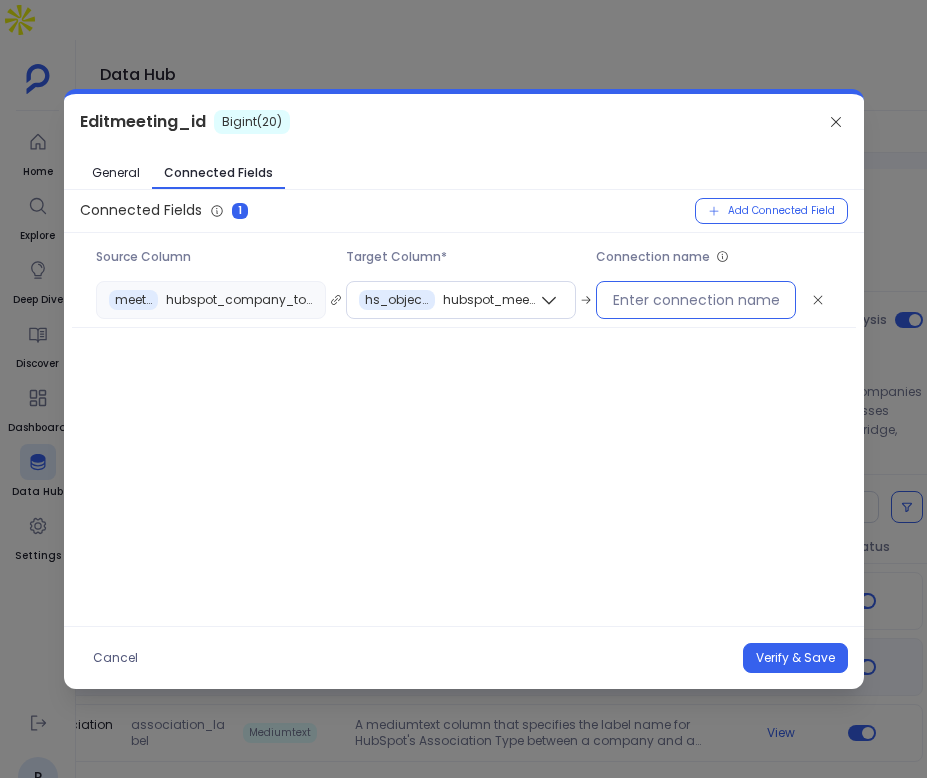 type on "m" 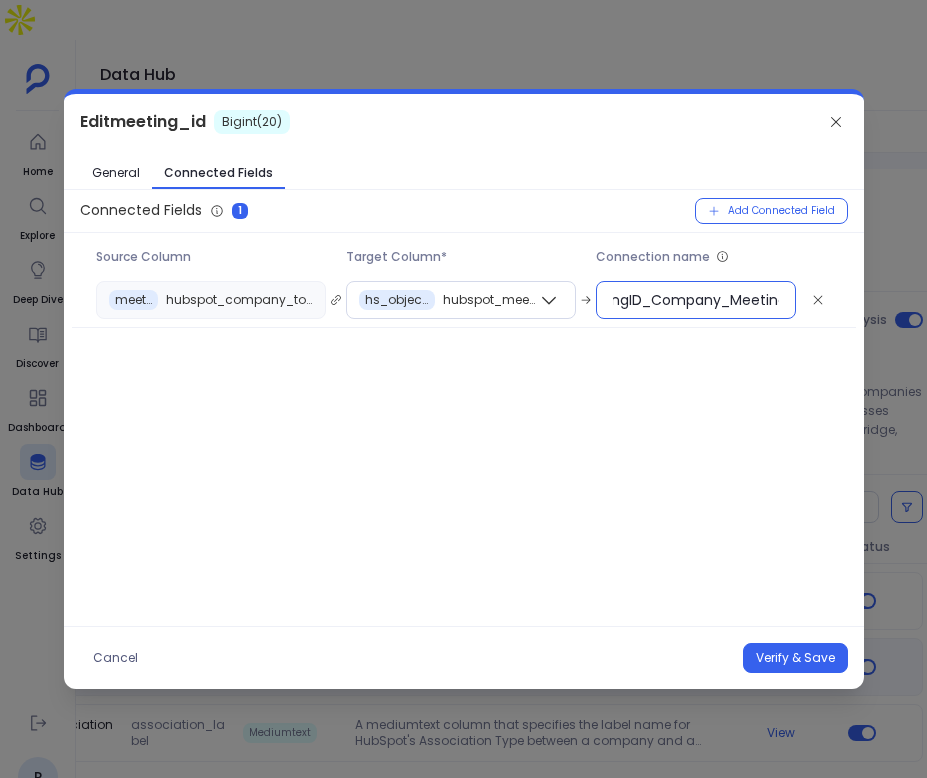 scroll, scrollTop: 0, scrollLeft: 50, axis: horizontal 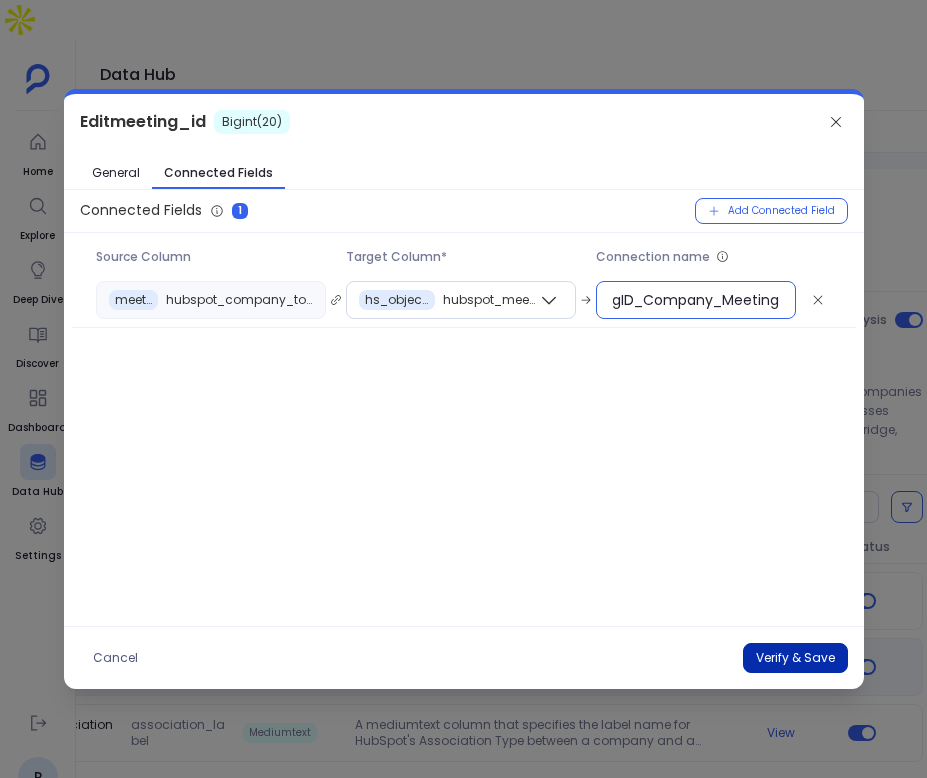 type on "MeetingID_Company_Meeting" 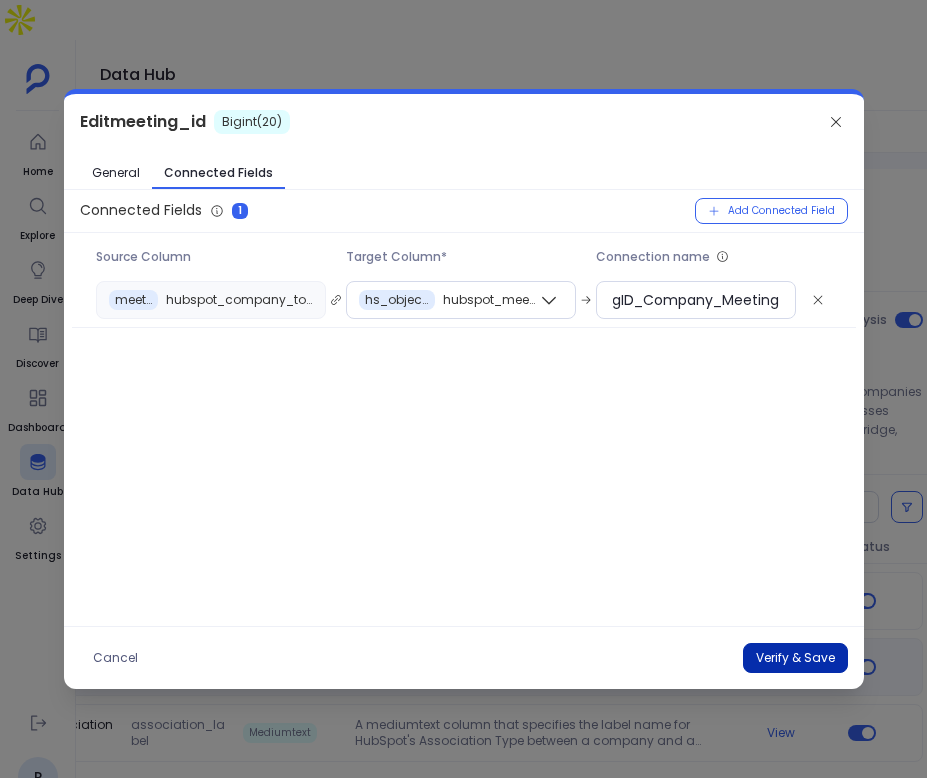 click on "Verify & Save" at bounding box center [795, 658] 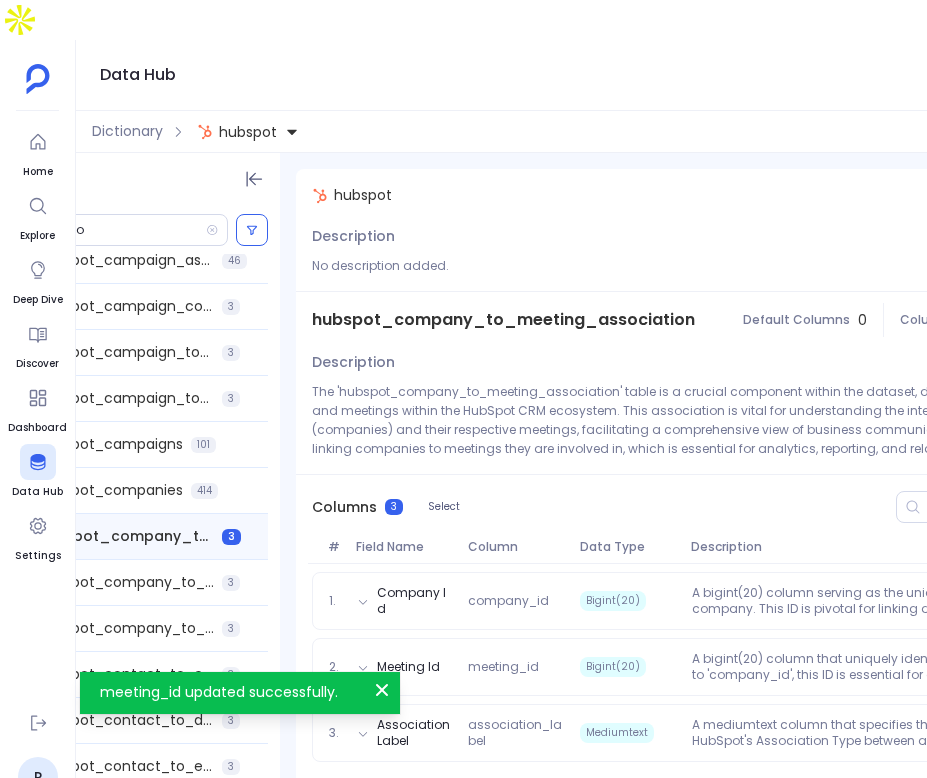 scroll, scrollTop: 0, scrollLeft: 0, axis: both 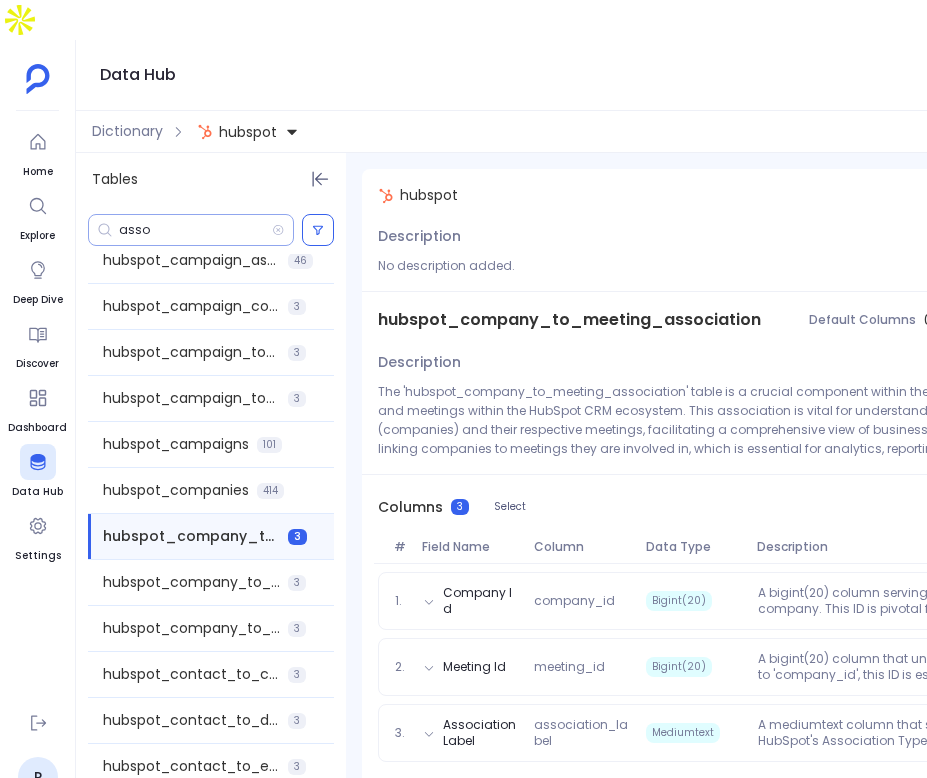 click on "asso" at bounding box center [195, 230] 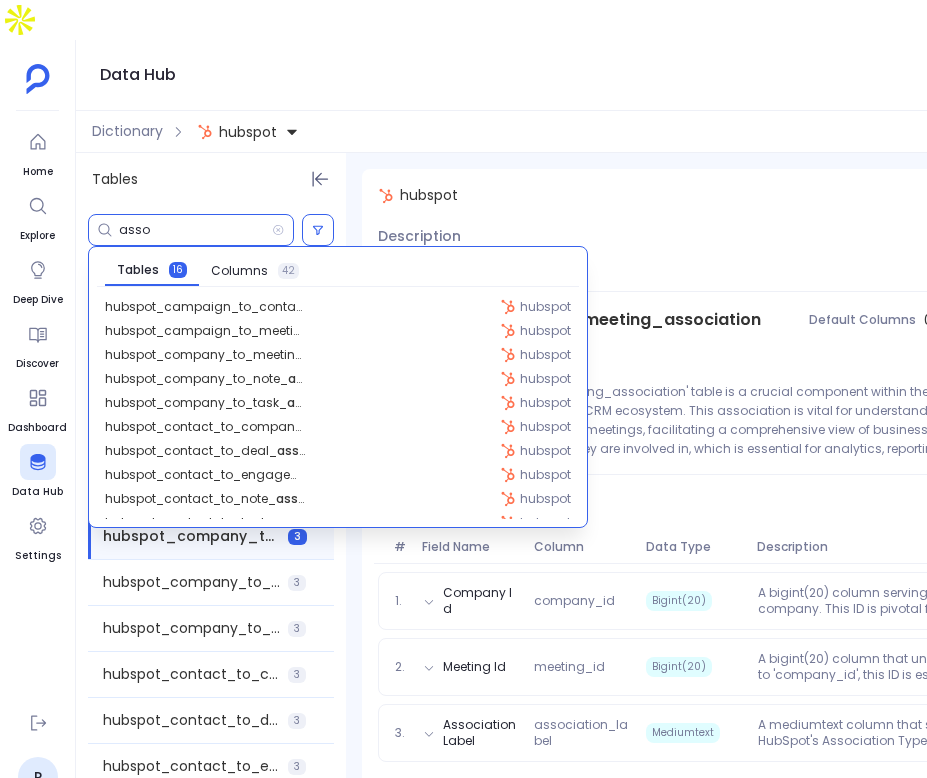 scroll, scrollTop: 21, scrollLeft: 0, axis: vertical 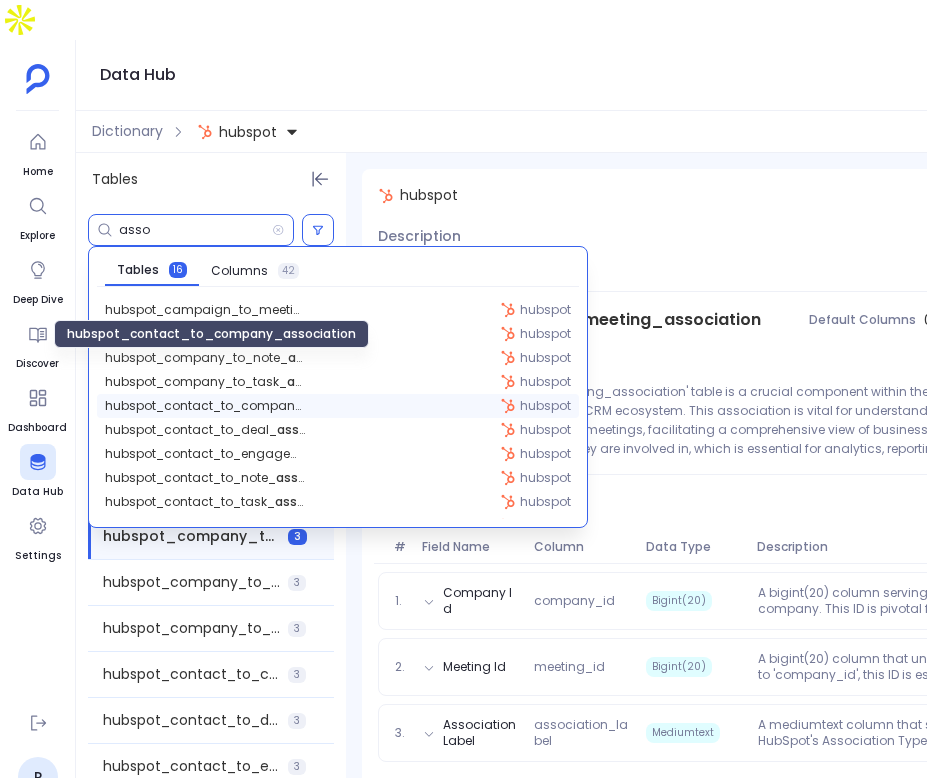 click on "hubspot_contact_to_company_ asso ciation" at bounding box center [205, 406] 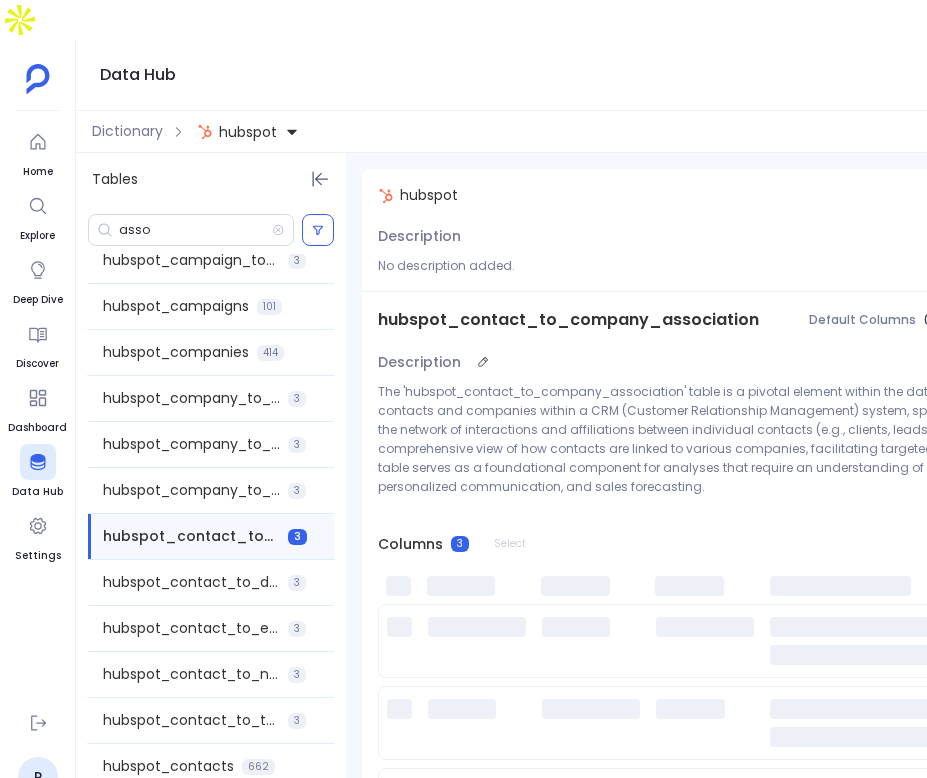 scroll, scrollTop: 162, scrollLeft: 0, axis: vertical 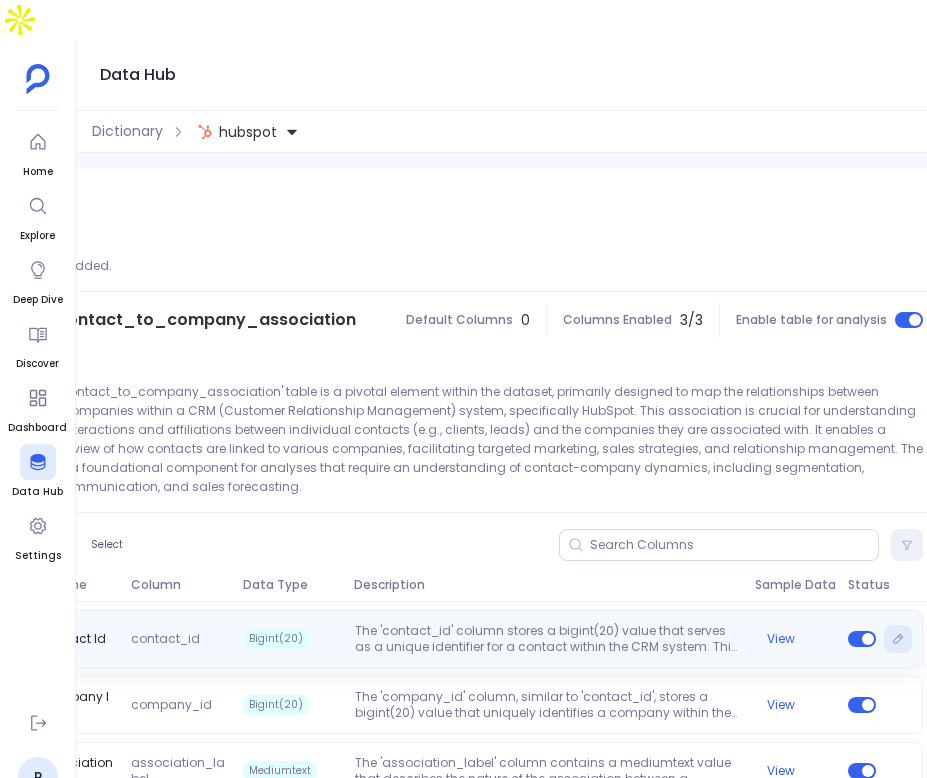 click 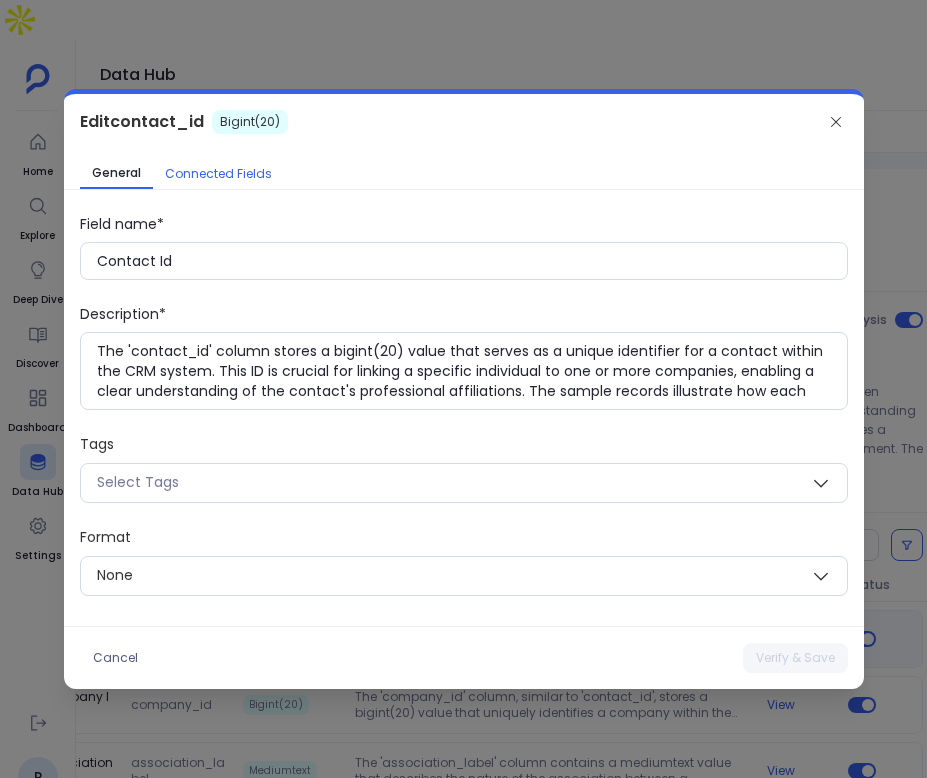 click on "Connected Fields" at bounding box center [218, 174] 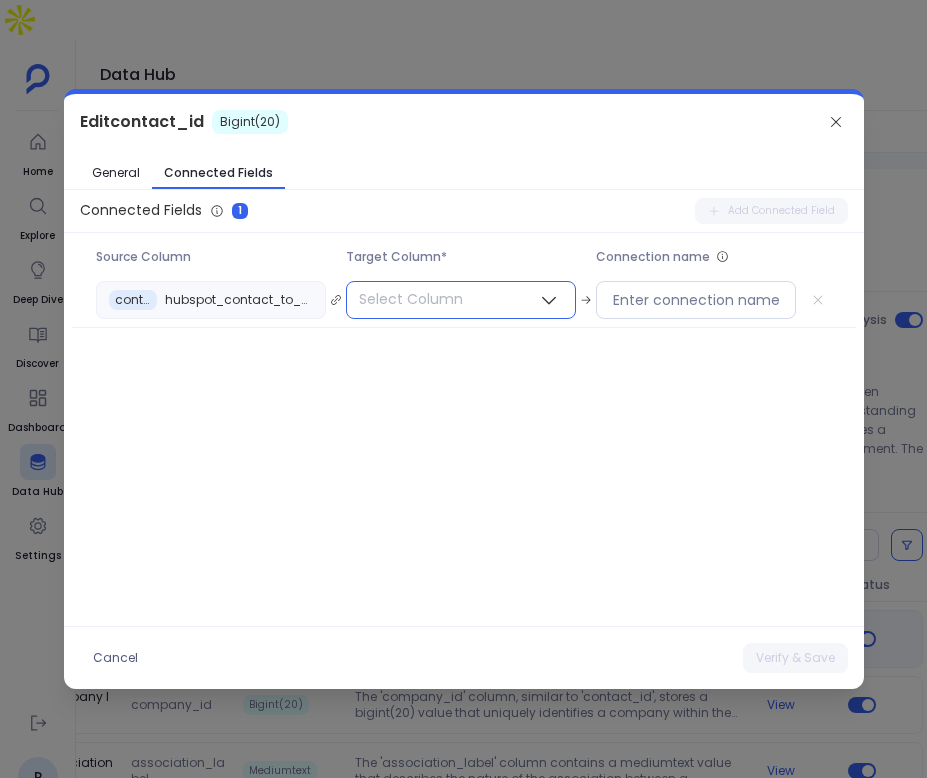 click on "Select Column" at bounding box center (411, 299) 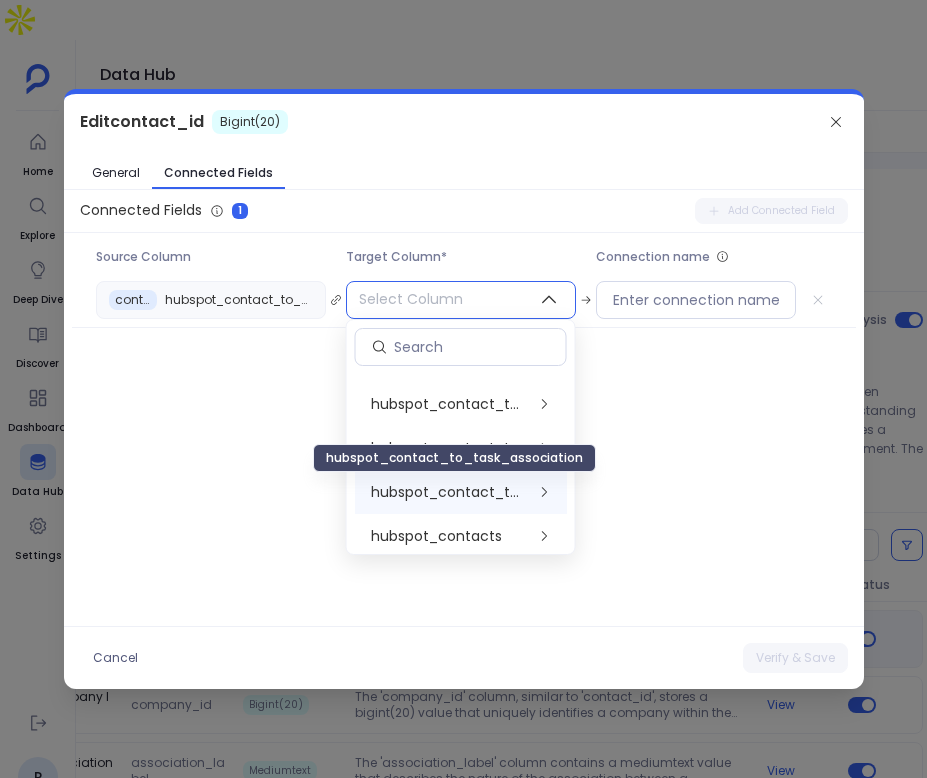 scroll, scrollTop: 578, scrollLeft: 0, axis: vertical 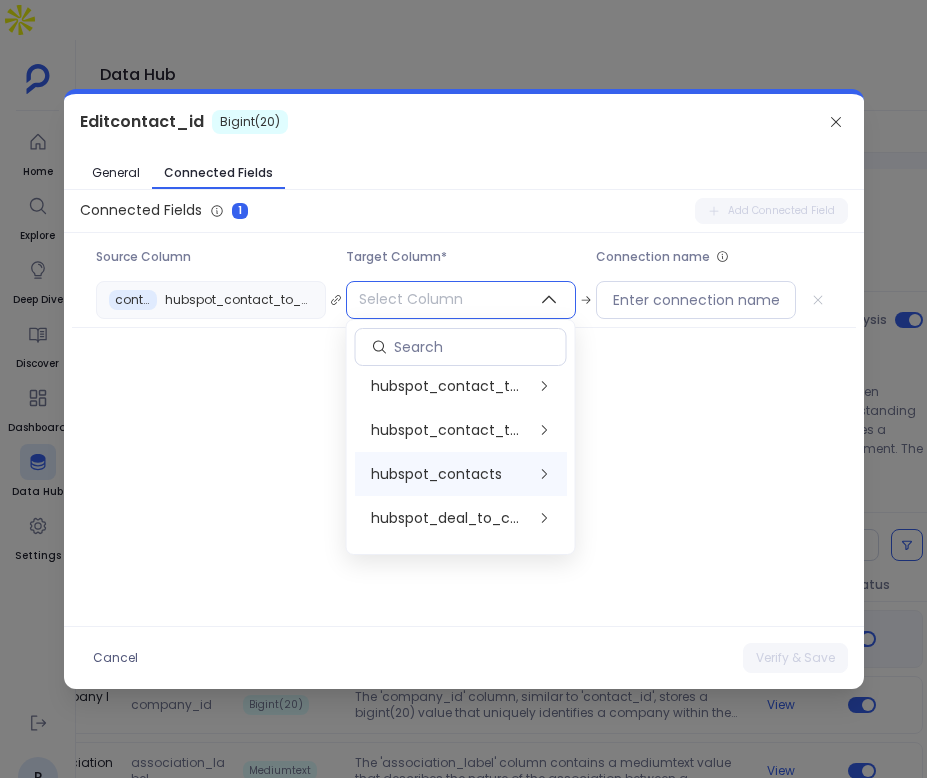click on "hubspot_contacts" at bounding box center [436, 474] 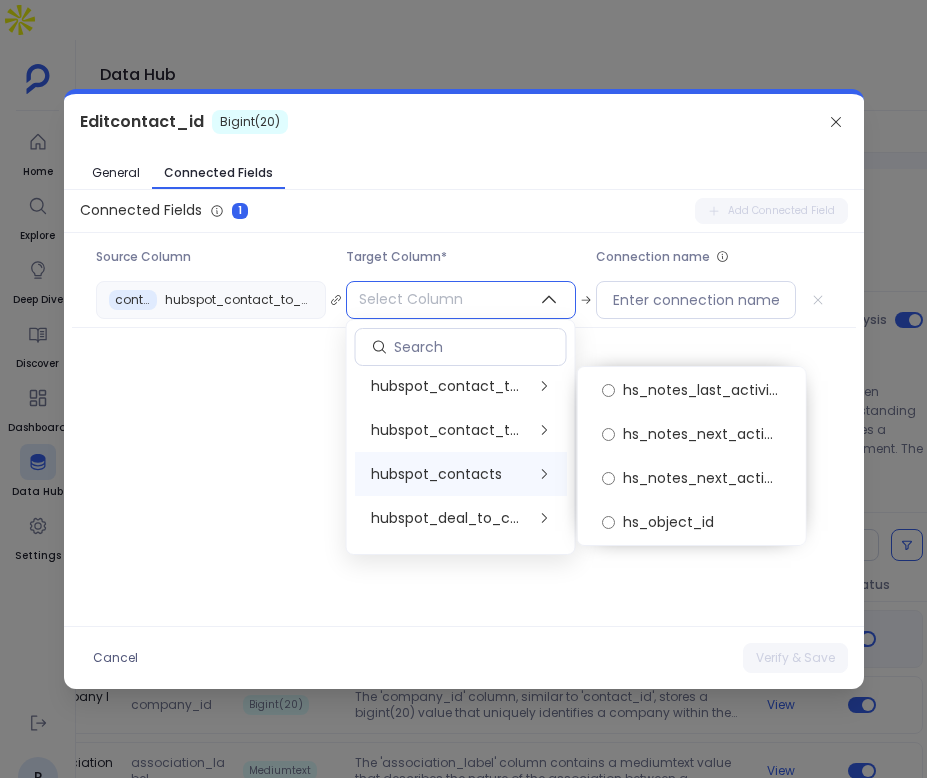 scroll, scrollTop: 12623, scrollLeft: 0, axis: vertical 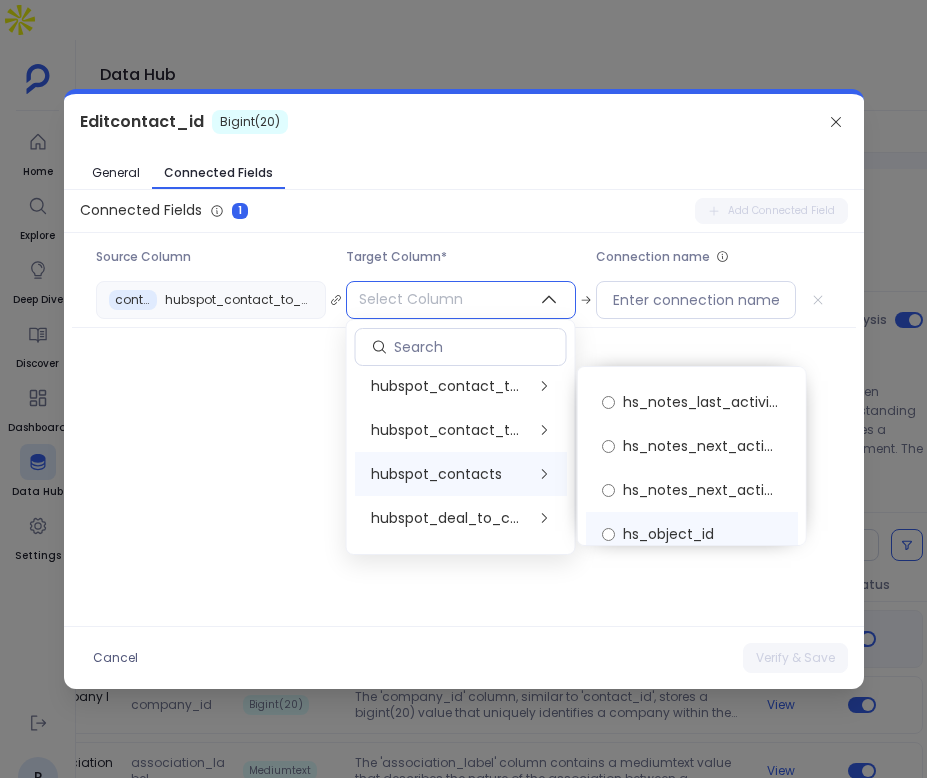 click on "hs_object_id" at bounding box center (692, 534) 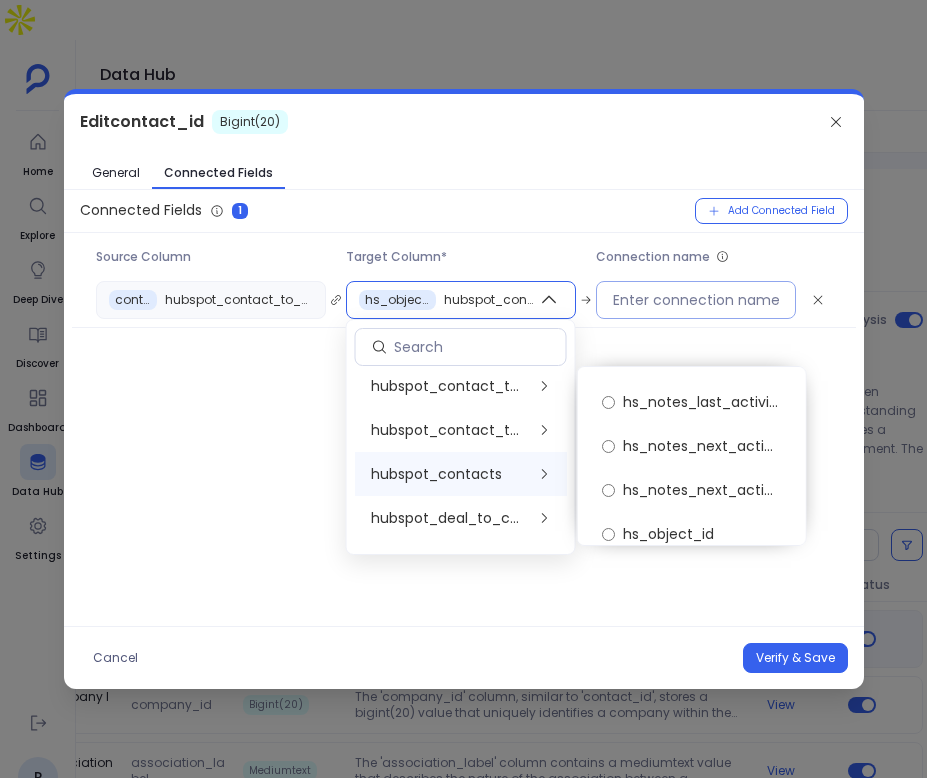 click at bounding box center (696, 300) 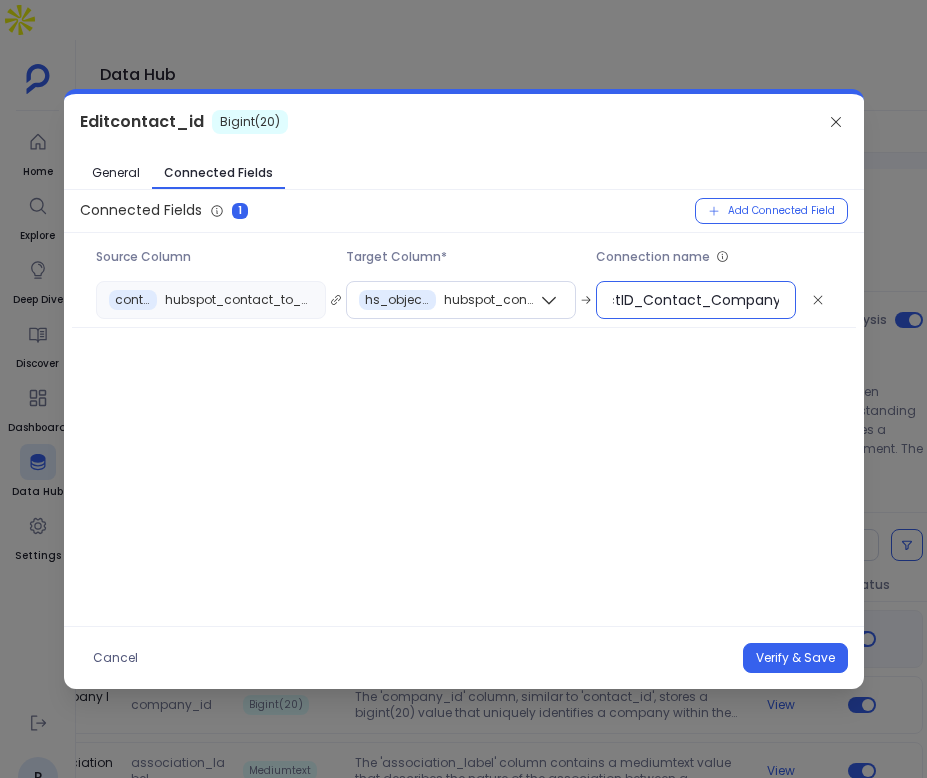 scroll, scrollTop: 0, scrollLeft: 0, axis: both 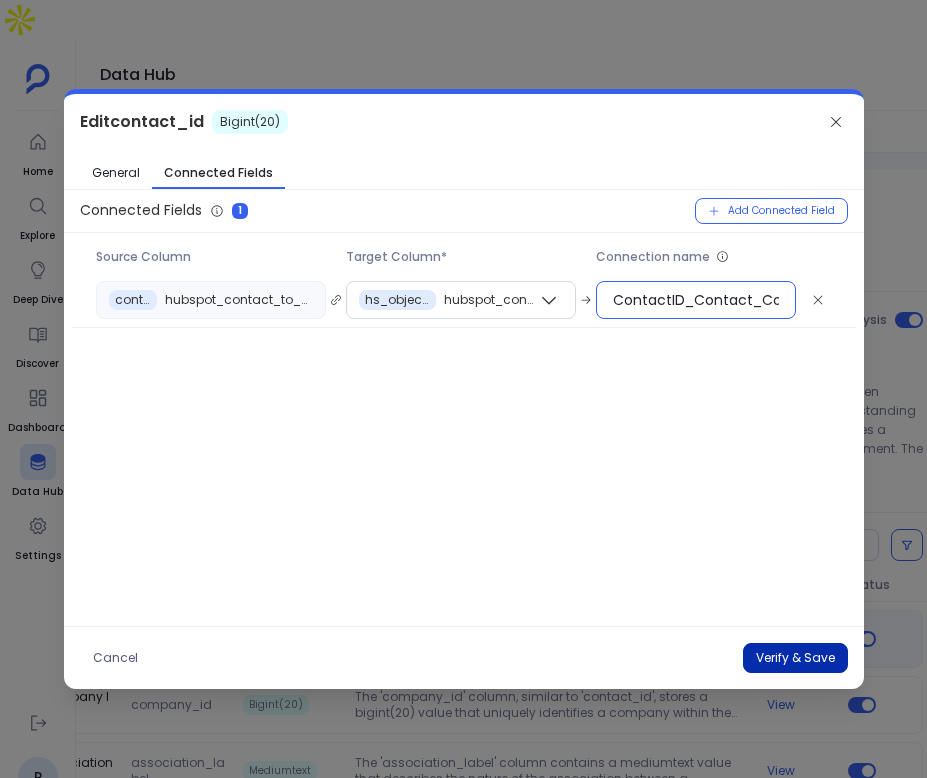 type on "ContactID_Contact_Company" 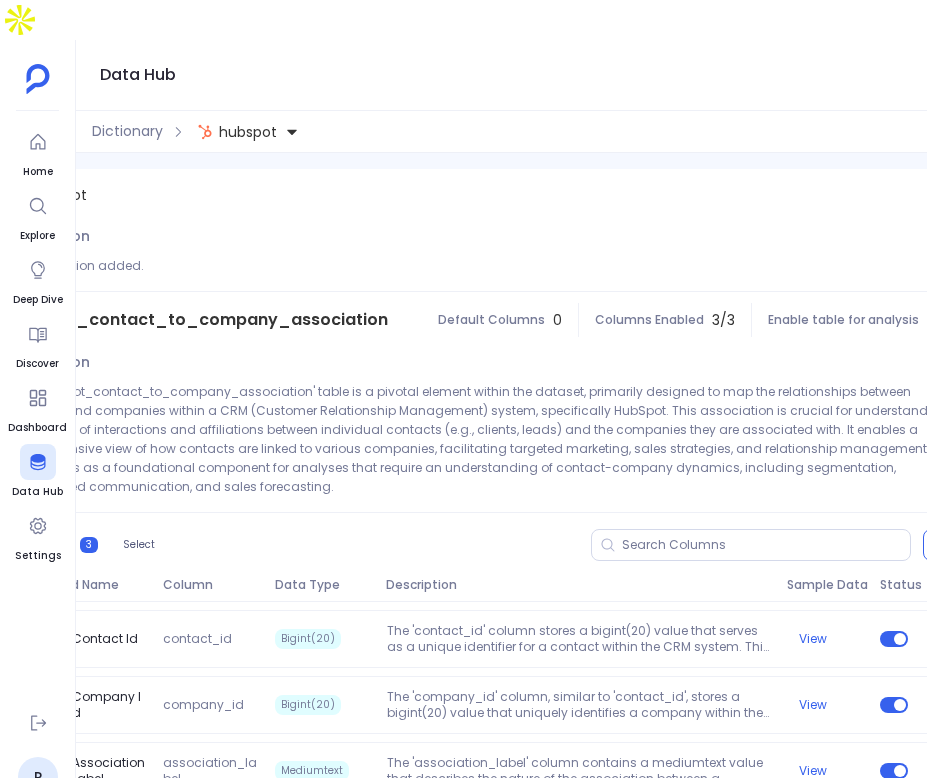 scroll, scrollTop: 0, scrollLeft: 372, axis: horizontal 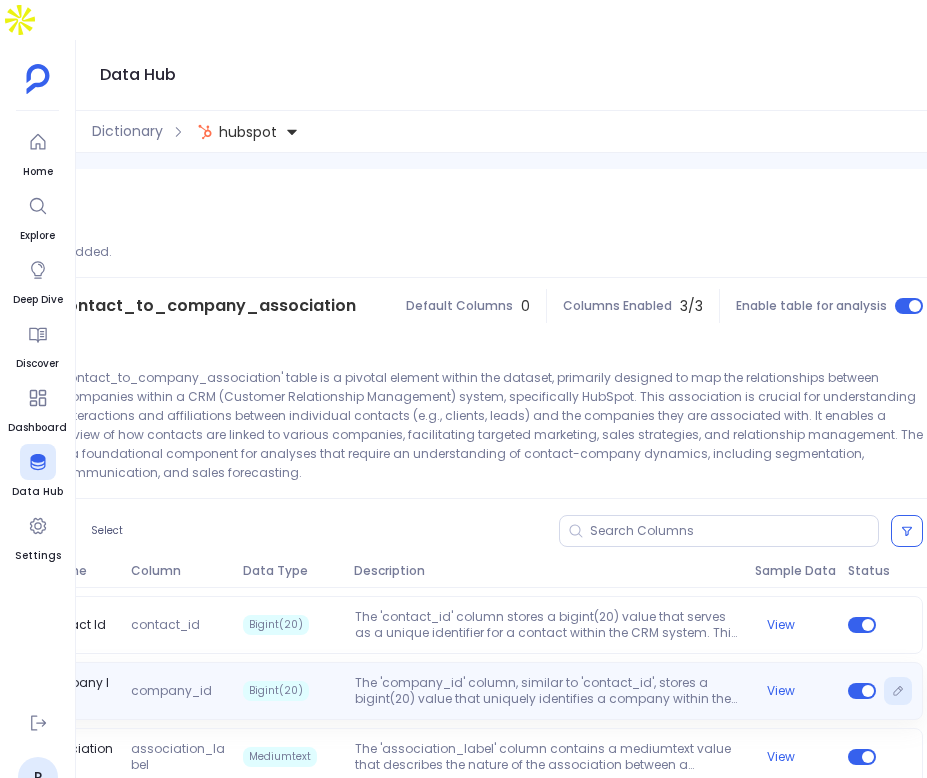 click 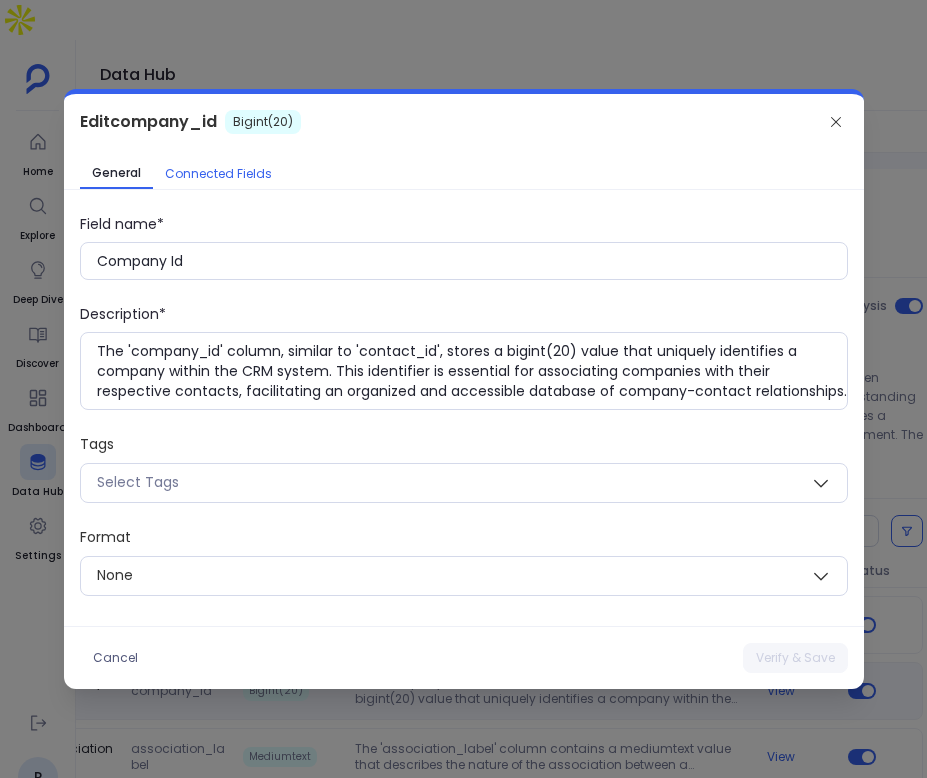 click on "Connected Fields" at bounding box center [218, 174] 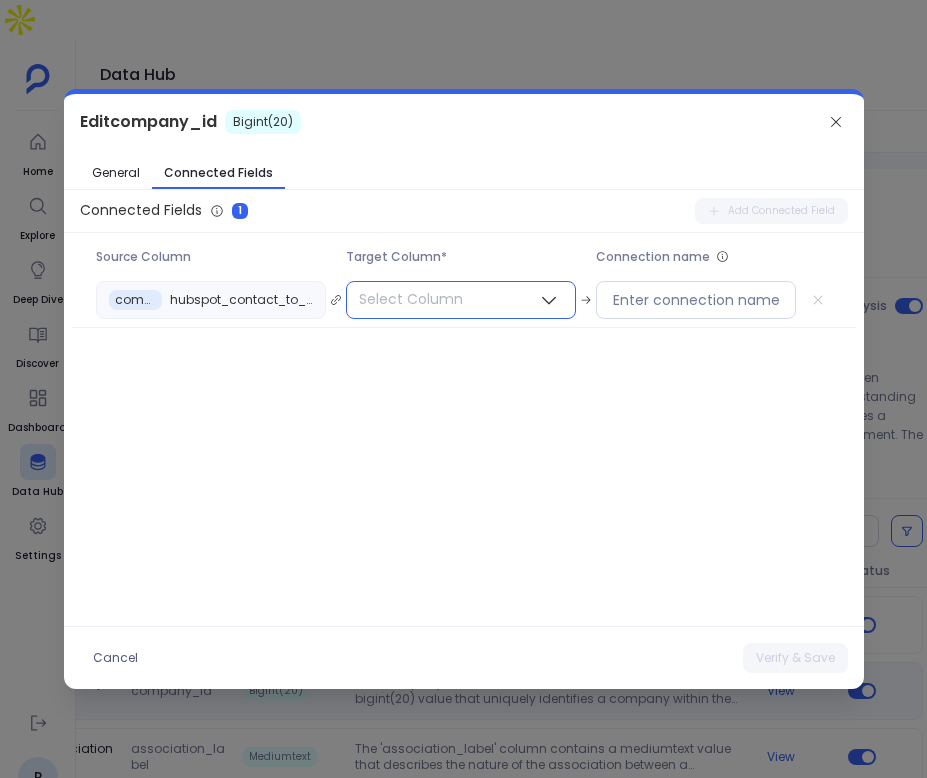click on "Select Column" at bounding box center (411, 299) 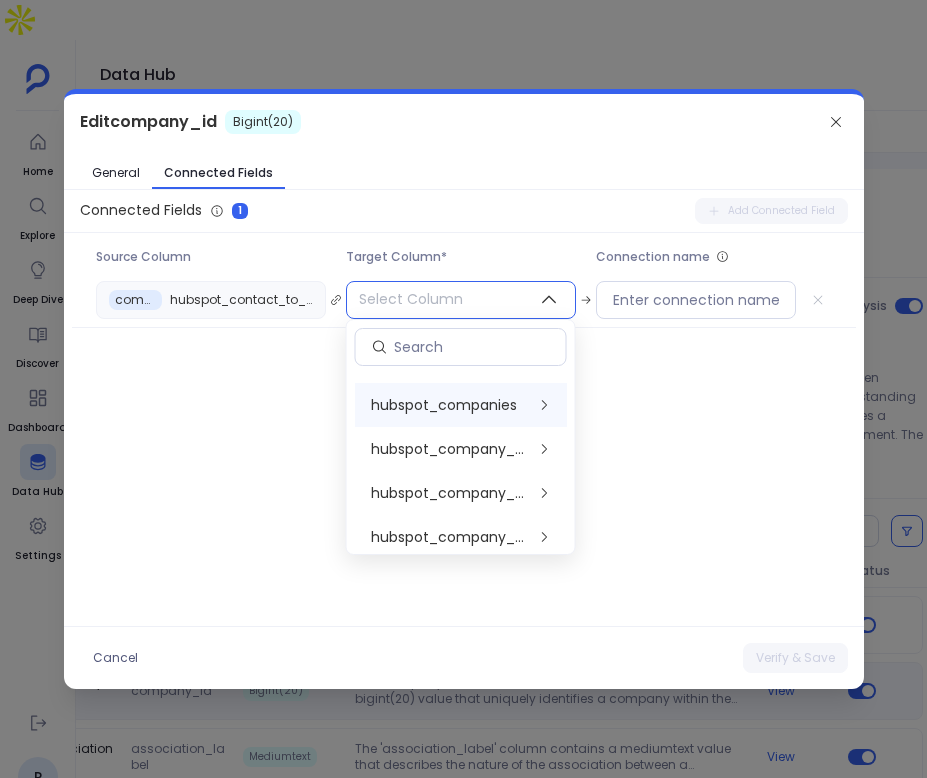 scroll, scrollTop: 246, scrollLeft: 0, axis: vertical 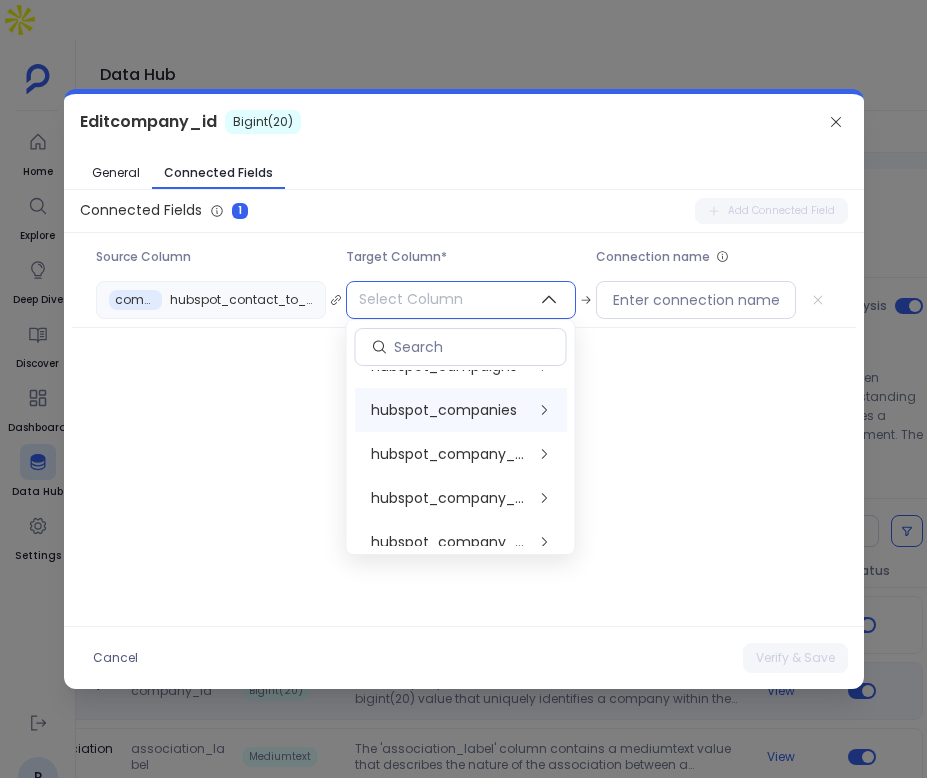 click on "hubspot_companies" at bounding box center [444, 410] 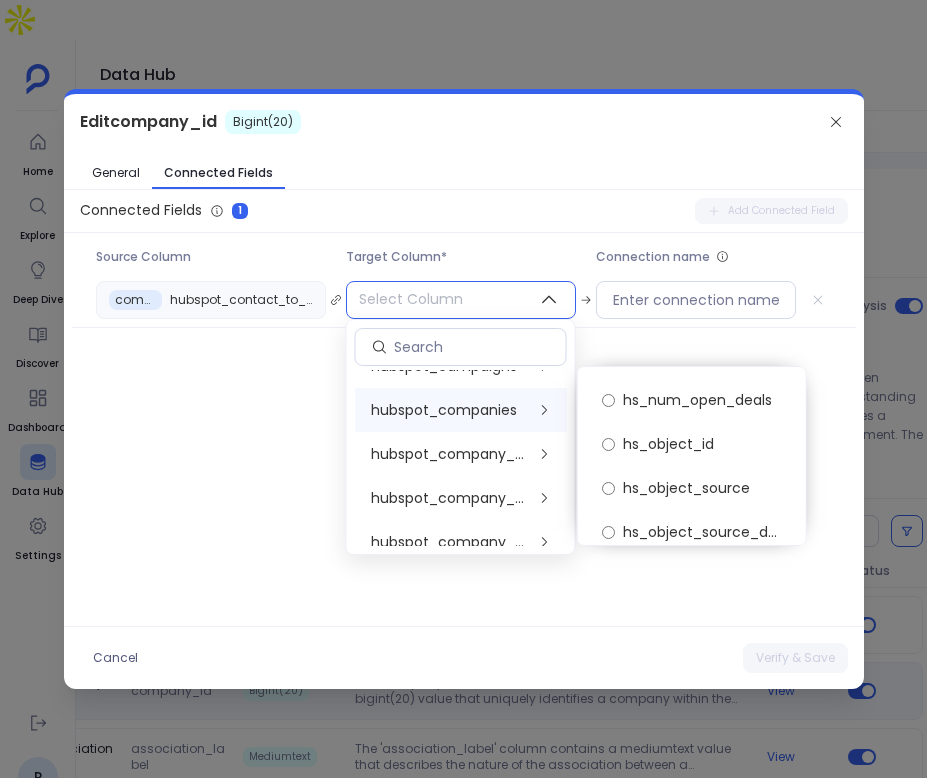 scroll, scrollTop: 9207, scrollLeft: 0, axis: vertical 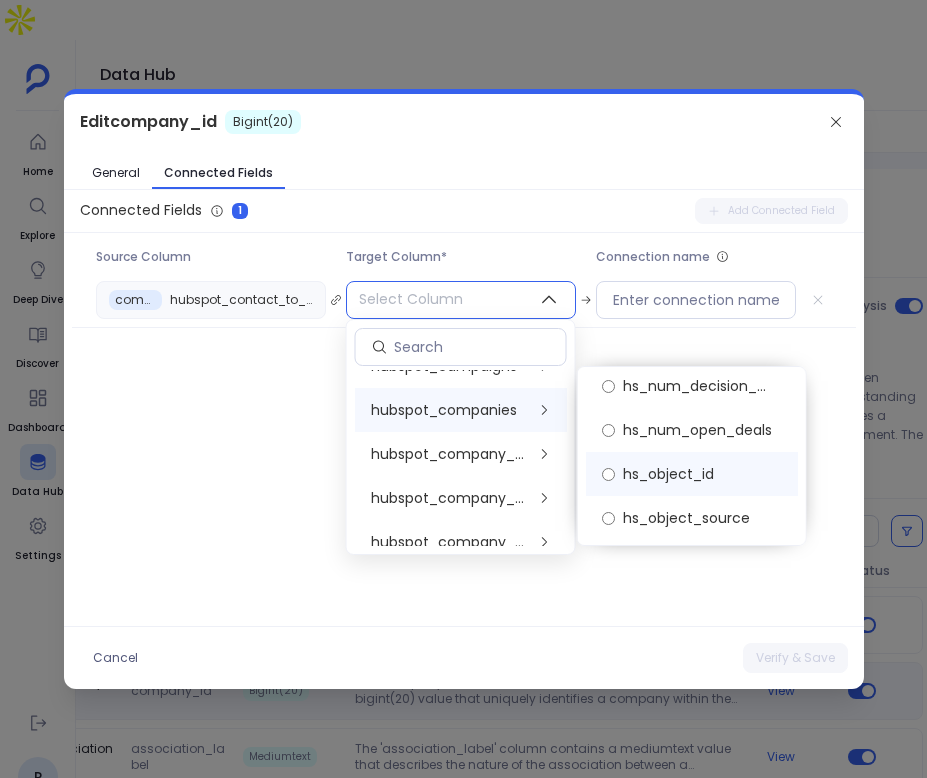 click on "hs_object_id" at bounding box center [668, 474] 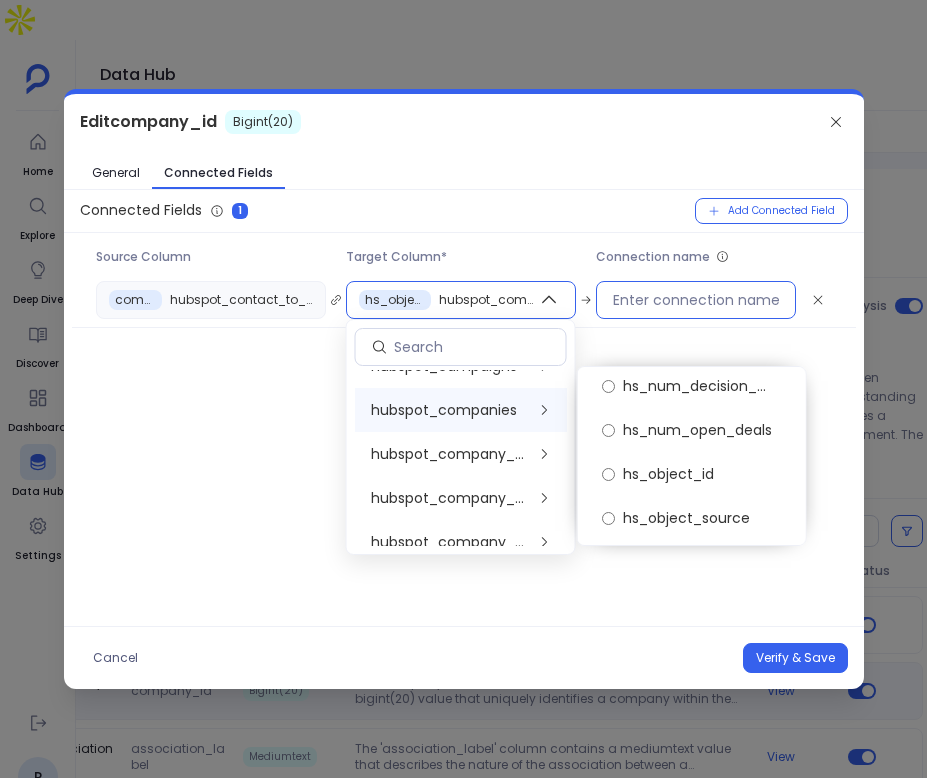 click at bounding box center [696, 300] 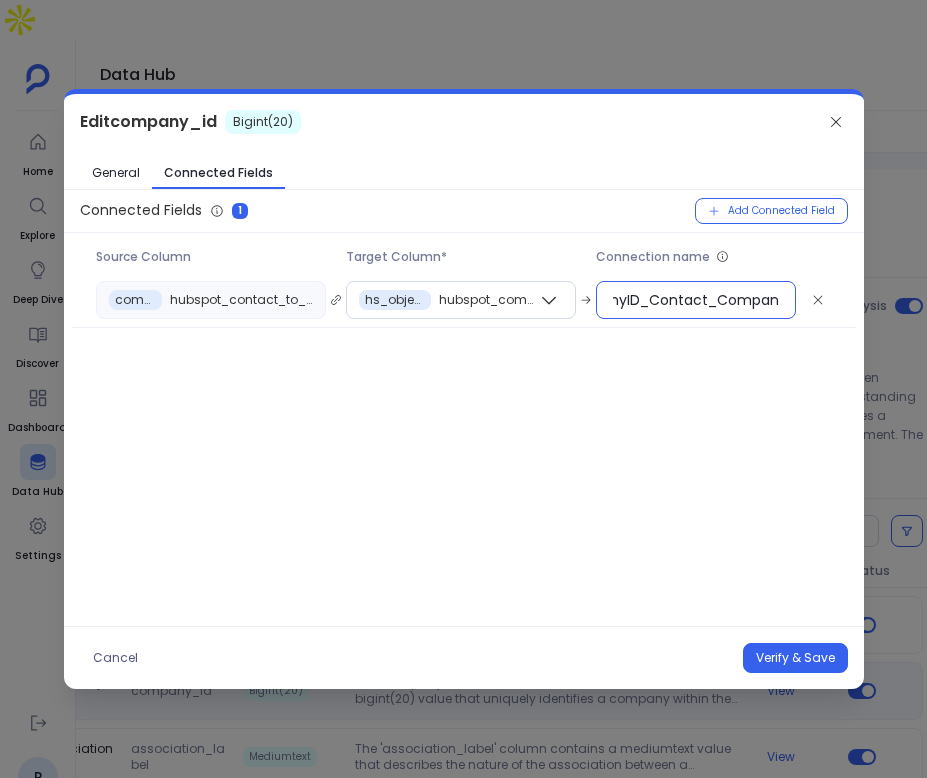 scroll, scrollTop: 0, scrollLeft: 64, axis: horizontal 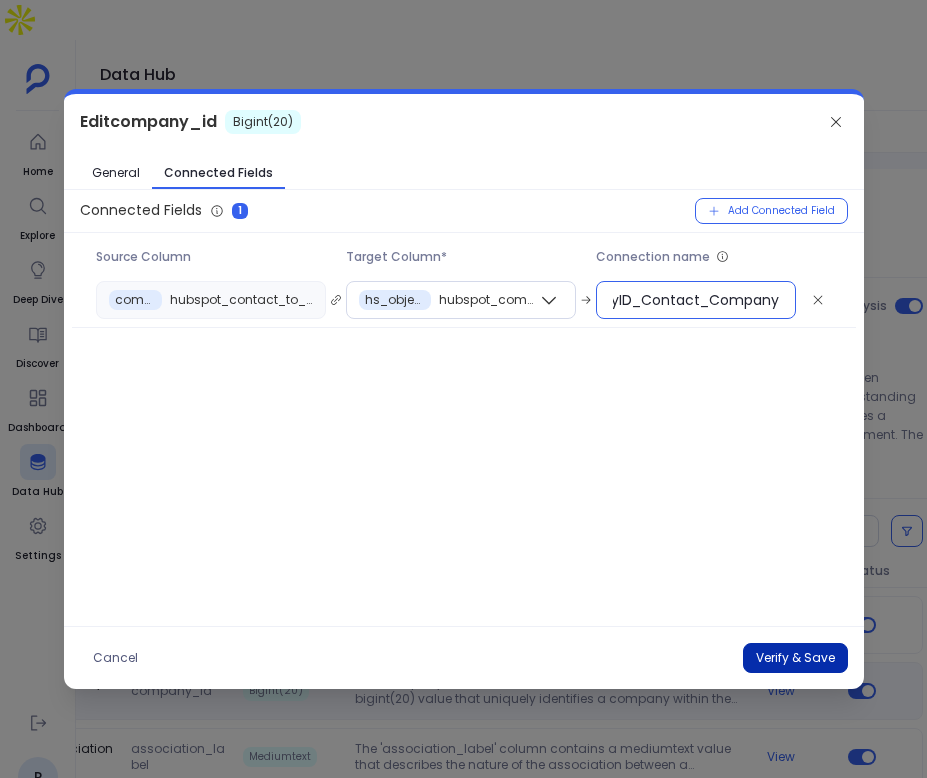 type on "CompanyID_Contact_Company" 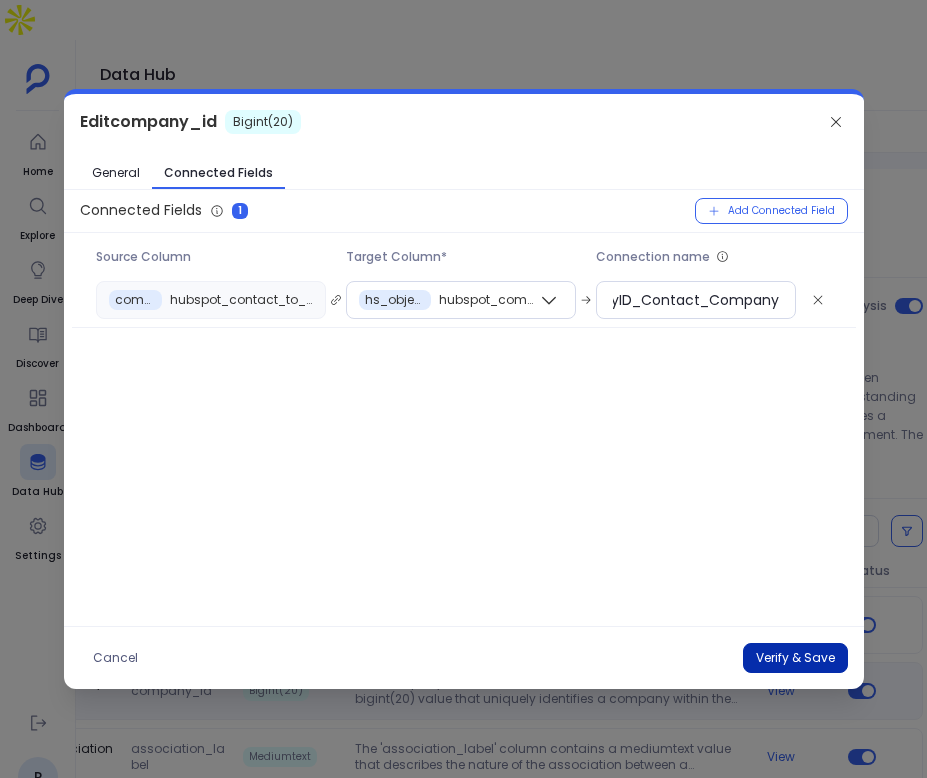 scroll, scrollTop: 0, scrollLeft: 0, axis: both 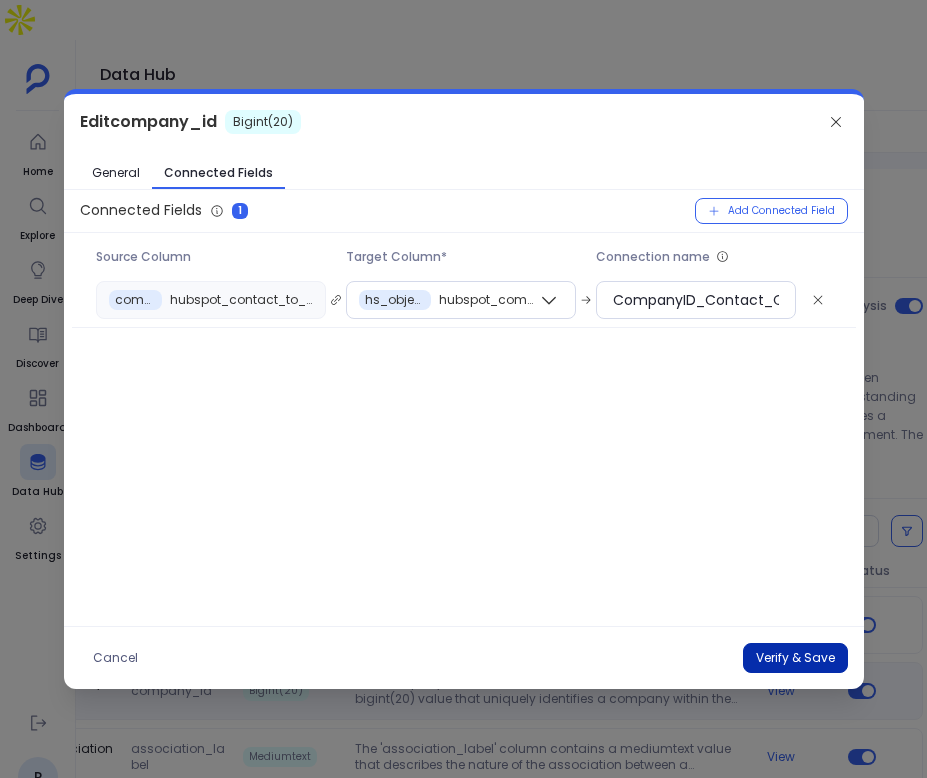 click on "Verify & Save" at bounding box center (795, 658) 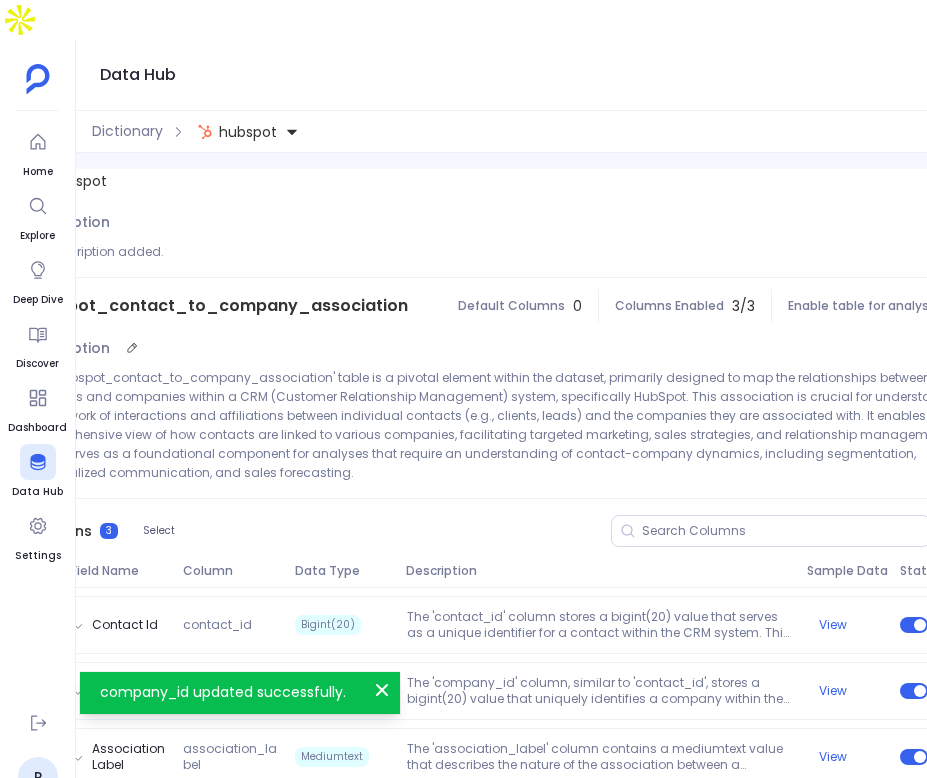 scroll, scrollTop: 0, scrollLeft: 0, axis: both 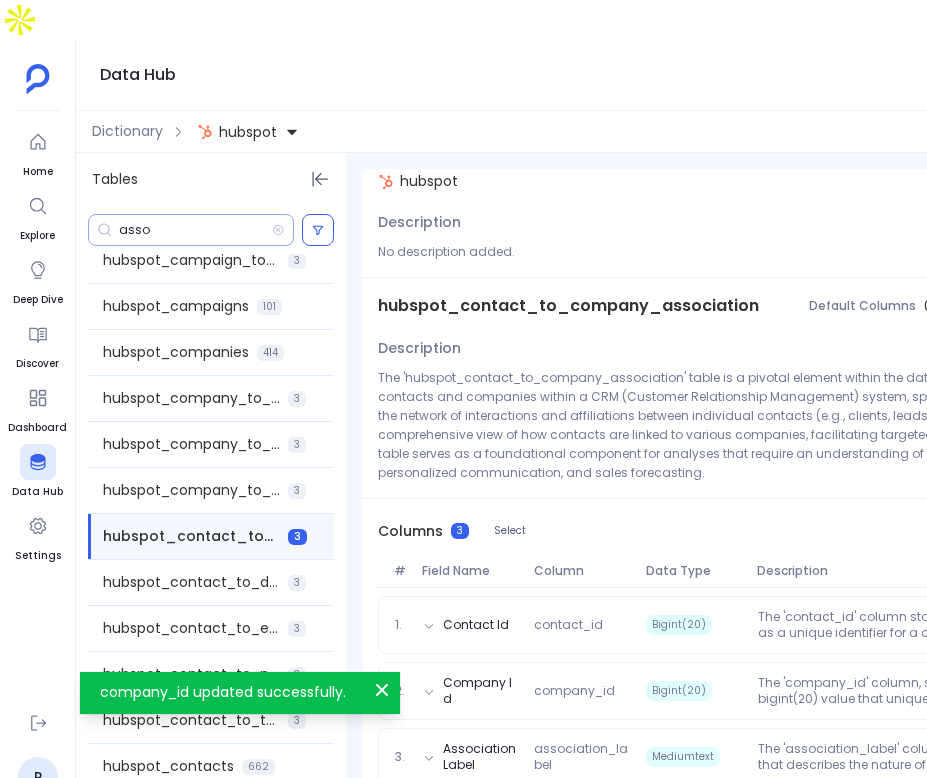 click on "asso" at bounding box center [195, 230] 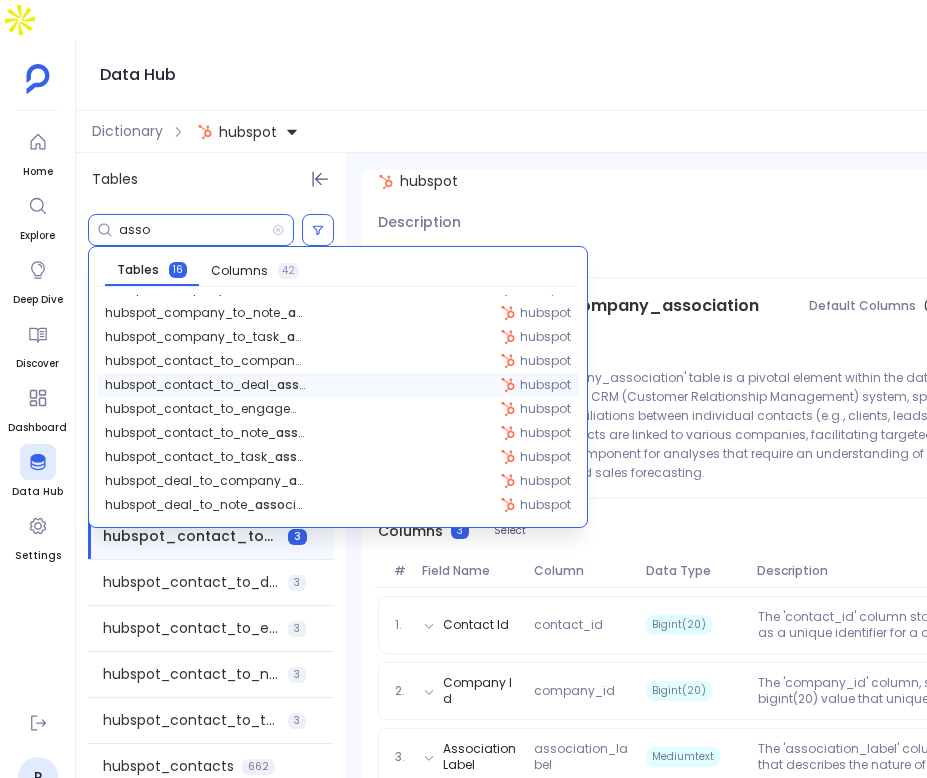 scroll, scrollTop: 67, scrollLeft: 0, axis: vertical 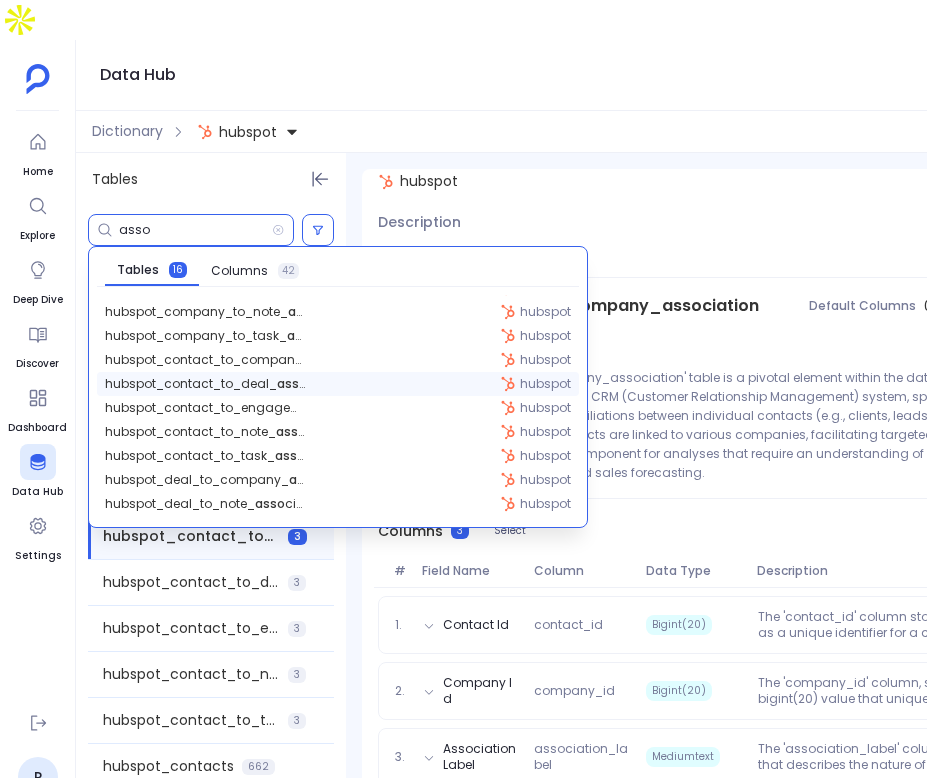 click on "hubspot_contact_to_deal_ asso ciation hubspot" at bounding box center [338, 384] 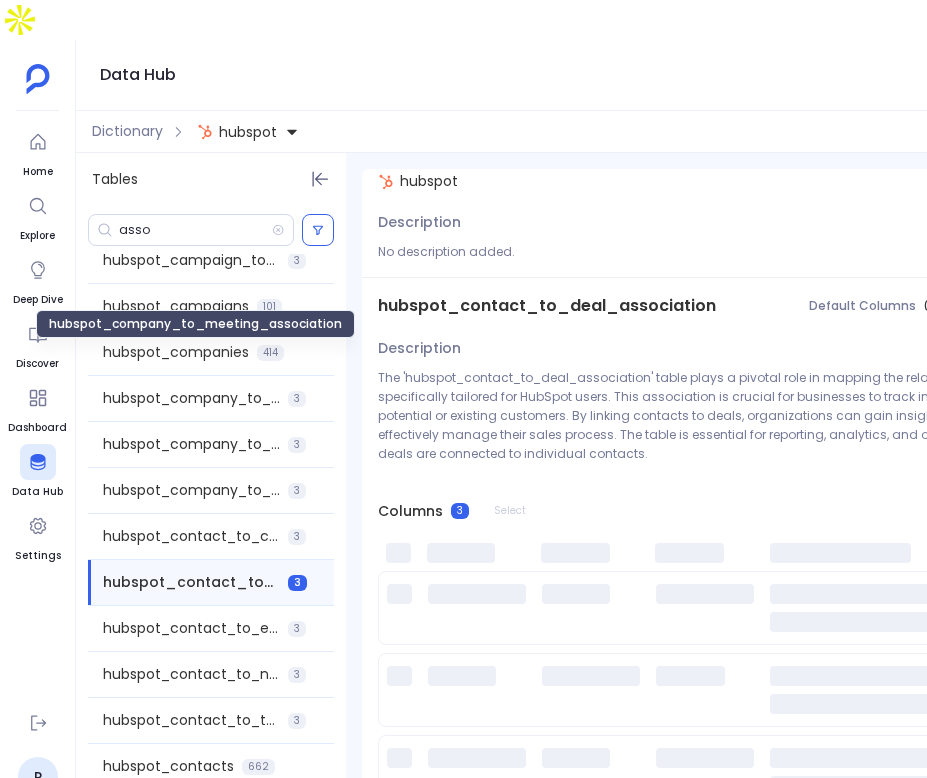 scroll, scrollTop: 0, scrollLeft: 0, axis: both 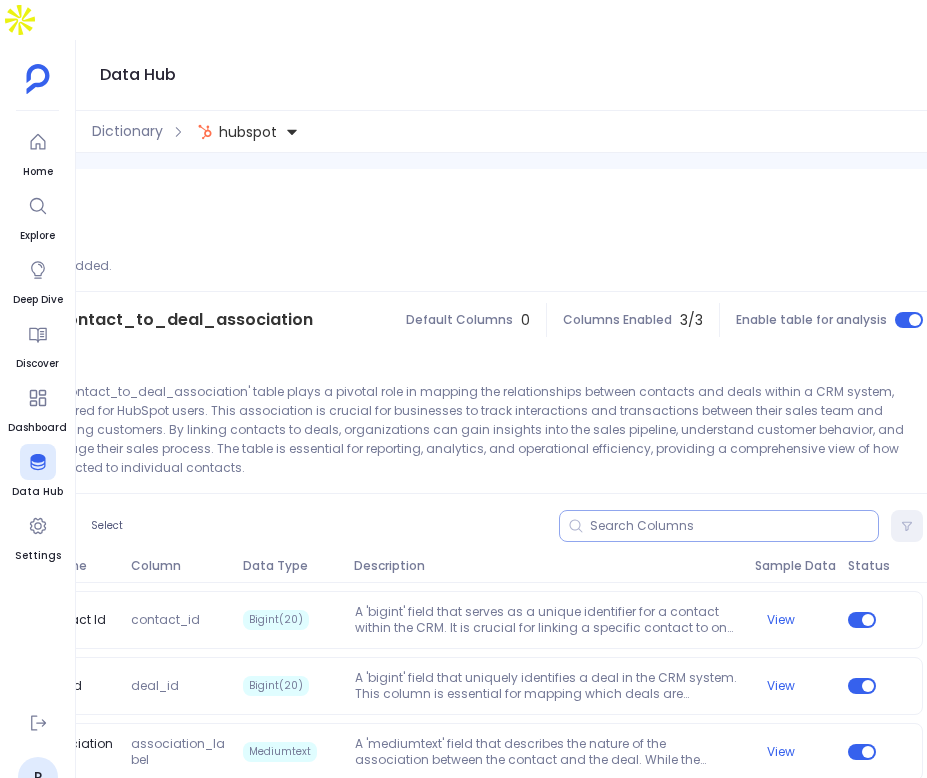 click at bounding box center (734, 526) 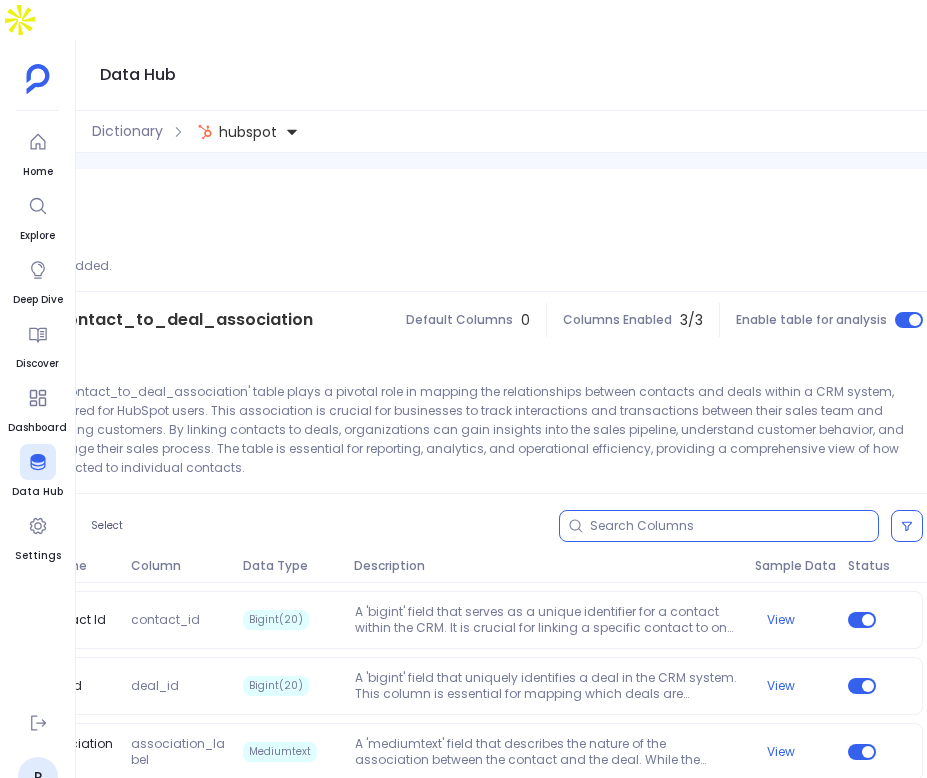 click on "Columns 3 Select" at bounding box center [449, 526] 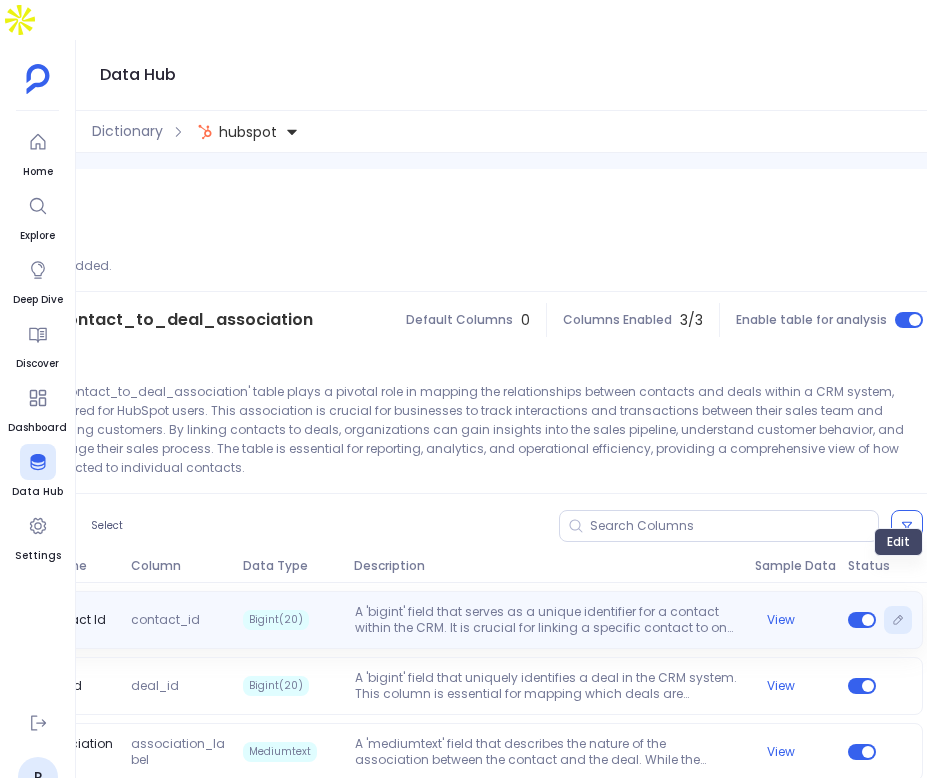 click at bounding box center [898, 620] 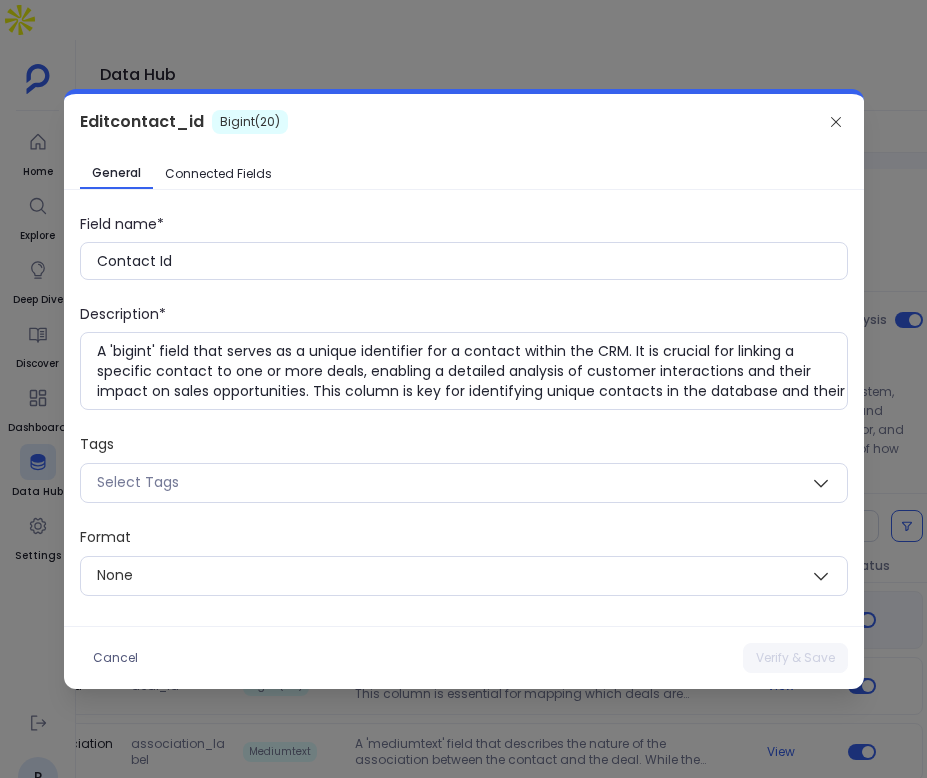 click on "Connected Fields" at bounding box center [218, 174] 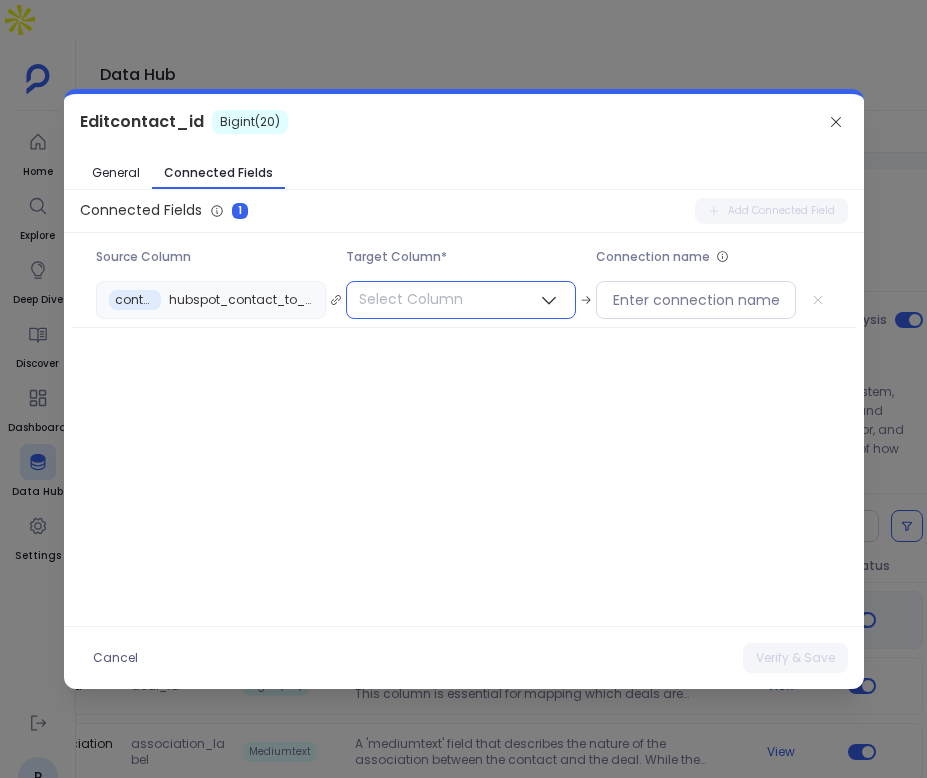 click on "Select Column" at bounding box center (411, 299) 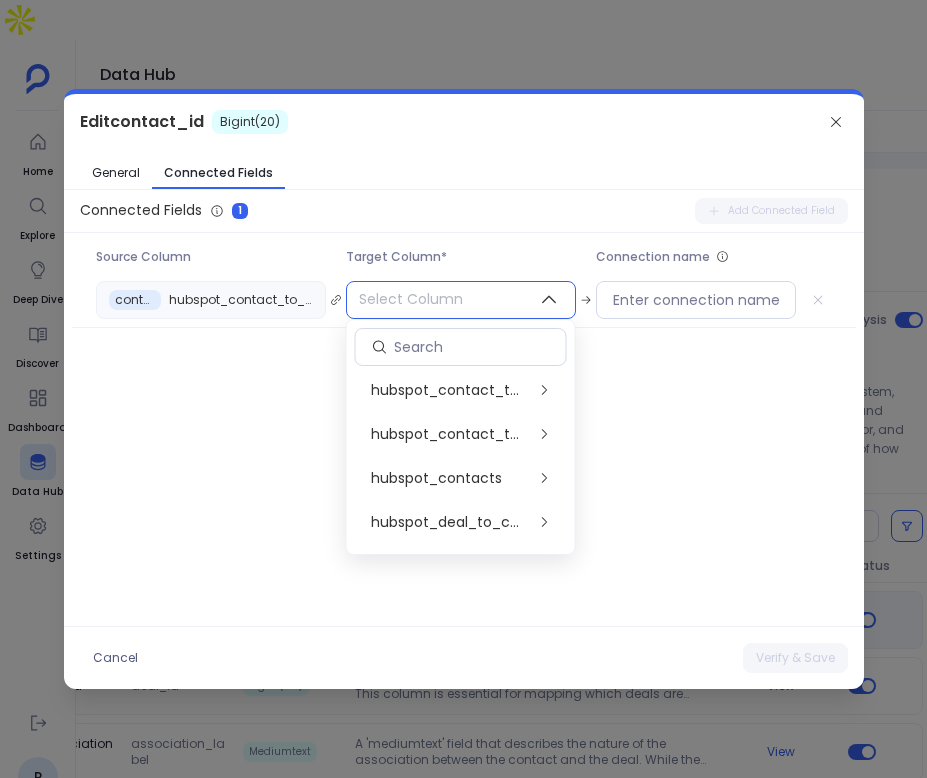 scroll, scrollTop: 556, scrollLeft: 0, axis: vertical 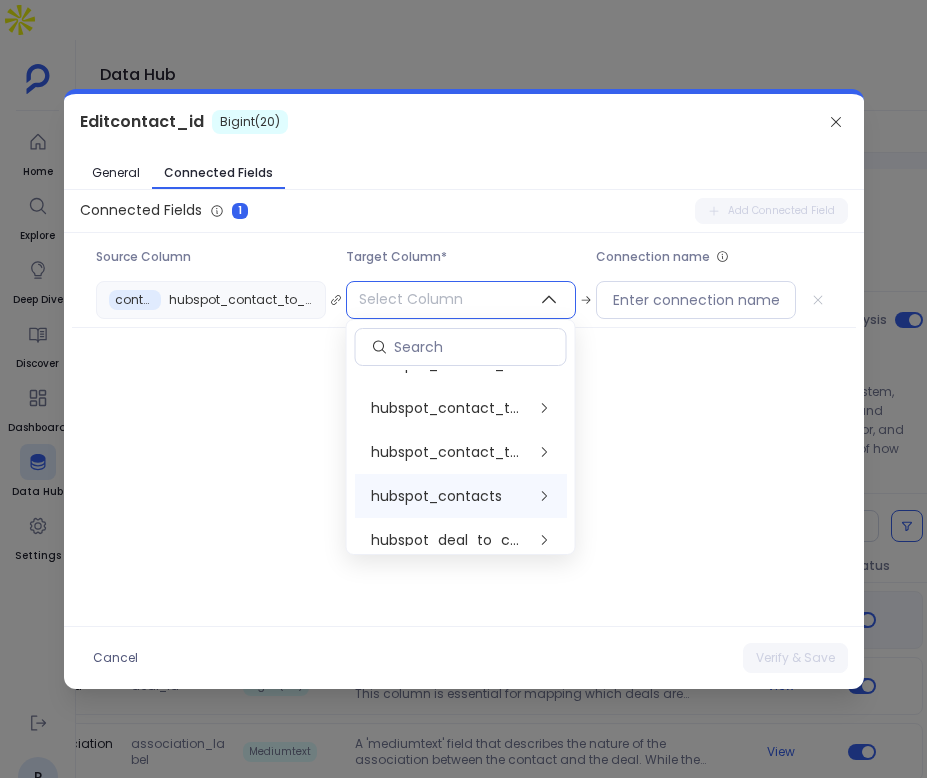 click on "hubspot_contacts" at bounding box center (436, 496) 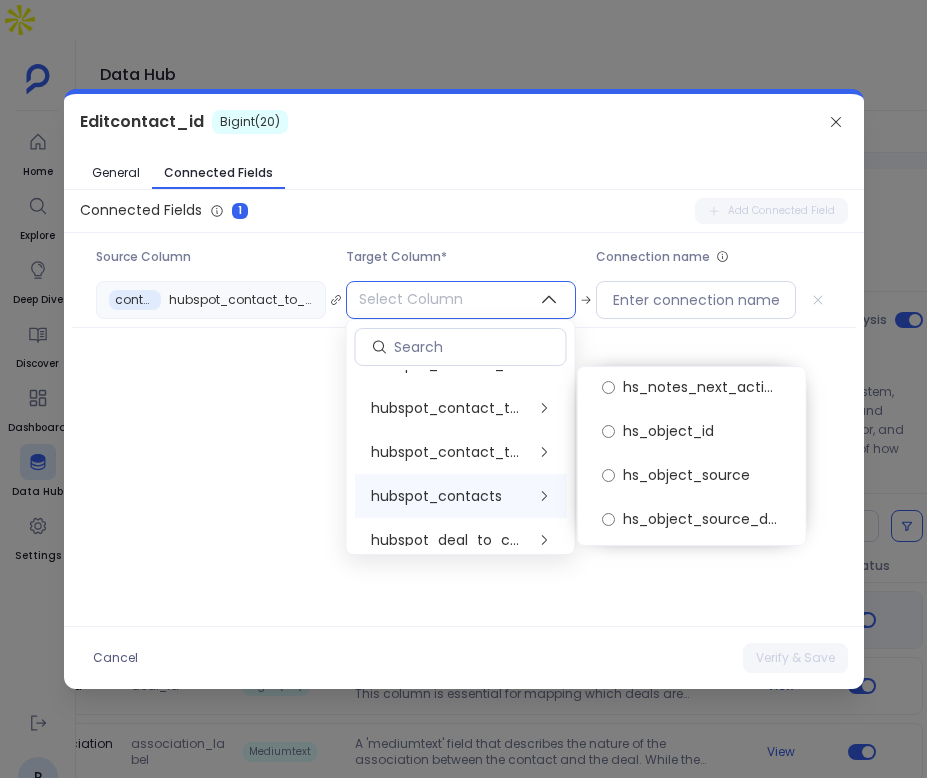 scroll, scrollTop: 12705, scrollLeft: 0, axis: vertical 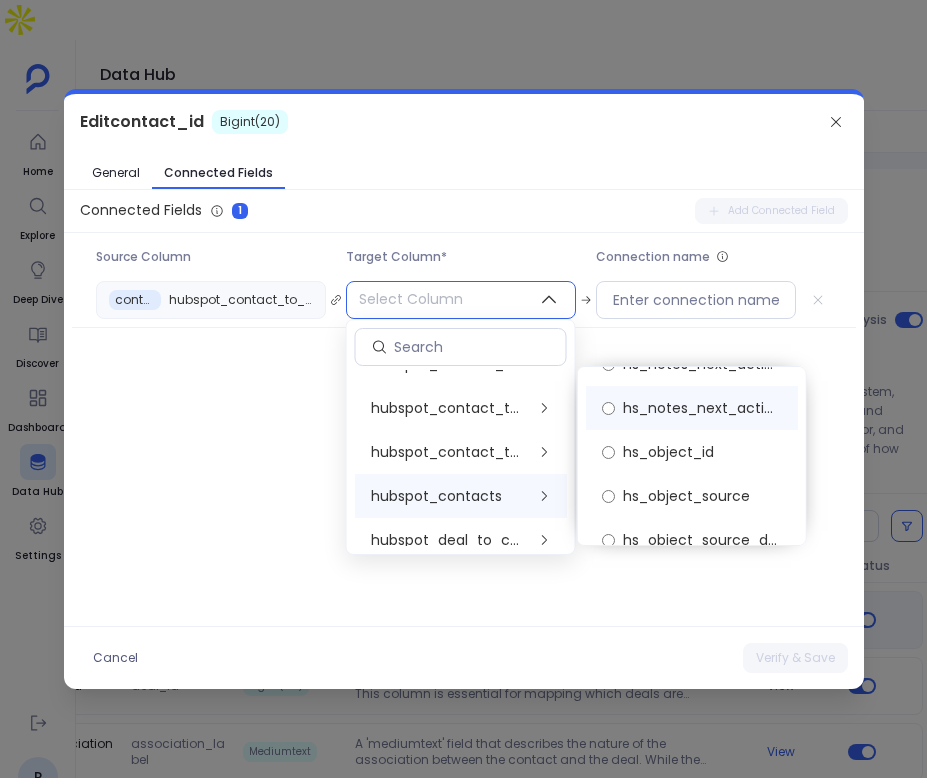 click on "hs_notes_next_activity_type" at bounding box center [692, 408] 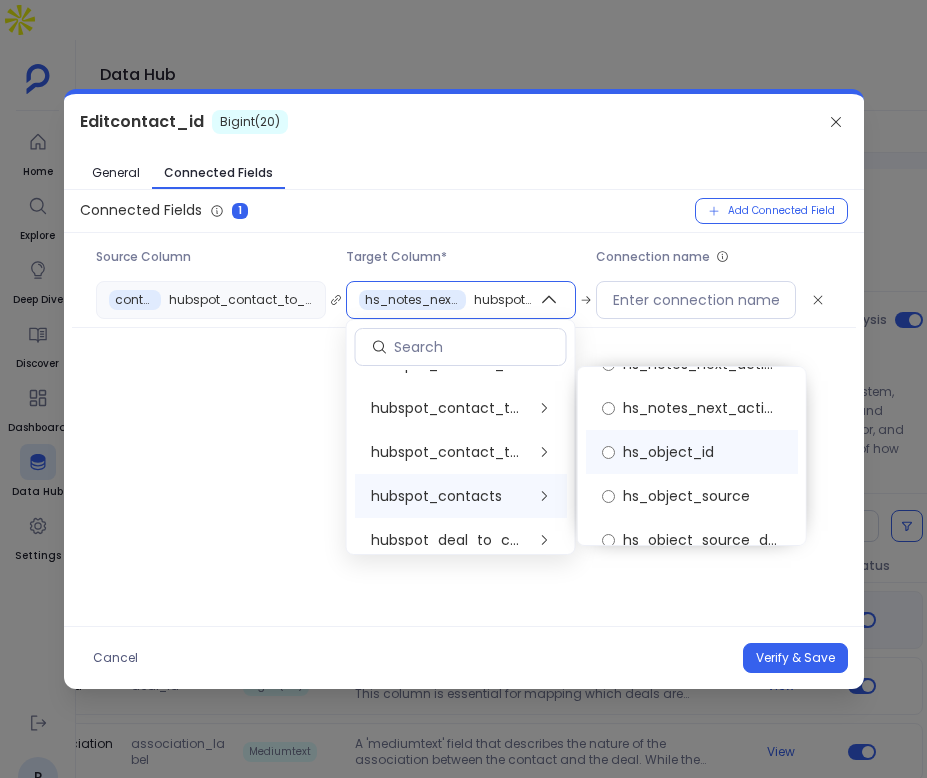 click on "hs_object_id" at bounding box center (668, 452) 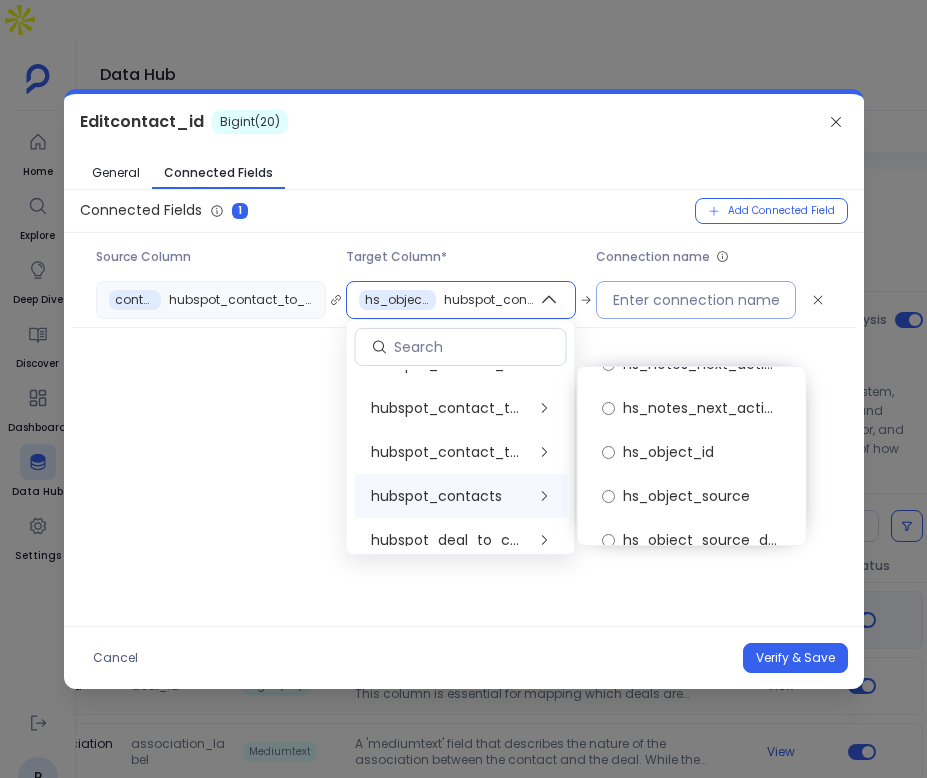 click at bounding box center (696, 300) 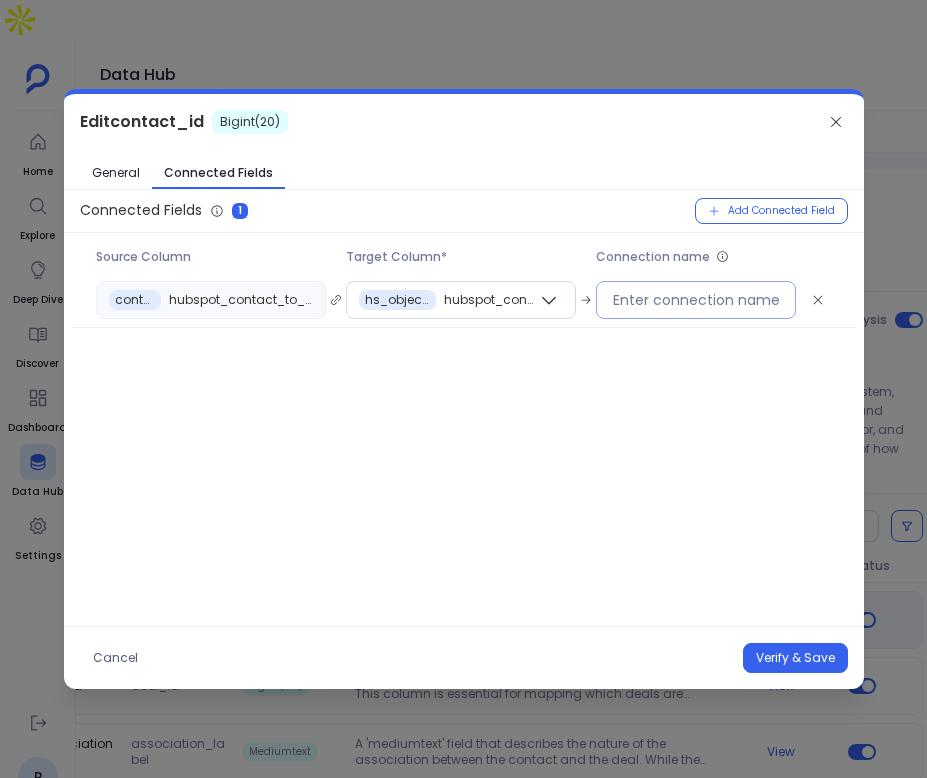 click at bounding box center (696, 300) 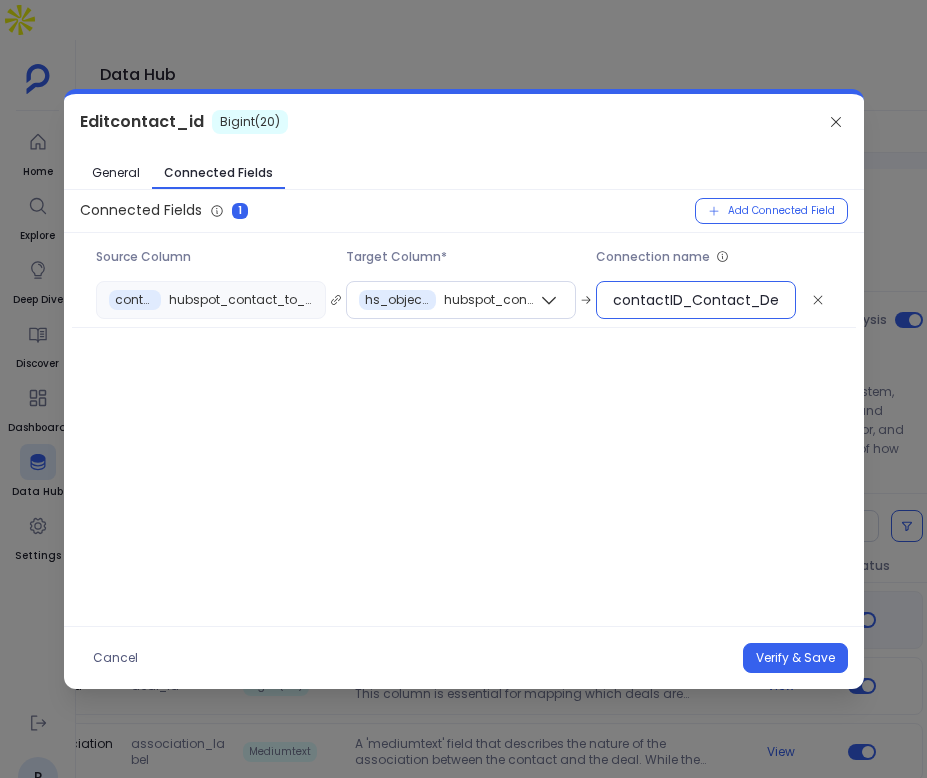 scroll, scrollTop: 0, scrollLeft: 10, axis: horizontal 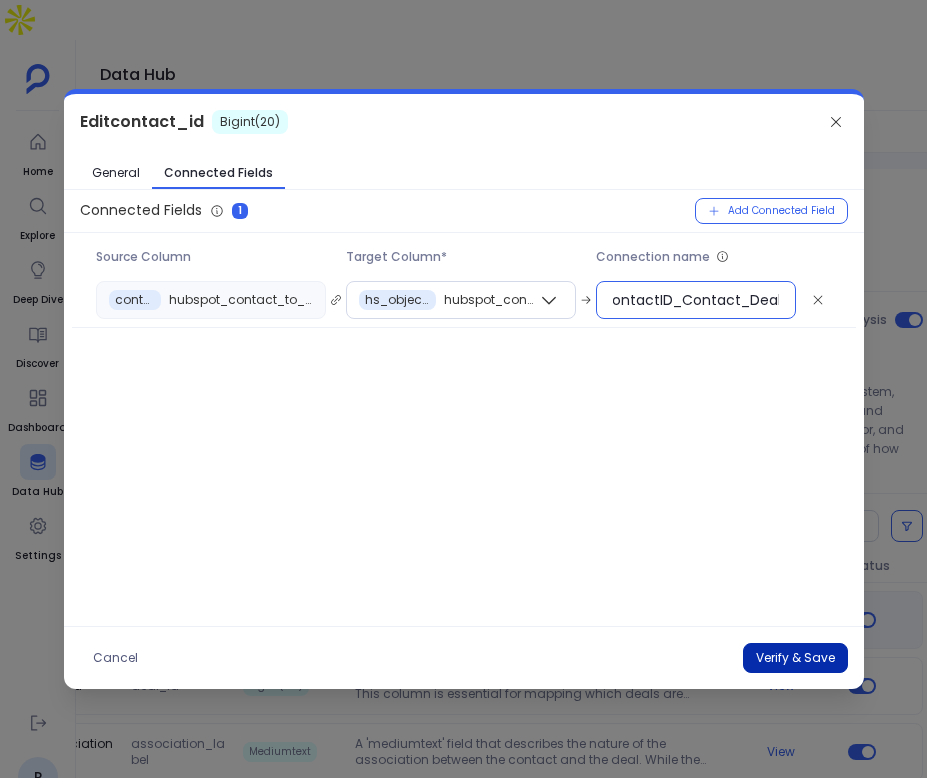 type on "contactID_Contact_Deal" 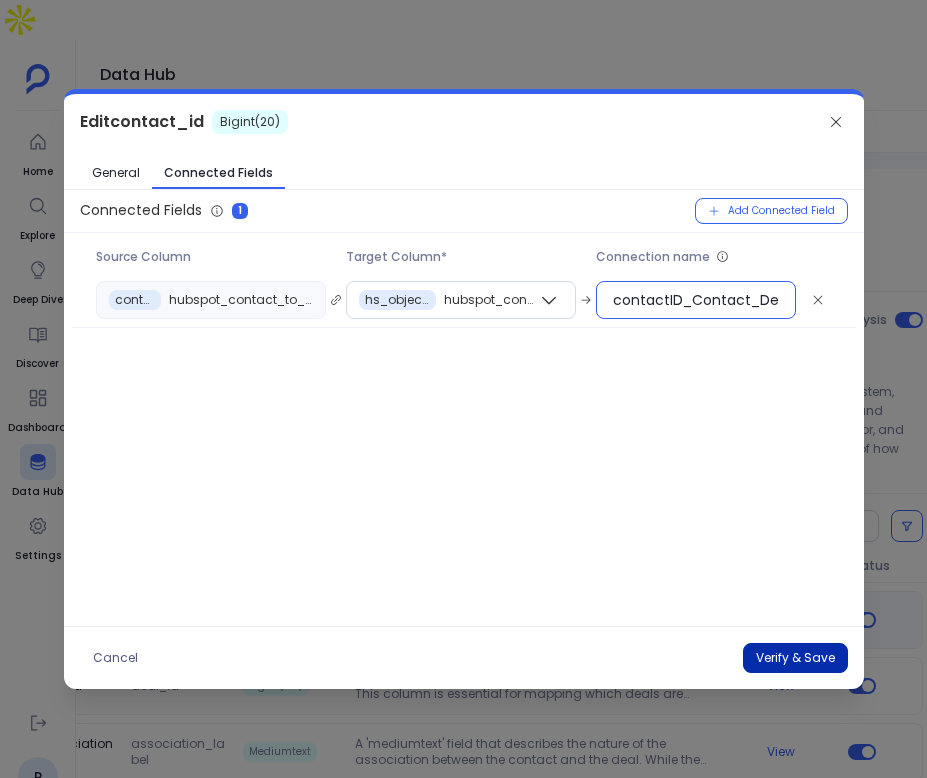 click on "Verify & Save" at bounding box center [795, 658] 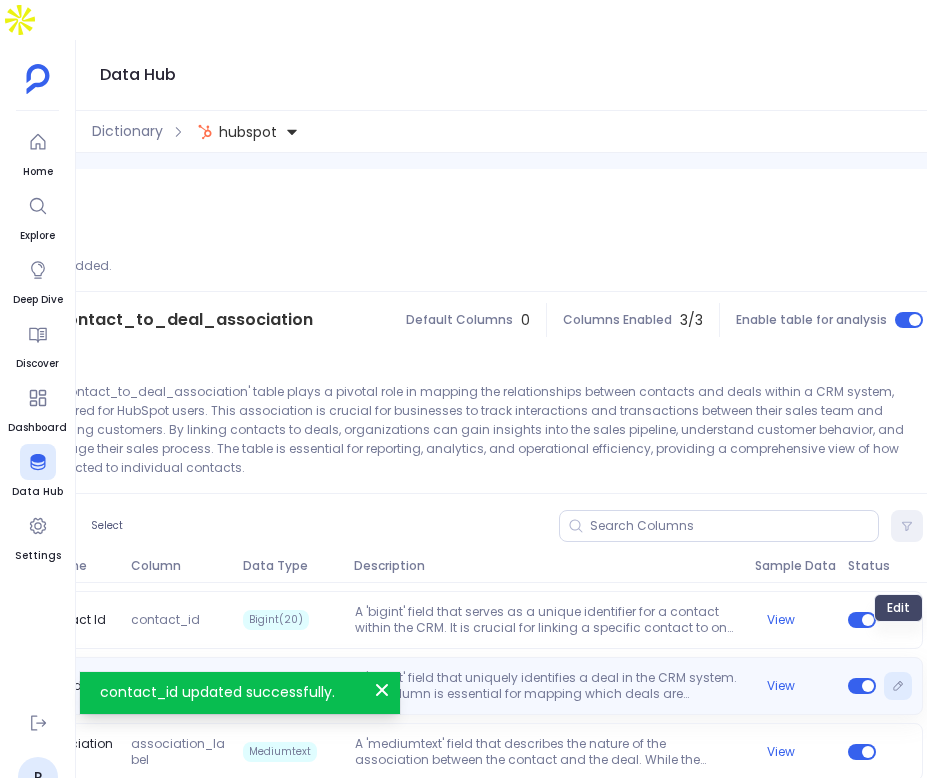 click at bounding box center (898, 686) 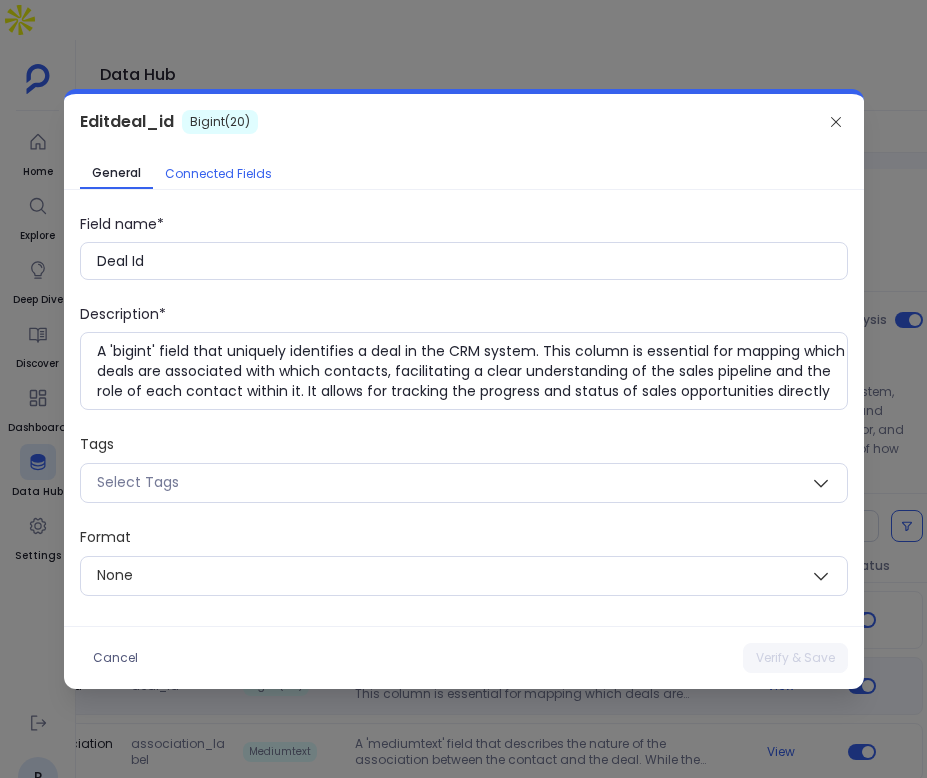 click on "Connected Fields" at bounding box center (218, 174) 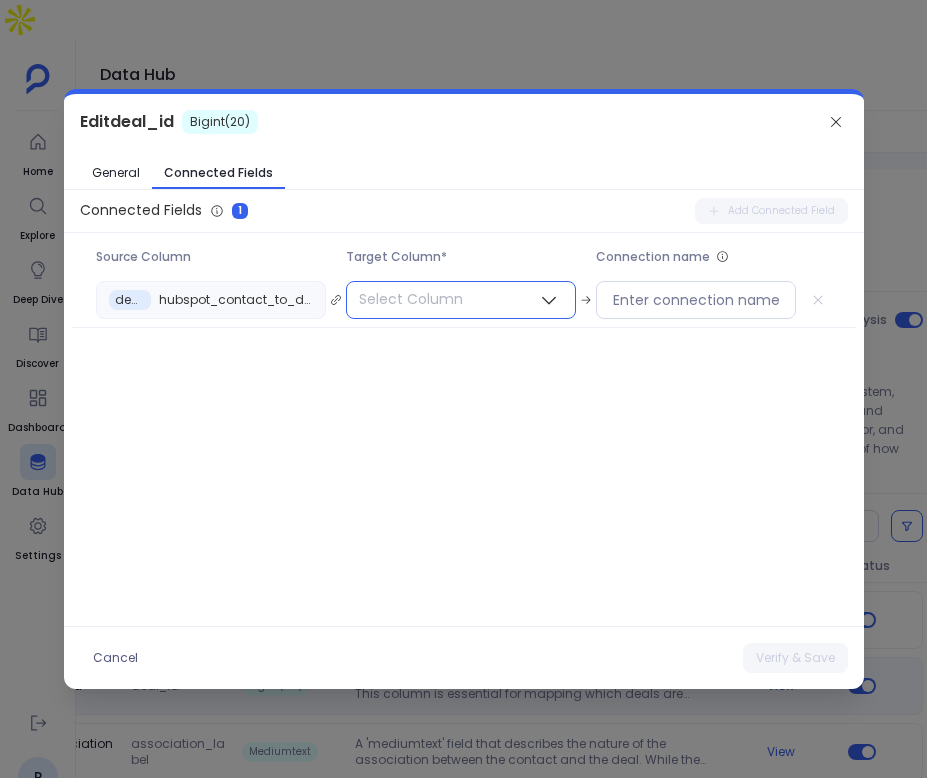 click on "Select Column" at bounding box center (411, 299) 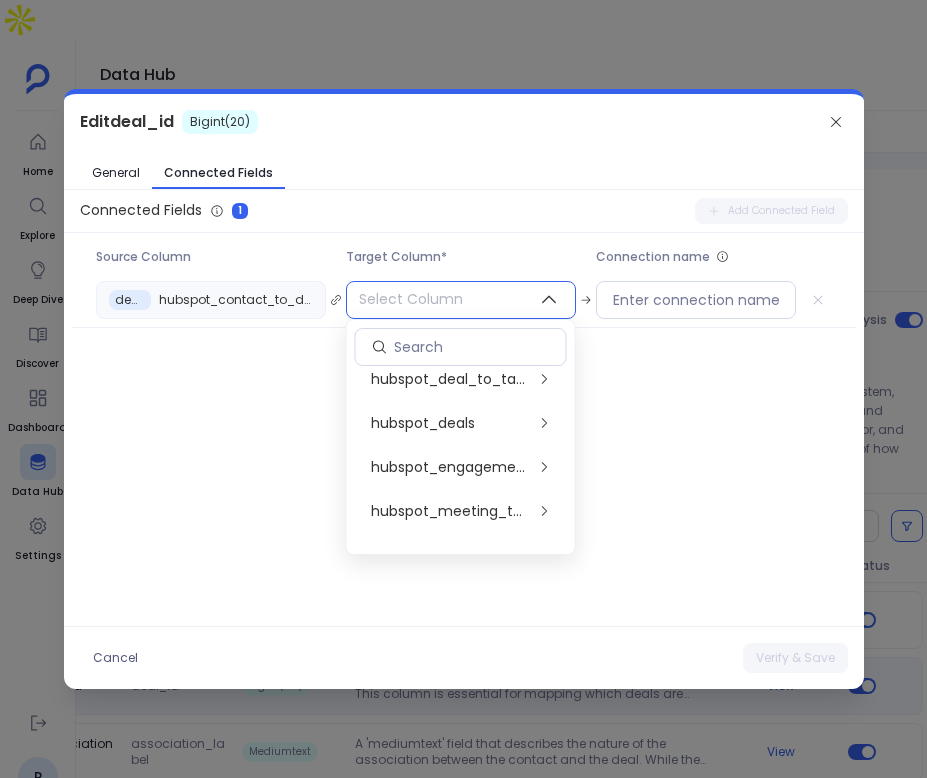 scroll, scrollTop: 801, scrollLeft: 0, axis: vertical 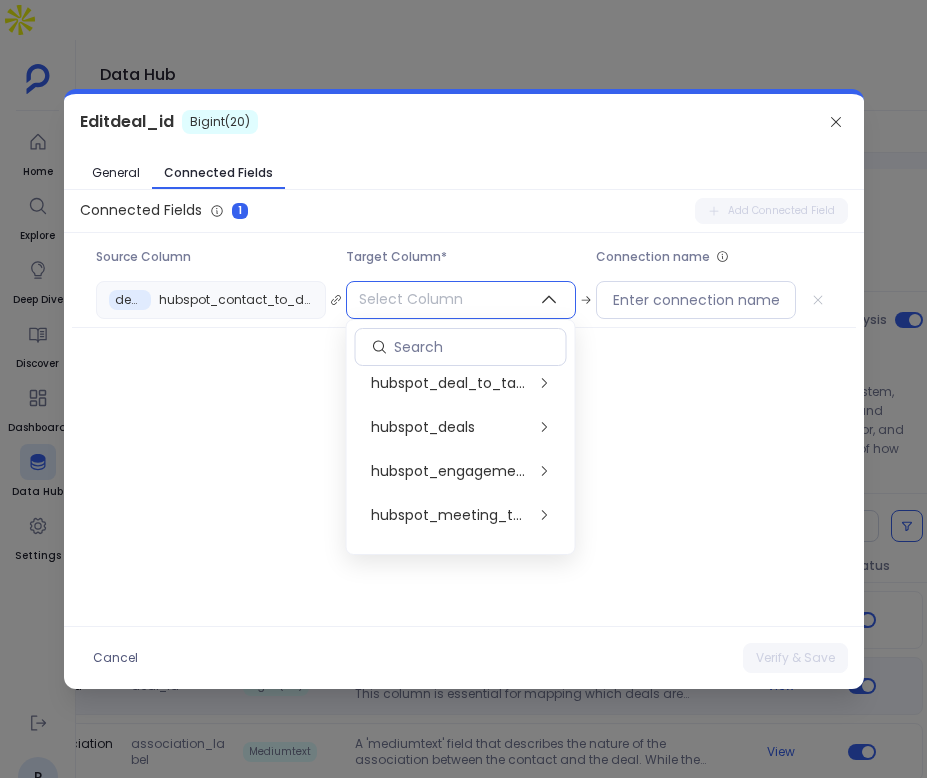 click on "hubspot_deals" at bounding box center [423, 427] 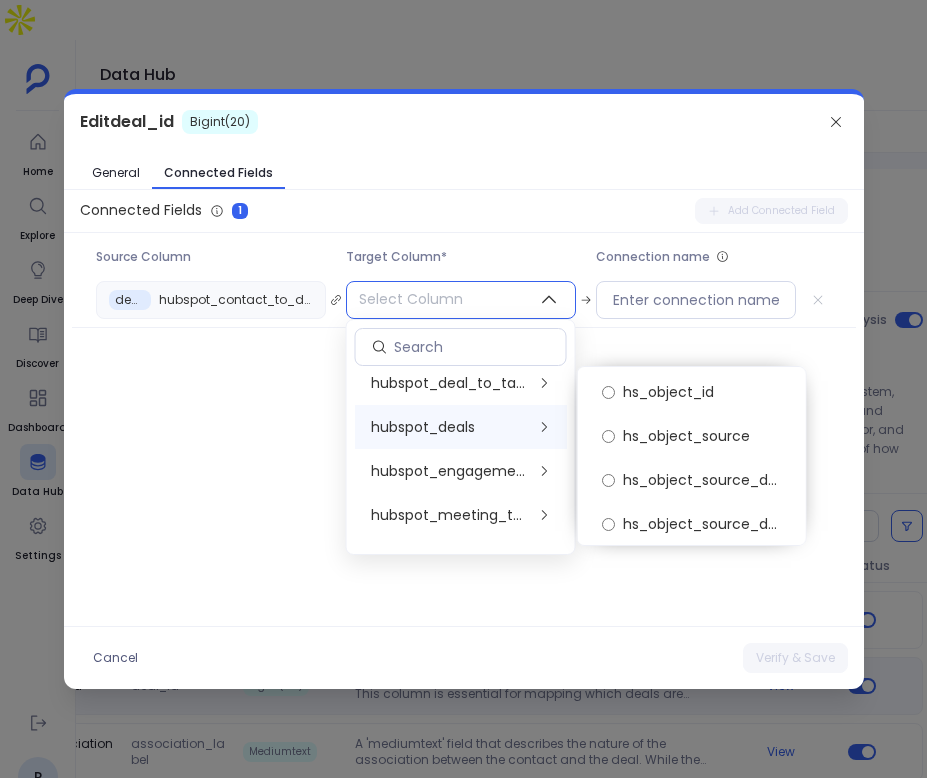 scroll, scrollTop: 7579, scrollLeft: 0, axis: vertical 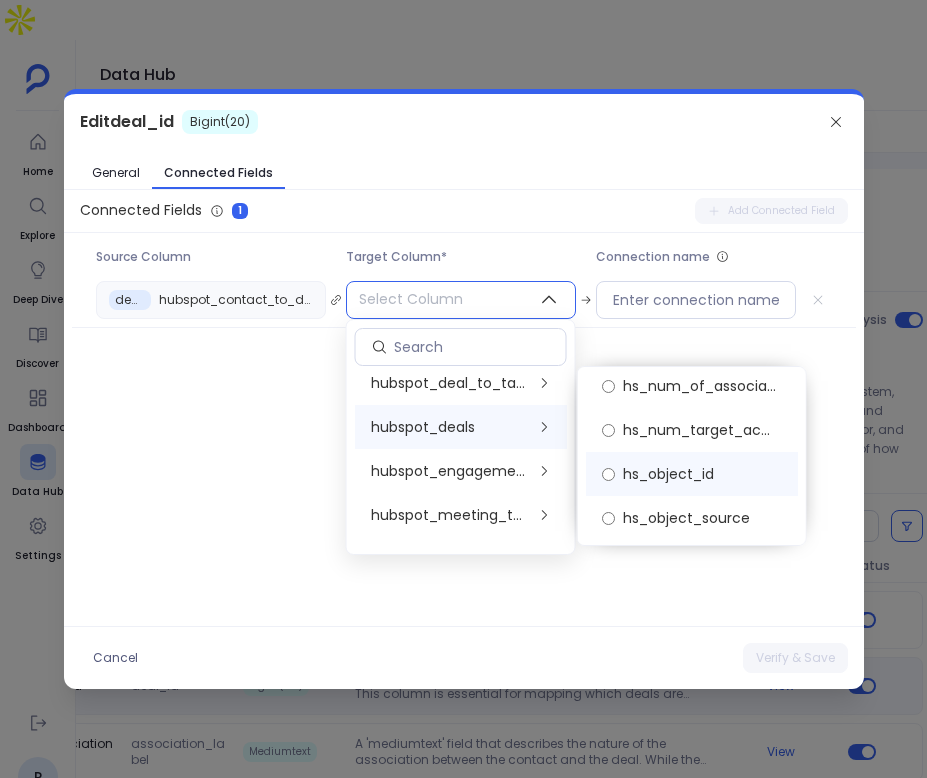 click on "hs_object_id" at bounding box center [692, 474] 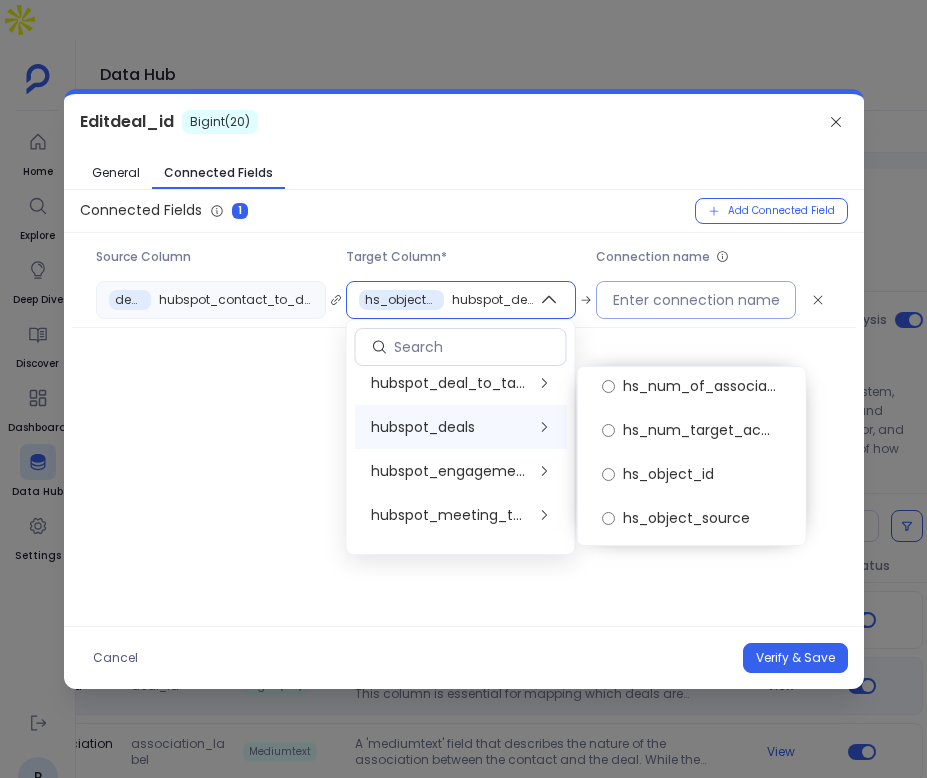 click at bounding box center (696, 300) 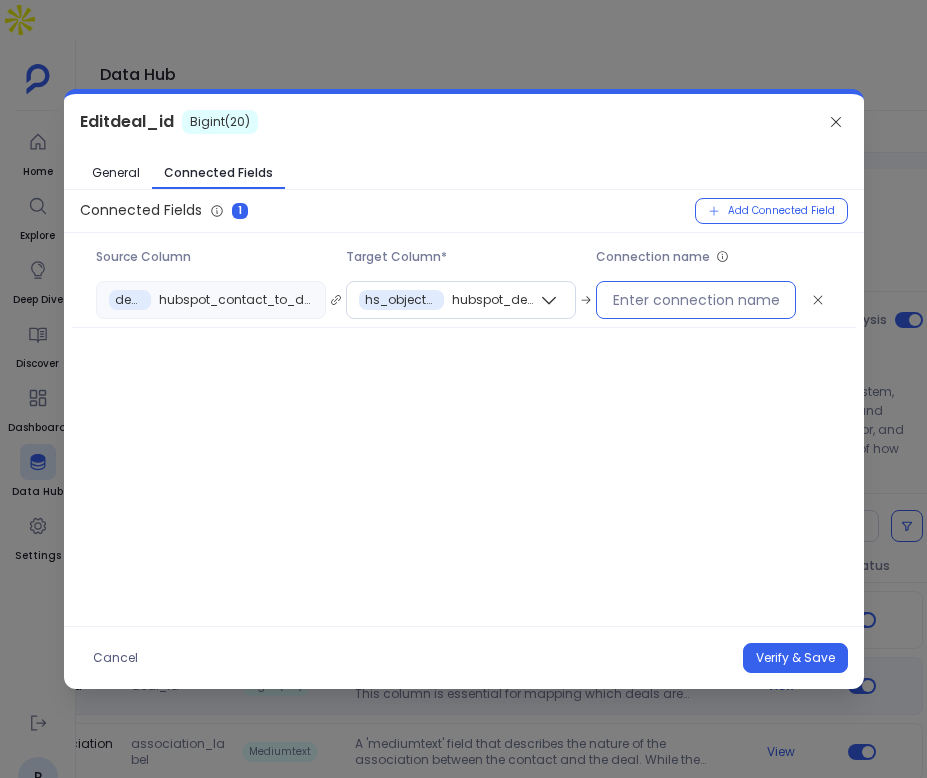 click at bounding box center (696, 300) 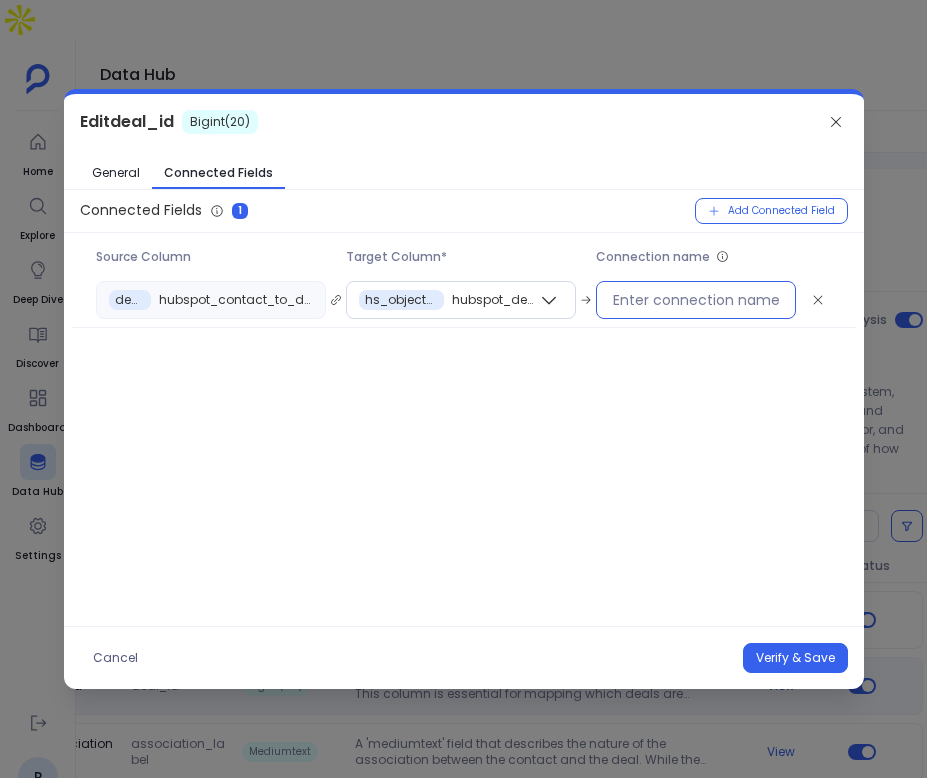 type on "c" 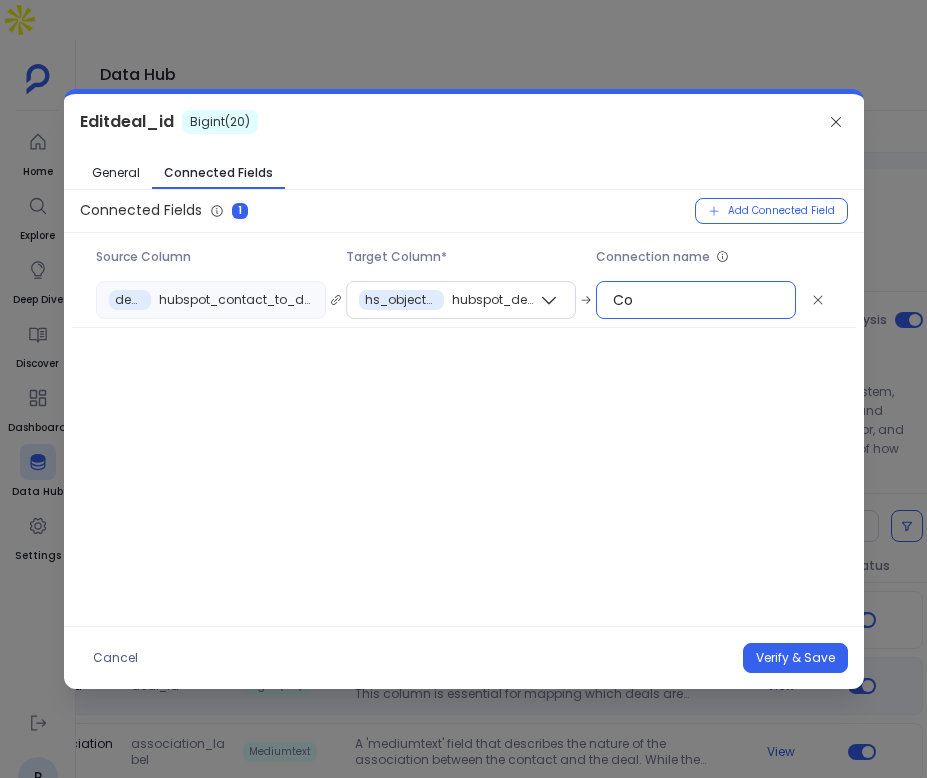 type on "C" 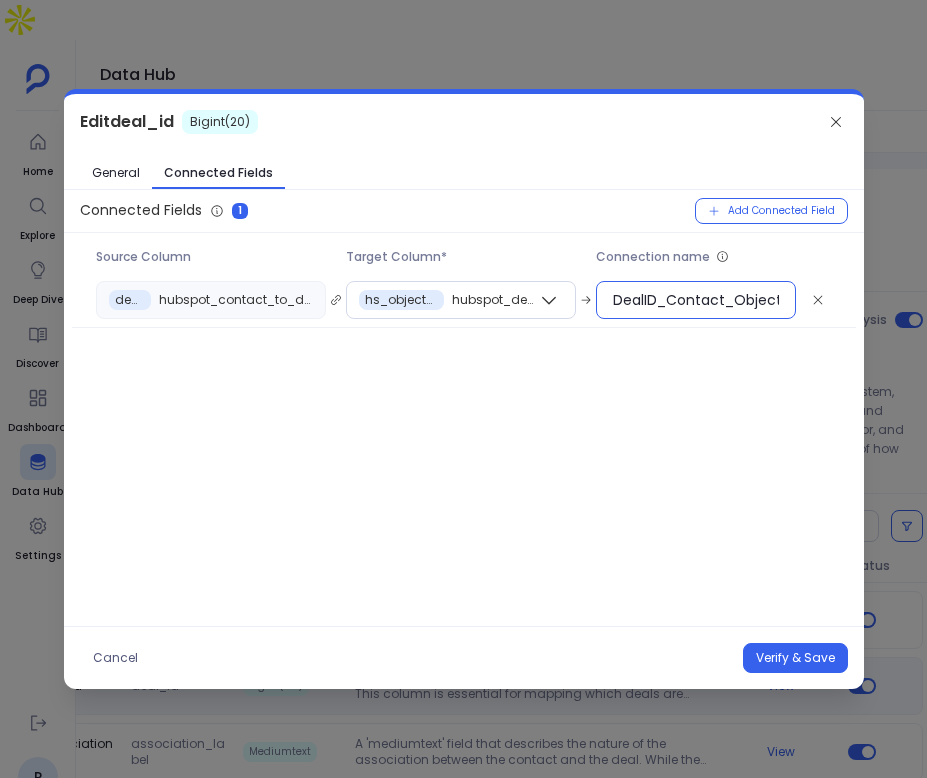scroll, scrollTop: 0, scrollLeft: 2, axis: horizontal 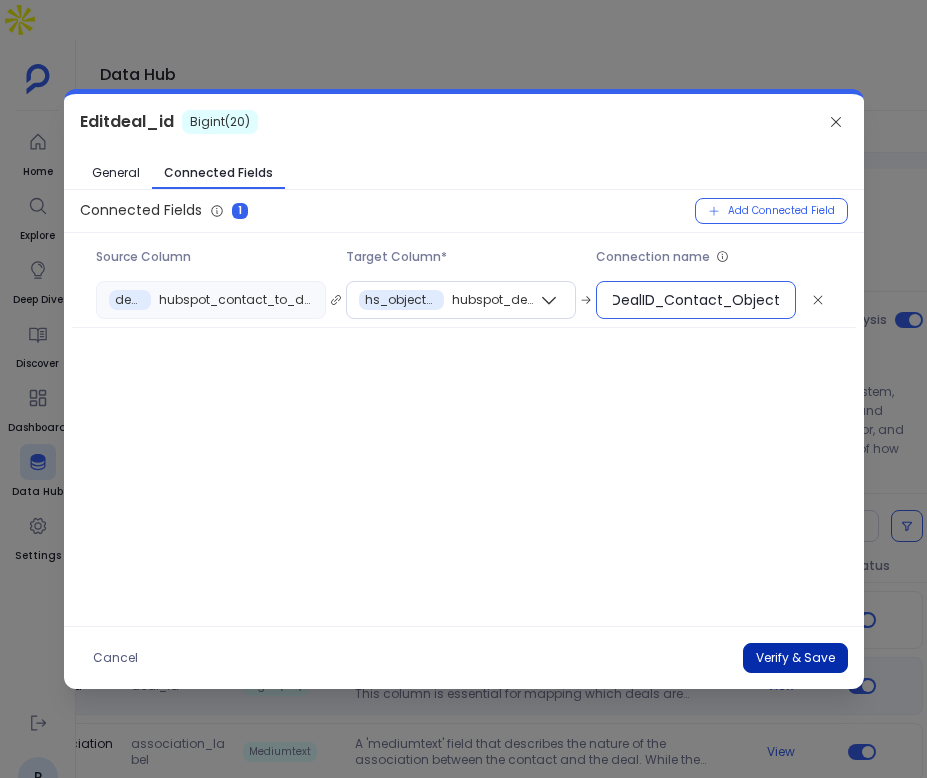 type on "DealID_Contact_Object" 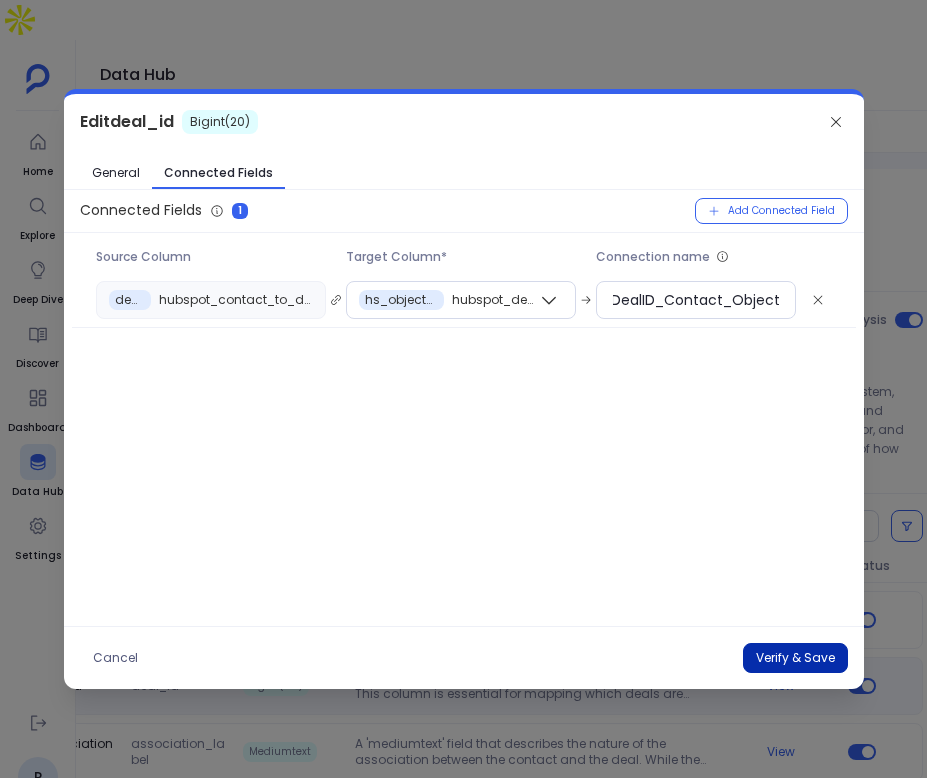scroll, scrollTop: 0, scrollLeft: 0, axis: both 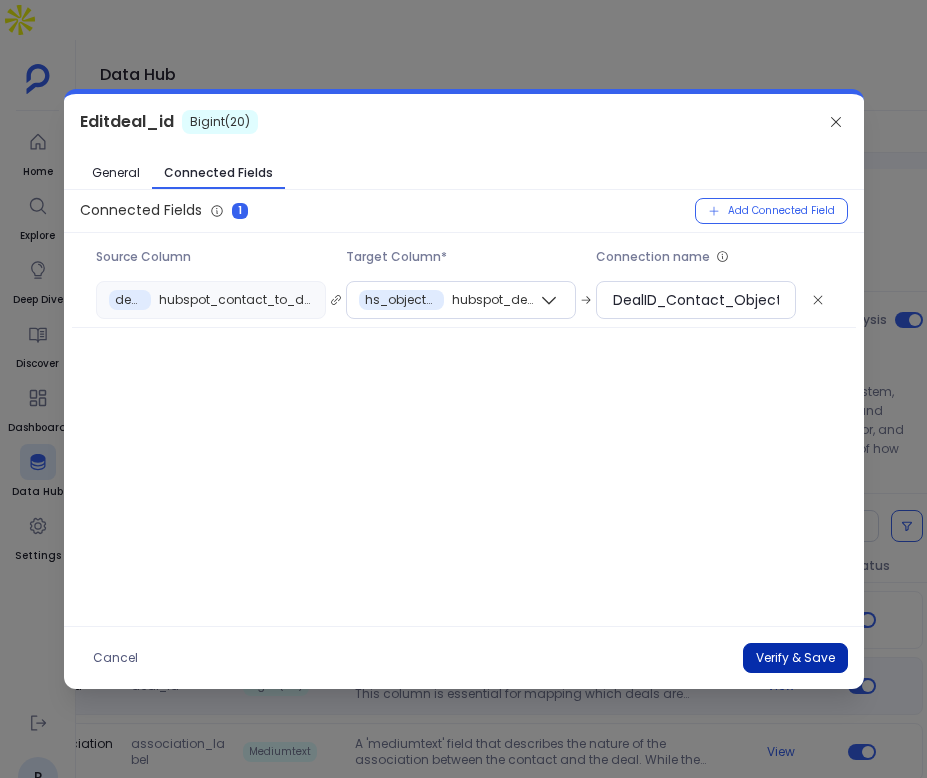 click on "Verify & Save" at bounding box center (795, 658) 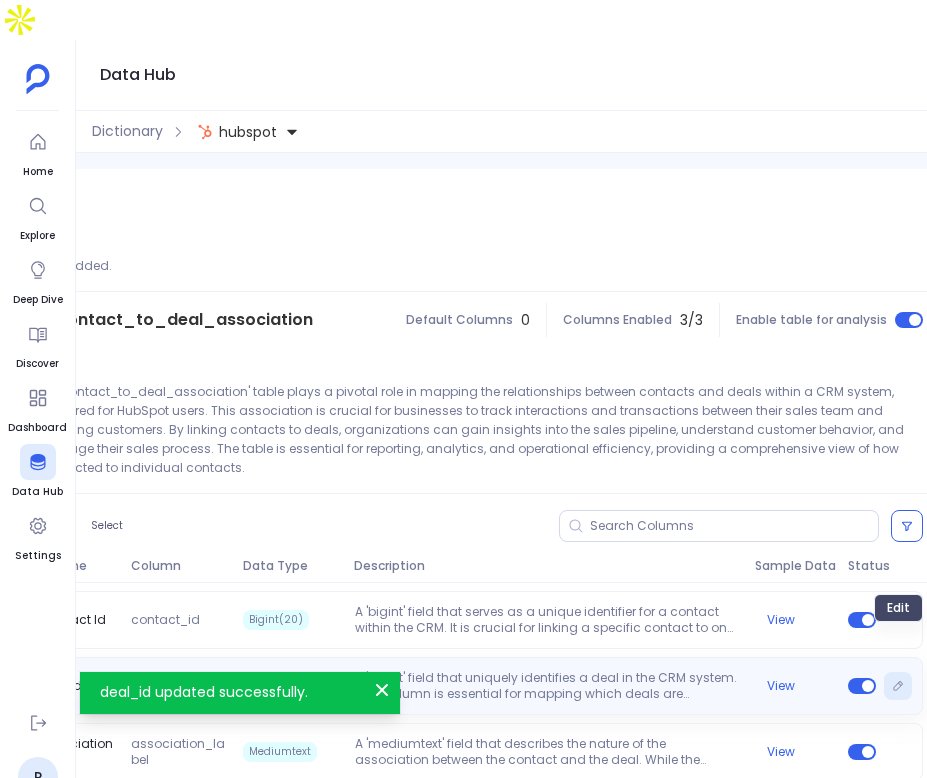 click 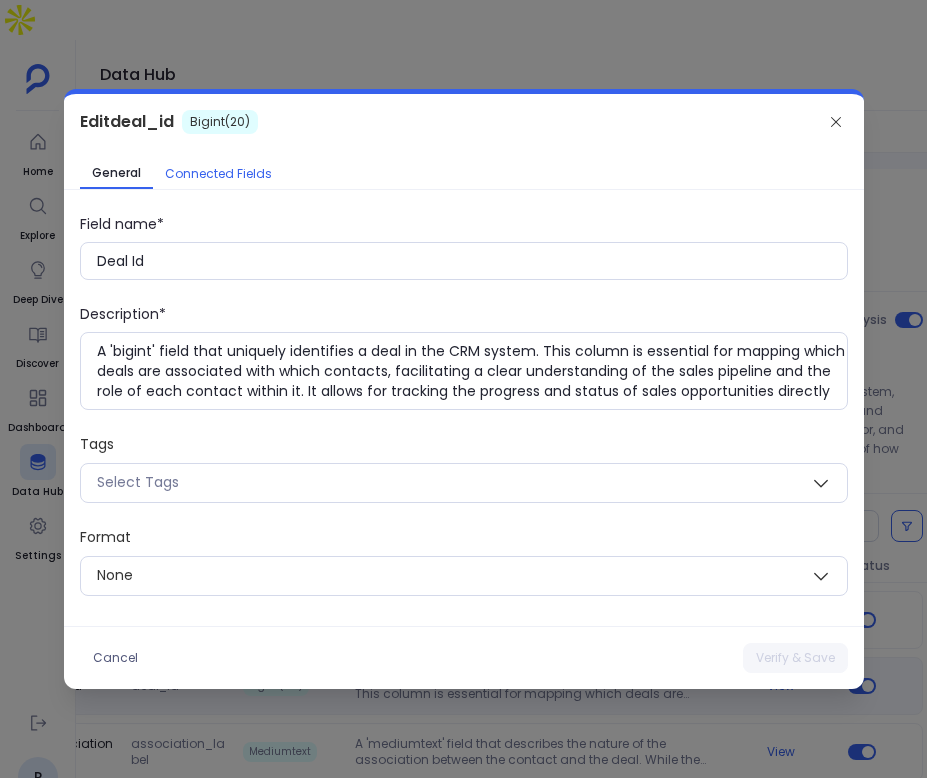 click on "Connected Fields" at bounding box center [218, 174] 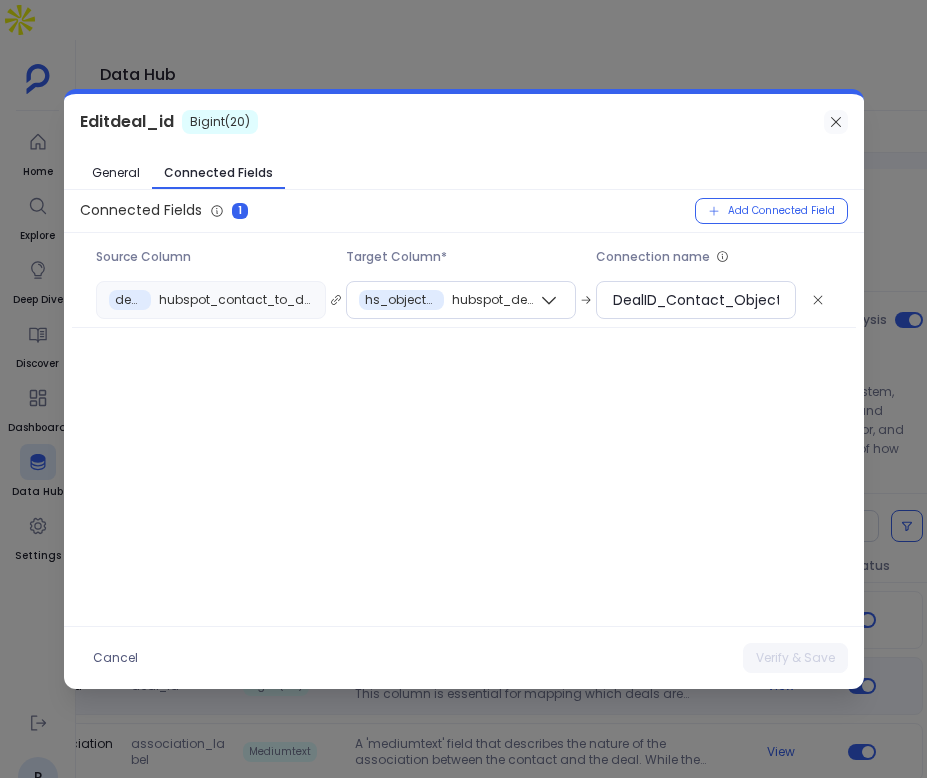 click 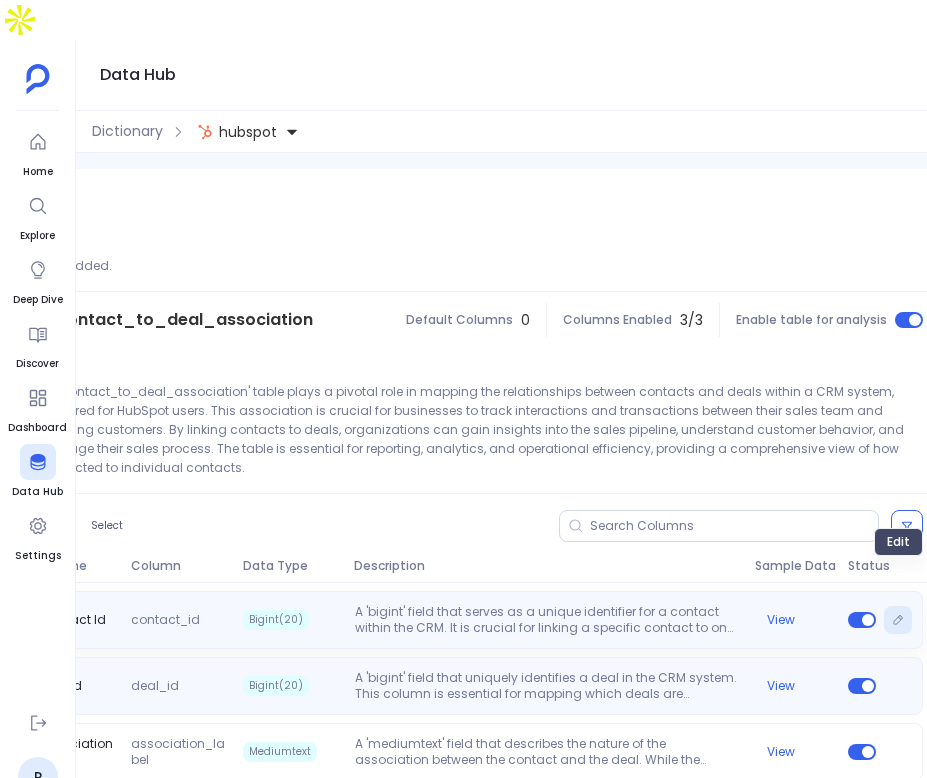 click 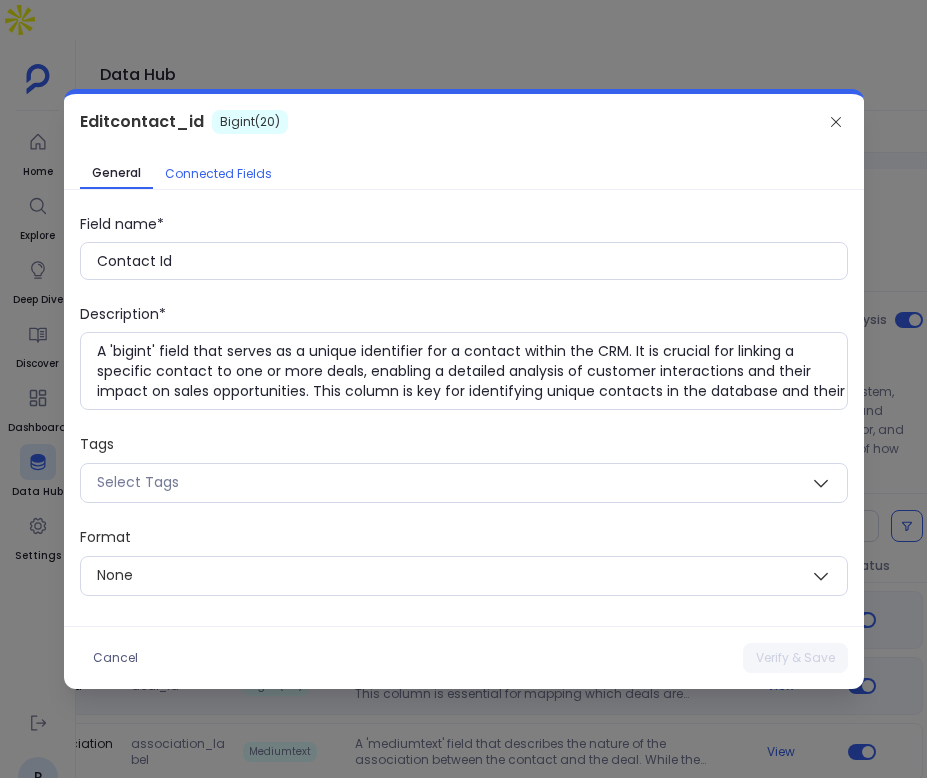 click on "Connected Fields" at bounding box center [218, 174] 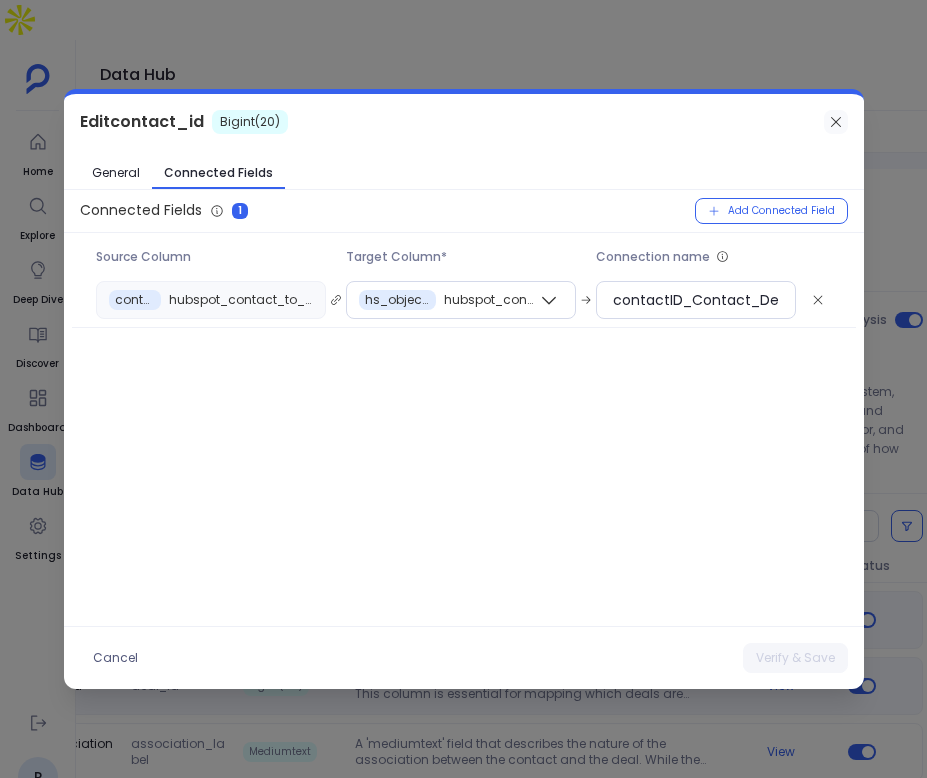 click 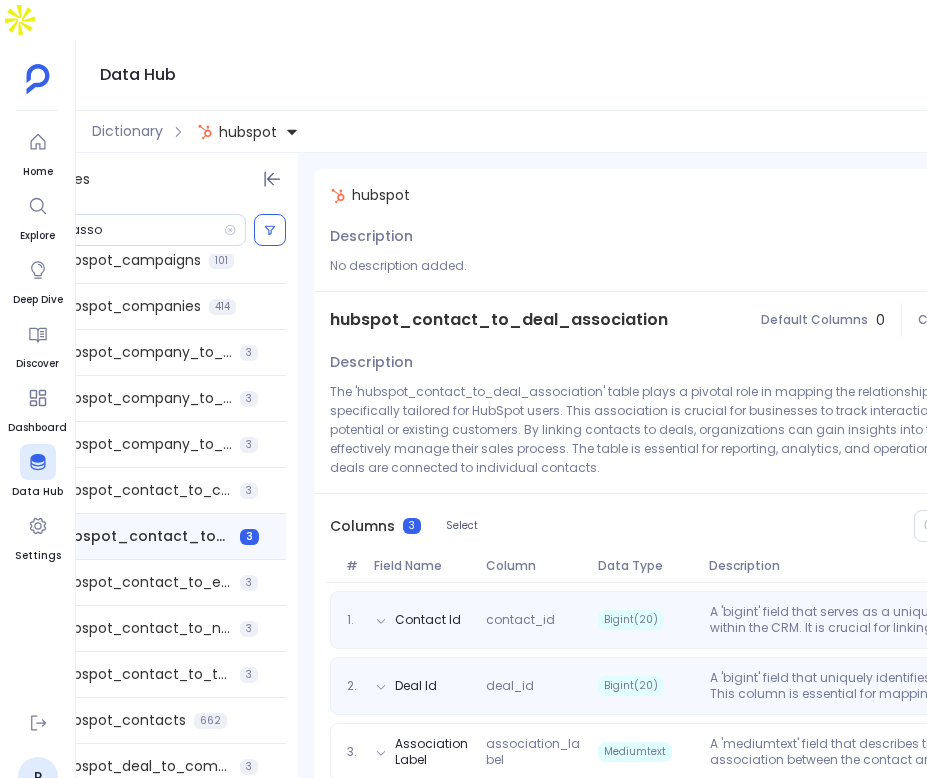 scroll, scrollTop: 0, scrollLeft: 0, axis: both 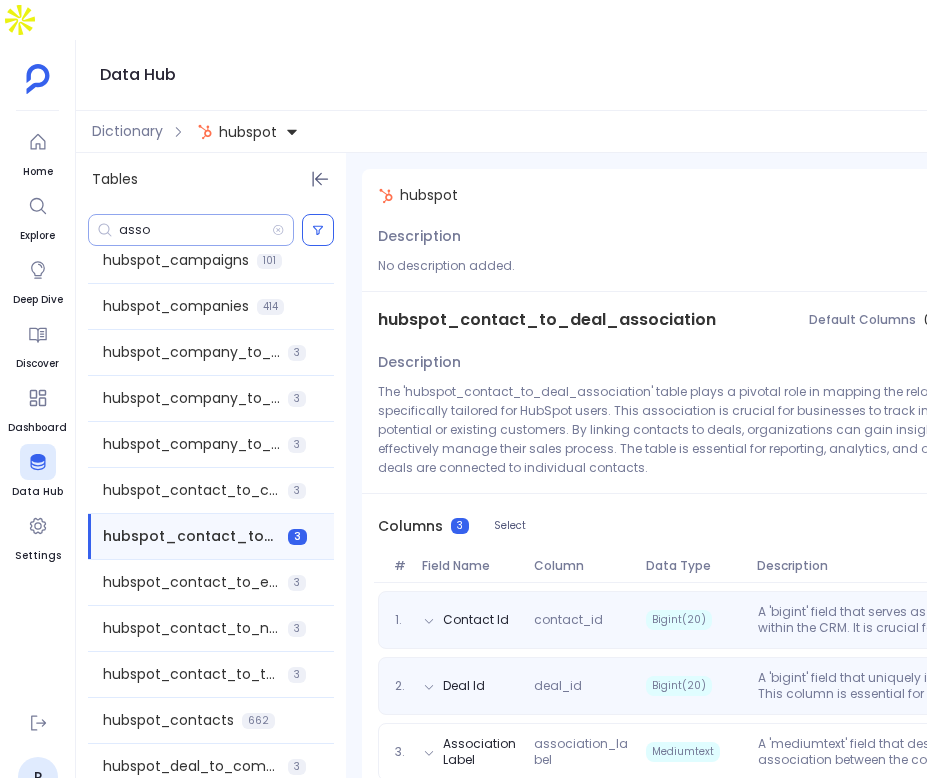 click on "asso" at bounding box center [191, 230] 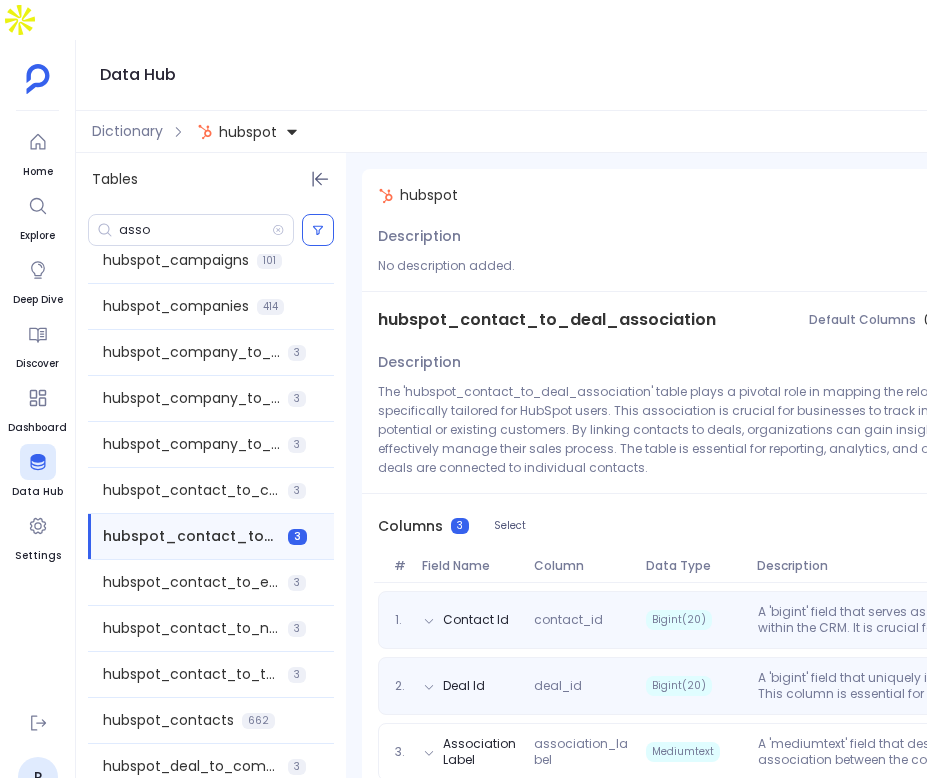 click on "asso" at bounding box center [211, 230] 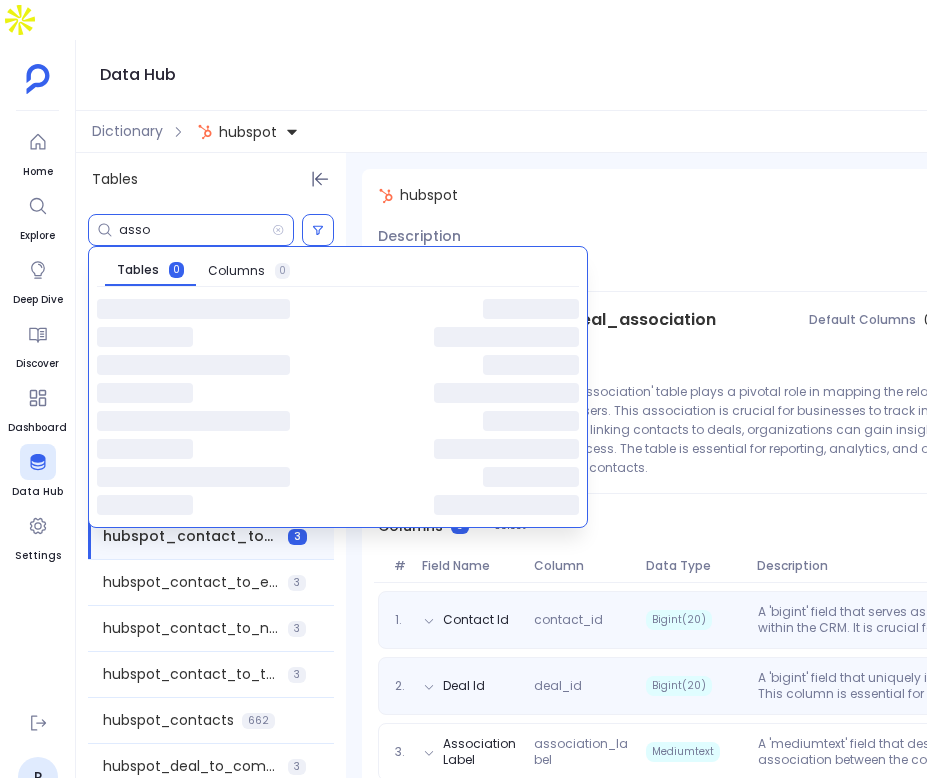 click on "asso" at bounding box center [195, 230] 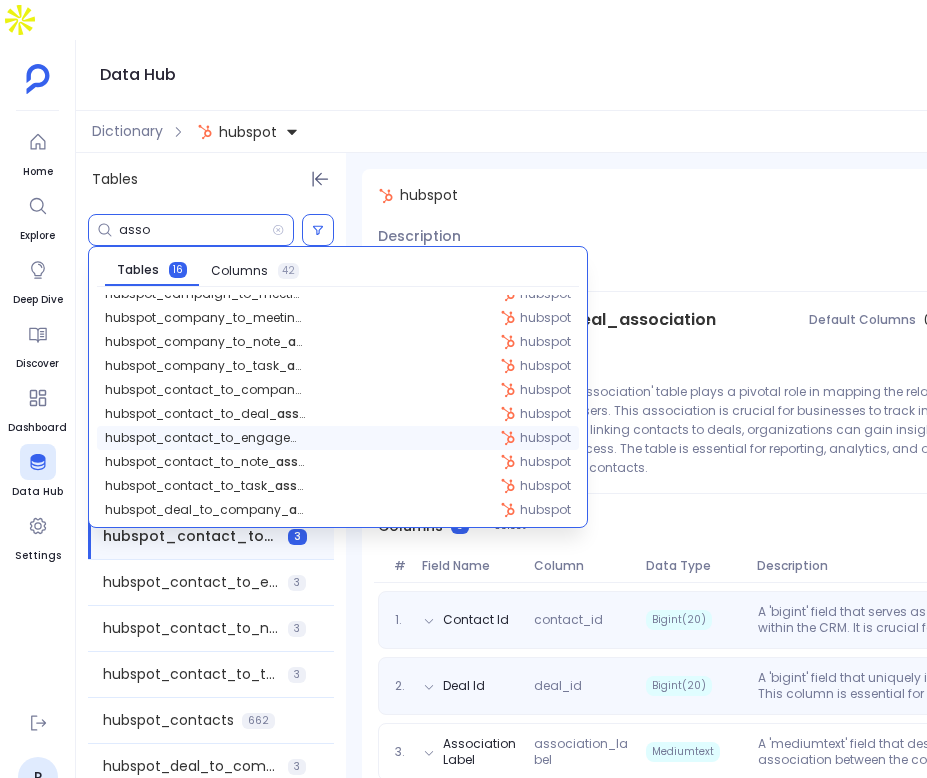 scroll, scrollTop: 44, scrollLeft: 0, axis: vertical 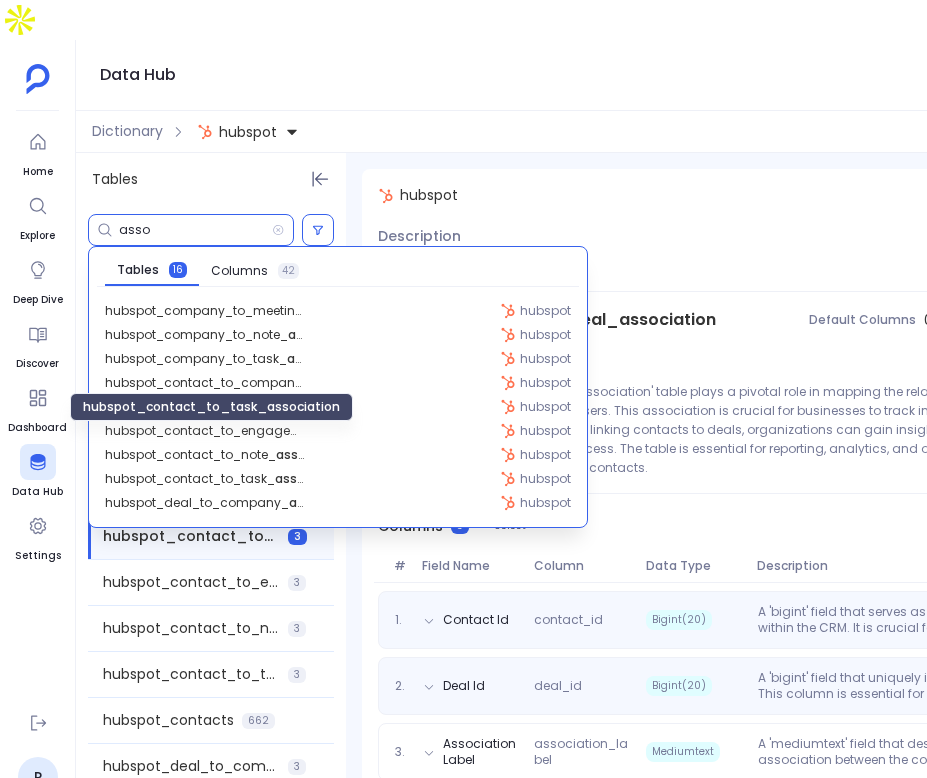 click on "hubspot_contact_to_task_ asso ciation" at bounding box center [211, 407] 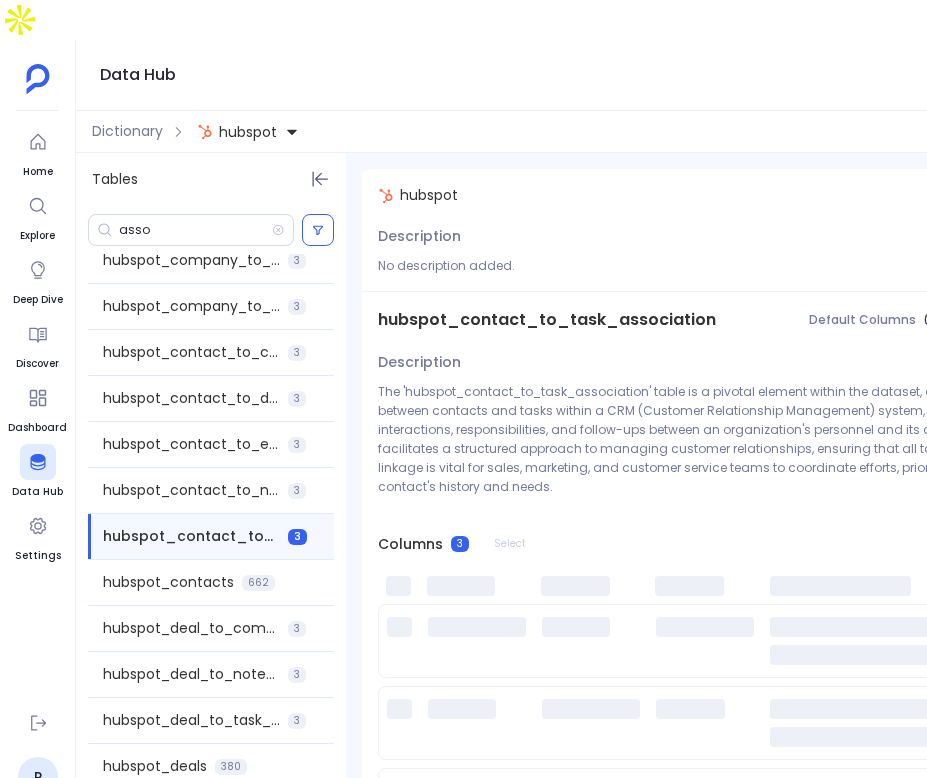 scroll, scrollTop: 346, scrollLeft: 0, axis: vertical 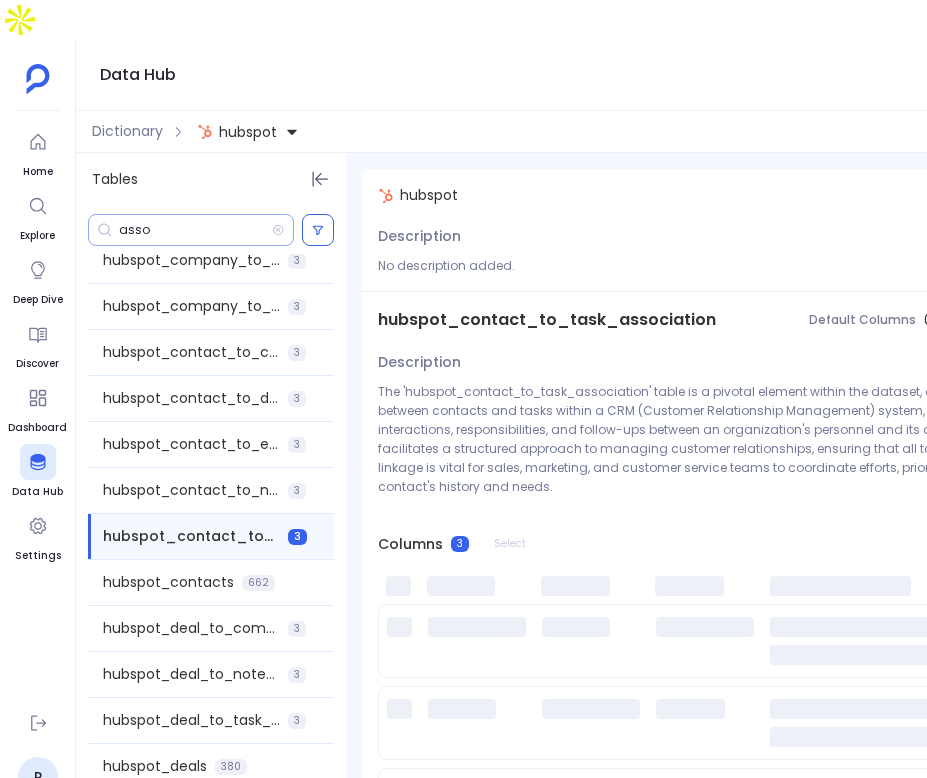 click on "asso" at bounding box center (195, 230) 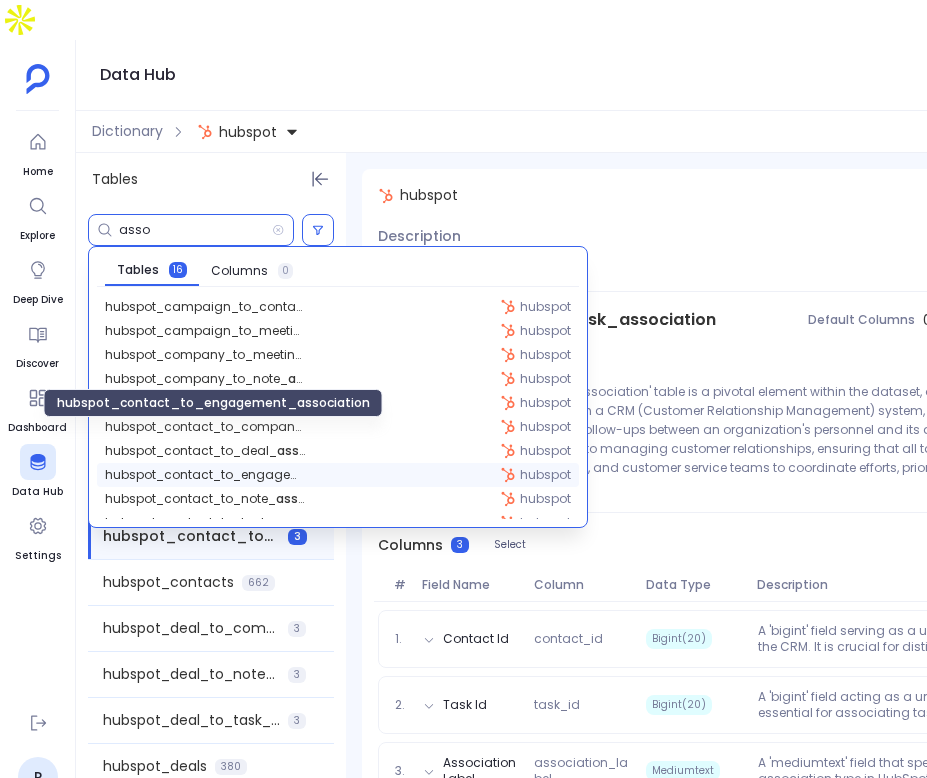 click on "hubspot_contact_to_engagement_ asso ciation" at bounding box center (205, 475) 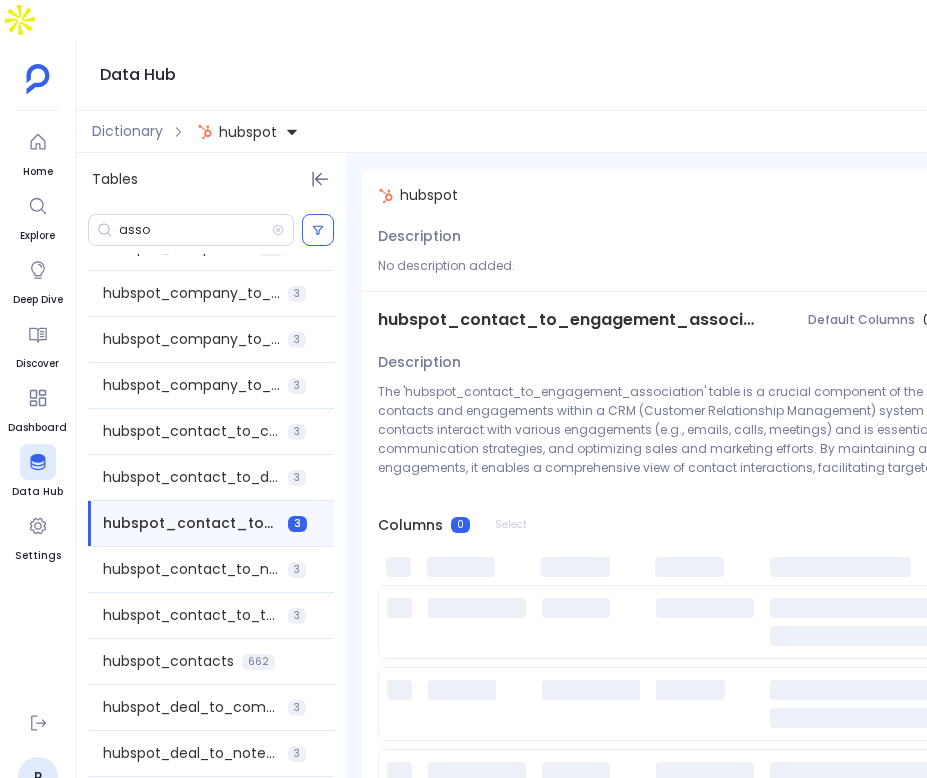 scroll, scrollTop: 254, scrollLeft: 0, axis: vertical 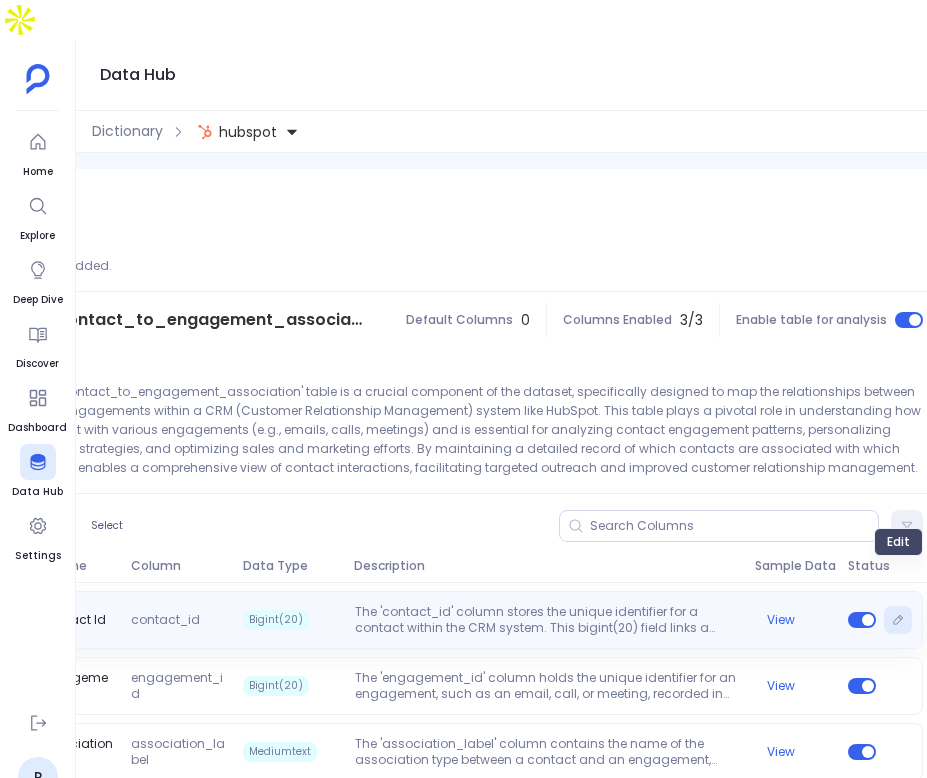 click at bounding box center (898, 620) 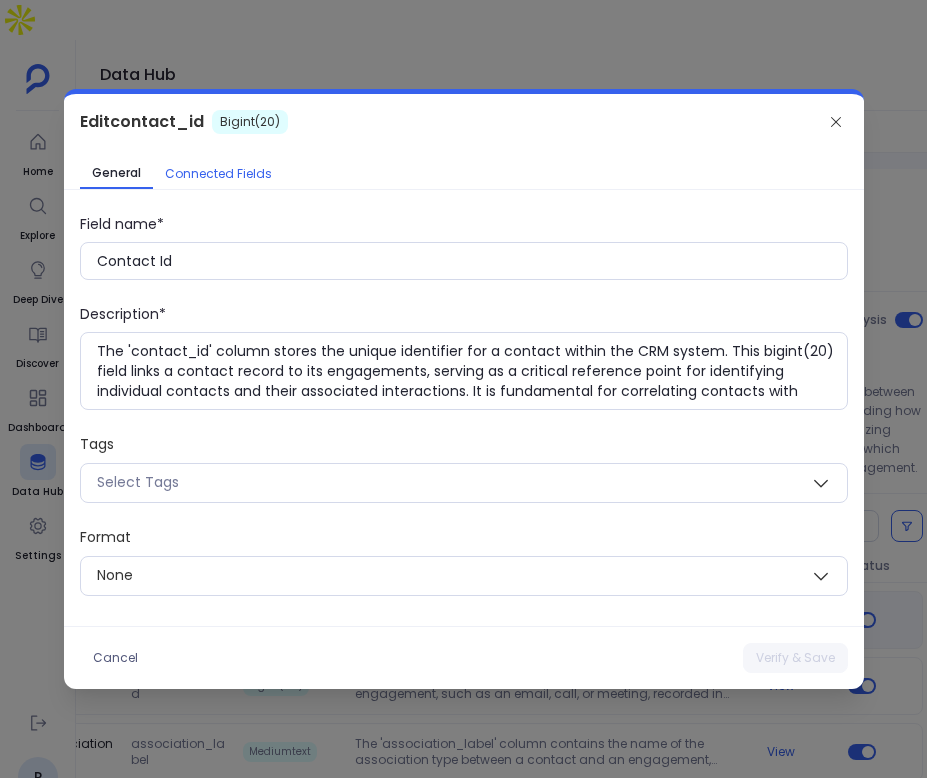 click on "Connected Fields" at bounding box center [218, 174] 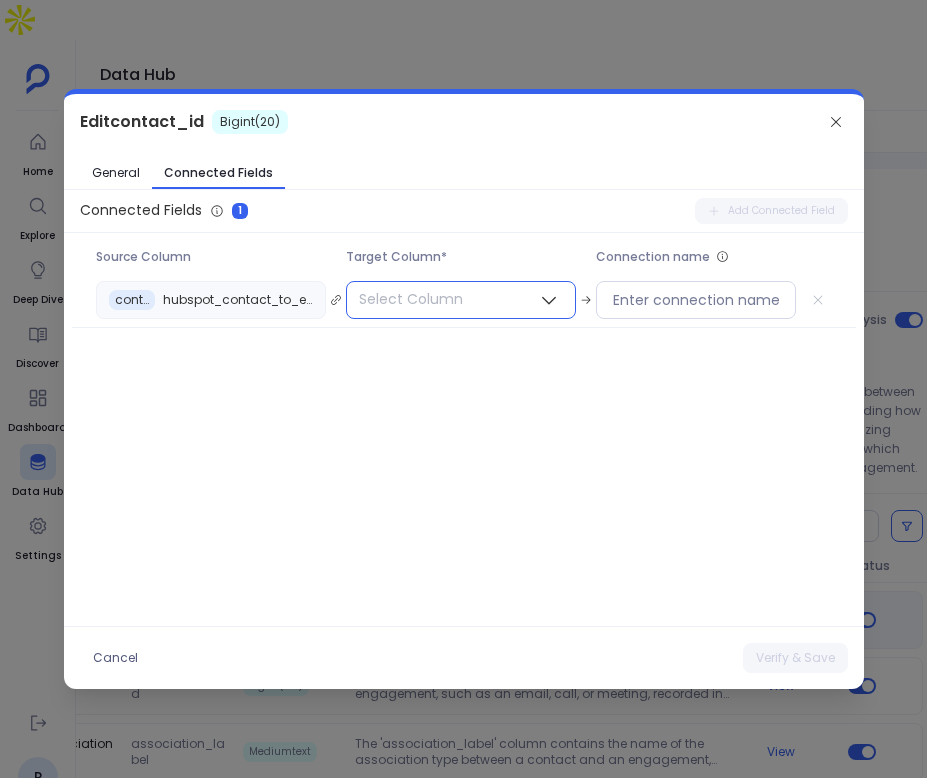click on "Select Column" at bounding box center (461, 300) 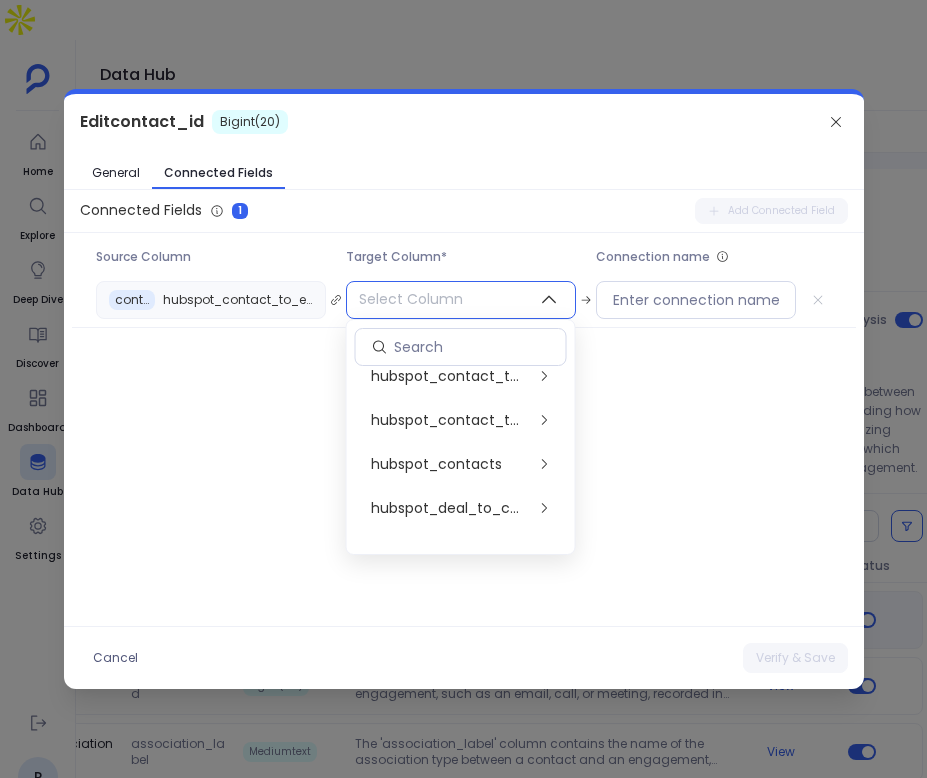 scroll, scrollTop: 590, scrollLeft: 0, axis: vertical 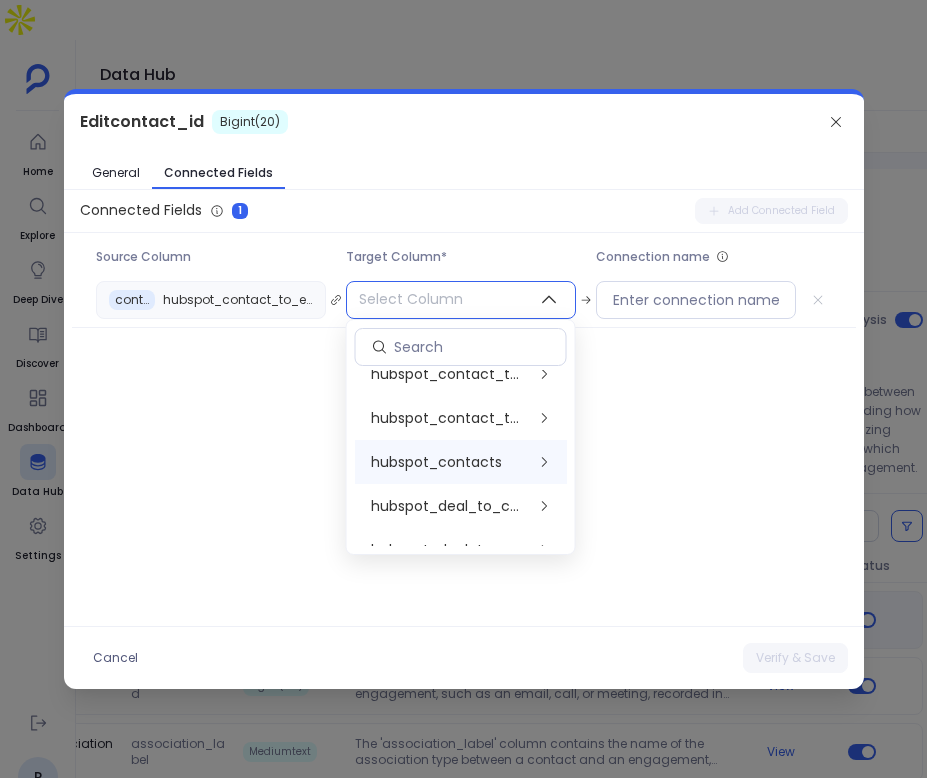 click on "hubspot_contacts" at bounding box center [436, 462] 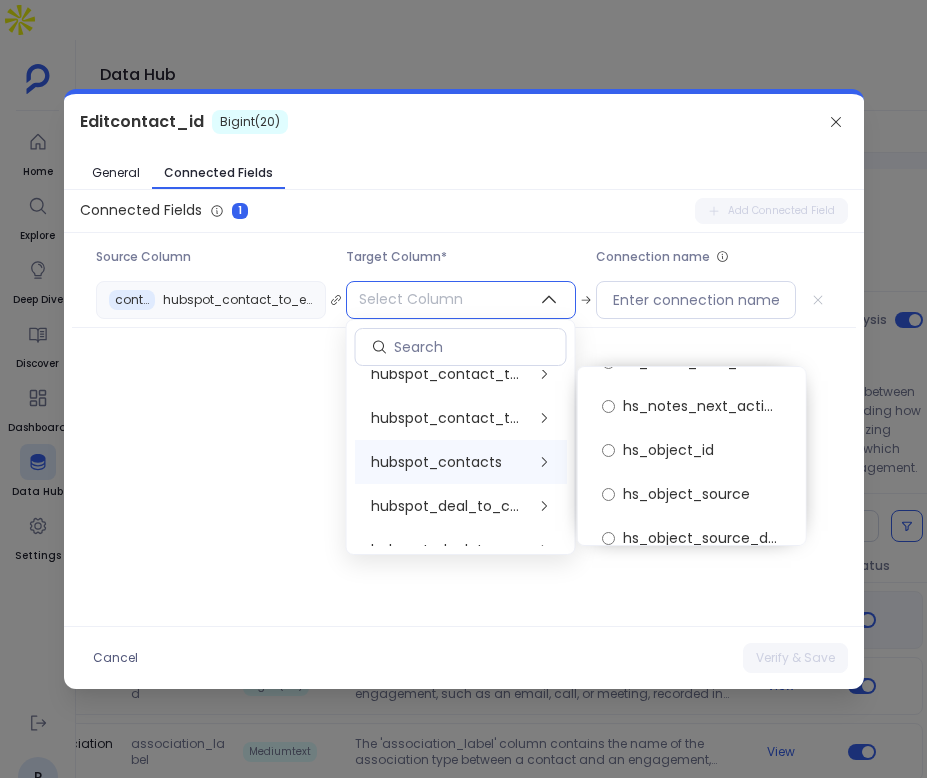 scroll, scrollTop: 12710, scrollLeft: 0, axis: vertical 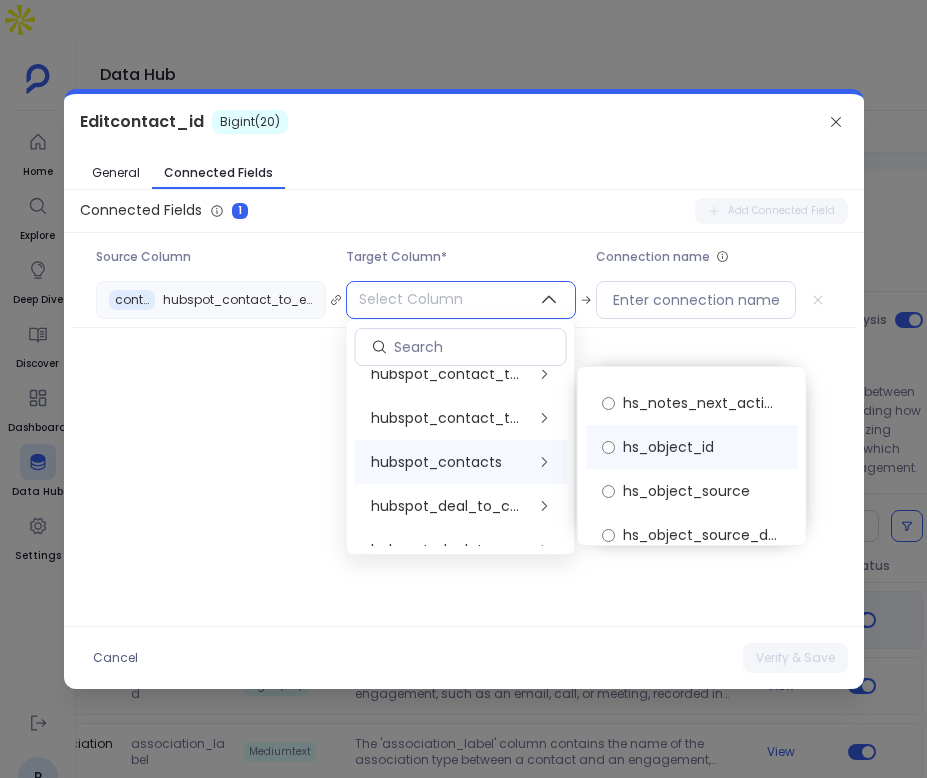 click on "hs_object_id" at bounding box center (668, 447) 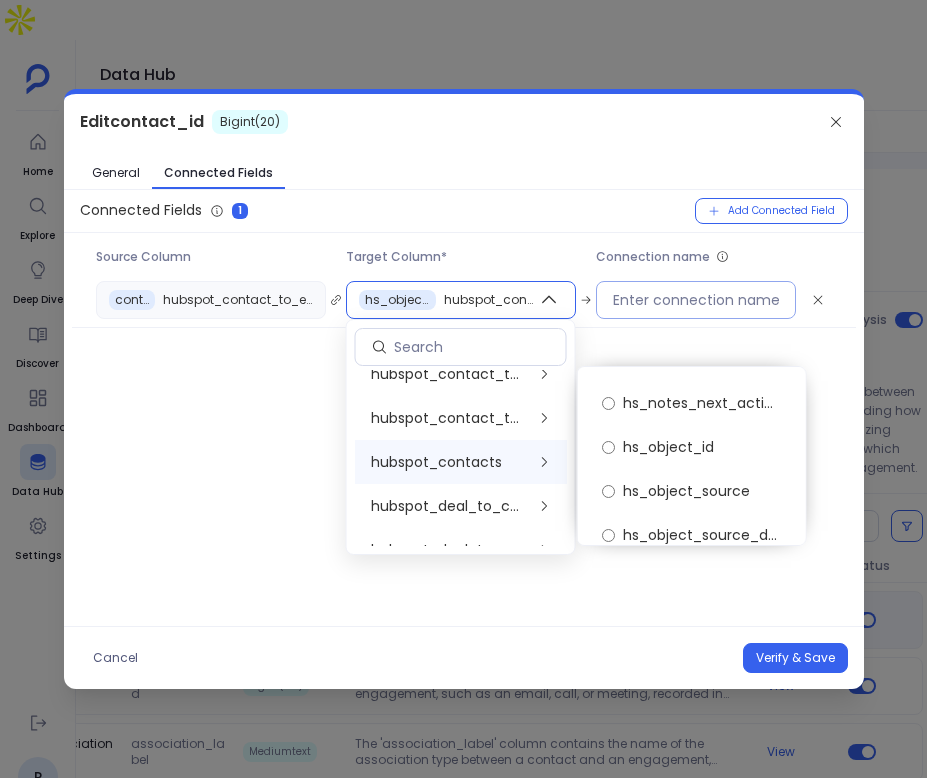 click at bounding box center [696, 300] 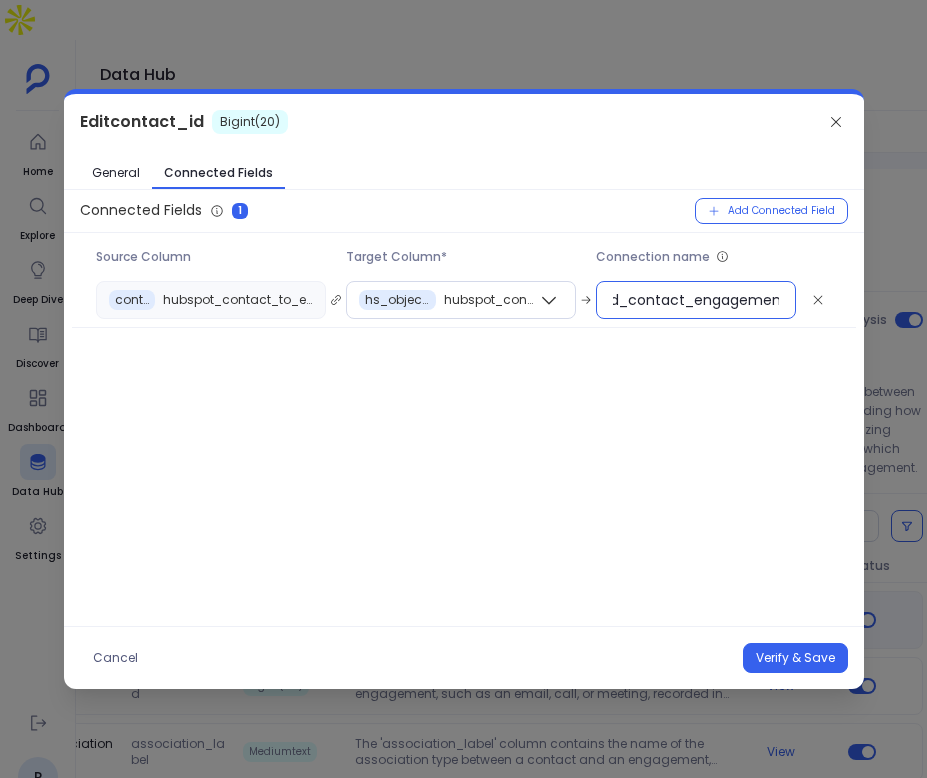 scroll, scrollTop: 0, scrollLeft: 68, axis: horizontal 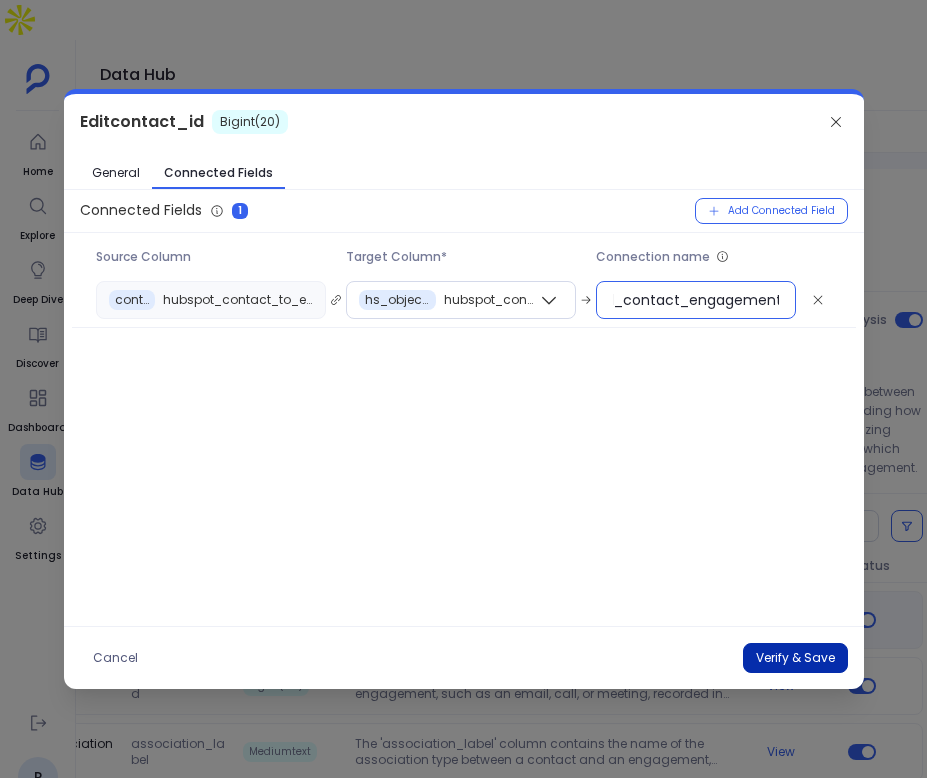 type on "contactId_contact_engagement" 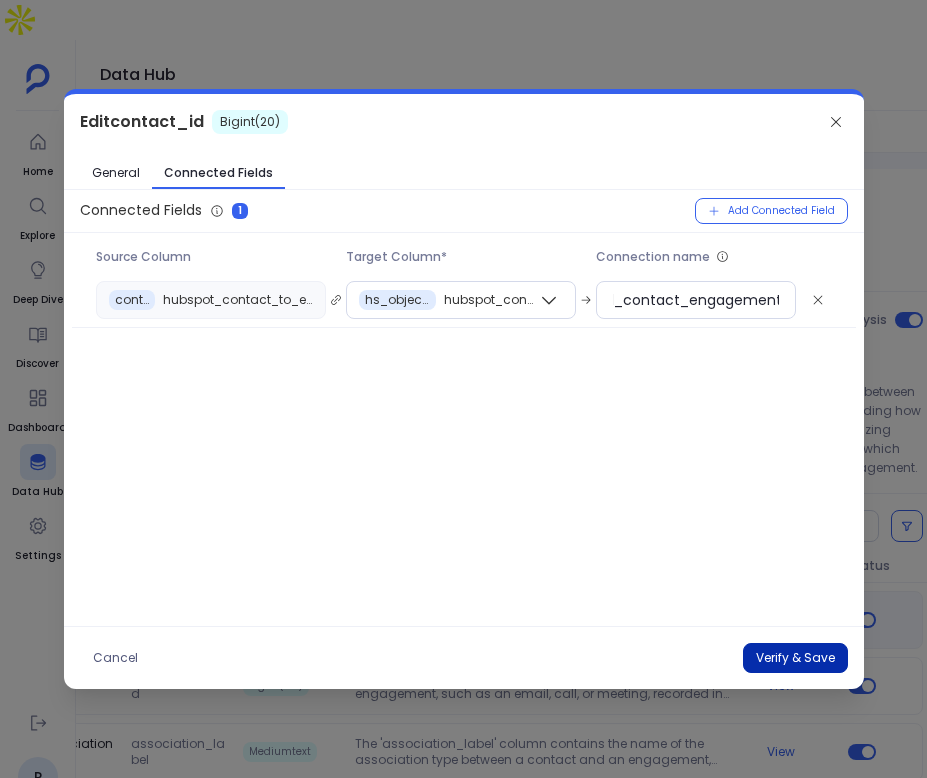 scroll, scrollTop: 0, scrollLeft: 0, axis: both 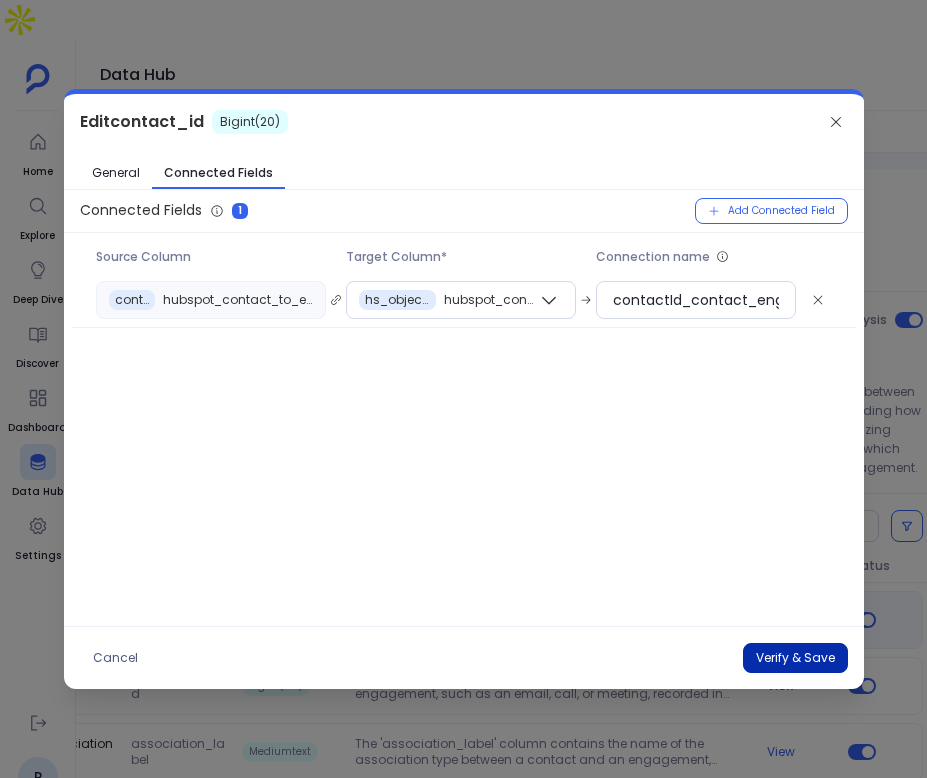 click on "Verify & Save" at bounding box center (795, 658) 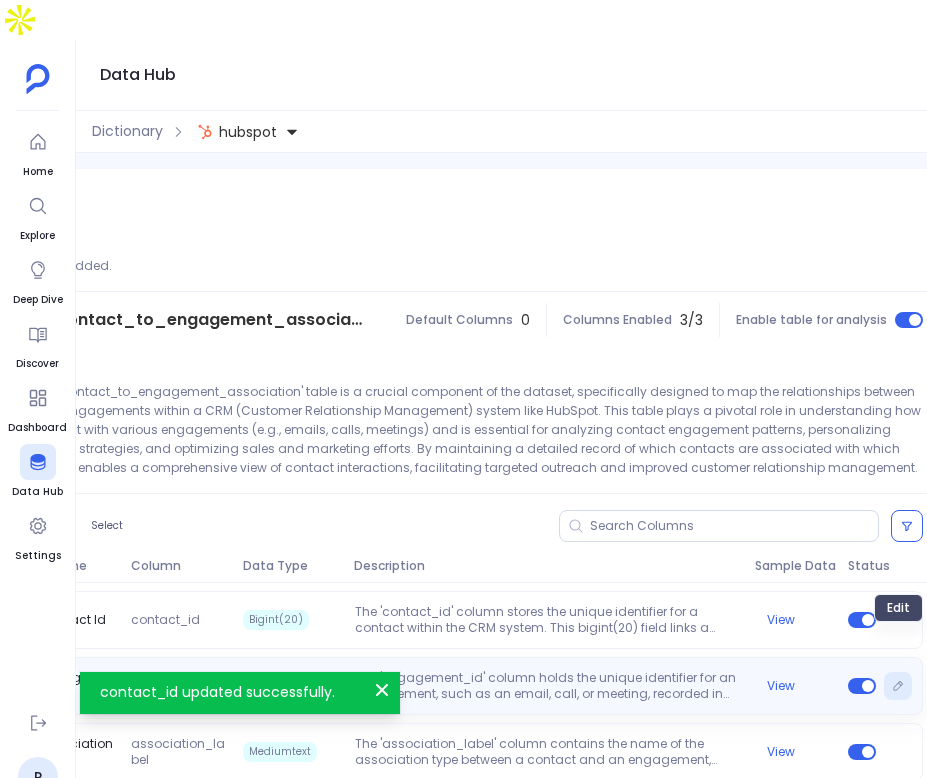 click at bounding box center (898, 686) 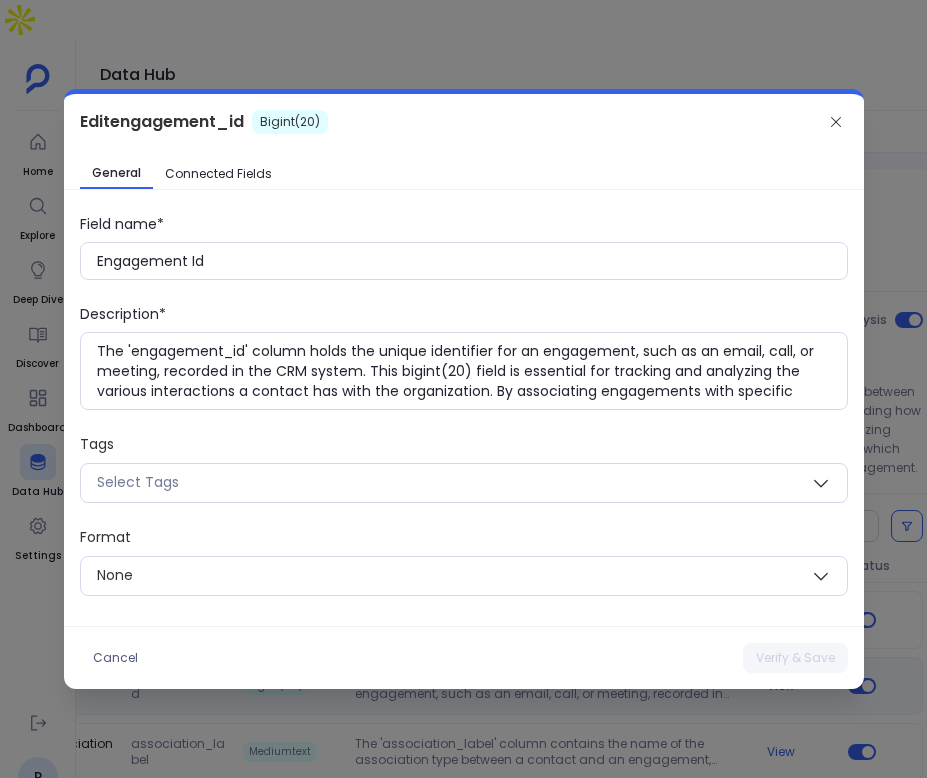 click on "Connected Fields" at bounding box center (218, 174) 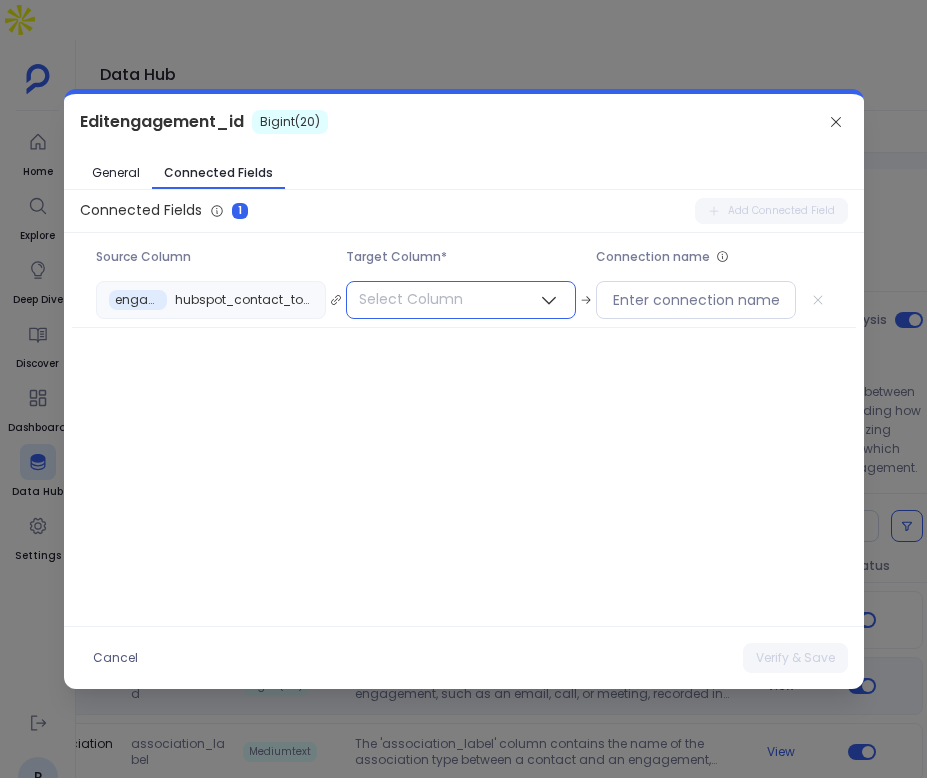 click on "Select Column" at bounding box center [411, 299] 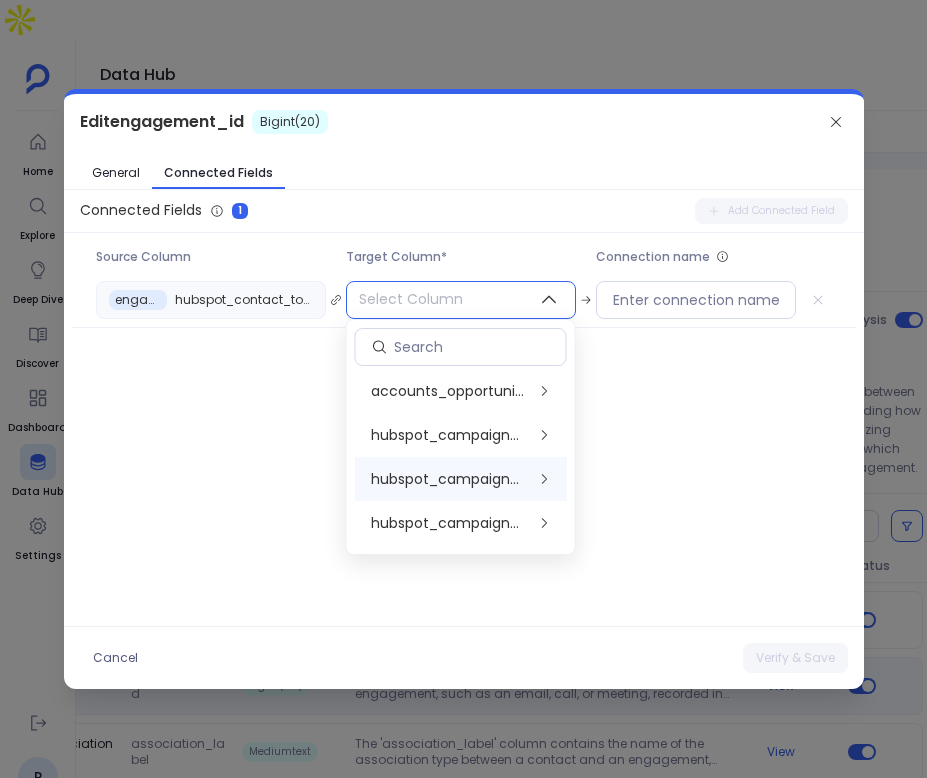 scroll, scrollTop: 0, scrollLeft: 0, axis: both 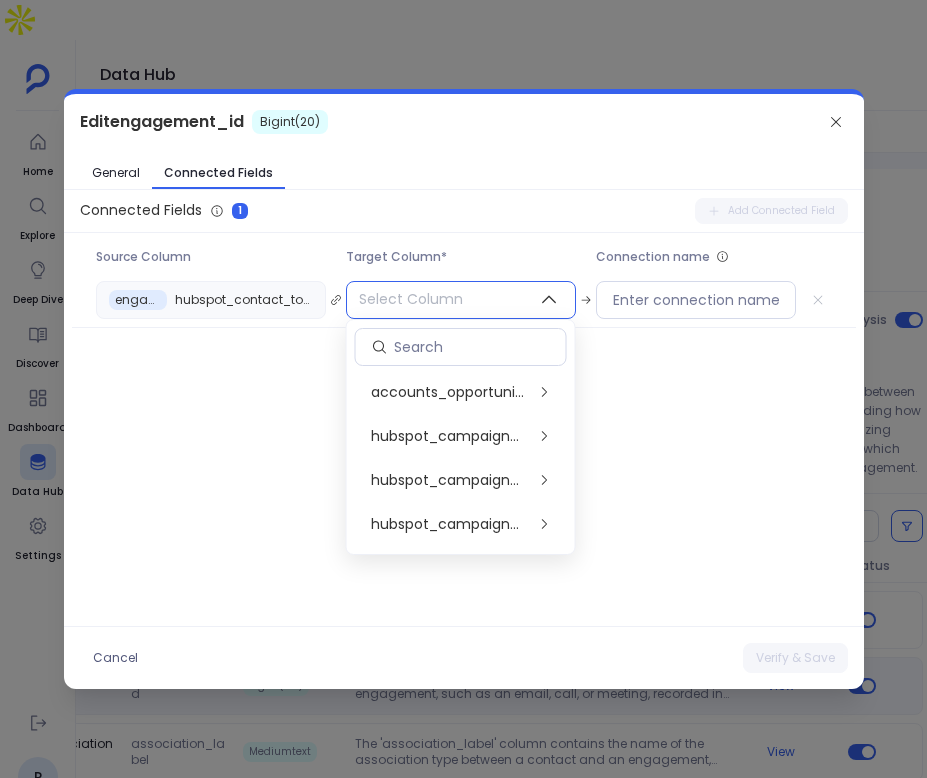 click on "Select Column" at bounding box center (411, 299) 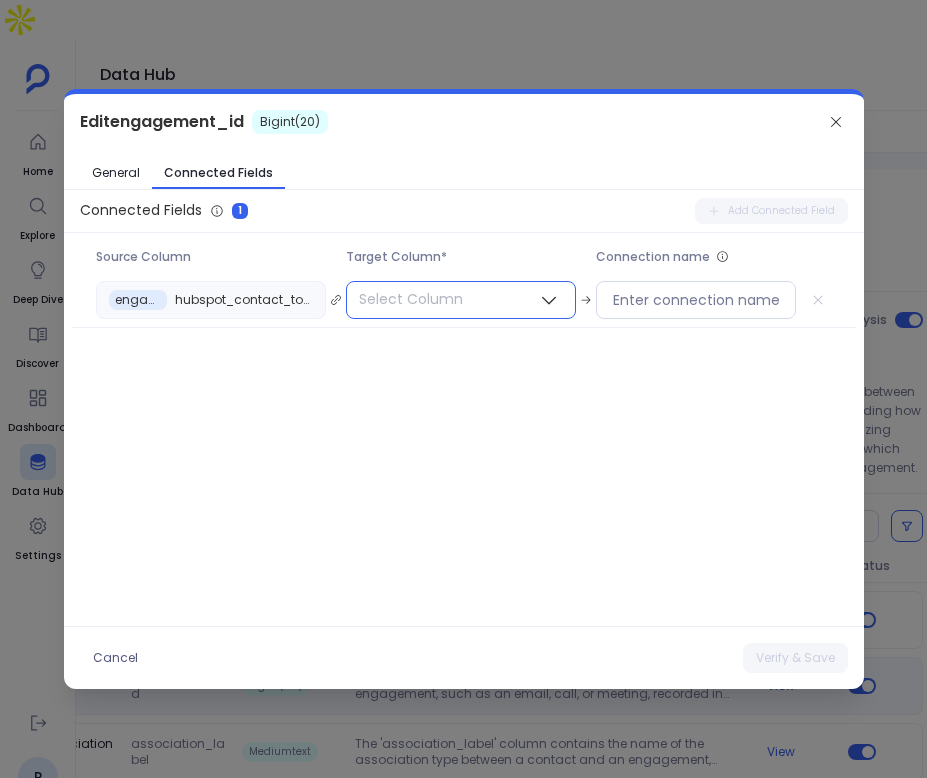 click on "Select Column" at bounding box center [411, 299] 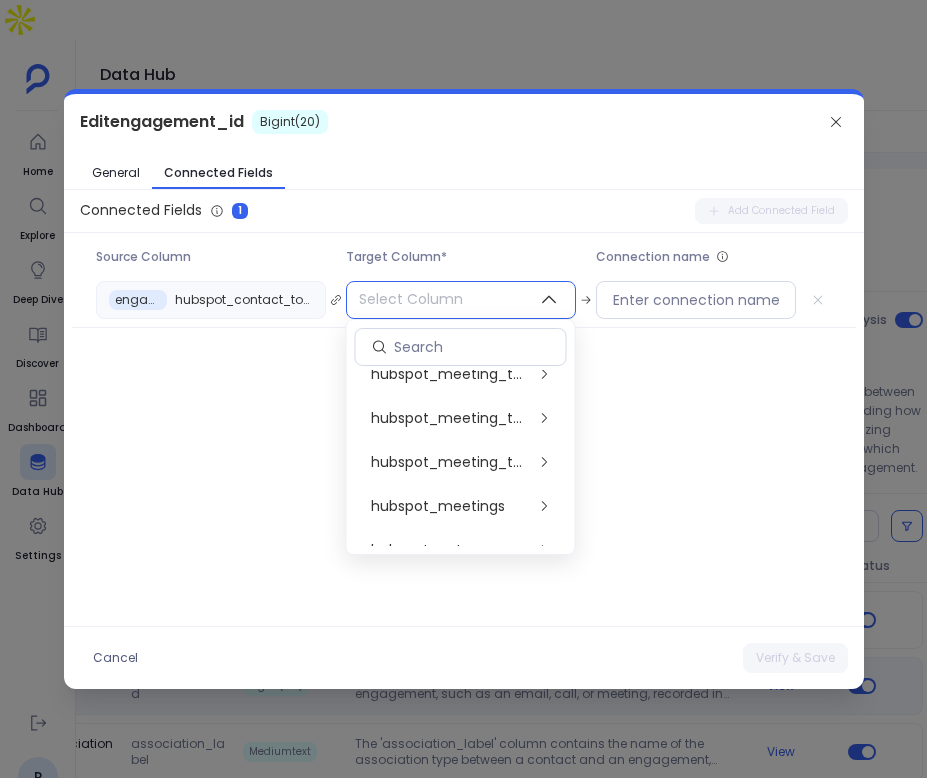 scroll, scrollTop: 966, scrollLeft: 0, axis: vertical 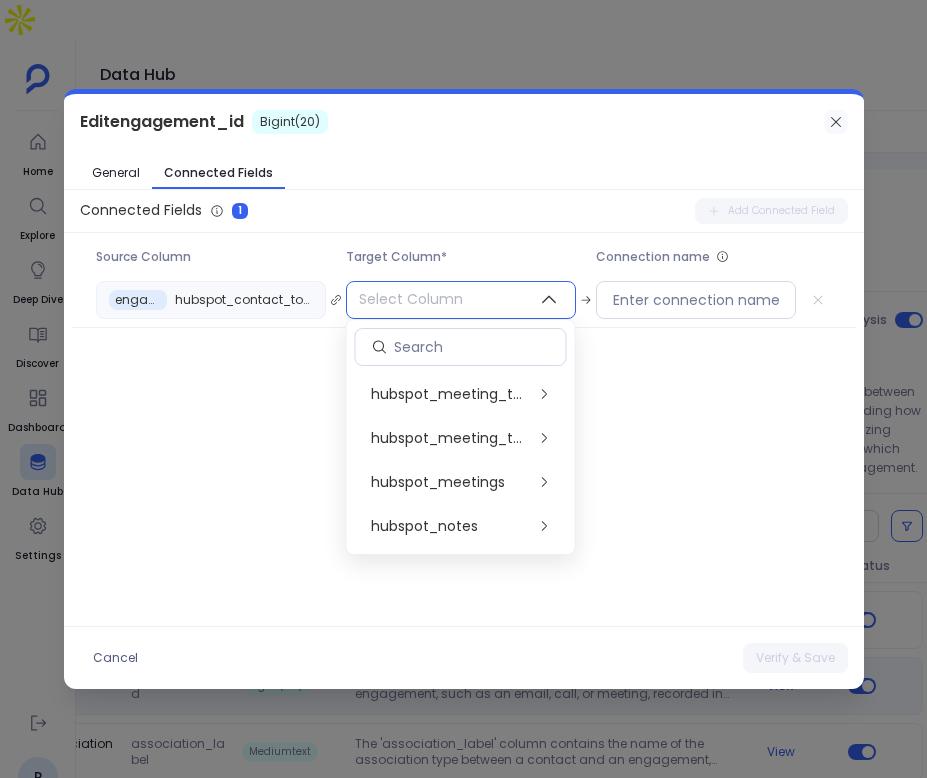 click 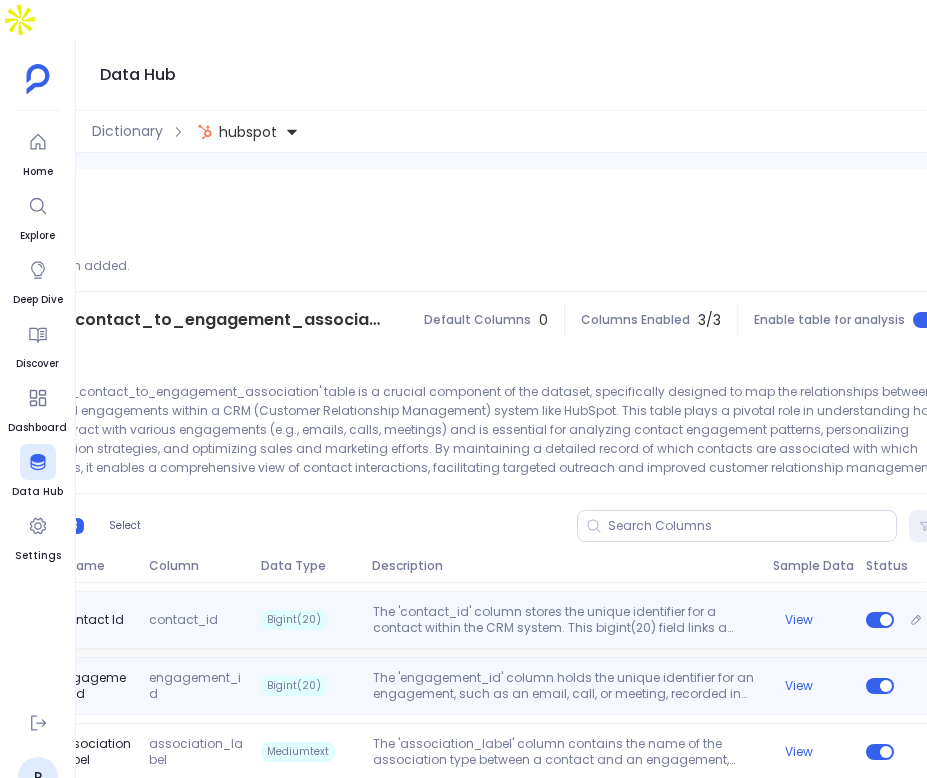 scroll, scrollTop: 0, scrollLeft: 403, axis: horizontal 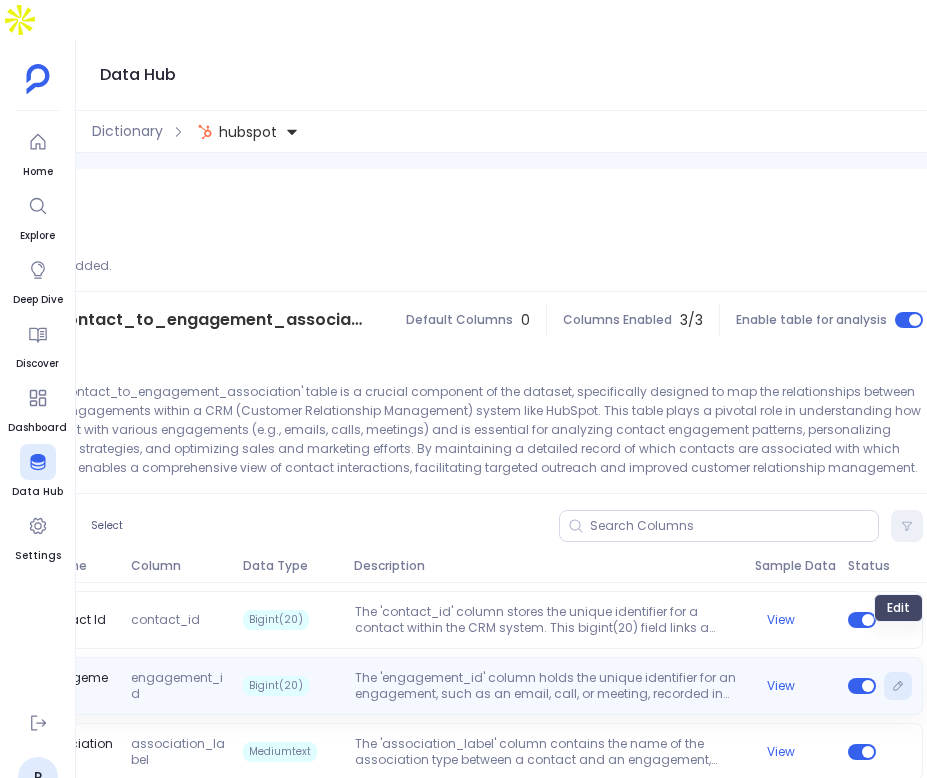 click at bounding box center [898, 686] 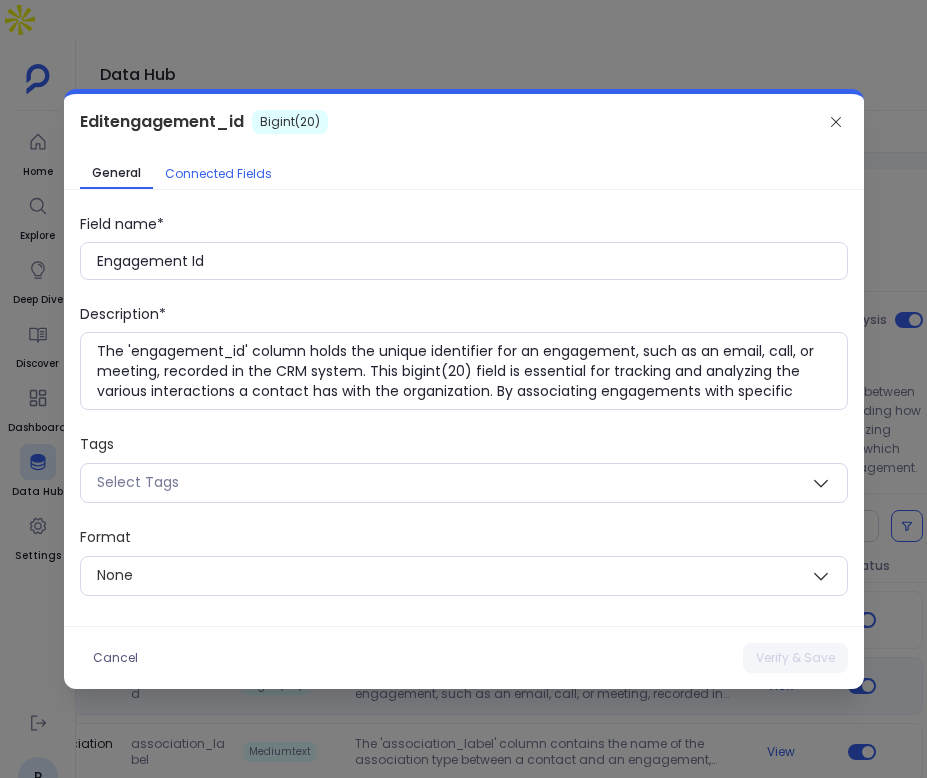 click on "Connected Fields" at bounding box center (218, 174) 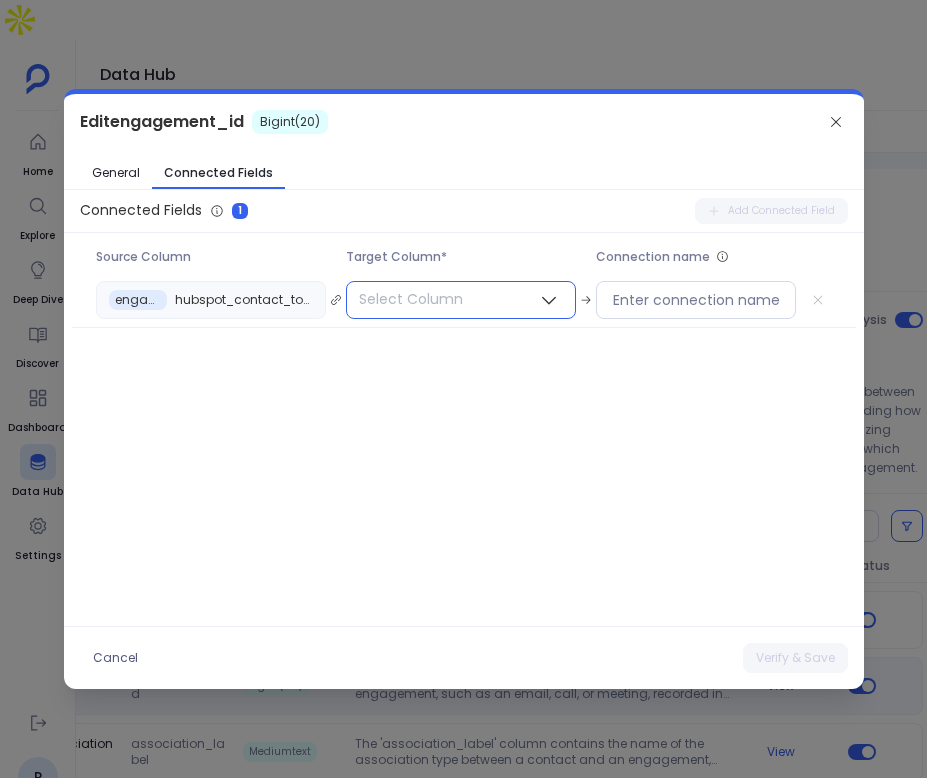 click on "Select Column" at bounding box center [411, 299] 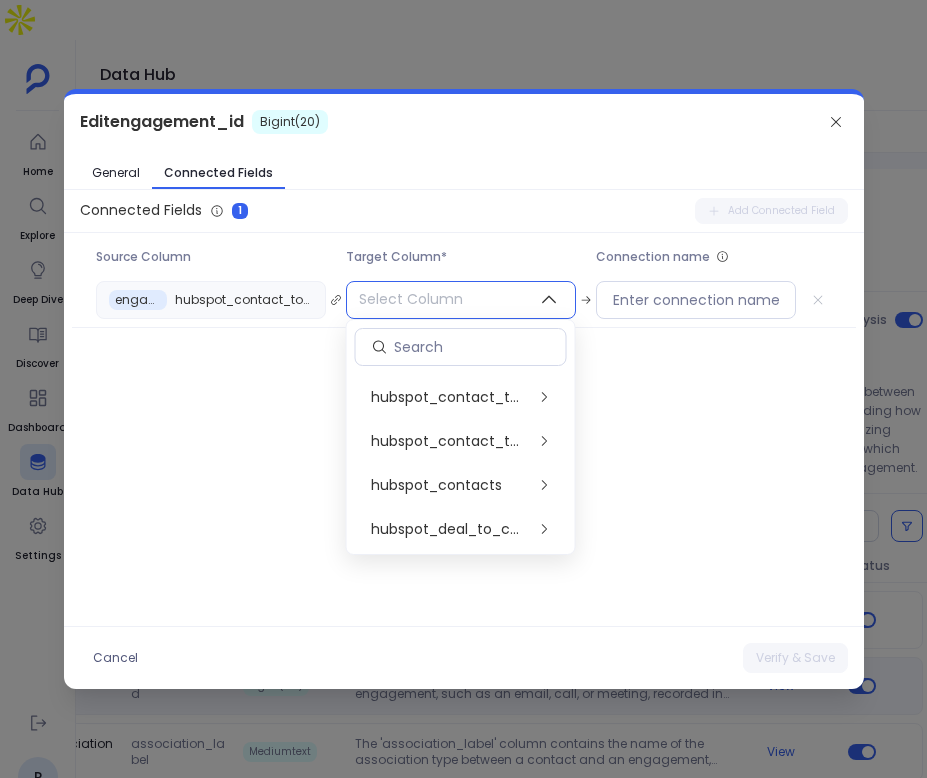 scroll, scrollTop: 498, scrollLeft: 0, axis: vertical 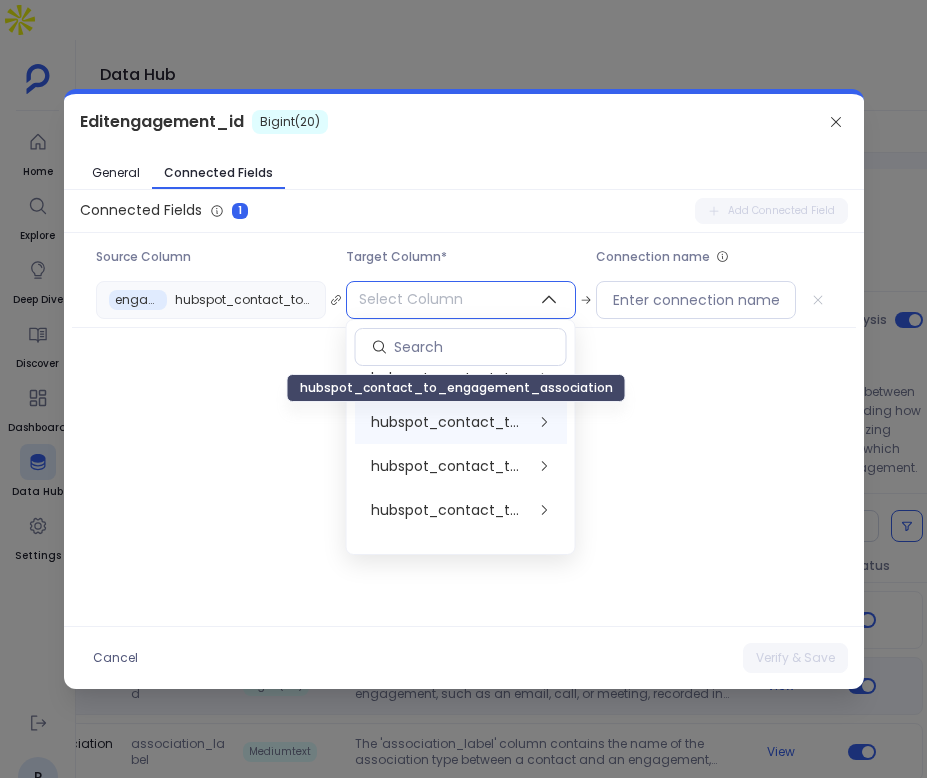 click on "hubspot_contact_to_engagement_association" at bounding box center (448, 422) 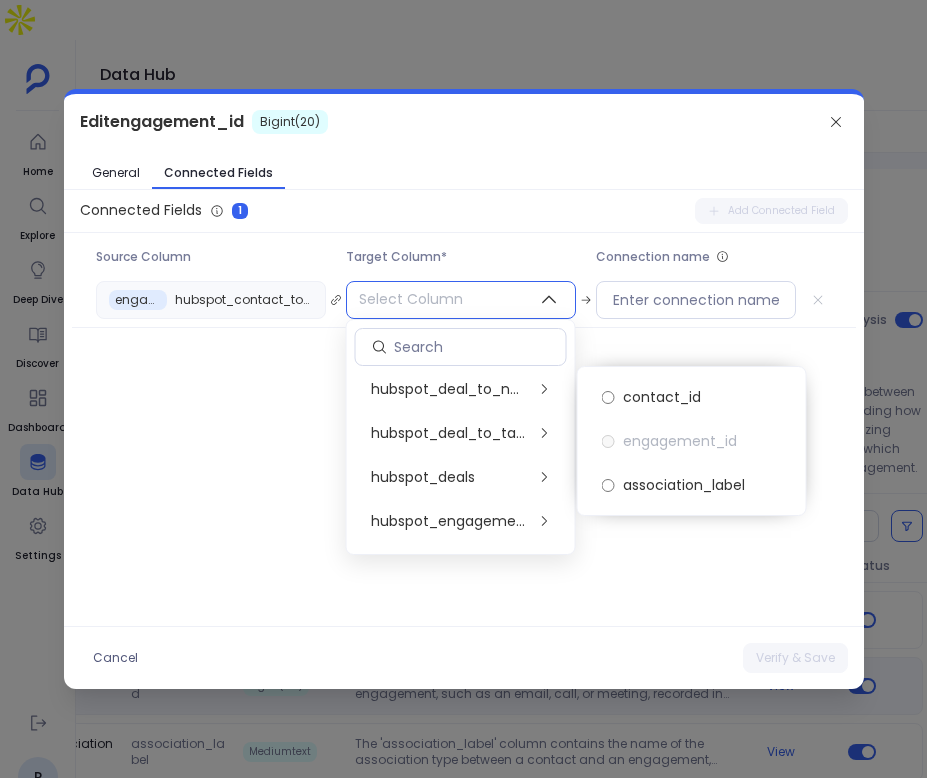 scroll, scrollTop: 750, scrollLeft: 0, axis: vertical 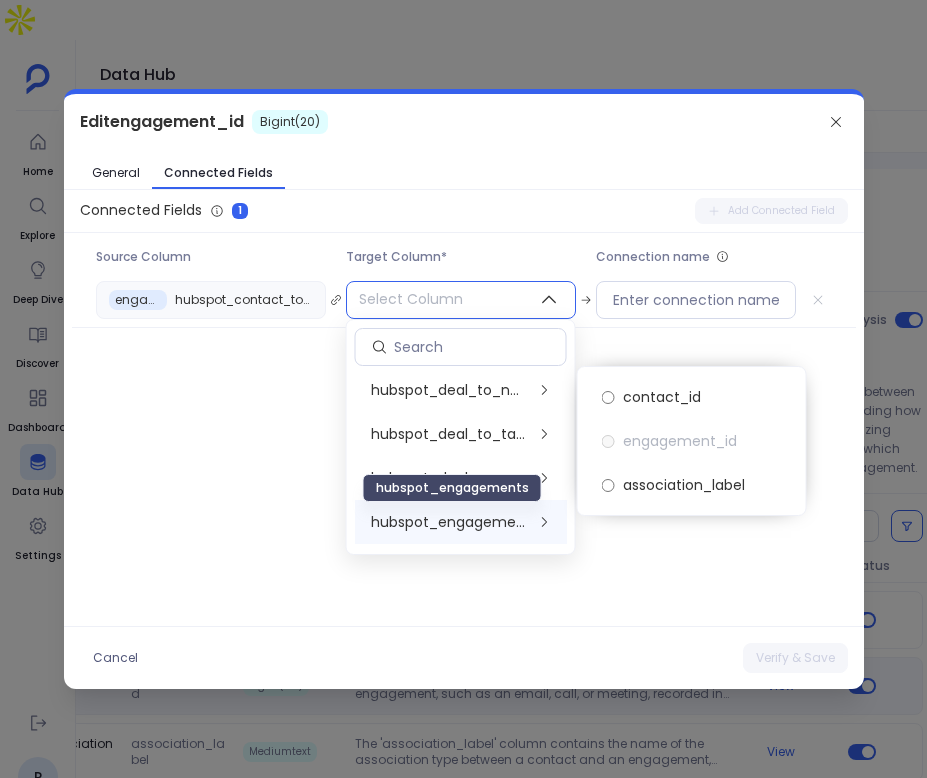 click on "hubspot_engagements" at bounding box center (448, 522) 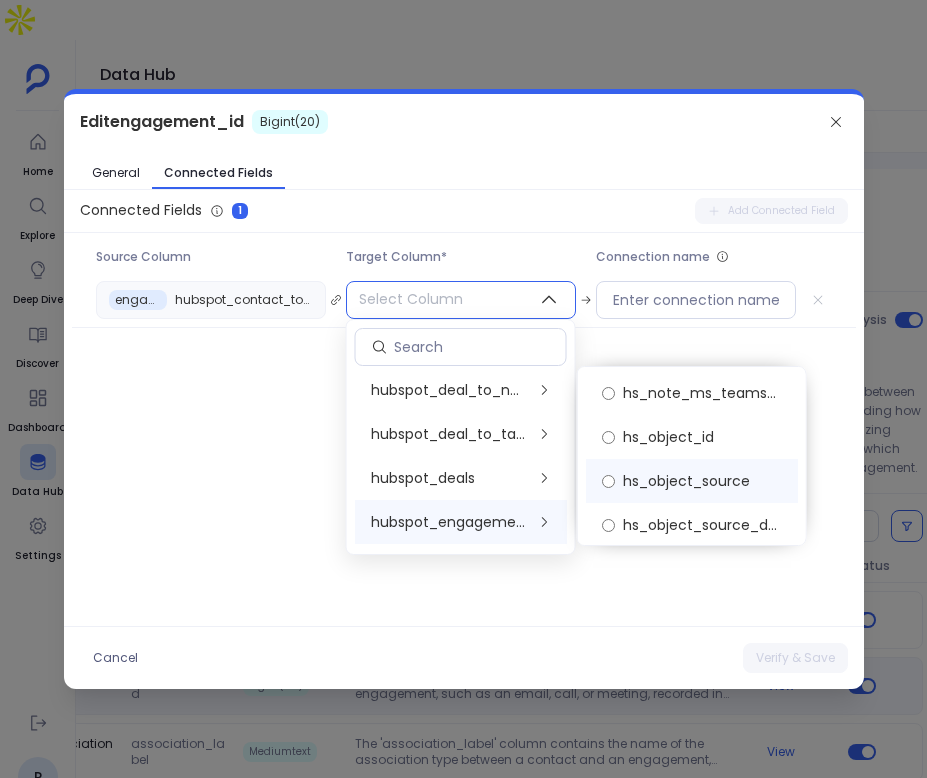 scroll, scrollTop: 8316, scrollLeft: 0, axis: vertical 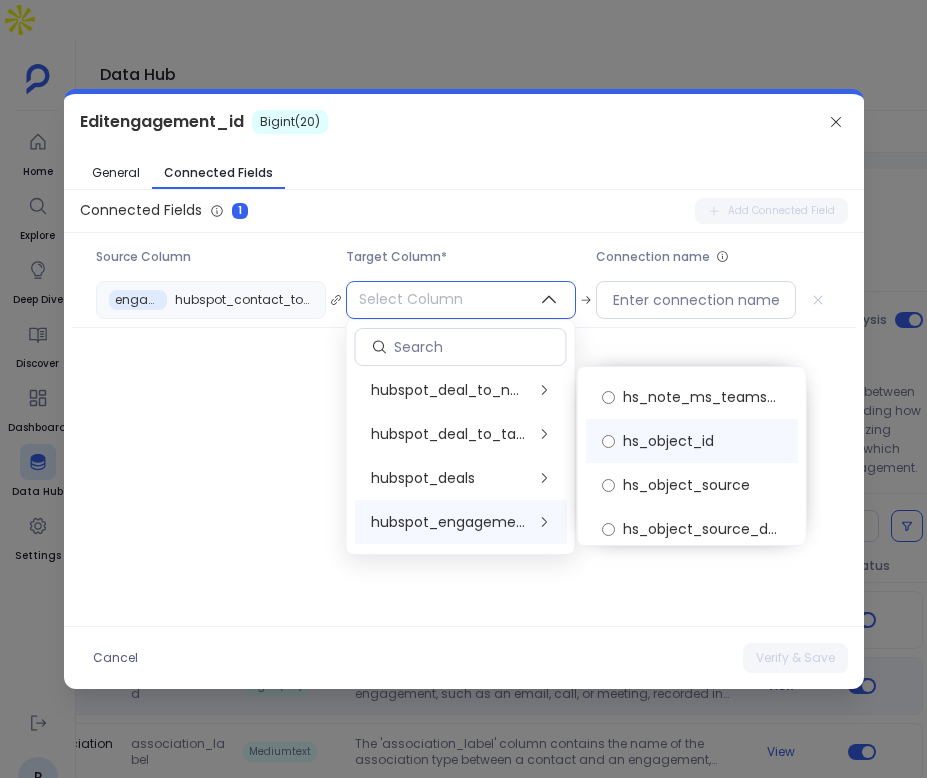 click on "hs_object_id" at bounding box center [692, 441] 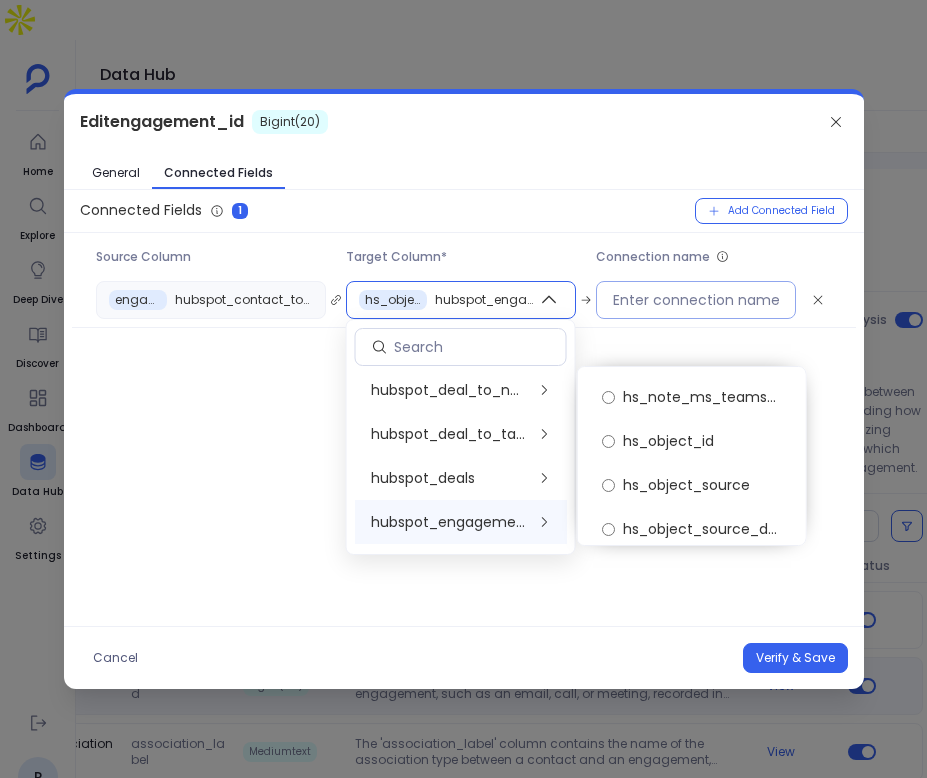 click at bounding box center [696, 300] 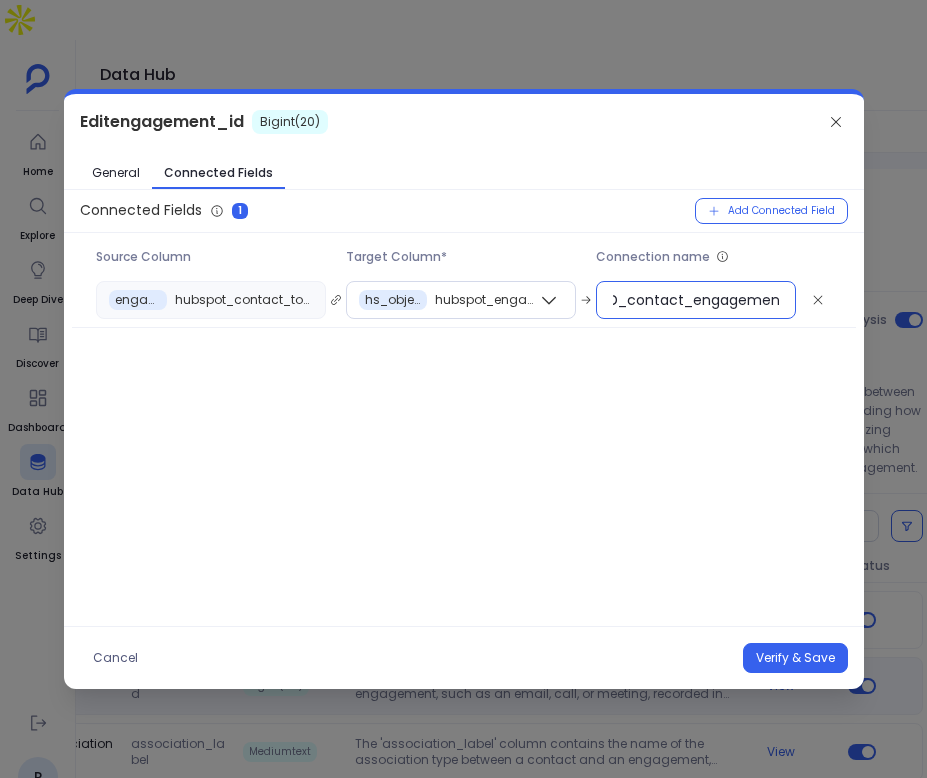scroll, scrollTop: 0, scrollLeft: 106, axis: horizontal 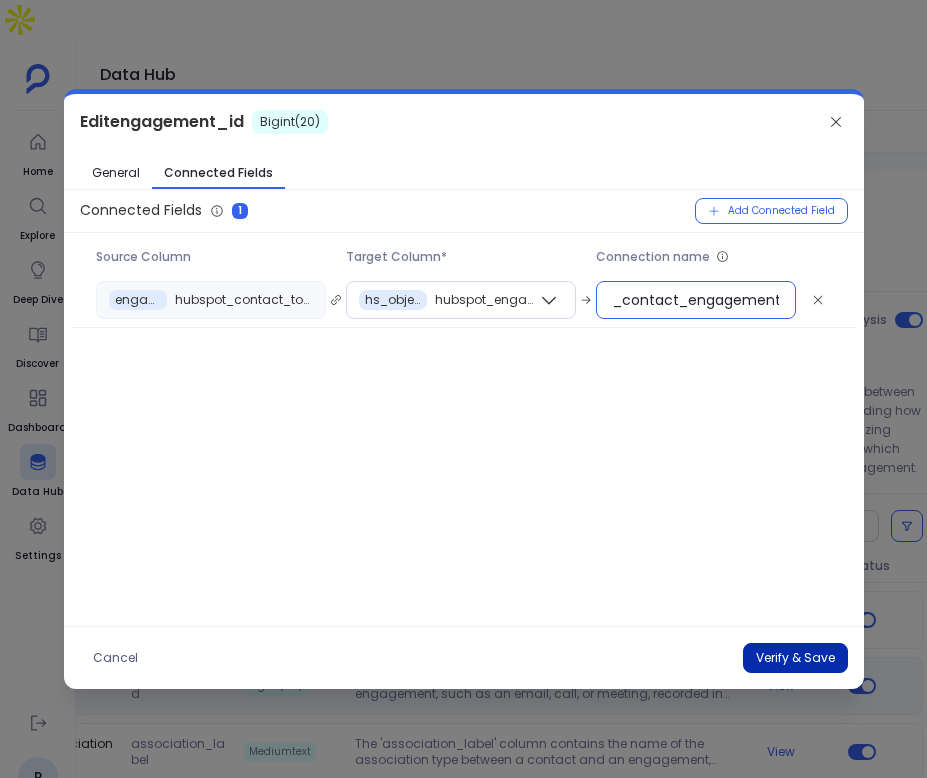 type on "engagementID_contact_engagement" 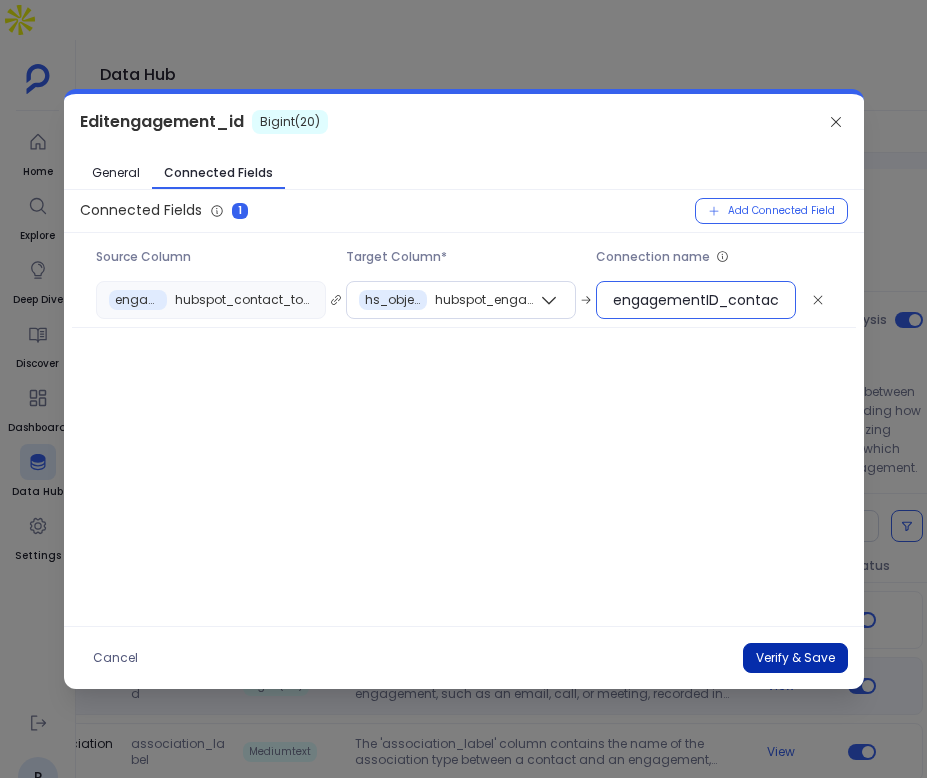 click on "Verify & Save" at bounding box center (795, 658) 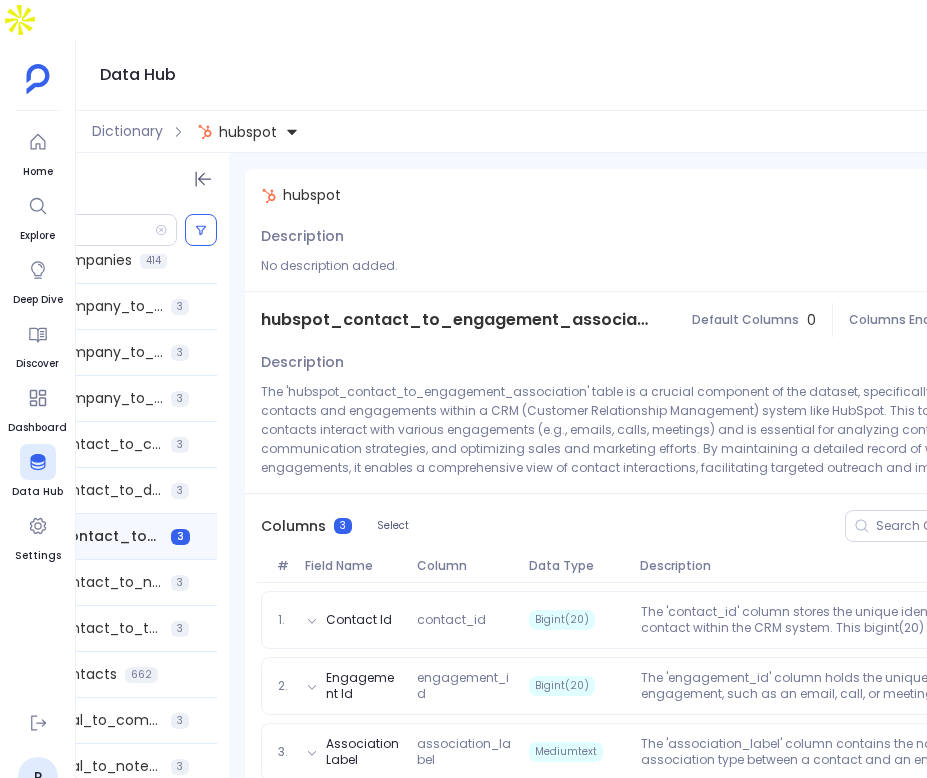 scroll, scrollTop: 0, scrollLeft: 0, axis: both 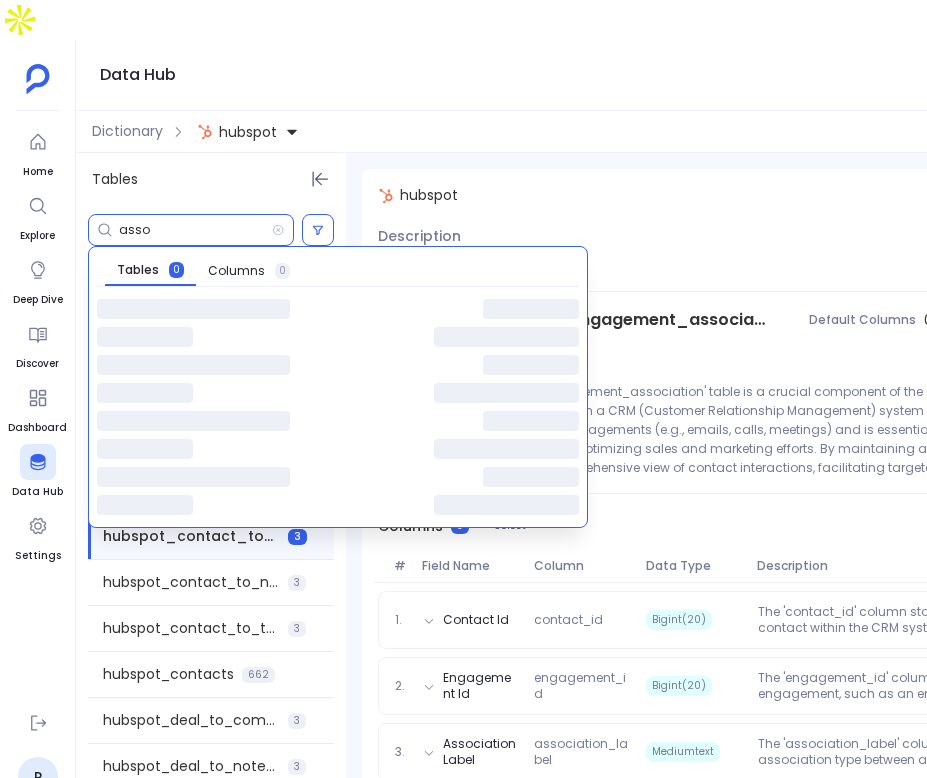 click on "asso" at bounding box center (195, 230) 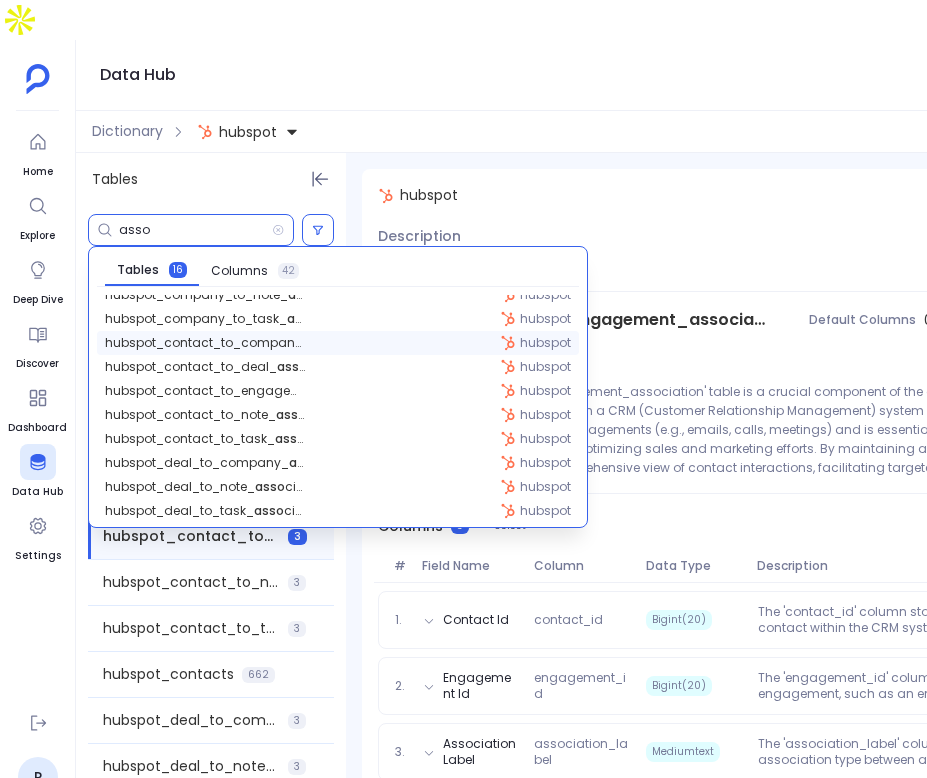 scroll, scrollTop: 88, scrollLeft: 0, axis: vertical 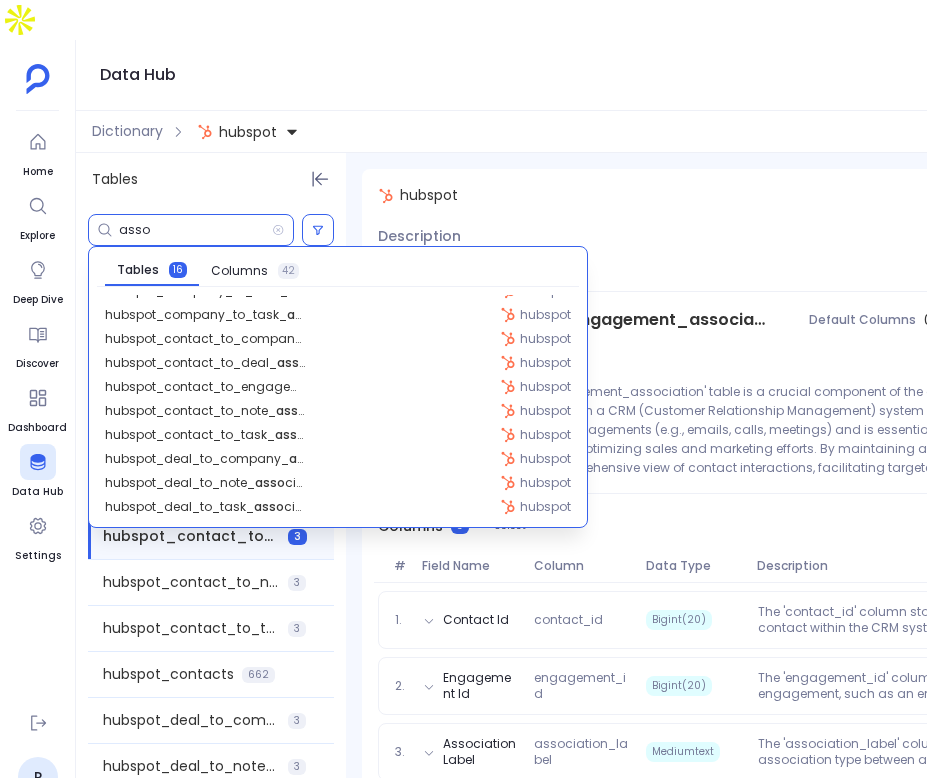click on "asso" at bounding box center (195, 230) 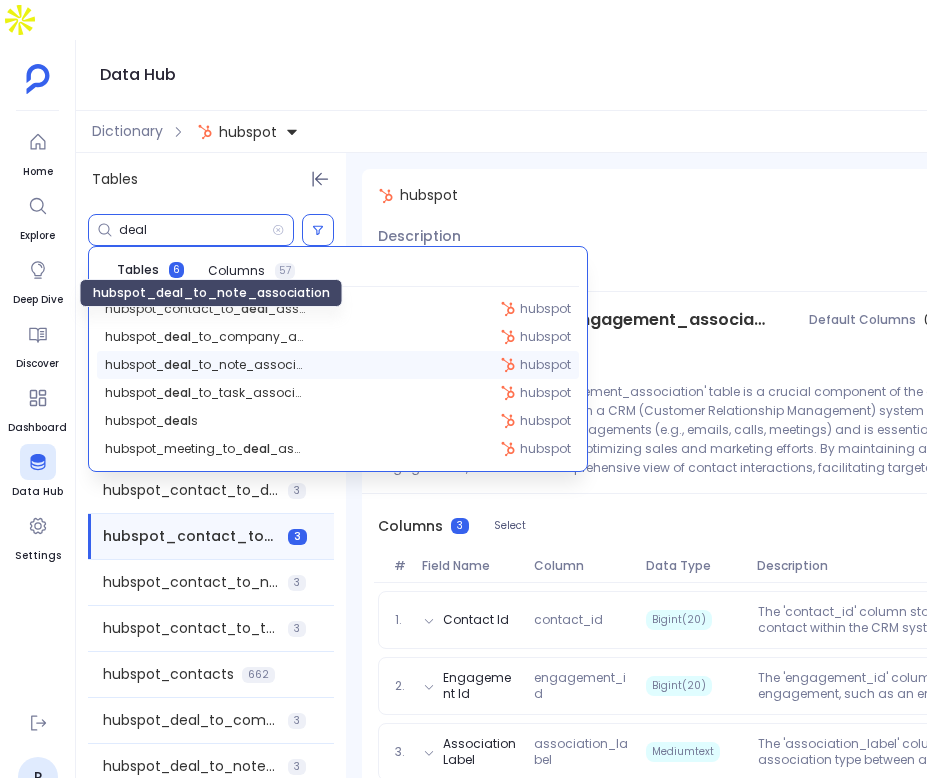 click on "hubspot_ deal _to_note_association" at bounding box center (205, 365) 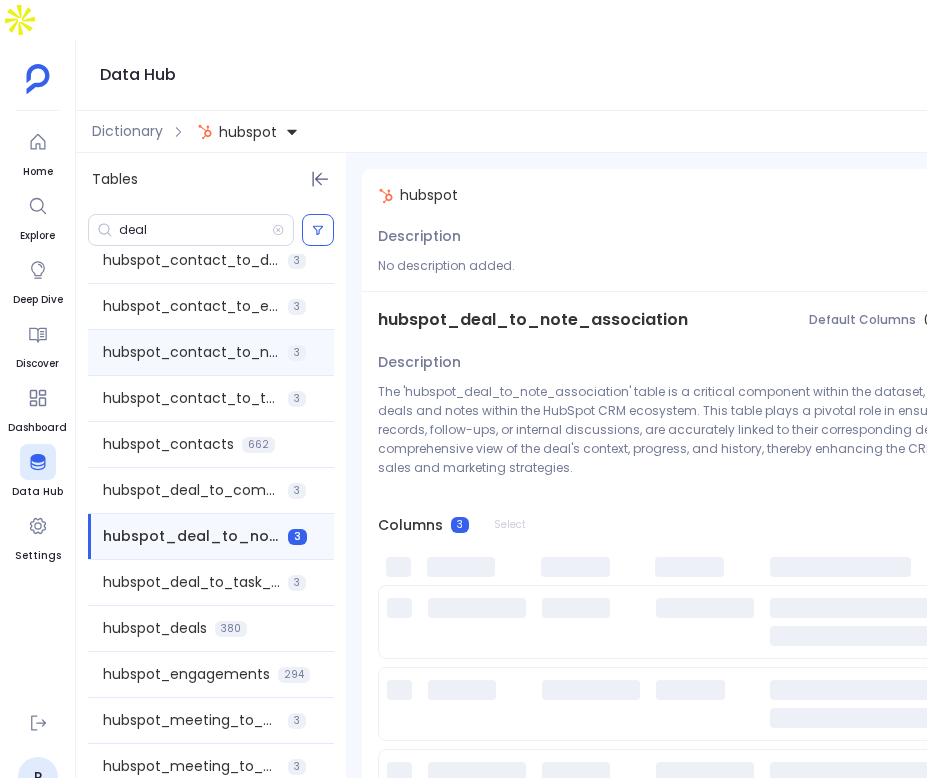 scroll, scrollTop: 483, scrollLeft: 0, axis: vertical 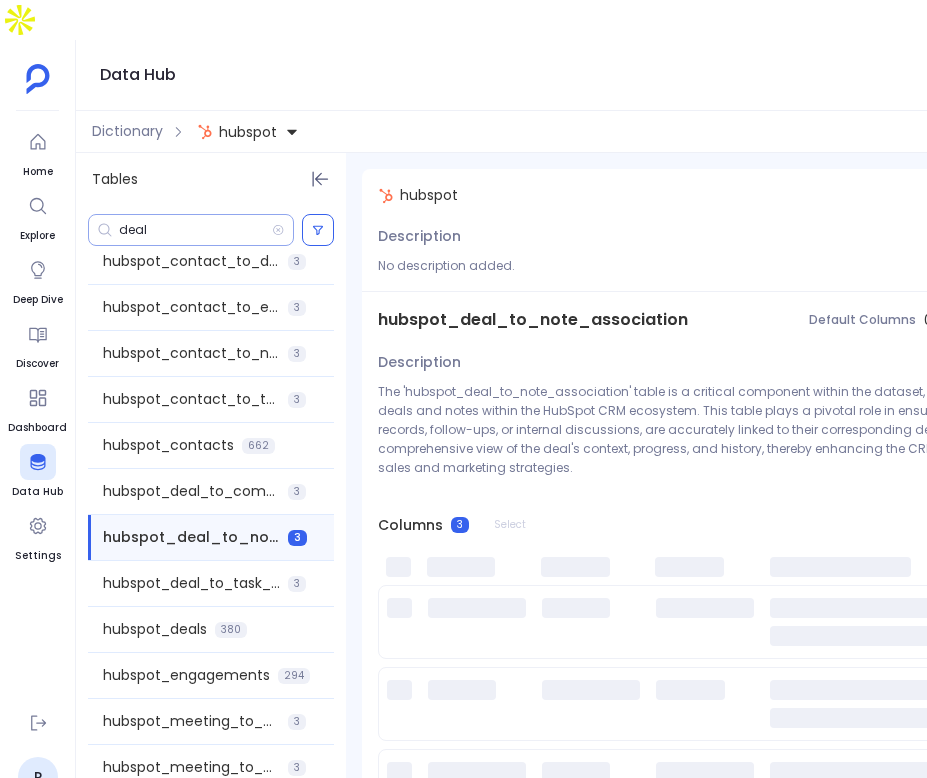 click on "deal" at bounding box center [195, 230] 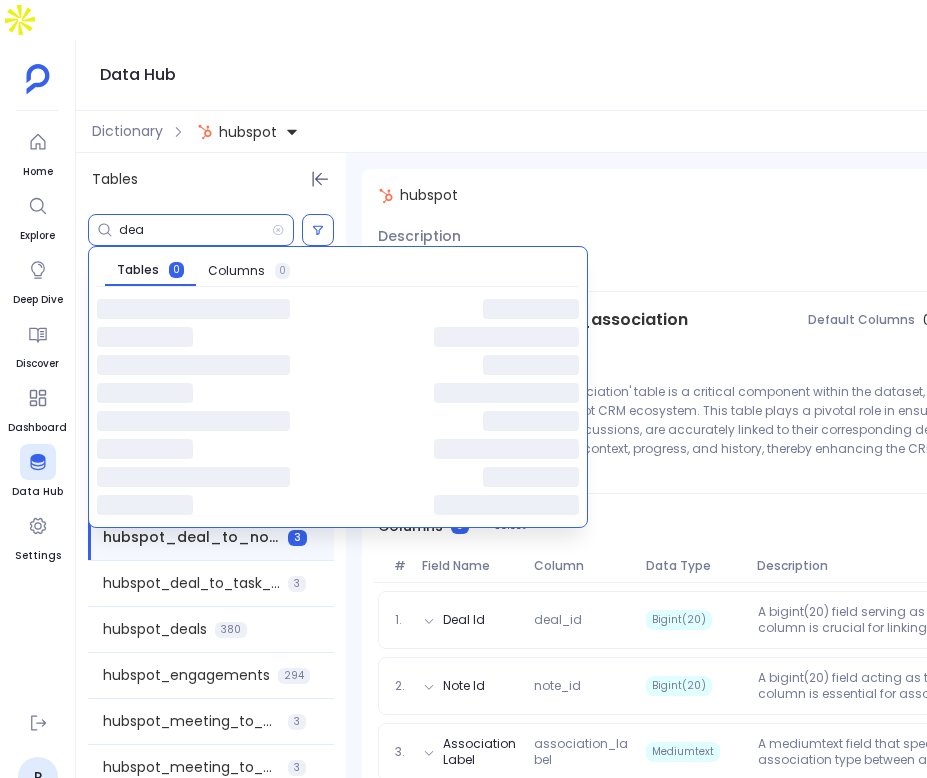 type on "deal" 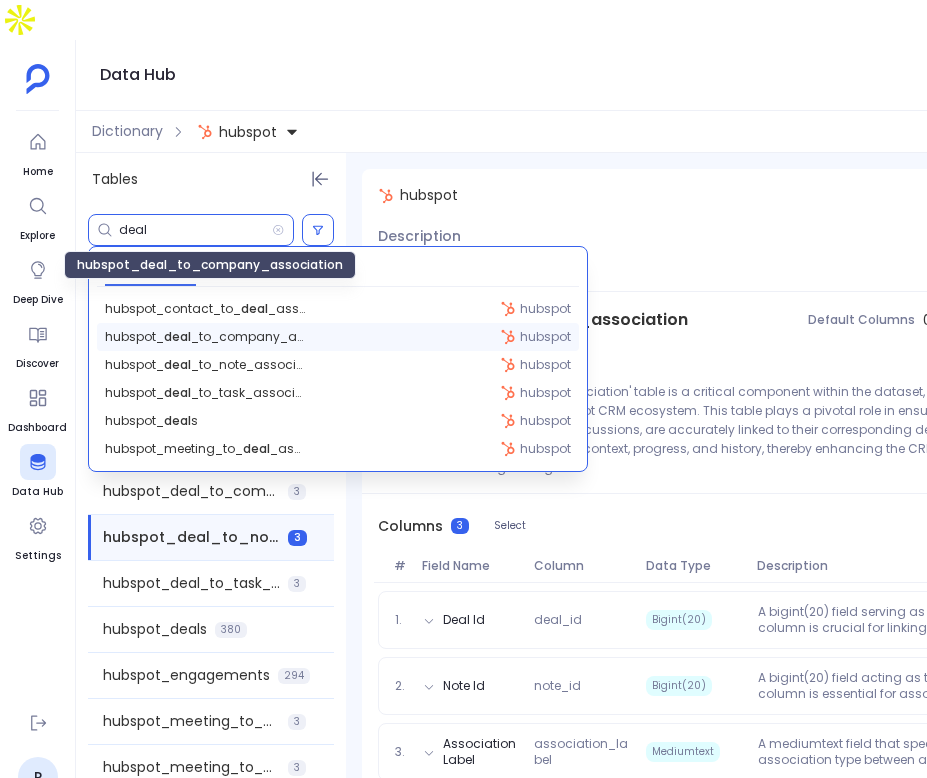 click on "hubspot_ deal _to_company_association" at bounding box center [205, 337] 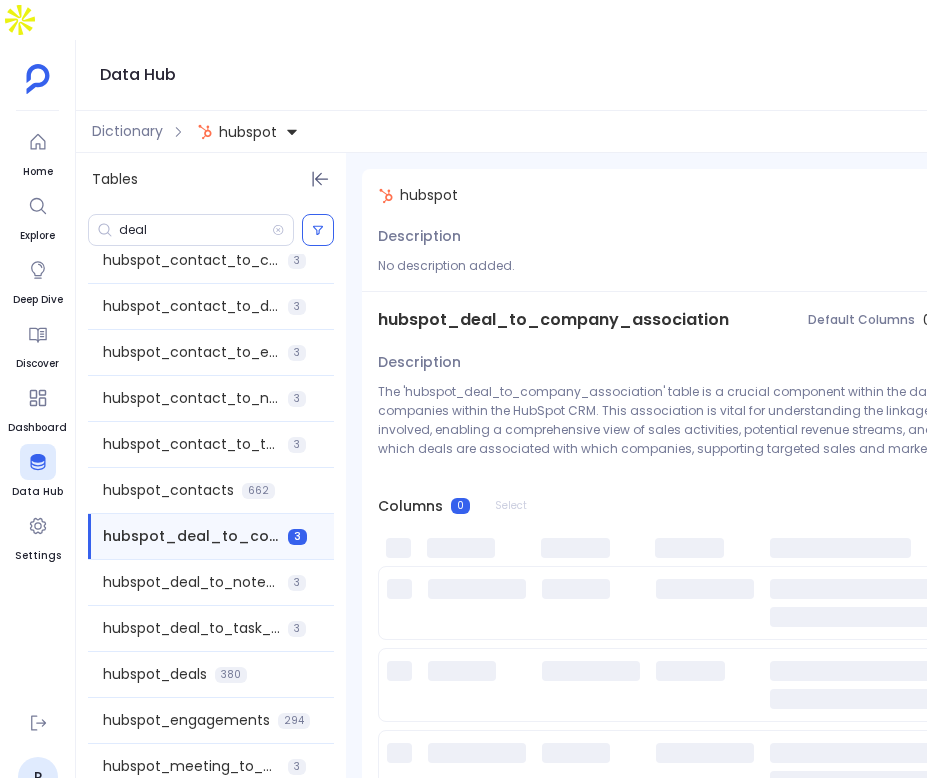 scroll, scrollTop: 438, scrollLeft: 0, axis: vertical 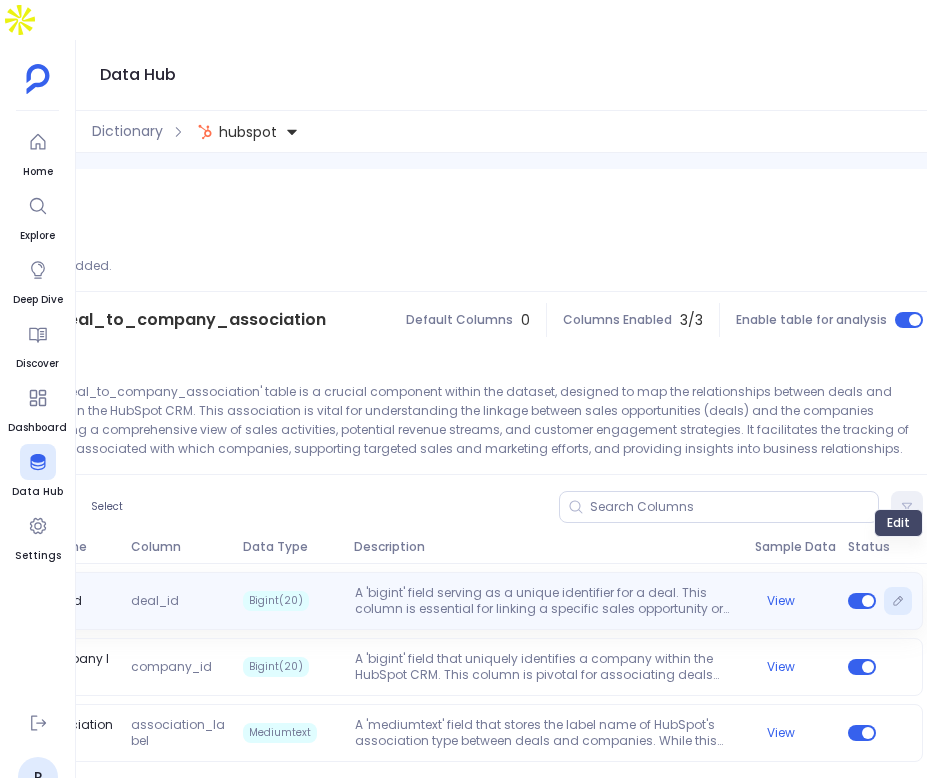 click 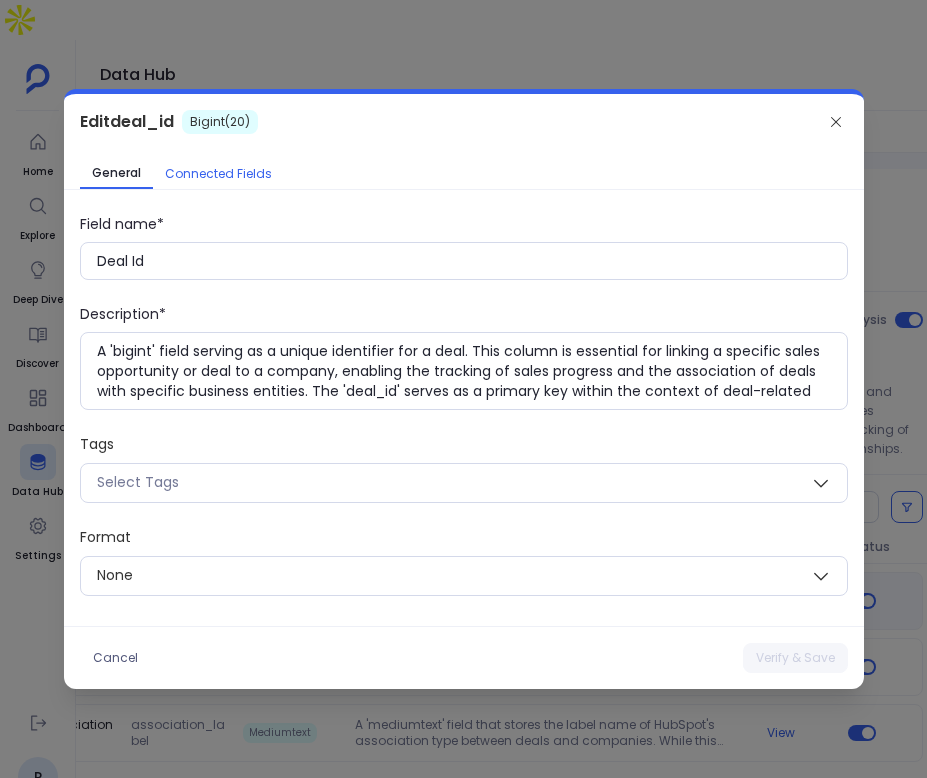 click on "Connected Fields" at bounding box center [218, 174] 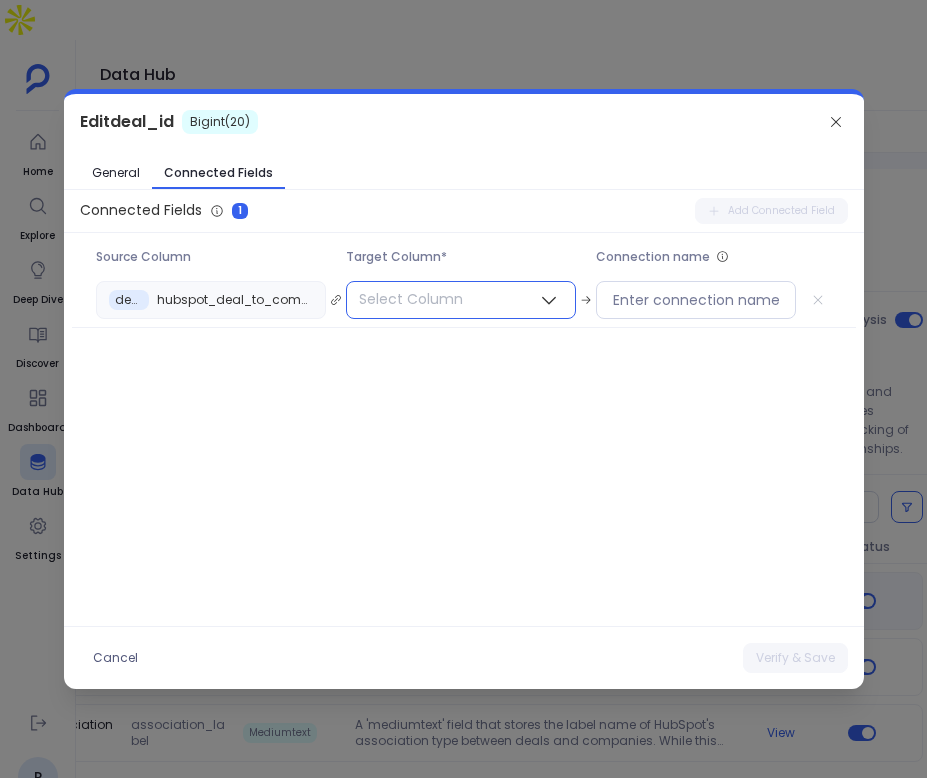 click on "Select Column" at bounding box center [411, 299] 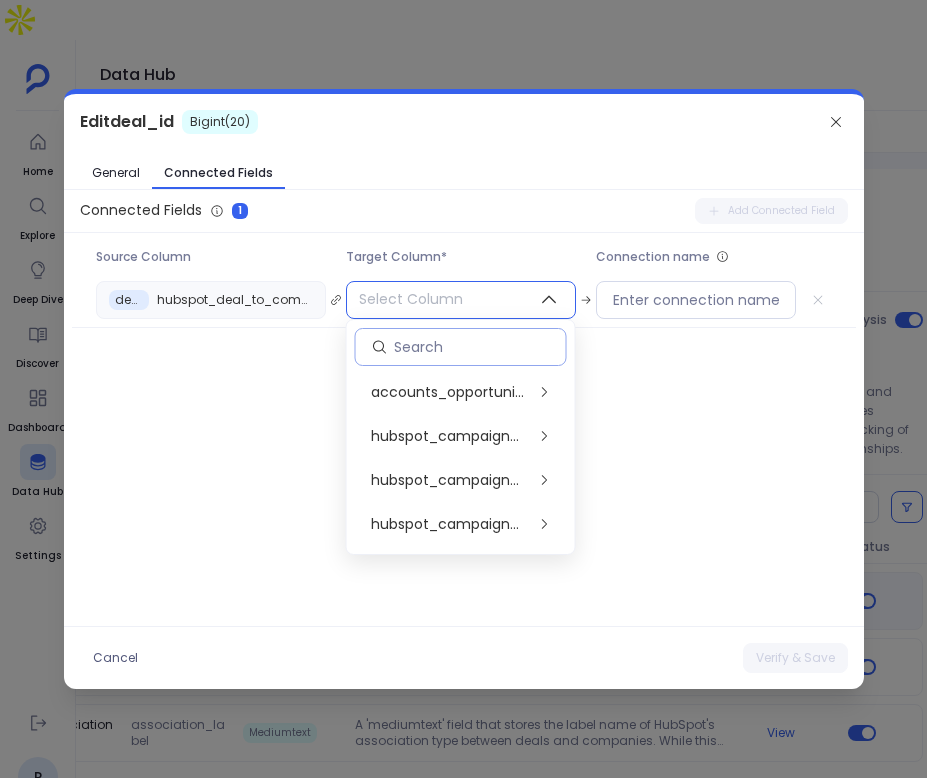 click at bounding box center [480, 347] 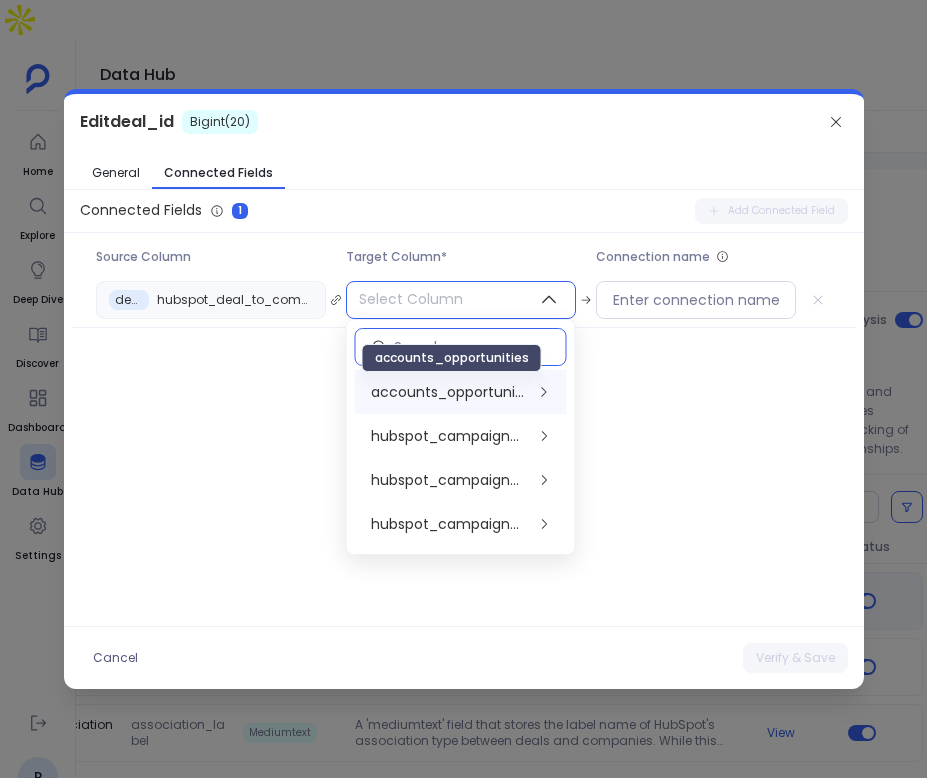type on "d" 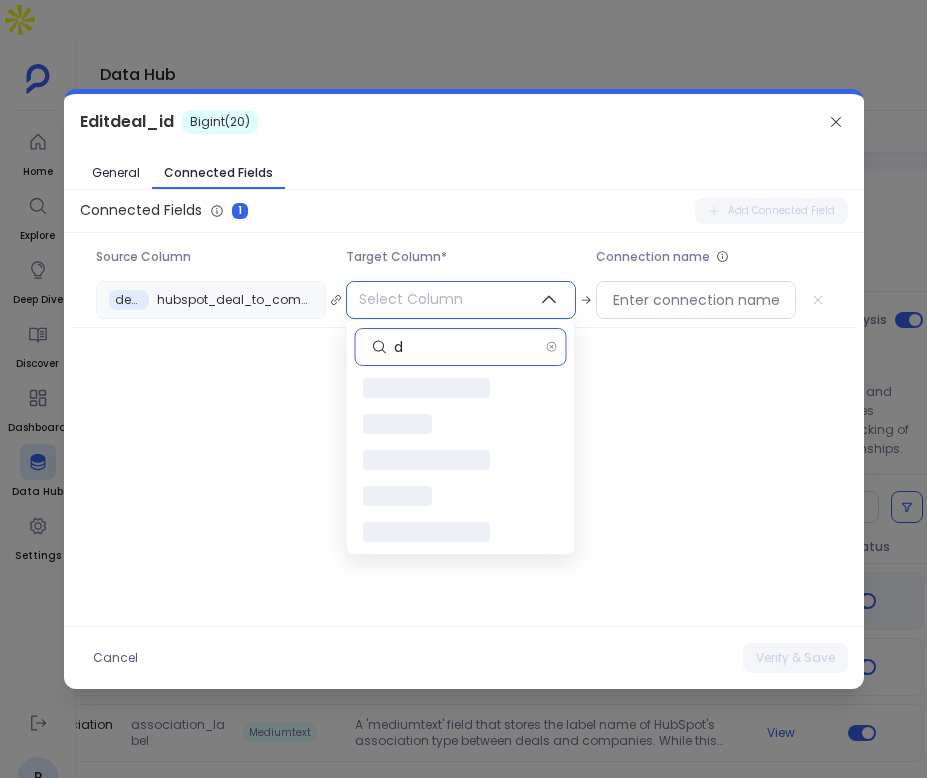 type 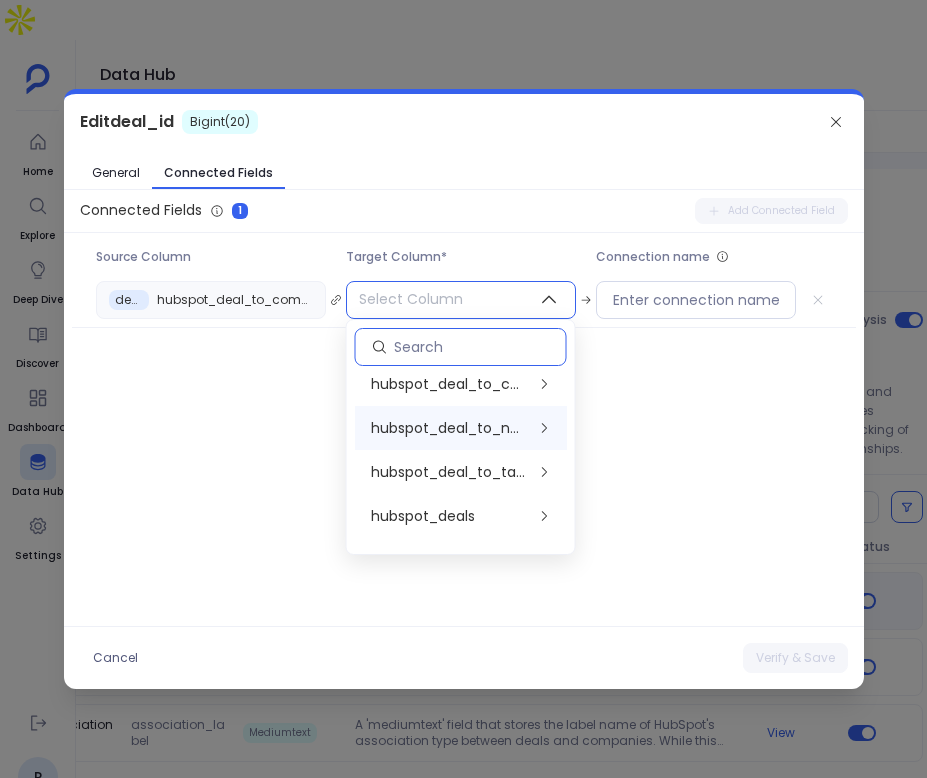 scroll, scrollTop: 720, scrollLeft: 0, axis: vertical 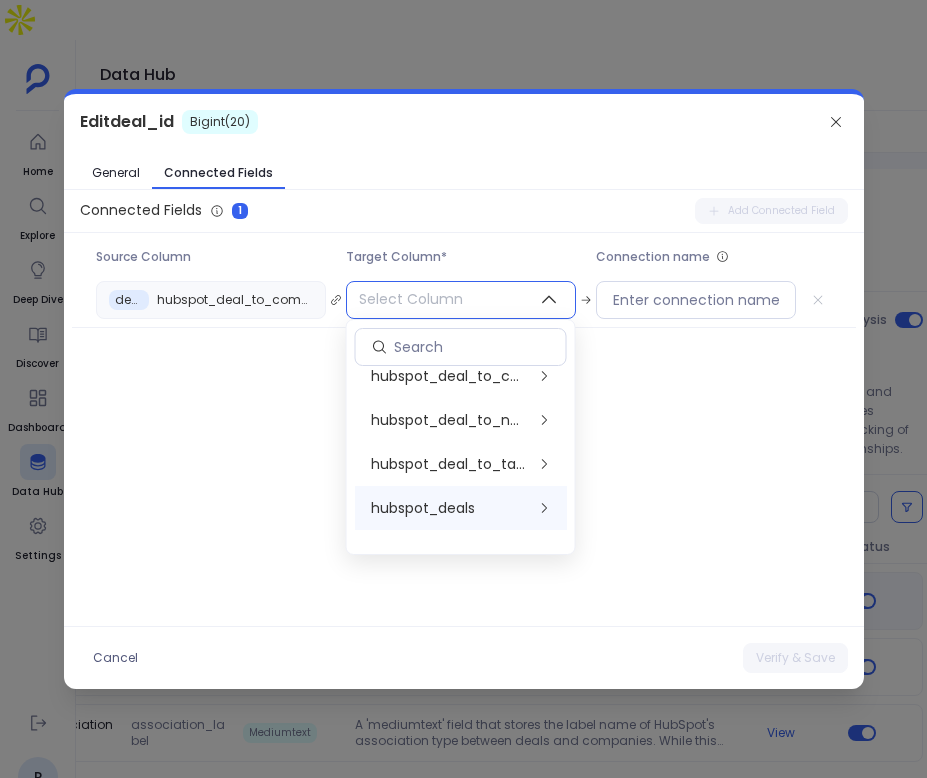 click on "hubspot_deals" at bounding box center (461, 508) 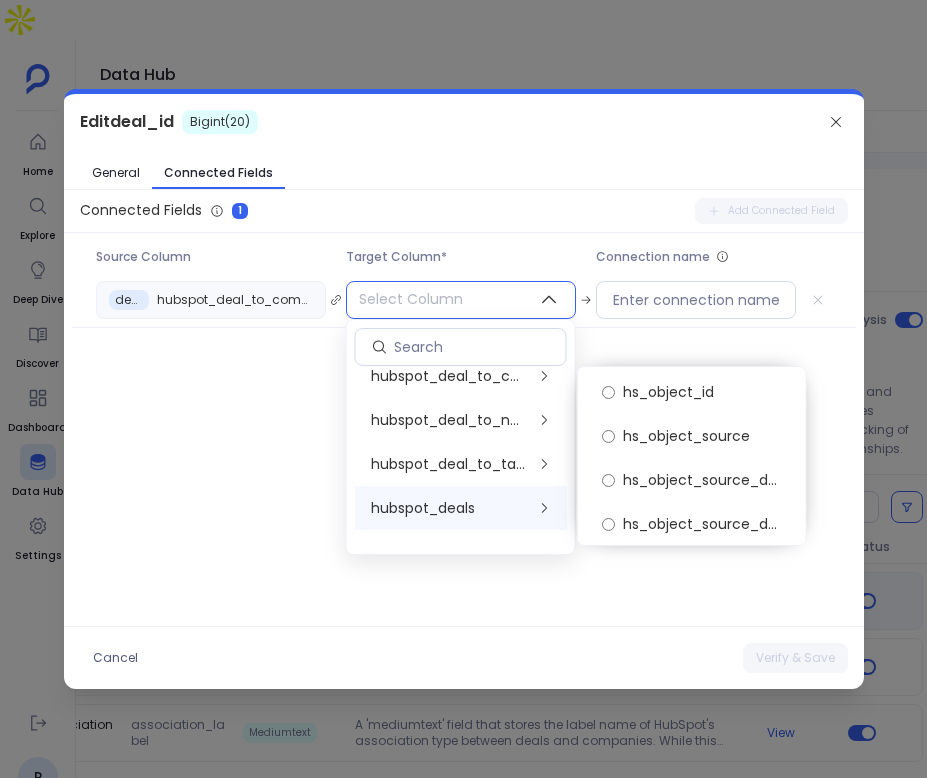 scroll, scrollTop: 7603, scrollLeft: 0, axis: vertical 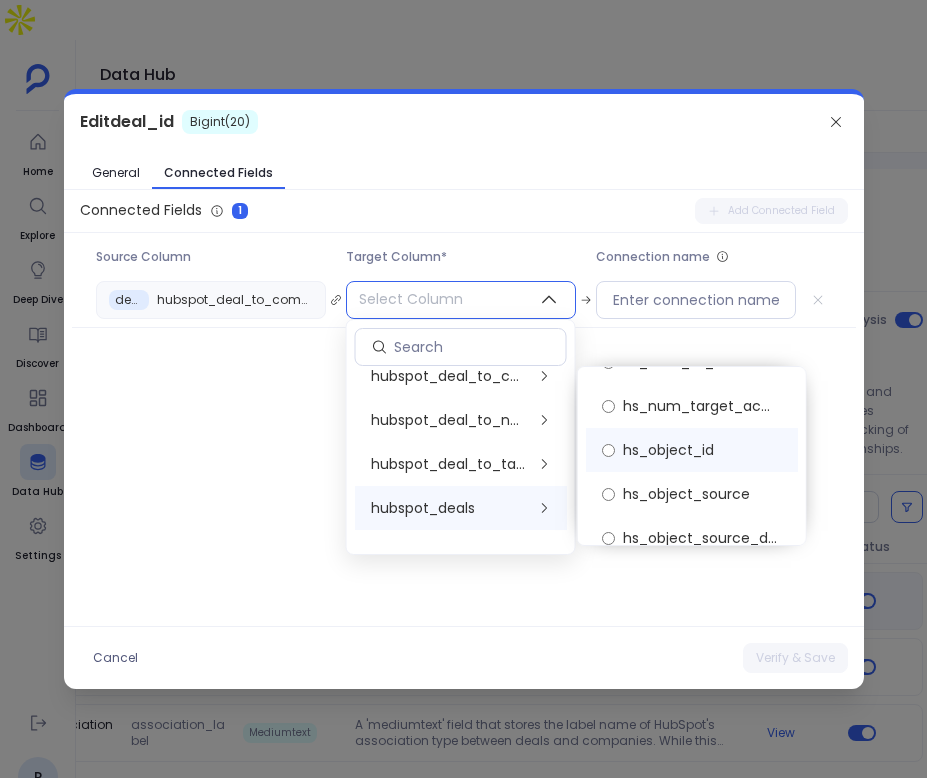 click on "hs_object_id" at bounding box center [692, 450] 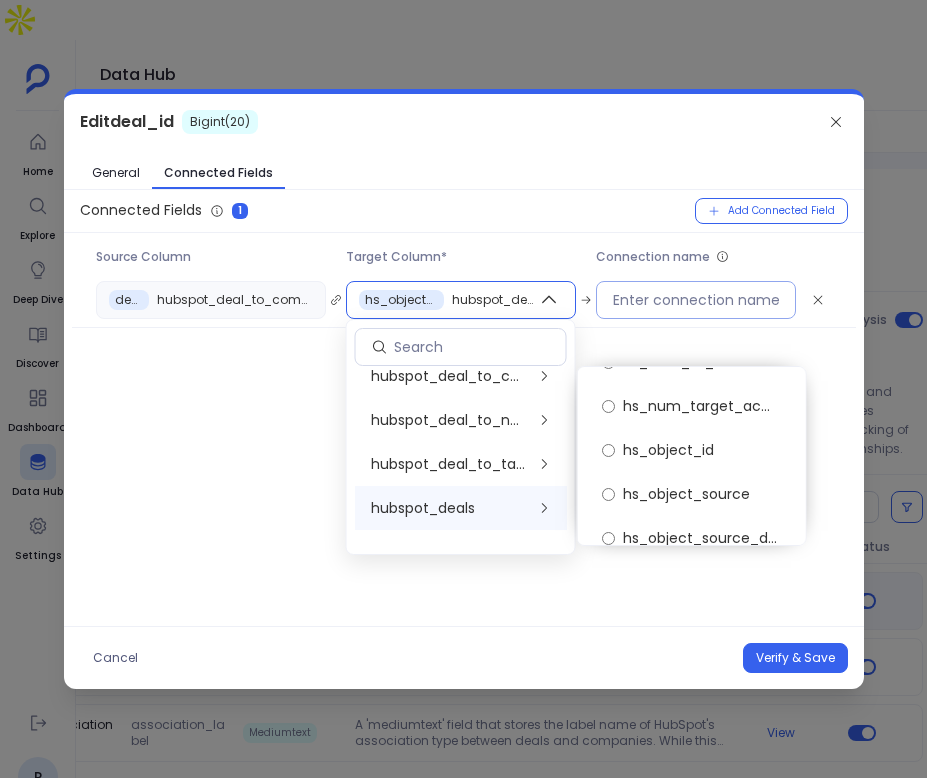 click at bounding box center [696, 300] 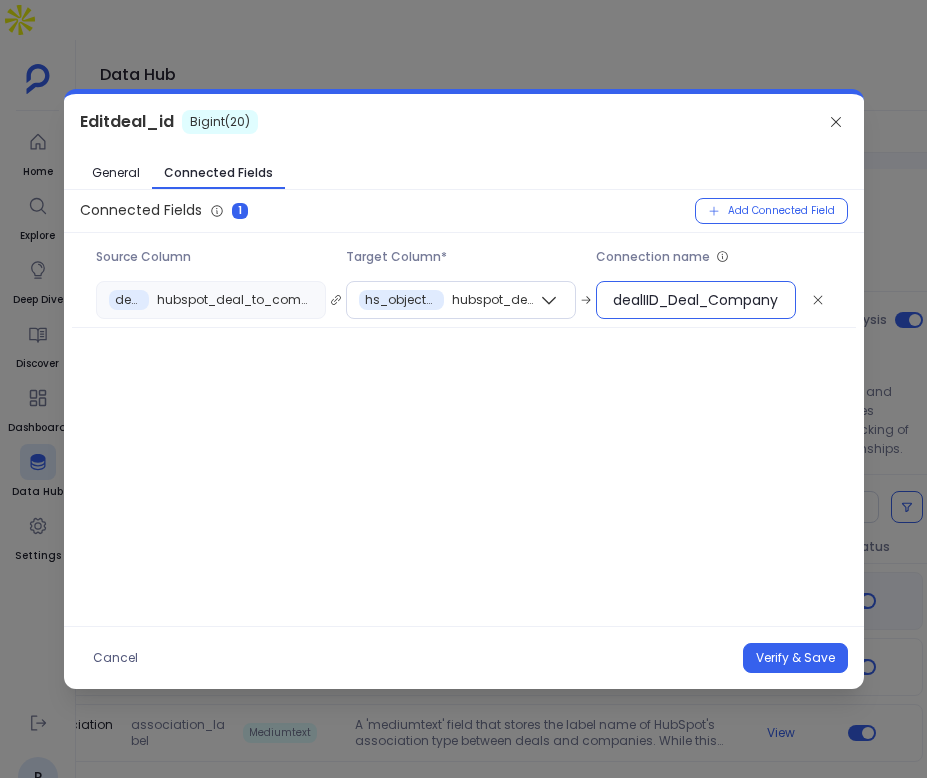 scroll, scrollTop: 0, scrollLeft: 3, axis: horizontal 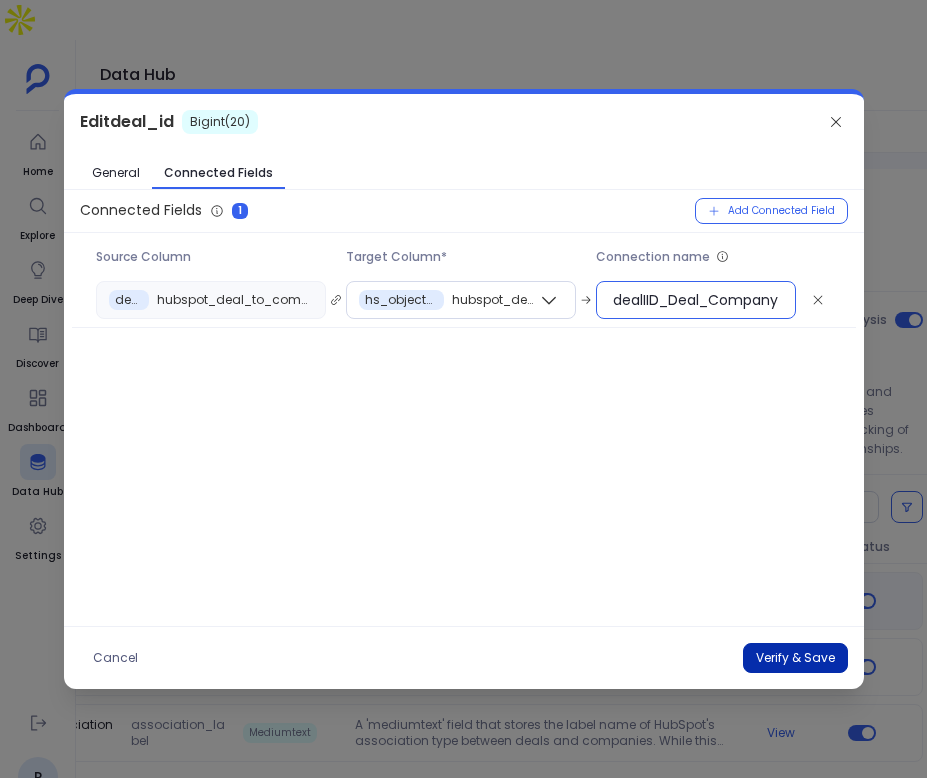 type on "dealIID_Deal_Company" 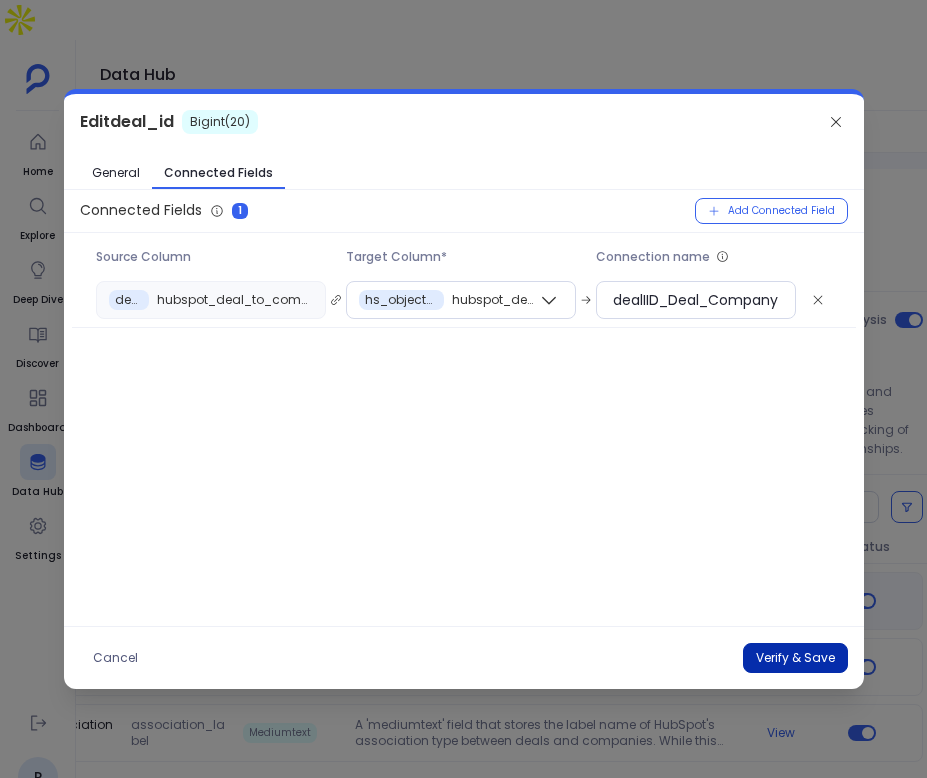 click on "Verify & Save" at bounding box center [795, 658] 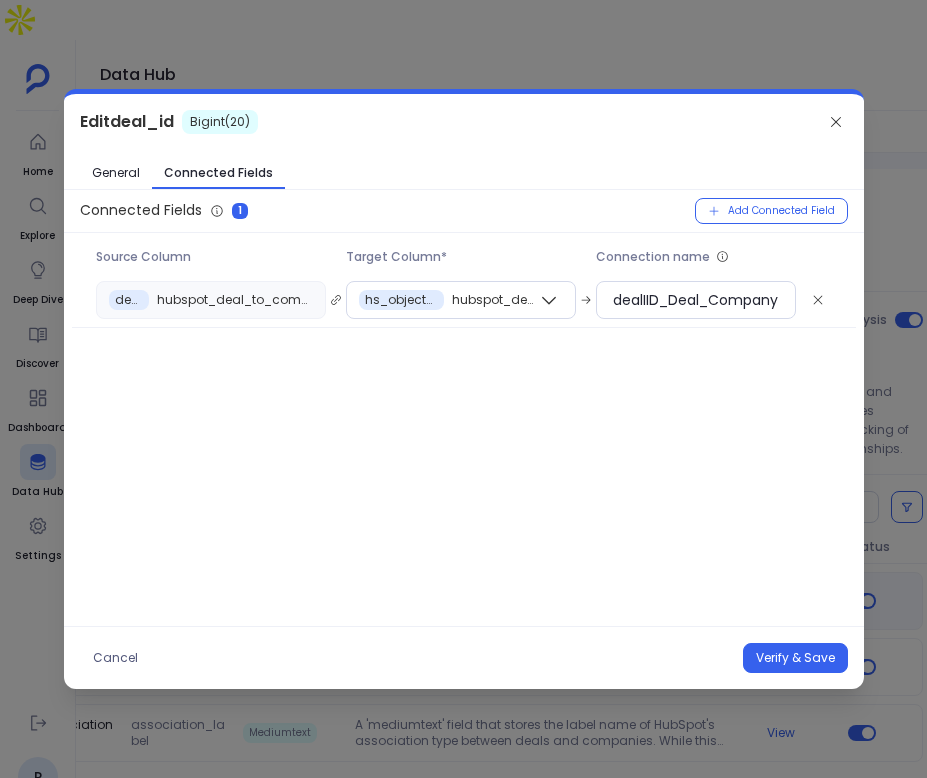 scroll, scrollTop: 0, scrollLeft: 0, axis: both 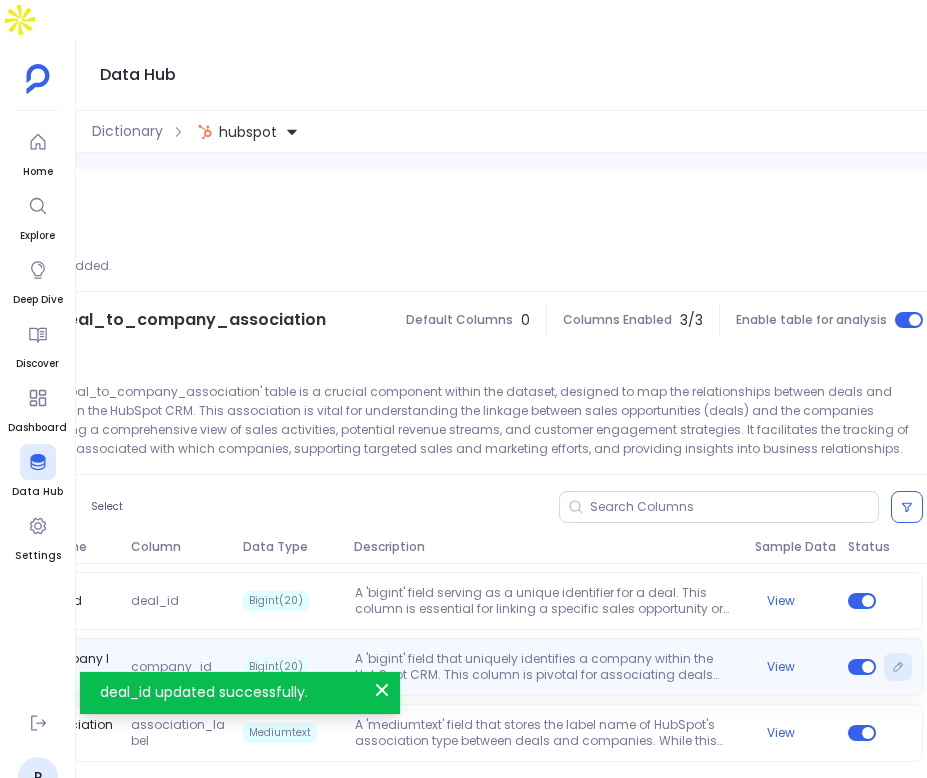 click 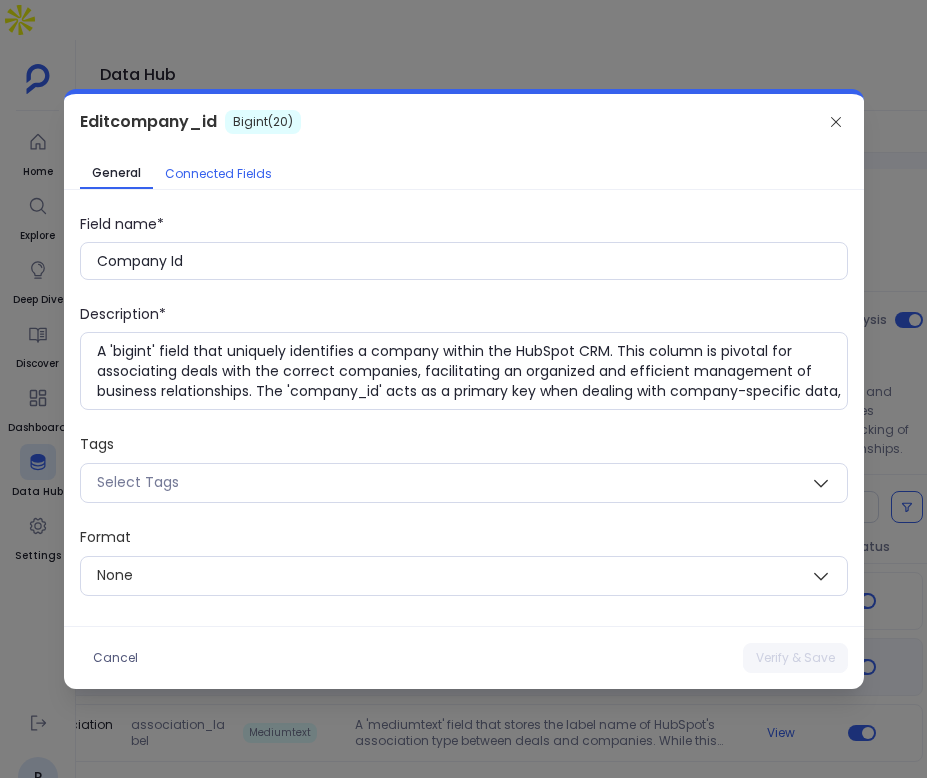 click on "Connected Fields" at bounding box center [218, 174] 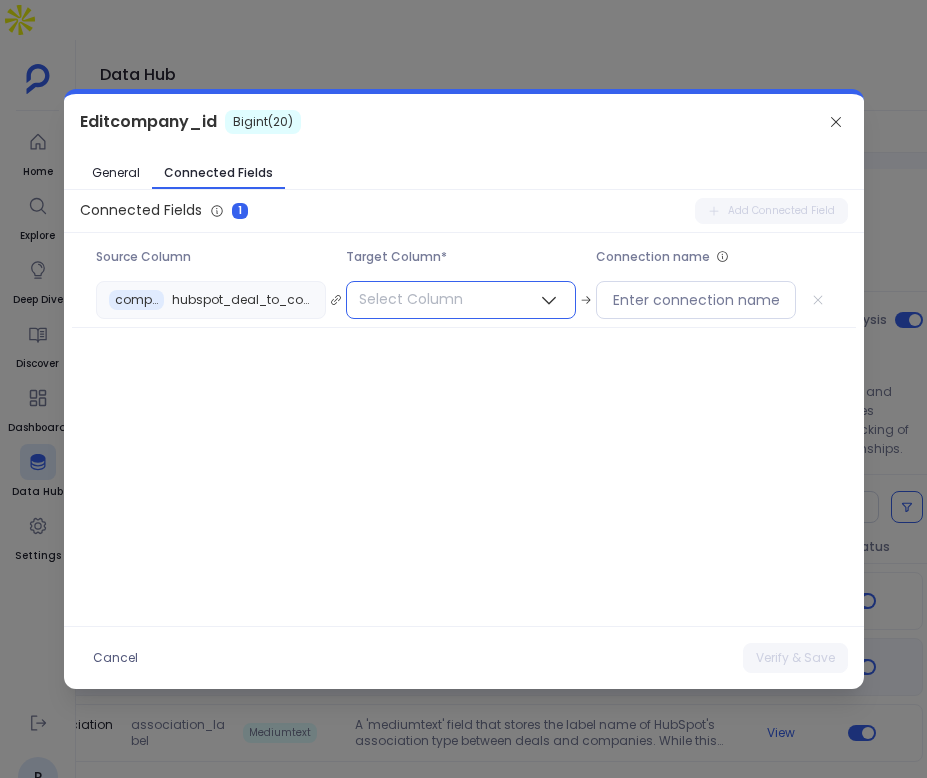 click on "Select Column" at bounding box center (411, 299) 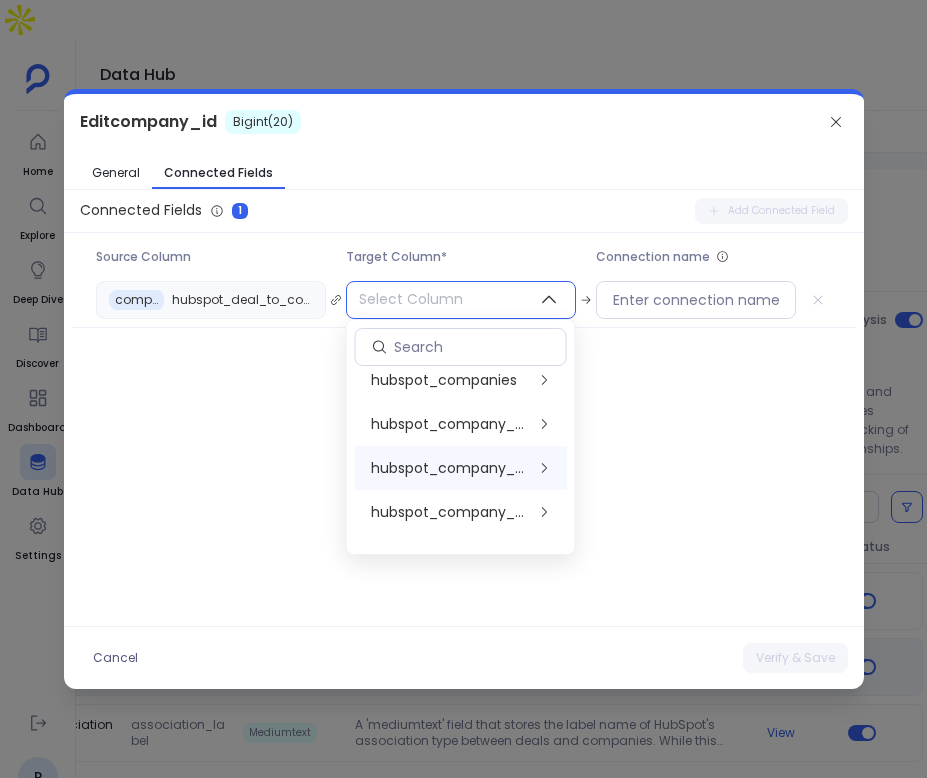 scroll, scrollTop: 252, scrollLeft: 0, axis: vertical 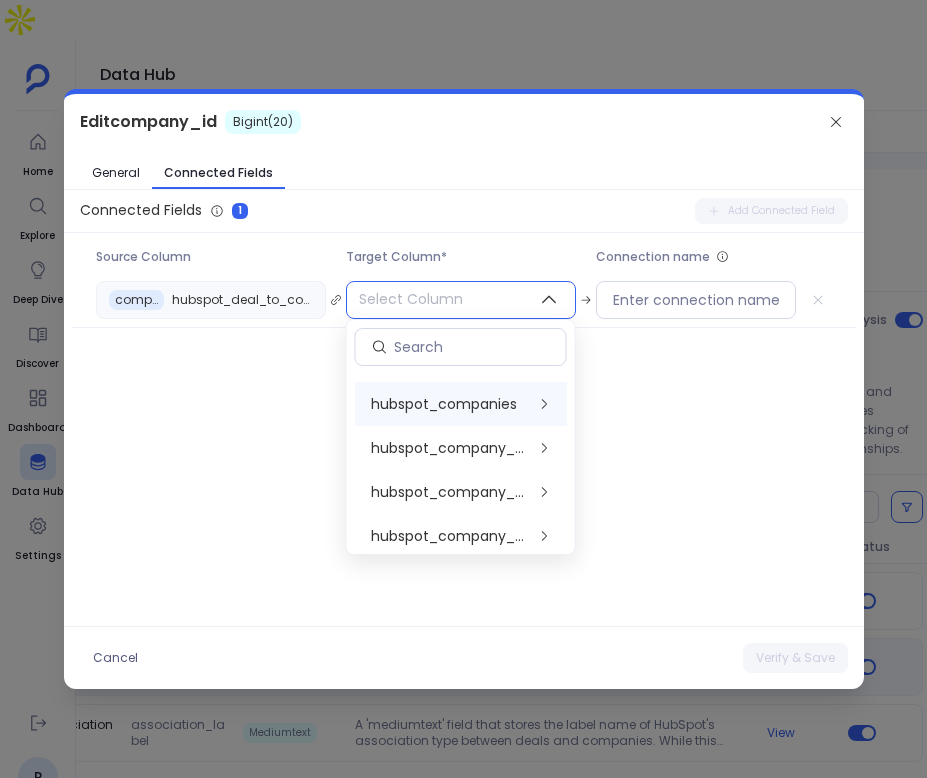 click on "hubspot_companies" at bounding box center [444, 404] 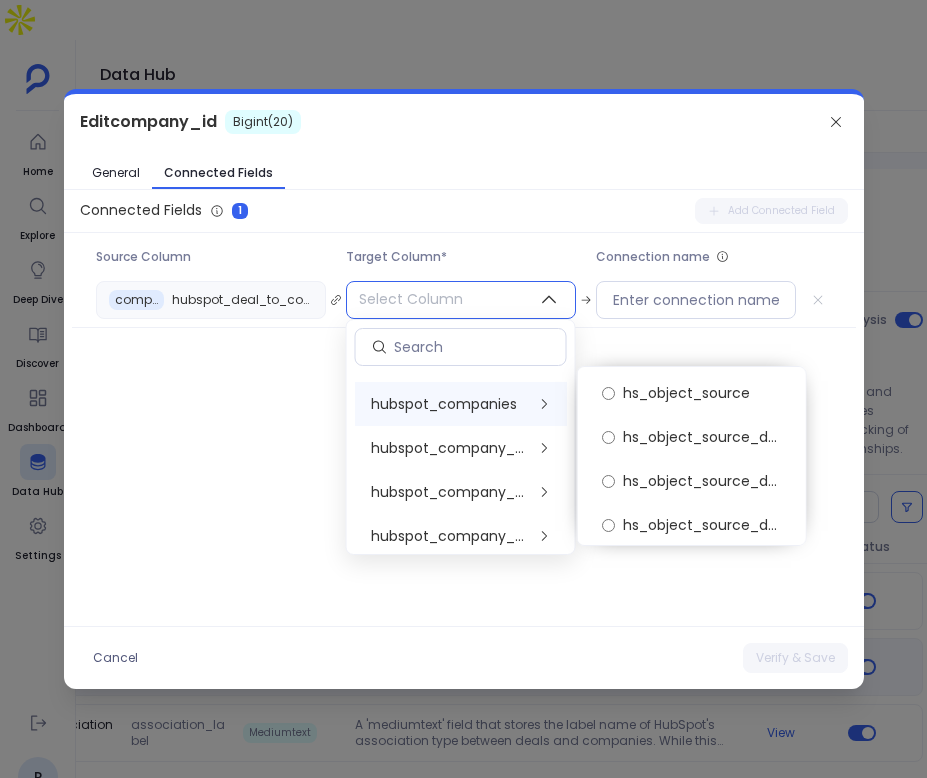 scroll, scrollTop: 9200, scrollLeft: 0, axis: vertical 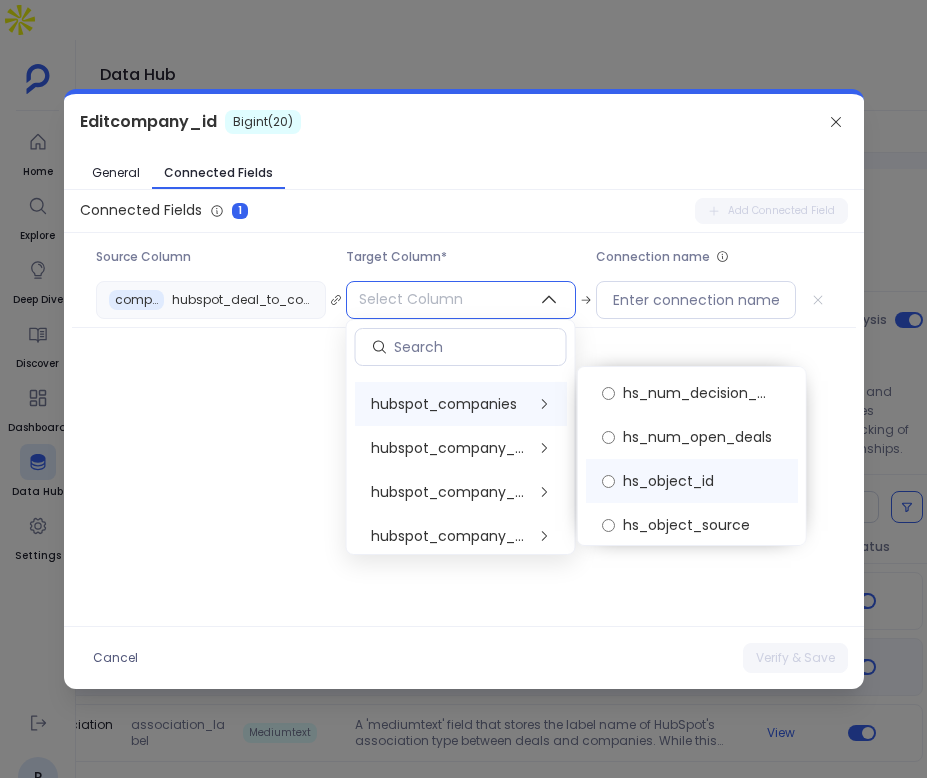 click on "hs_object_id" at bounding box center (668, 481) 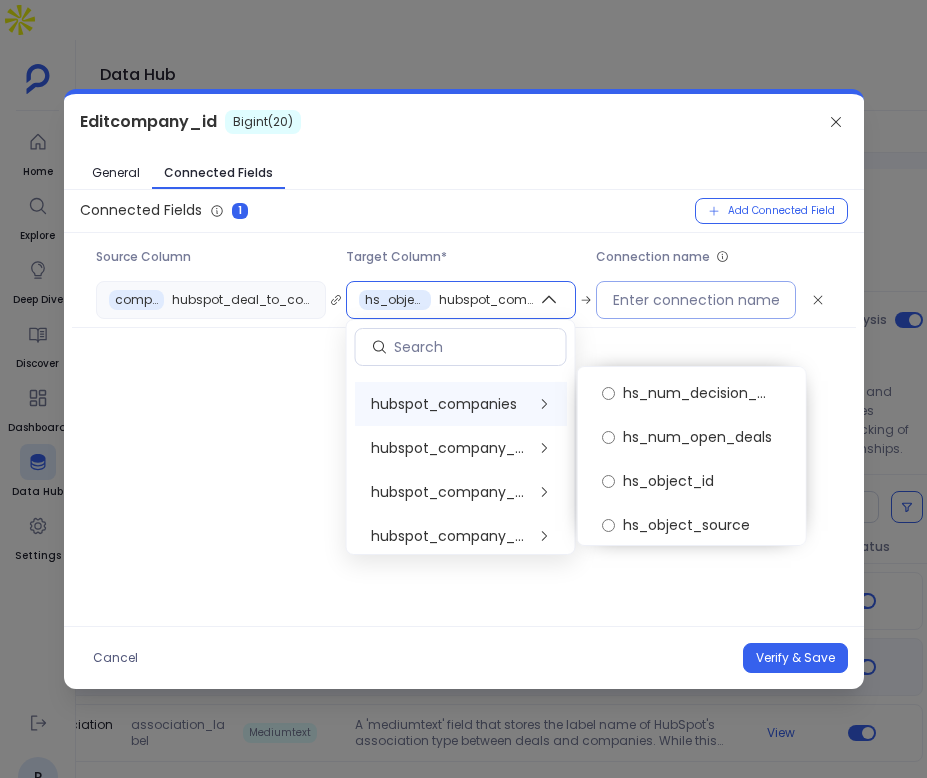 click at bounding box center (696, 300) 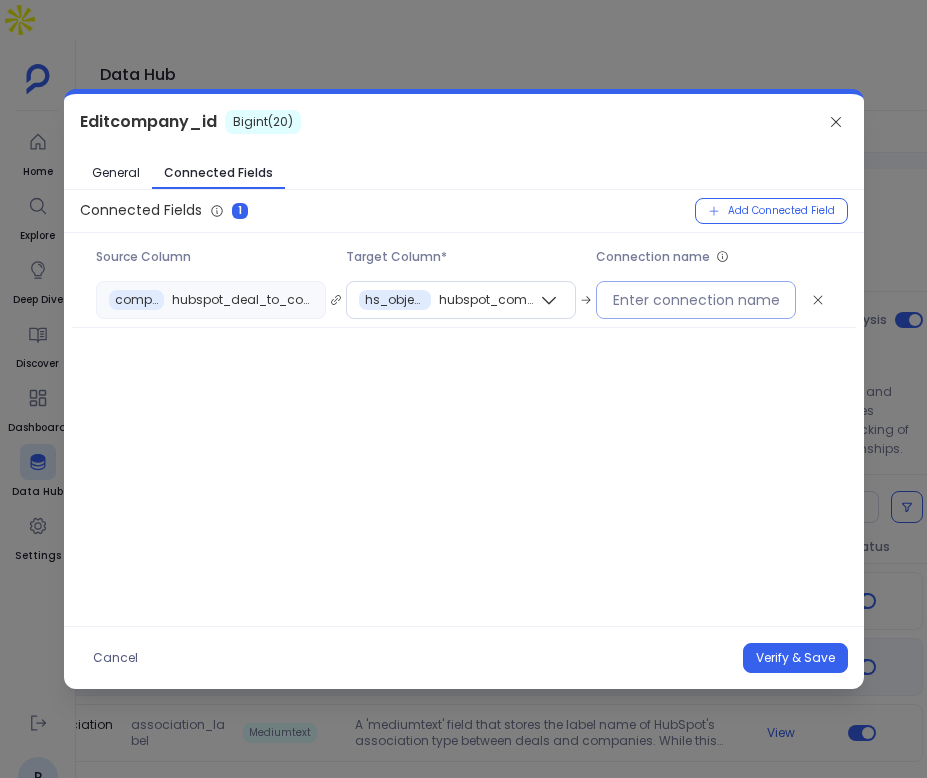 click at bounding box center [696, 300] 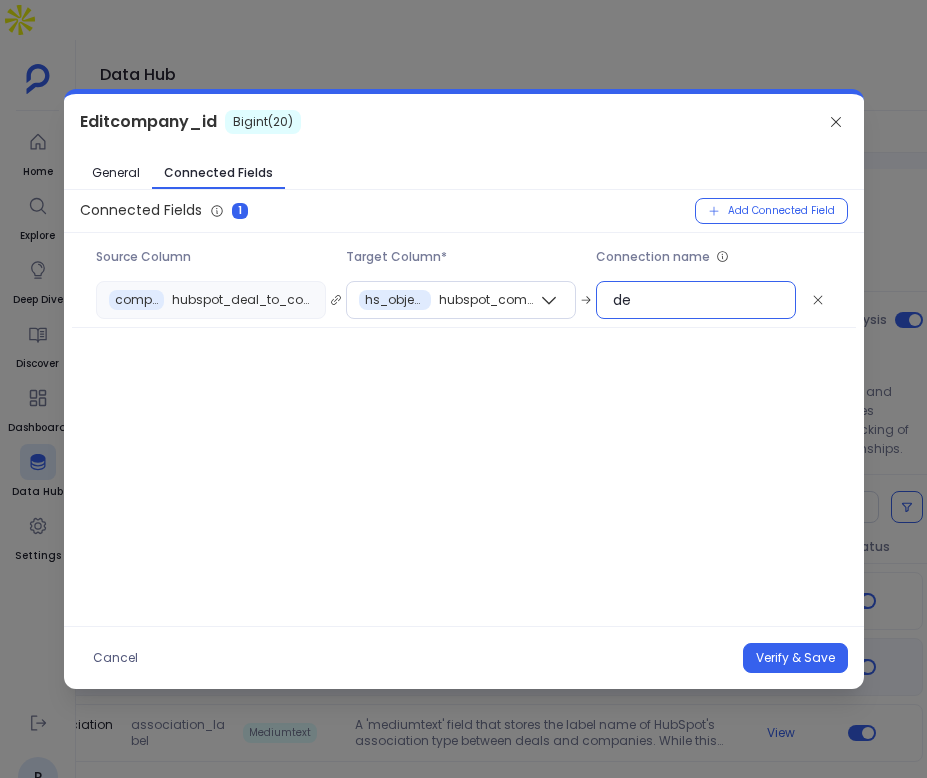 type on "d" 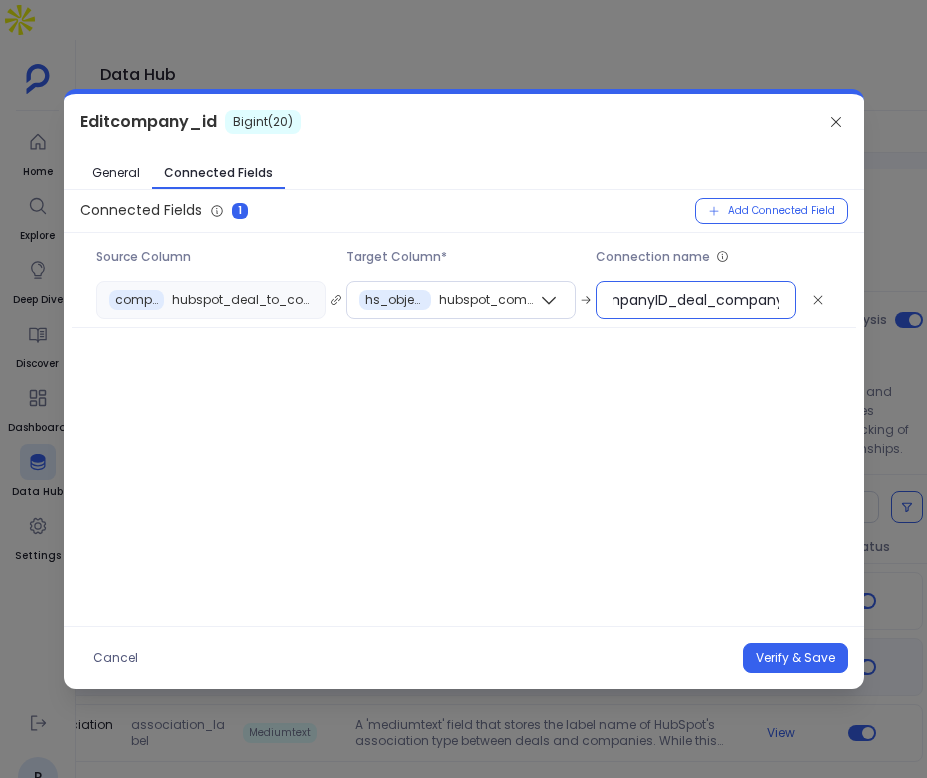 scroll, scrollTop: 0, scrollLeft: 34, axis: horizontal 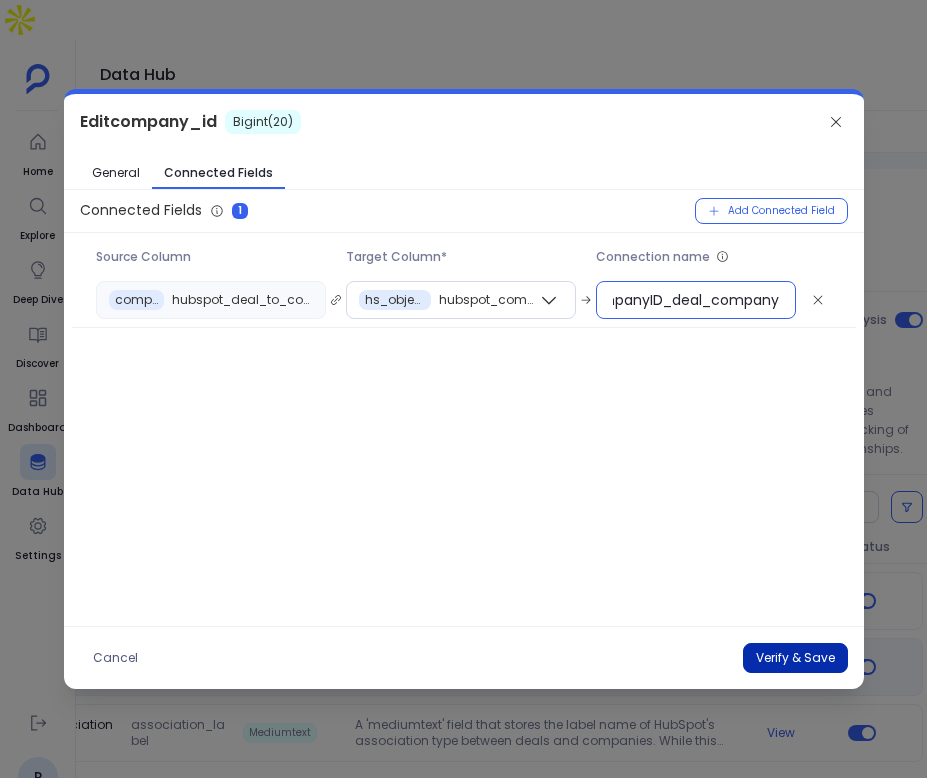 type on "companyID_deal_company" 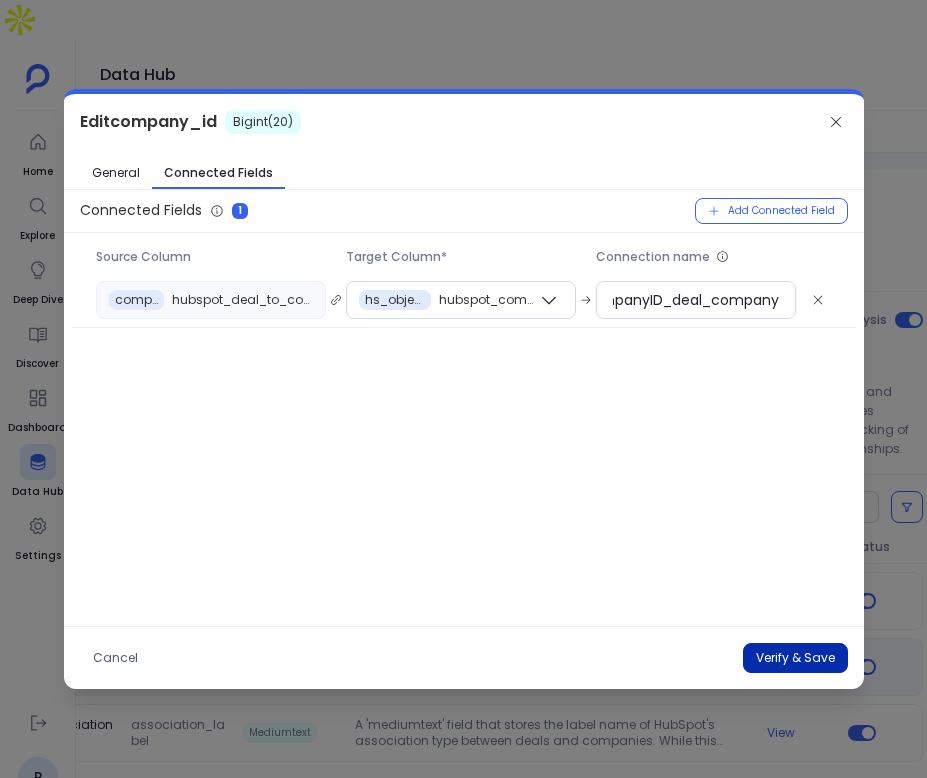 scroll, scrollTop: 0, scrollLeft: 0, axis: both 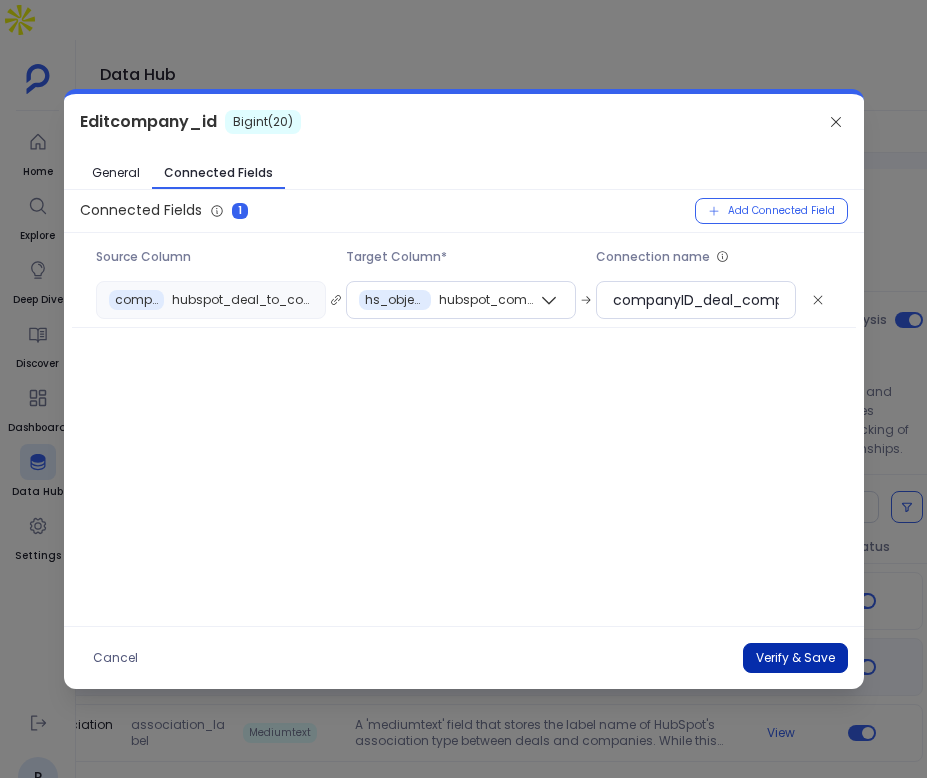 click on "Verify & Save" at bounding box center [795, 658] 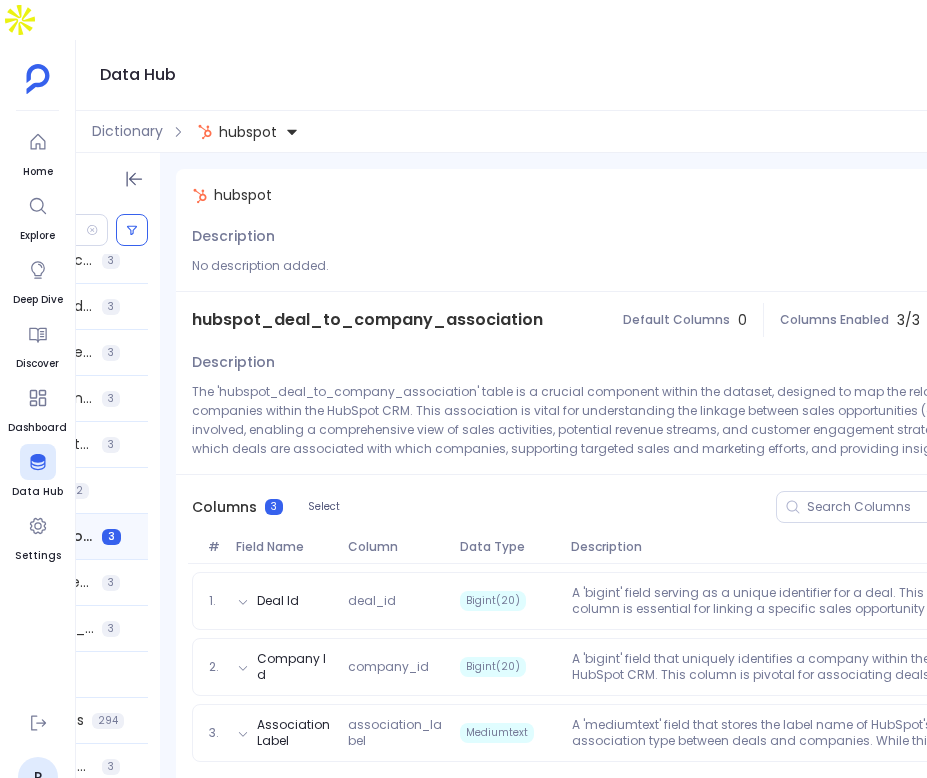 scroll, scrollTop: 0, scrollLeft: 0, axis: both 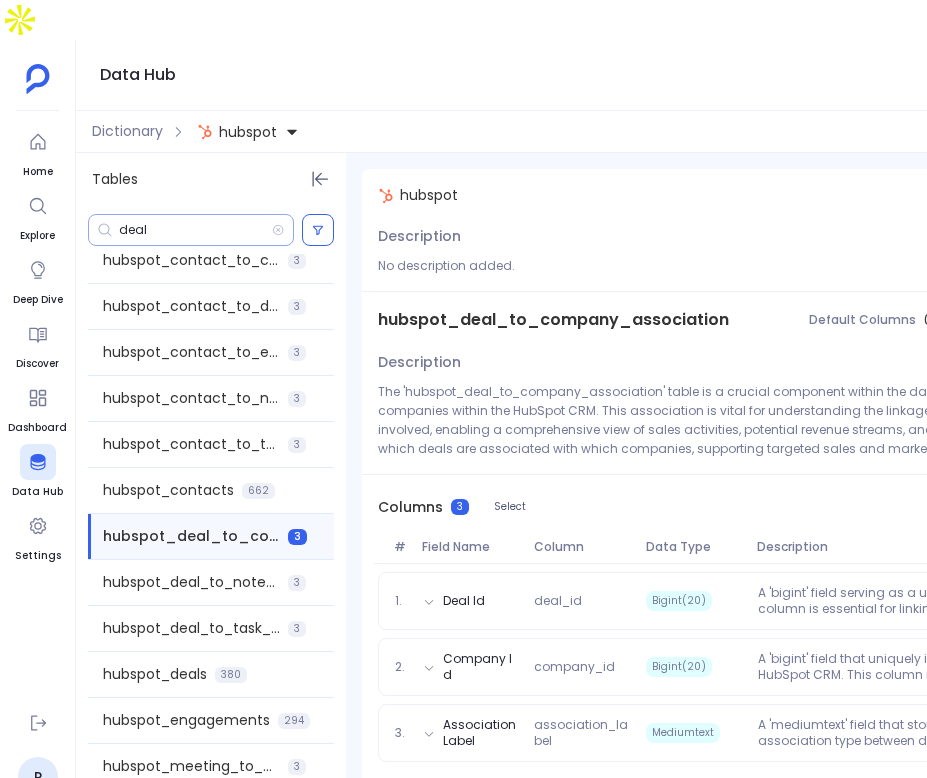 click on "deal" at bounding box center (195, 230) 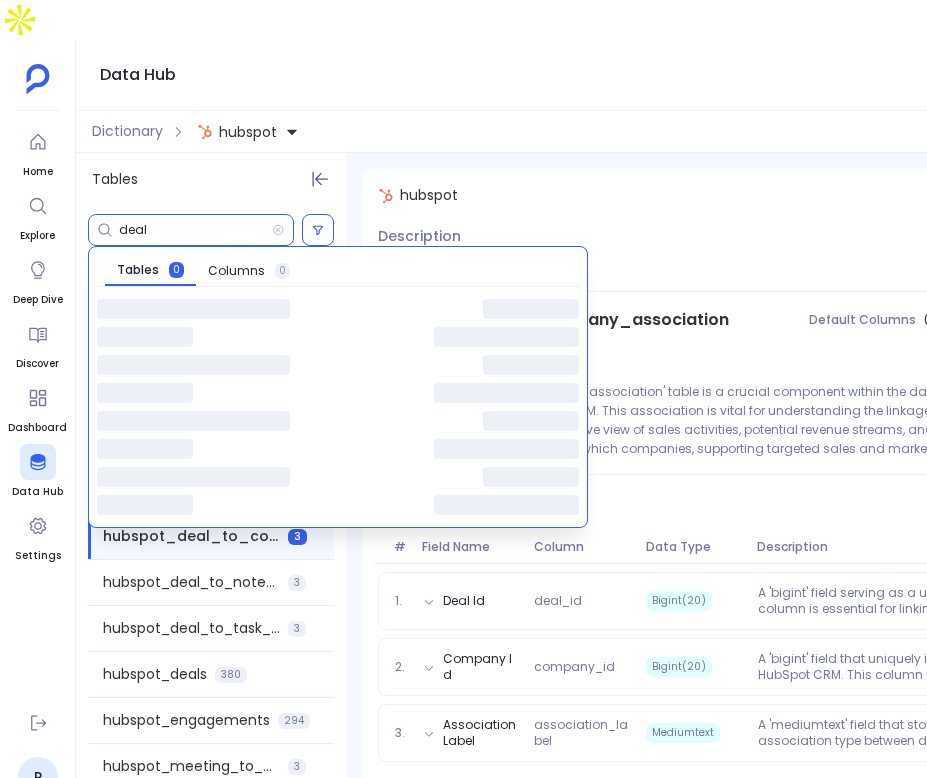 click on "deal" at bounding box center [195, 230] 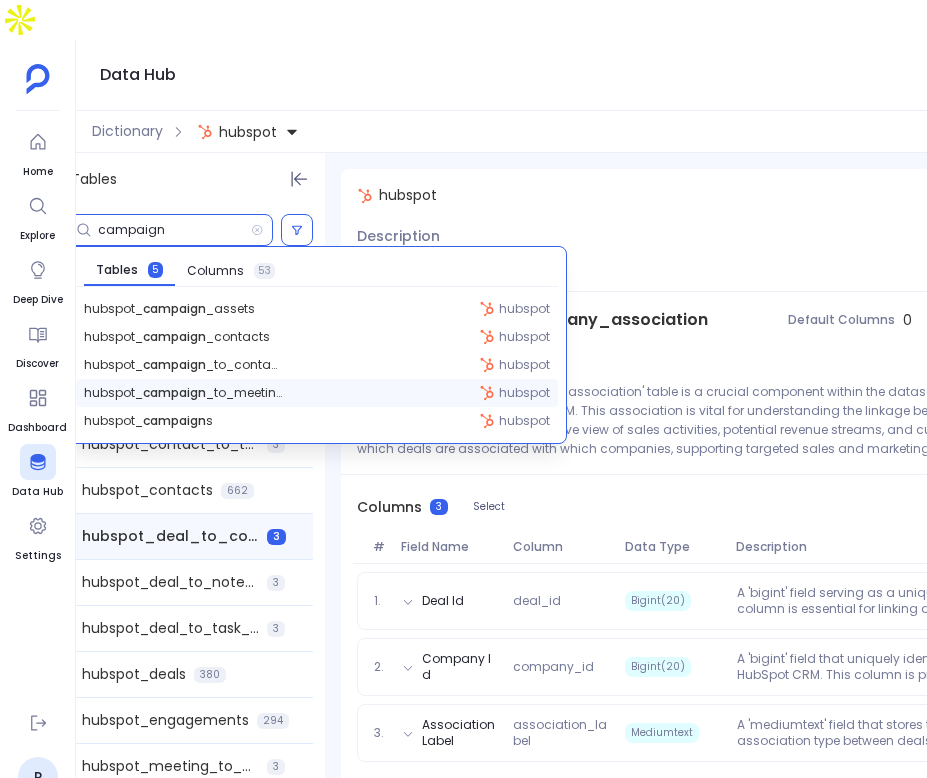 scroll, scrollTop: 0, scrollLeft: 18, axis: horizontal 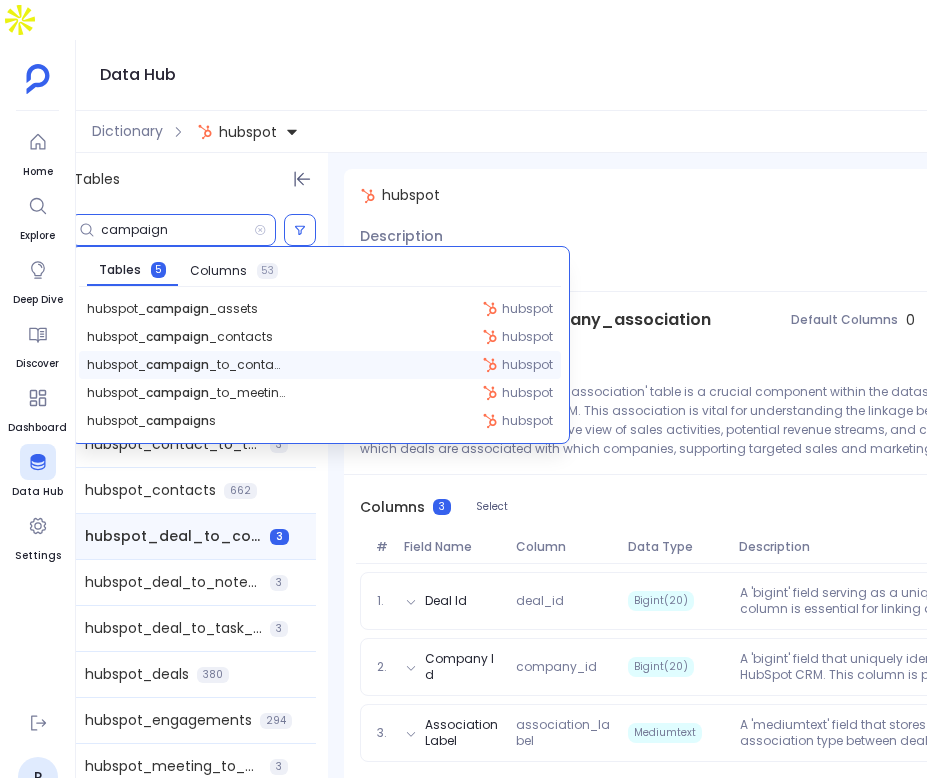 type on "campaign" 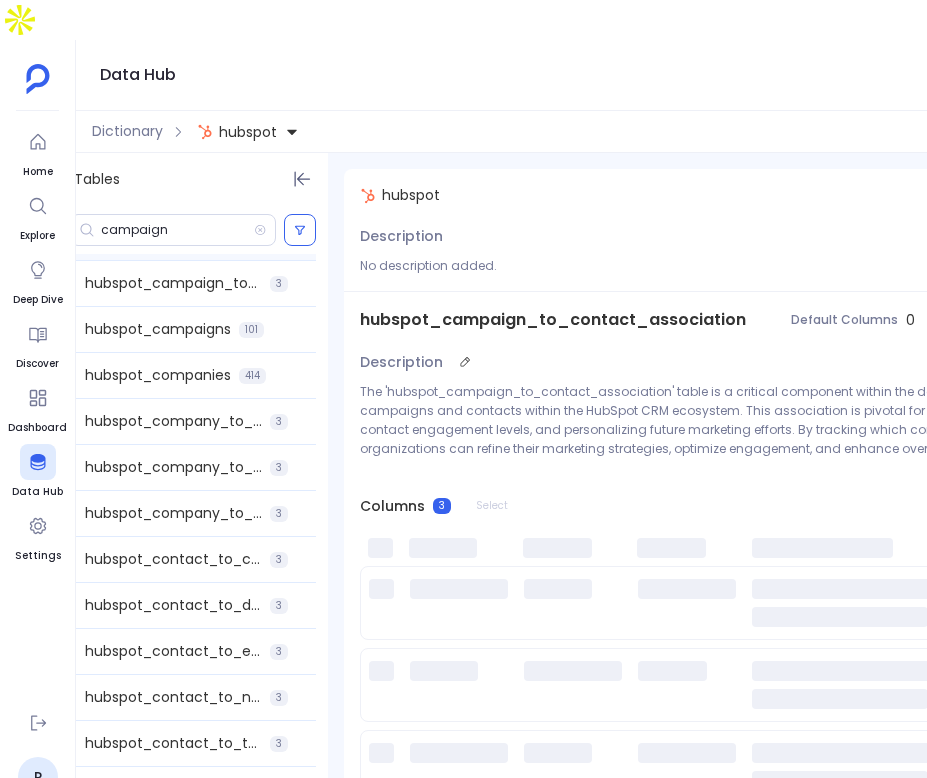scroll, scrollTop: 0, scrollLeft: 0, axis: both 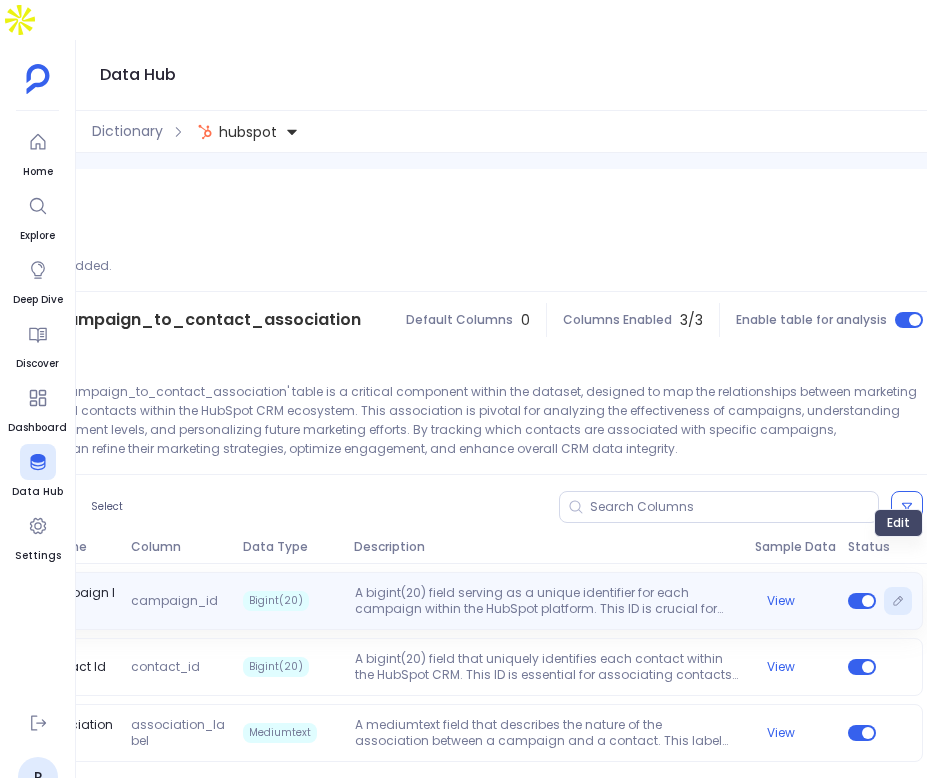 click 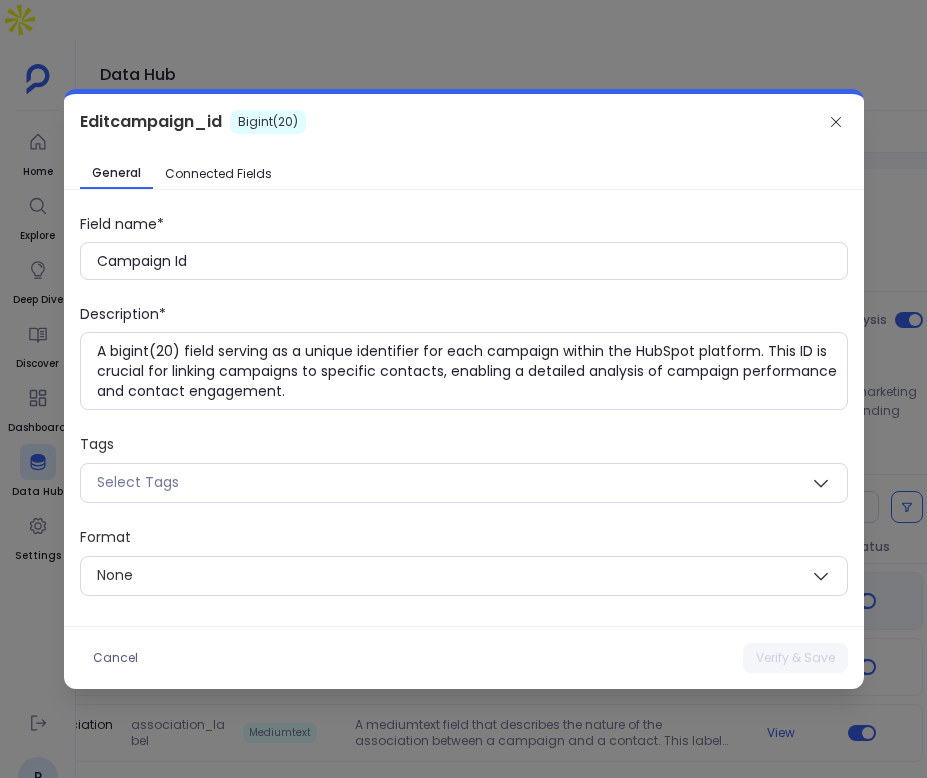 click on "Connected Fields" at bounding box center (218, 174) 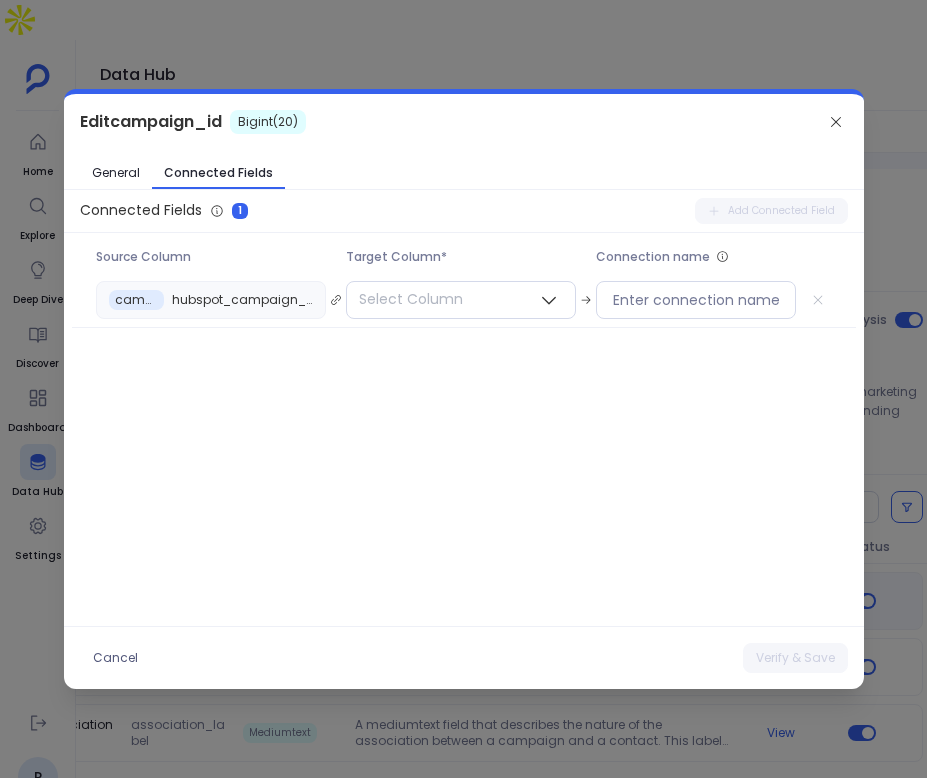 click on "Source Column Target Column* Connection name campaign_id hubspot_campaign_to_contact_association Select Column" at bounding box center [464, 284] 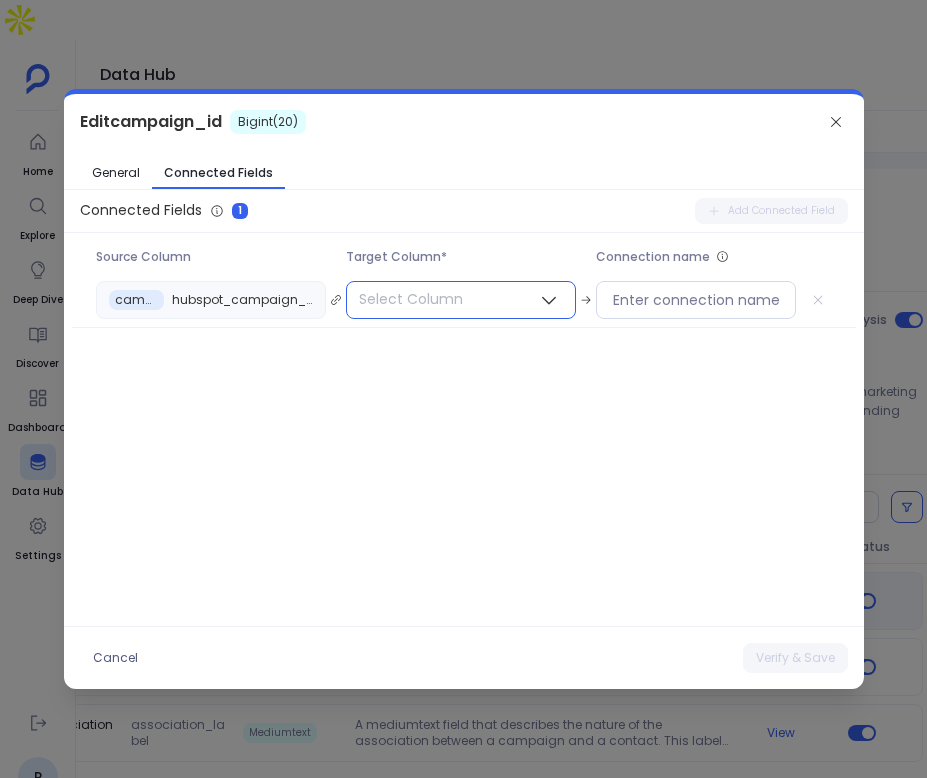 click on "Select Column" at bounding box center (411, 299) 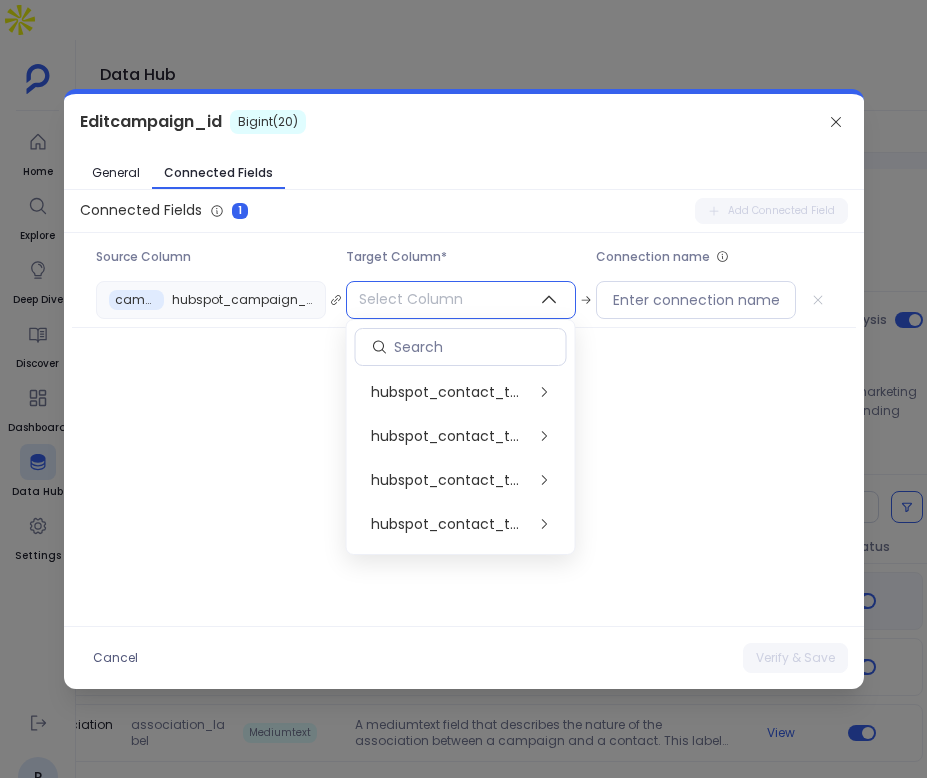 scroll, scrollTop: 550, scrollLeft: 0, axis: vertical 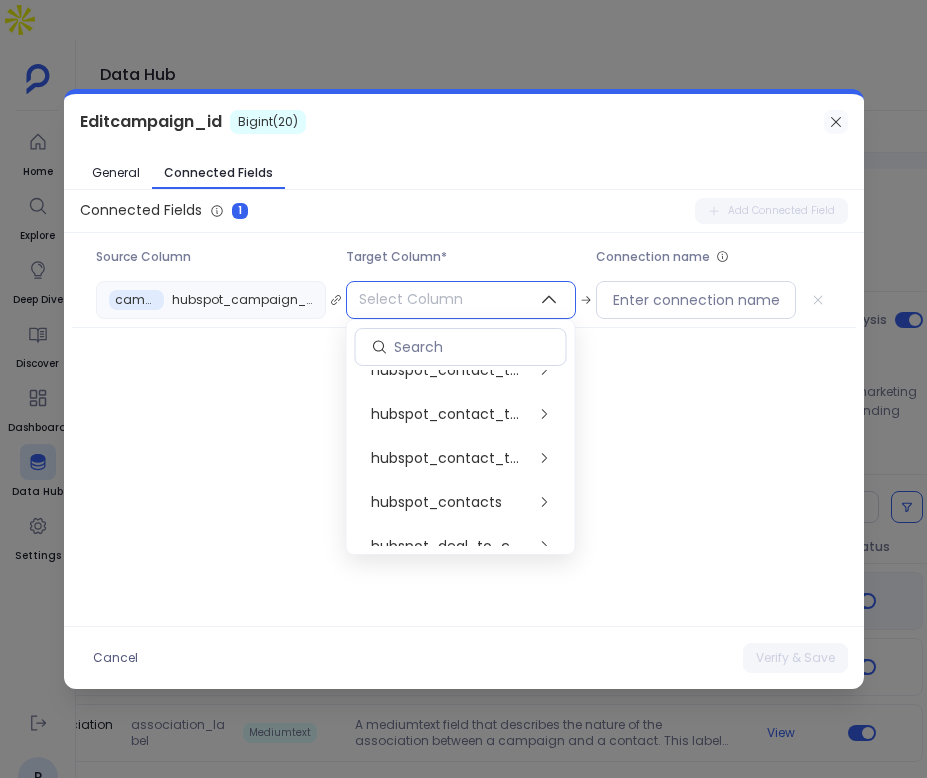 click 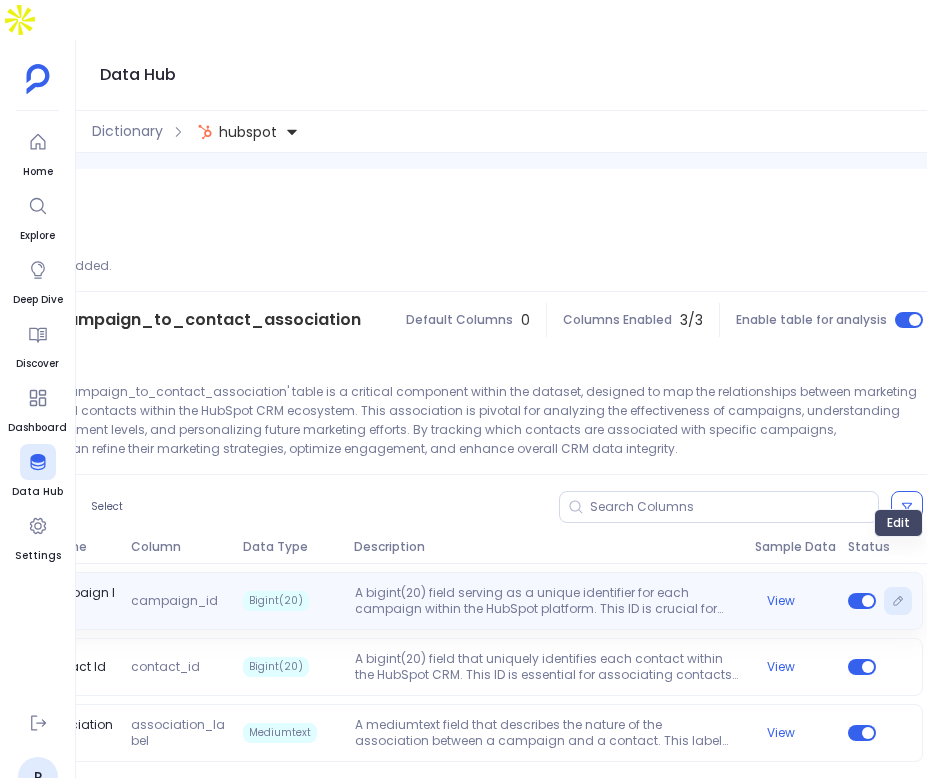 click at bounding box center [898, 601] 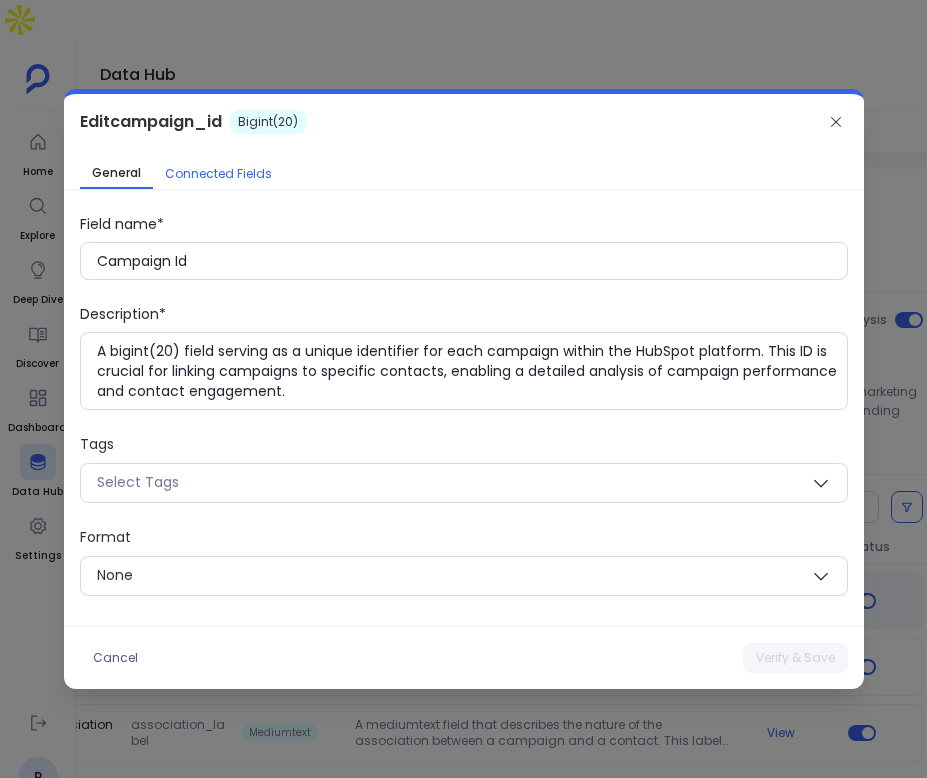 click on "Connected Fields" at bounding box center [218, 174] 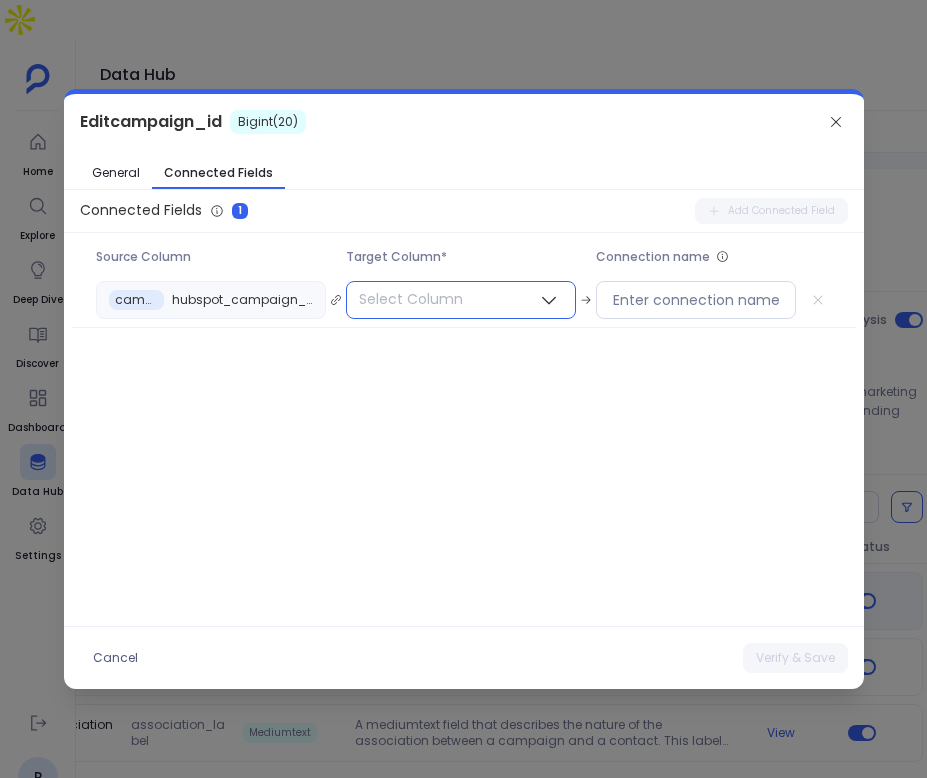 click on "Select Column" at bounding box center (411, 299) 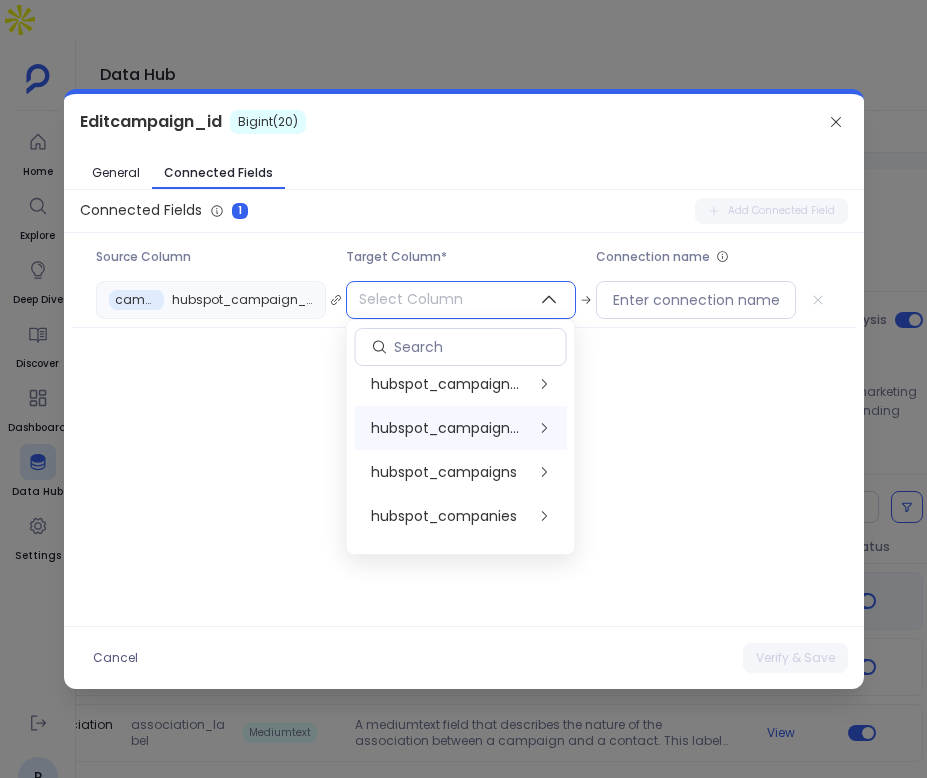 scroll, scrollTop: 156, scrollLeft: 0, axis: vertical 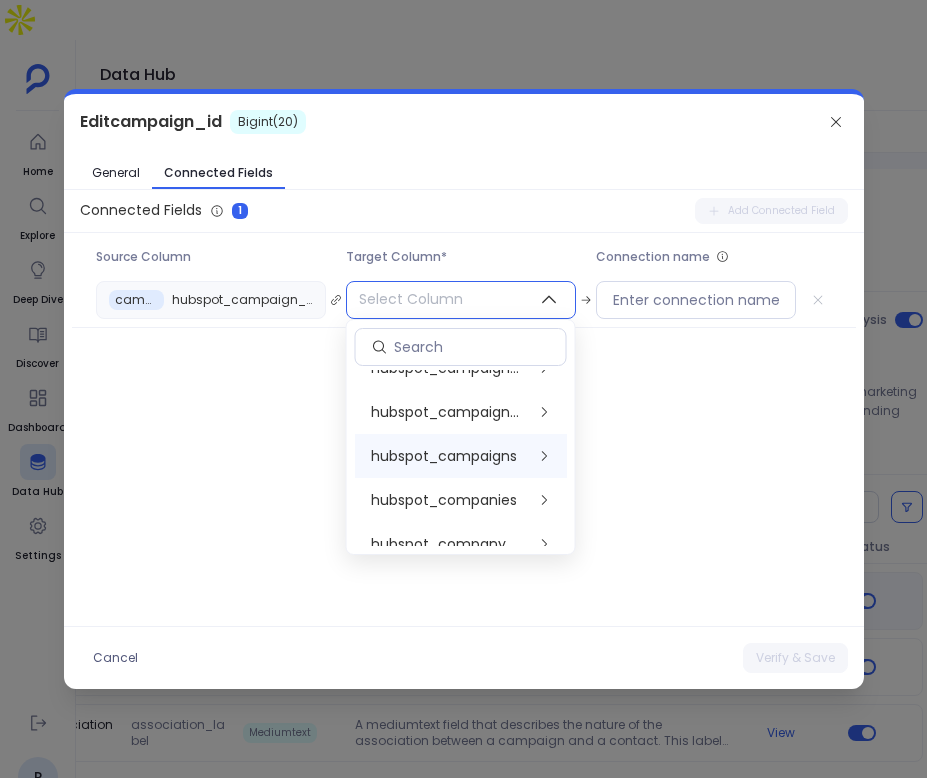 click on "hubspot_campaigns" at bounding box center [444, 456] 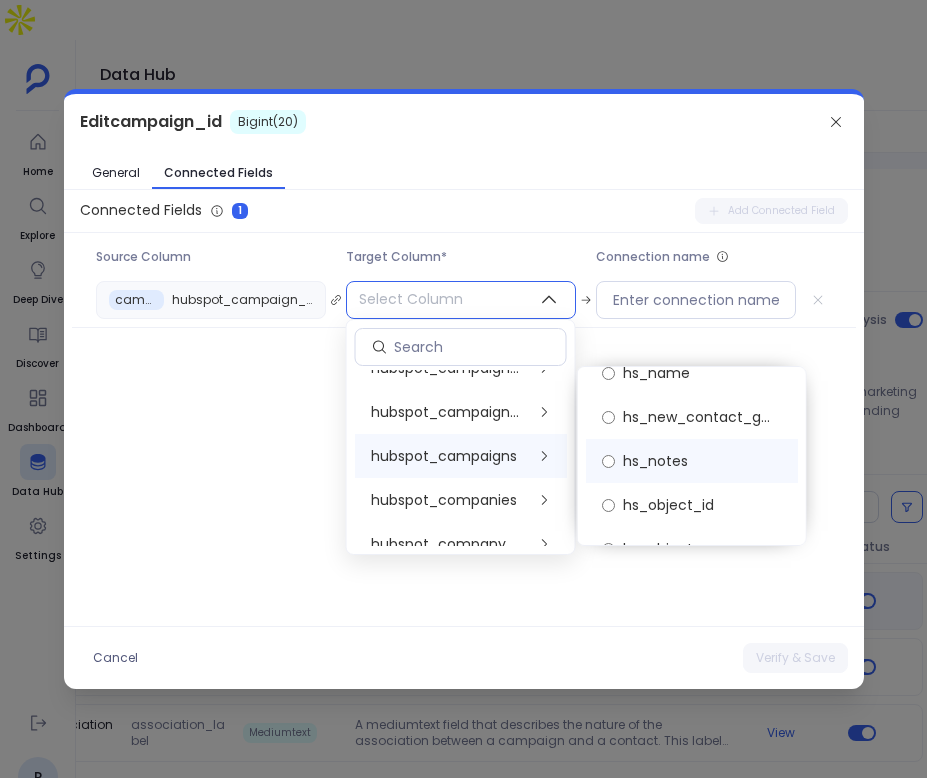scroll, scrollTop: 2087, scrollLeft: 0, axis: vertical 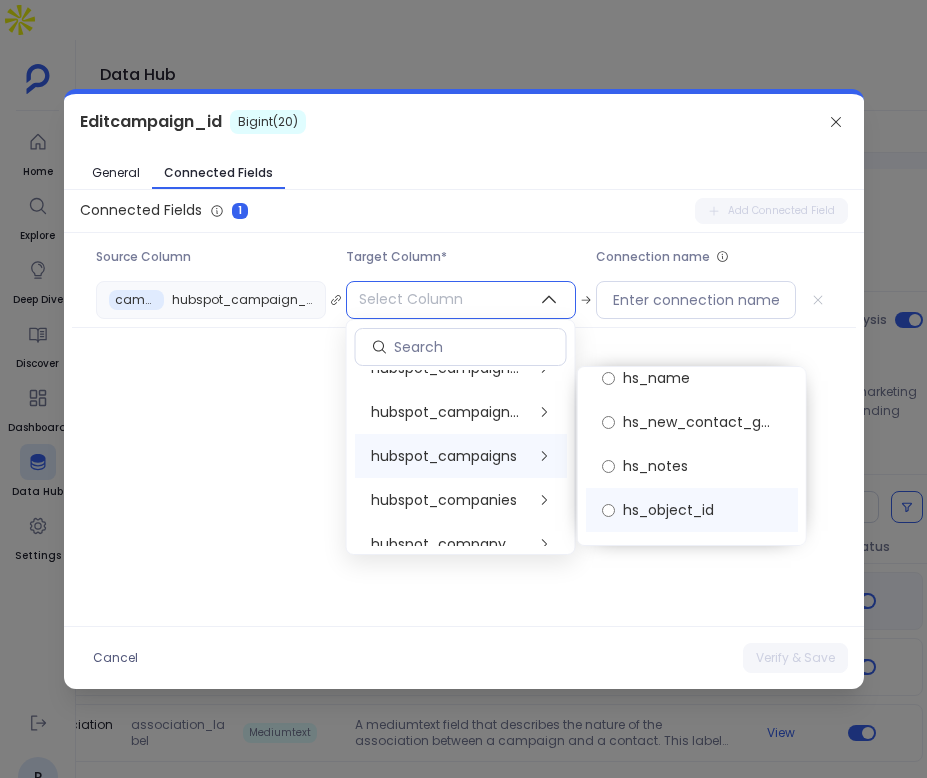click on "hs_object_id" at bounding box center [668, 510] 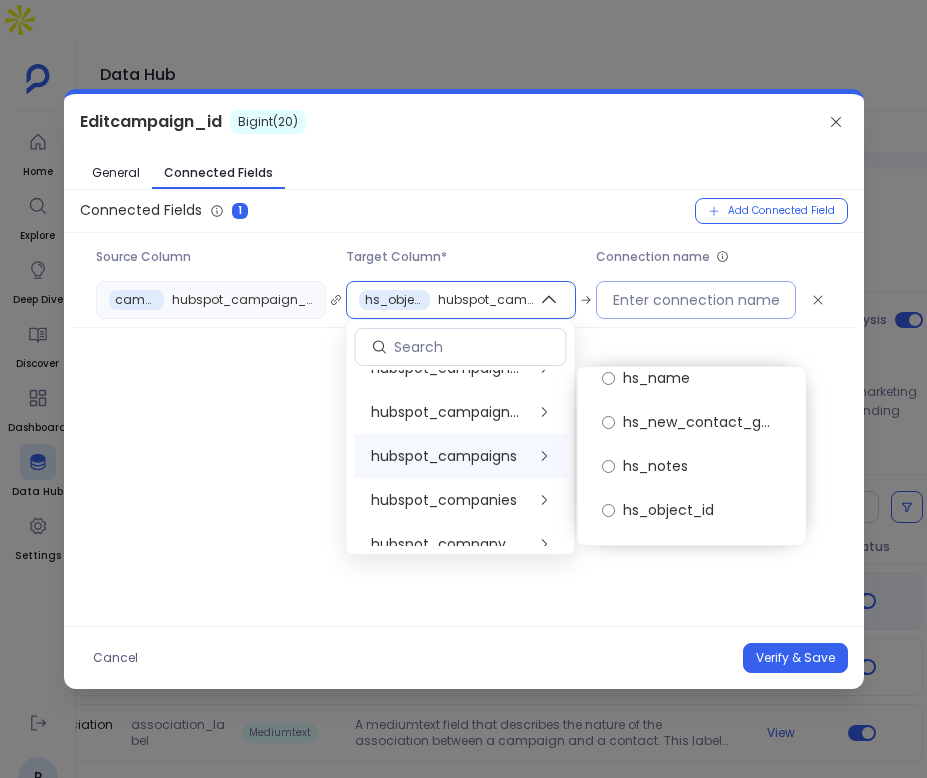 click at bounding box center [696, 300] 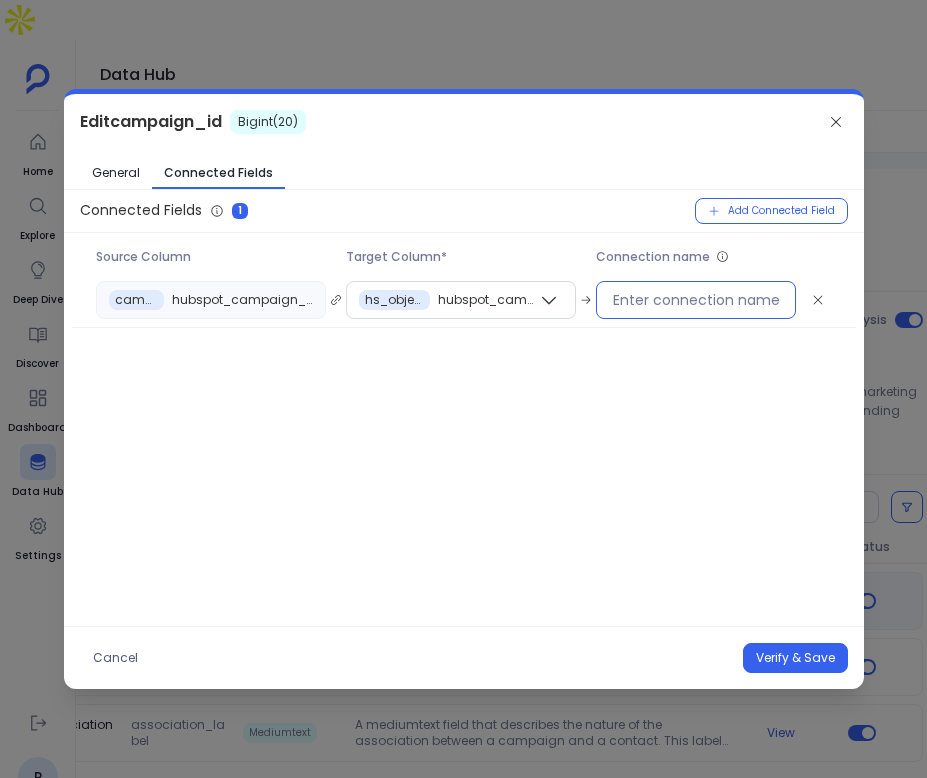 click at bounding box center (696, 300) 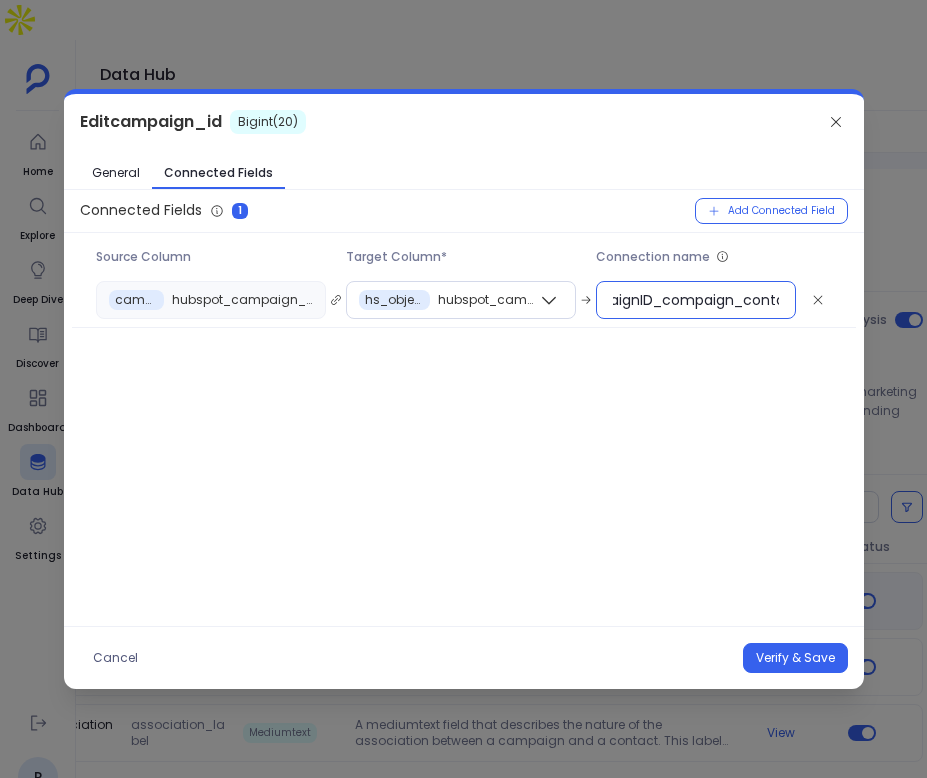 scroll, scrollTop: 0, scrollLeft: 68, axis: horizontal 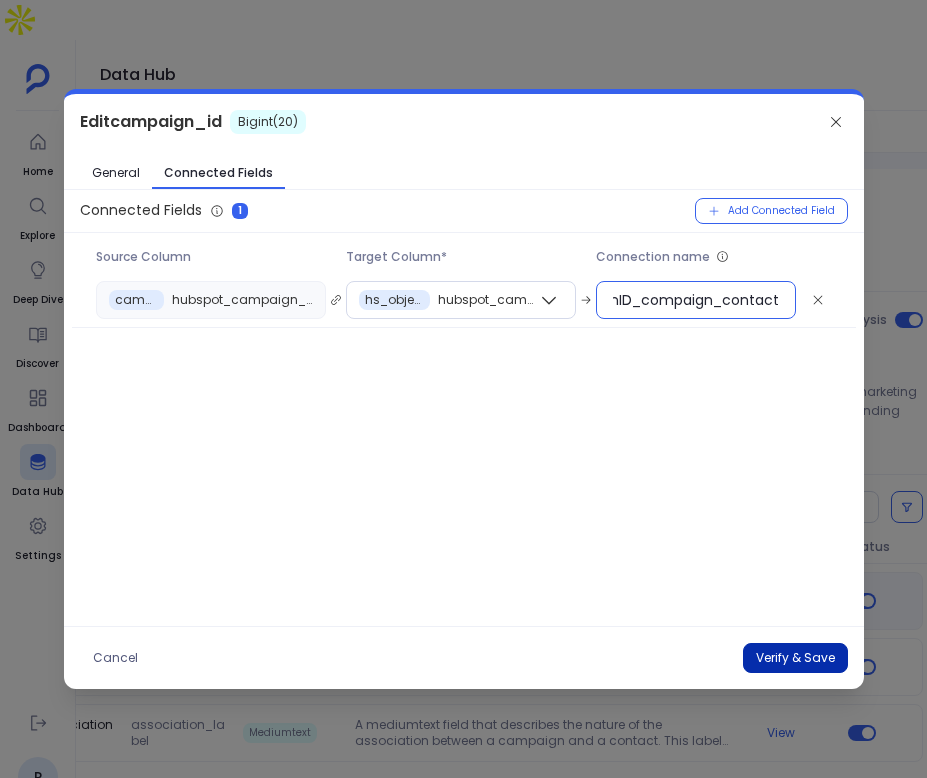 type on "campaignID_compaign_contact" 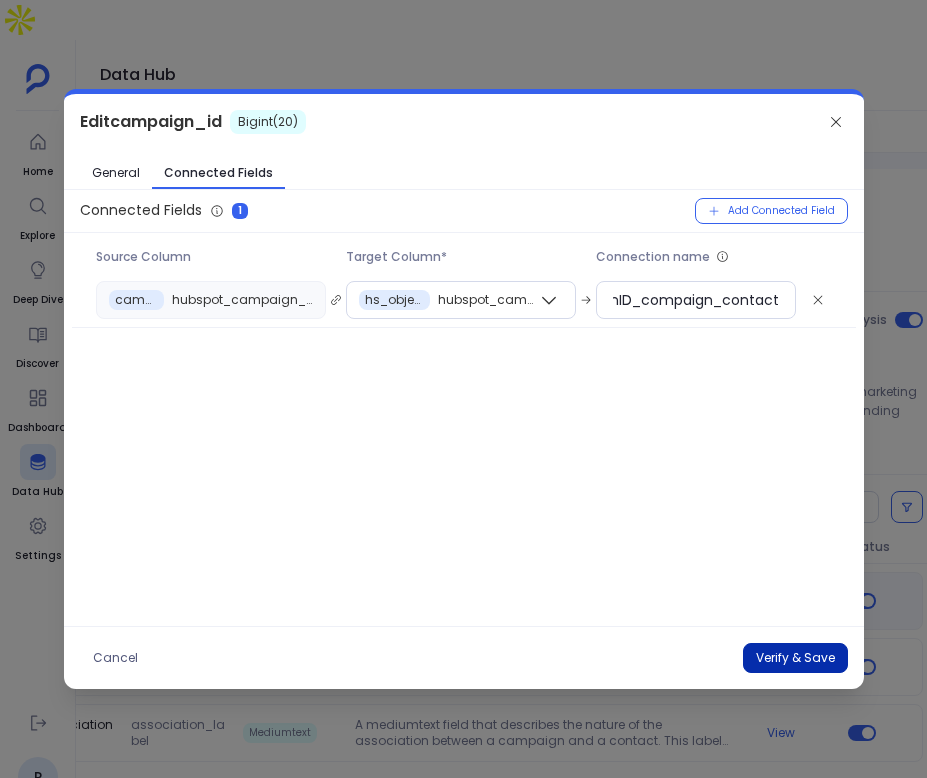 scroll, scrollTop: 0, scrollLeft: 0, axis: both 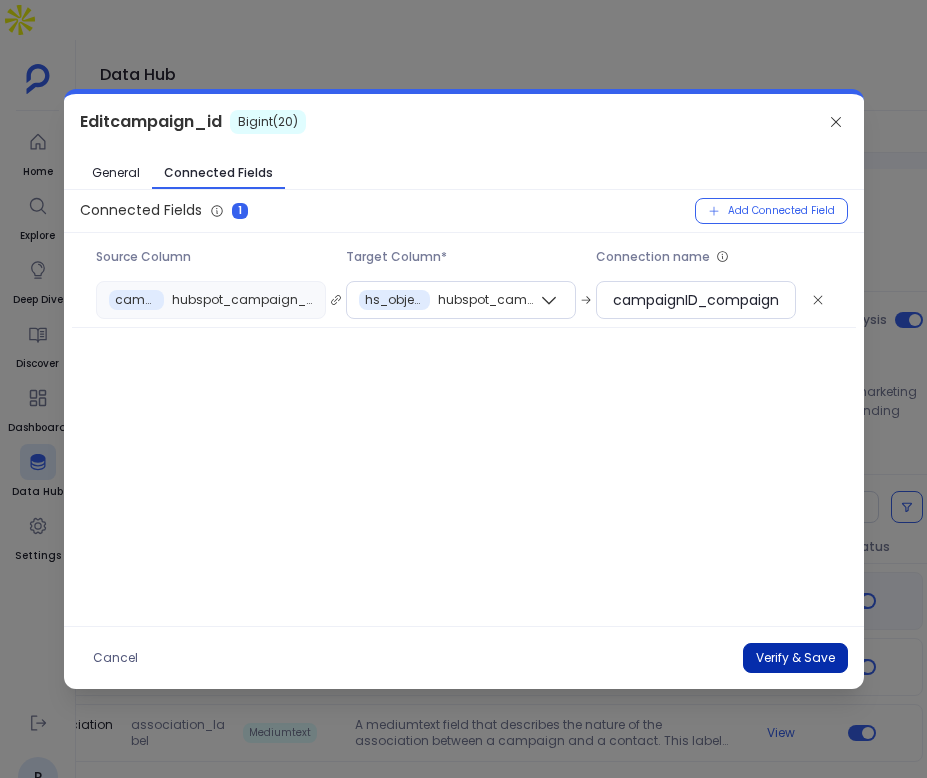 click on "Verify & Save" at bounding box center (795, 658) 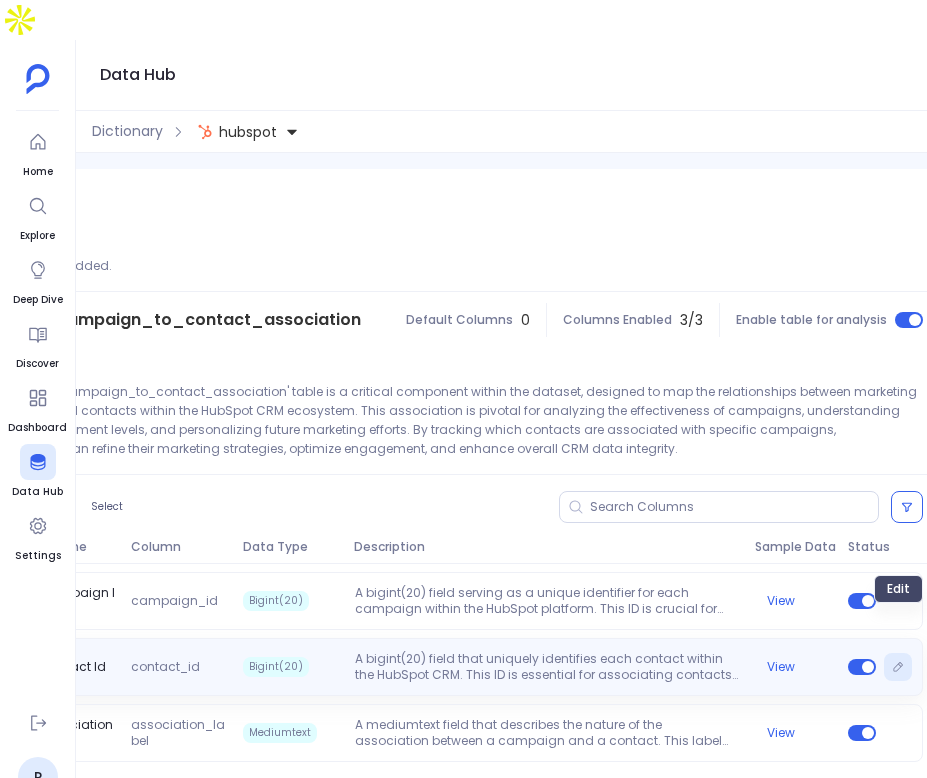 click 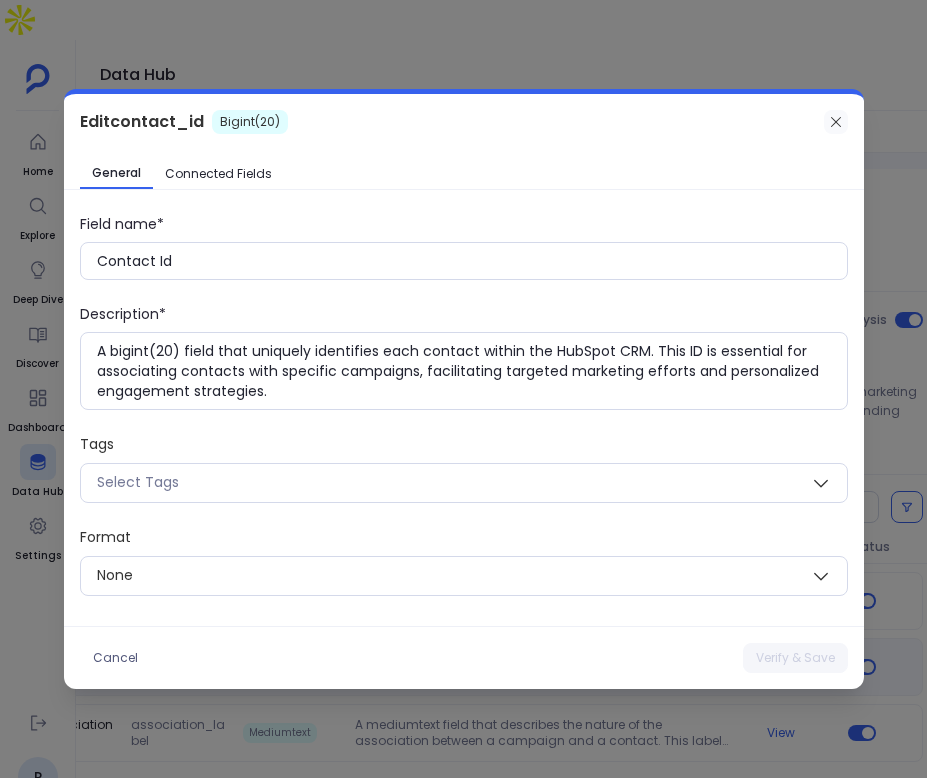 click 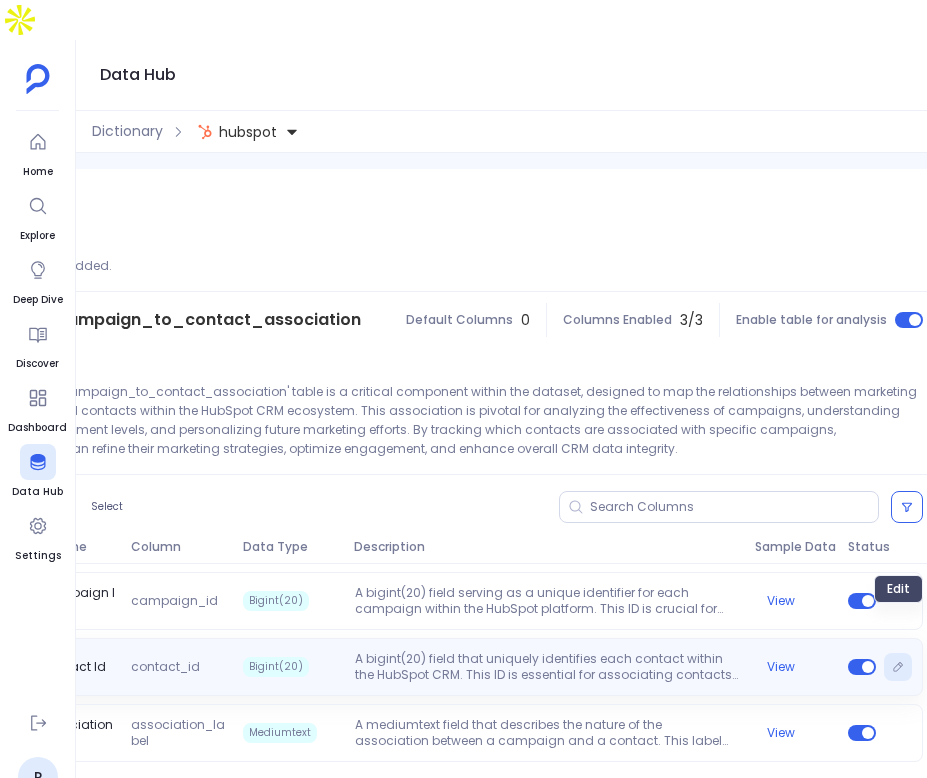 click 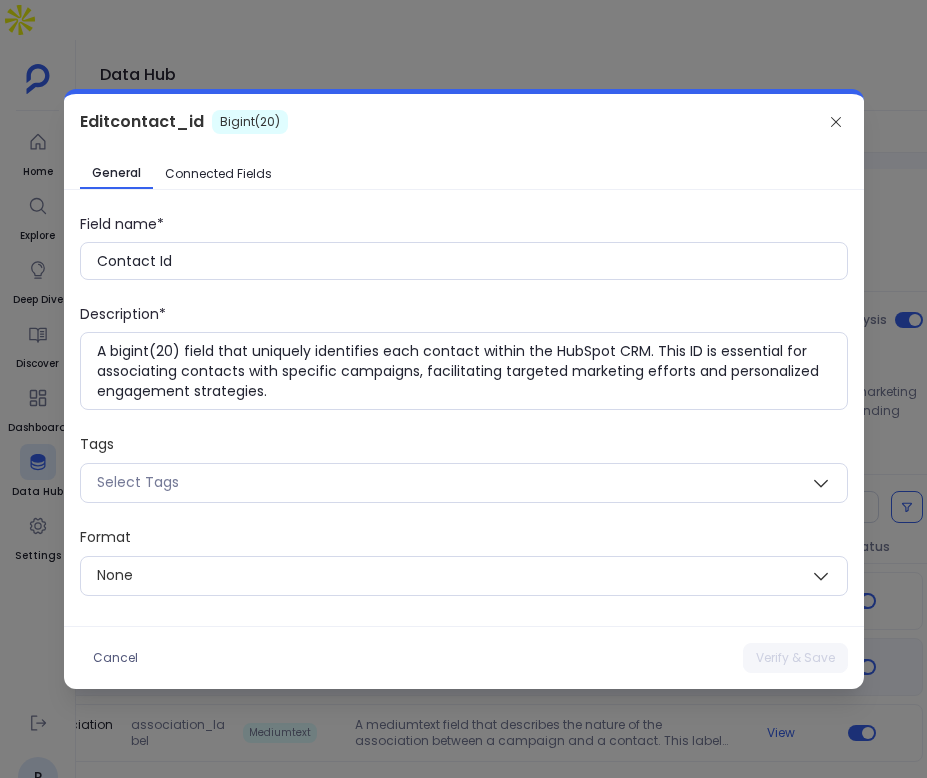 click on "Connected Fields" at bounding box center [218, 174] 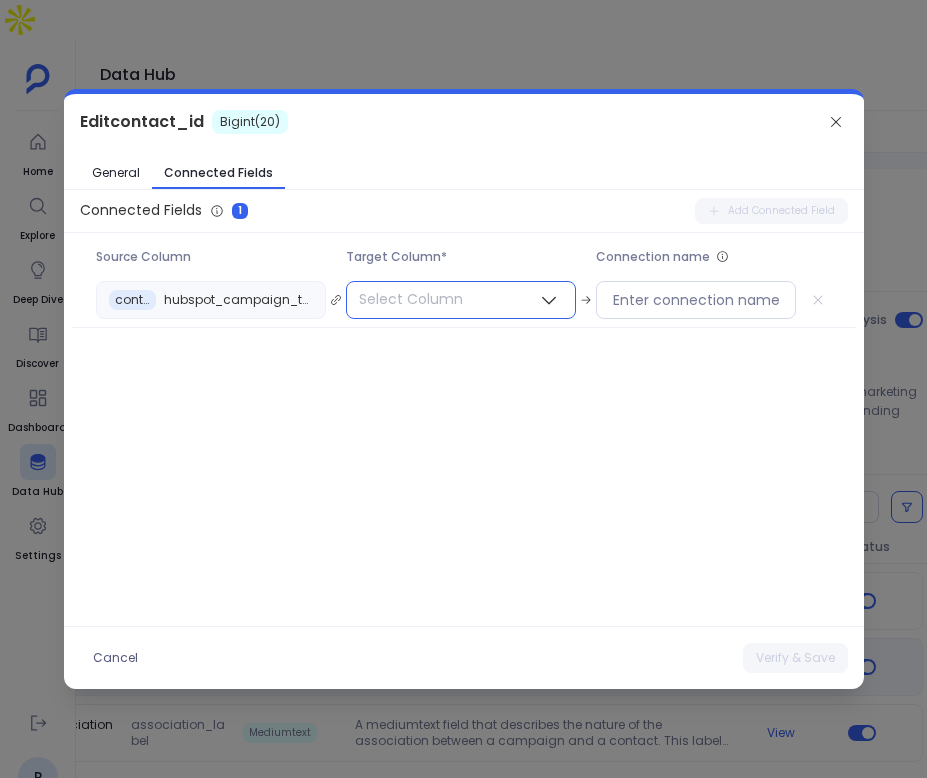 click on "Select Column" at bounding box center (461, 300) 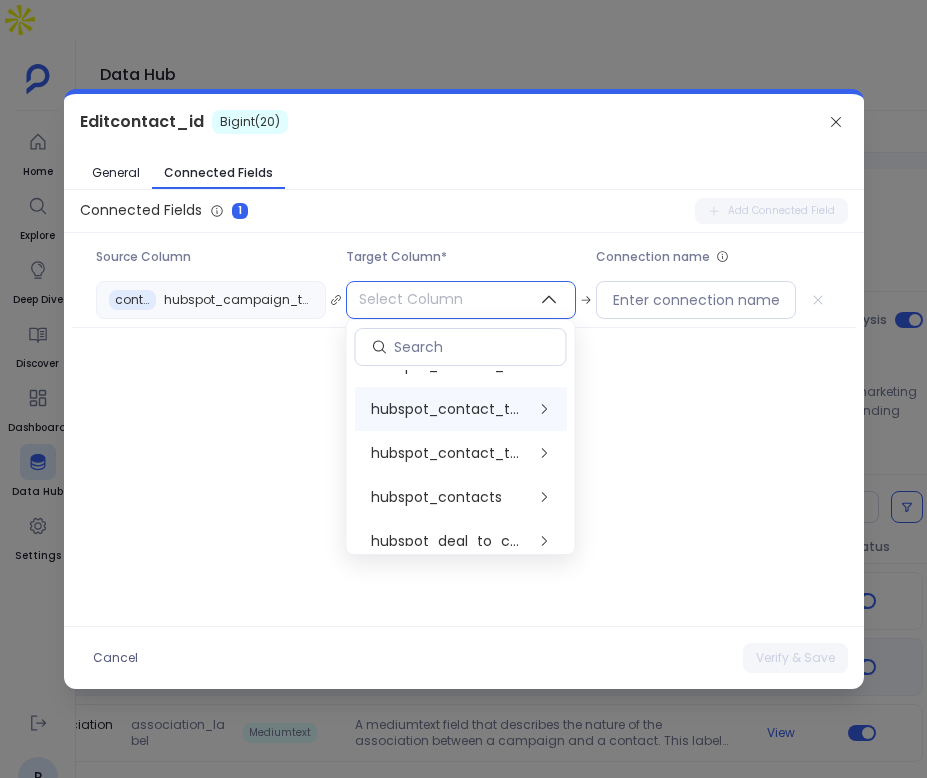 scroll, scrollTop: 600, scrollLeft: 0, axis: vertical 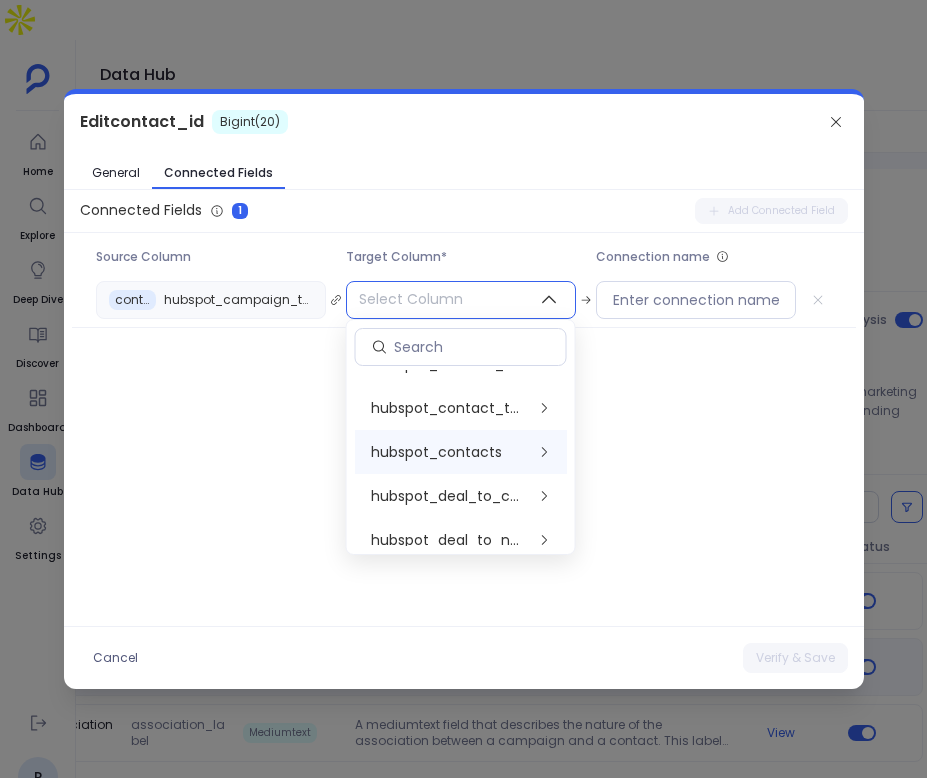click on "hubspot_contacts" at bounding box center [461, 452] 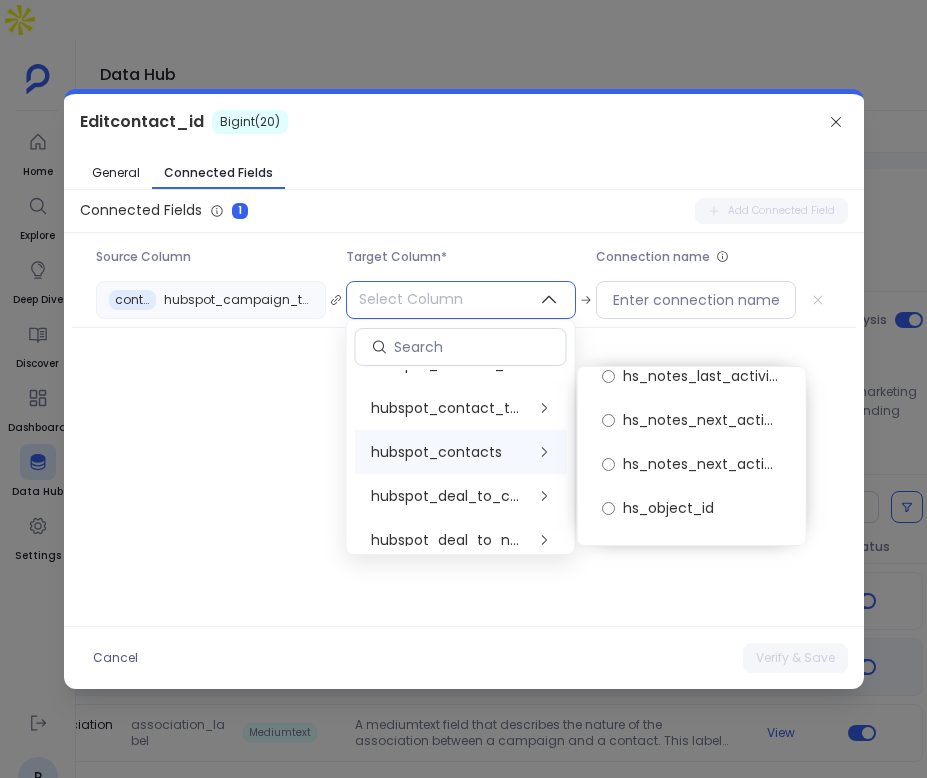scroll, scrollTop: 12646, scrollLeft: 0, axis: vertical 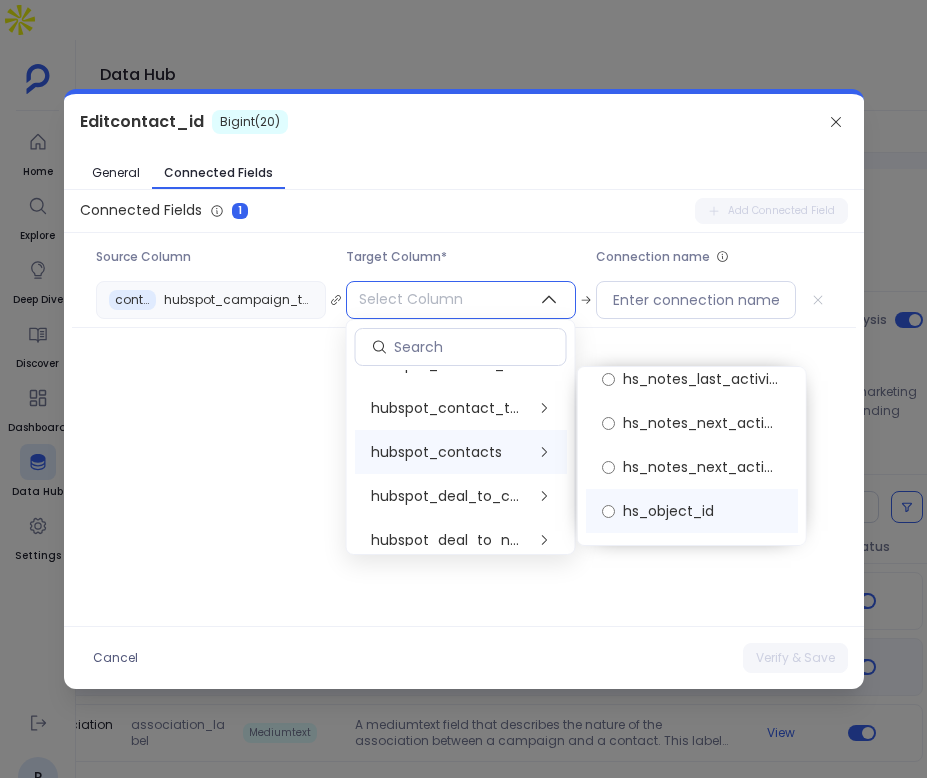 click on "hs_object_id" at bounding box center [692, 511] 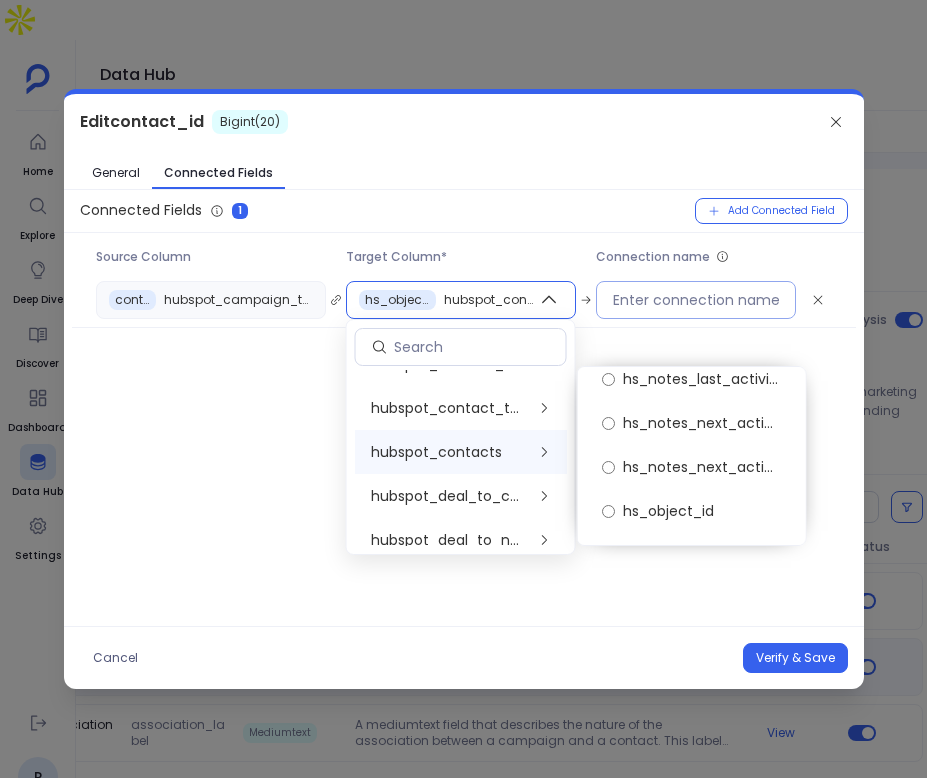 click at bounding box center [696, 300] 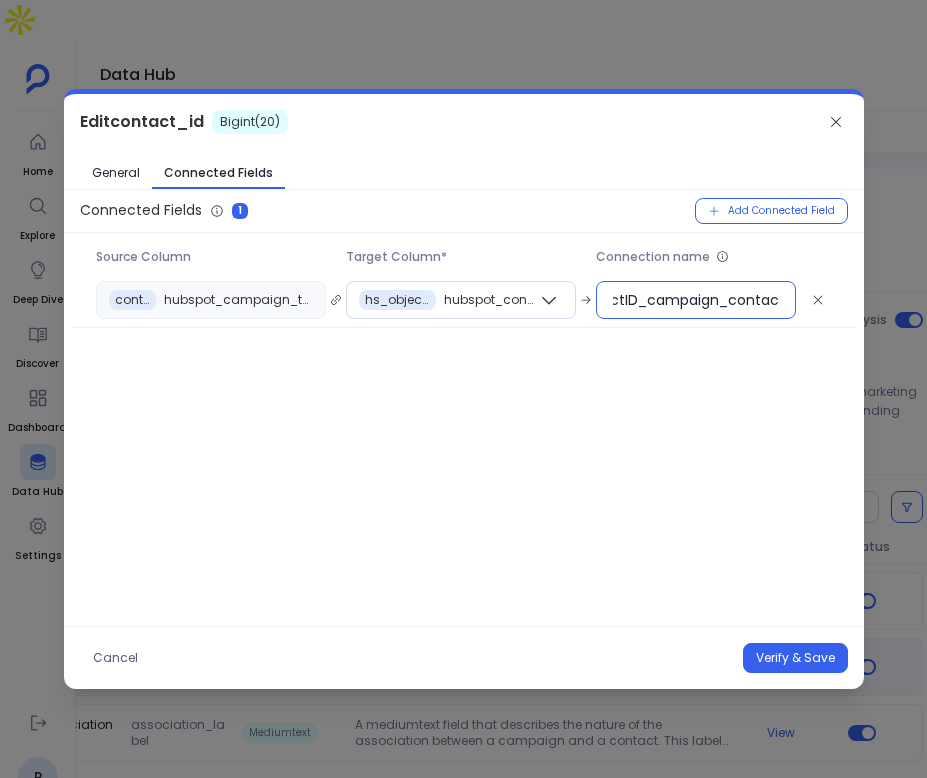 scroll, scrollTop: 0, scrollLeft: 50, axis: horizontal 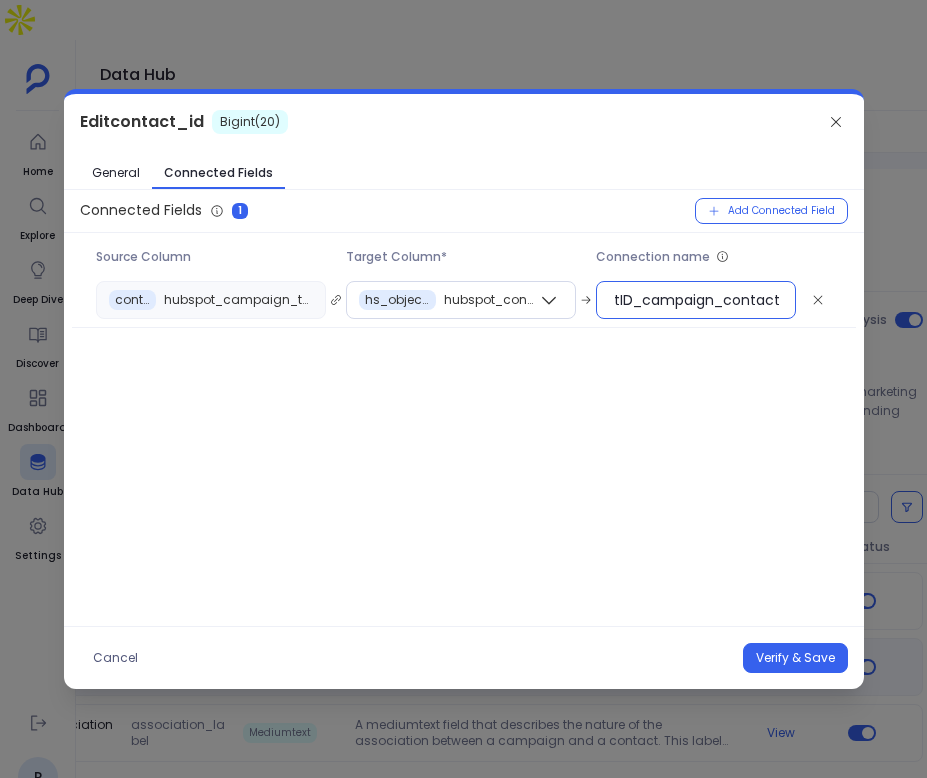 type on "contactID_campaign_contact" 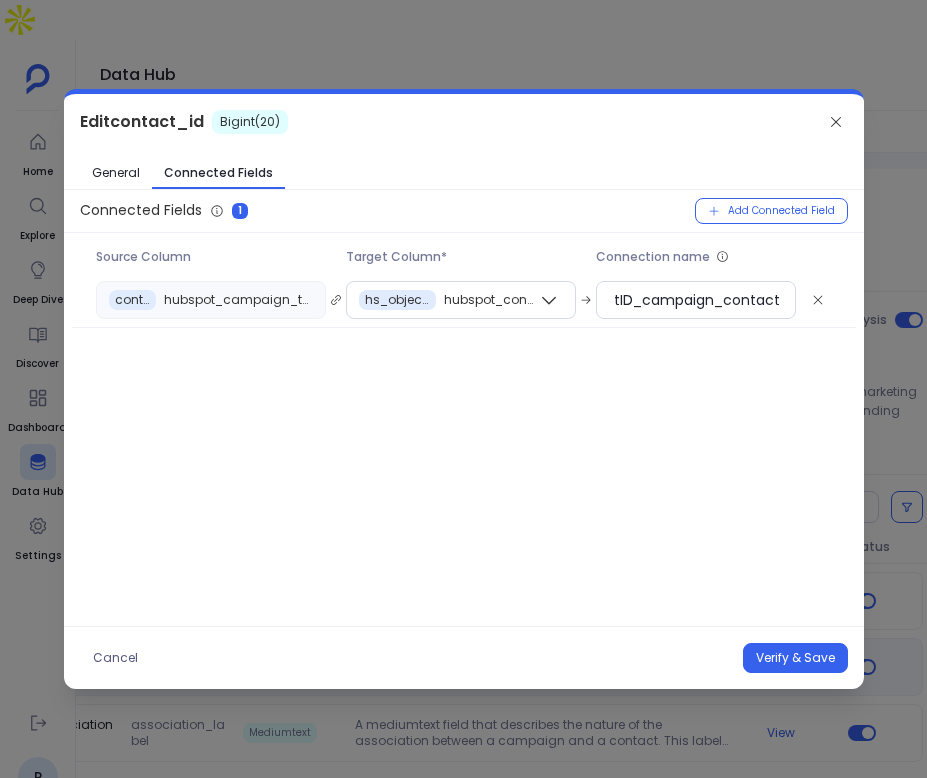 scroll, scrollTop: 0, scrollLeft: 0, axis: both 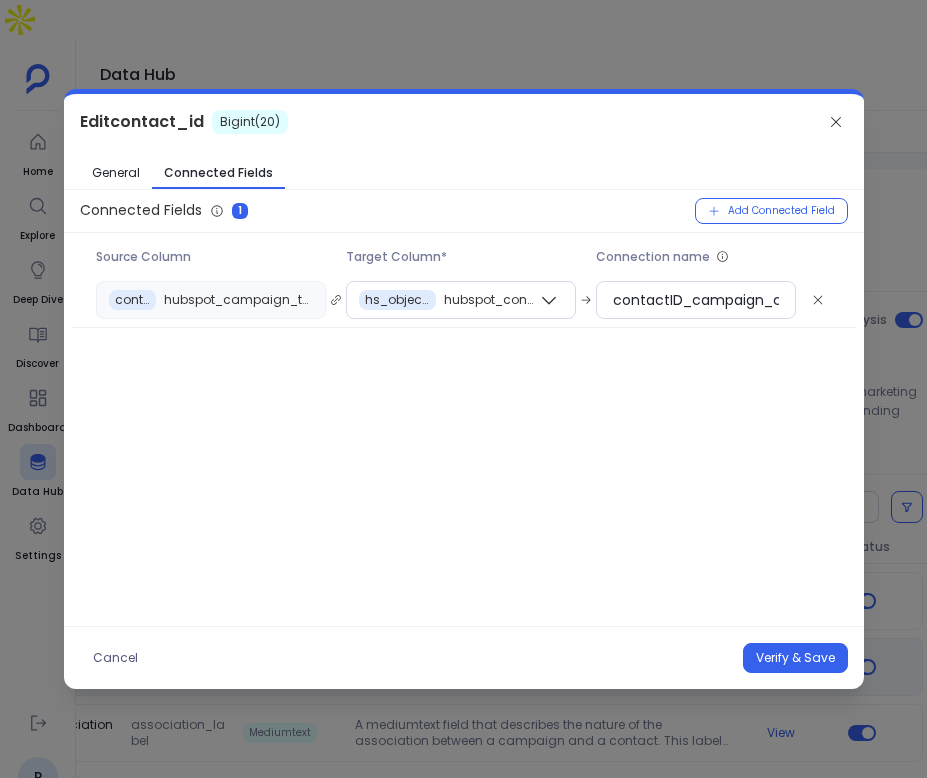 click on "Cancel Verify & Save" at bounding box center [464, 658] 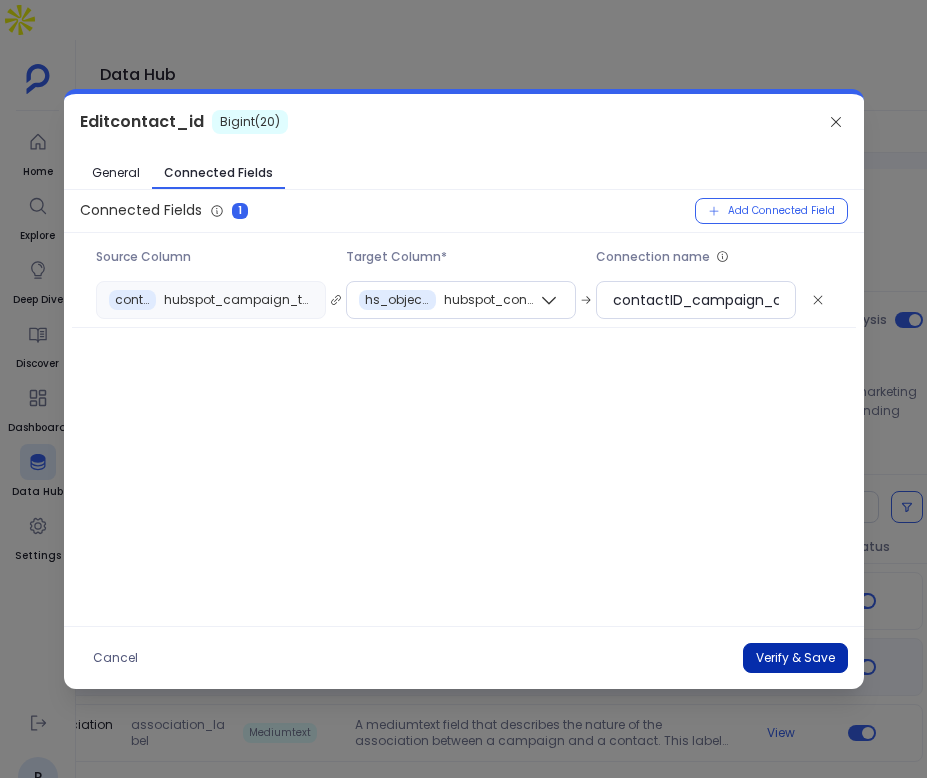 click on "Verify & Save" at bounding box center [795, 658] 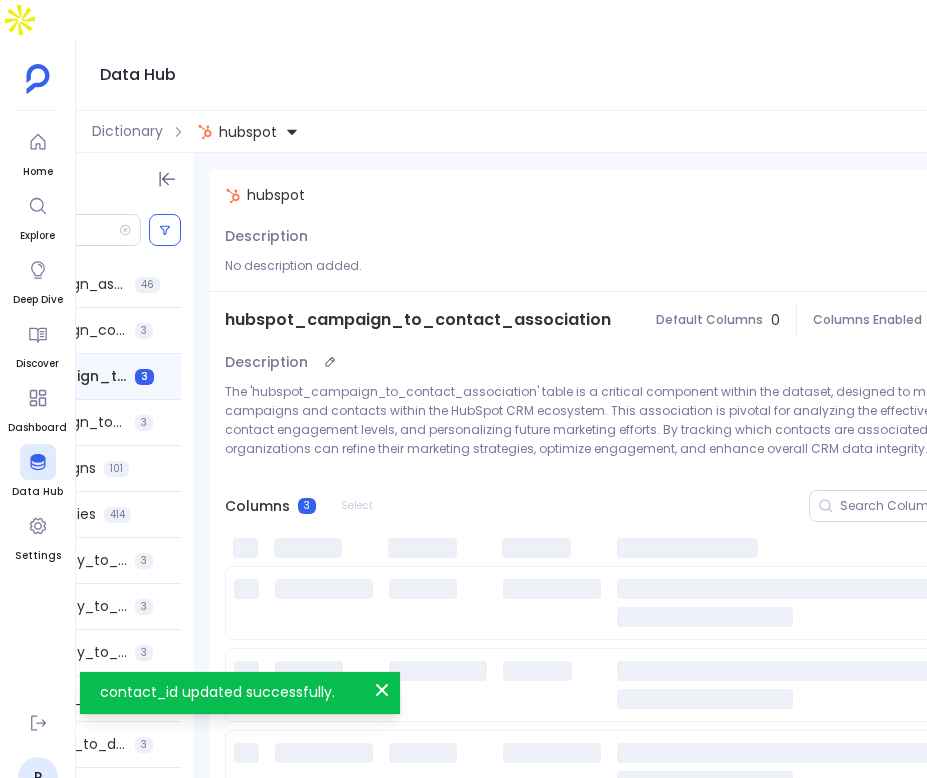 scroll, scrollTop: 0, scrollLeft: 0, axis: both 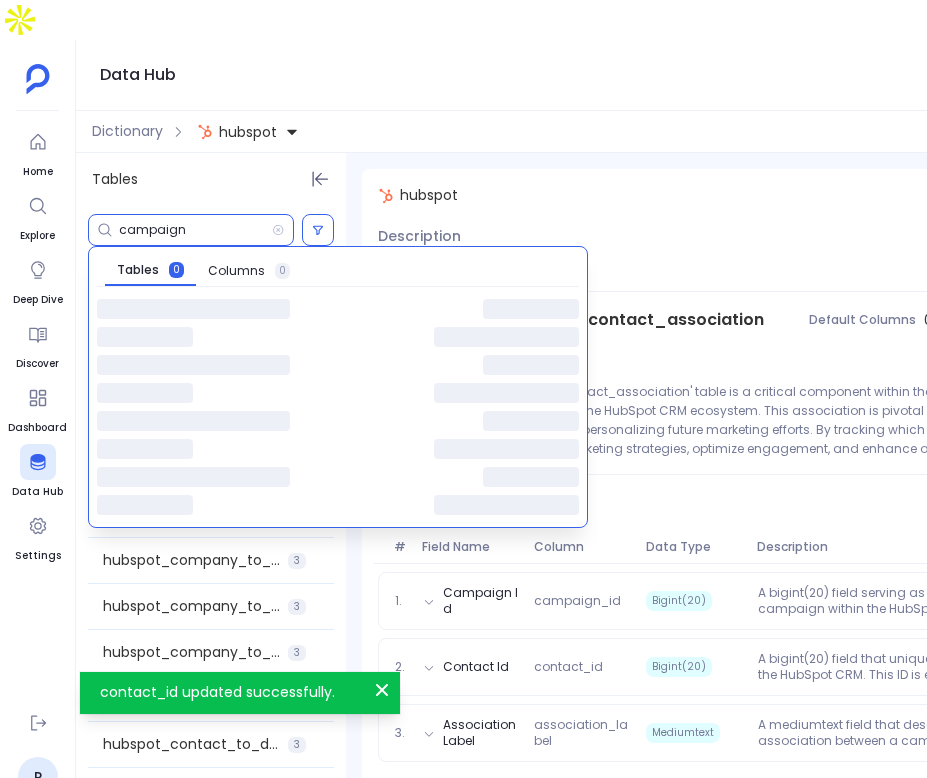 click on "campaign" at bounding box center [195, 230] 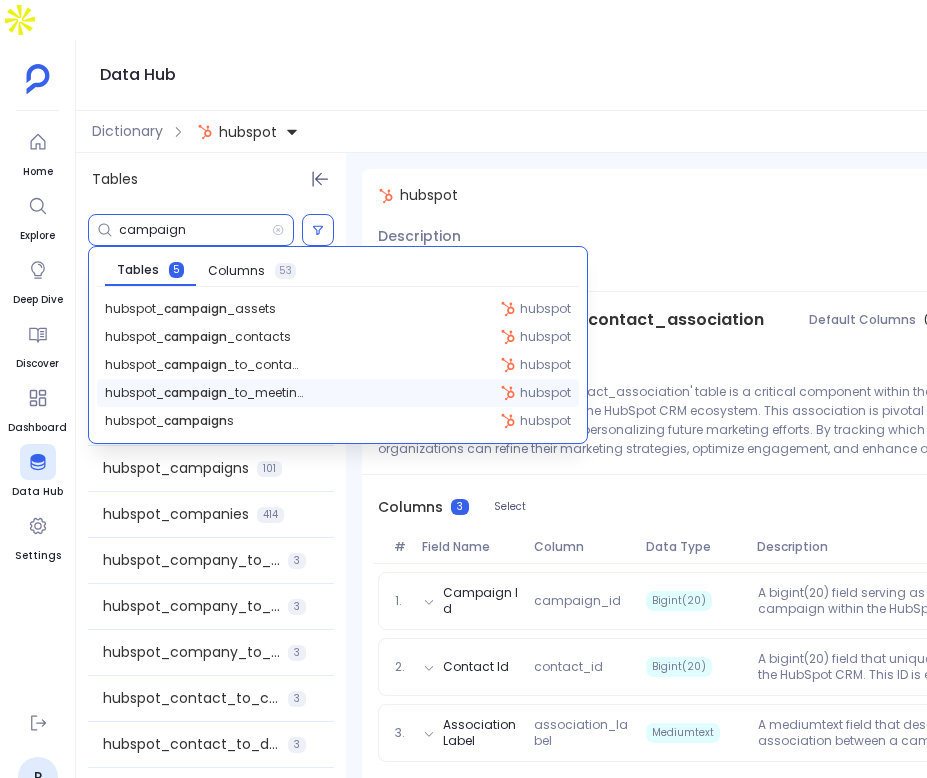 click on "hubspot_ campaign _to_meeting_association hubspot" at bounding box center [338, 393] 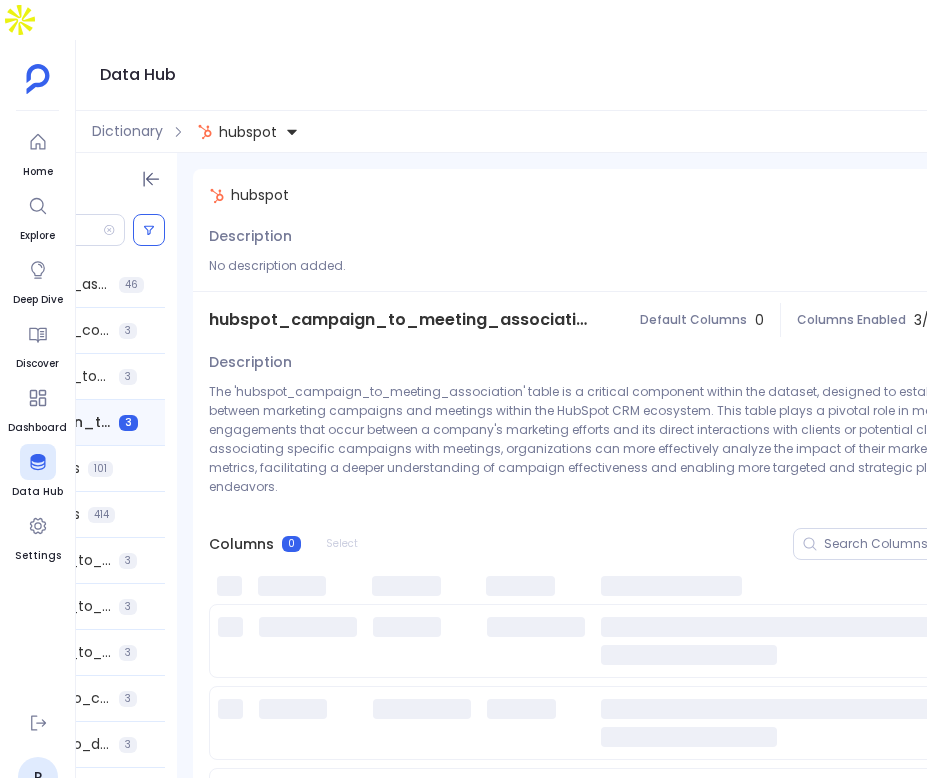 scroll, scrollTop: 0, scrollLeft: 403, axis: horizontal 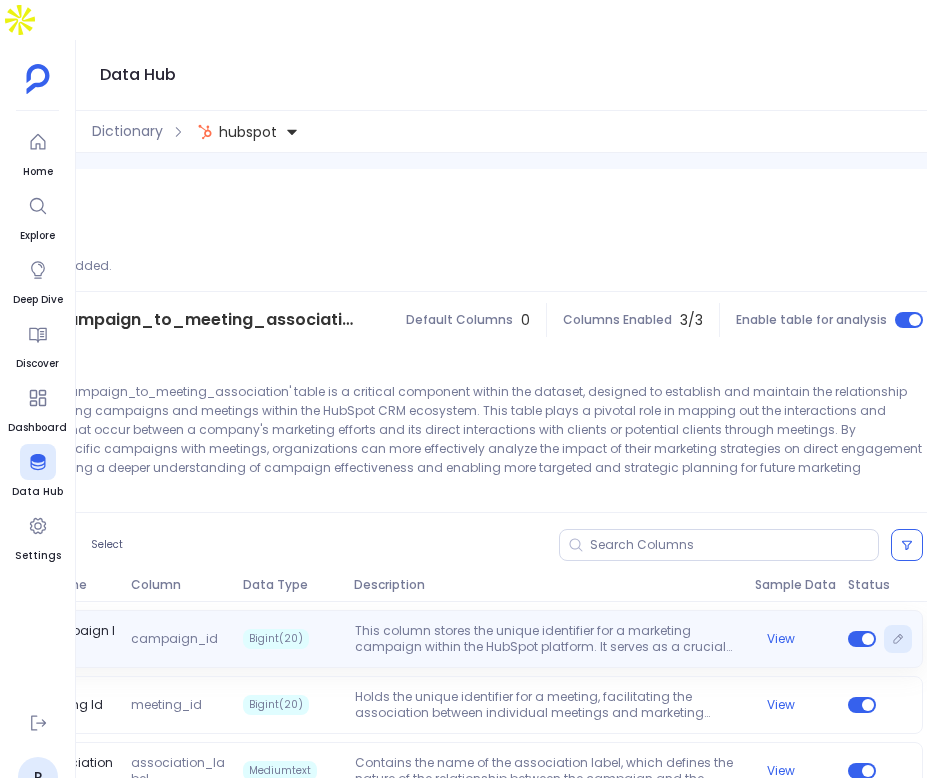 click at bounding box center (898, 639) 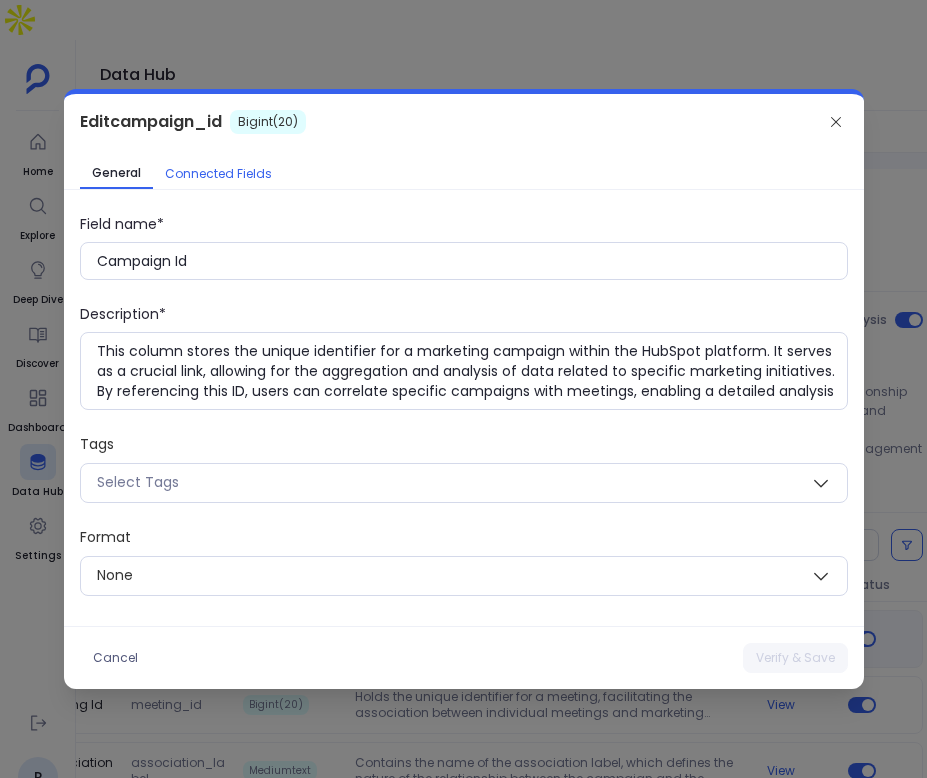 click on "Connected Fields" at bounding box center [218, 174] 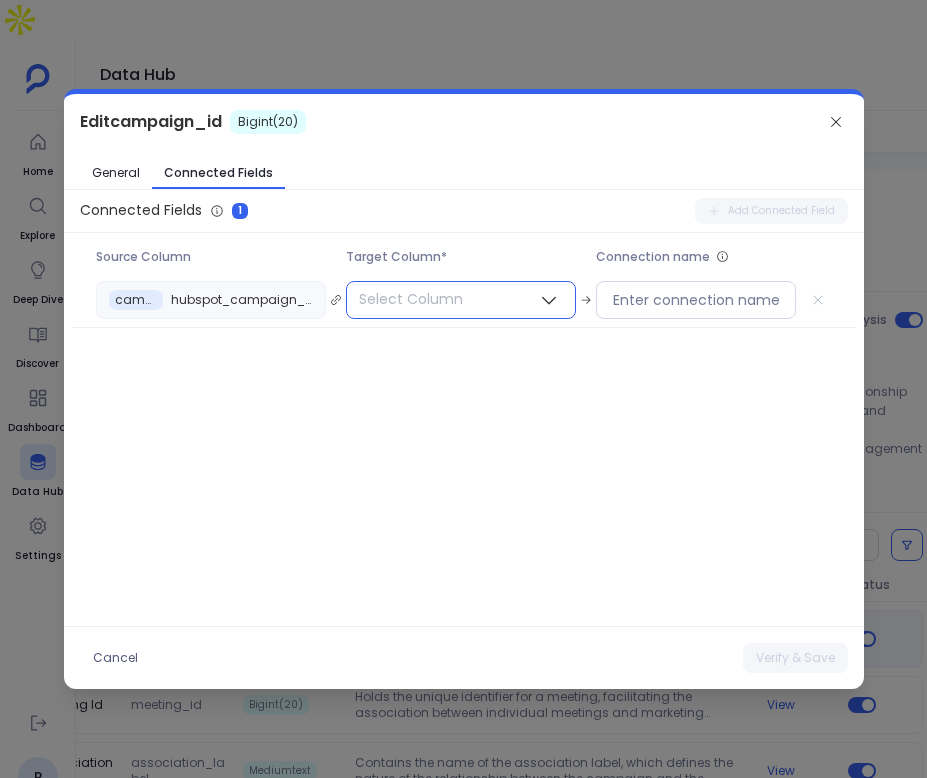 click on "Select Column" at bounding box center (411, 299) 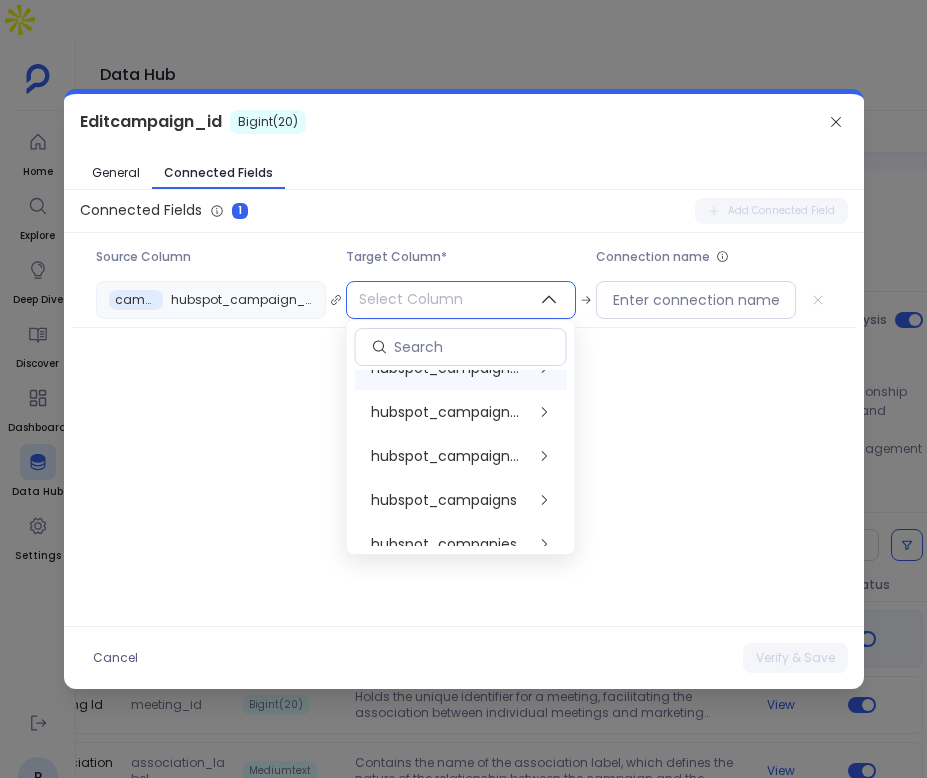 scroll, scrollTop: 157, scrollLeft: 0, axis: vertical 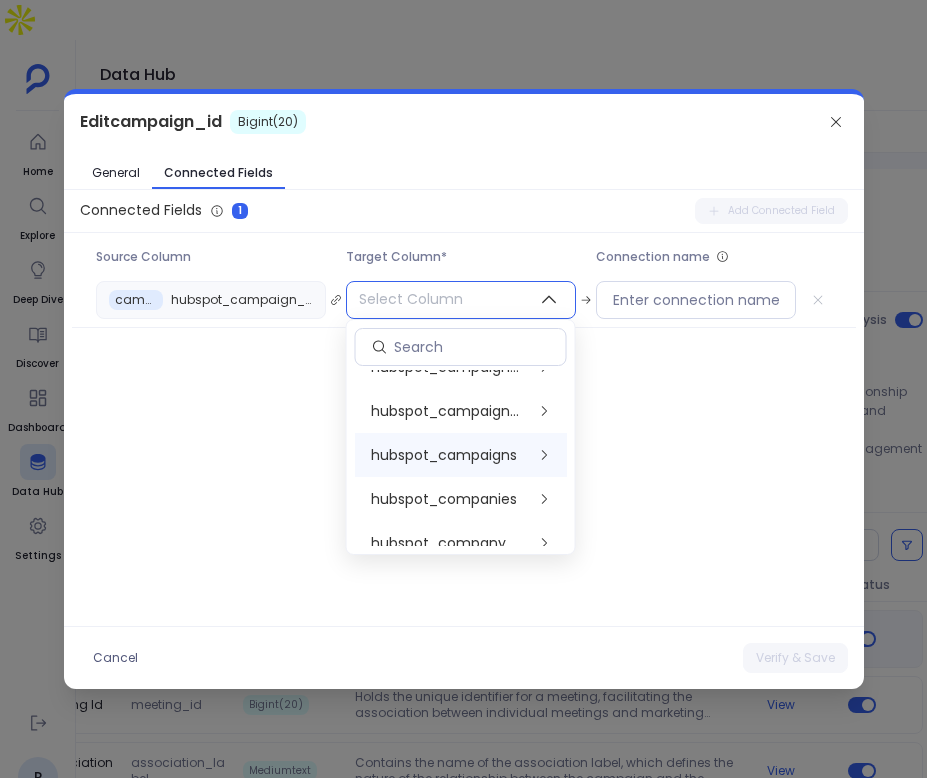 click on "hubspot_campaigns" at bounding box center [444, 455] 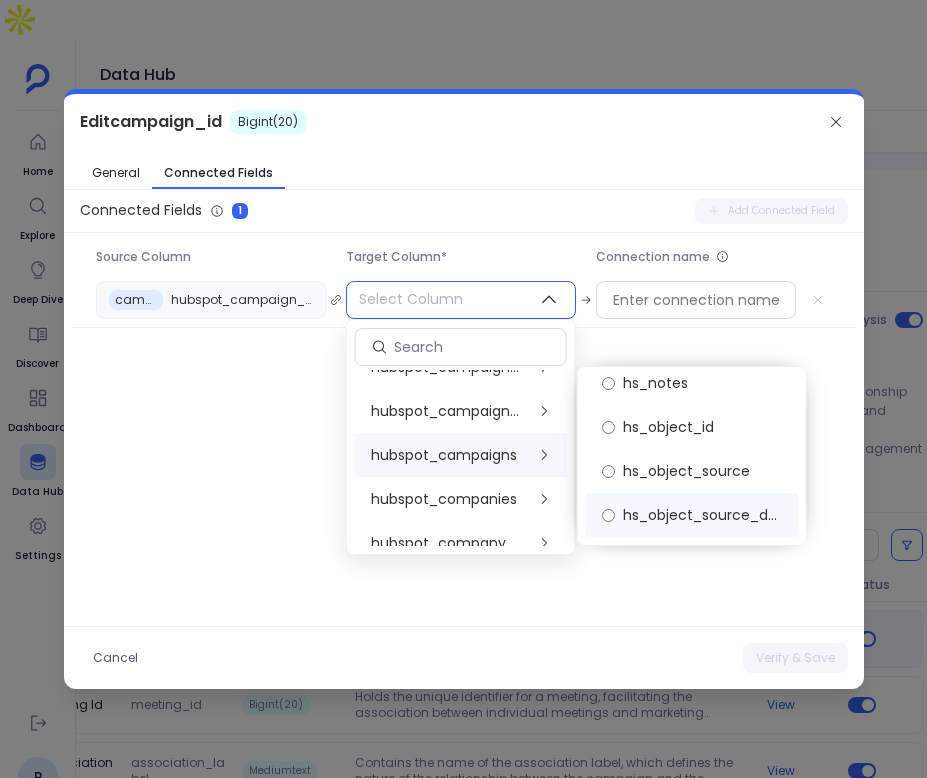 scroll, scrollTop: 2108, scrollLeft: 0, axis: vertical 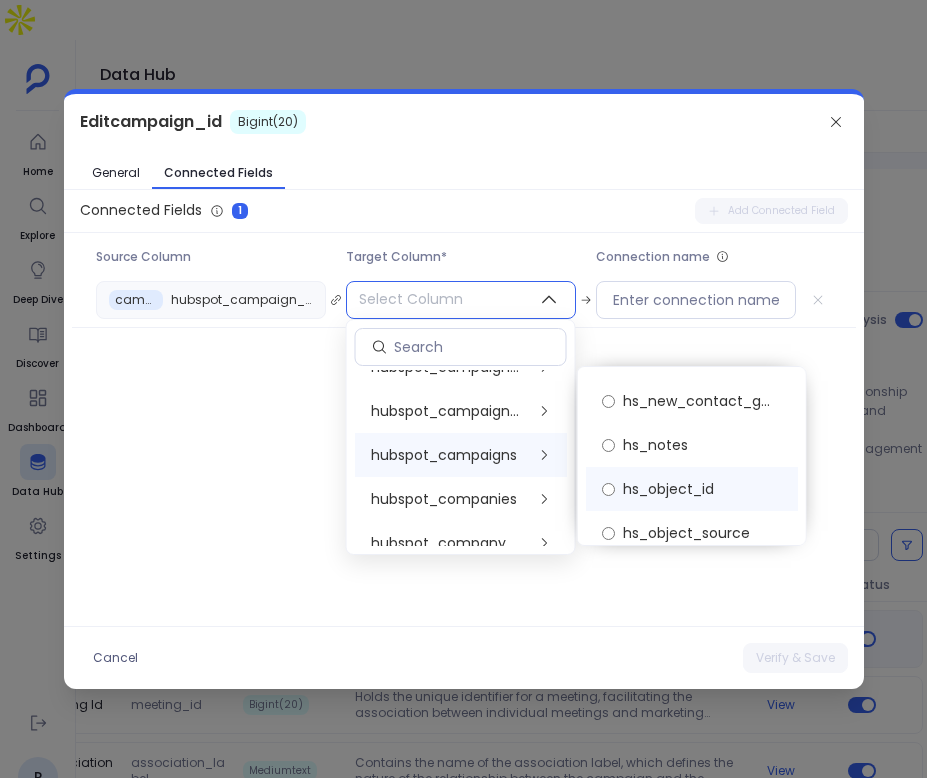 click on "hs_object_id" at bounding box center (692, 489) 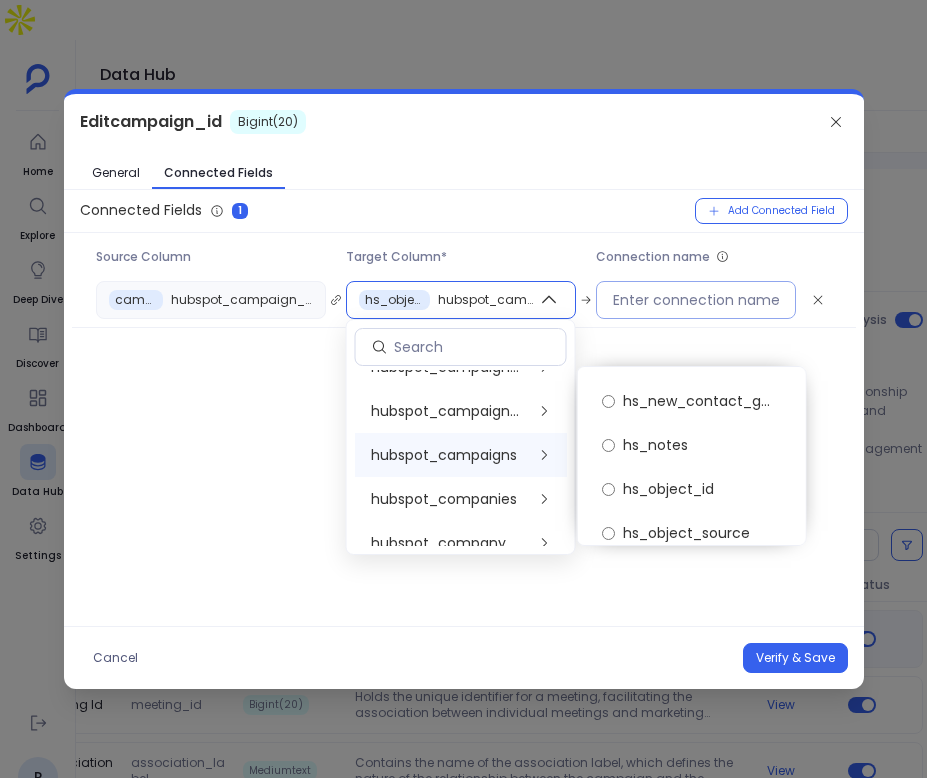 click at bounding box center [696, 300] 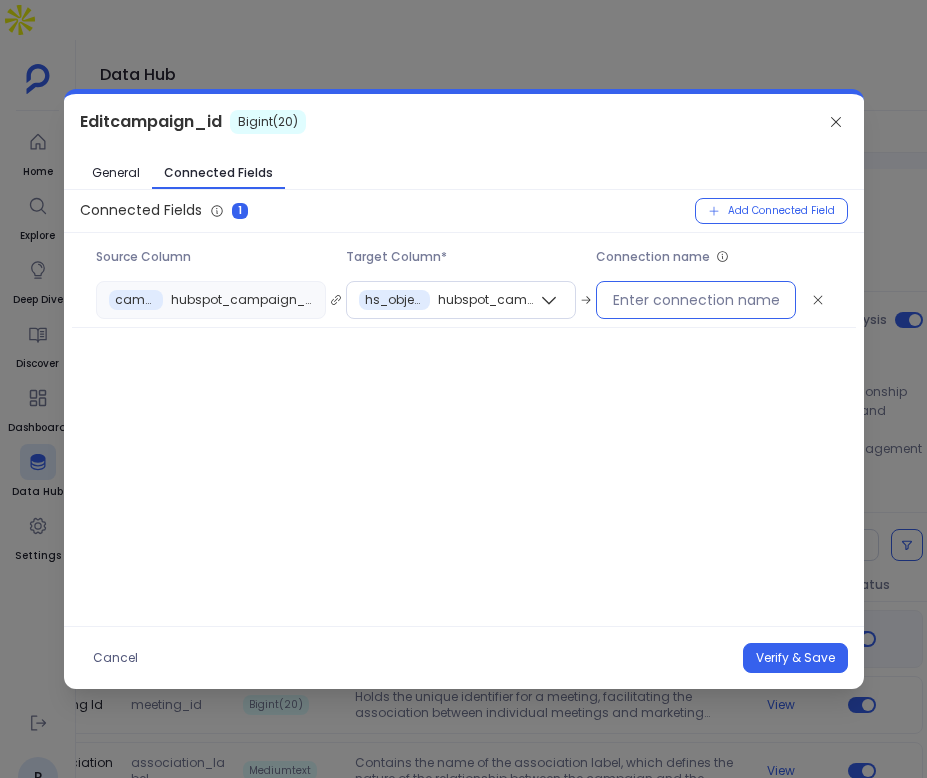 click at bounding box center [696, 300] 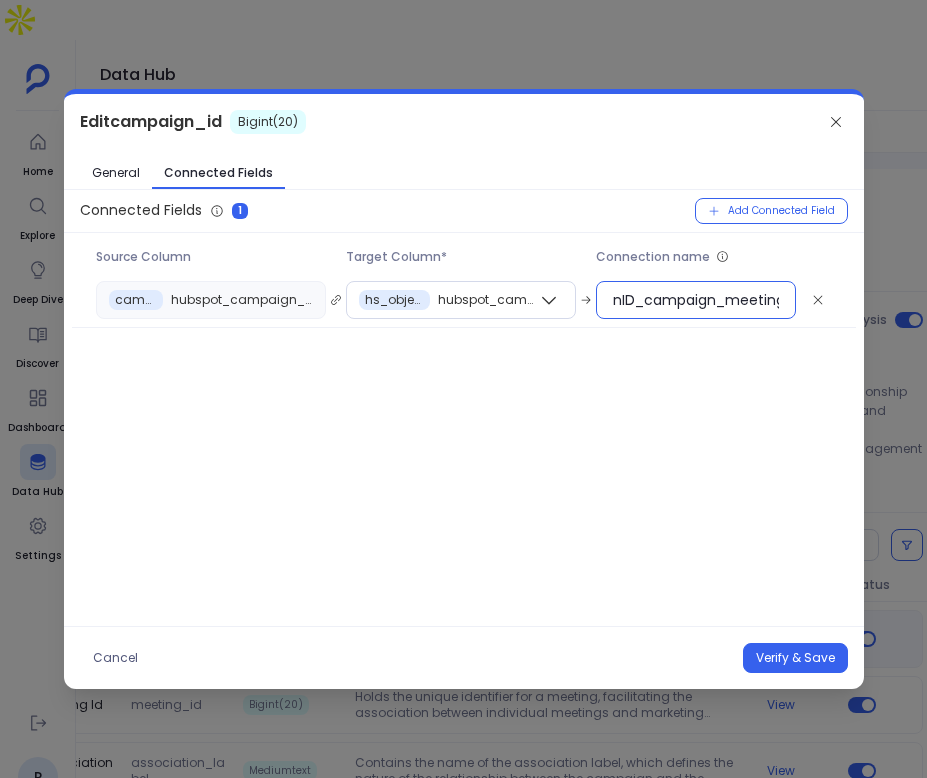 scroll, scrollTop: 0, scrollLeft: 72, axis: horizontal 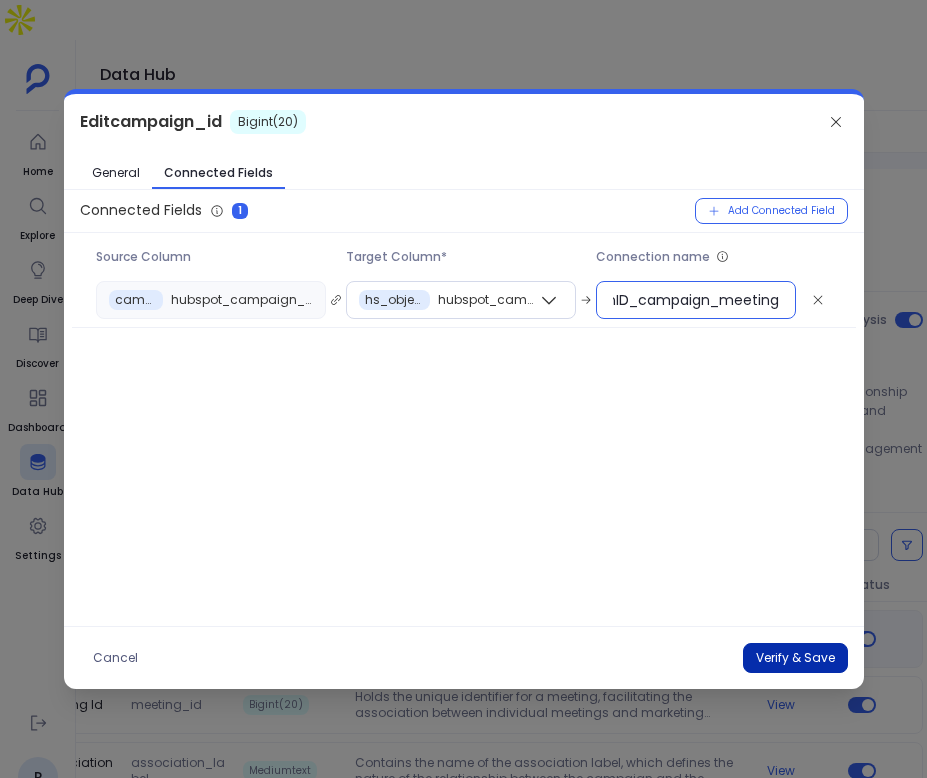 type on "campaignID_campaign_meeting" 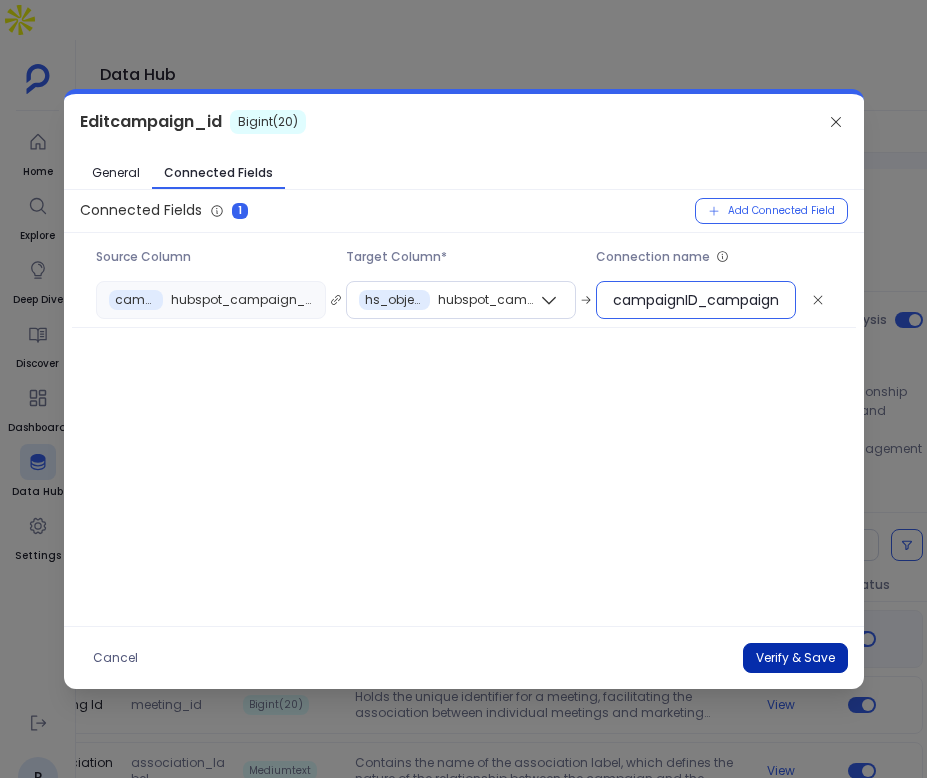 click on "Verify & Save" at bounding box center (795, 658) 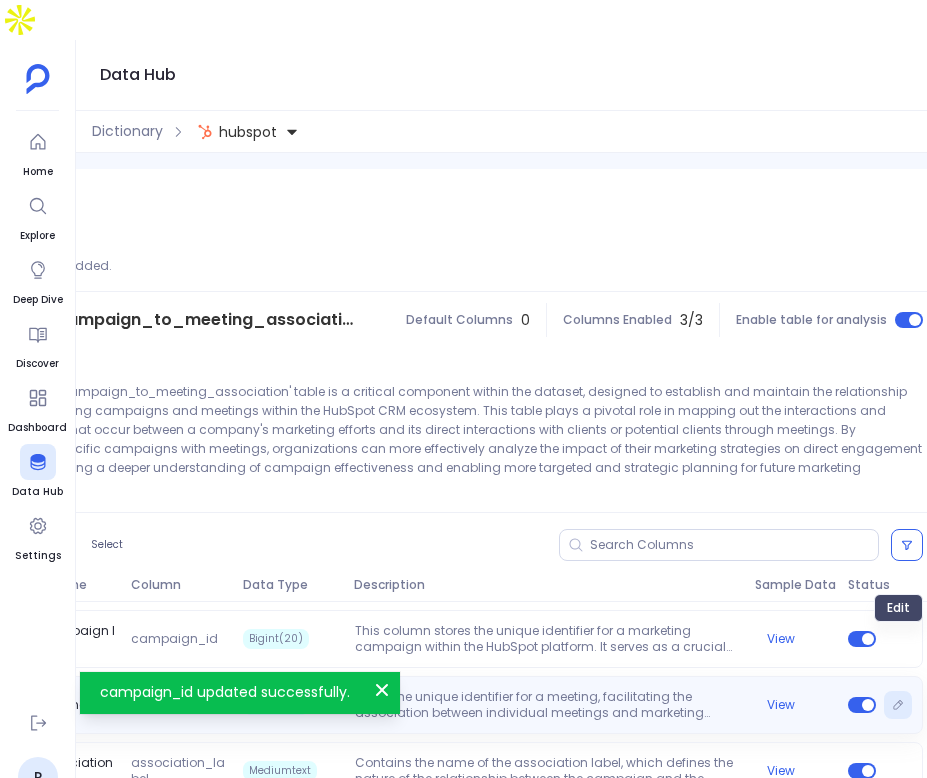 click at bounding box center [898, 705] 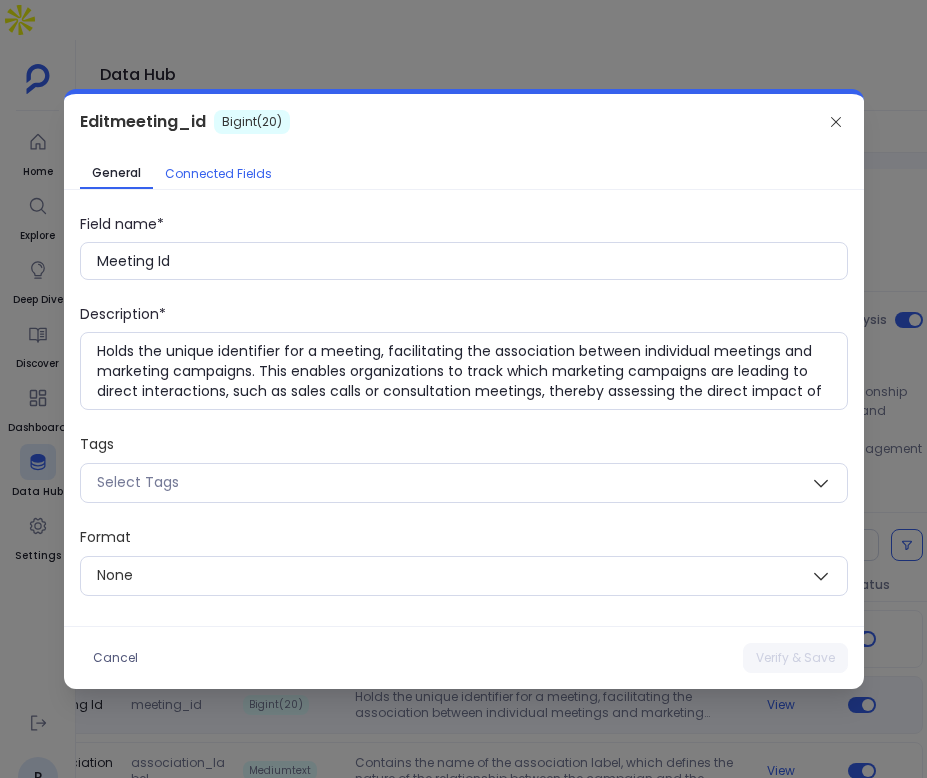 click on "Connected Fields" at bounding box center [218, 174] 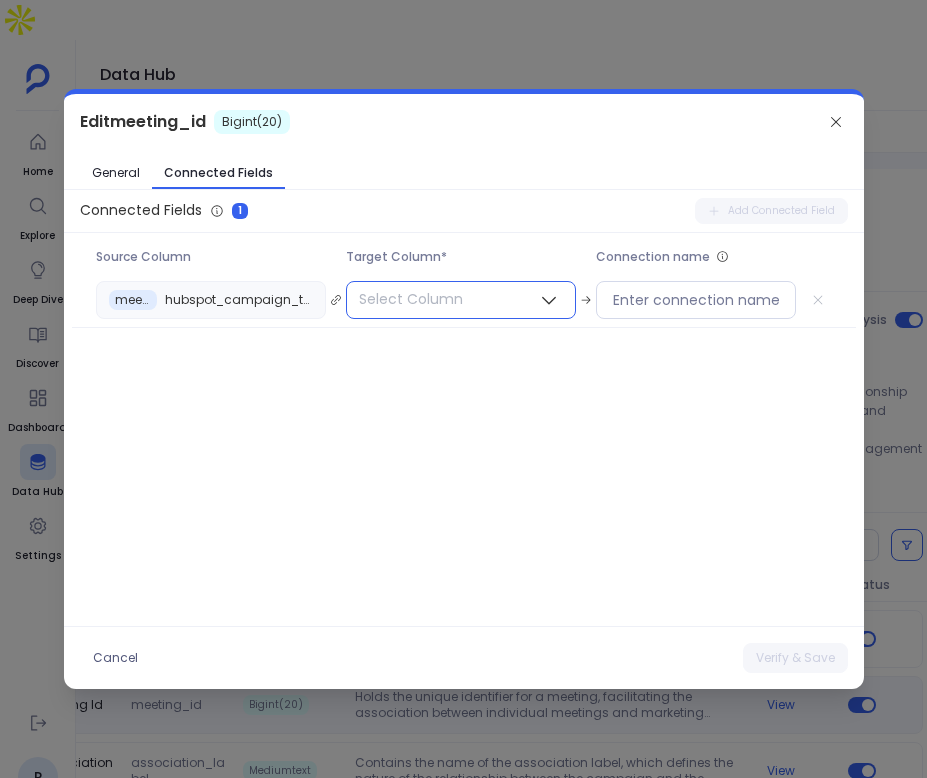 click on "Select Column" at bounding box center (411, 299) 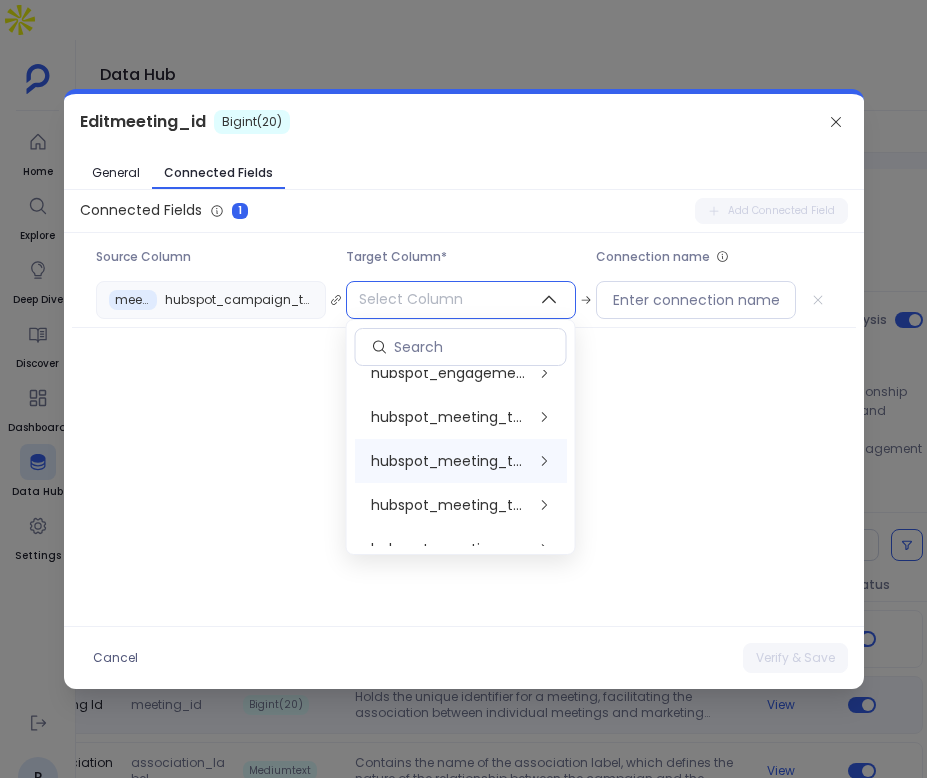 scroll, scrollTop: 954, scrollLeft: 0, axis: vertical 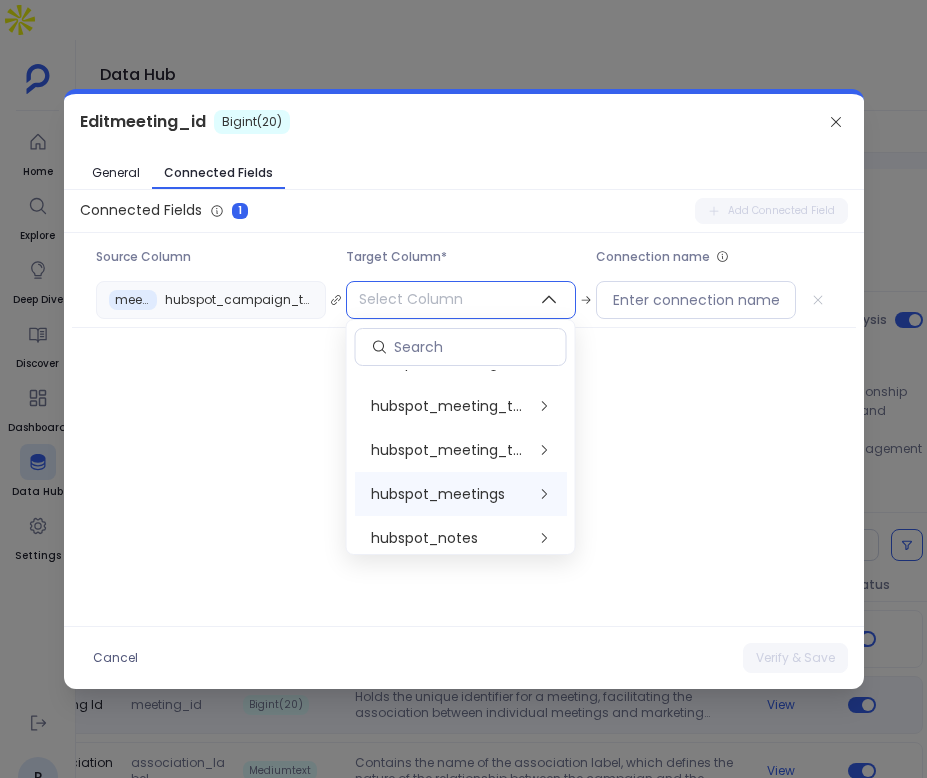 click on "hubspot_meetings" at bounding box center [438, 494] 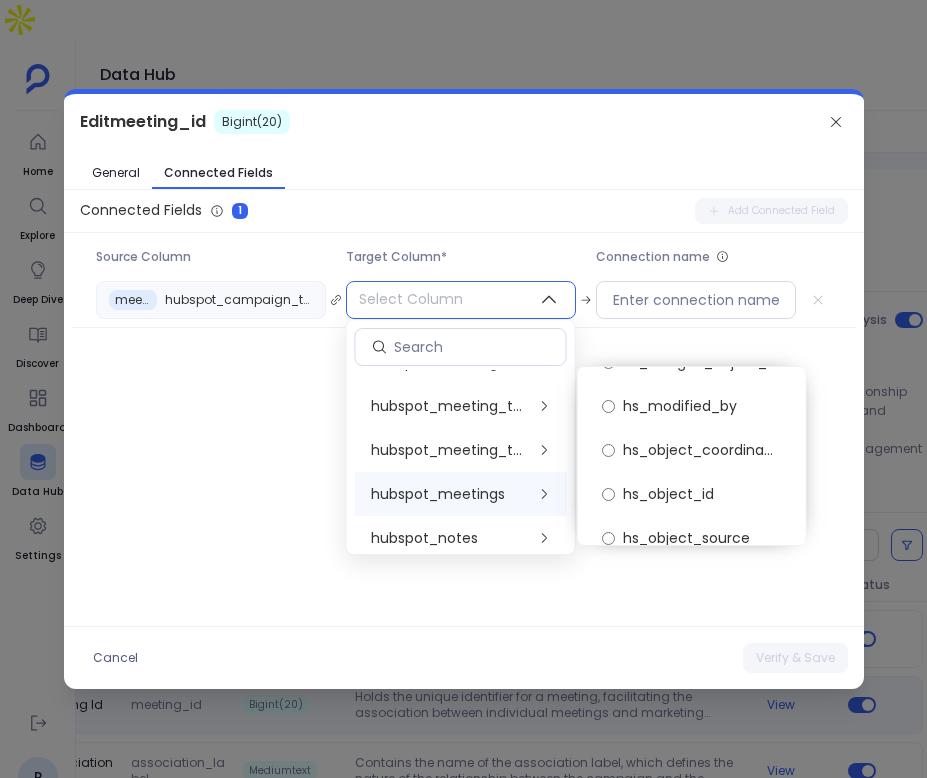 scroll, scrollTop: 2227, scrollLeft: 0, axis: vertical 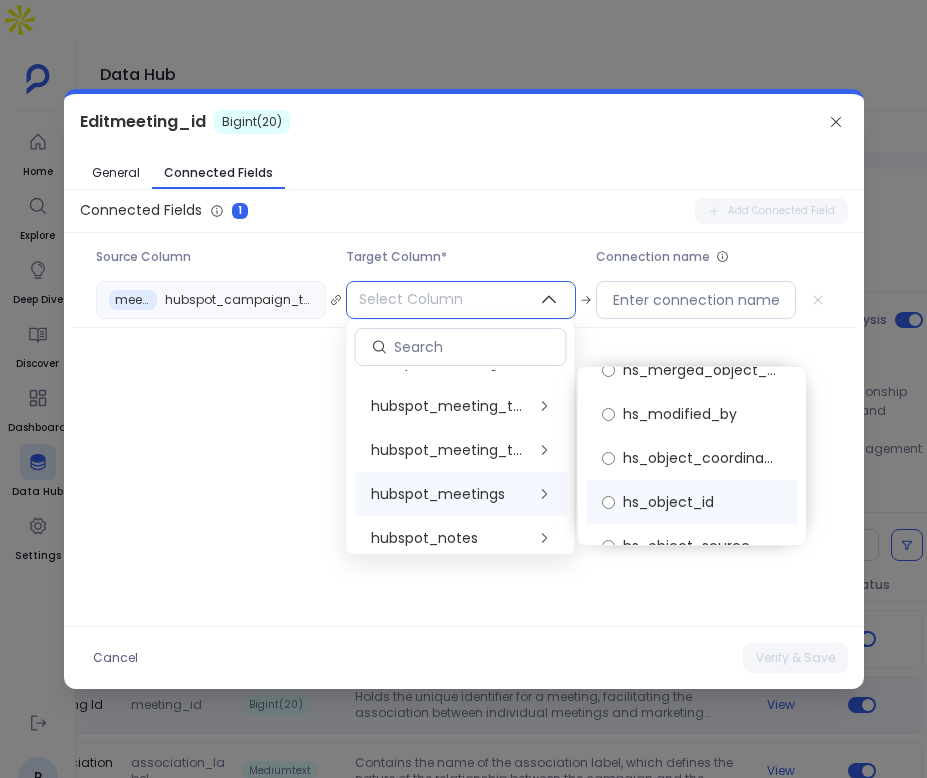 click on "hs_object_id" at bounding box center (692, 502) 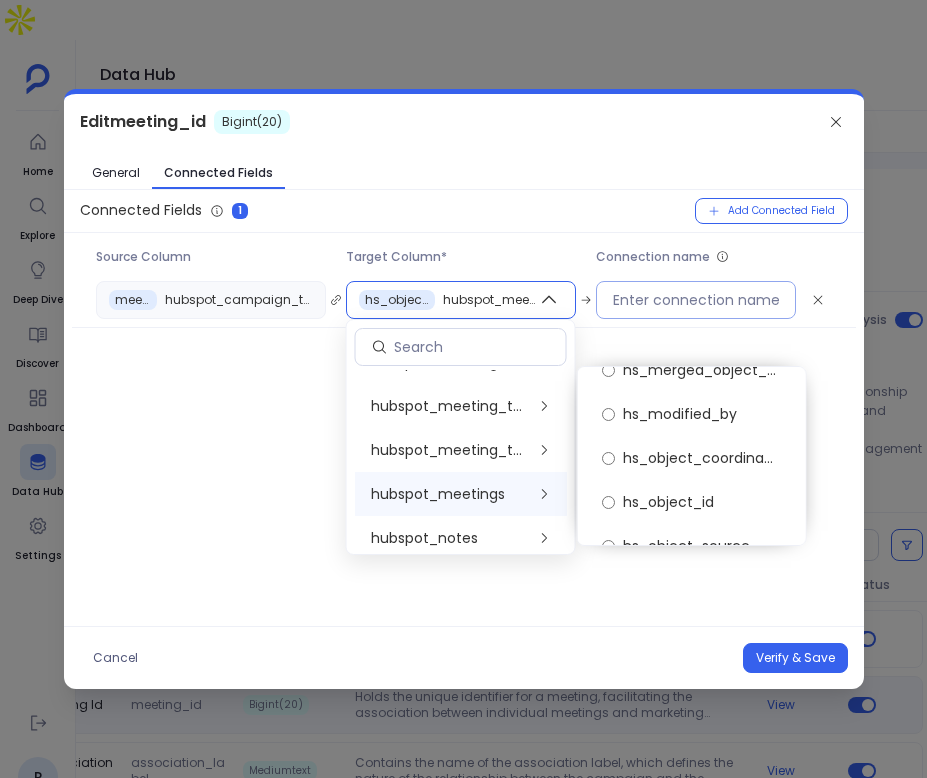 click at bounding box center [696, 300] 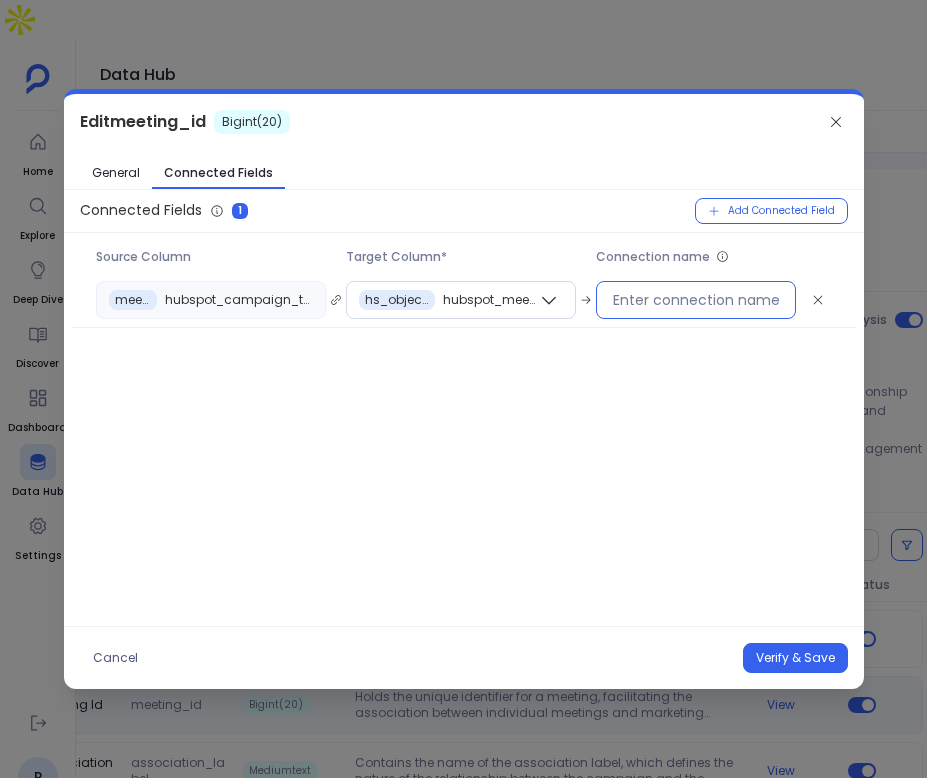 click at bounding box center [696, 300] 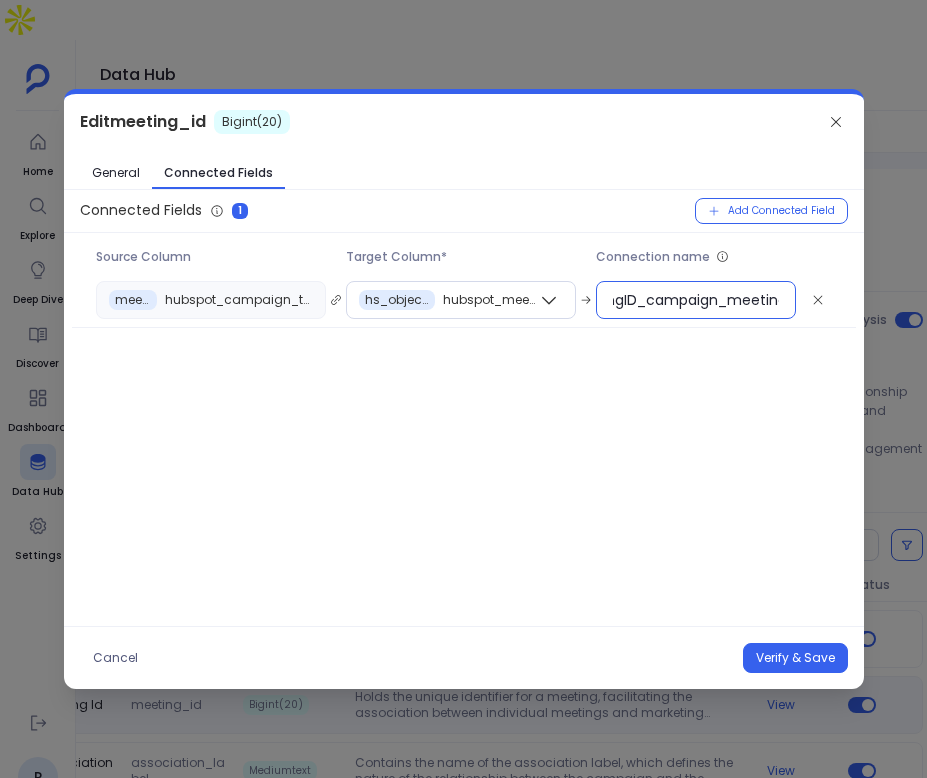 scroll, scrollTop: 0, scrollLeft: 58, axis: horizontal 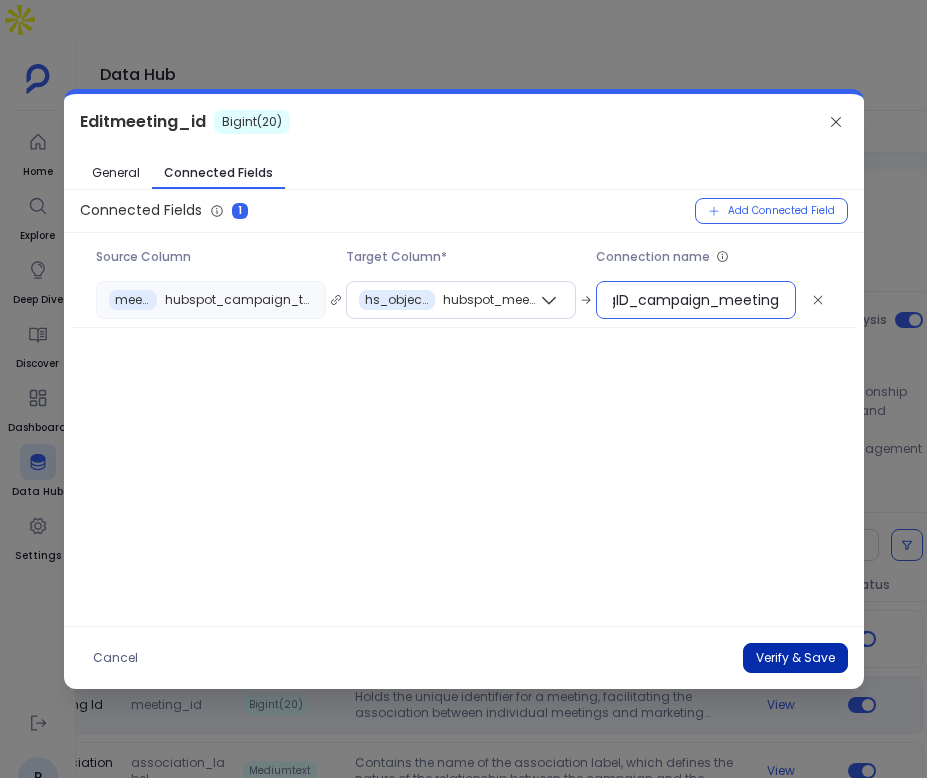 type on "meetingID_campaign_meeting" 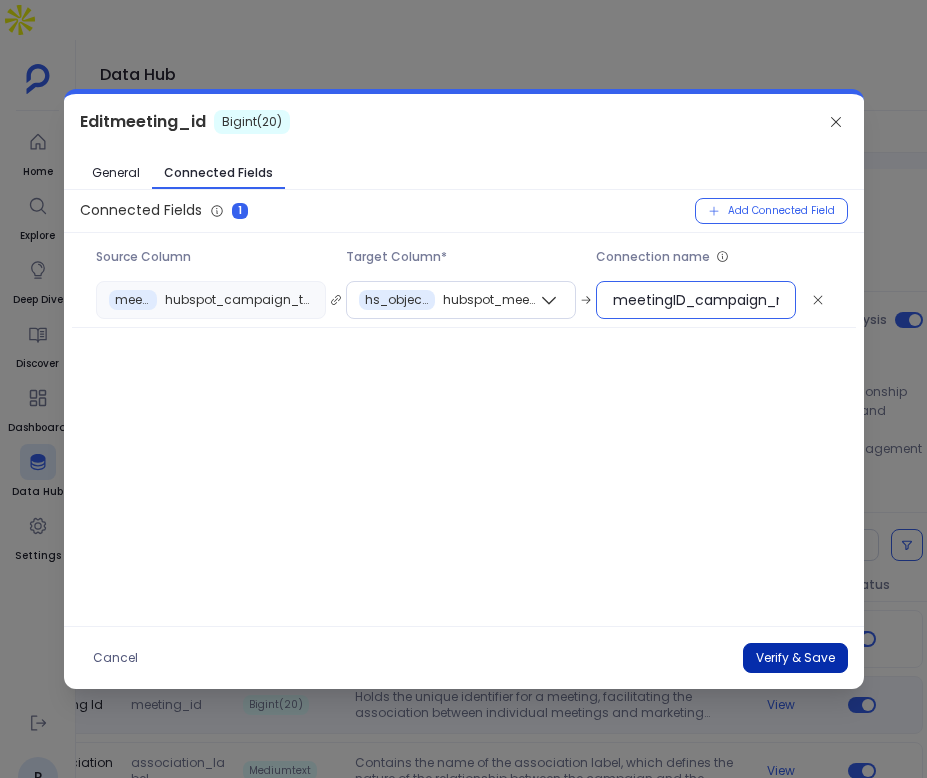 click on "Verify & Save" at bounding box center (795, 658) 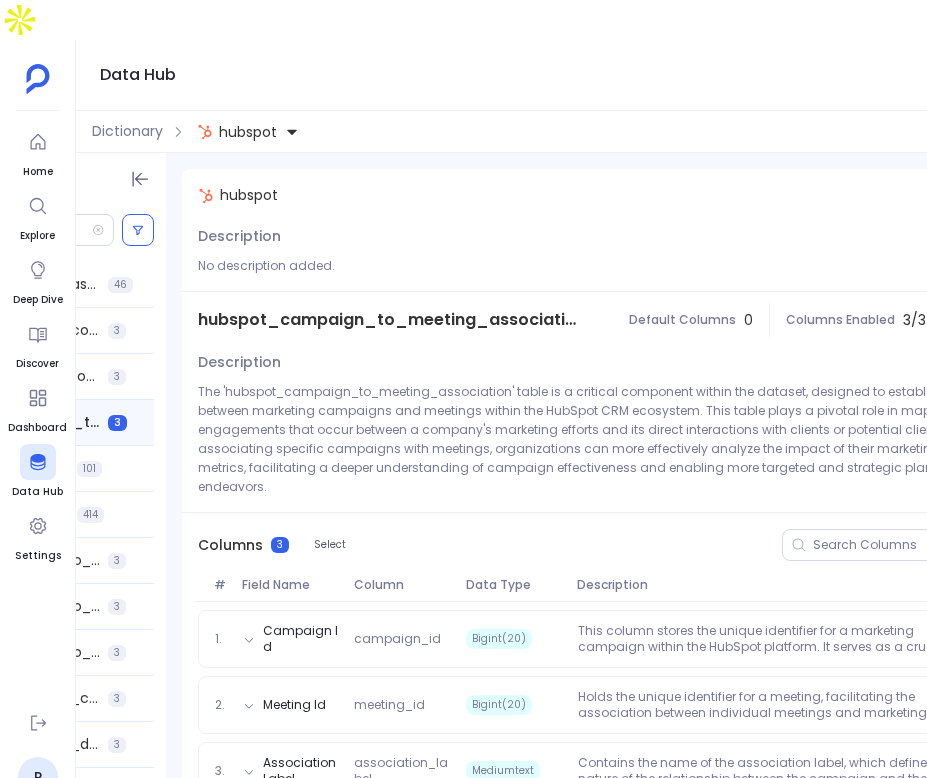 scroll, scrollTop: 0, scrollLeft: 0, axis: both 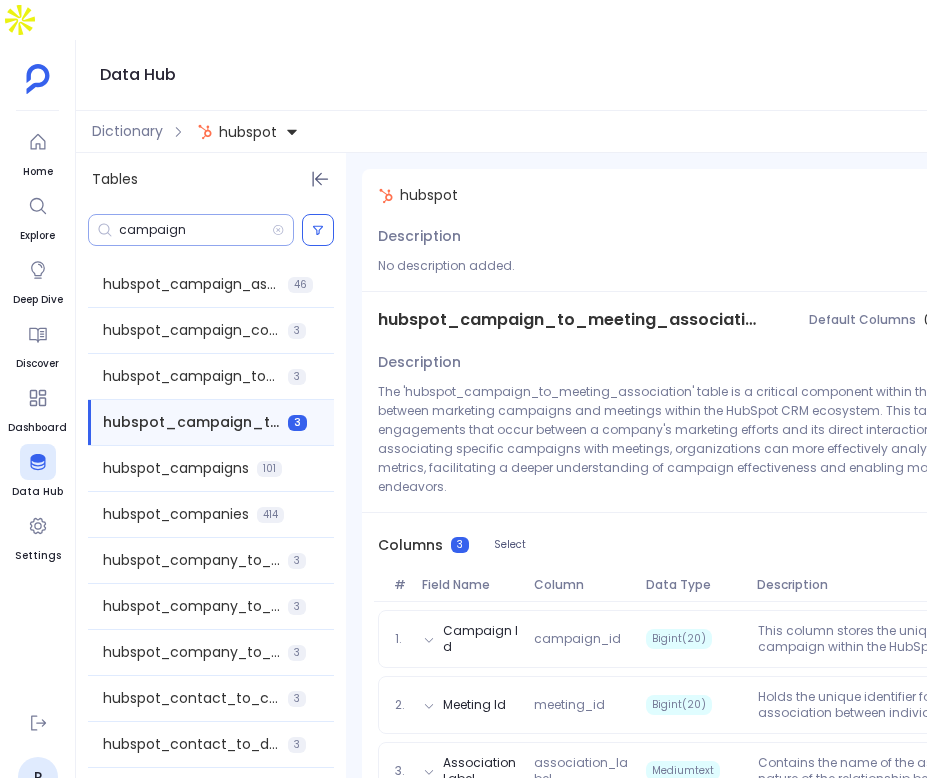click on "campaign" at bounding box center (195, 230) 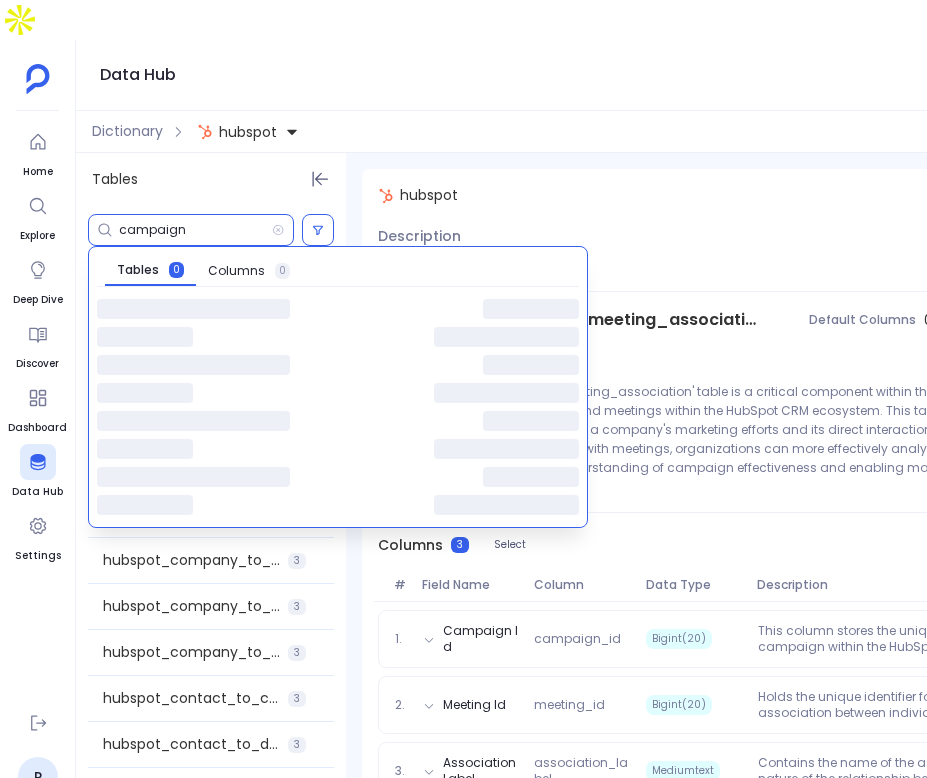 click on "campaign" at bounding box center (195, 230) 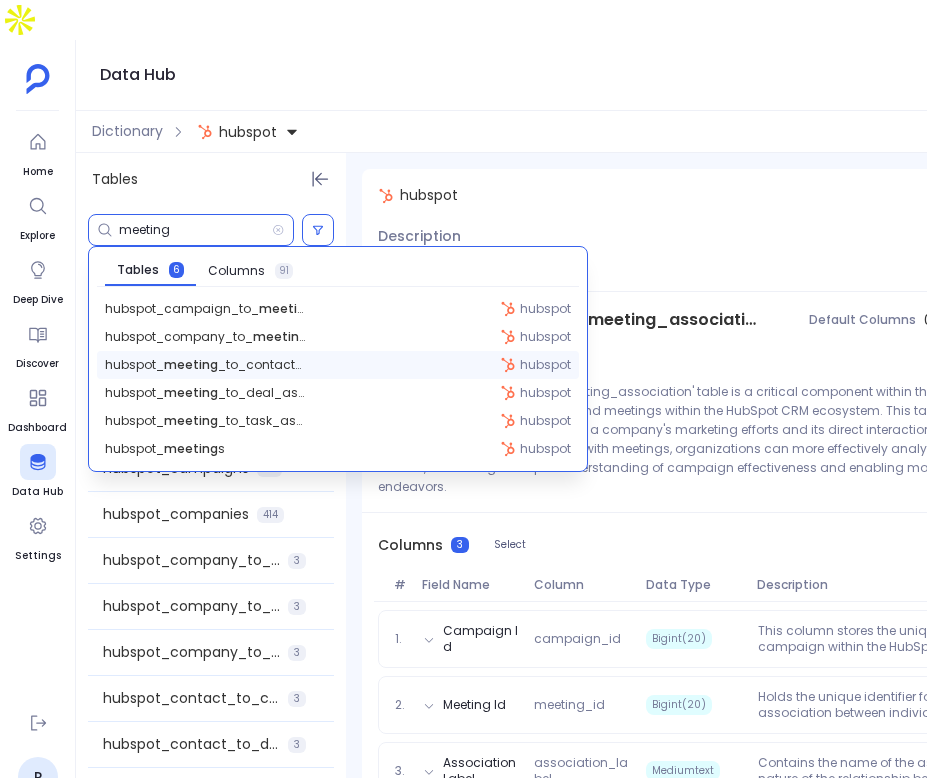 type on "meeting" 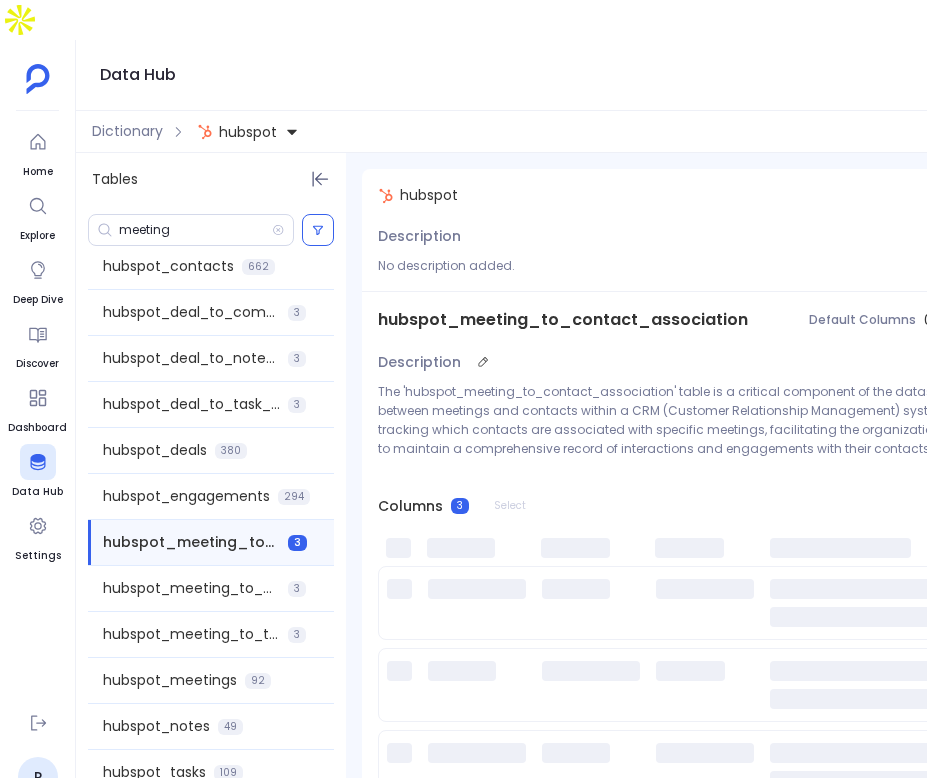 scroll, scrollTop: 668, scrollLeft: 0, axis: vertical 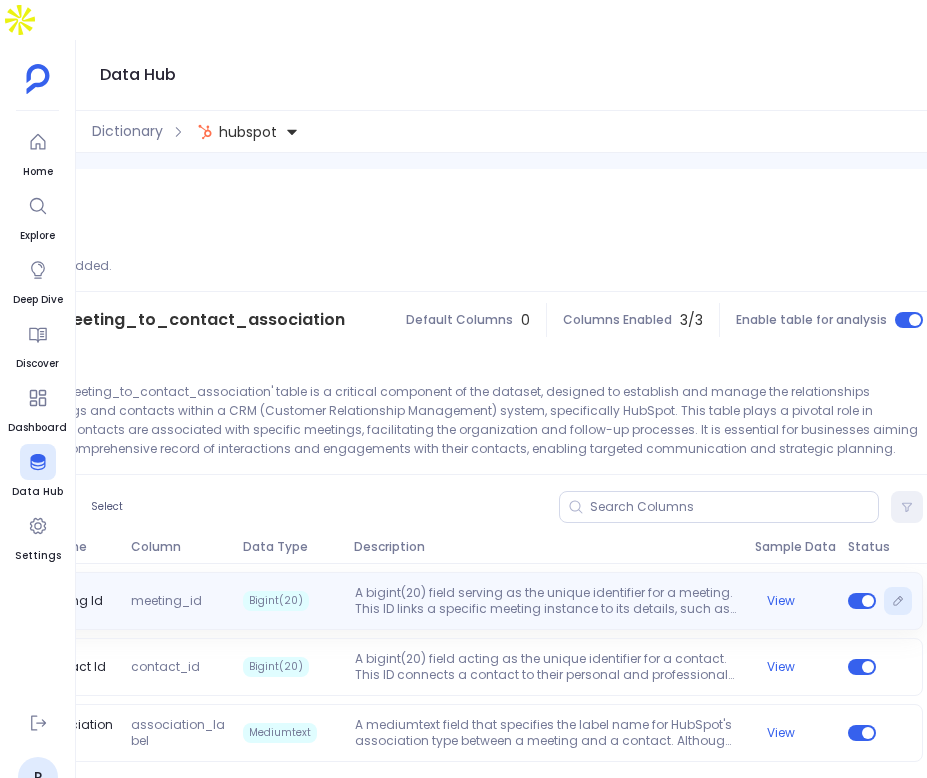 click at bounding box center [898, 601] 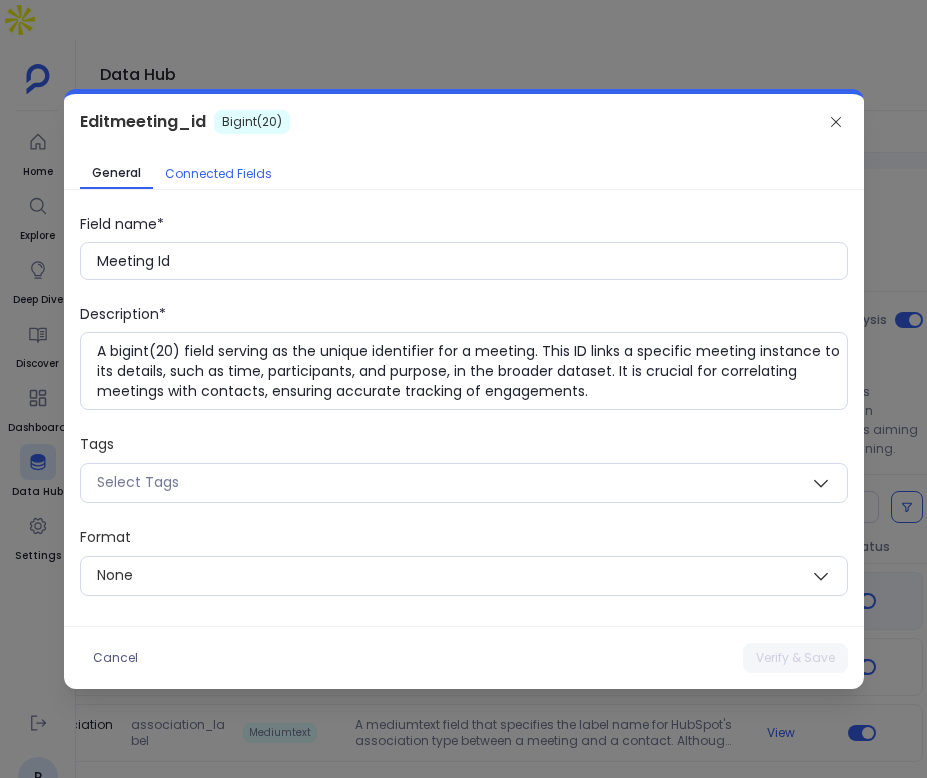 click on "Connected Fields" at bounding box center (218, 174) 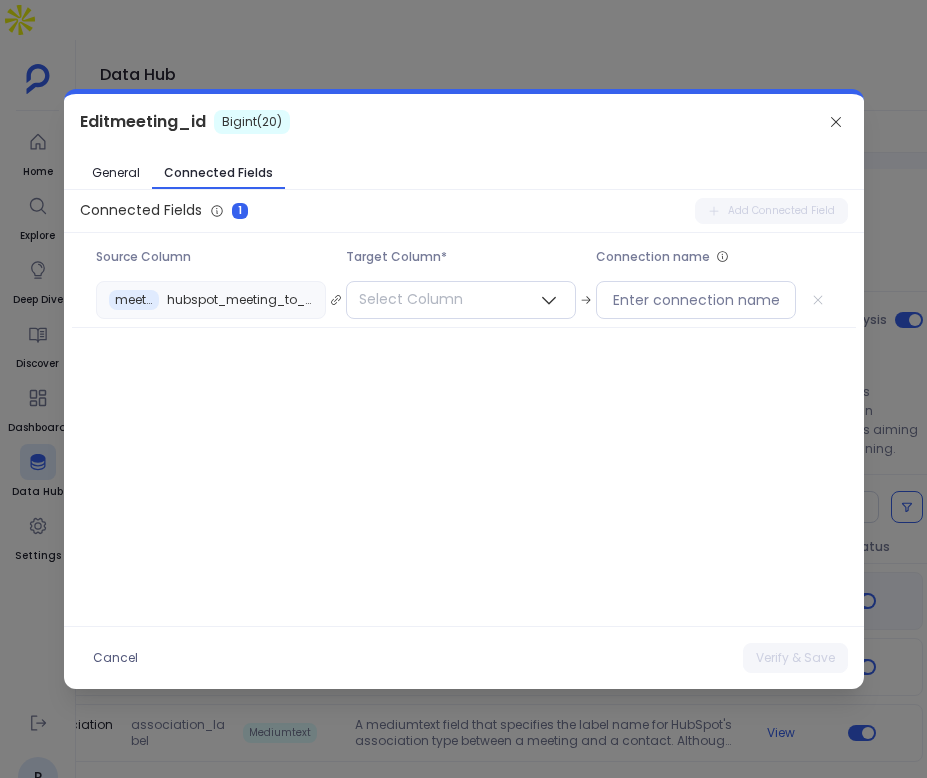 click on "Connected Fields 1 Add Connected Field Source Column Target Column* Connection name meeting_id hubspot_meeting_to_contact_association Select Column" at bounding box center [464, 408] 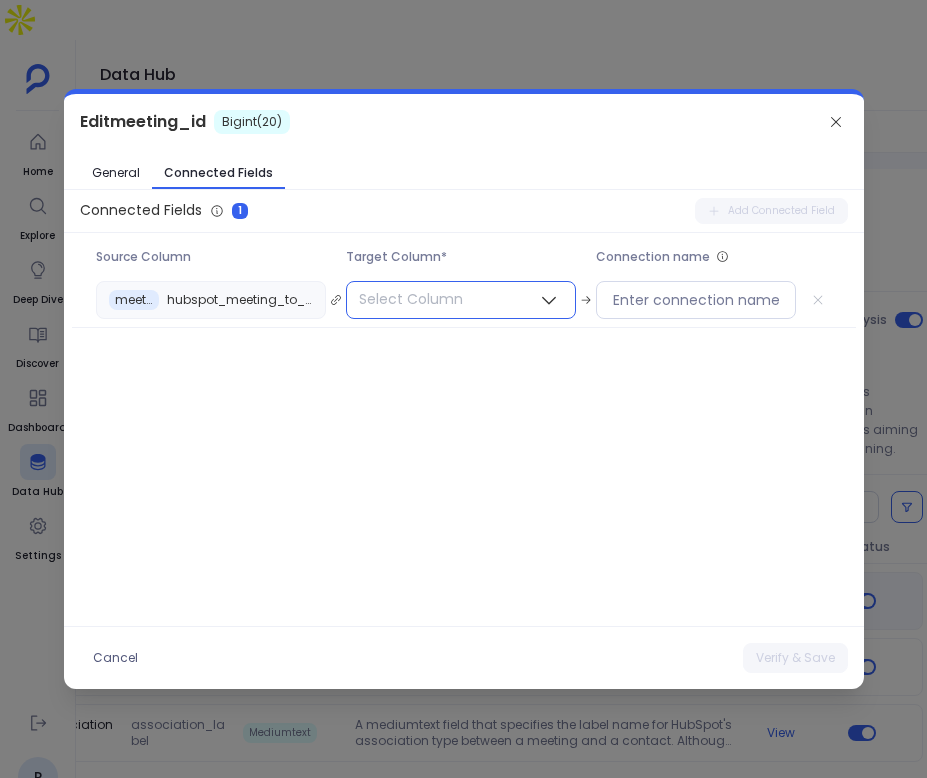 click on "Select Column" at bounding box center (461, 300) 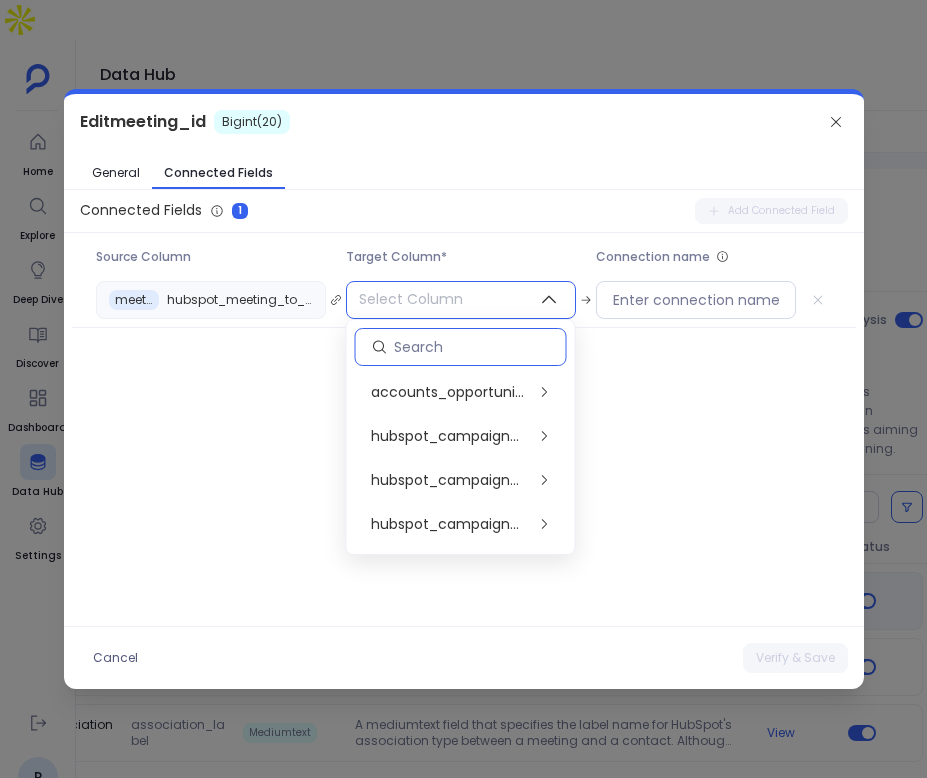 click at bounding box center [480, 347] 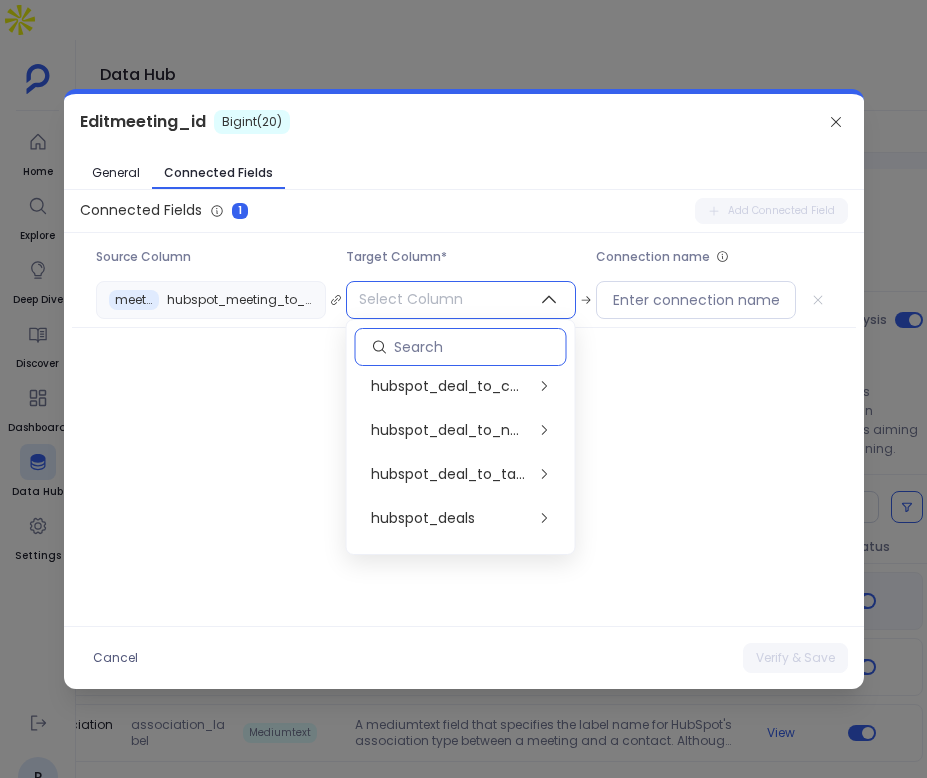 scroll, scrollTop: 638, scrollLeft: 0, axis: vertical 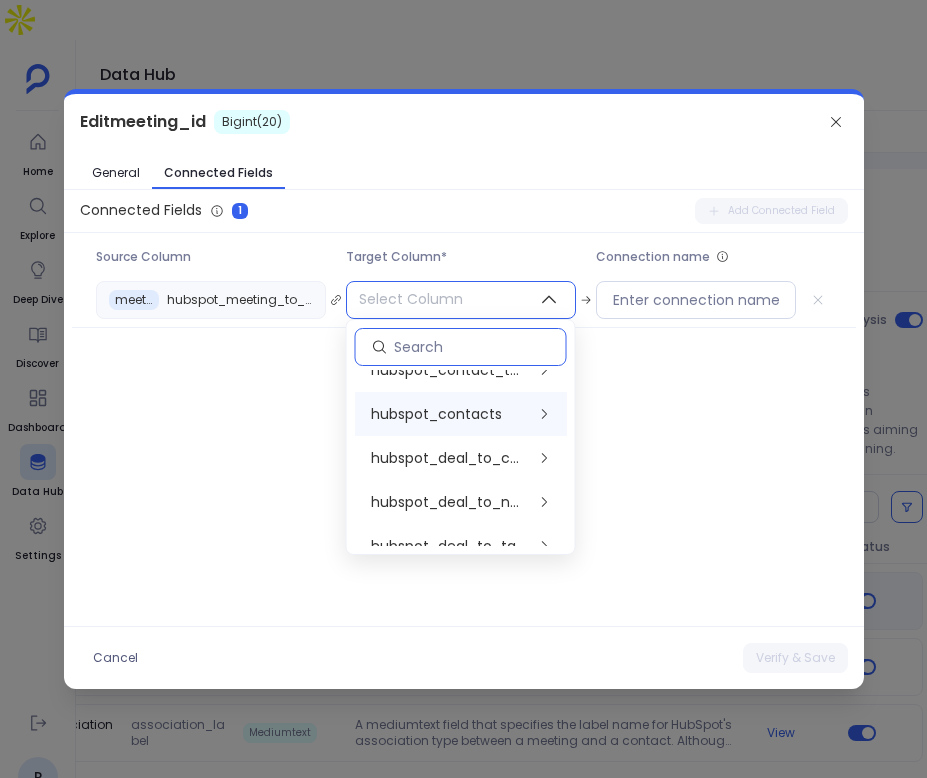click on "hubspot_contacts" at bounding box center [436, 414] 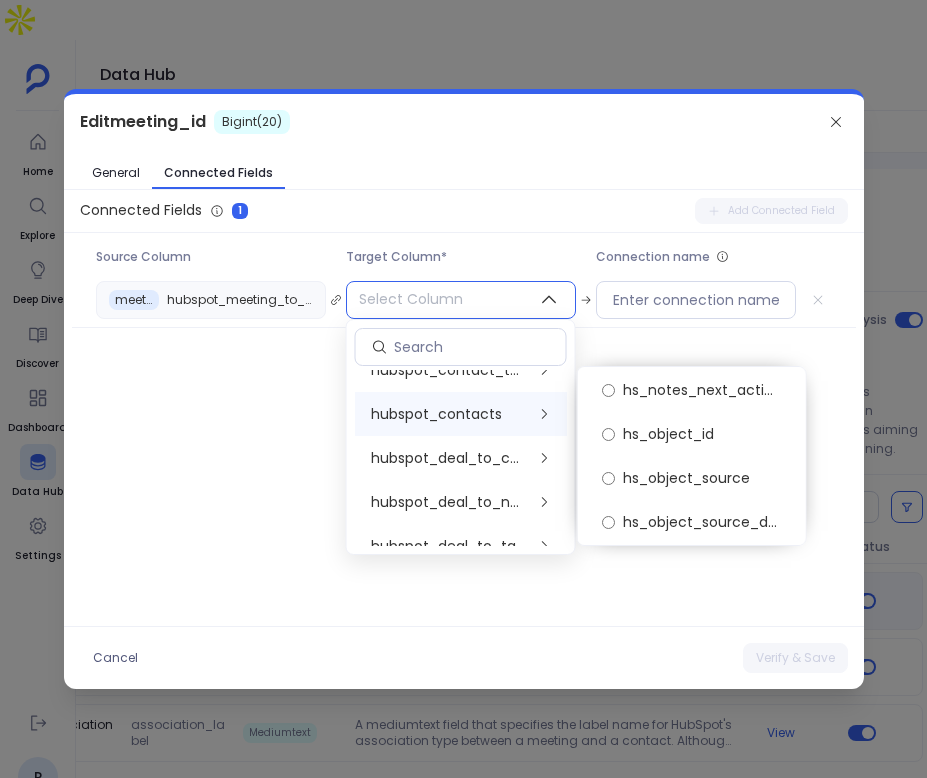 scroll, scrollTop: 12698, scrollLeft: 0, axis: vertical 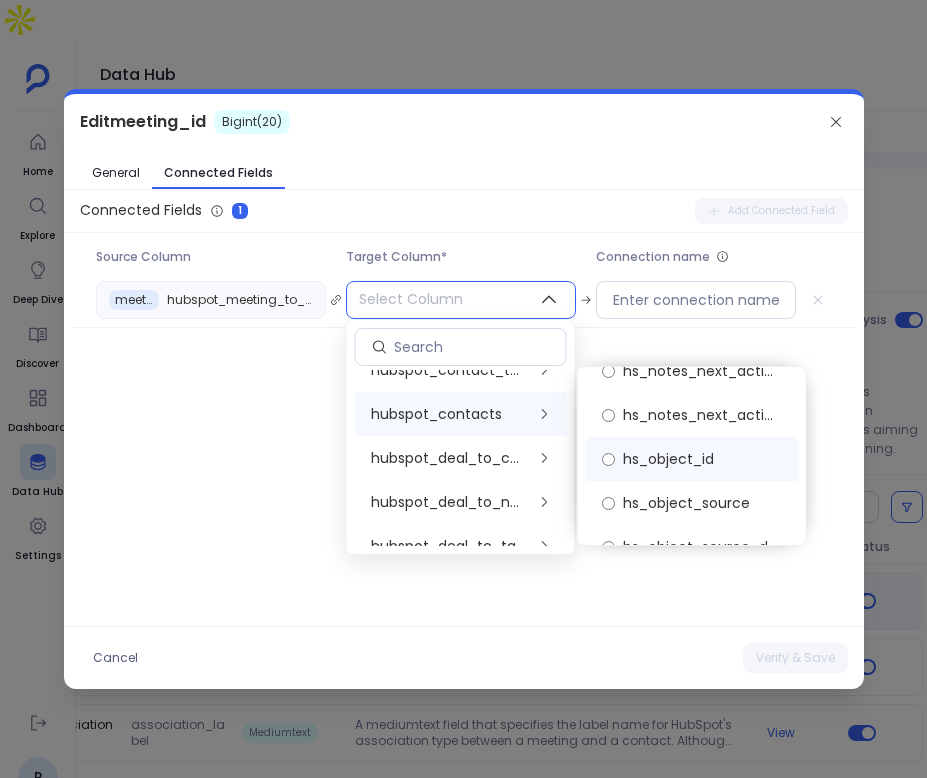 click on "hs_object_id" at bounding box center [668, 459] 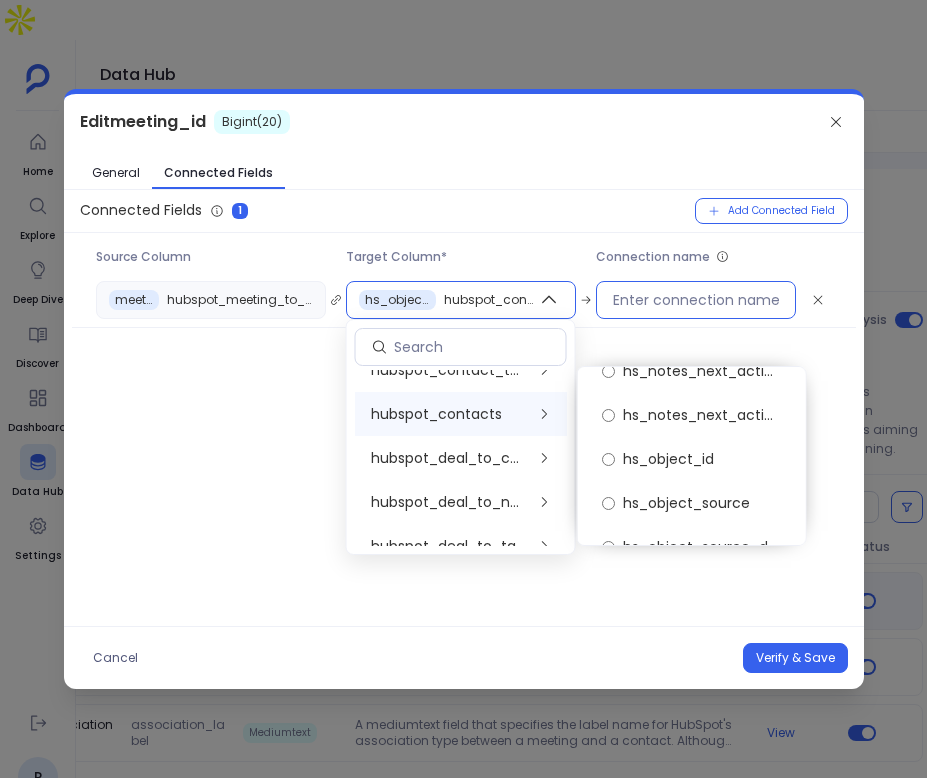 click at bounding box center [696, 300] 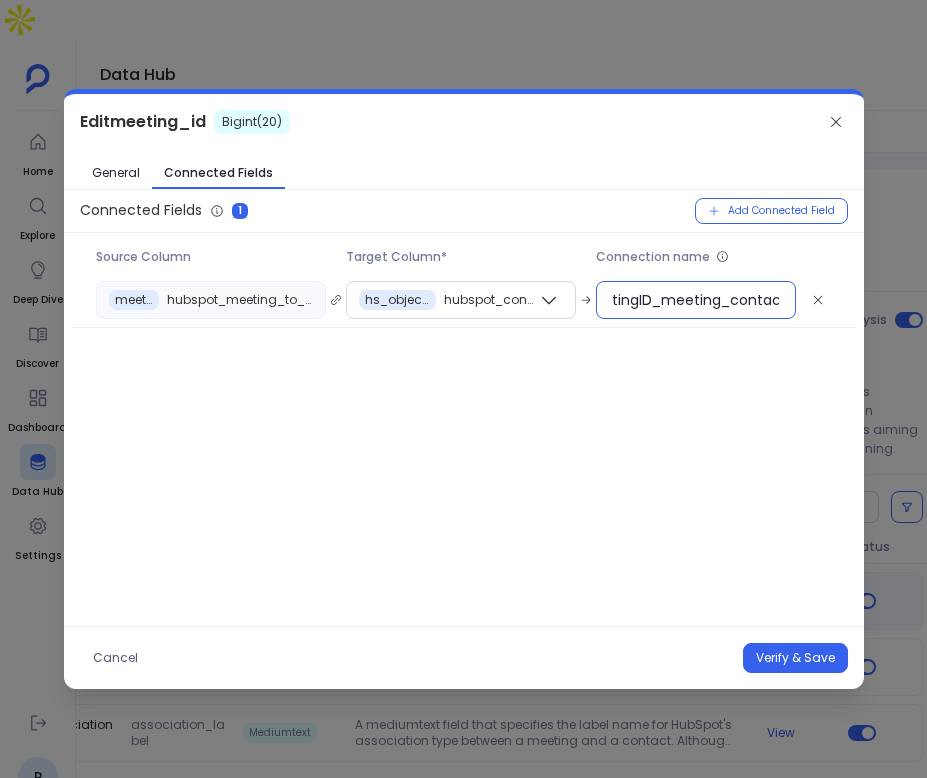 scroll, scrollTop: 0, scrollLeft: 39, axis: horizontal 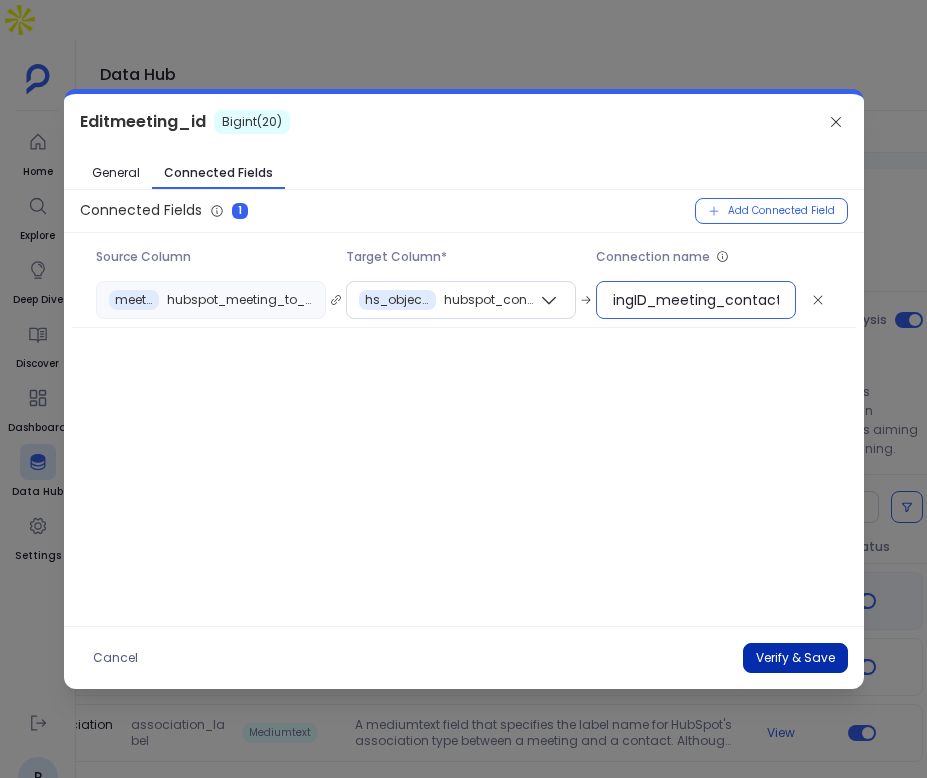 type on "meetingID_meeting_contact" 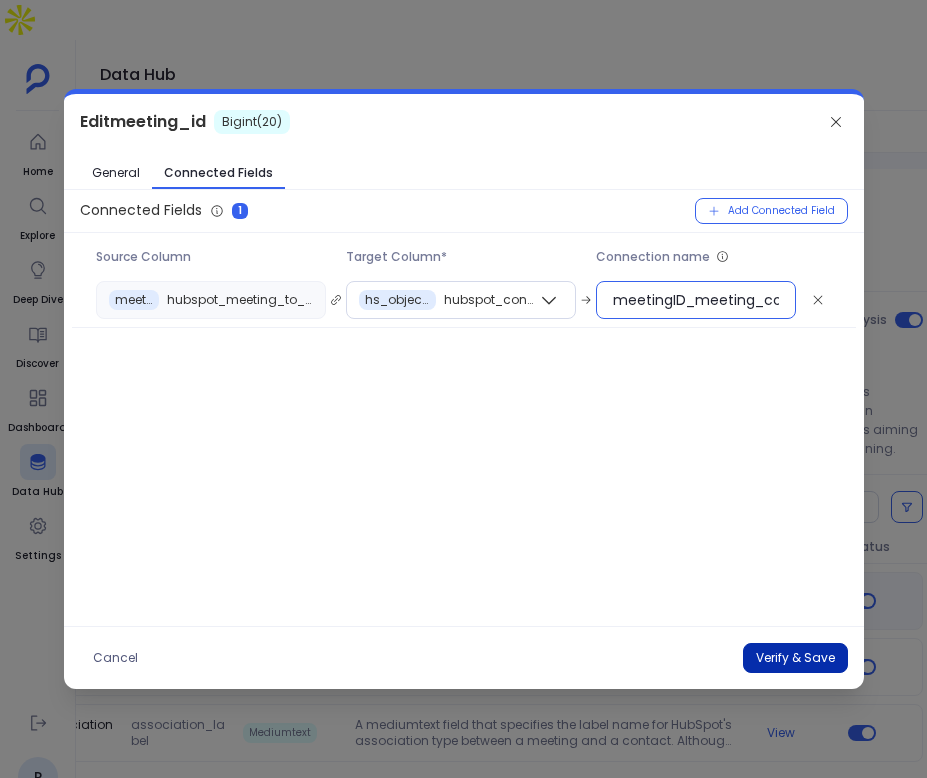 click on "Verify & Save" at bounding box center [795, 658] 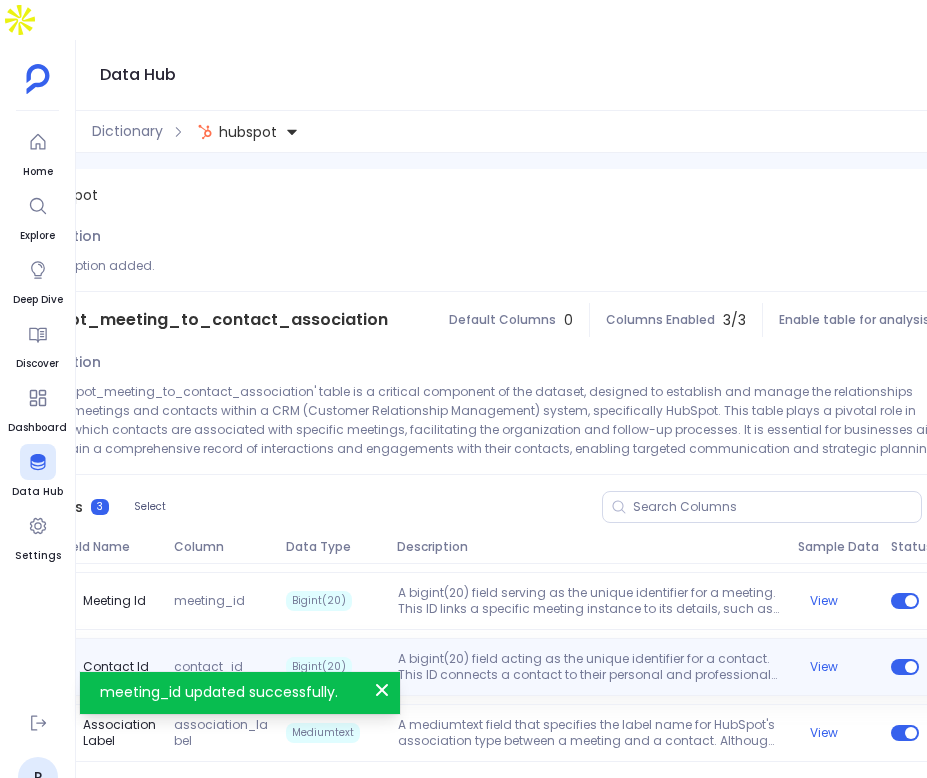 scroll, scrollTop: 0, scrollLeft: 403, axis: horizontal 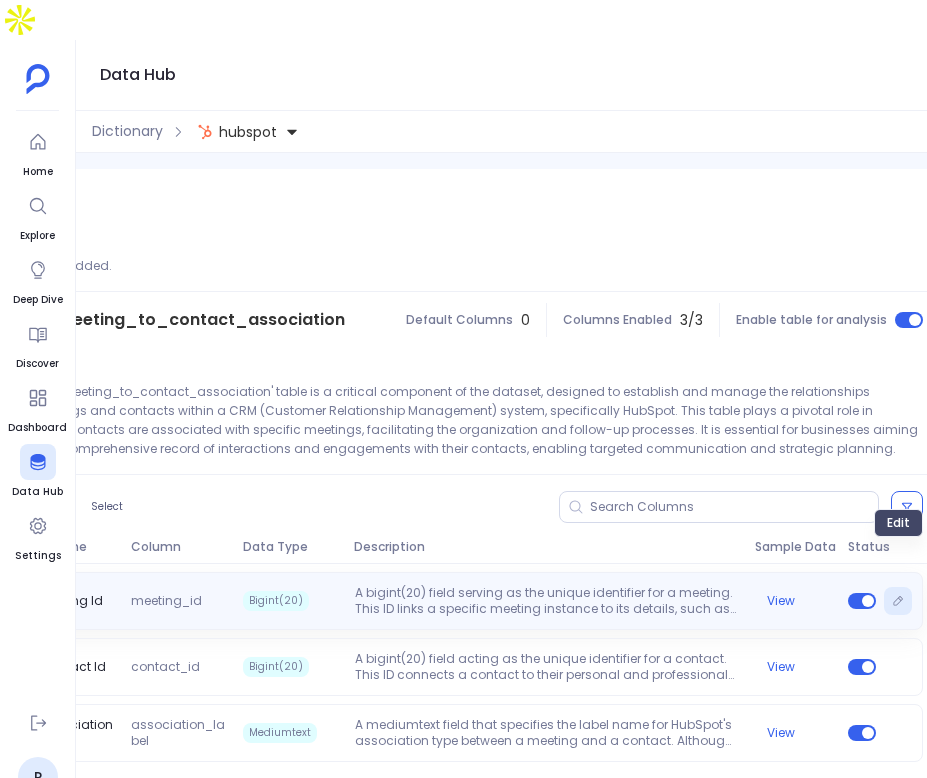 click at bounding box center (898, 601) 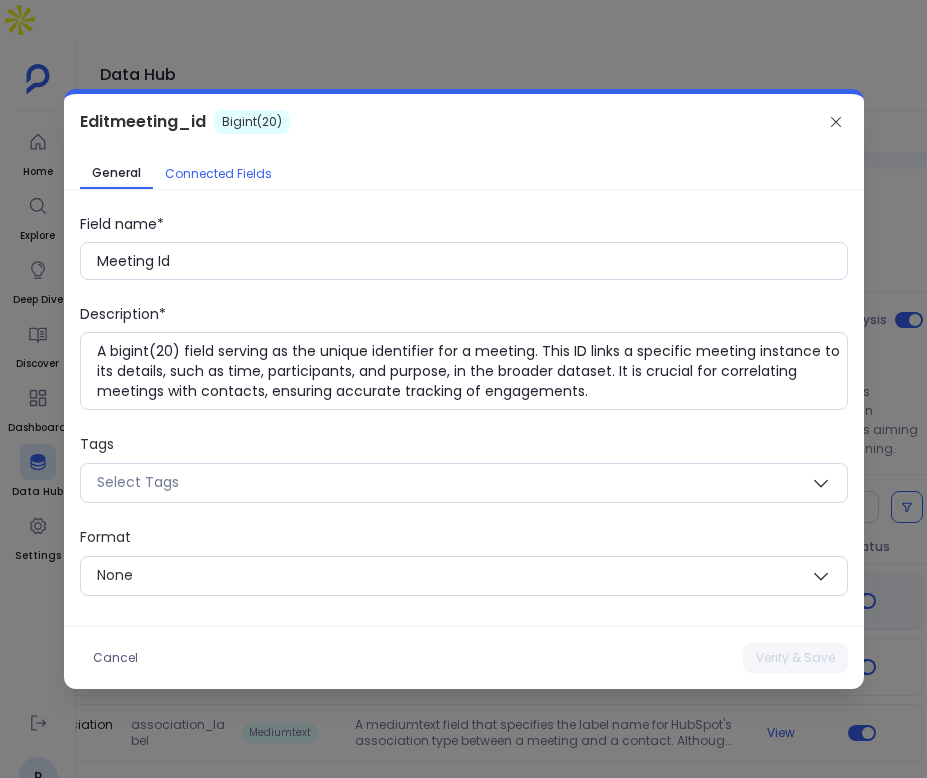 click on "Connected Fields" at bounding box center (218, 174) 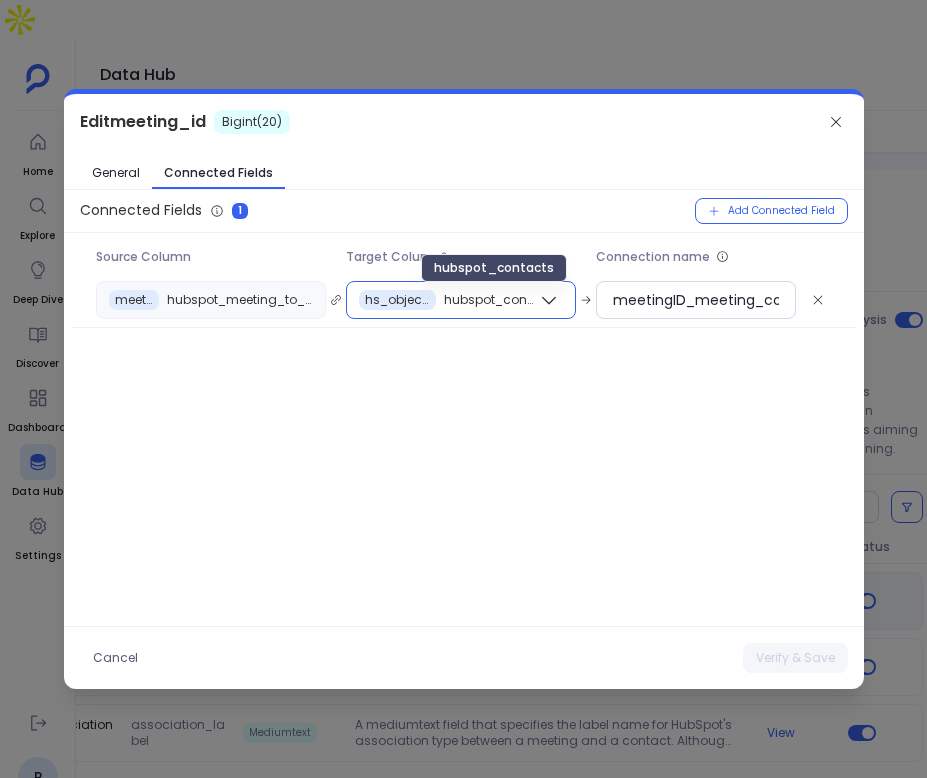 click on "hubspot_contacts" at bounding box center [490, 300] 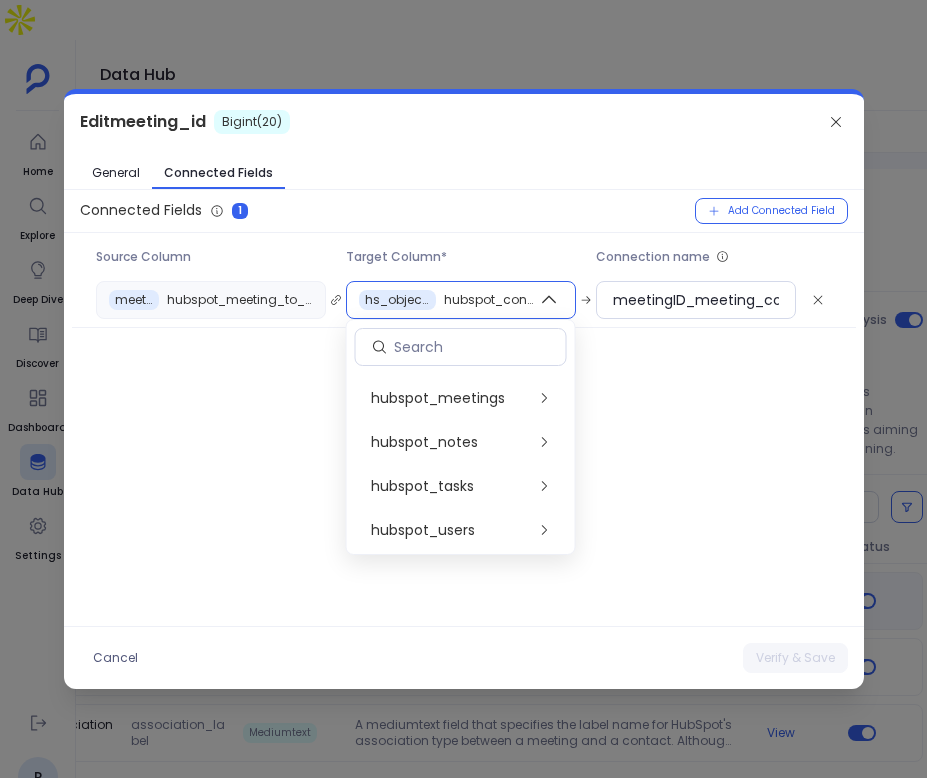 scroll, scrollTop: 1014, scrollLeft: 0, axis: vertical 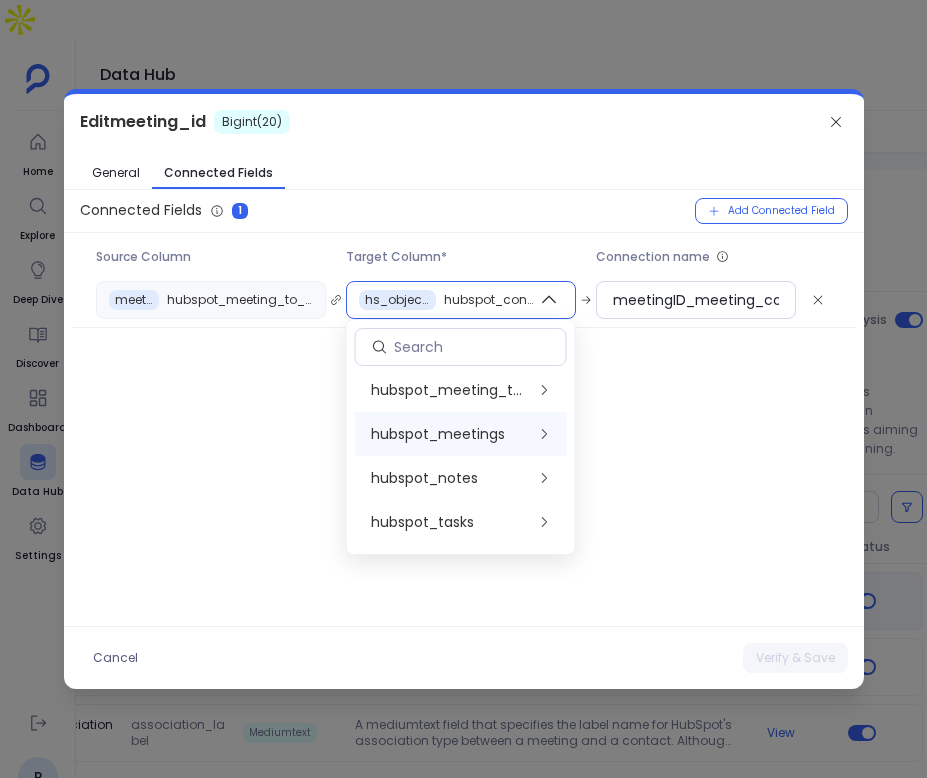 click on "hubspot_meetings" at bounding box center (438, 434) 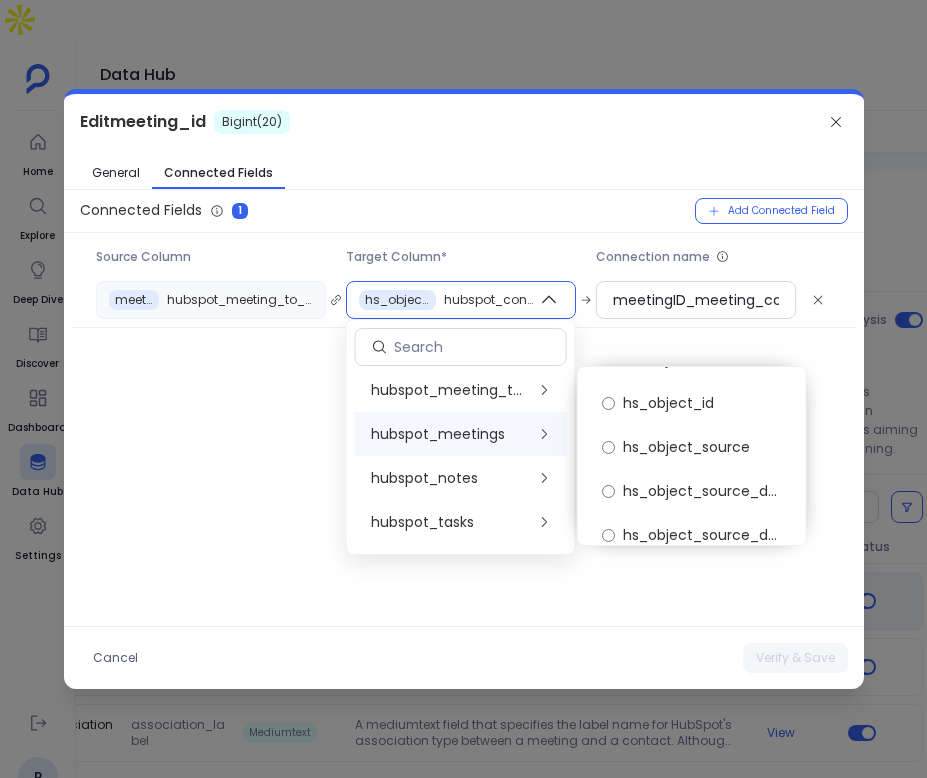 scroll, scrollTop: 2304, scrollLeft: 0, axis: vertical 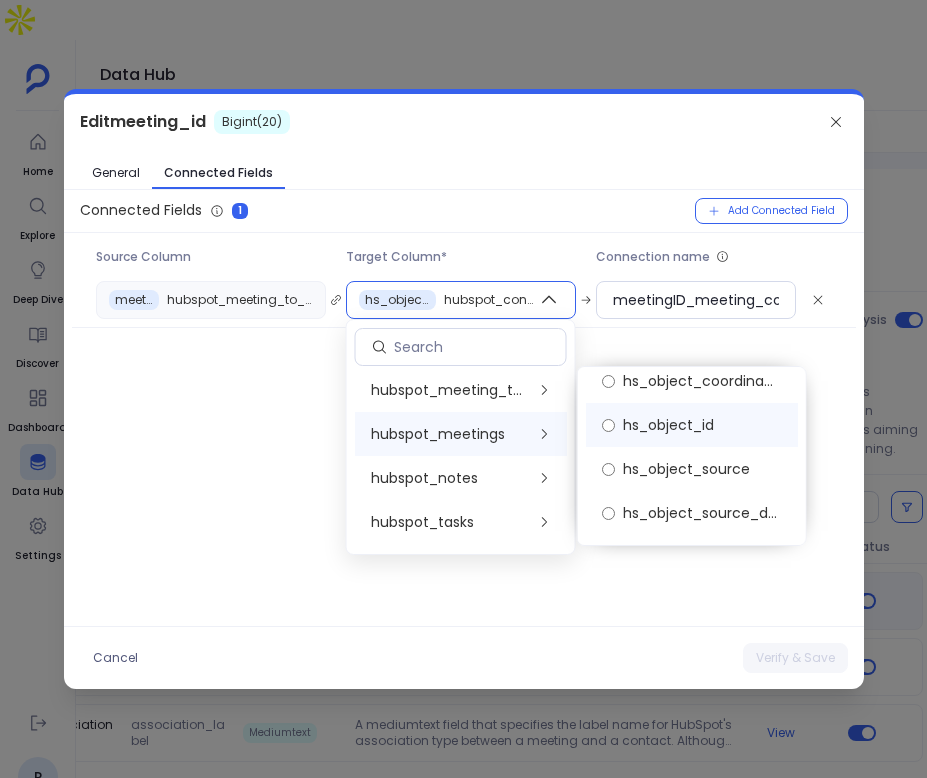 click on "hs_object_id" at bounding box center [668, 425] 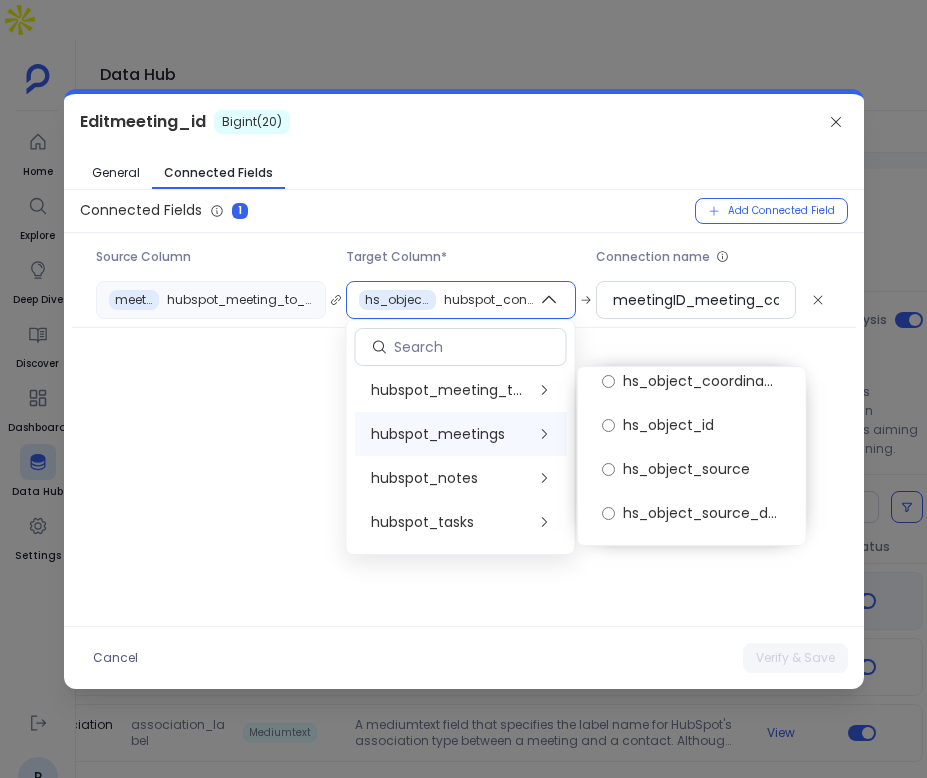 click on "Connected Fields 1 Add Connected Field" at bounding box center (464, 215) 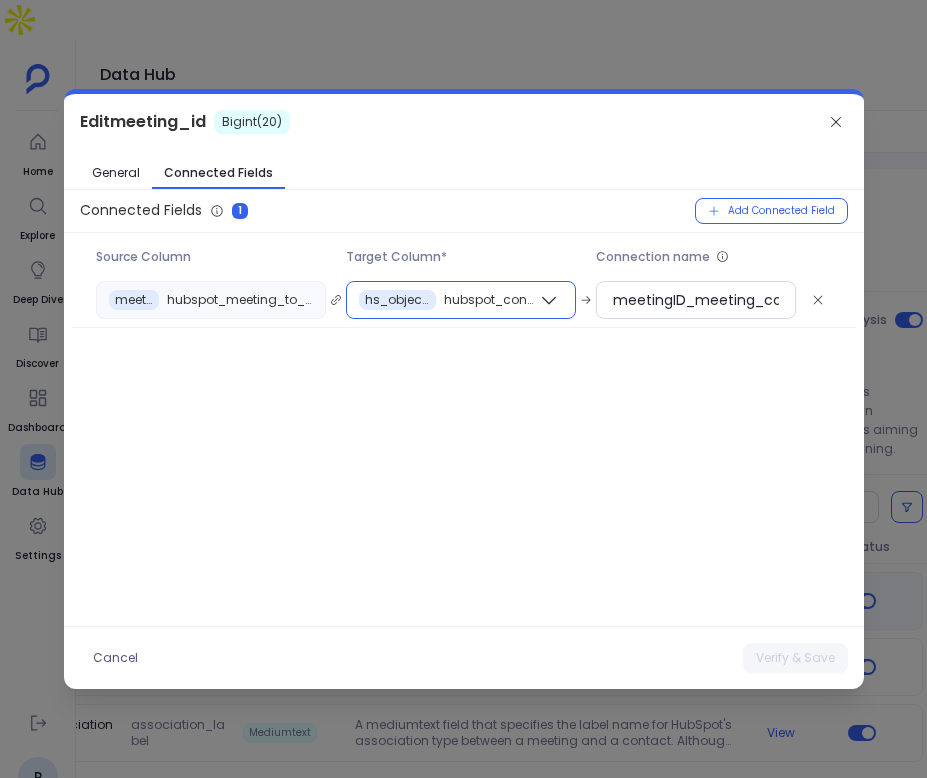 click on "hs_object_id hubspot_contacts" at bounding box center (448, 300) 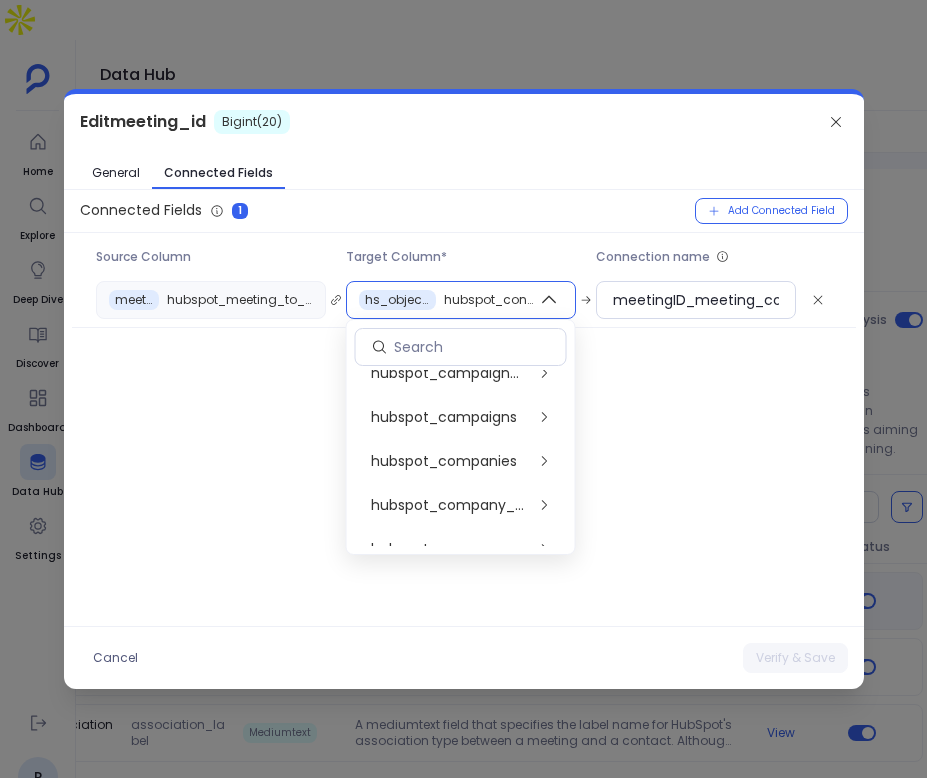 scroll, scrollTop: 287, scrollLeft: 0, axis: vertical 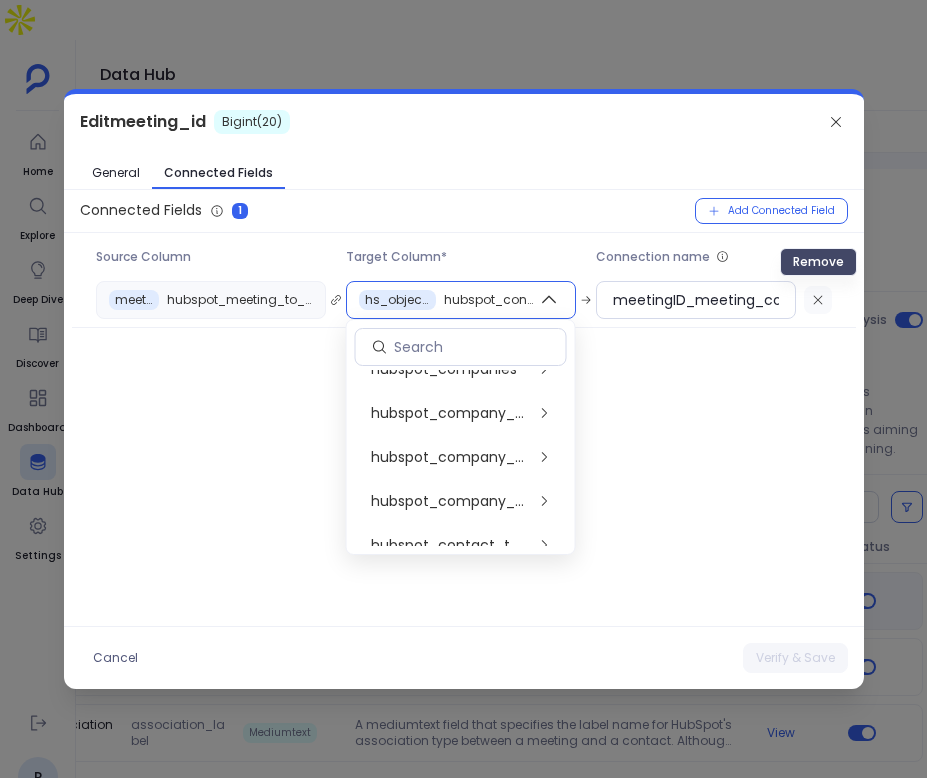 click 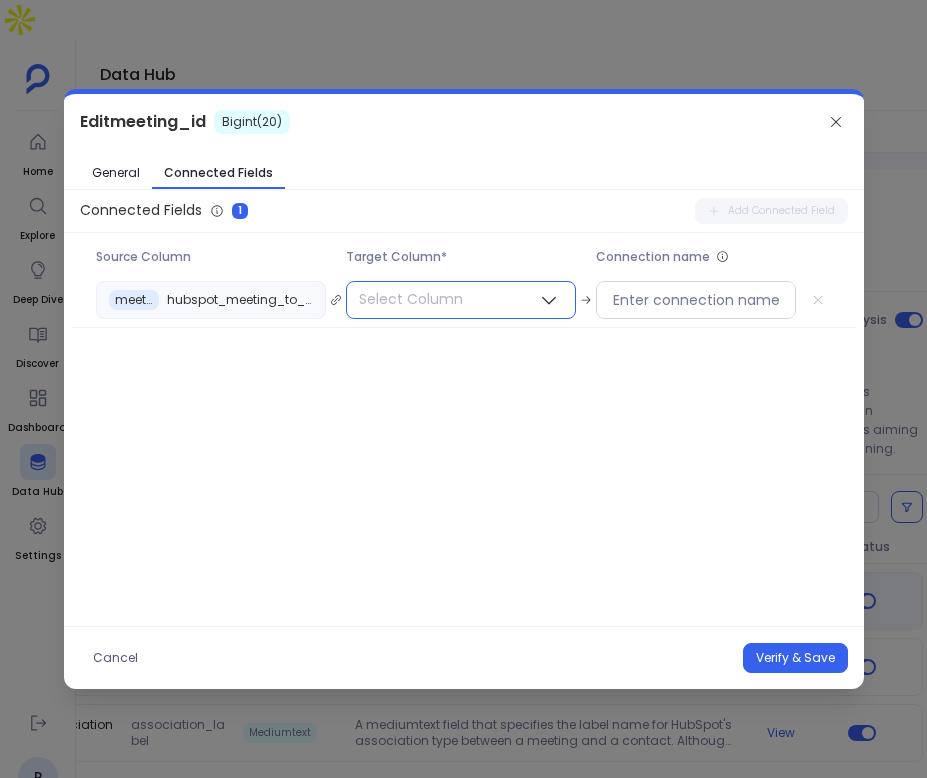 click on "Select Column" at bounding box center [461, 300] 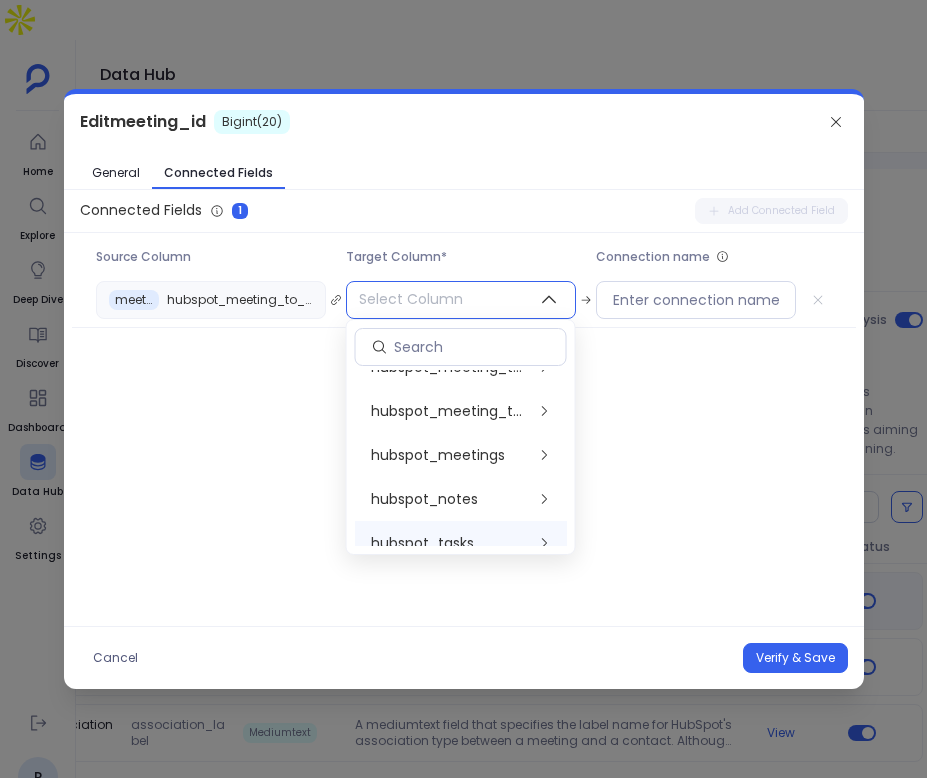 scroll, scrollTop: 982, scrollLeft: 0, axis: vertical 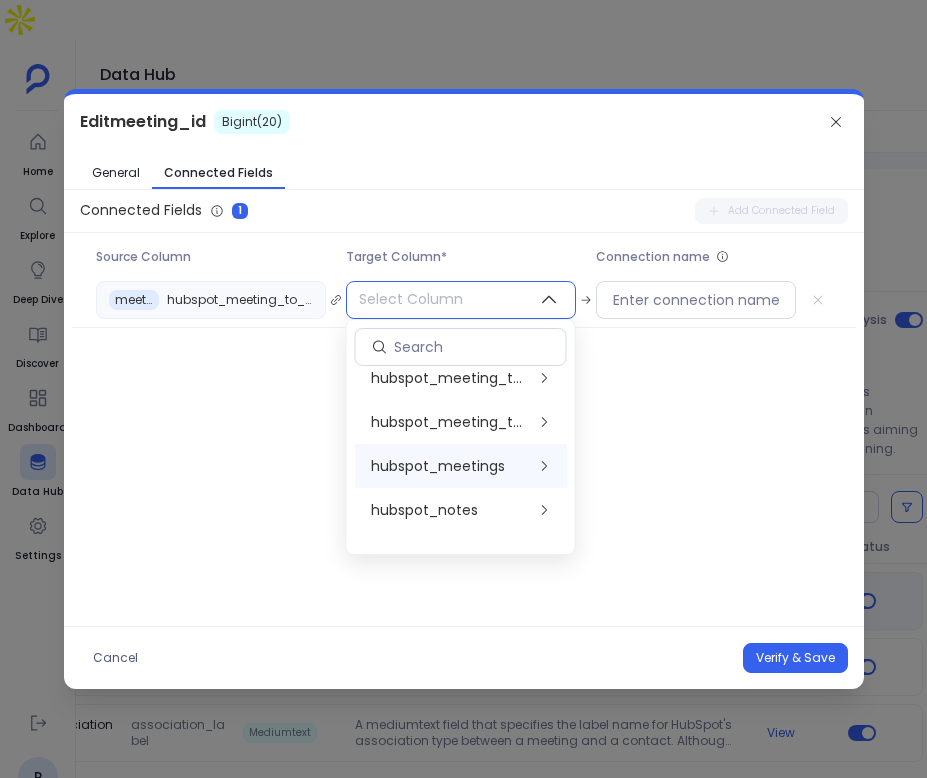 click on "hubspot_meetings" at bounding box center (461, 466) 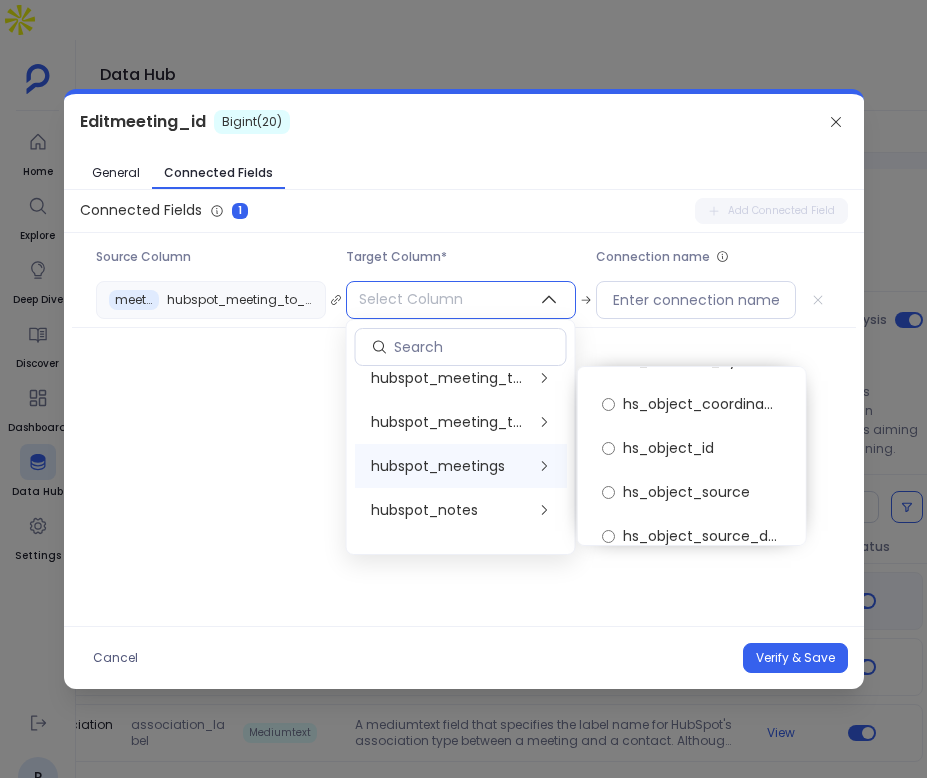 scroll, scrollTop: 2229, scrollLeft: 0, axis: vertical 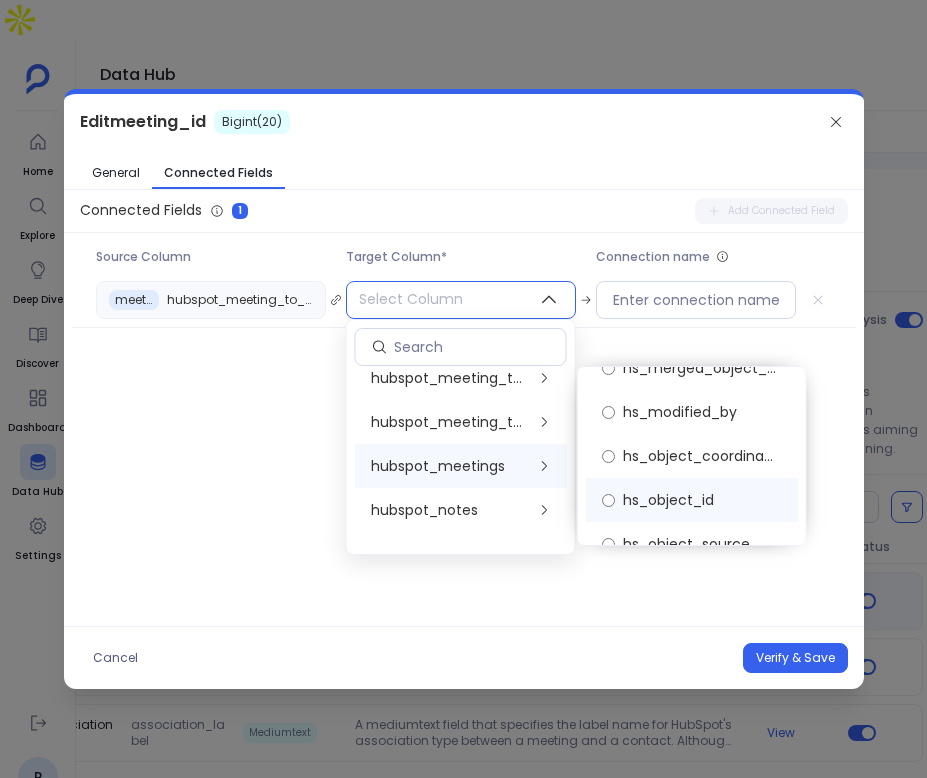 click on "hs_object_id" at bounding box center (668, 500) 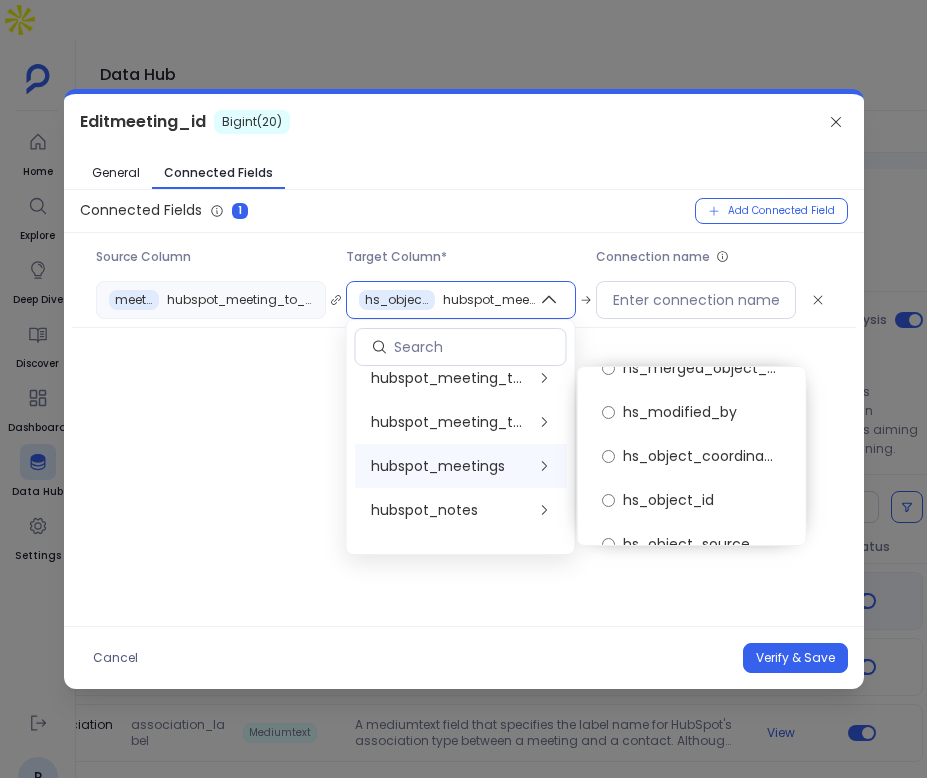 click on "meeting_id hubspot_meeting_to_contact_association hs_object_id hubspot_meetings" at bounding box center [464, 300] 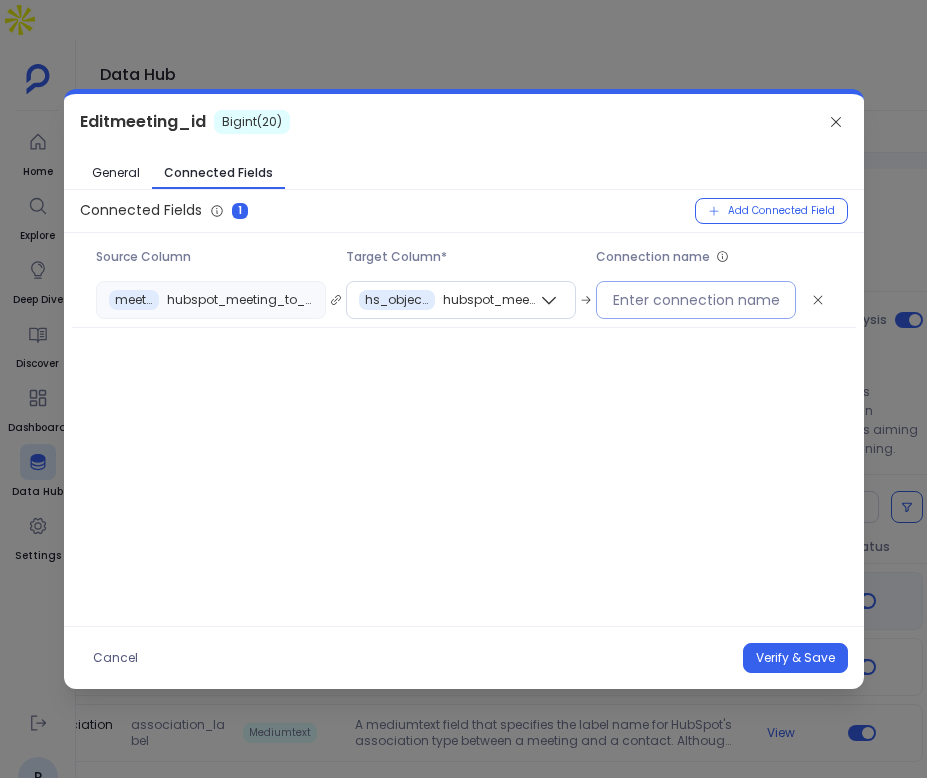 click at bounding box center (696, 300) 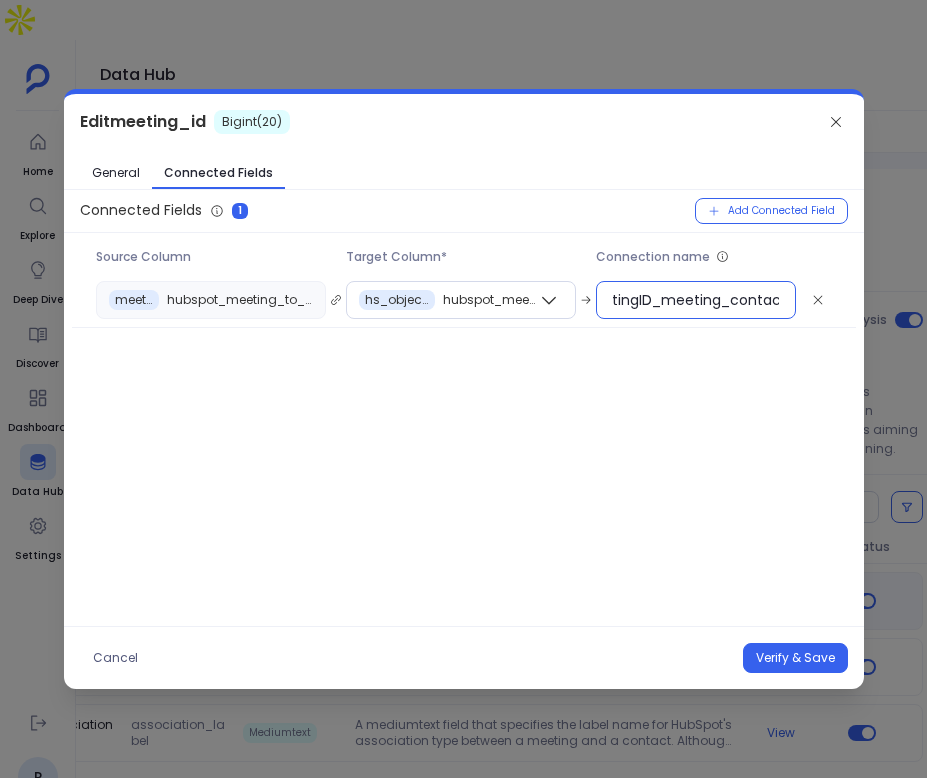 scroll, scrollTop: 0, scrollLeft: 39, axis: horizontal 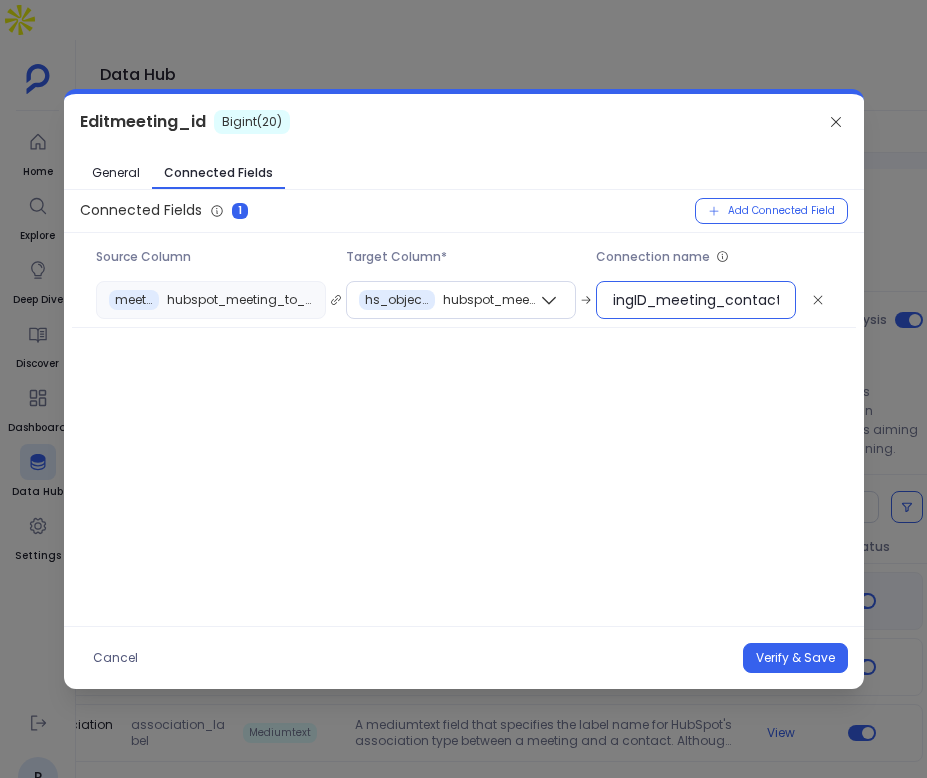 type on "meetingID_meeting_contact" 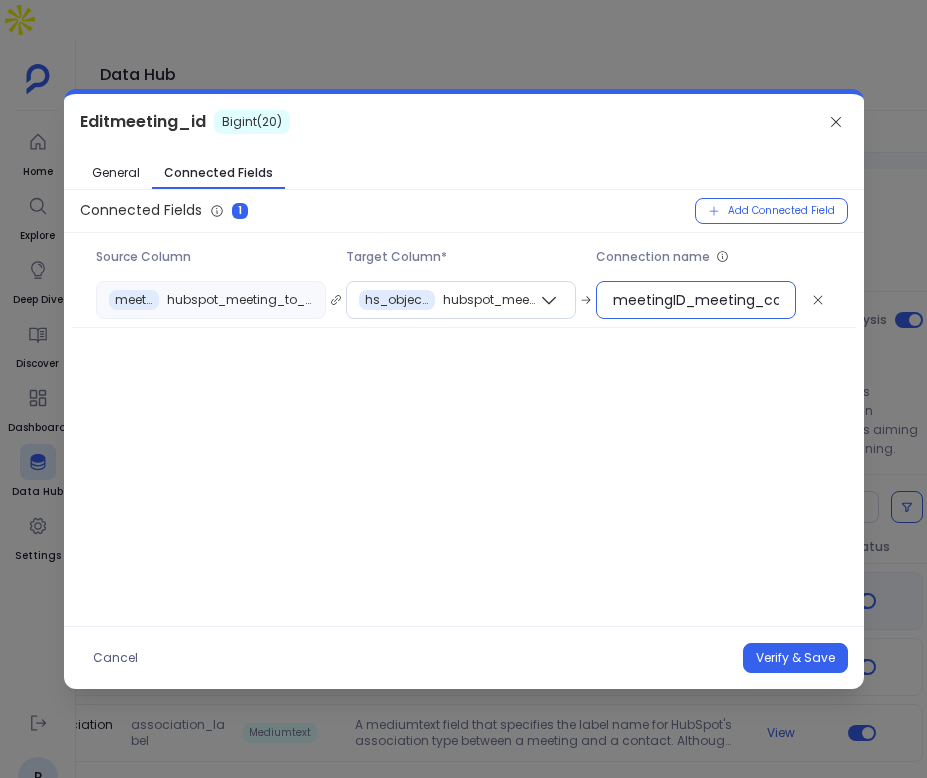 click on "Verify & Save" at bounding box center [795, 658] 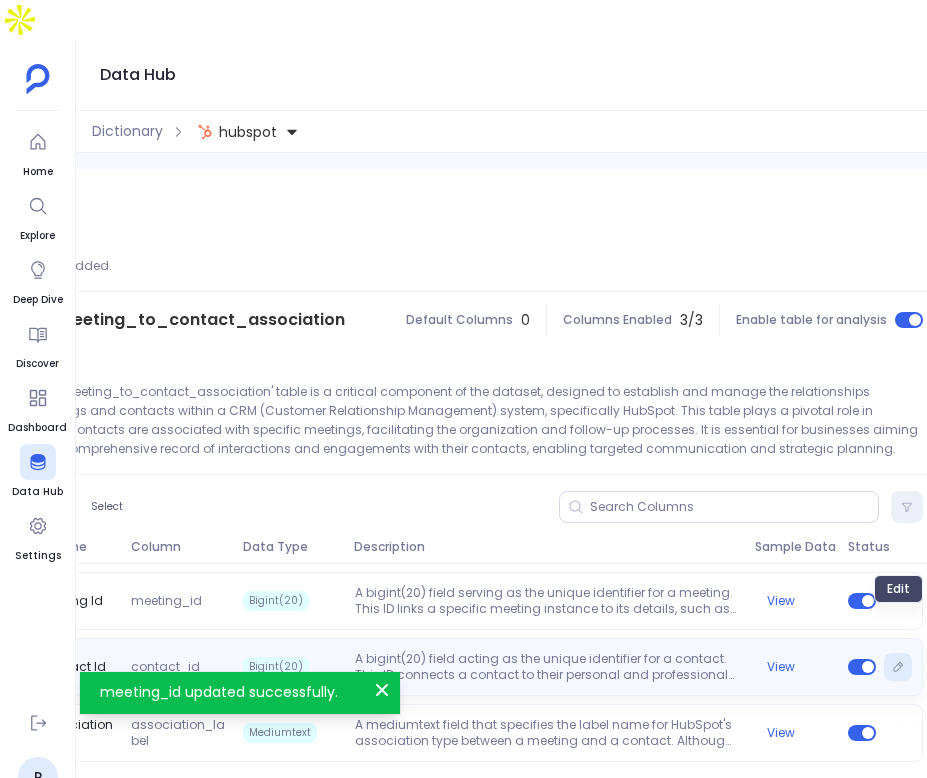 click at bounding box center [898, 667] 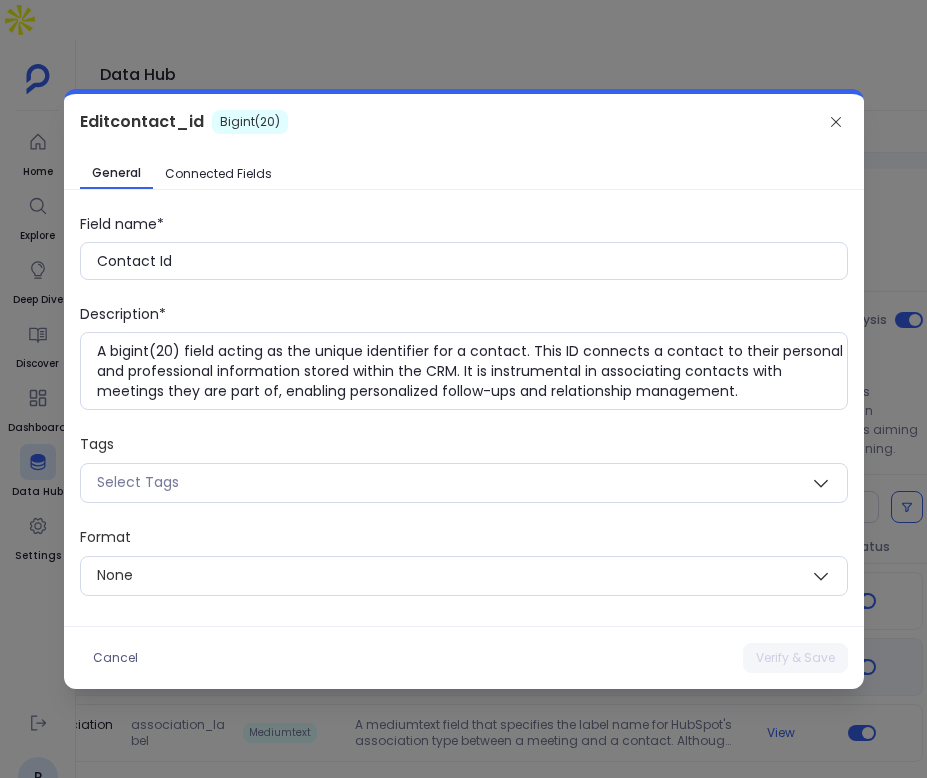 click on "Edit  contact_id Bigint(20) General Connected Fields Field name* Contact Id Description* A bigint(20) field acting as the unique identifier for a contact. This ID connects a contact to their personal and professional information stored within the CRM. It is instrumental in associating contacts with meetings they are part of, enabling personalized follow-ups and relationship management. Tags Select Tags Format None Cancel Verify & Save" at bounding box center [464, 391] 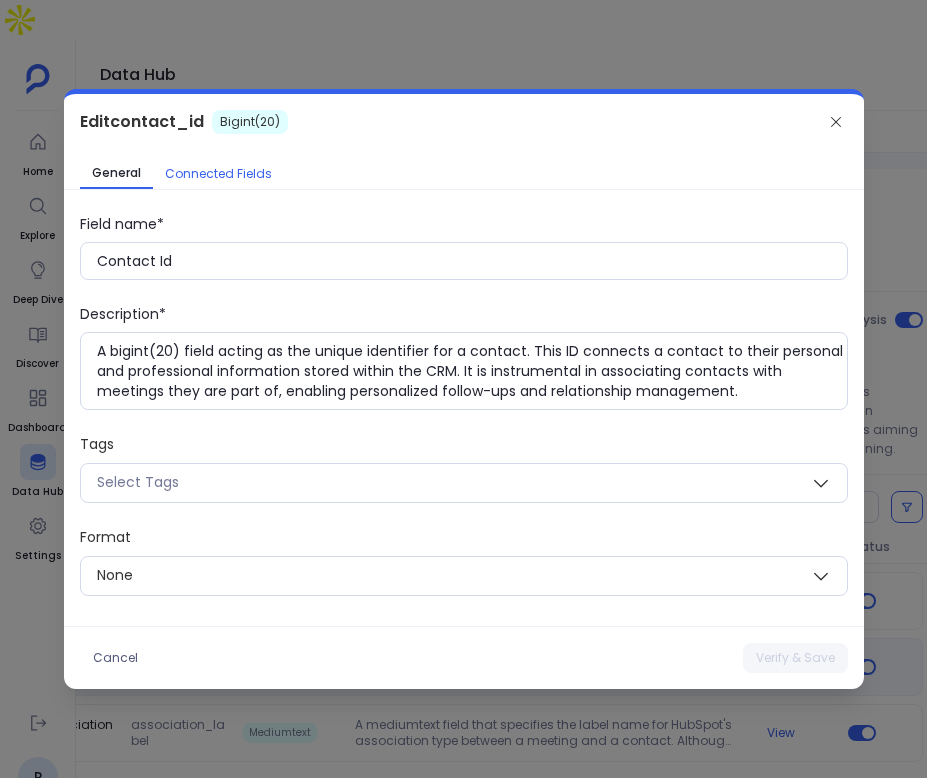 click on "Connected Fields" at bounding box center (218, 174) 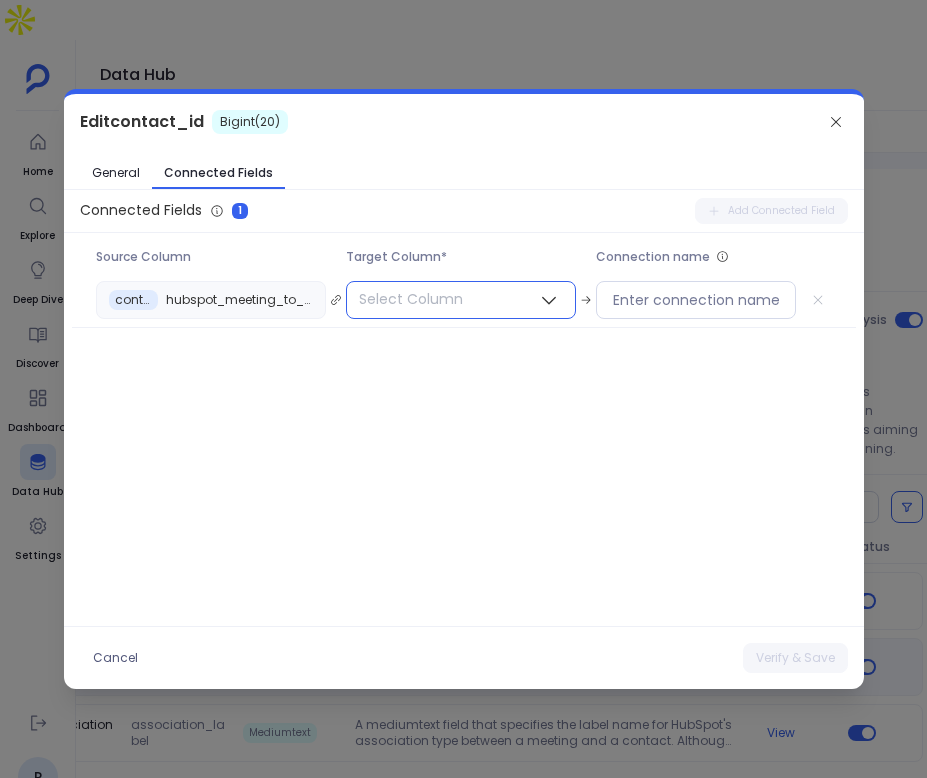 click on "Select Column" at bounding box center (411, 299) 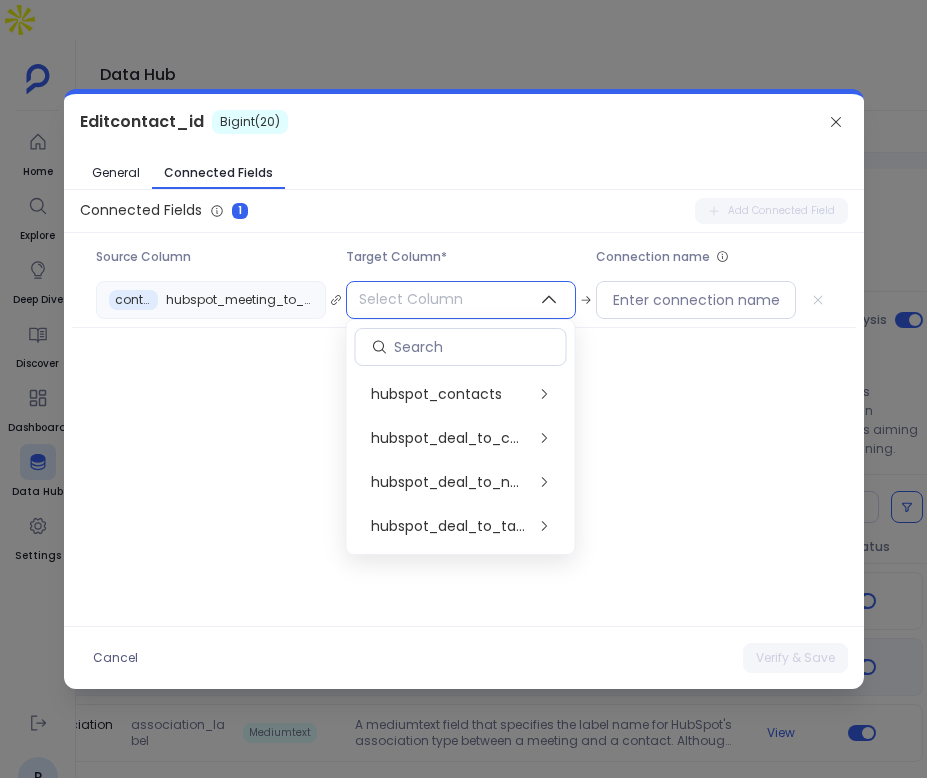 scroll, scrollTop: 631, scrollLeft: 0, axis: vertical 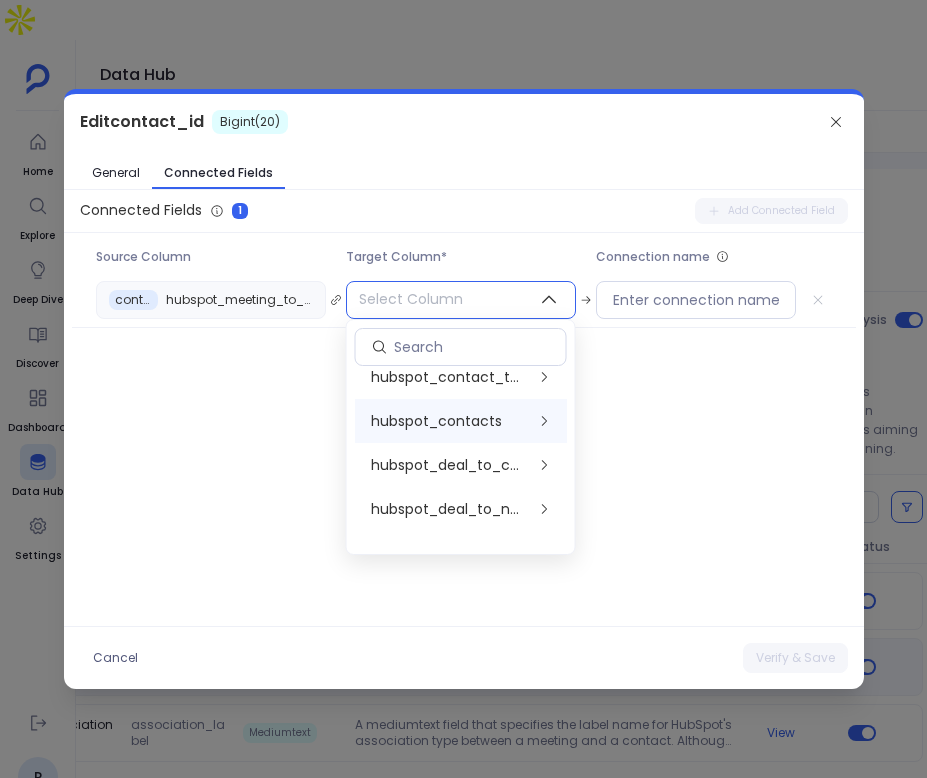 click on "hubspot_contacts" at bounding box center [461, 421] 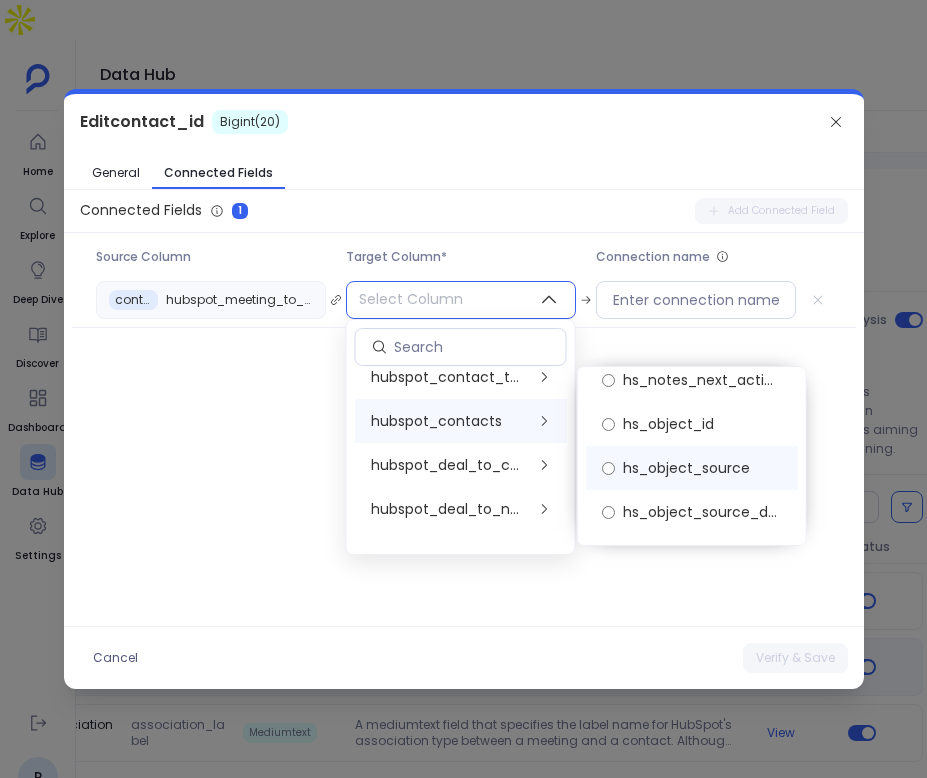 scroll, scrollTop: 12730, scrollLeft: 0, axis: vertical 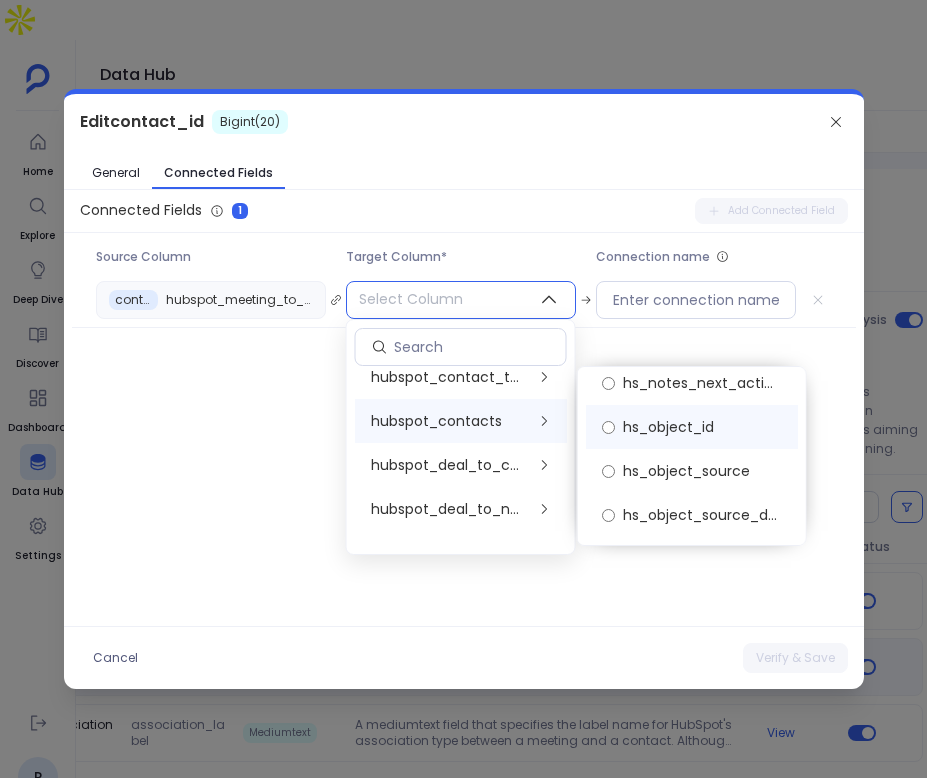 click on "hs_object_id" at bounding box center (668, 427) 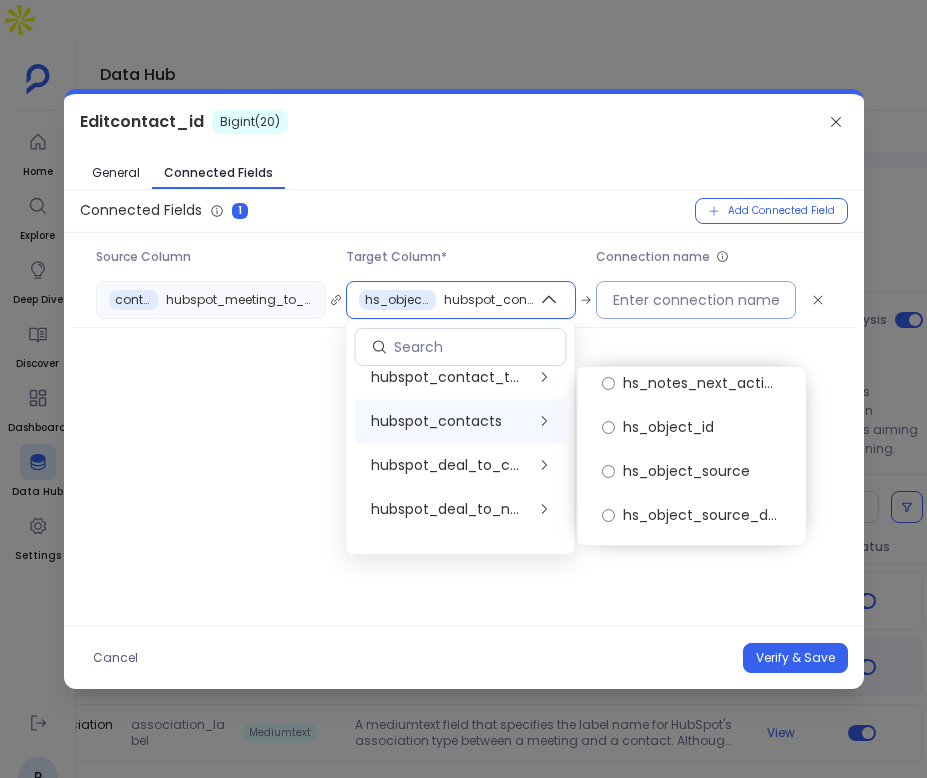click at bounding box center [696, 300] 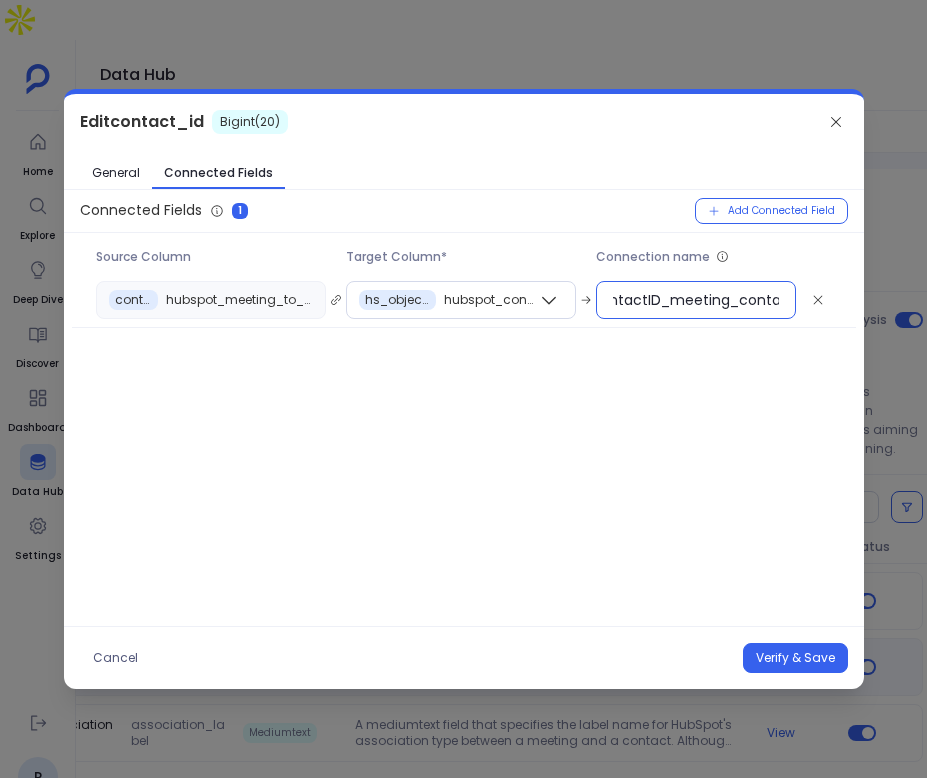 scroll, scrollTop: 0, scrollLeft: 35, axis: horizontal 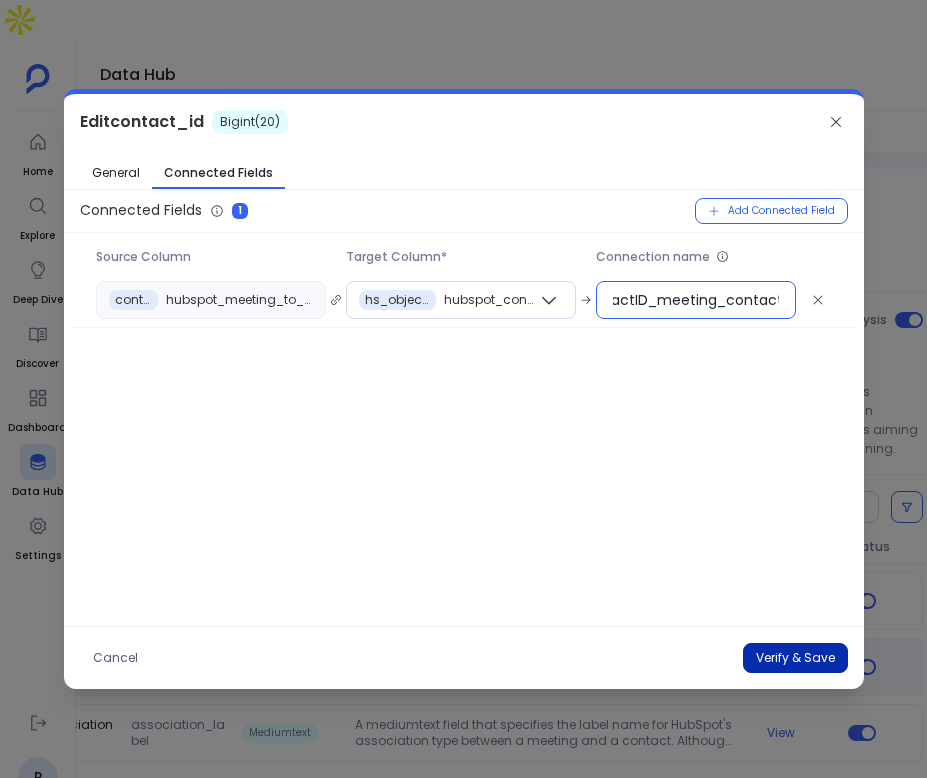 type on "contactID_meeting_contact" 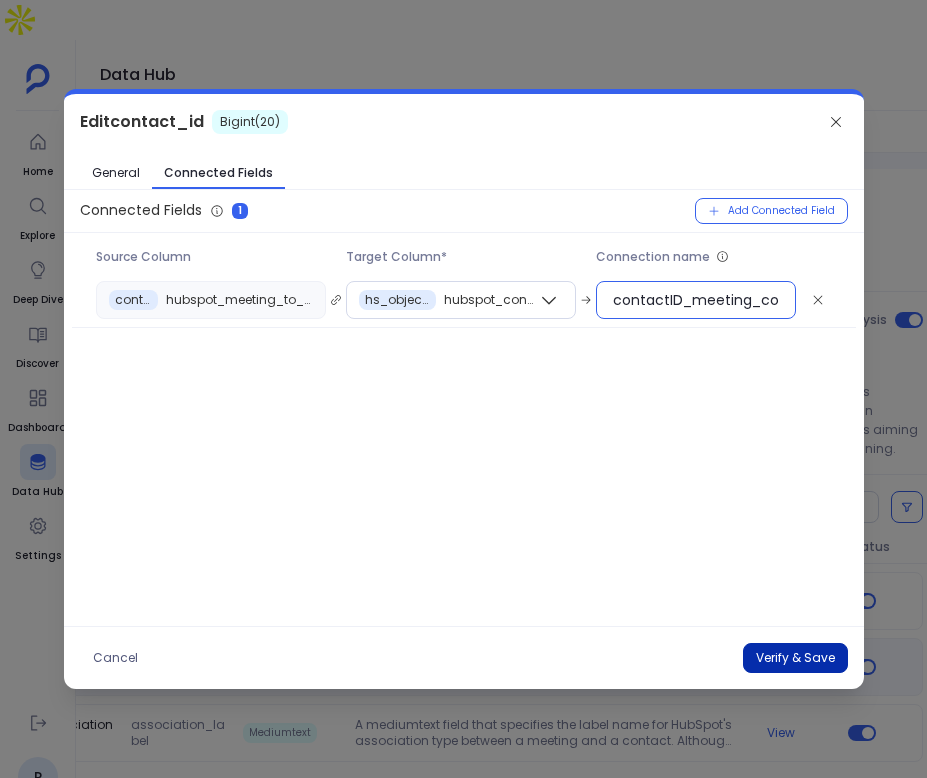 click on "Verify & Save" at bounding box center (795, 658) 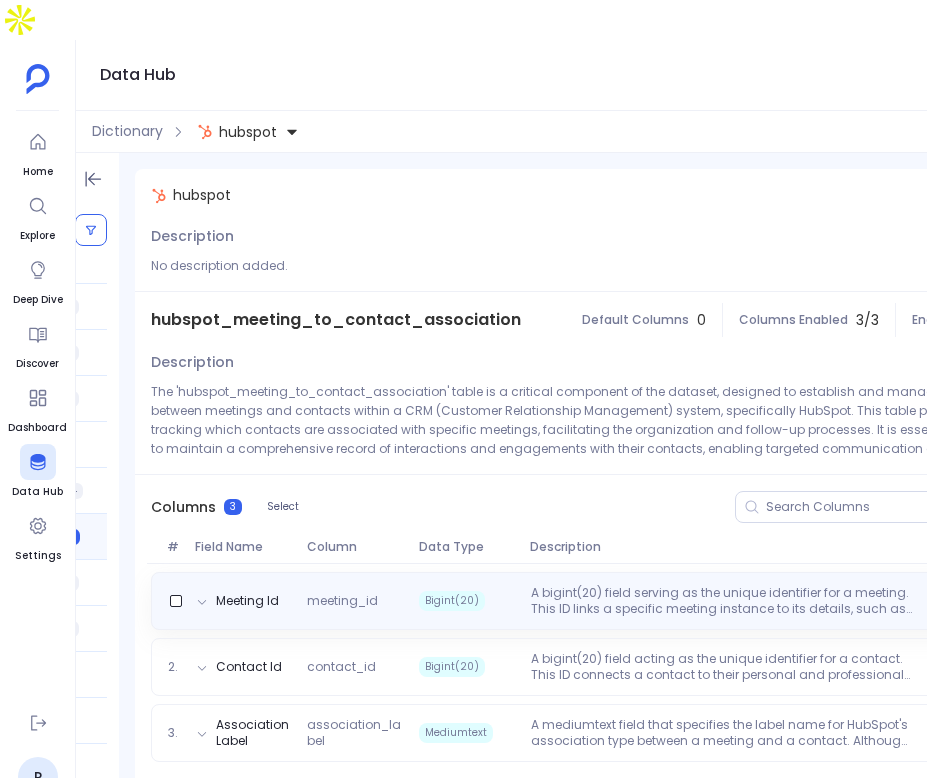 scroll, scrollTop: 0, scrollLeft: 403, axis: horizontal 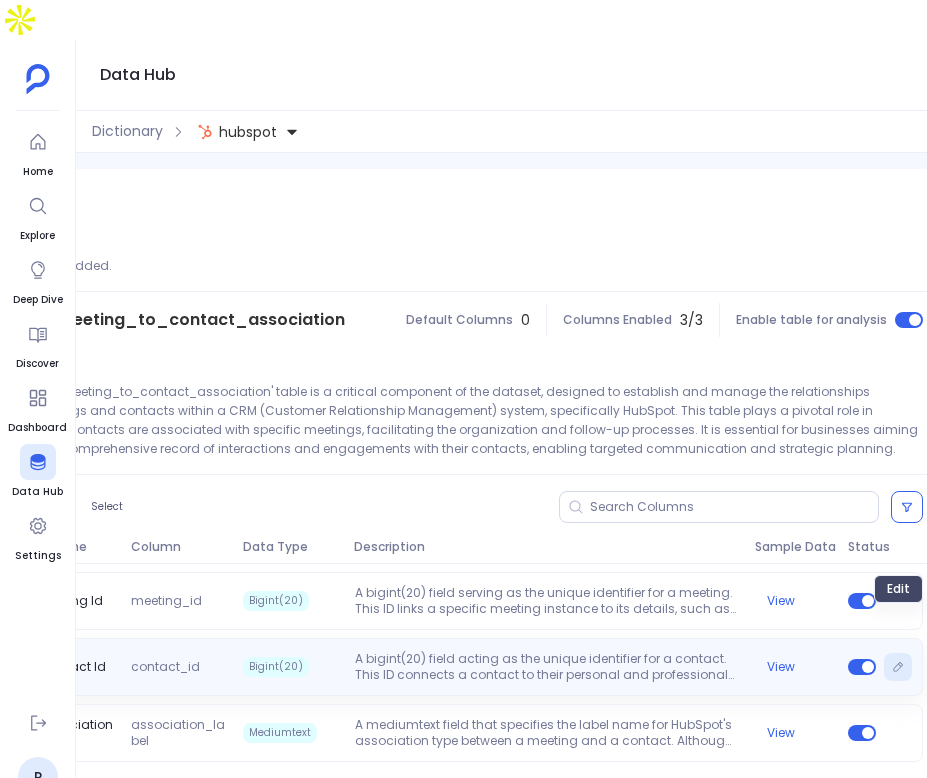 click at bounding box center [898, 667] 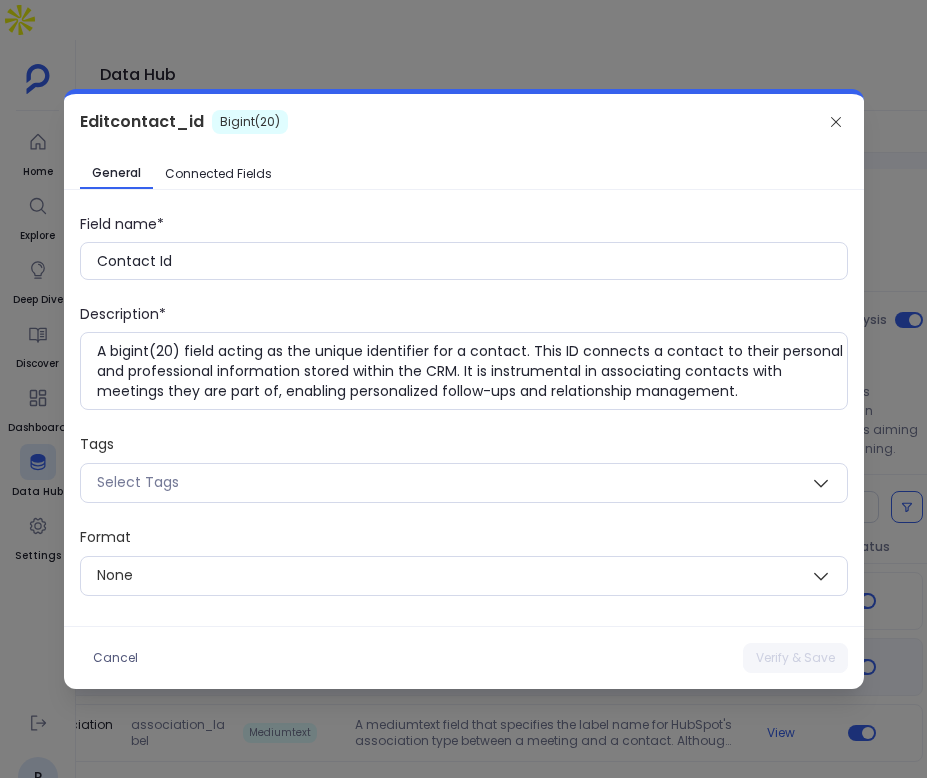 click on "Connected Fields" at bounding box center (218, 174) 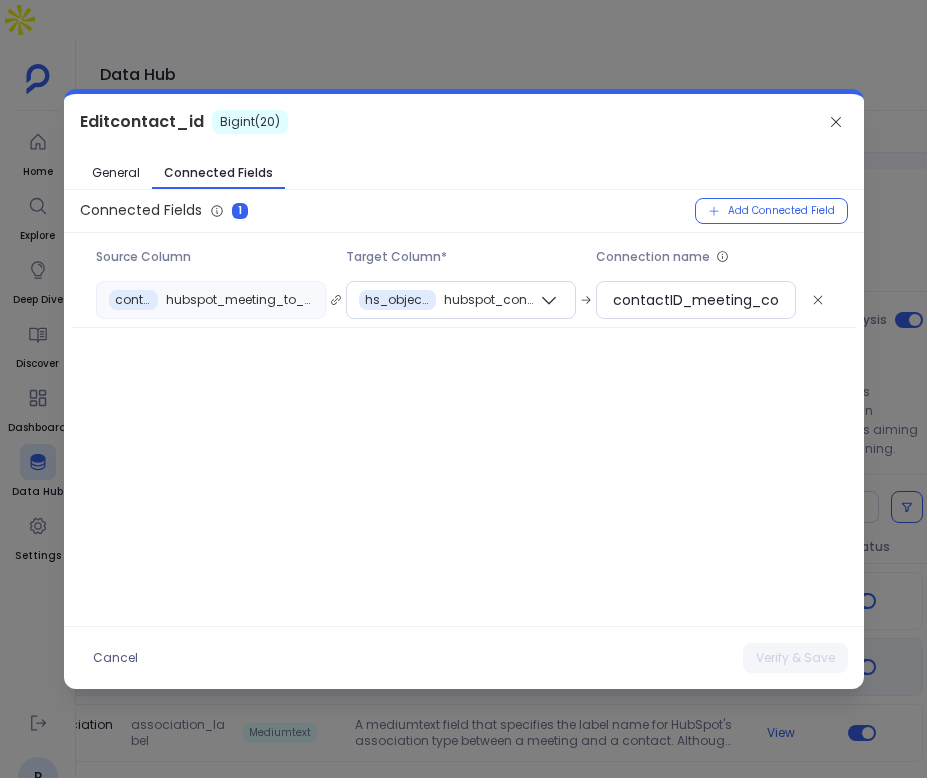 click on "Edit  contact_id Bigint(20)" at bounding box center [464, 122] 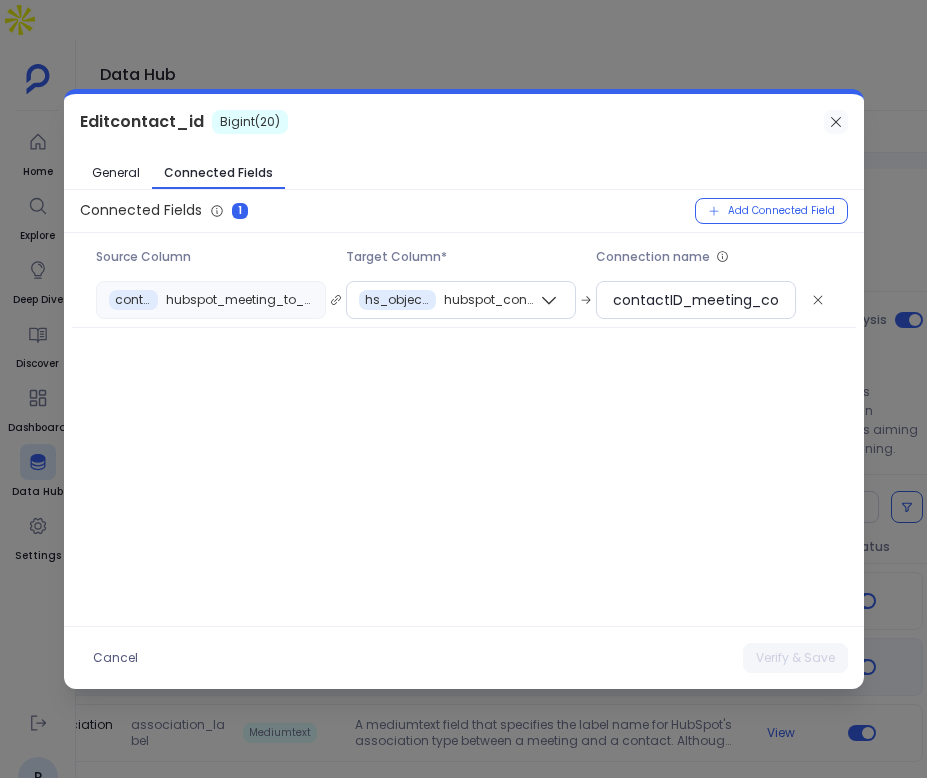 click at bounding box center (836, 122) 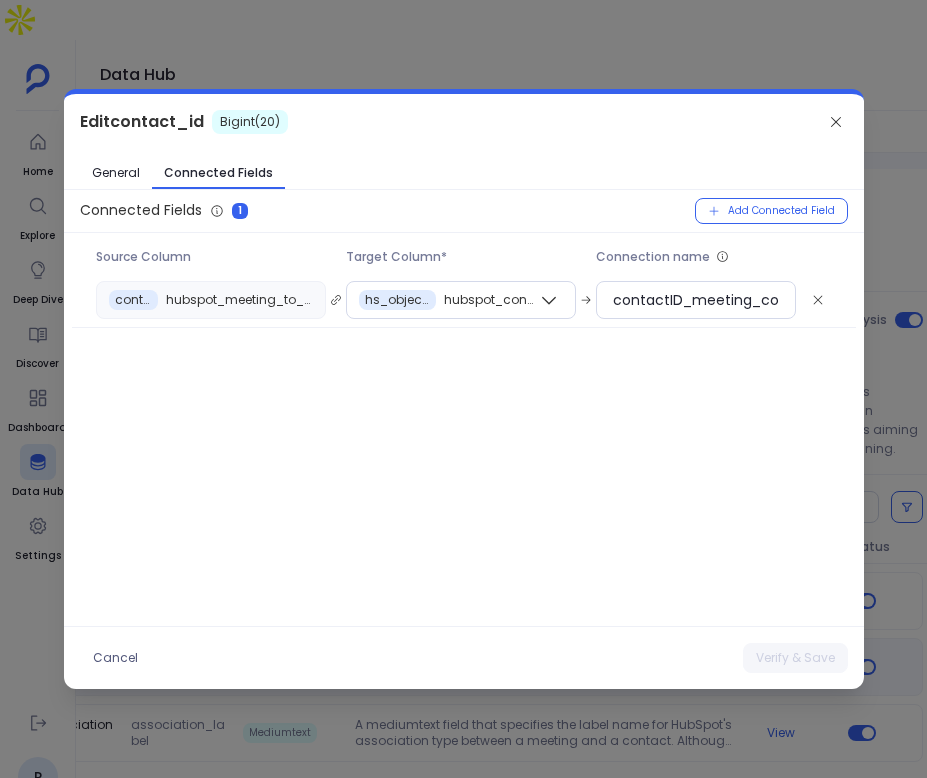 click on "Edit  contact_id Bigint(20)" at bounding box center (464, 122) 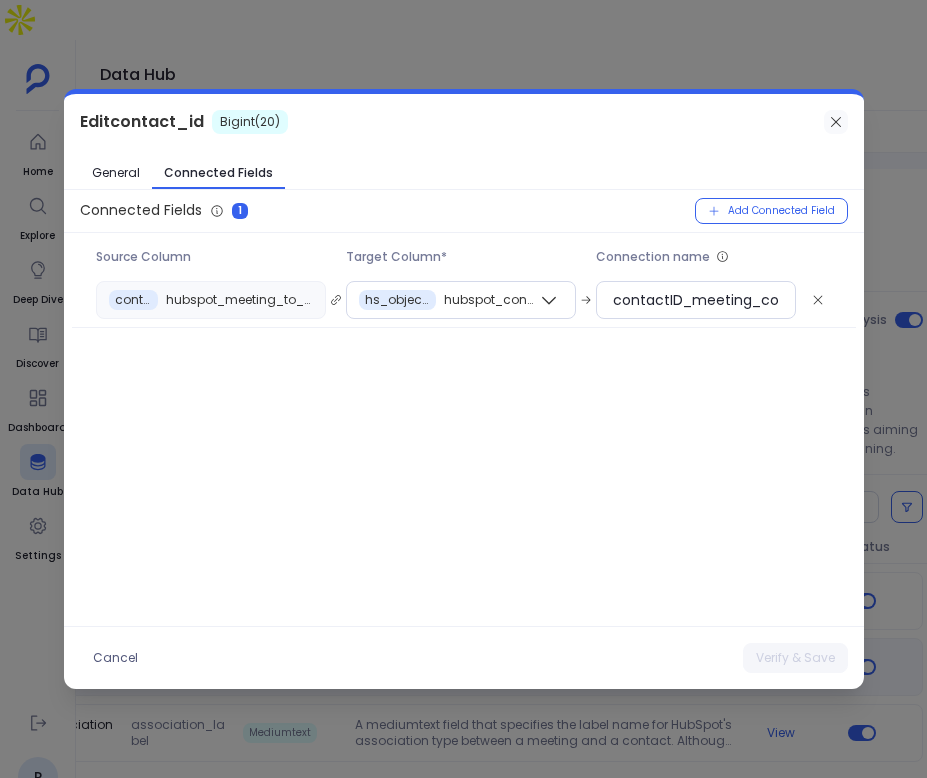 click 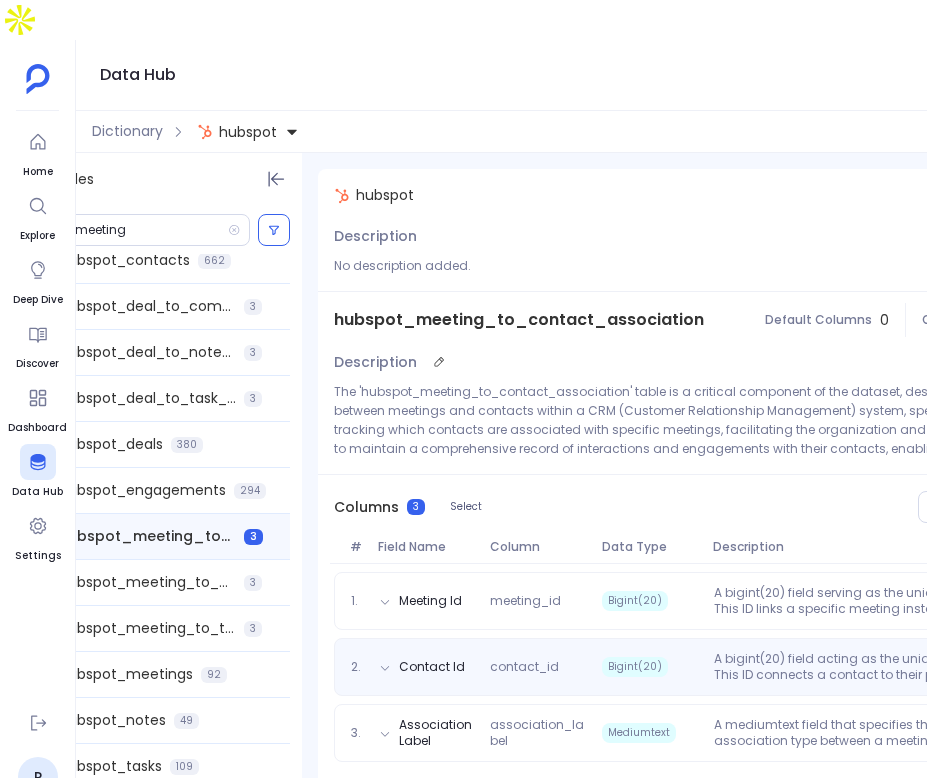 scroll, scrollTop: 0, scrollLeft: 0, axis: both 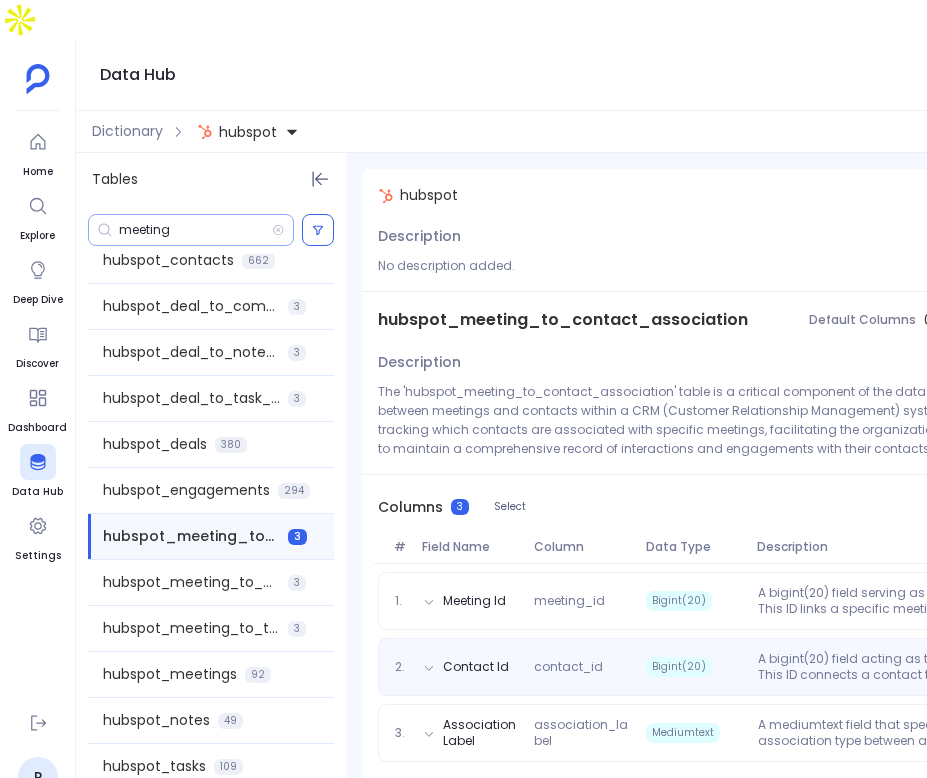 click on "meeting" at bounding box center [195, 230] 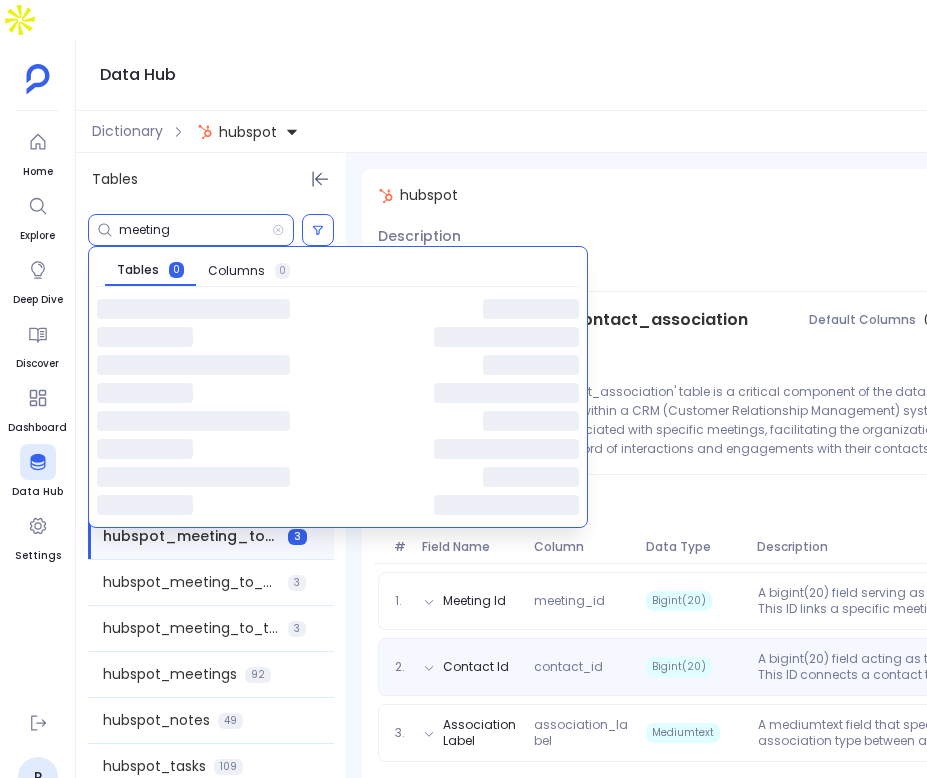 click on "meeting Tables 0 Columns 0" at bounding box center [211, 230] 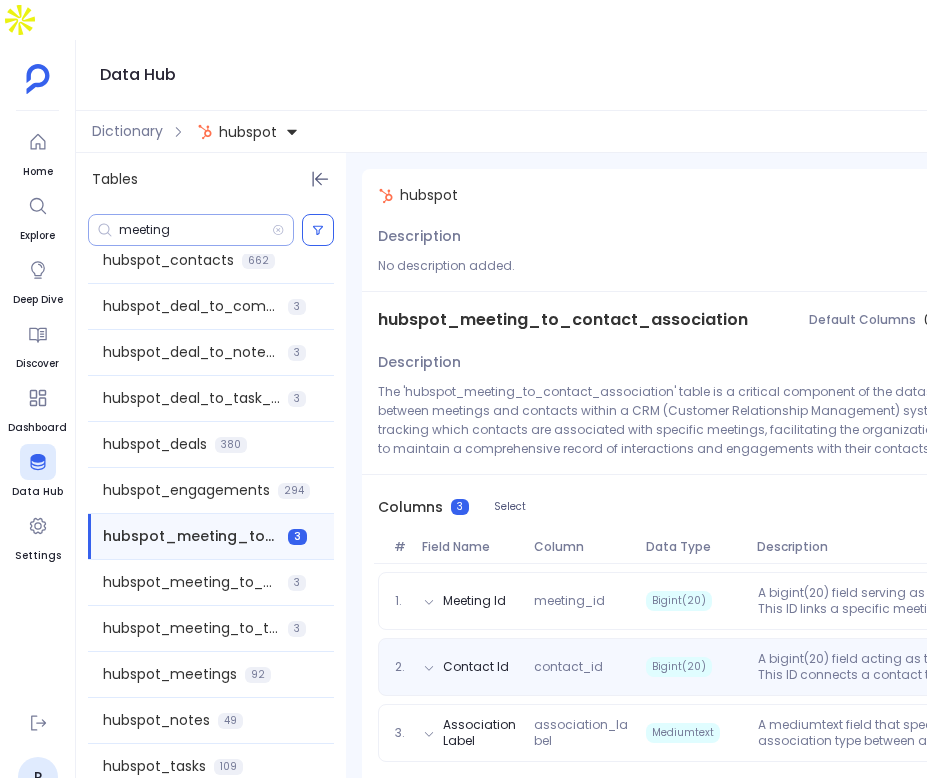 click on "meeting" at bounding box center (191, 230) 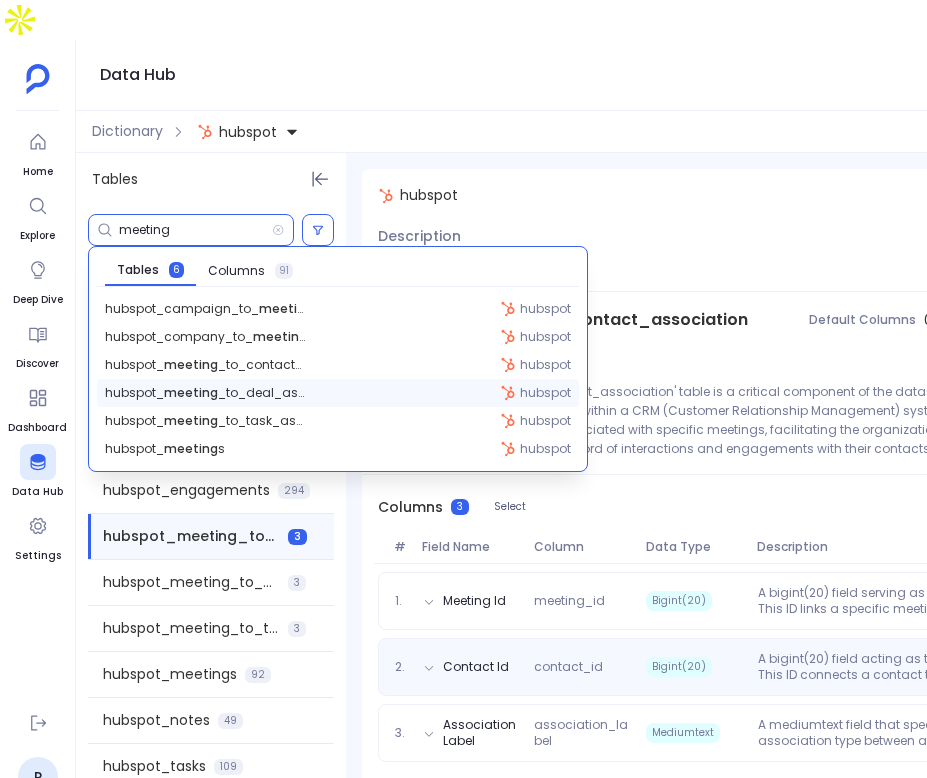 click on "hubspot_ meeting _to_deal_association hubspot" at bounding box center [338, 393] 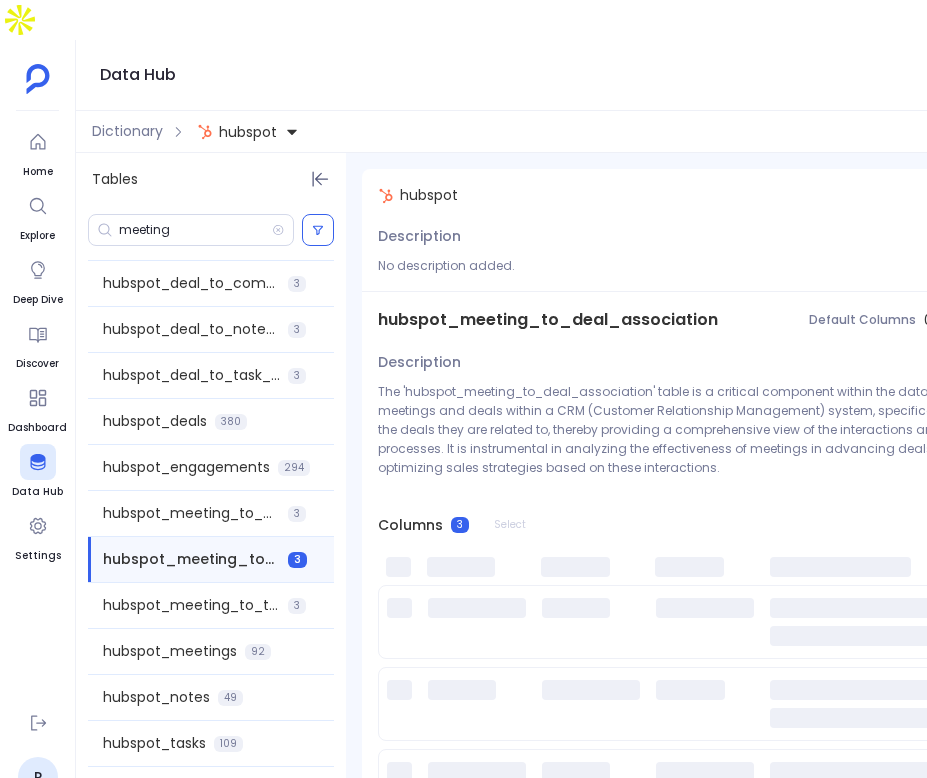 scroll, scrollTop: 693, scrollLeft: 0, axis: vertical 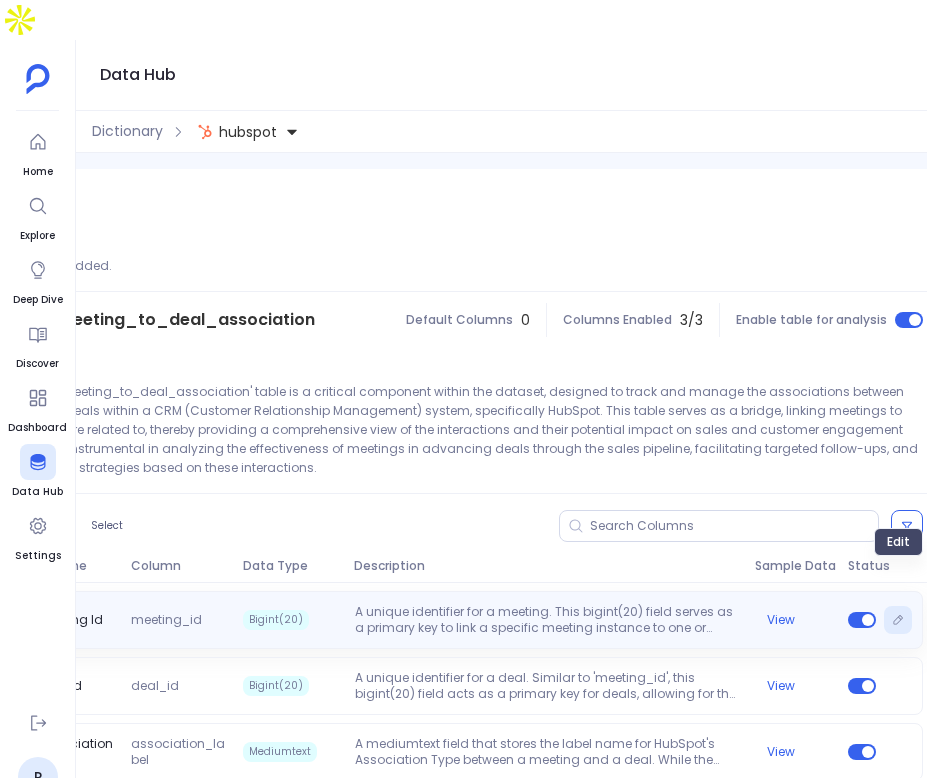 click at bounding box center [898, 620] 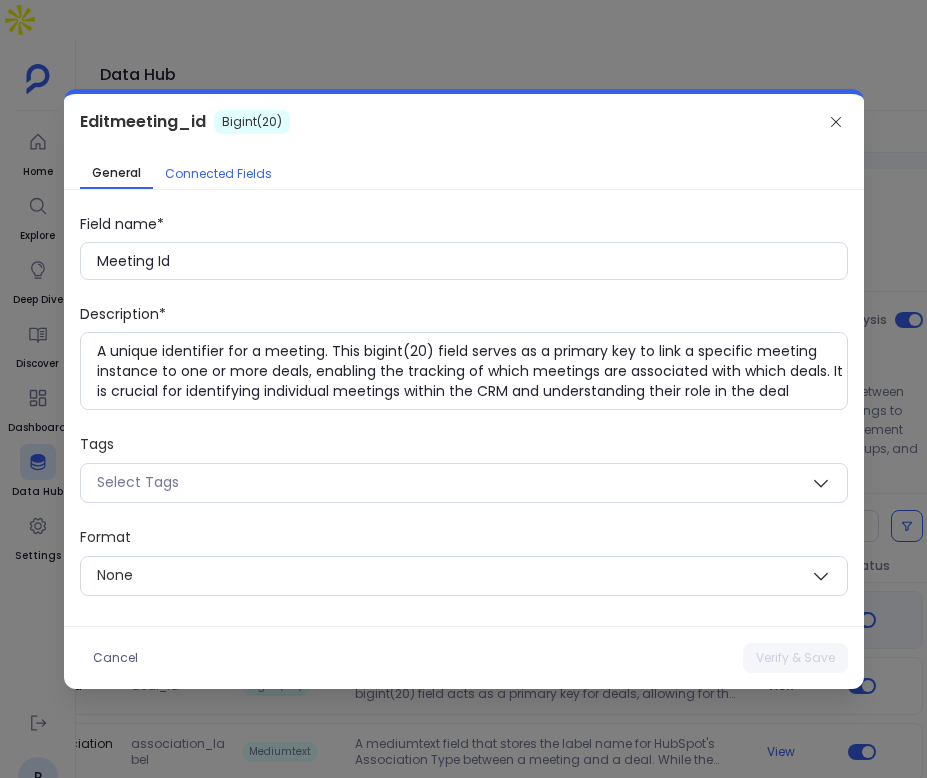 click on "Connected Fields" at bounding box center (218, 174) 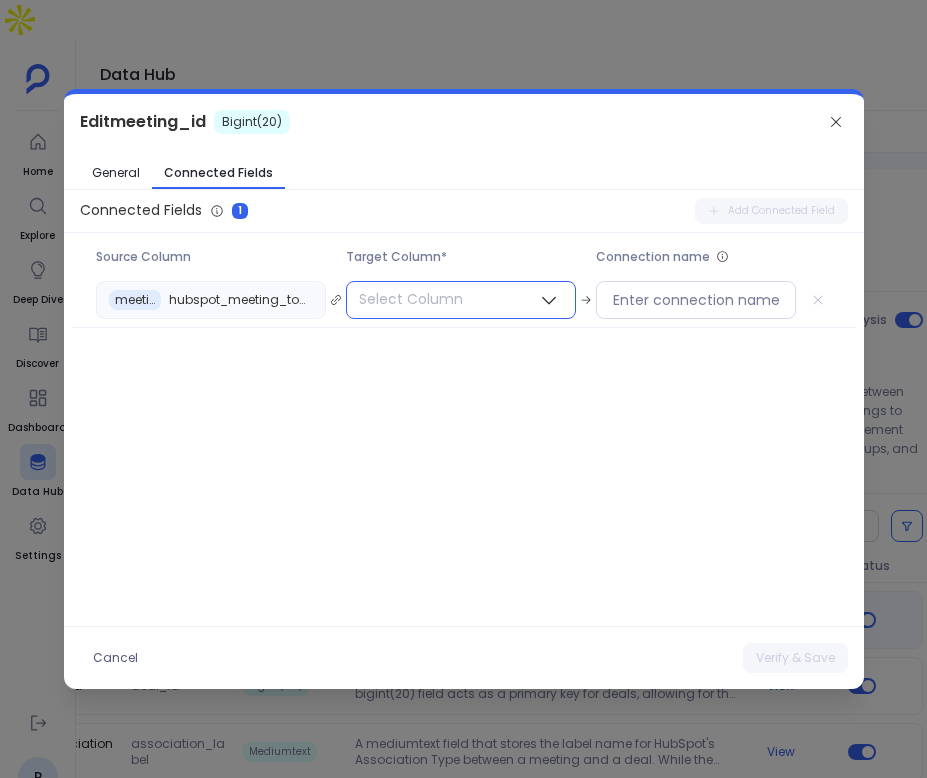 click on "Select Column" at bounding box center [411, 299] 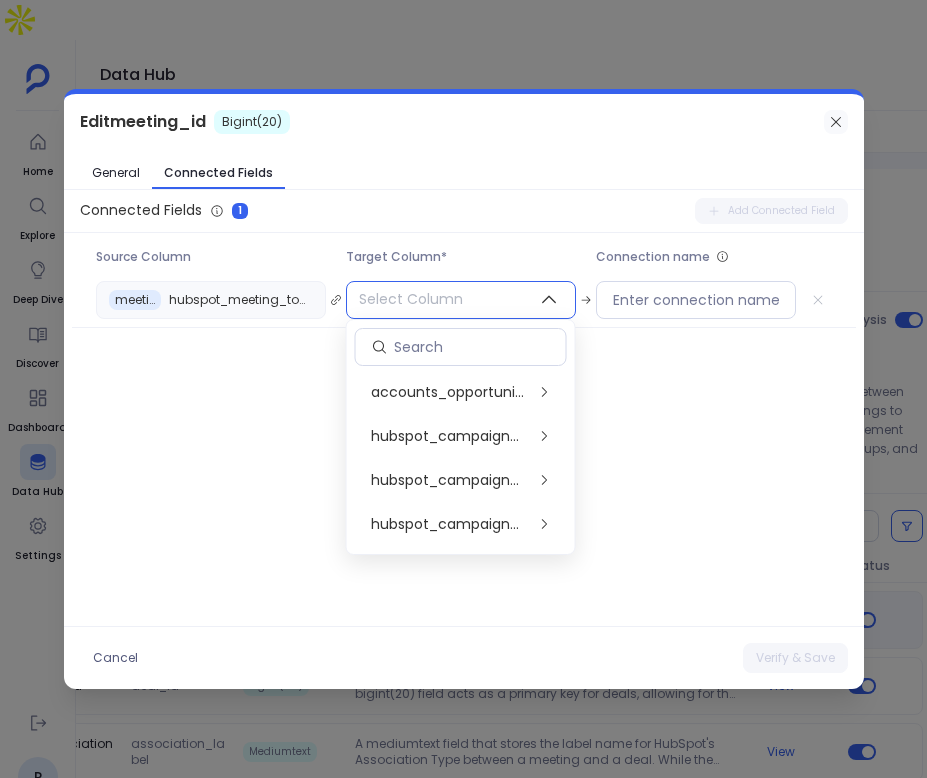 click 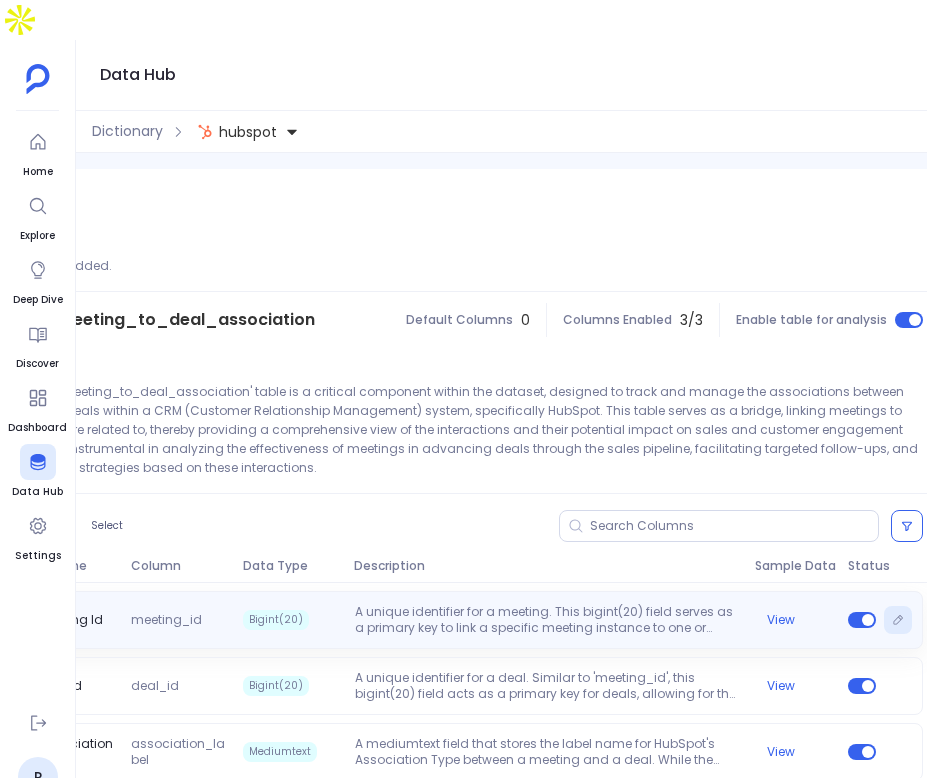 click at bounding box center [898, 620] 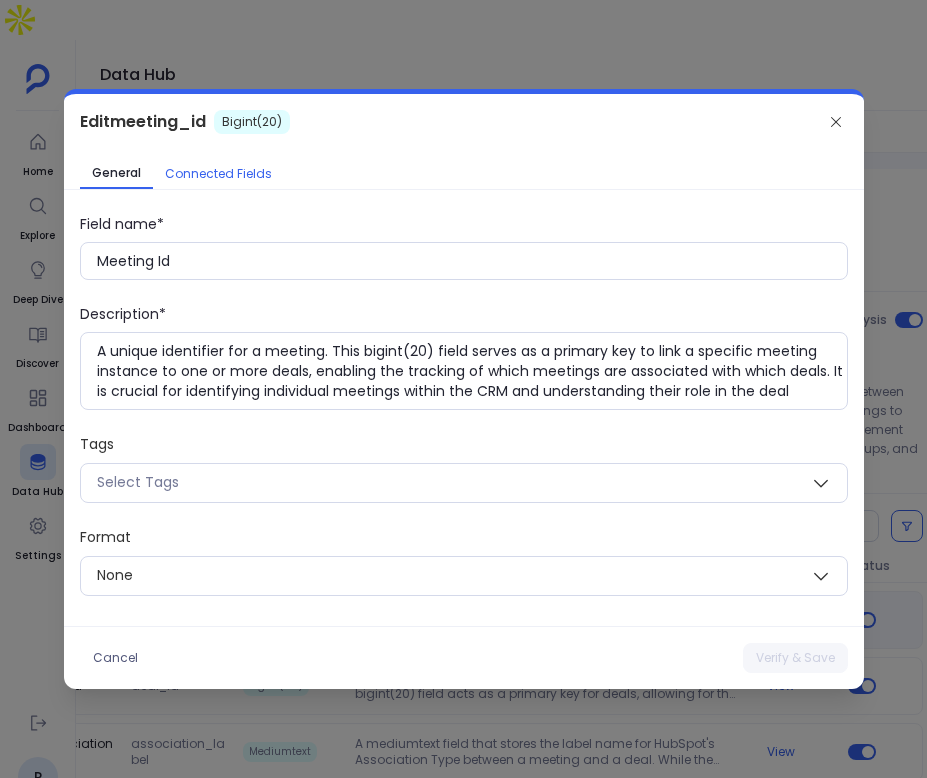 click on "Connected Fields" at bounding box center (218, 174) 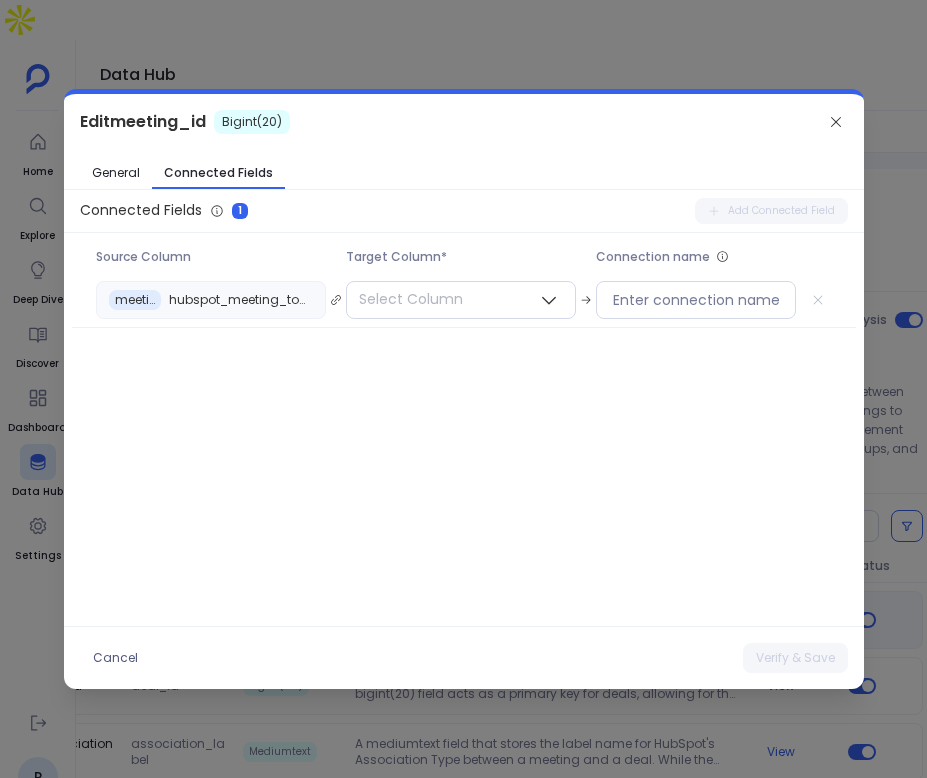 click on "Connected Fields 1 Add Connected Field Source Column Target Column* Connection name meeting_id hubspot_meeting_to_deal_association Select Column" at bounding box center [464, 408] 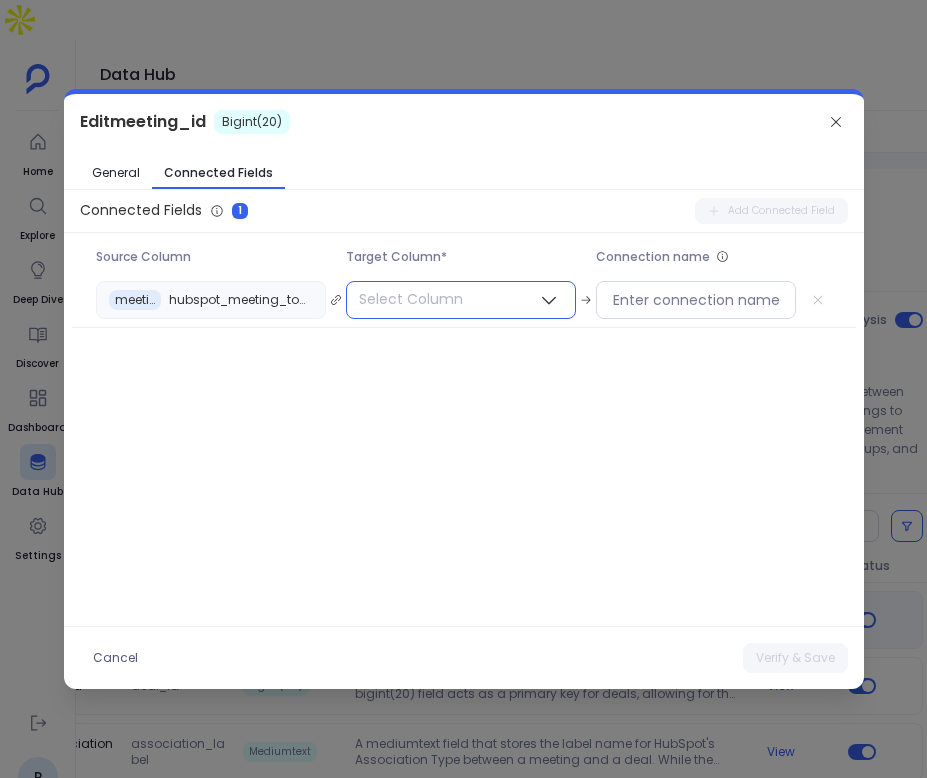 click on "Select Column" at bounding box center (411, 299) 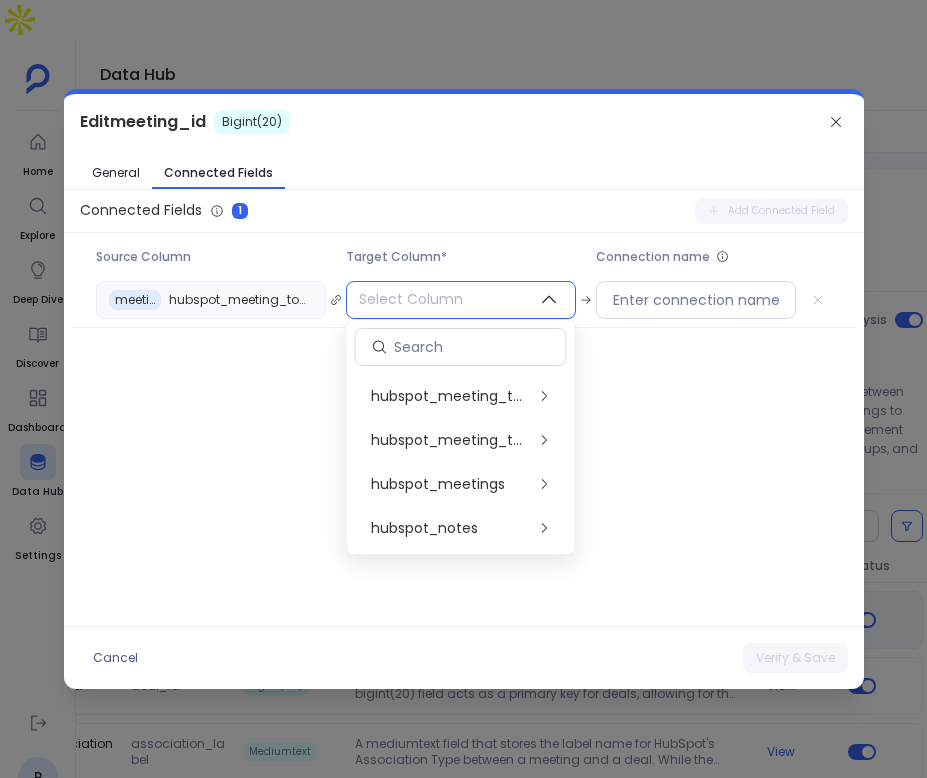 scroll, scrollTop: 966, scrollLeft: 0, axis: vertical 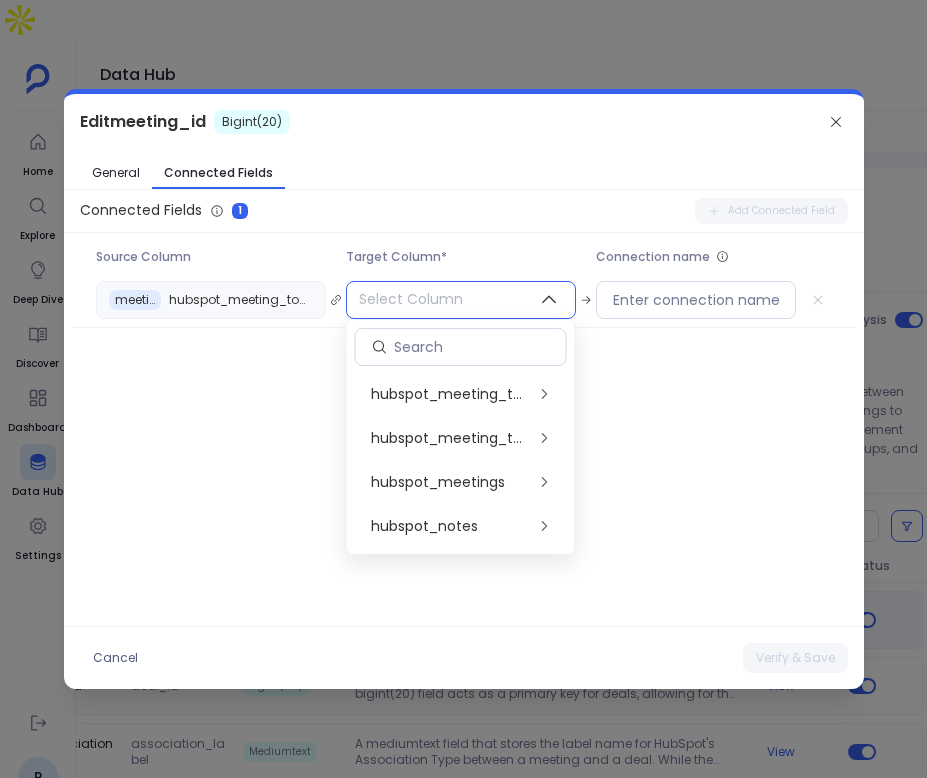 click on "hubspot_meetings" at bounding box center (438, 482) 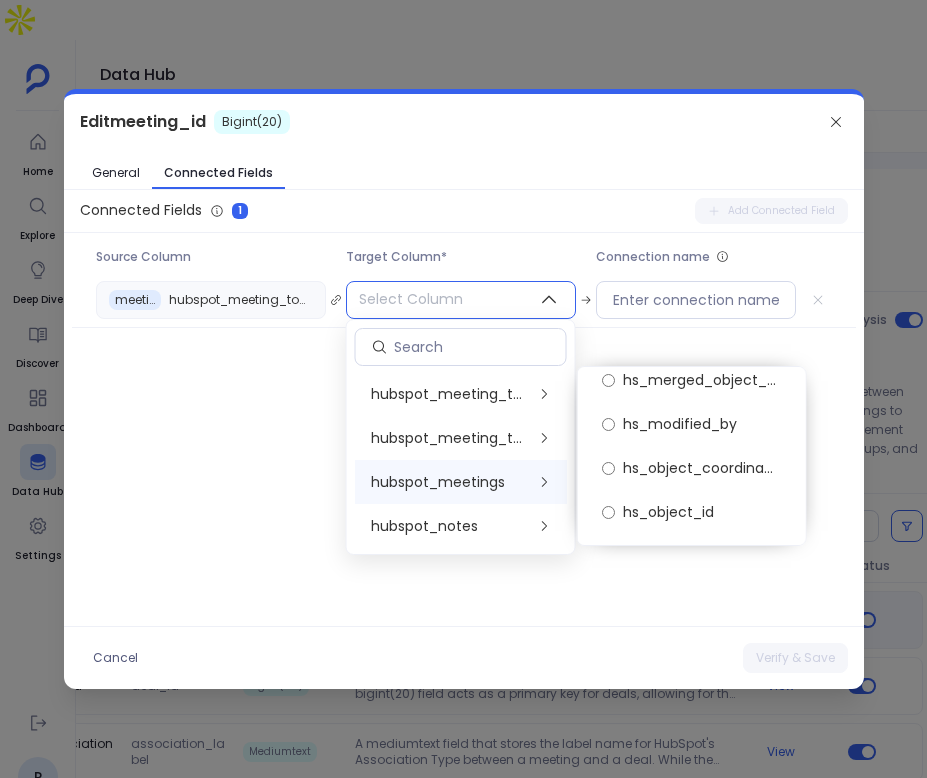 scroll, scrollTop: 2198, scrollLeft: 0, axis: vertical 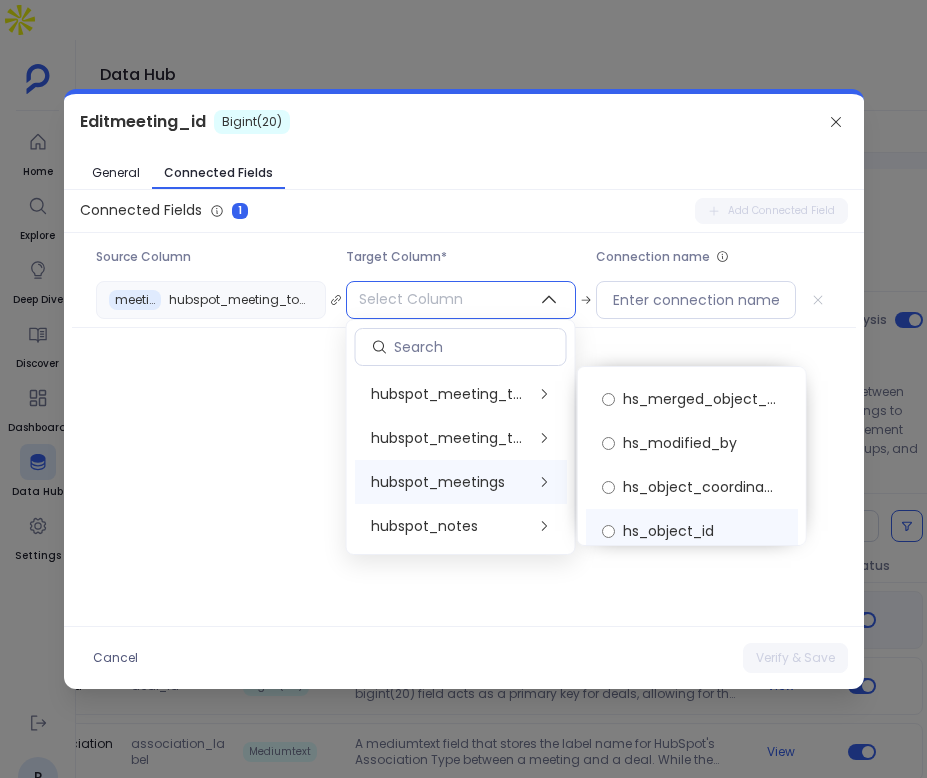 click on "hs_object_id" at bounding box center [668, 531] 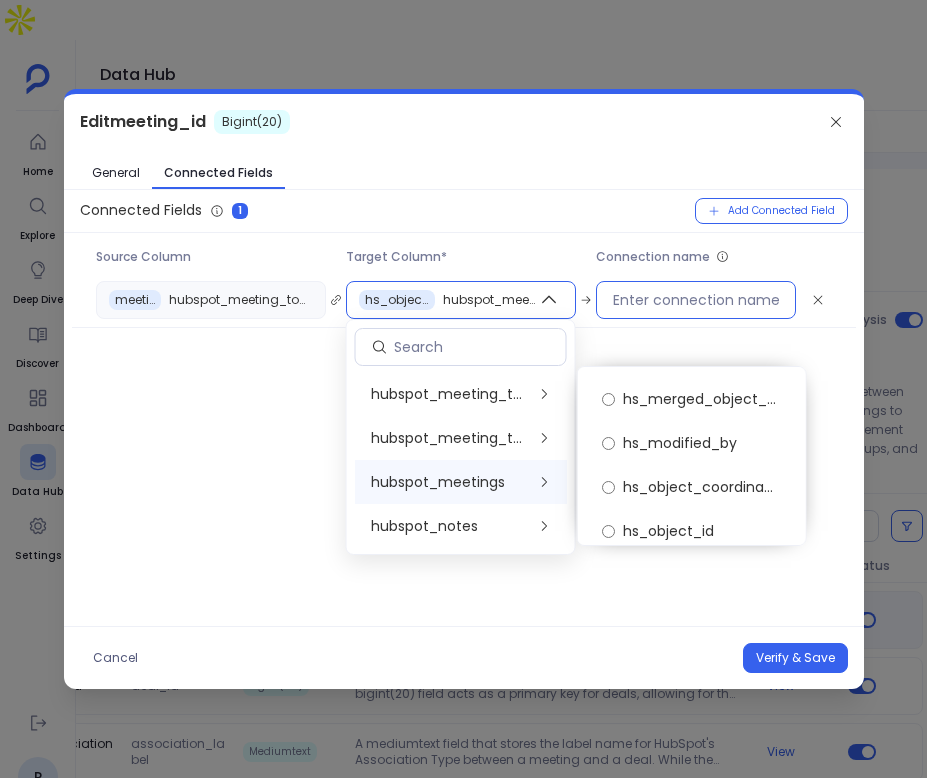 click at bounding box center (696, 300) 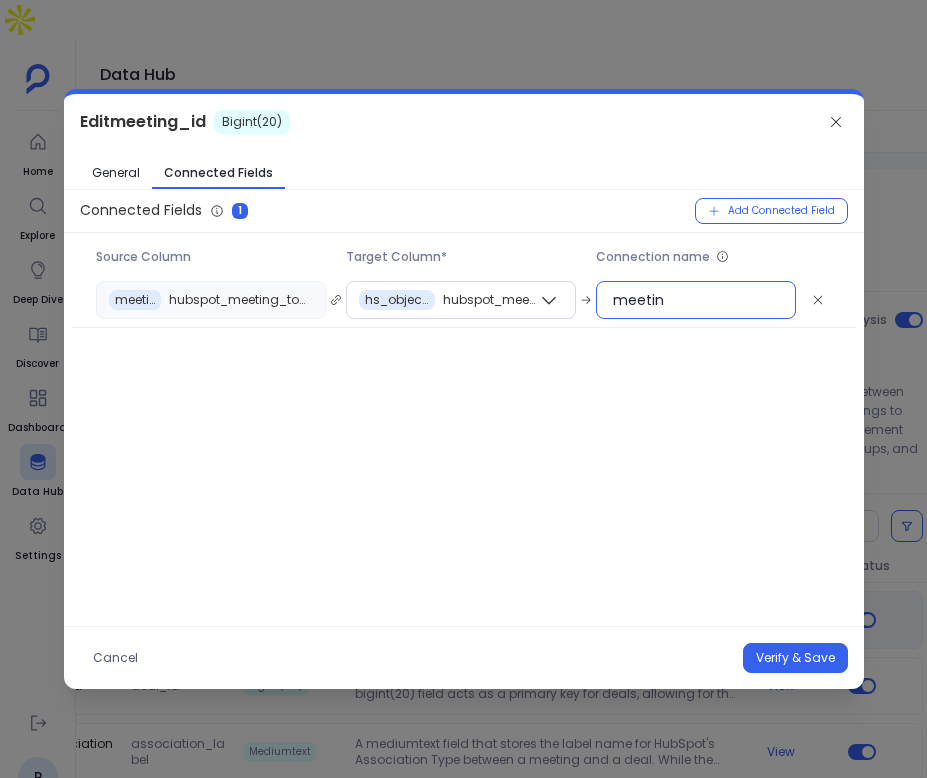 type on "meeting" 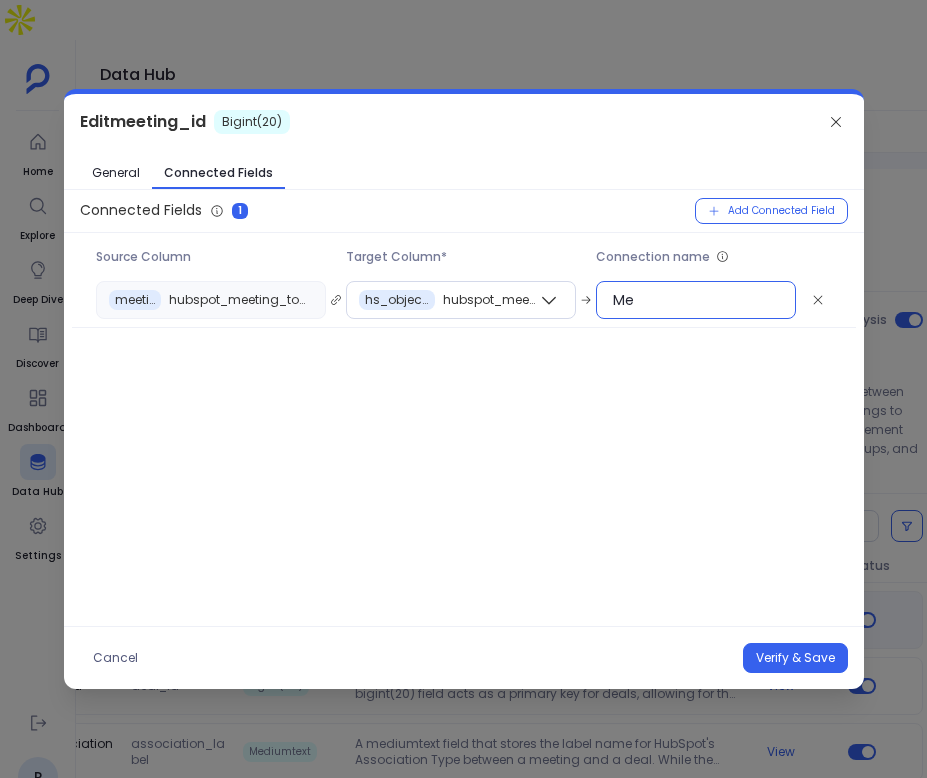 type on "M" 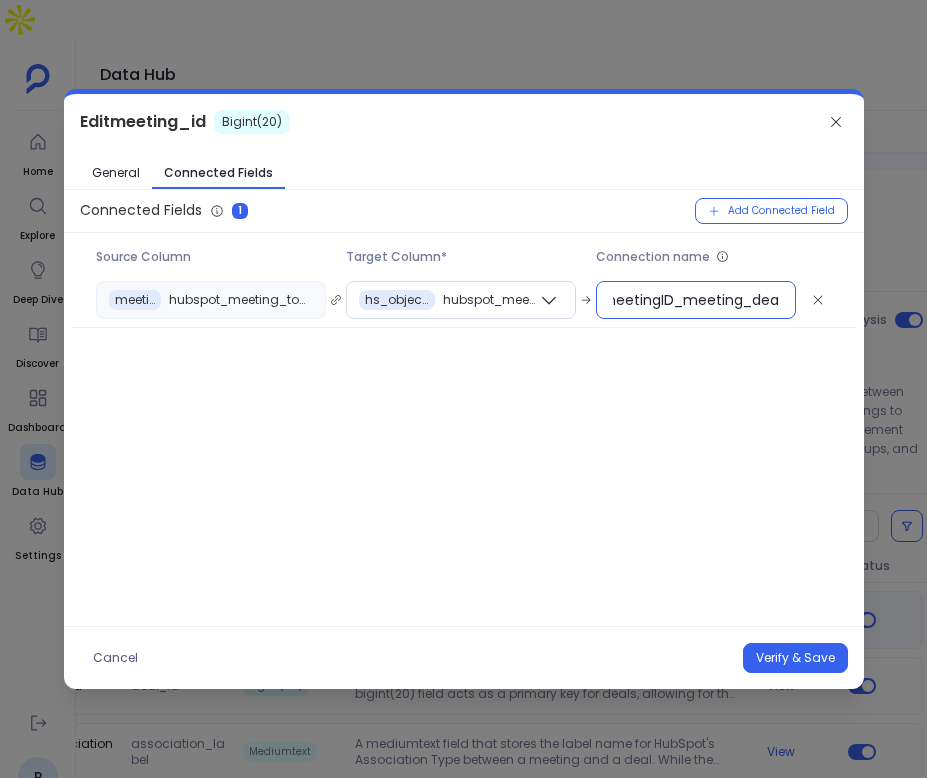 scroll, scrollTop: 0, scrollLeft: 16, axis: horizontal 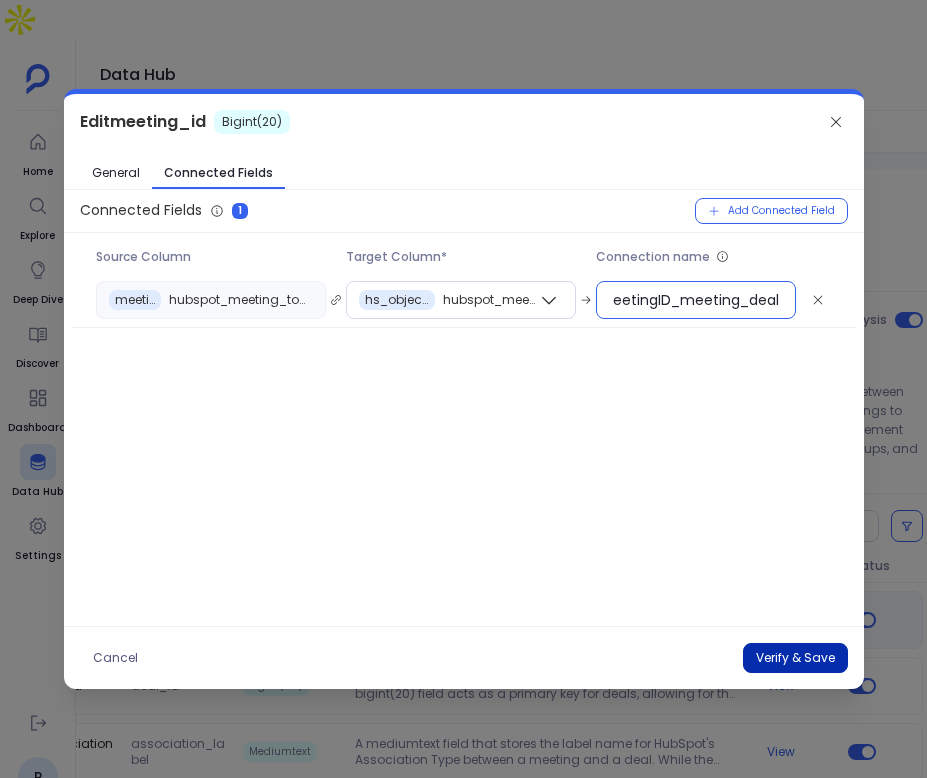 type on "meetingID_meeting_deal" 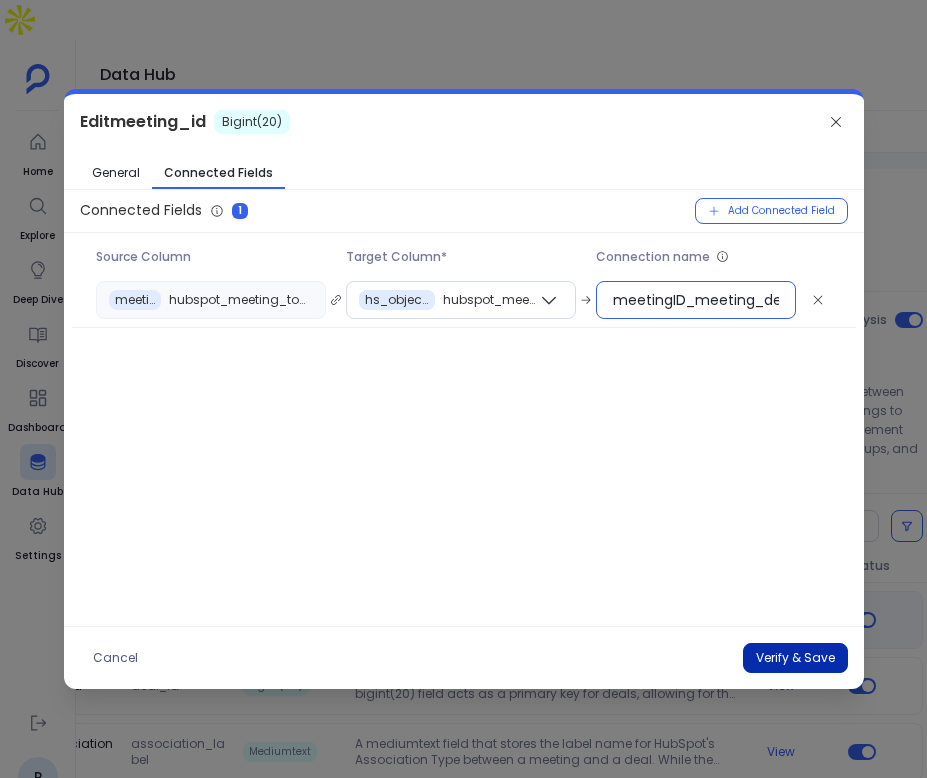 click on "Verify & Save" at bounding box center [795, 658] 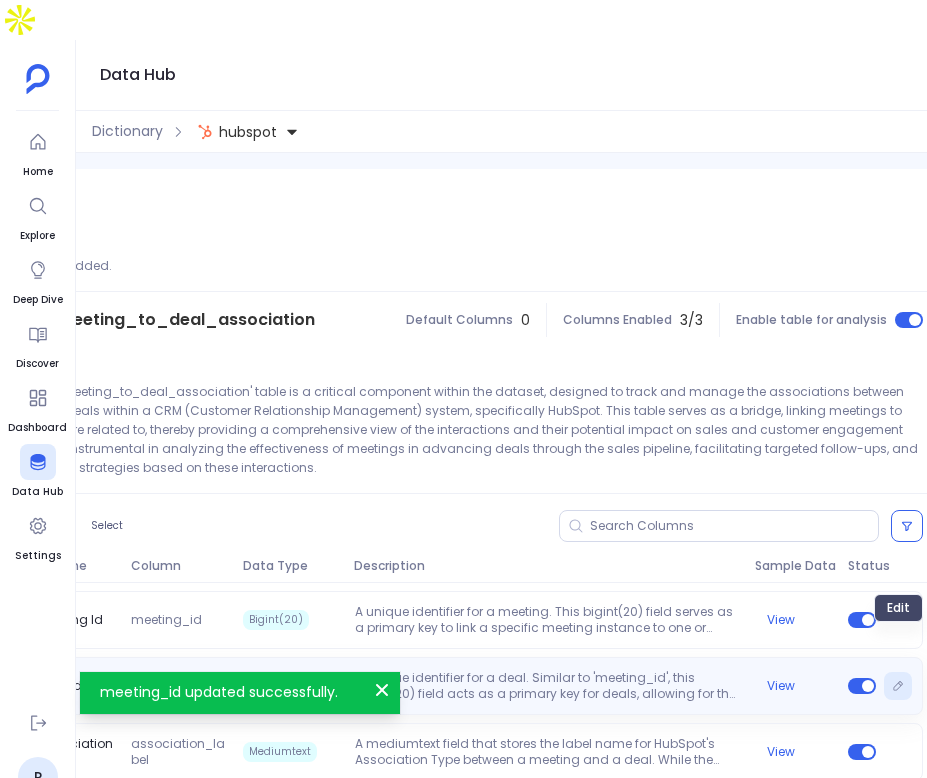 click at bounding box center (898, 686) 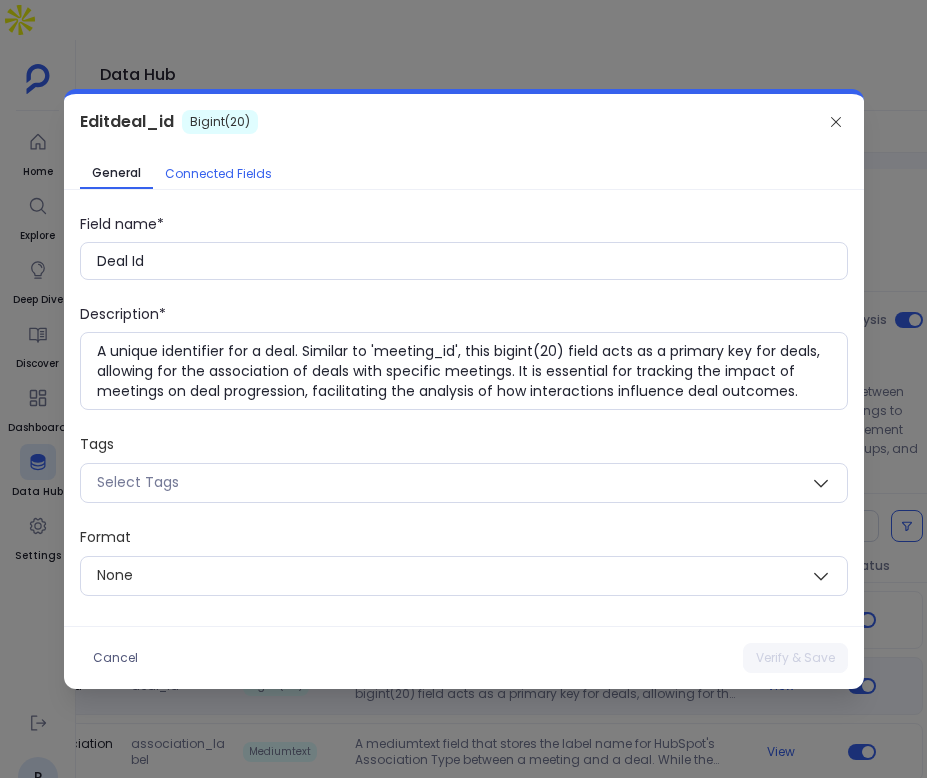 click on "Connected Fields" at bounding box center (218, 174) 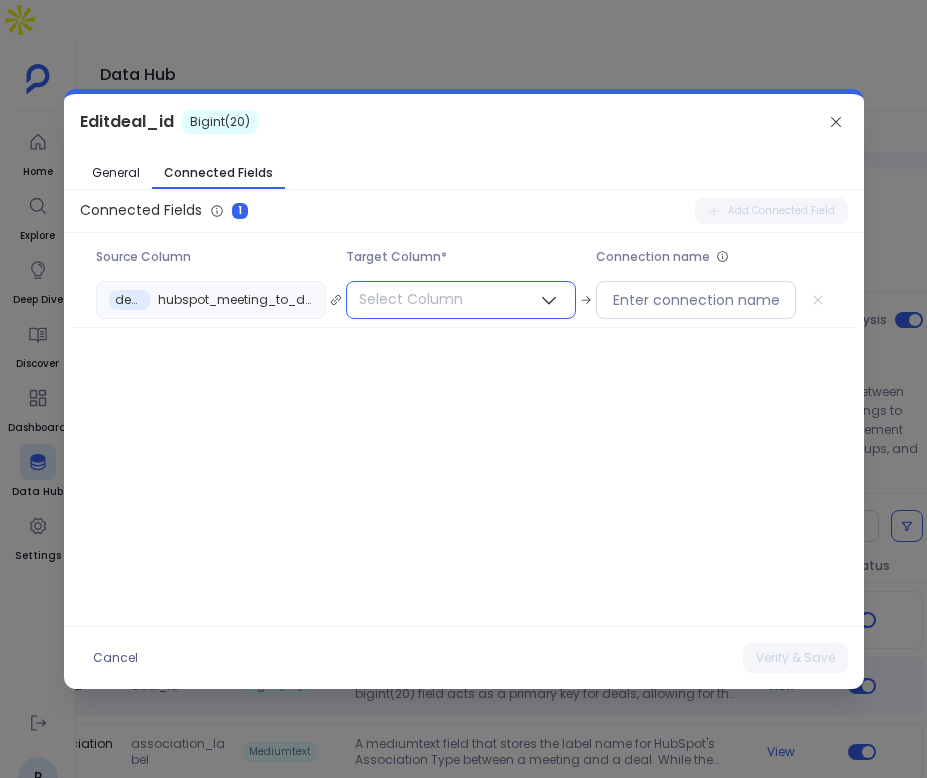 click on "Select Column" at bounding box center (411, 299) 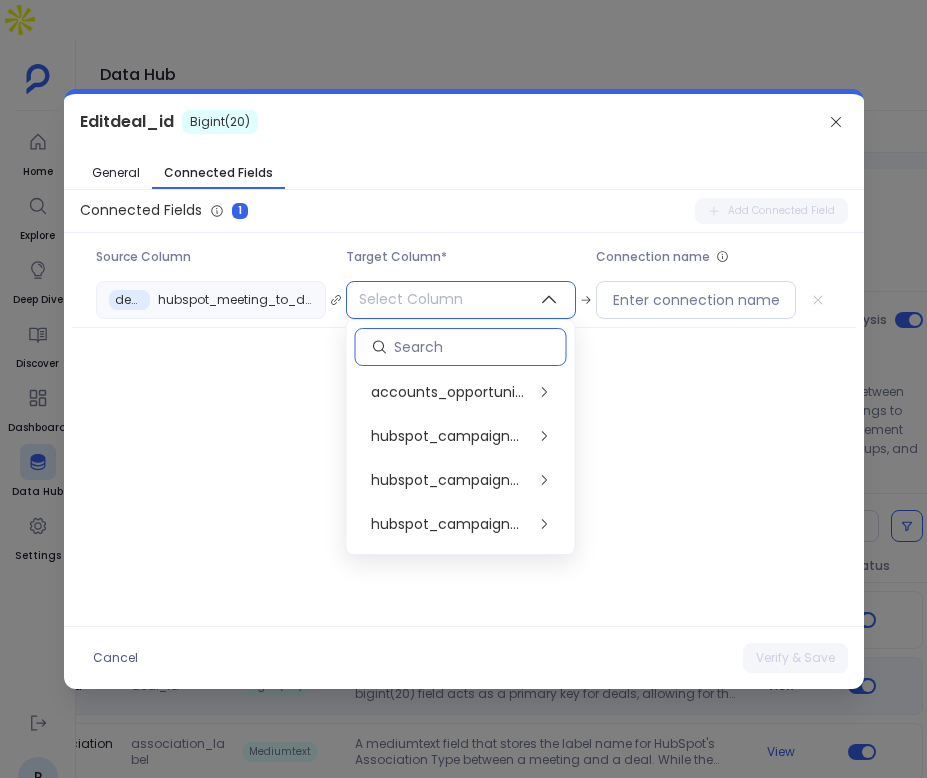 click at bounding box center (480, 347) 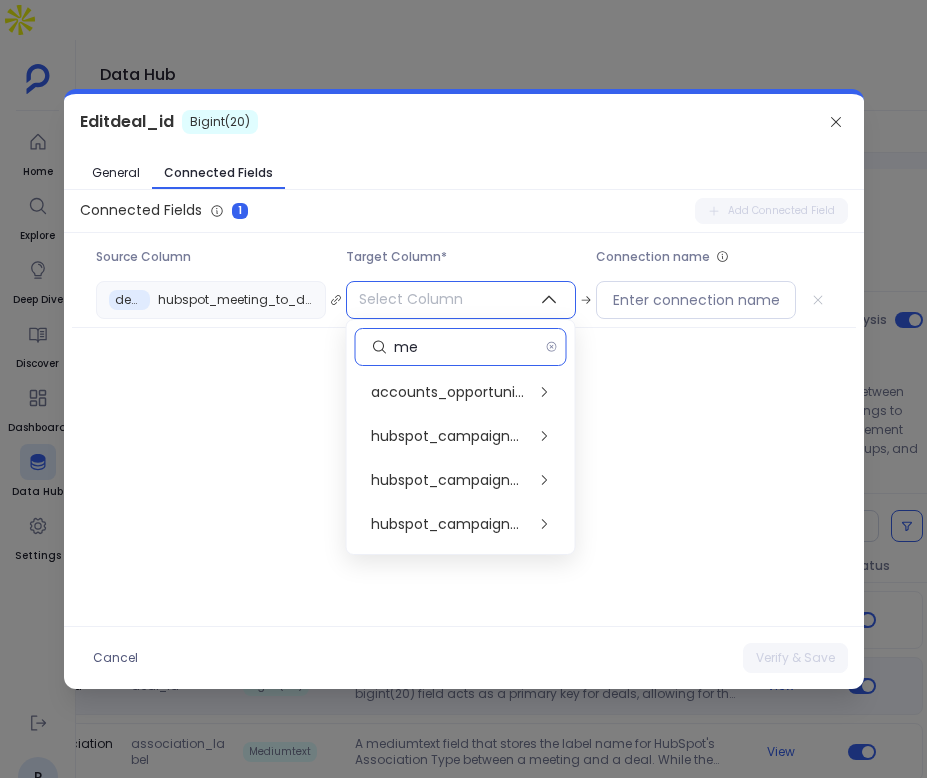 type on "m" 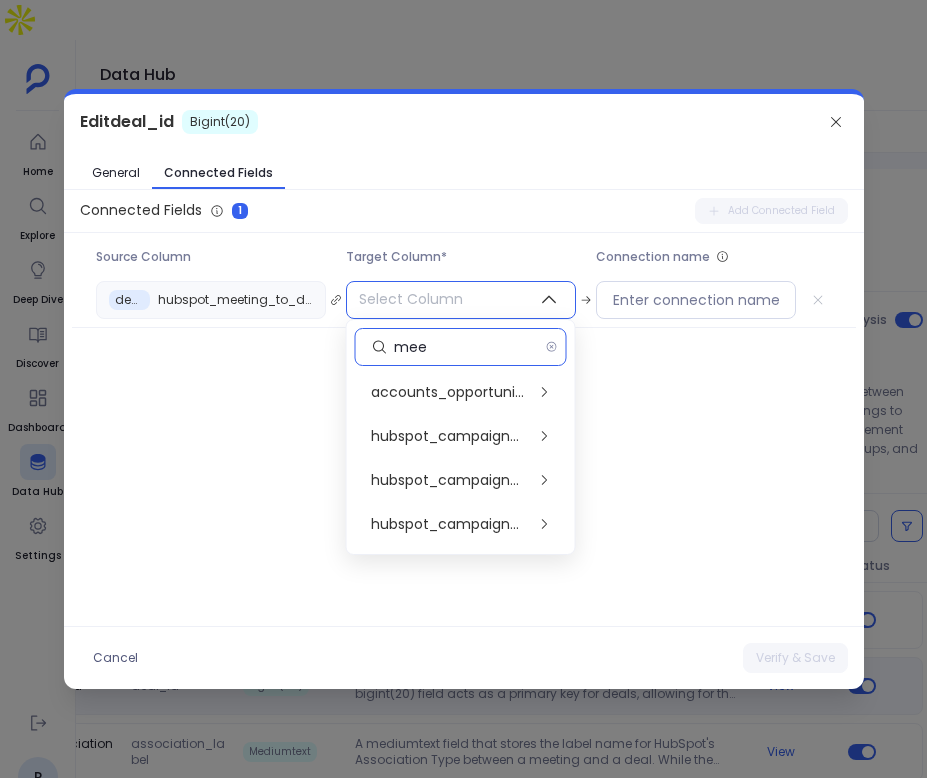 click on "mee" at bounding box center (470, 347) 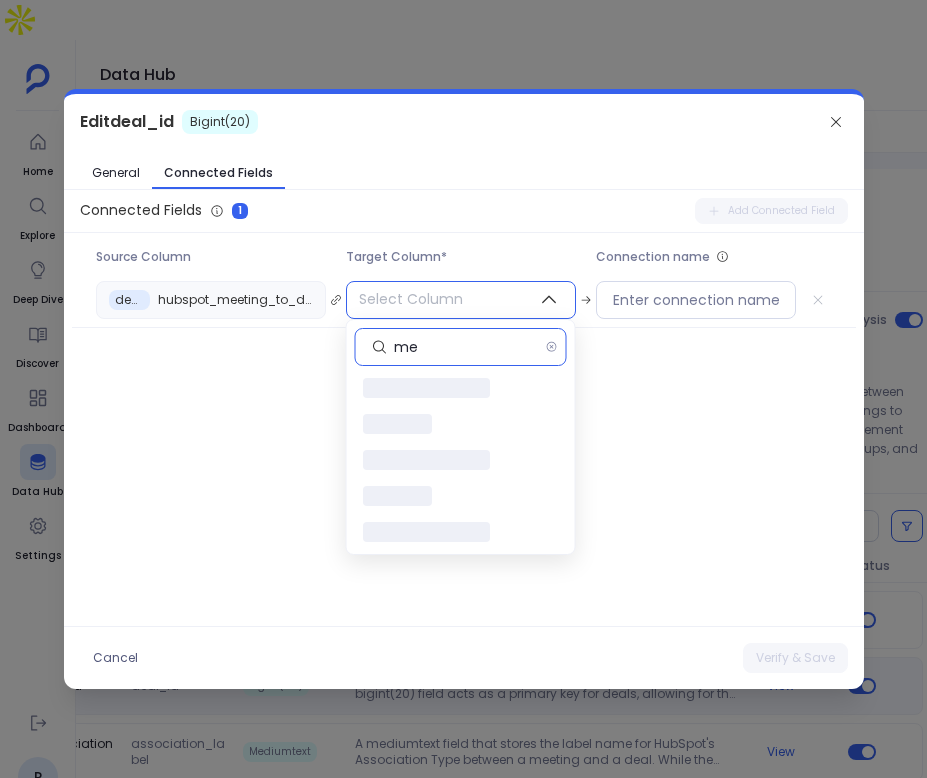 type on "m" 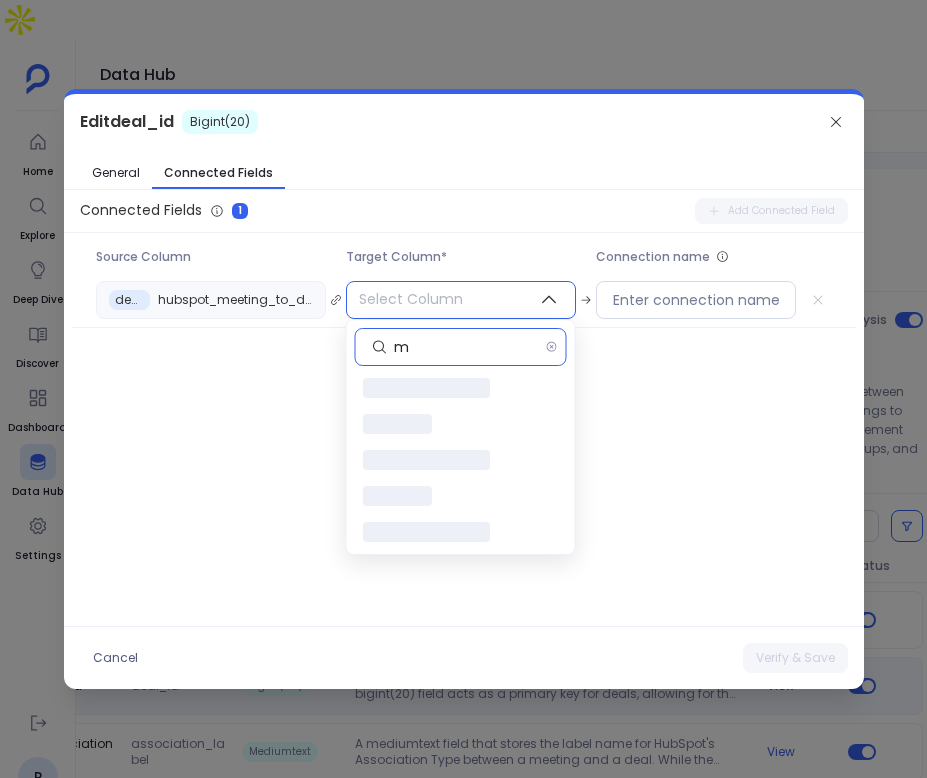 type 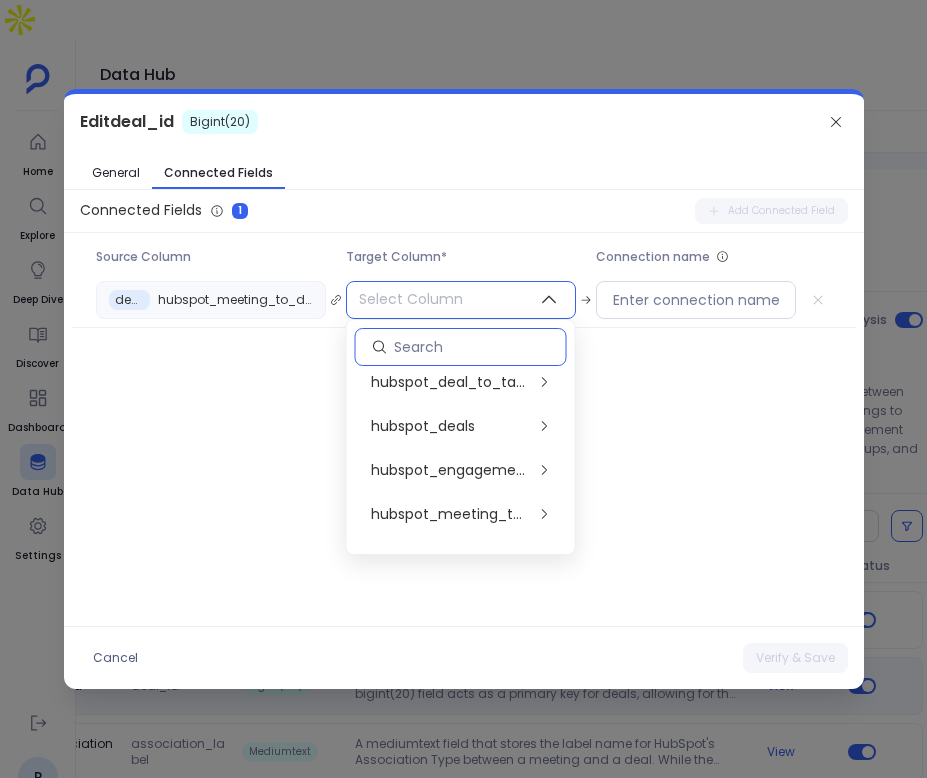 scroll, scrollTop: 796, scrollLeft: 0, axis: vertical 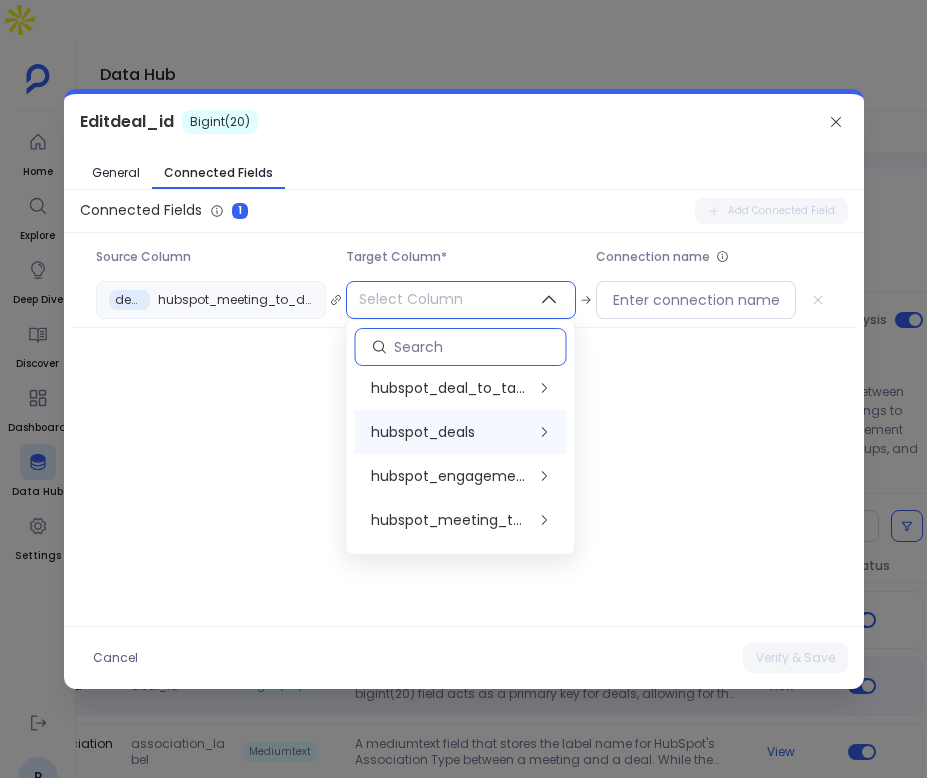 click on "hubspot_deals" at bounding box center (461, 432) 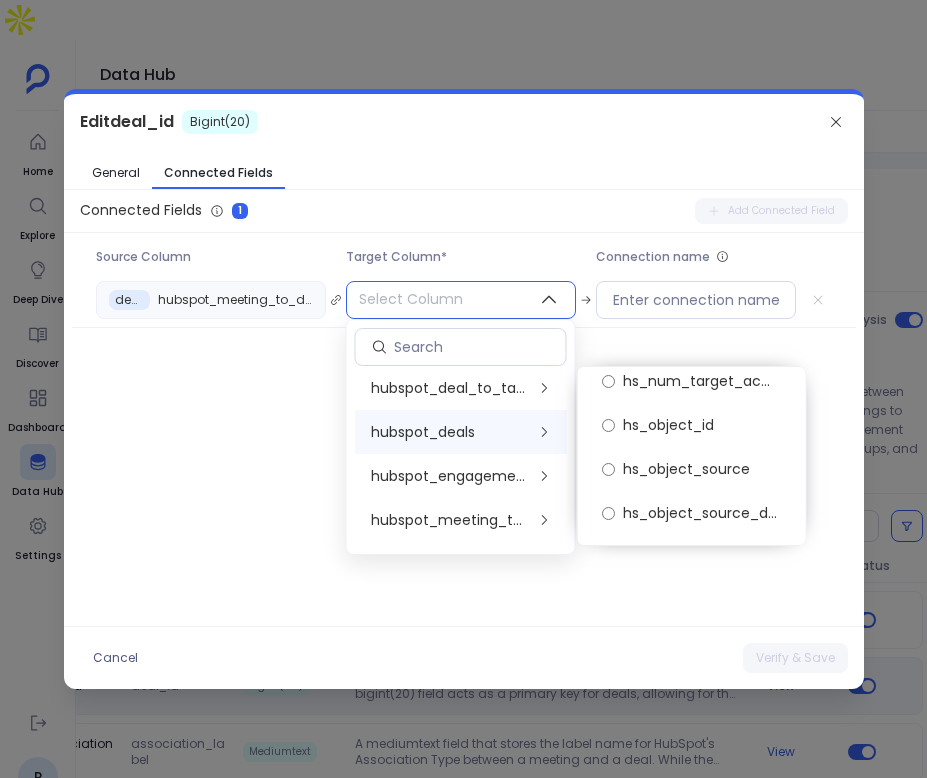 scroll, scrollTop: 7601, scrollLeft: 0, axis: vertical 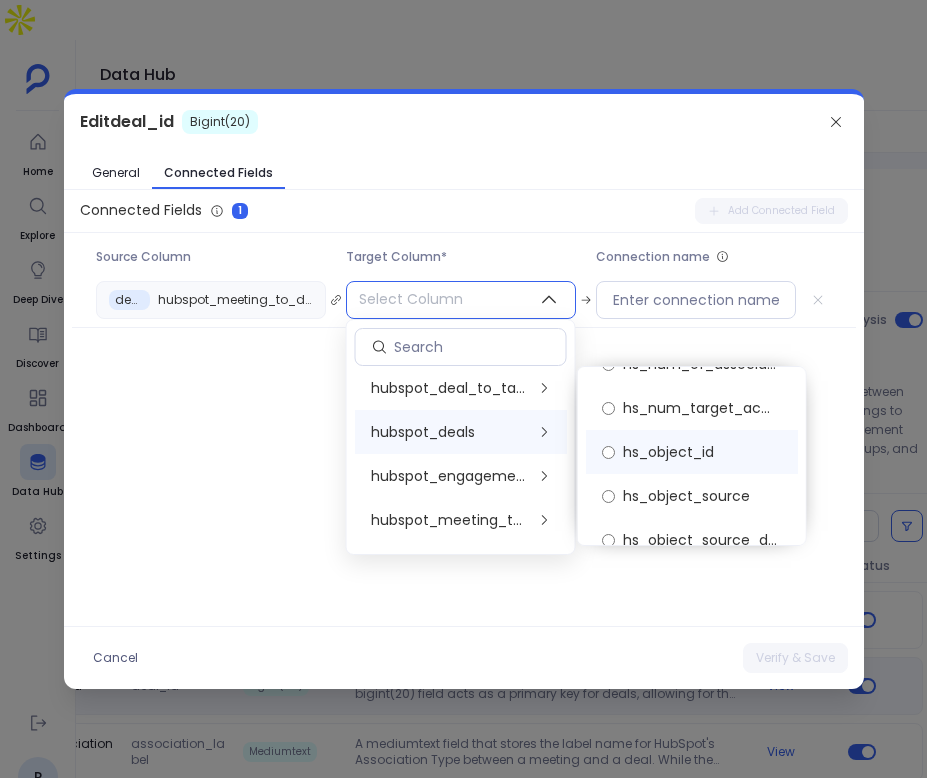 click on "hs_object_id" at bounding box center [668, 452] 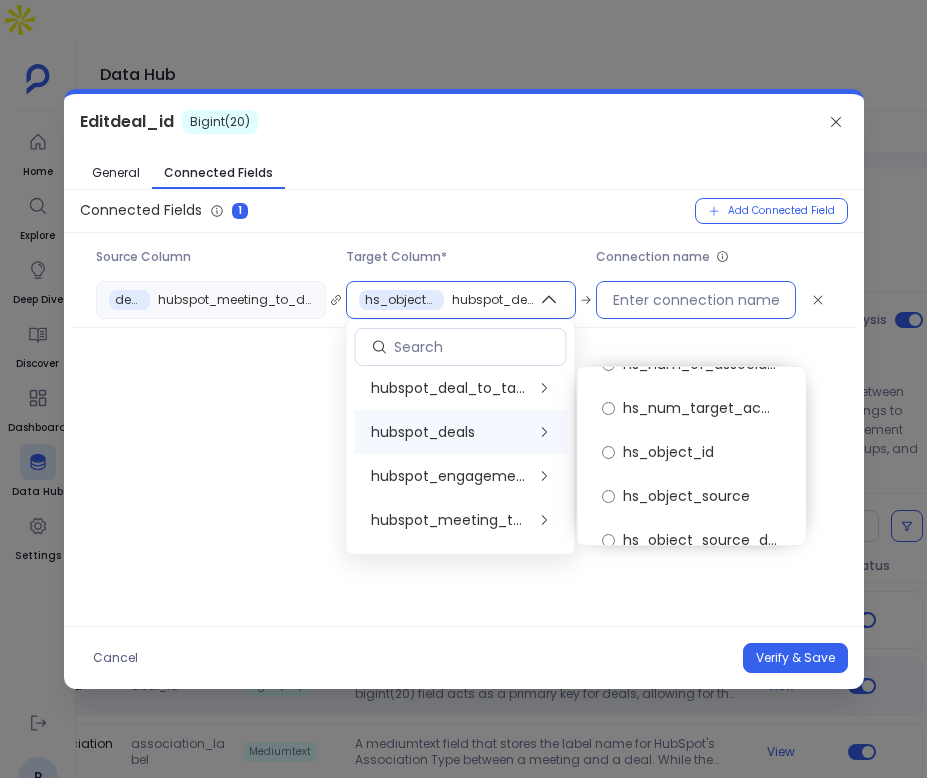 click at bounding box center (696, 300) 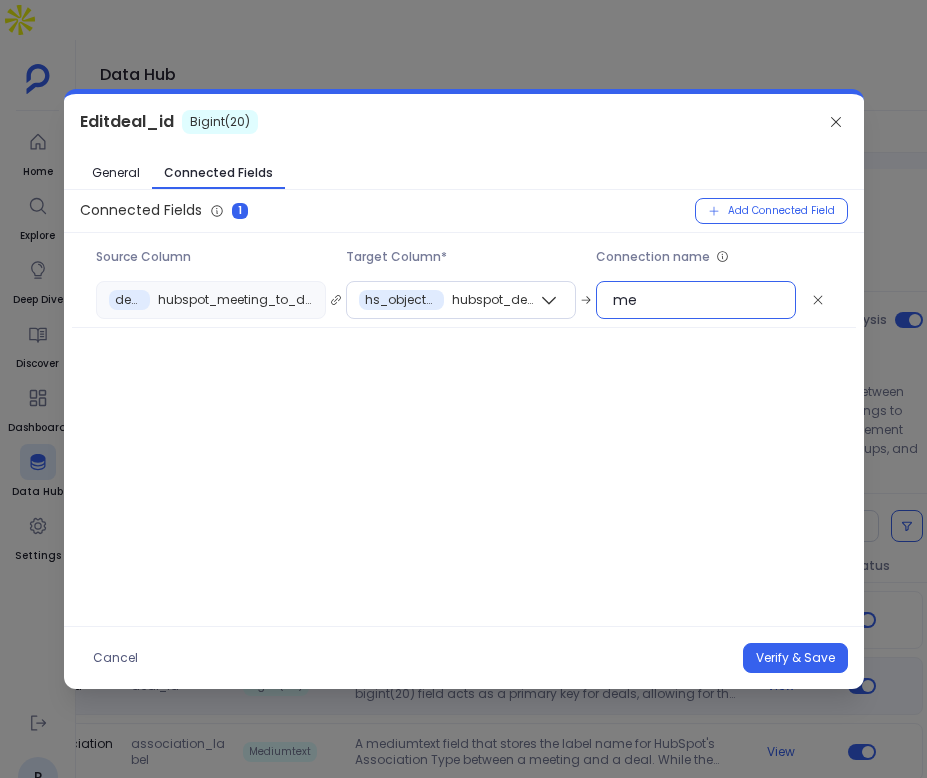 type on "m" 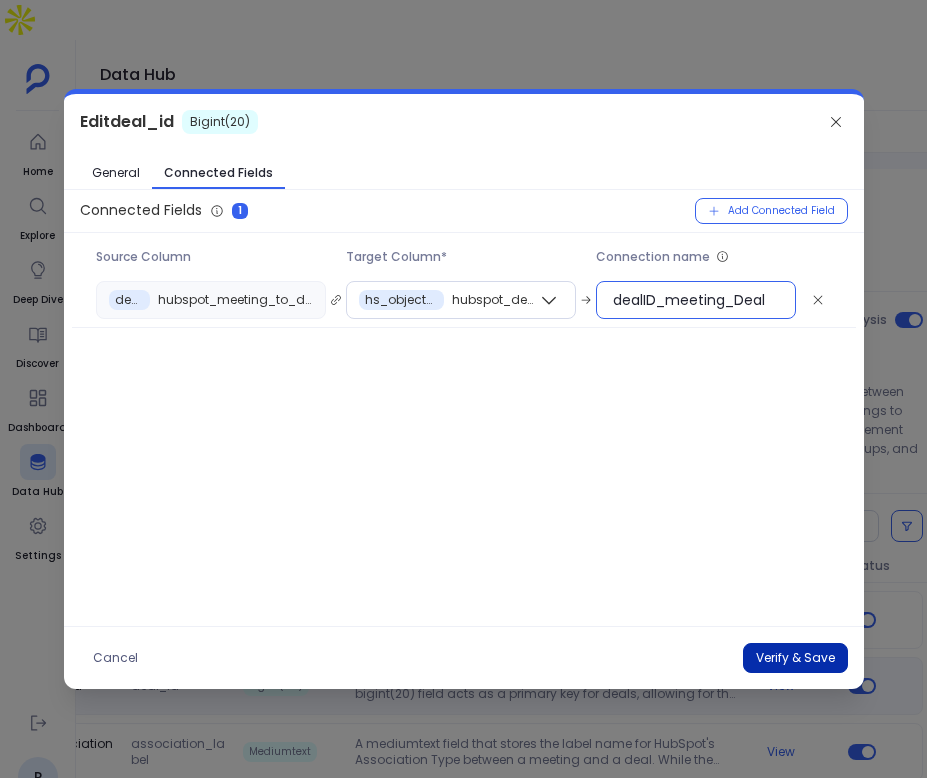 type on "dealID_meeting_Deal" 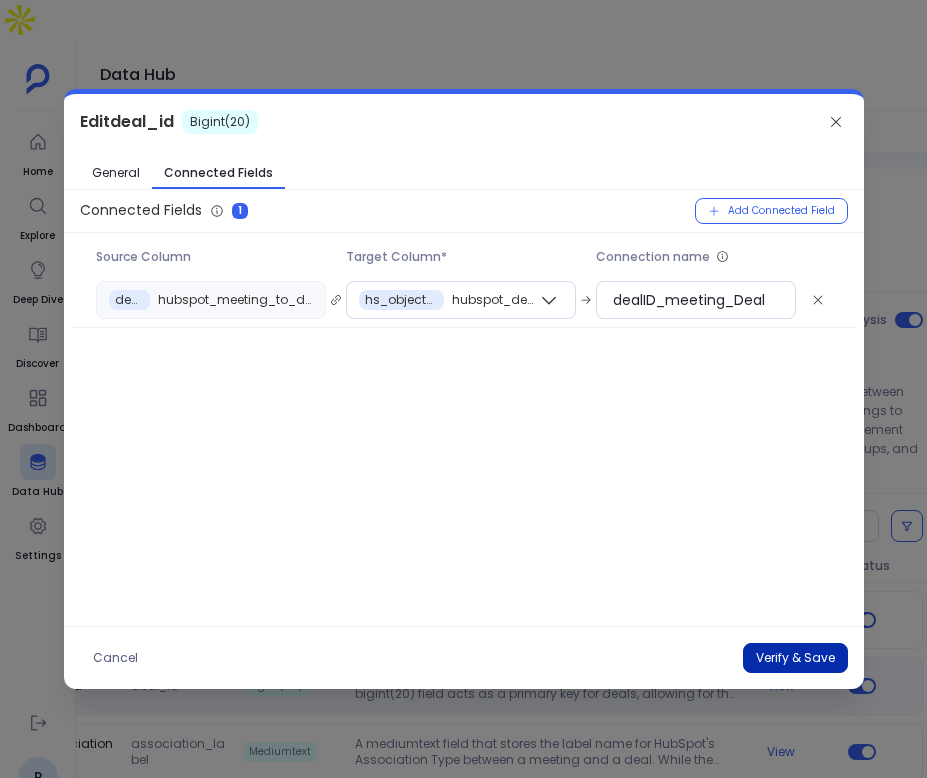 click on "Verify & Save" at bounding box center [795, 658] 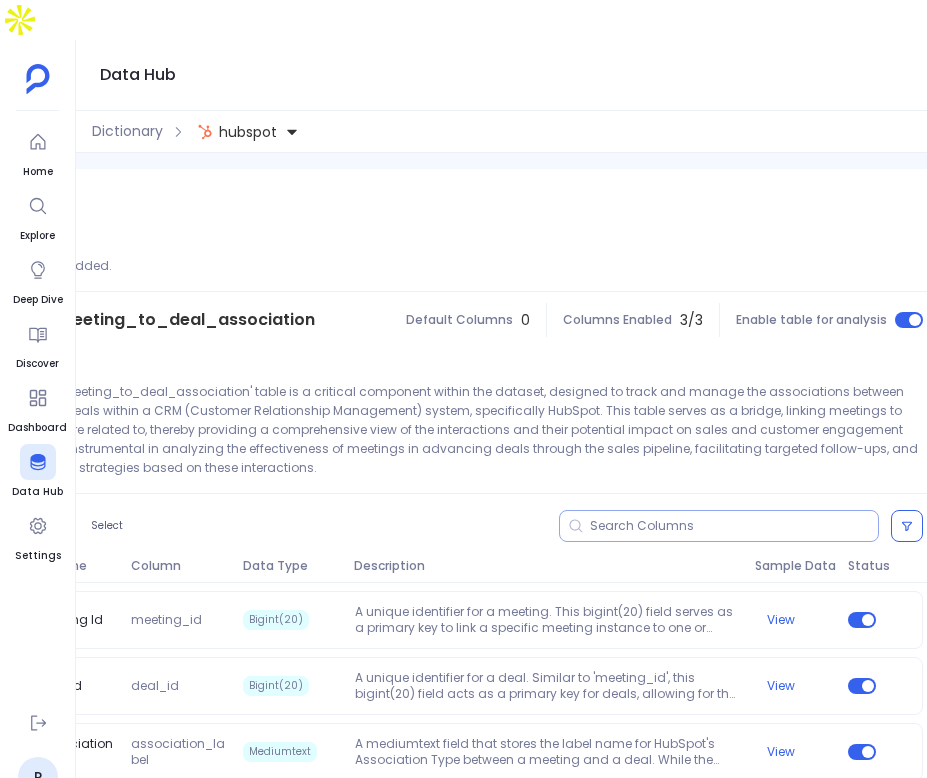 click at bounding box center [734, 526] 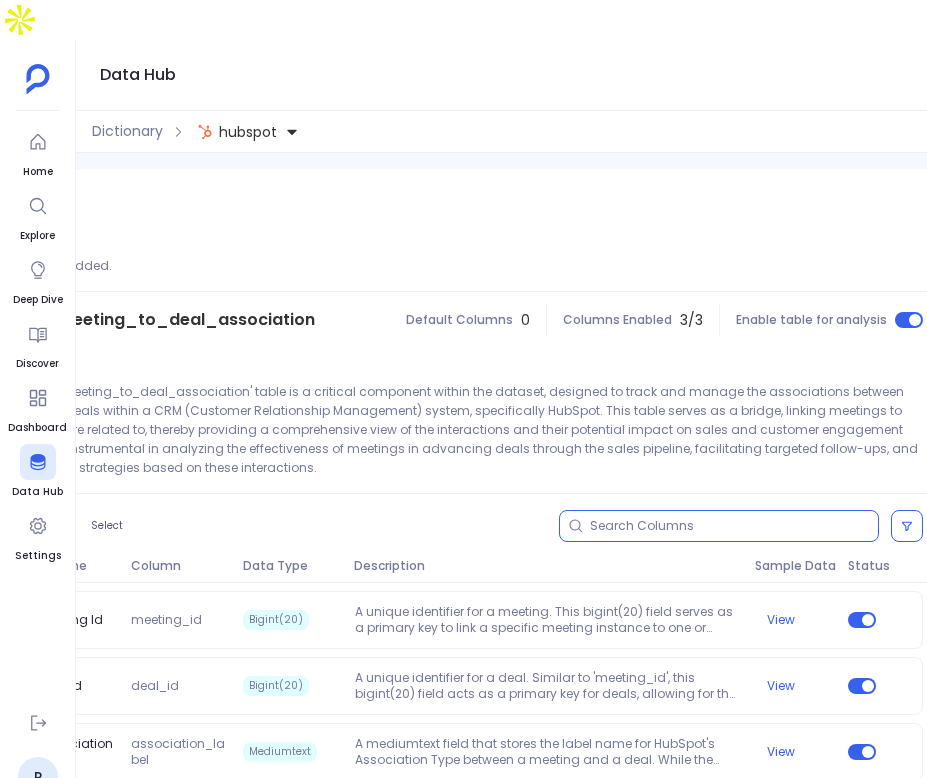 type on "e" 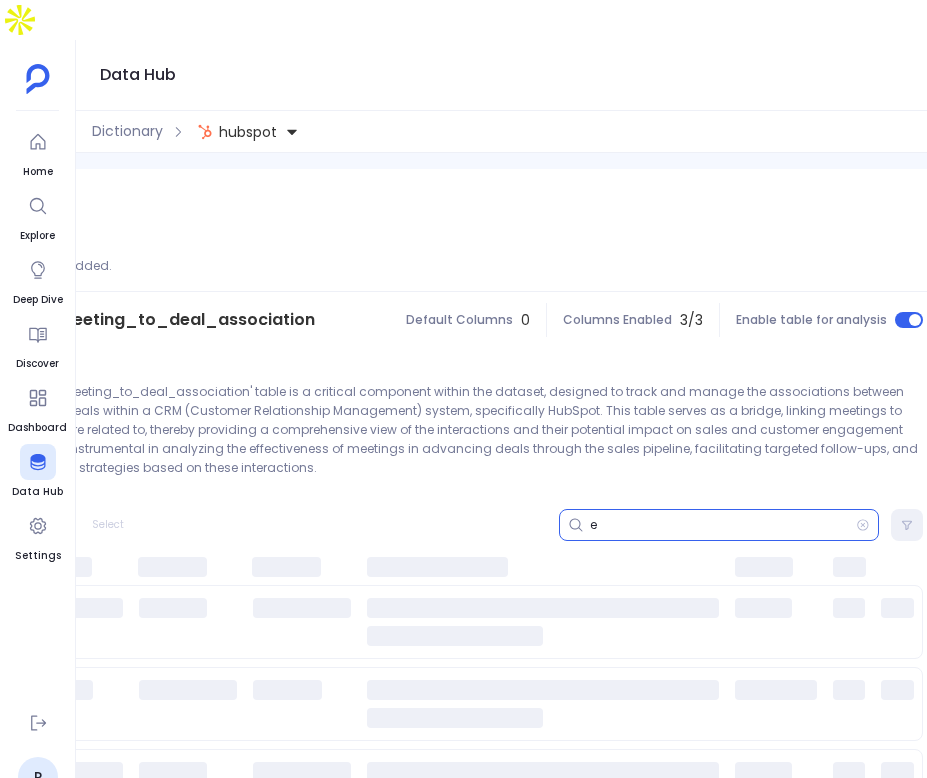 type 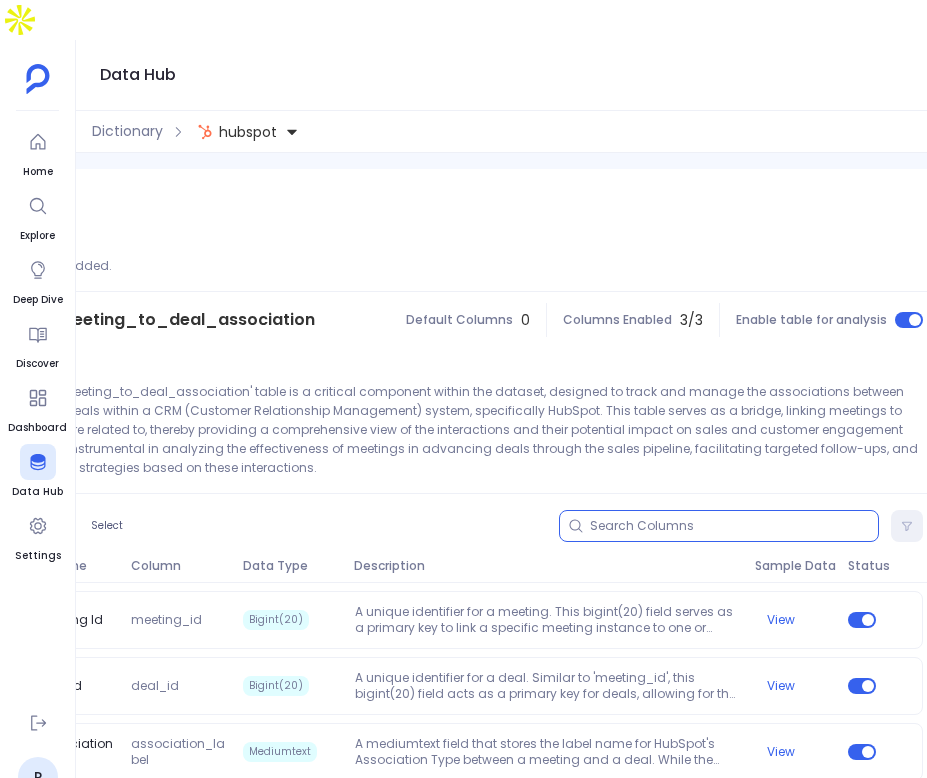 scroll, scrollTop: 0, scrollLeft: 0, axis: both 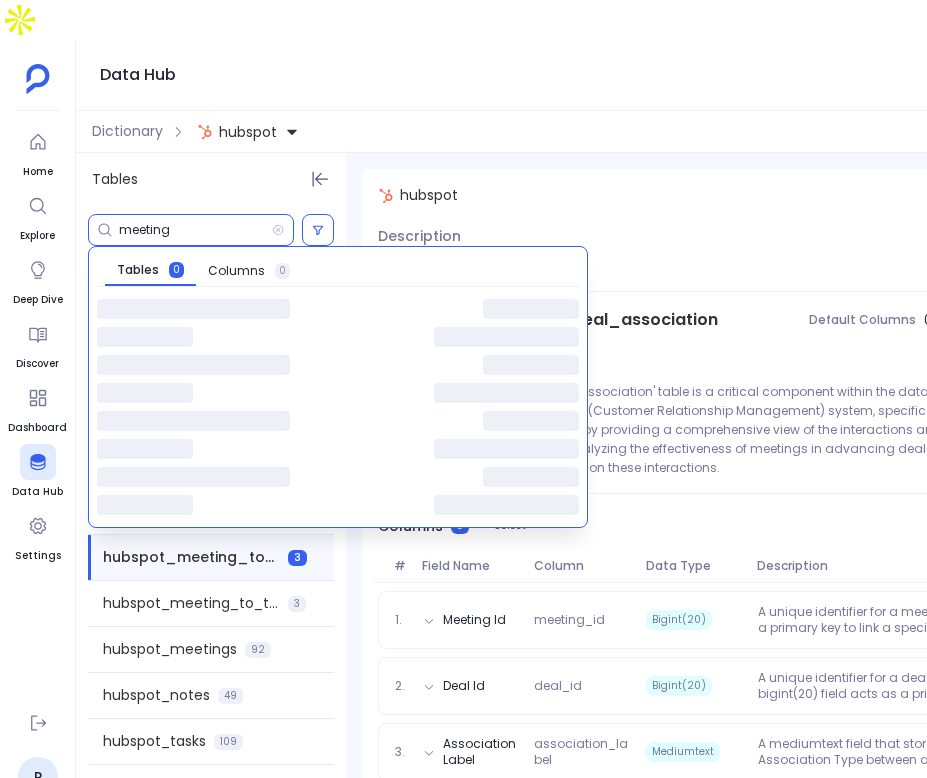 click on "meeting" at bounding box center [195, 230] 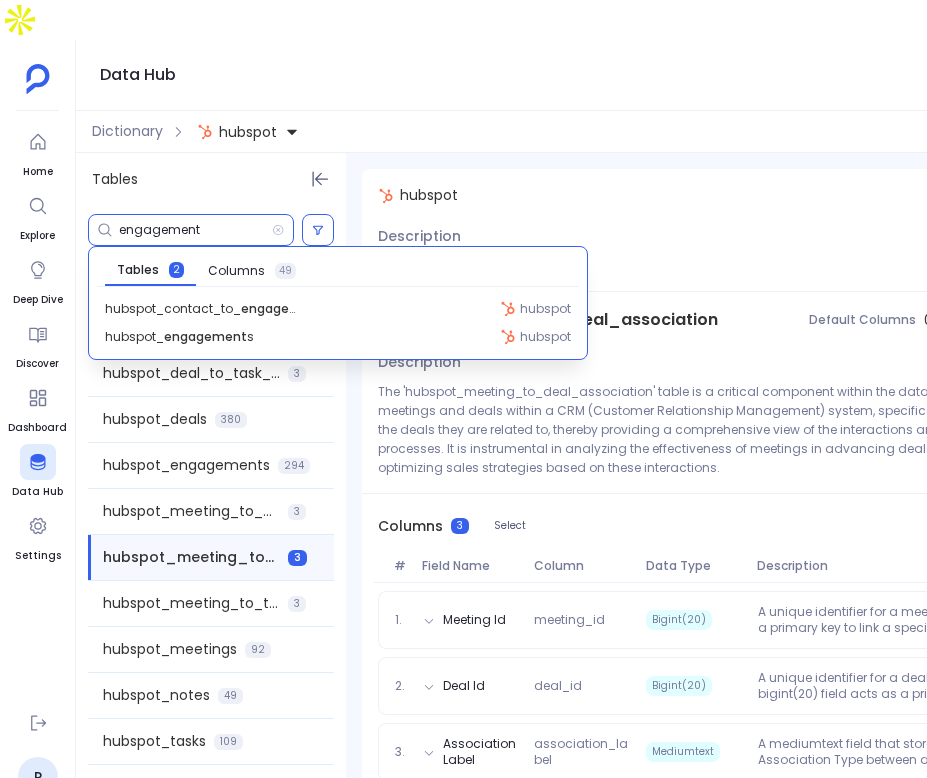 type on "engagement" 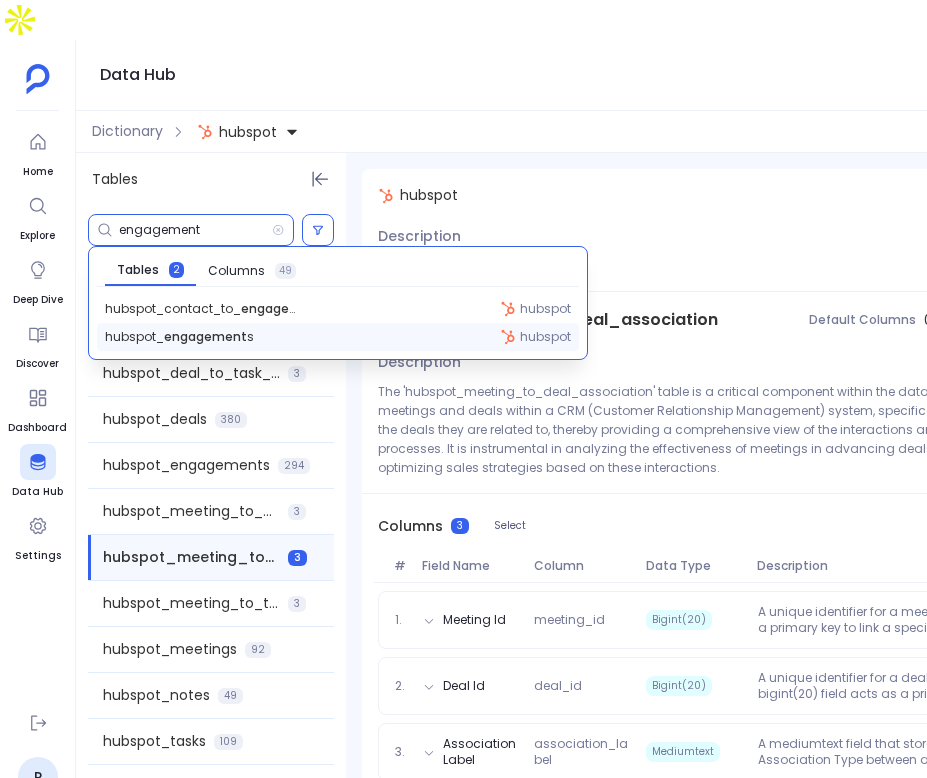 click on "hubspot_ engagement s hubspot" at bounding box center (338, 337) 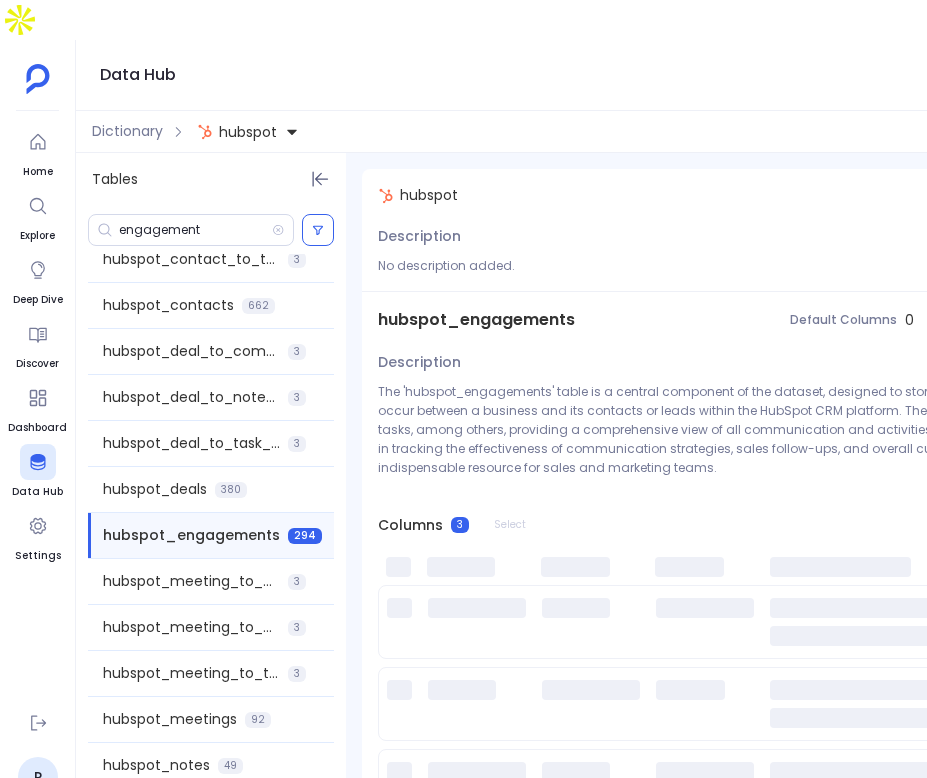 scroll, scrollTop: 622, scrollLeft: 0, axis: vertical 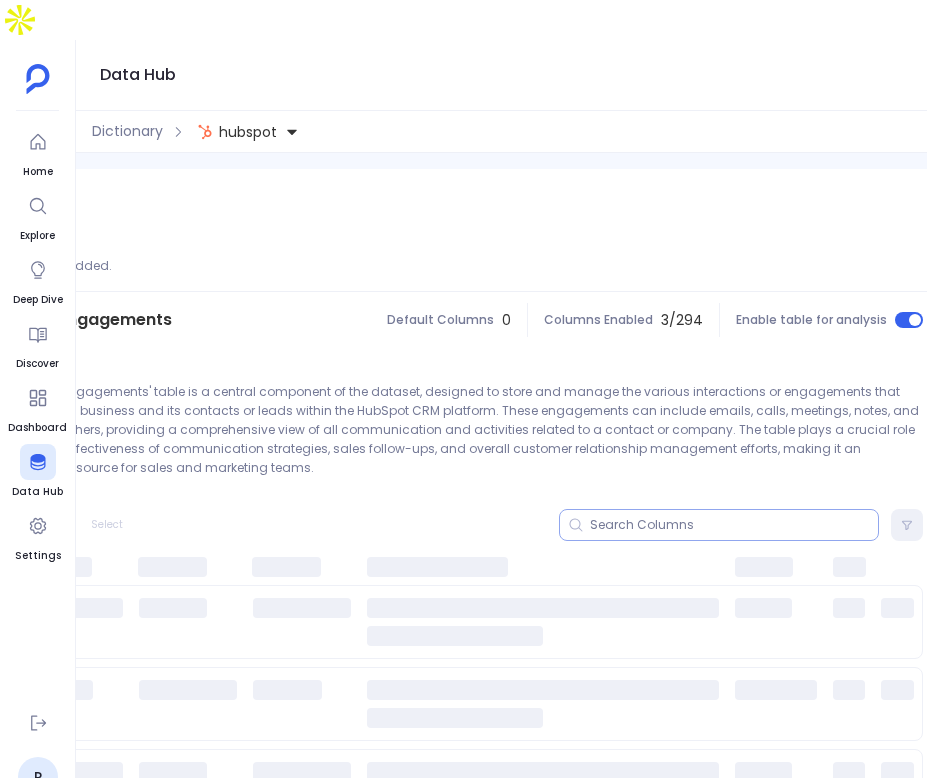 click at bounding box center (734, 525) 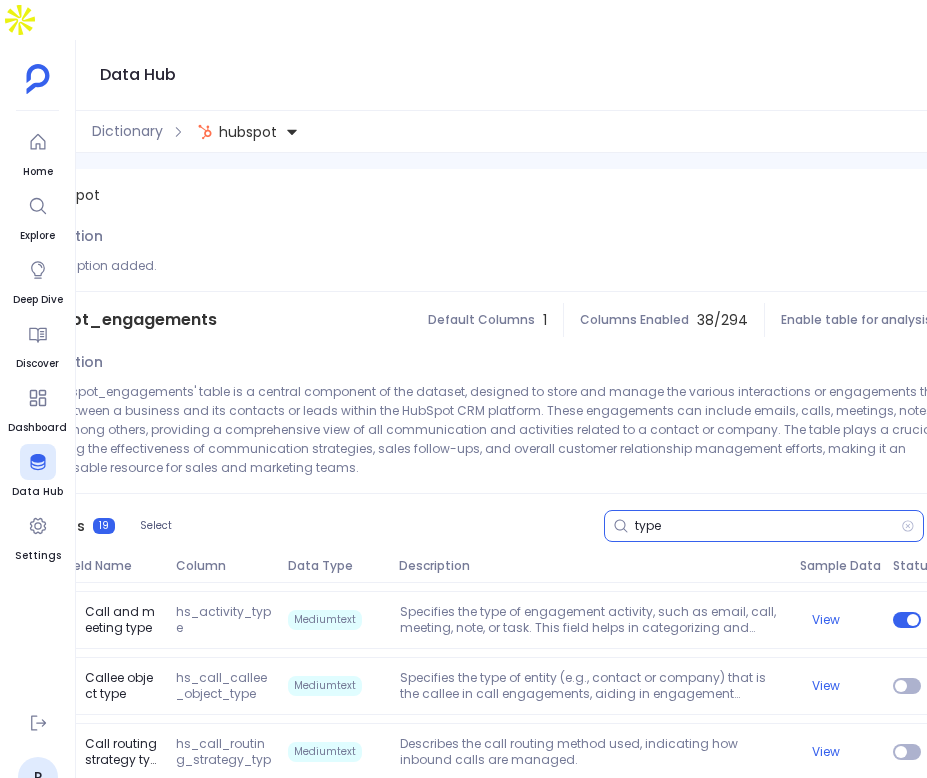 scroll, scrollTop: 0, scrollLeft: 350, axis: horizontal 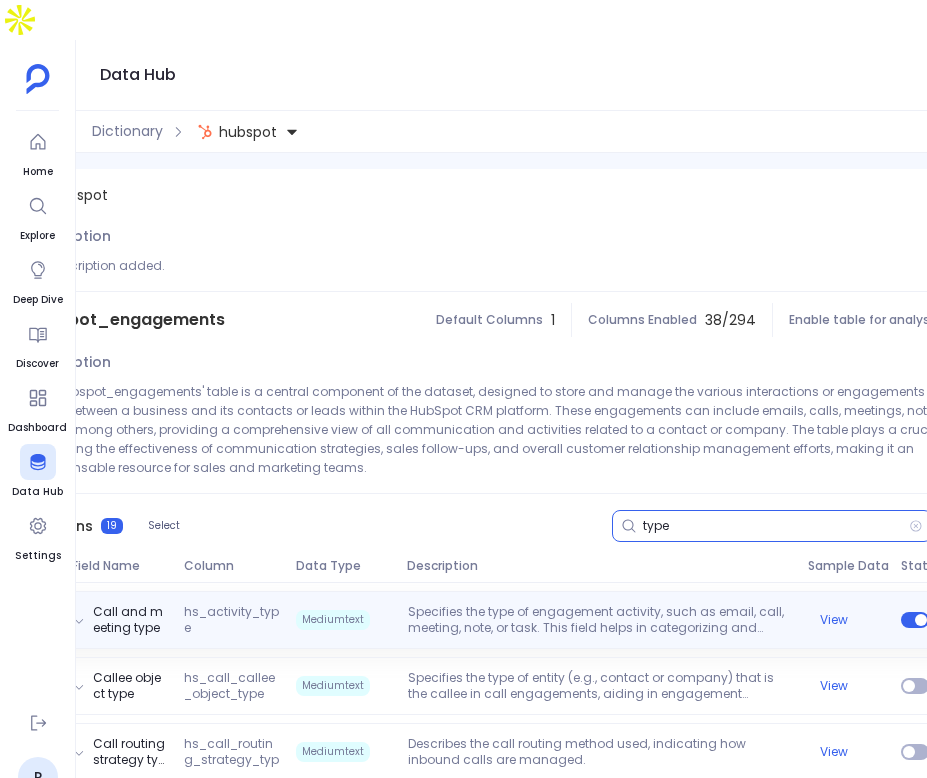 type on "type" 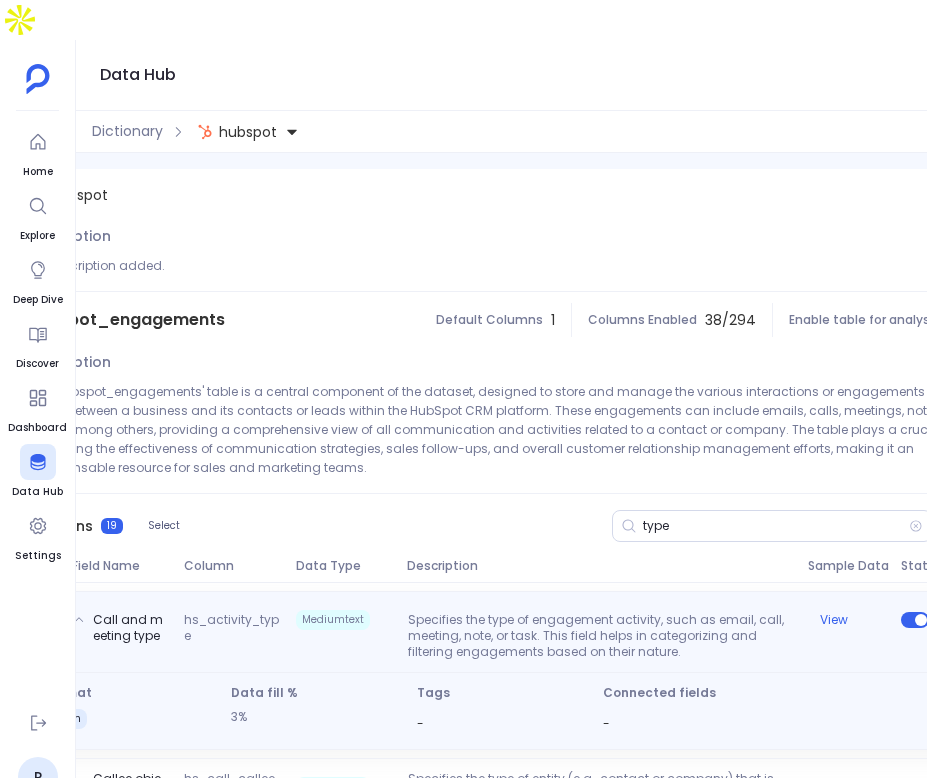 scroll, scrollTop: 91, scrollLeft: 0, axis: vertical 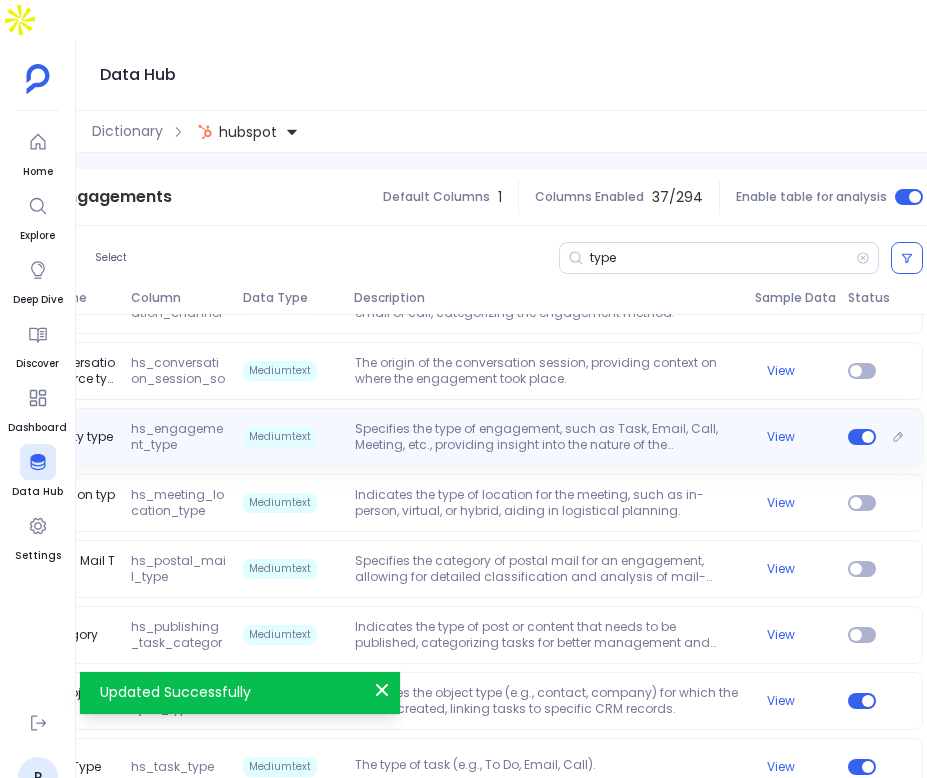 click on "Specifies the type of engagement, such as Task, Email, Call, Meeting, etc., providing insight into the nature of the interaction." at bounding box center (547, 437) 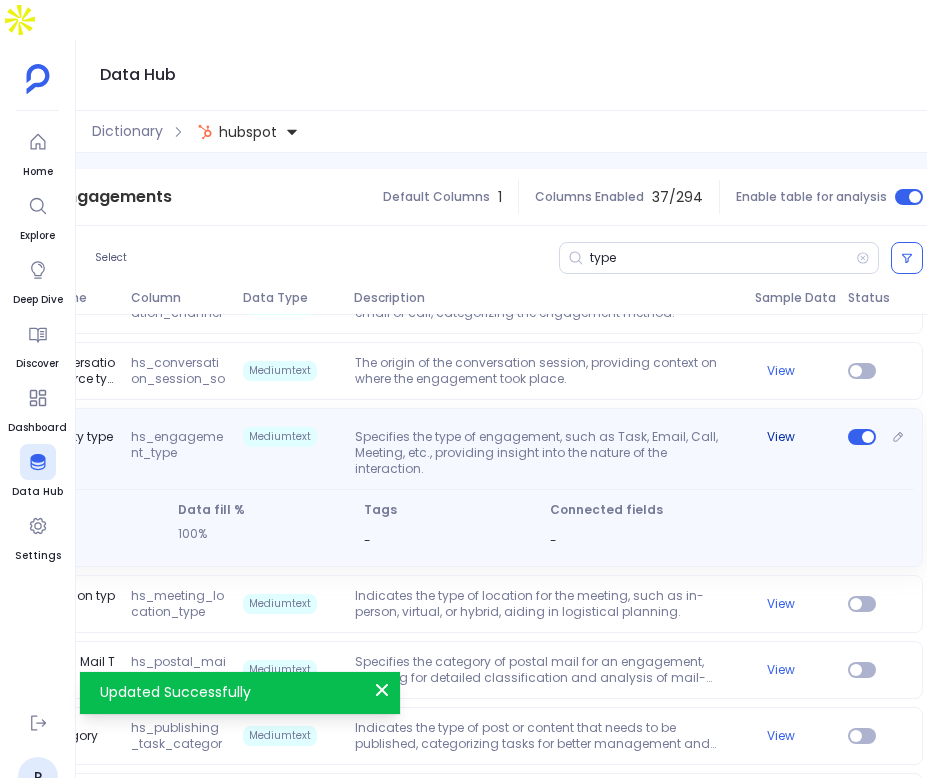 click on "View" at bounding box center (781, 437) 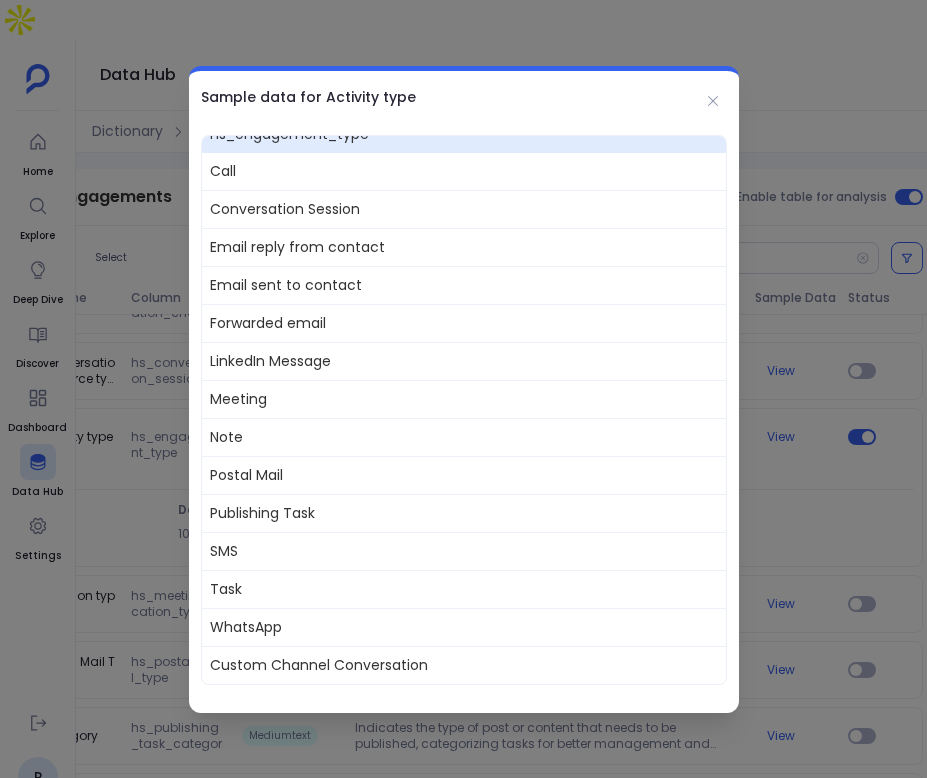 scroll, scrollTop: 0, scrollLeft: 0, axis: both 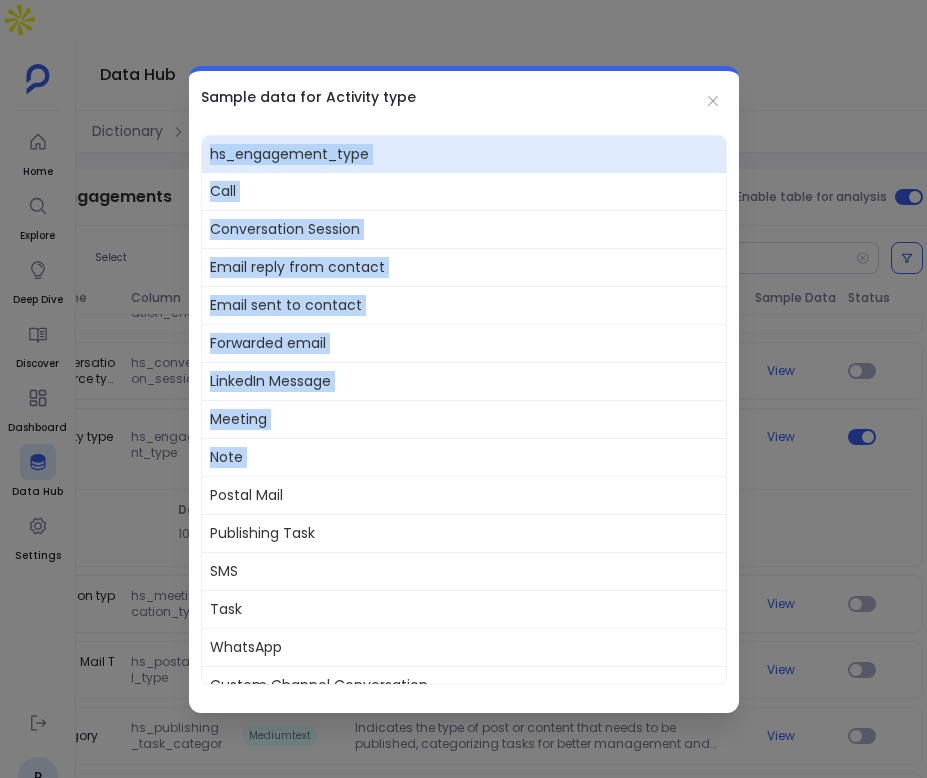 drag, startPoint x: 207, startPoint y: 145, endPoint x: 483, endPoint y: 518, distance: 464.0097 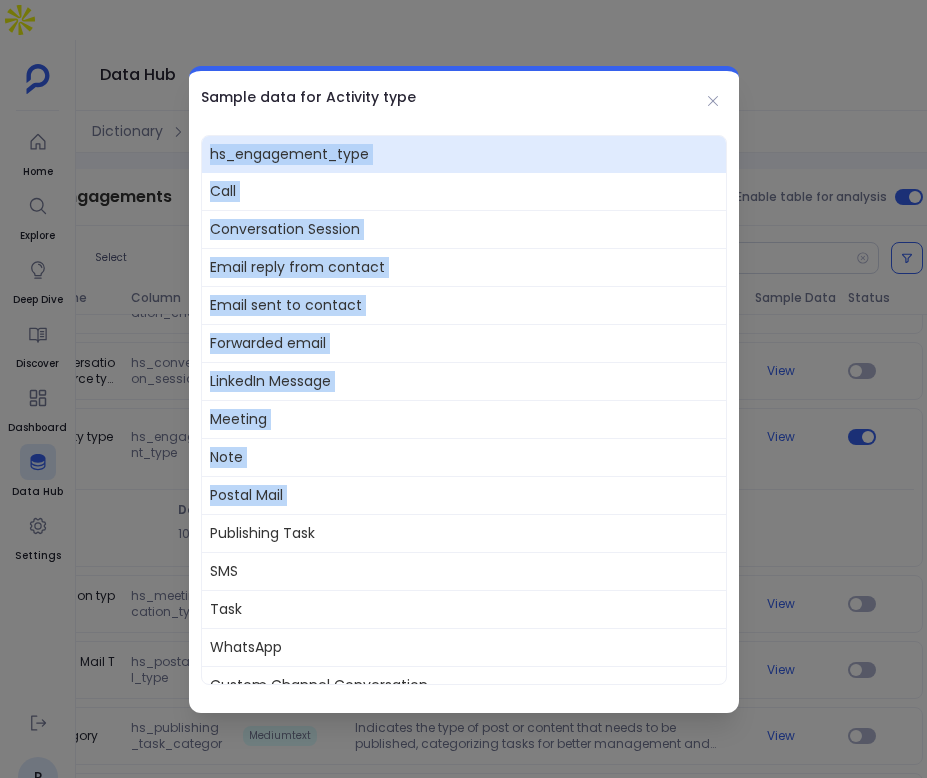 scroll, scrollTop: 20, scrollLeft: 0, axis: vertical 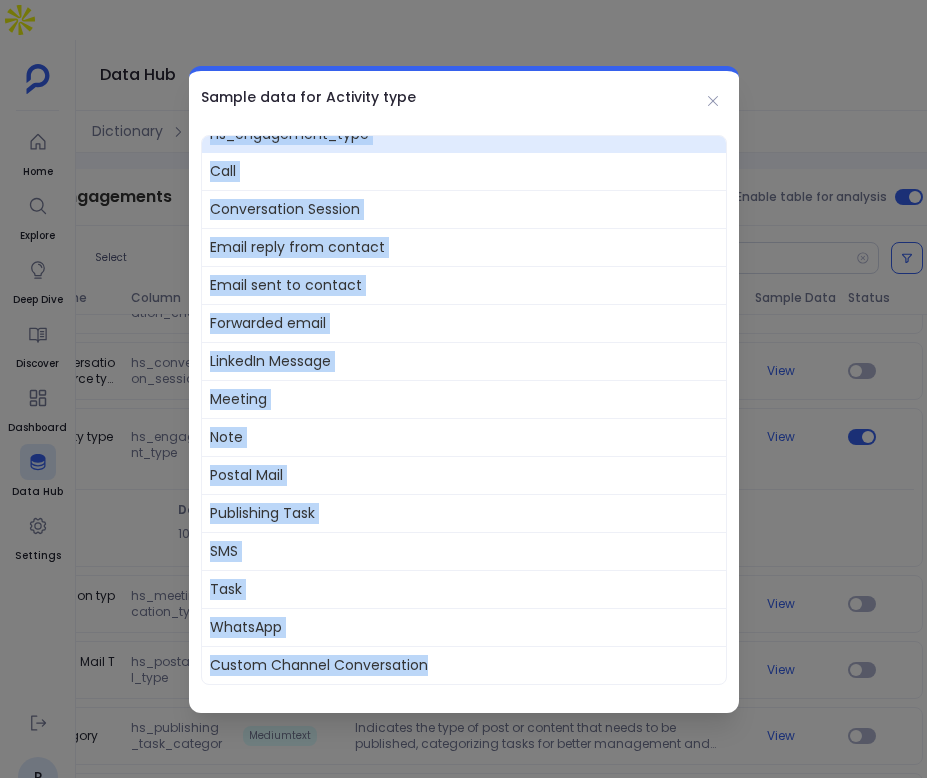 click on "Custom Channel Conversation" at bounding box center (464, 665) 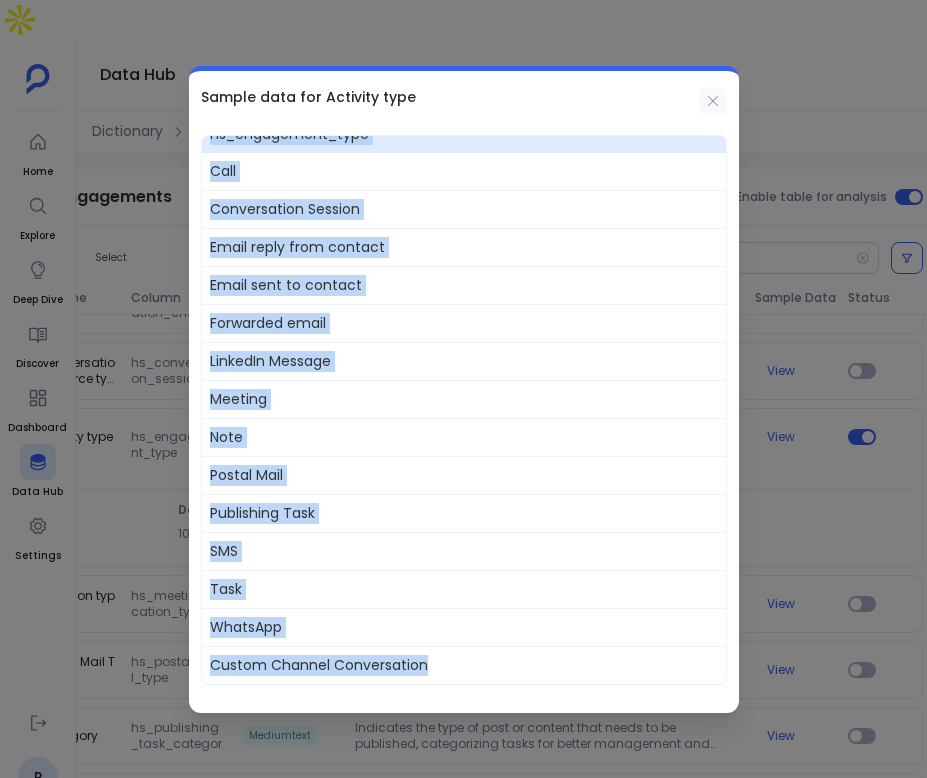 click at bounding box center [713, 101] 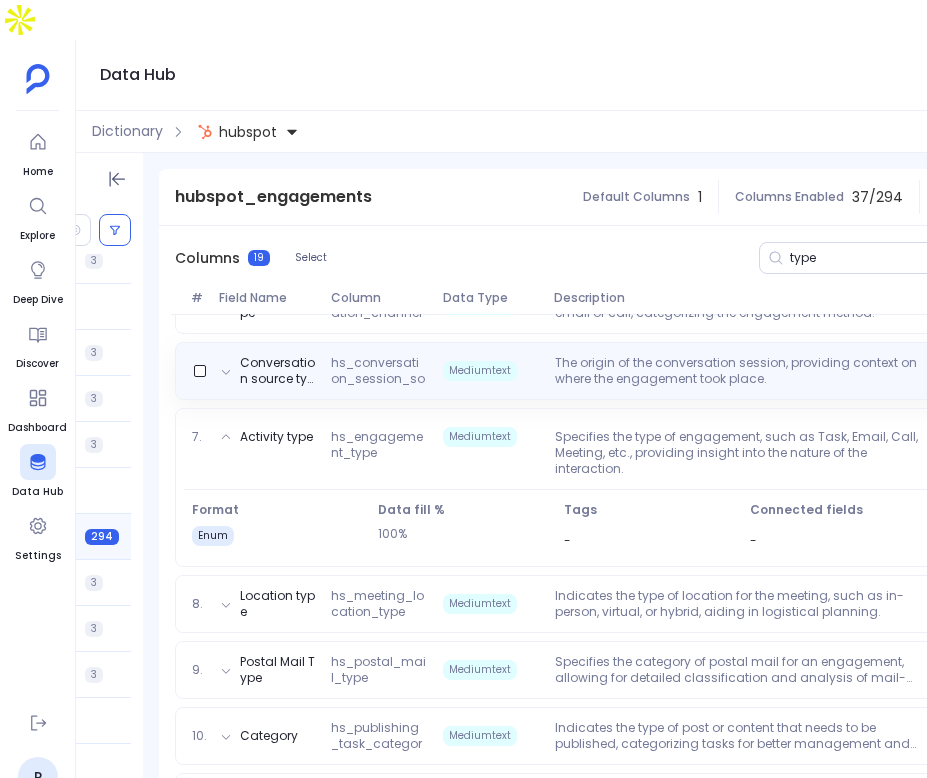 scroll, scrollTop: 0, scrollLeft: 0, axis: both 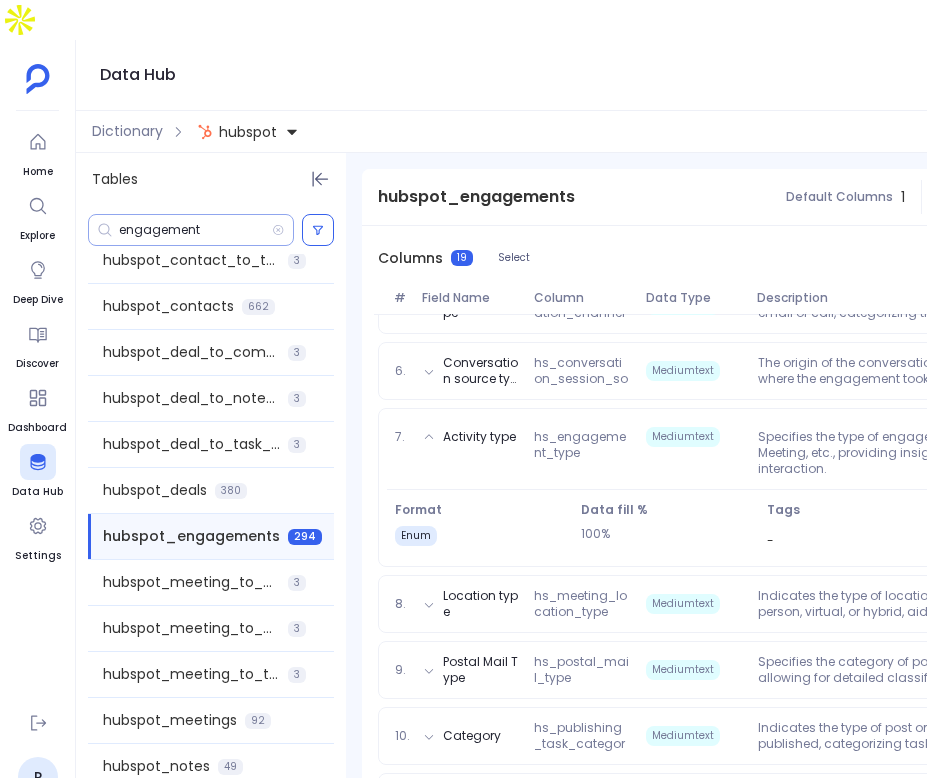 click on "engagement" at bounding box center [195, 230] 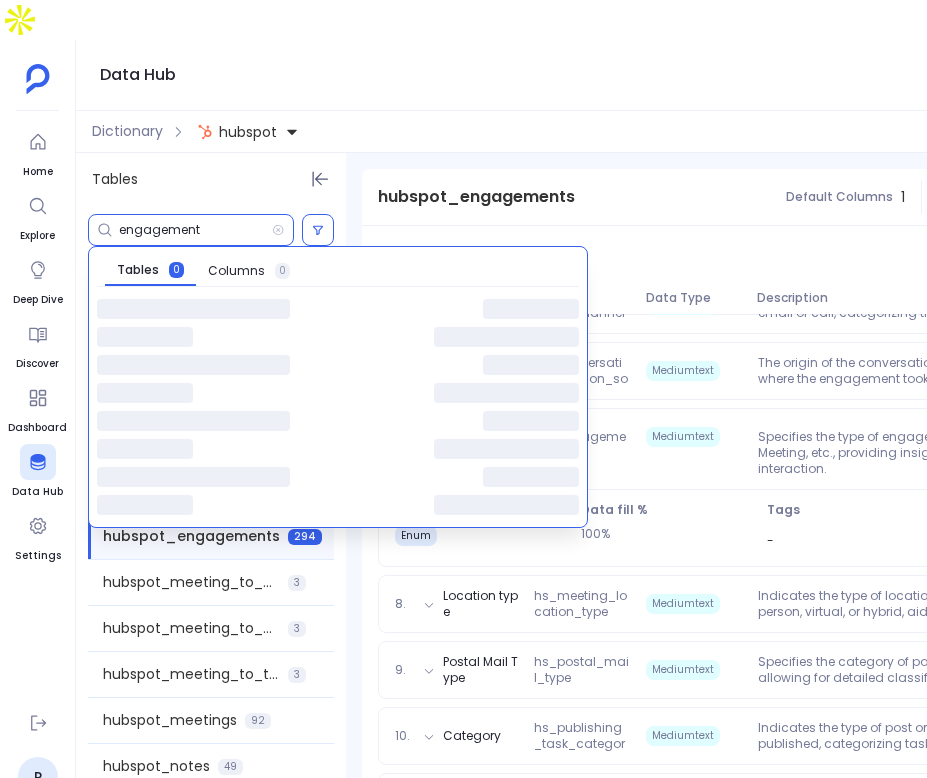 type on "]" 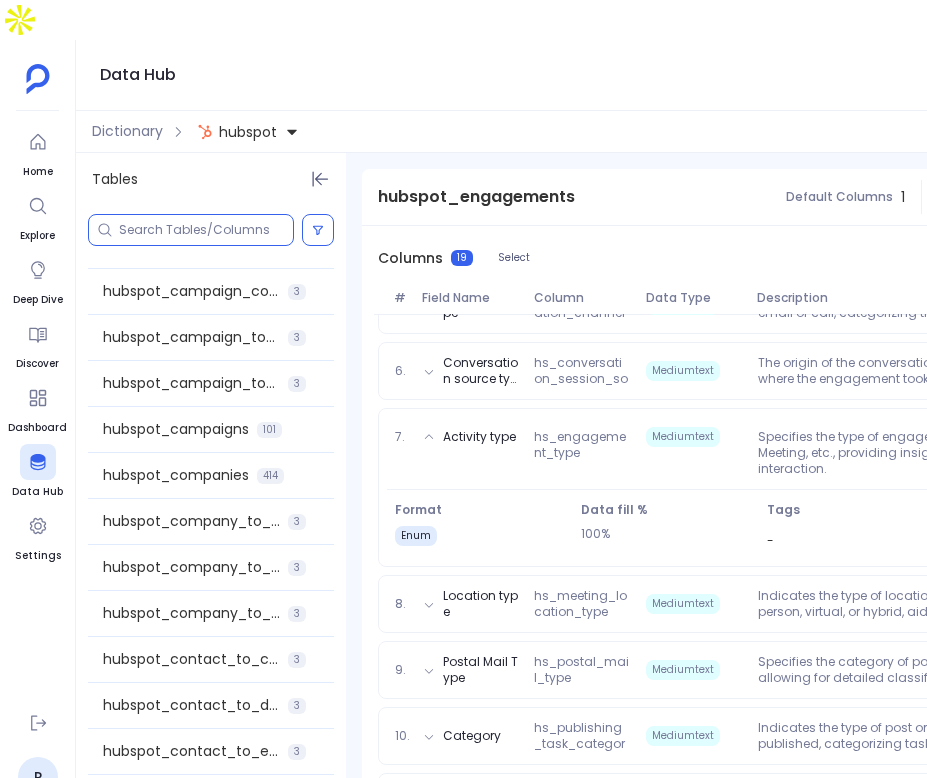 scroll, scrollTop: 0, scrollLeft: 0, axis: both 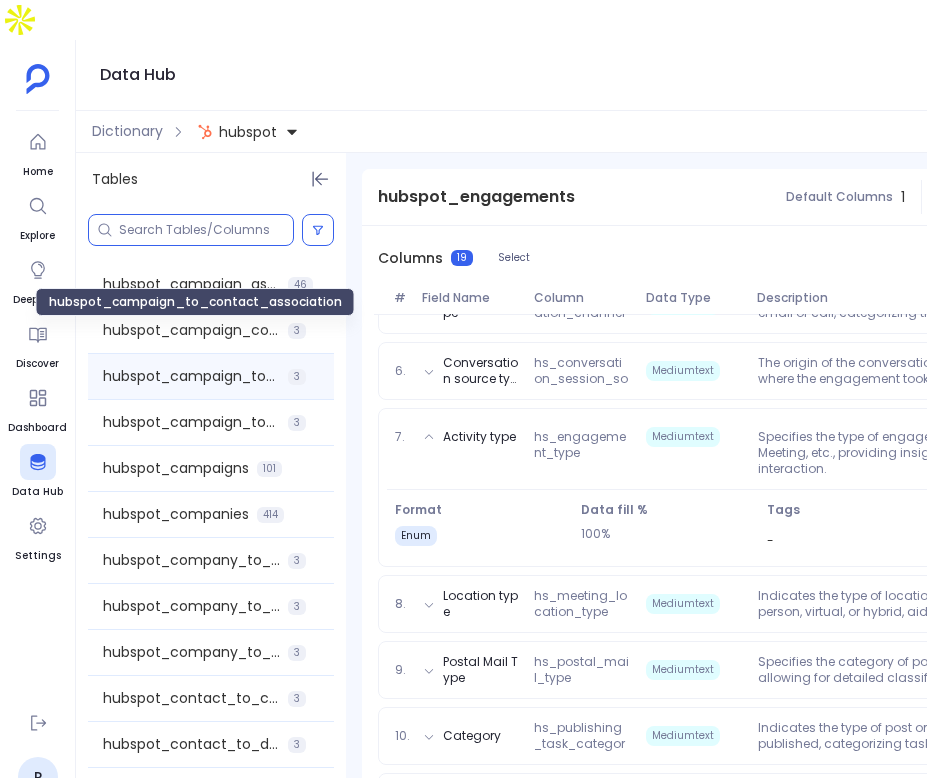 type 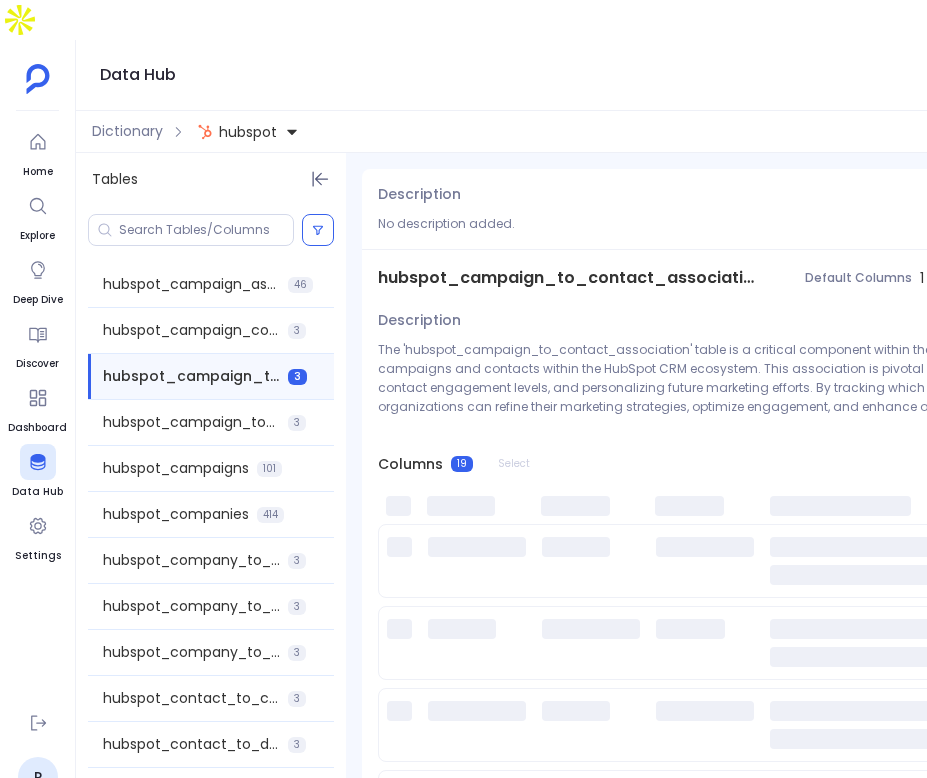 scroll, scrollTop: 0, scrollLeft: 0, axis: both 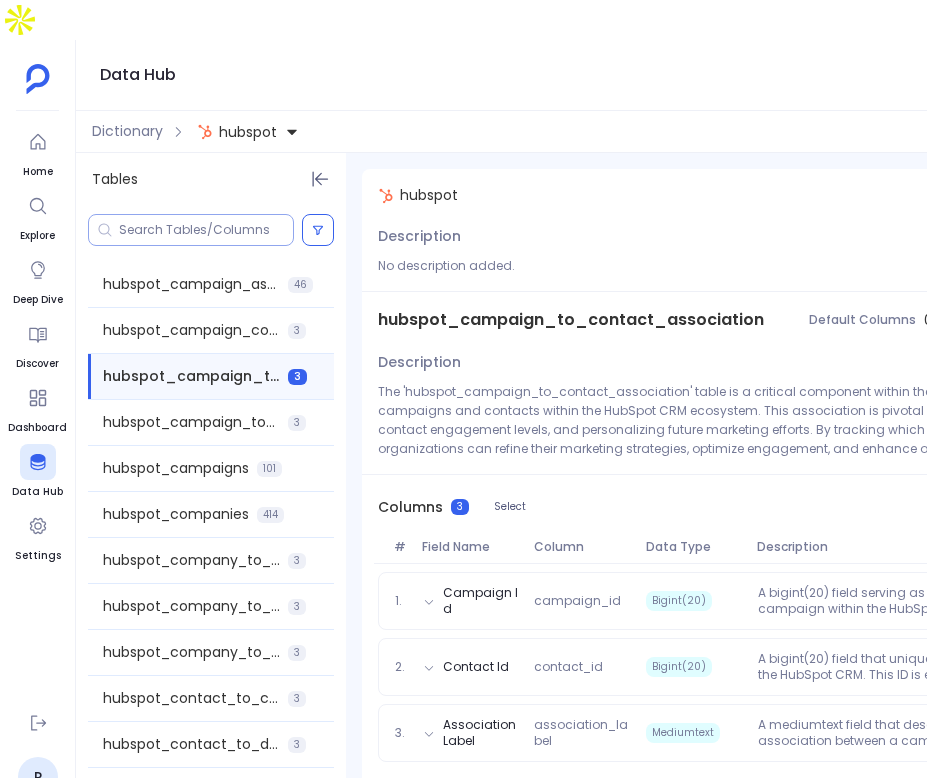 click at bounding box center [191, 230] 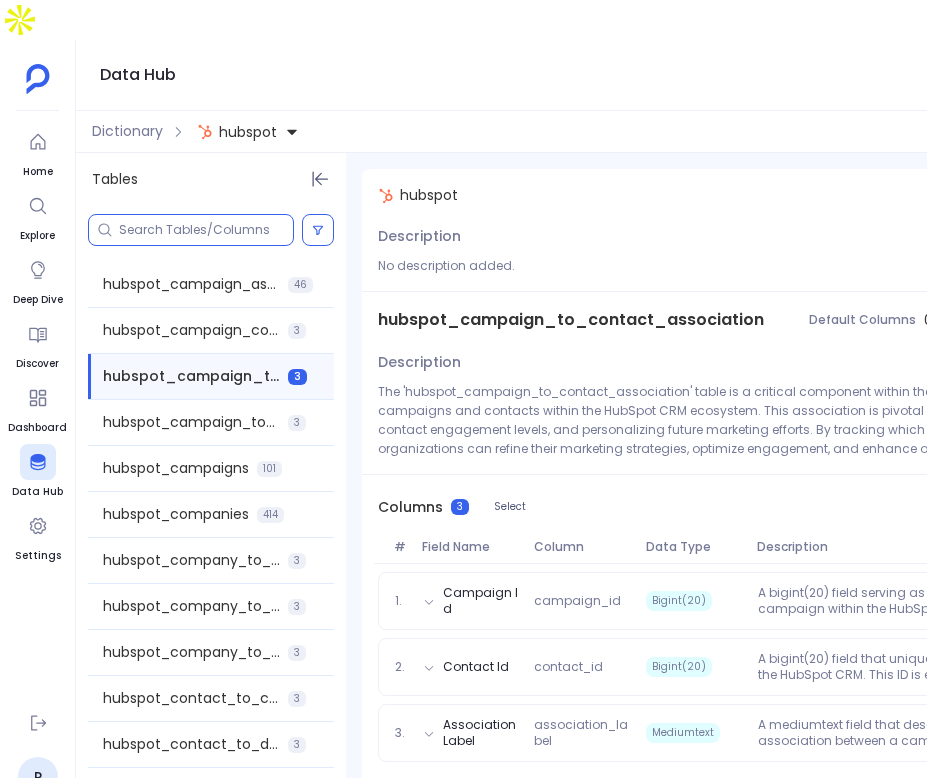 click at bounding box center (206, 230) 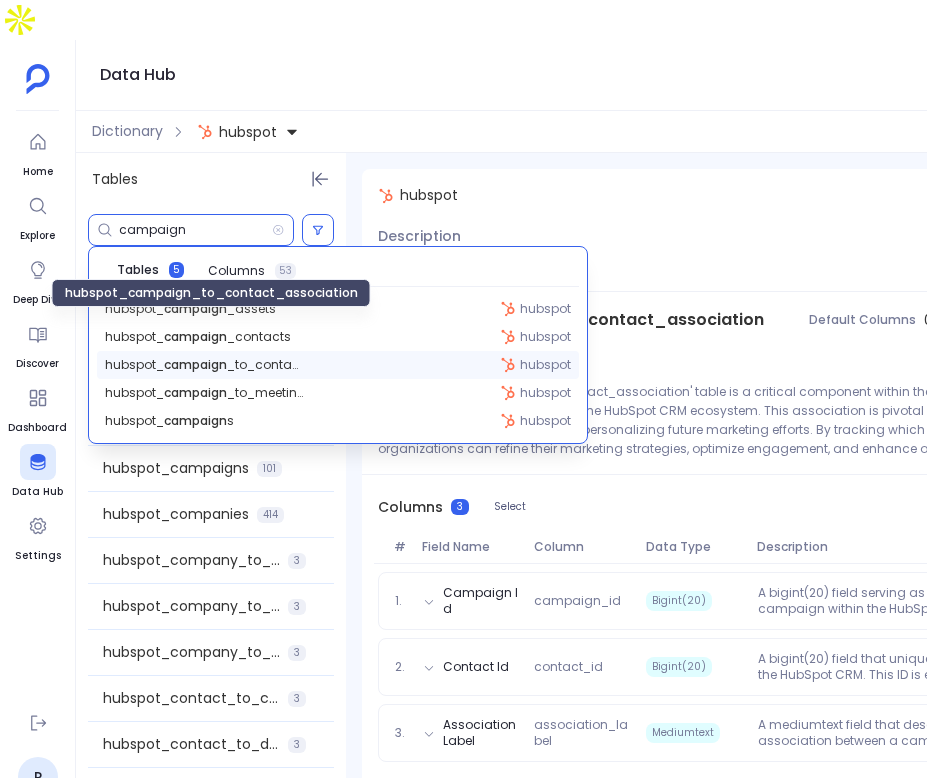 click on "hubspot_ campaign _to_contact_association" at bounding box center (205, 365) 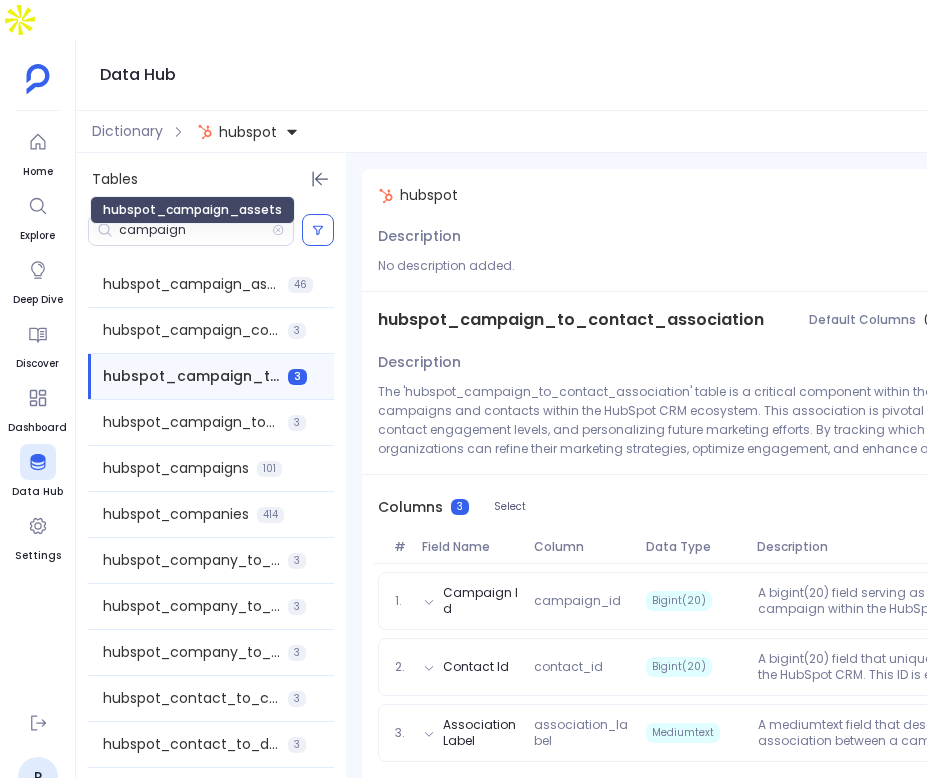 click on "hubspot_campaign_assets" at bounding box center (192, 210) 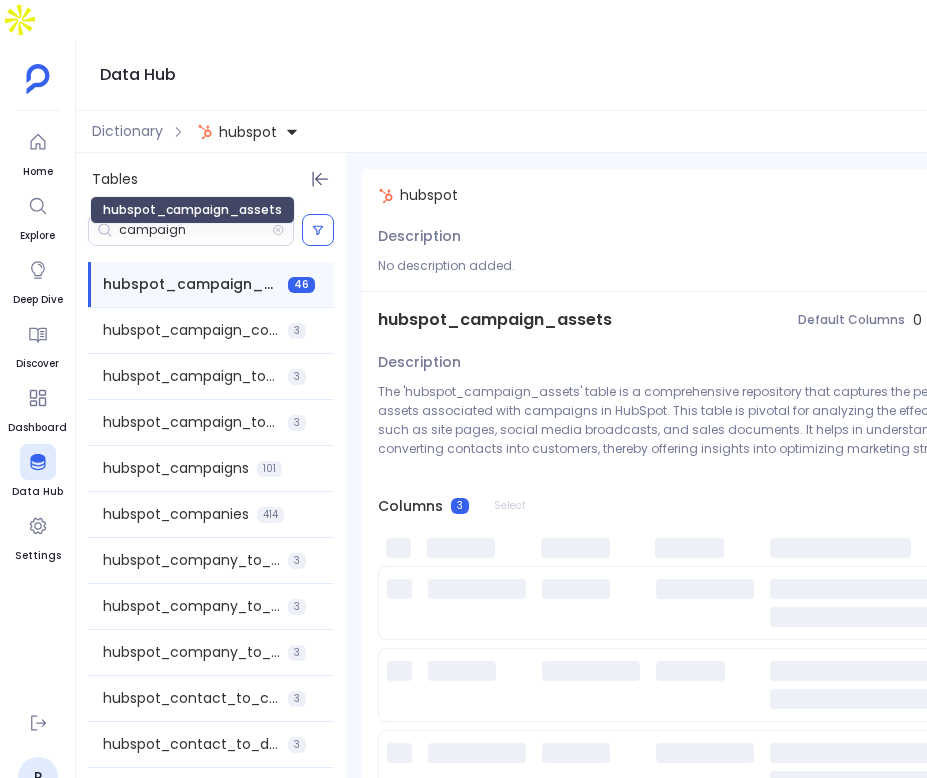 click on "hubspot_campaign_assets" at bounding box center [192, 210] 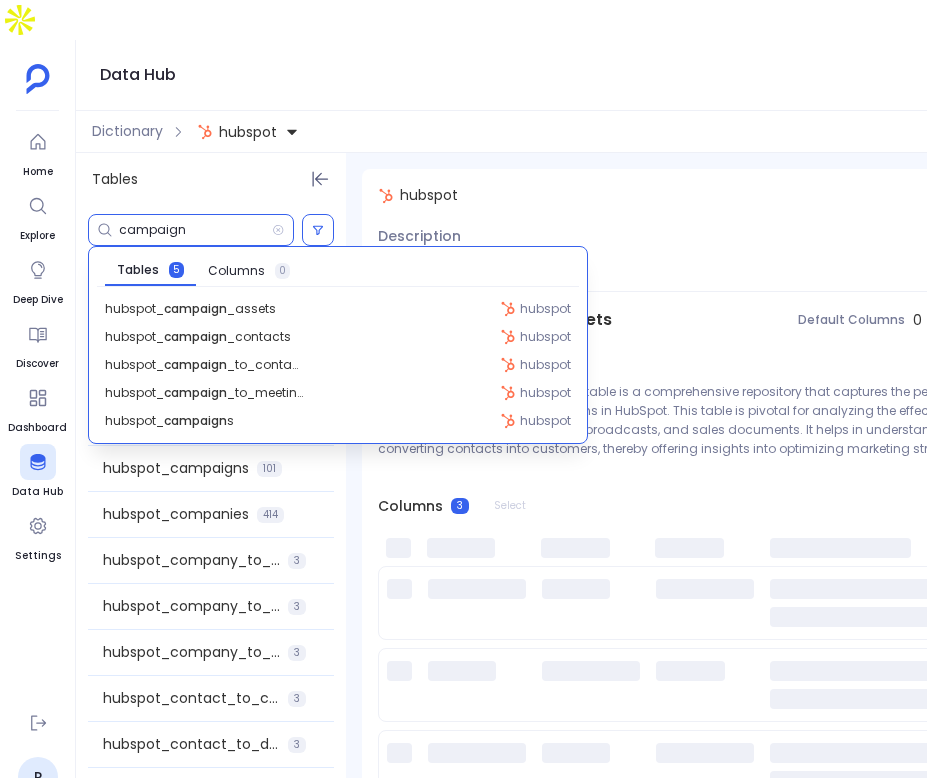 click on "campaign" at bounding box center (195, 230) 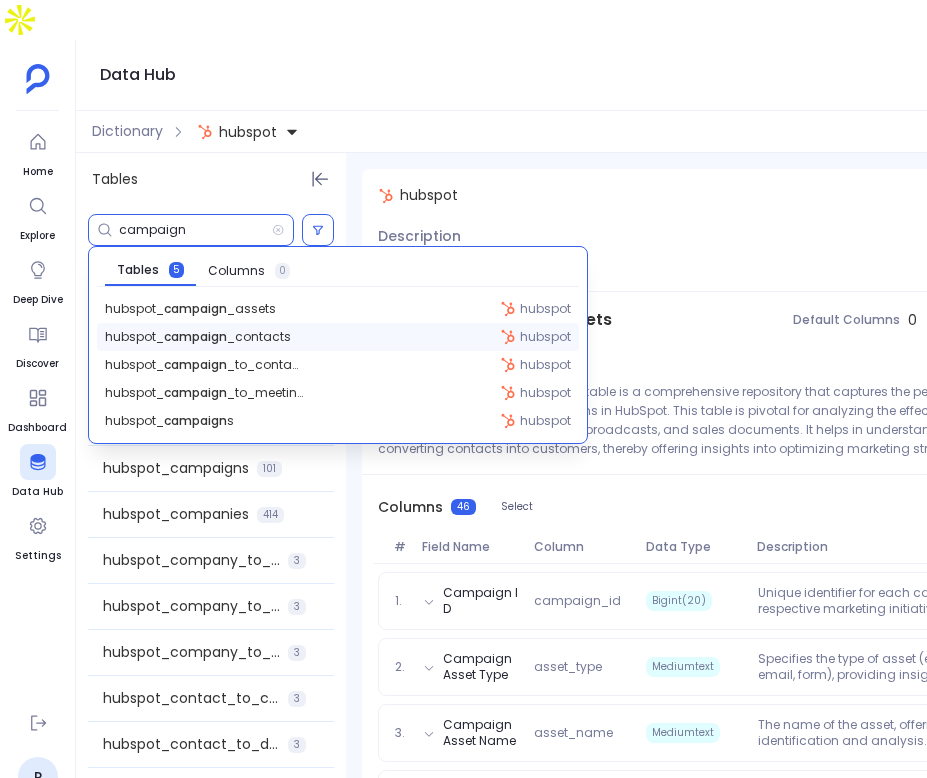 click on "hubspot_ campaign _contacts" at bounding box center [198, 337] 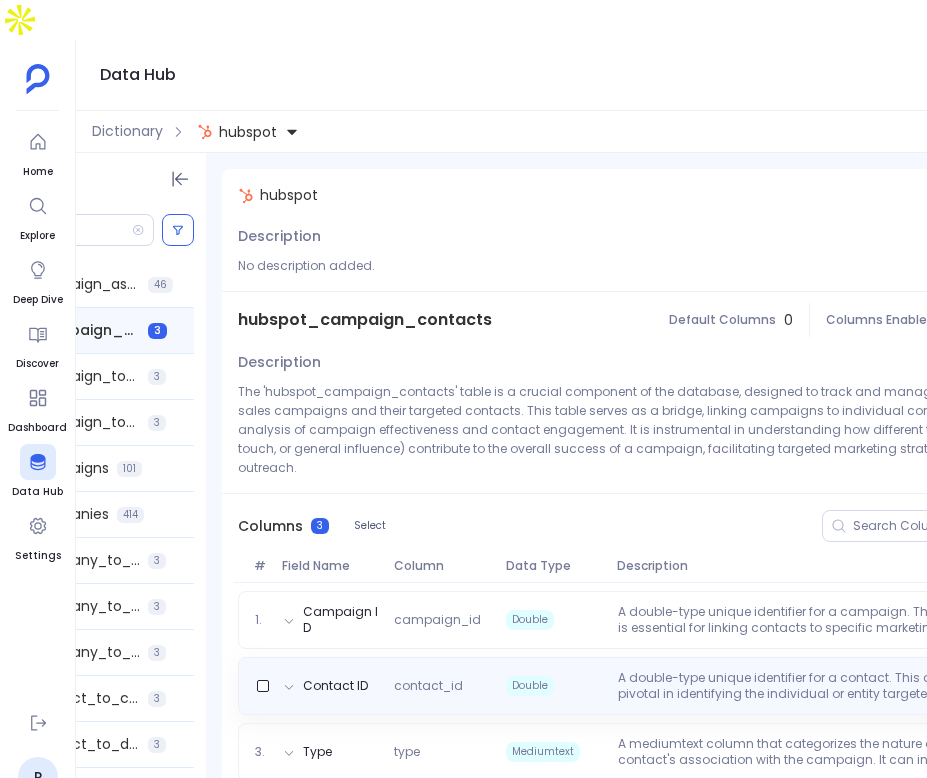 scroll, scrollTop: 0, scrollLeft: 306, axis: horizontal 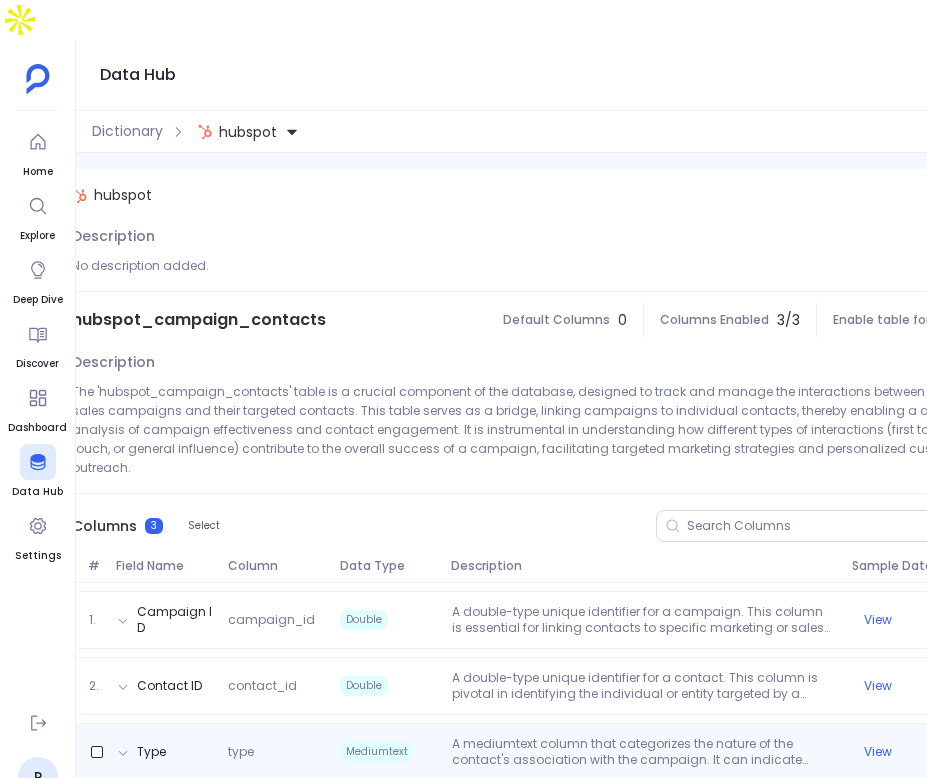 click on "A mediumtext column that categorizes the nature of the contact's association with the campaign. It can indicate whether the contact was first touched, last touched, or generally influenced by the campaign. This differentiation is crucial for understanding the role of each interaction in the conversion process. The sample records uniformly show 'influencedContacts', highlighting contacts that were generally influenced by the campaign, rather than pinpointing the first or last touch." at bounding box center [644, 752] 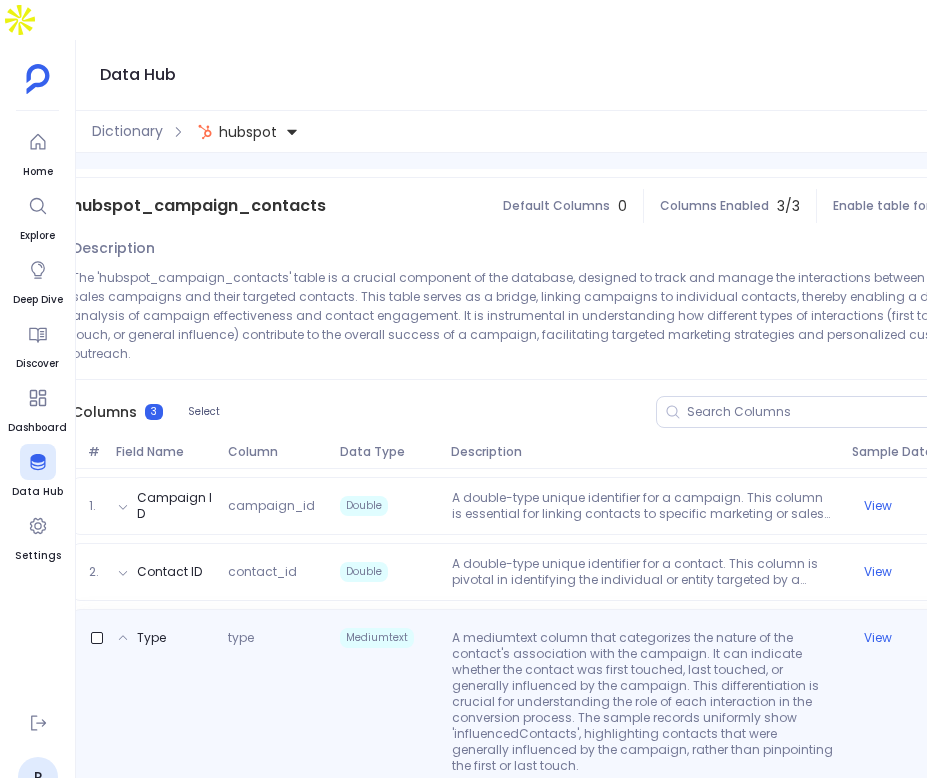 scroll, scrollTop: 173, scrollLeft: 0, axis: vertical 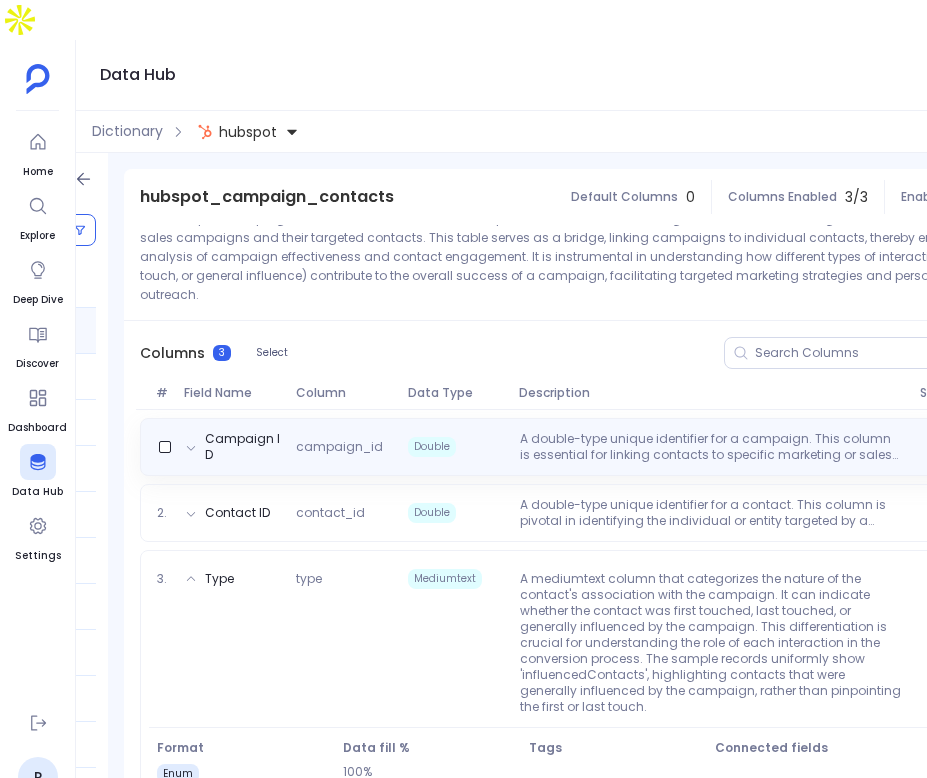 click on "A double-type unique identifier for a campaign. This column is essential for linking contacts to specific marketing or sales campaigns, allowing for the aggregation and analysis of campaign performance data. For instance, a campaign_id of 177123239039 in the sample records indicates a specific campaign's interactions with various contacts." at bounding box center [712, 447] 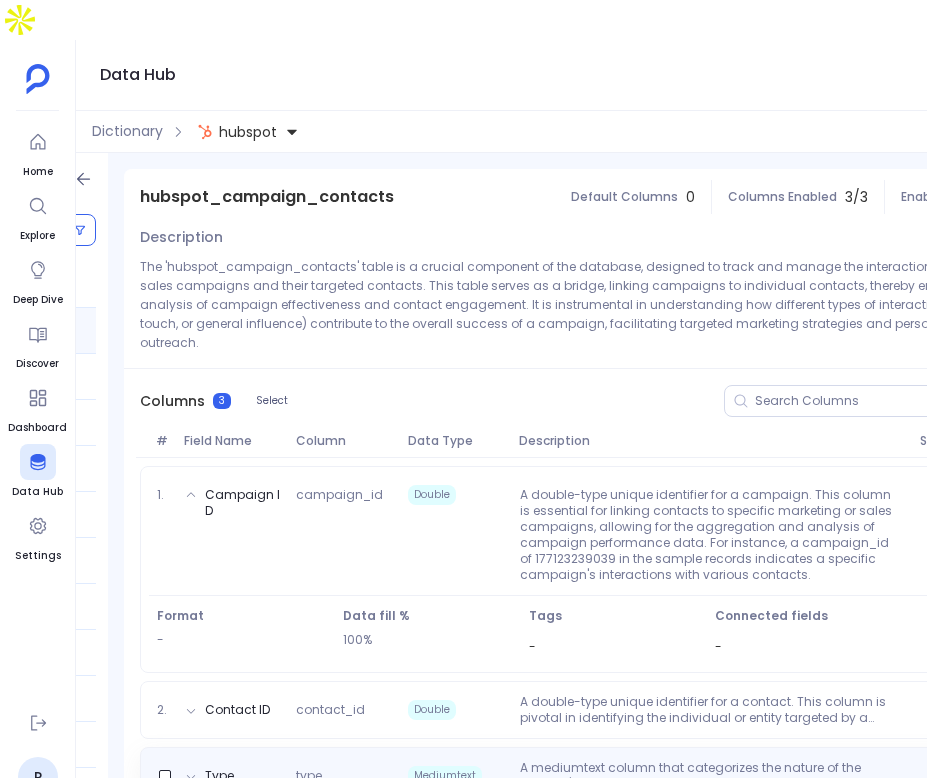 scroll, scrollTop: 0, scrollLeft: 403, axis: horizontal 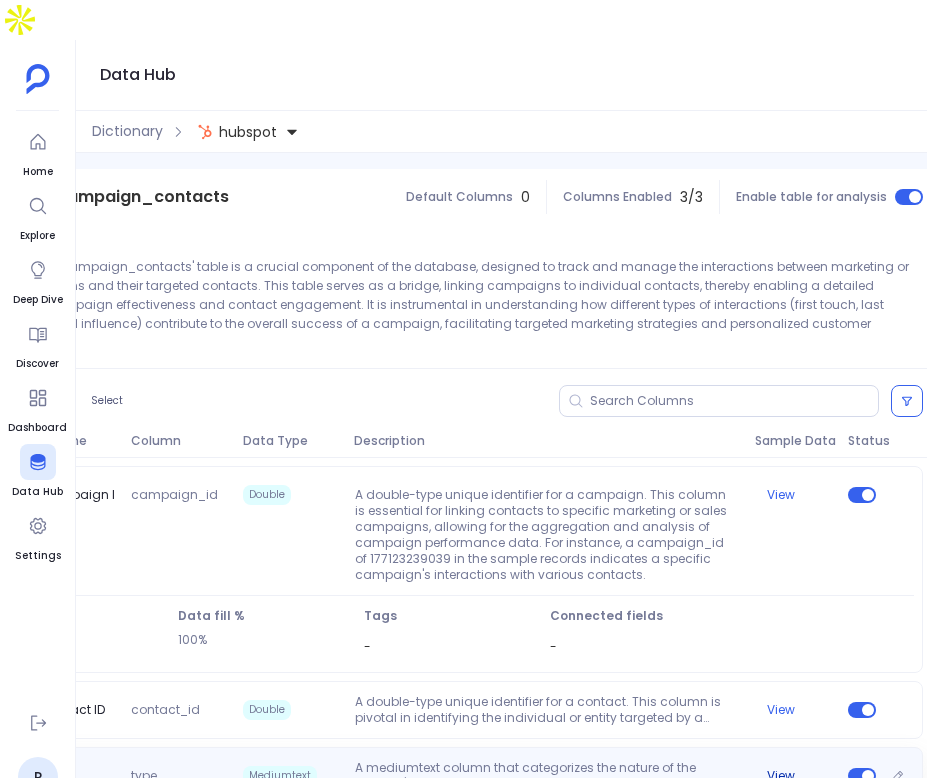 click on "View" at bounding box center [781, 776] 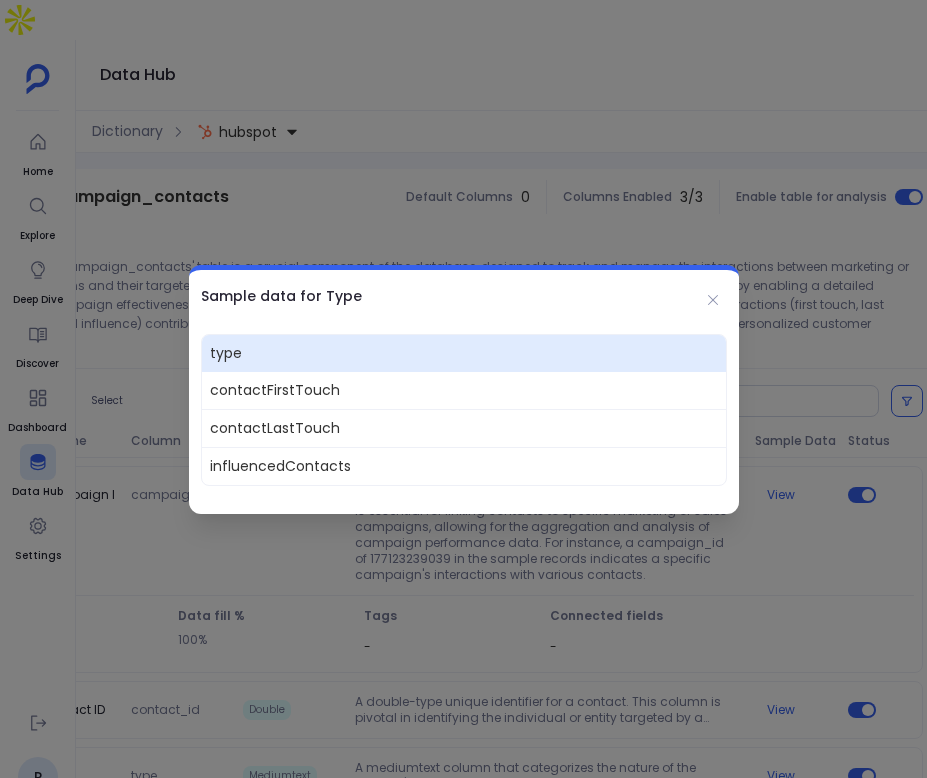click on "contactFirstTouch" at bounding box center (464, 390) 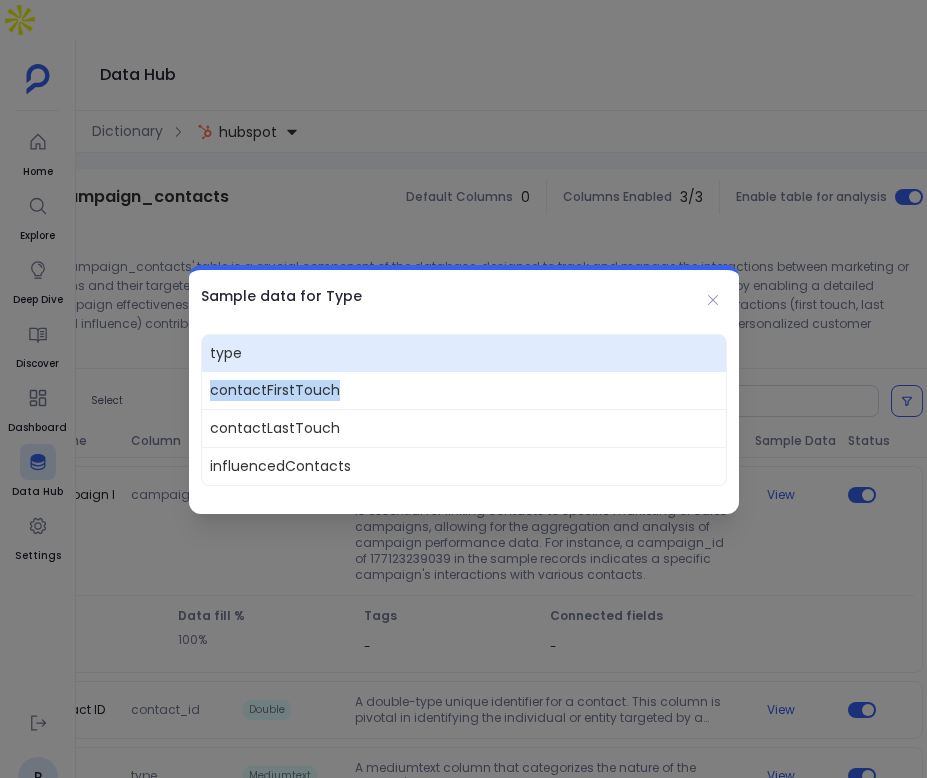 click on "contactFirstTouch" at bounding box center (464, 390) 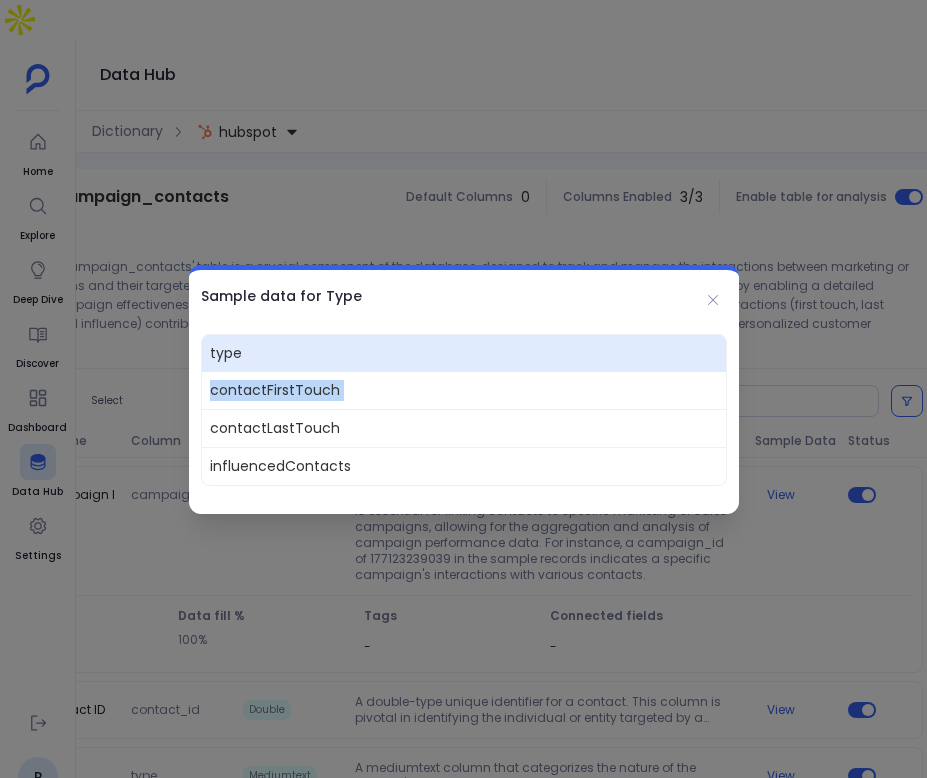click on "contactFirstTouch" at bounding box center (464, 390) 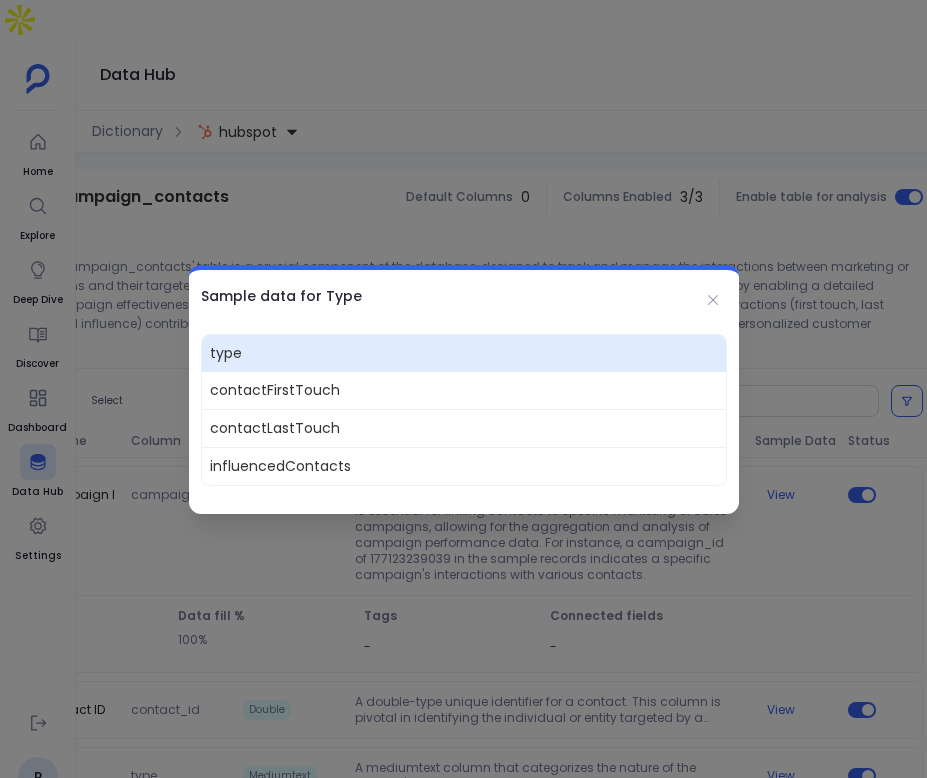 click on "contactLastTouch" at bounding box center [464, 428] 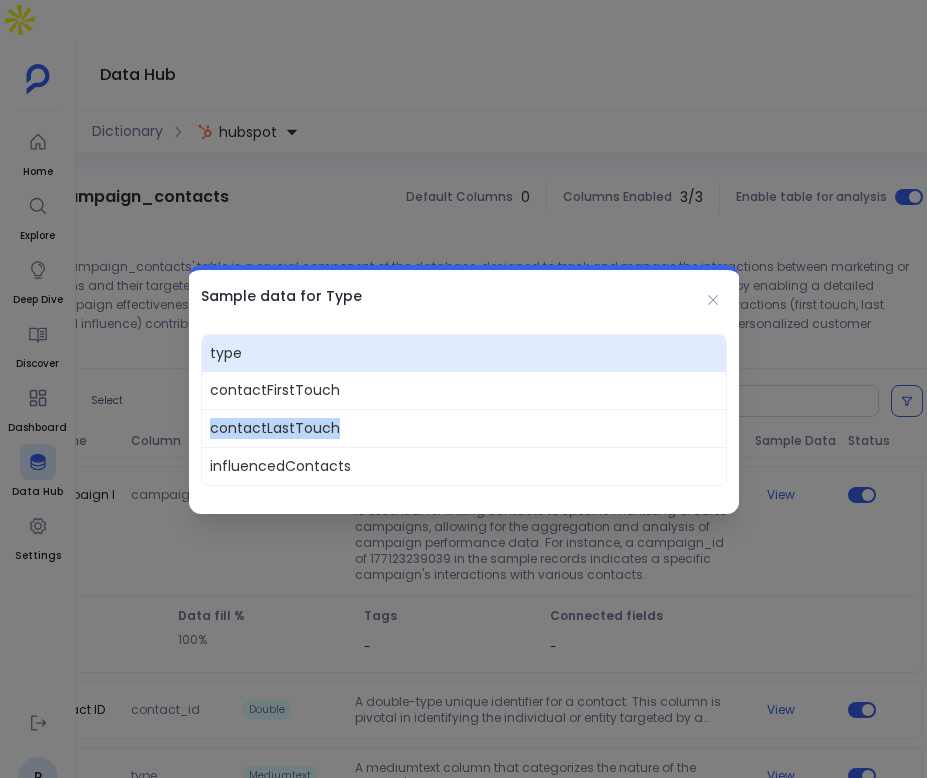 click on "contactLastTouch" at bounding box center (464, 428) 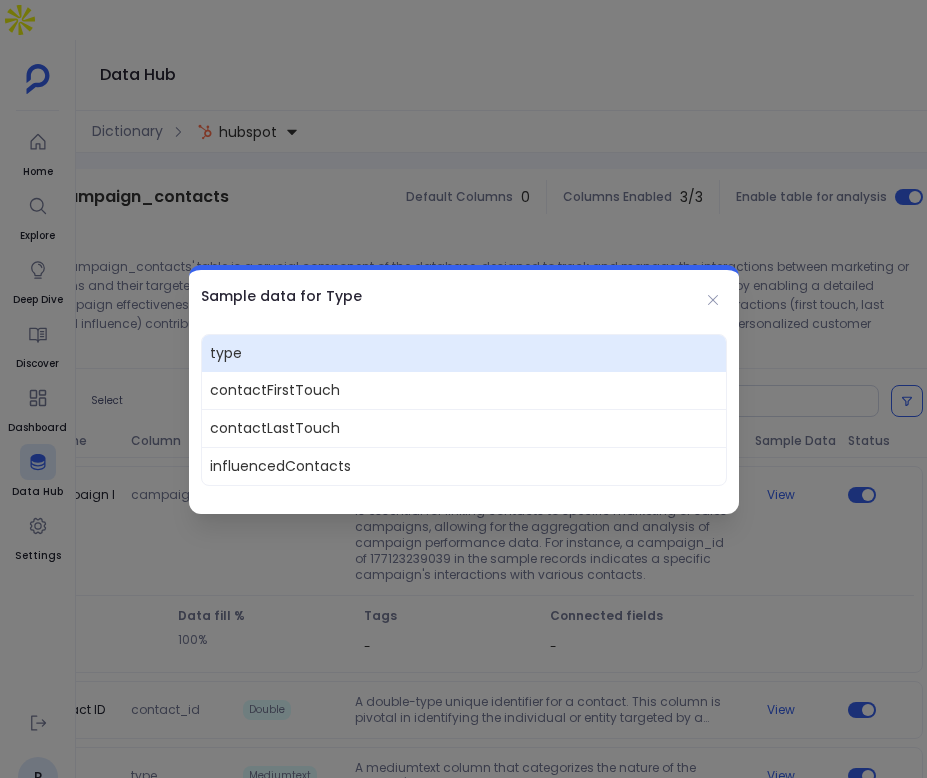 click on "influencedContacts" at bounding box center (464, 466) 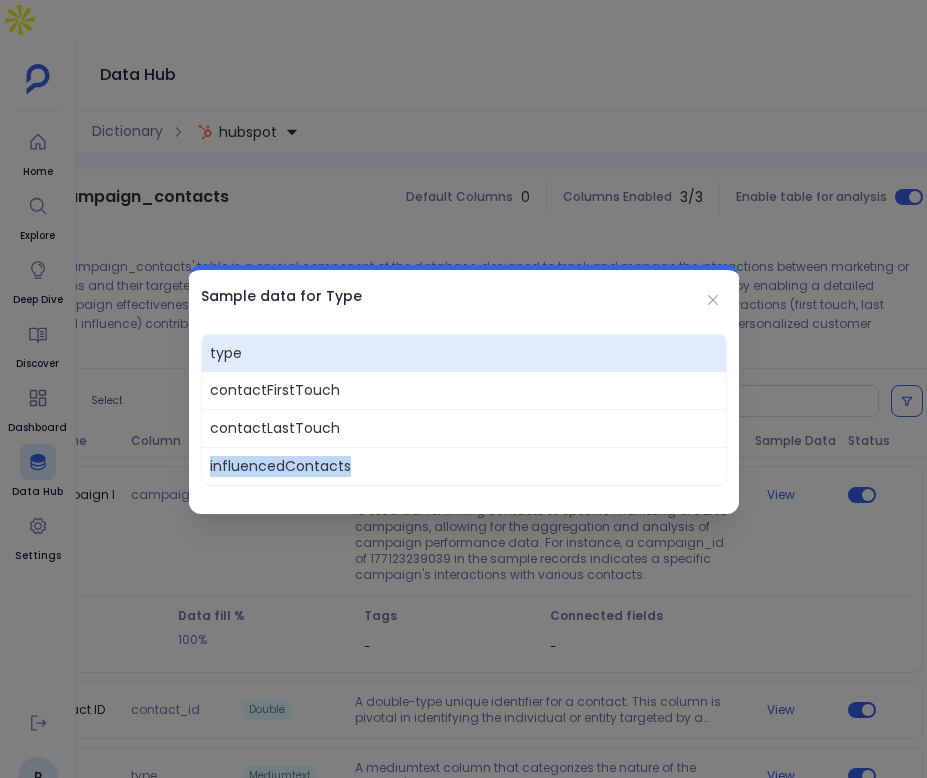 click on "influencedContacts" at bounding box center (464, 466) 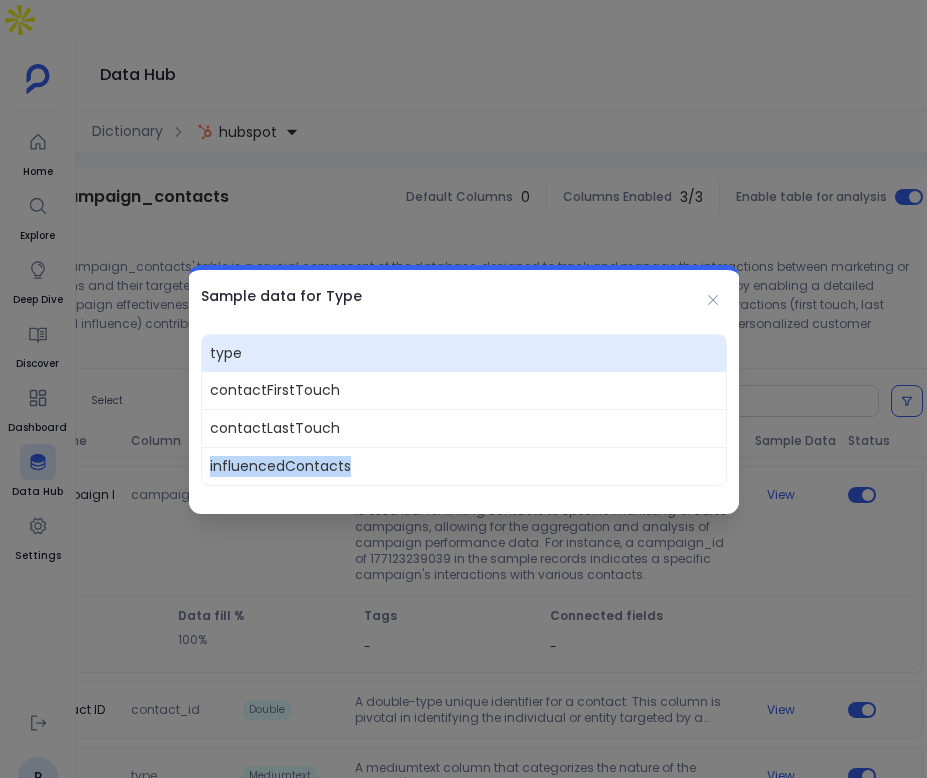 click on "Sample data for Type" at bounding box center (464, 296) 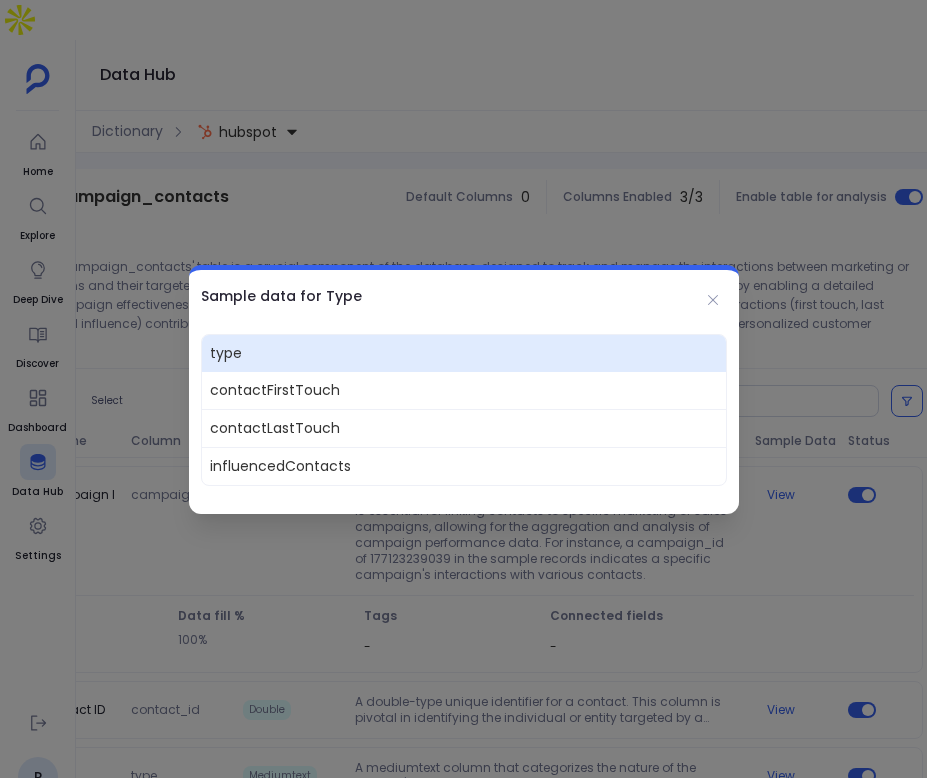 click on "Sample data for Type" at bounding box center [464, 296] 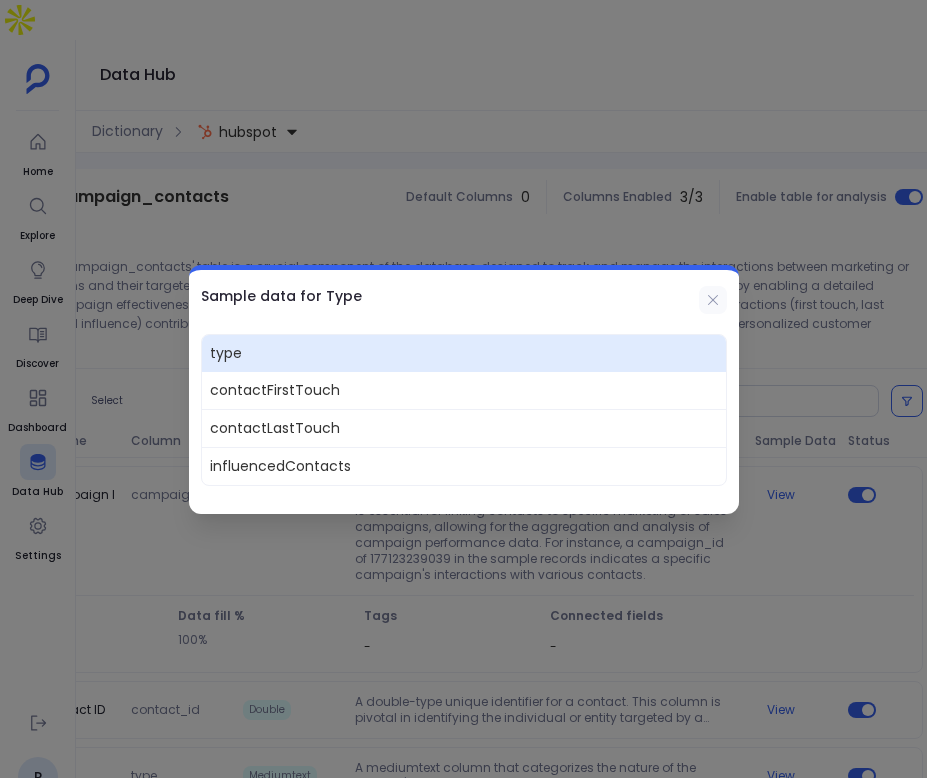 click 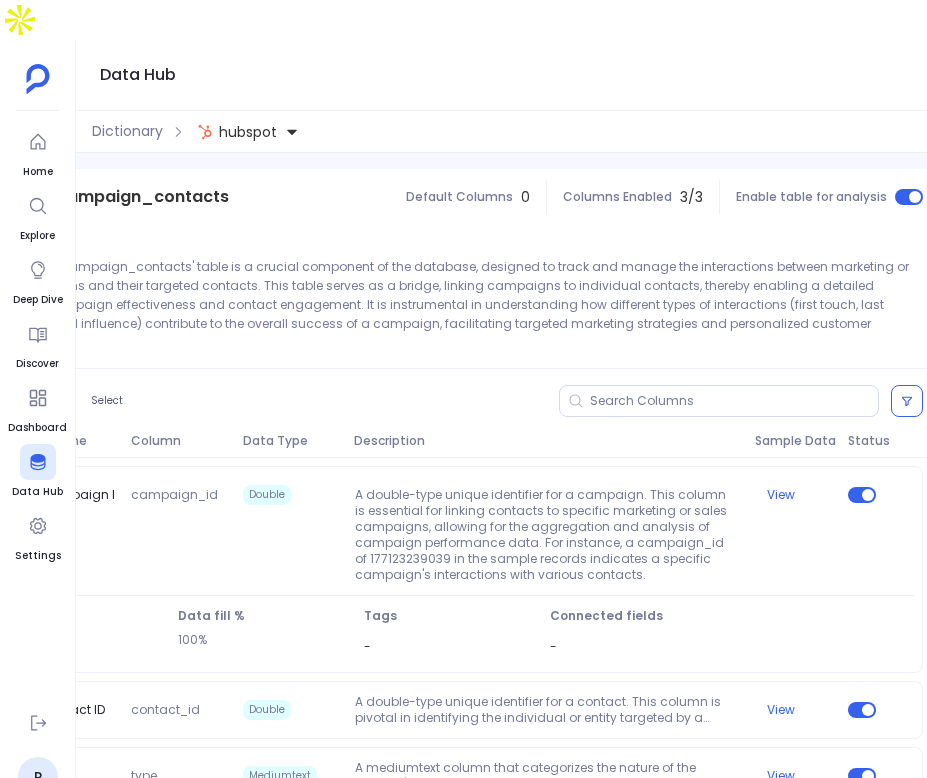 scroll, scrollTop: 0, scrollLeft: 0, axis: both 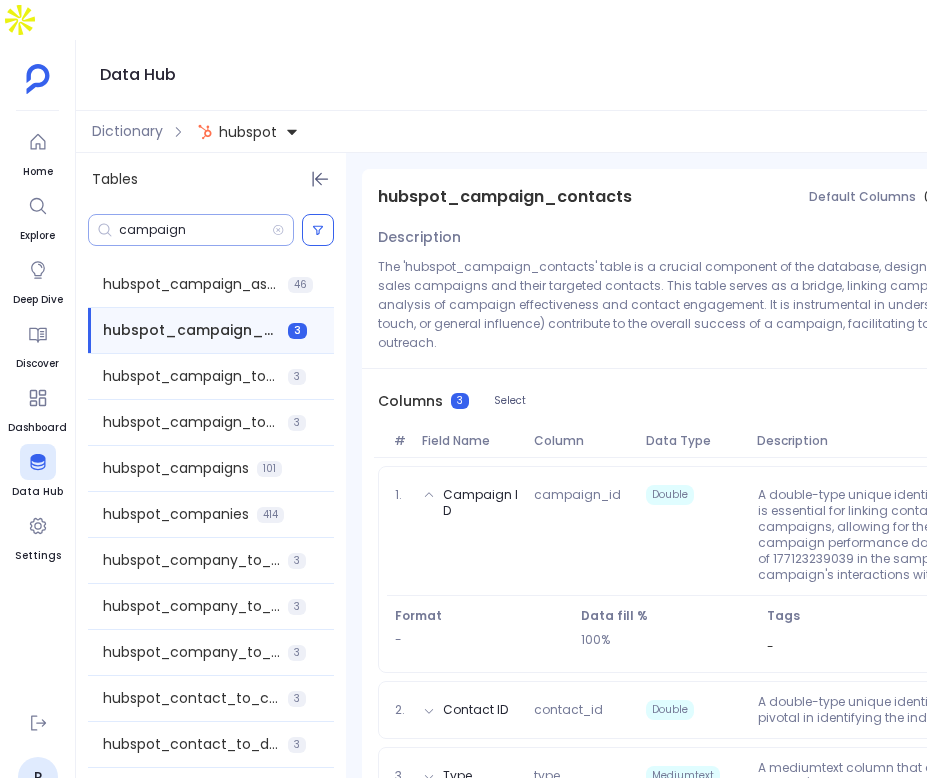 click on "campaign" at bounding box center [195, 230] 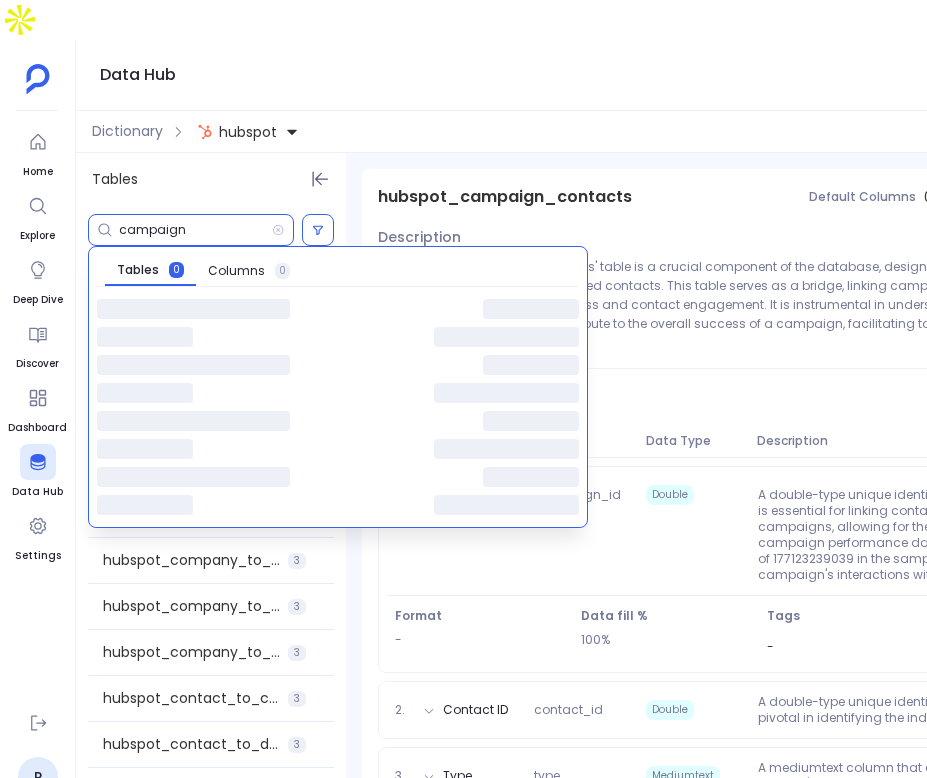 click on "campaign" at bounding box center (195, 230) 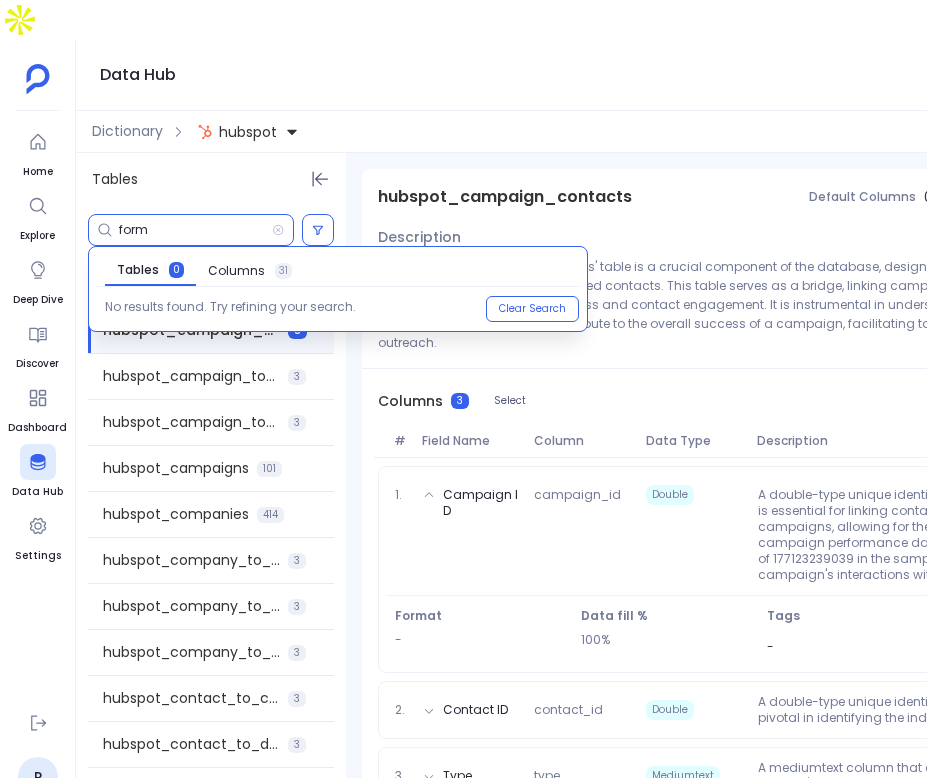 type on "form" 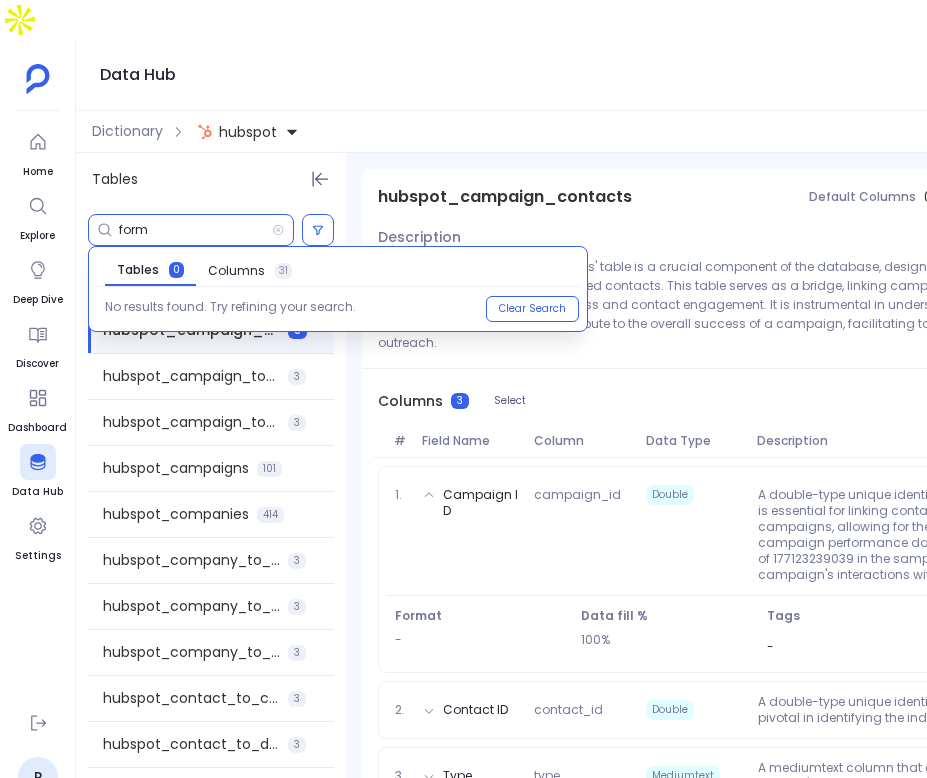 click on "Columns 31" at bounding box center (250, 271) 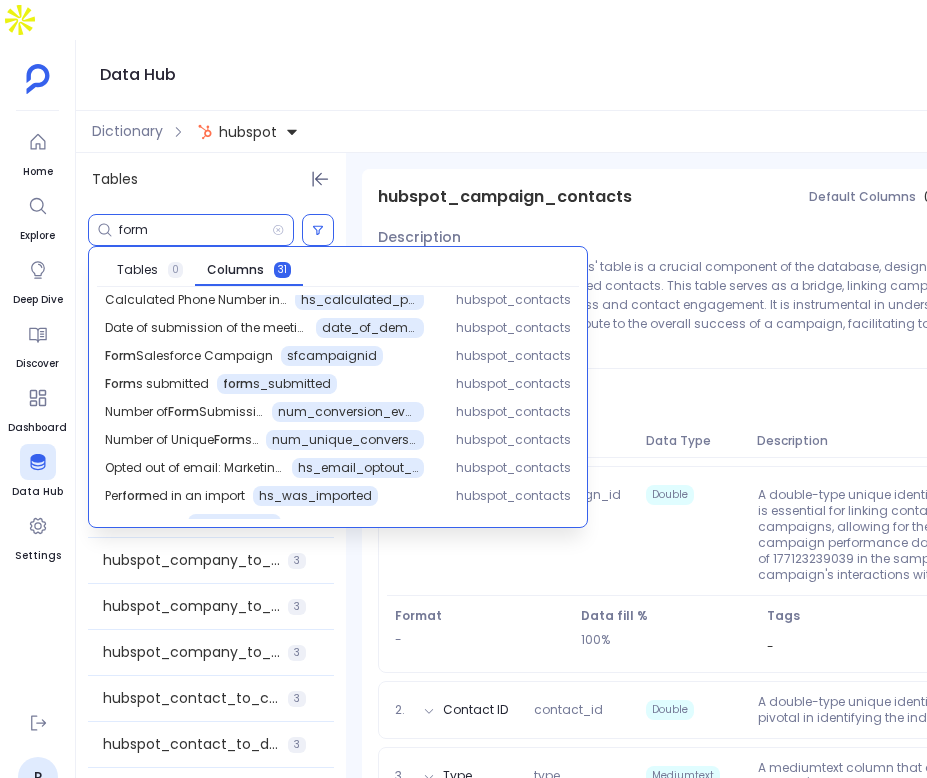 scroll, scrollTop: 438, scrollLeft: 0, axis: vertical 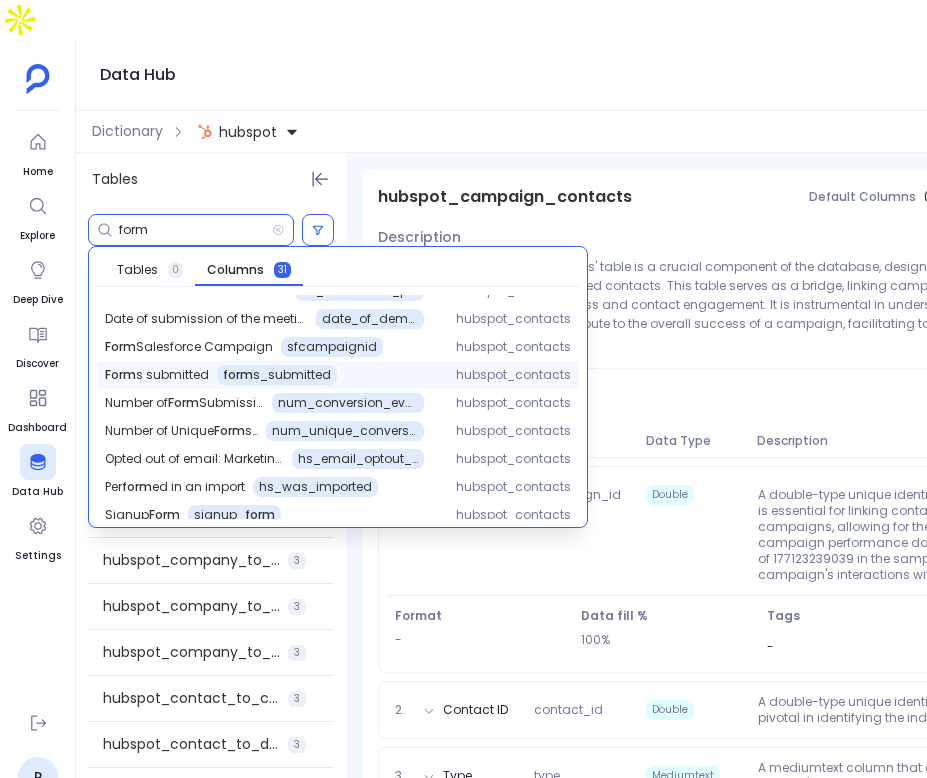 click on "Form s submitted form s_submitted hubspot_contacts" at bounding box center (338, 375) 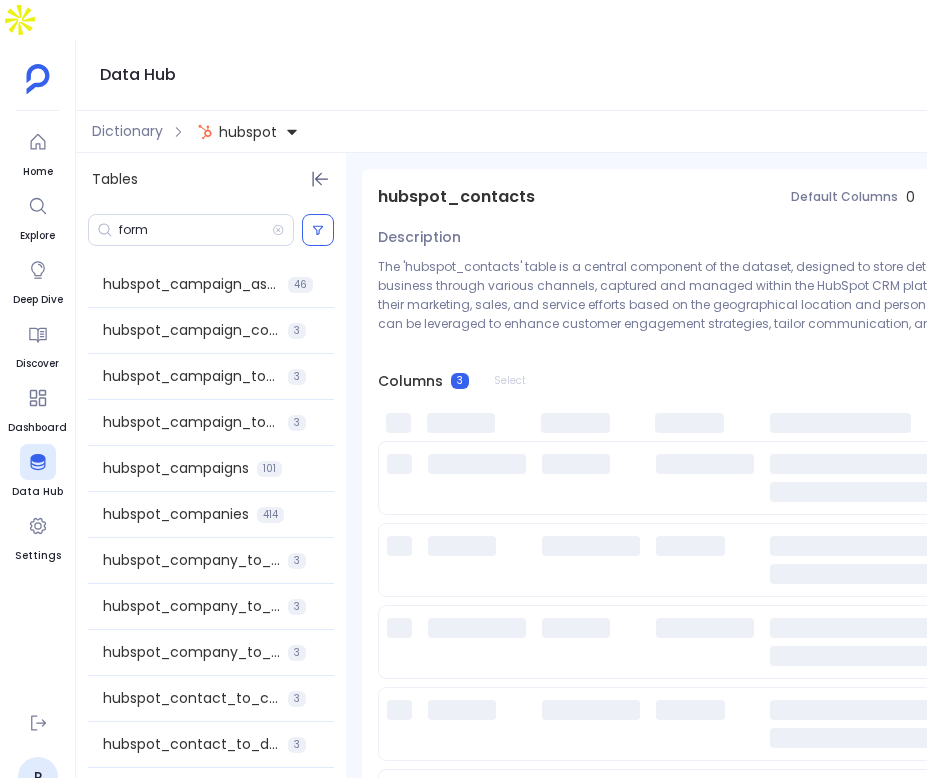 scroll, scrollTop: 61, scrollLeft: 0, axis: vertical 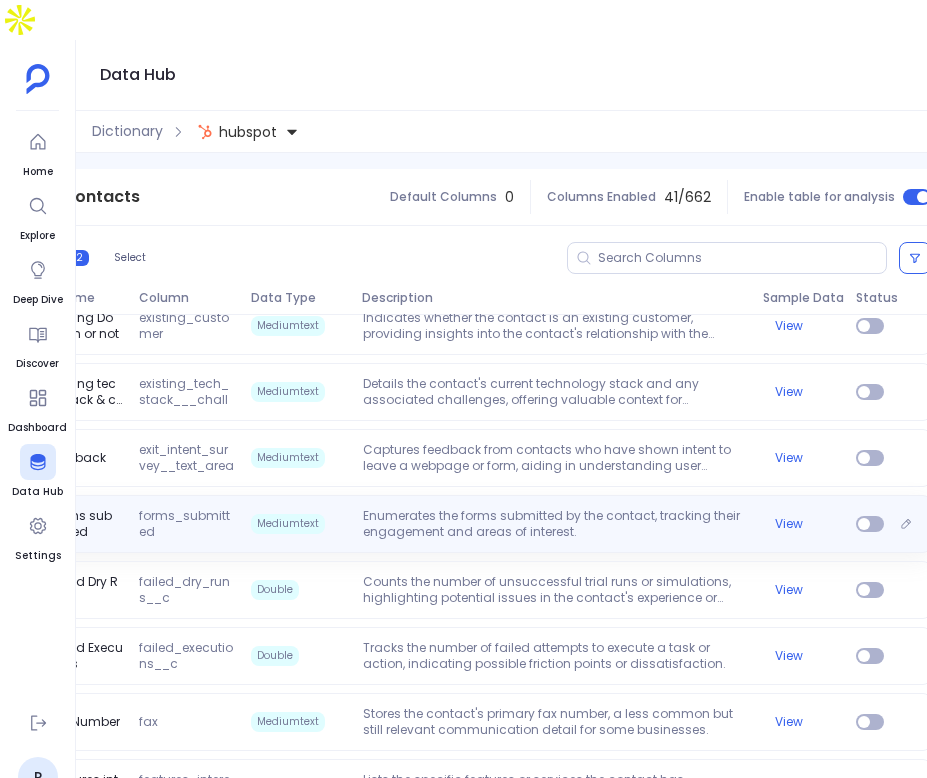 click on "Enumerates the forms submitted by the contact, tracking their engagement and areas of interest." at bounding box center (555, 524) 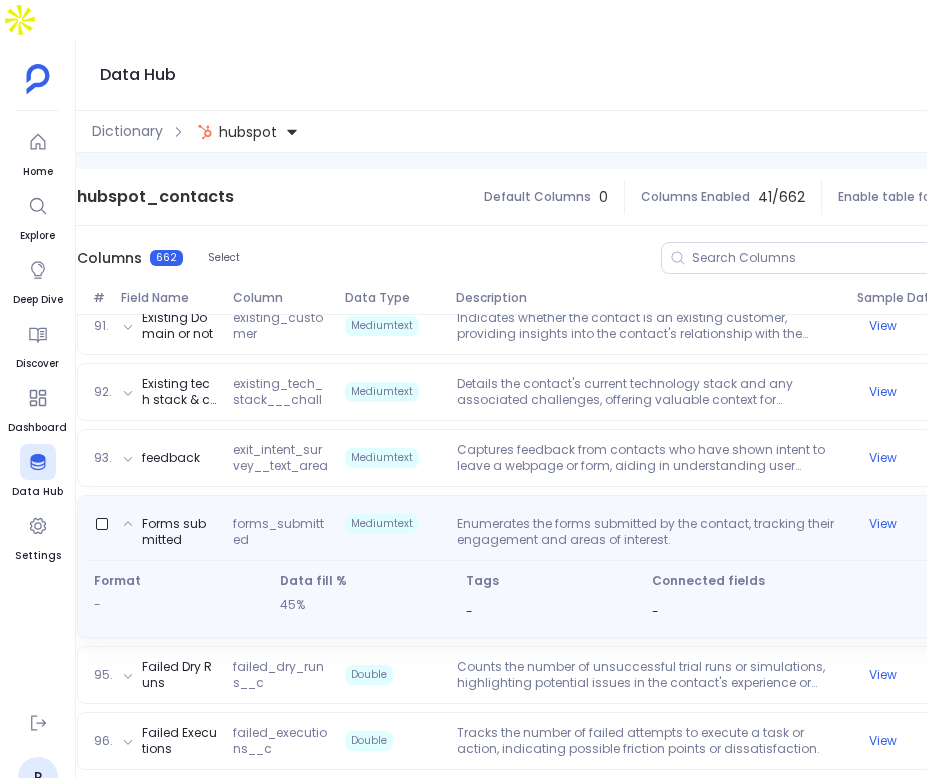 scroll, scrollTop: 0, scrollLeft: 403, axis: horizontal 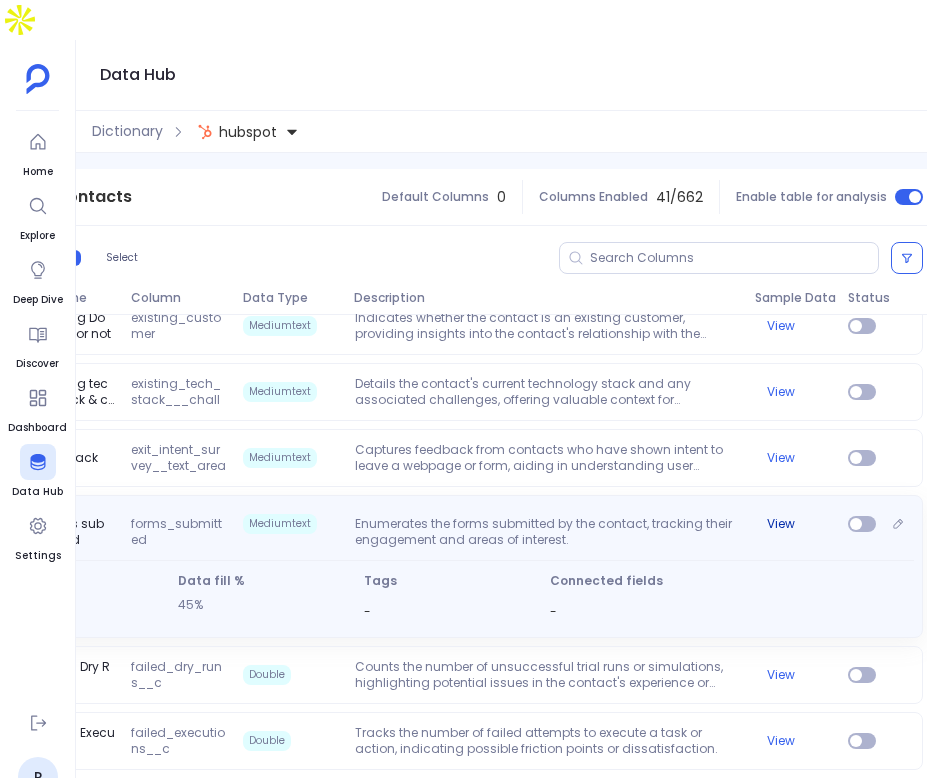 click on "View" at bounding box center [781, 524] 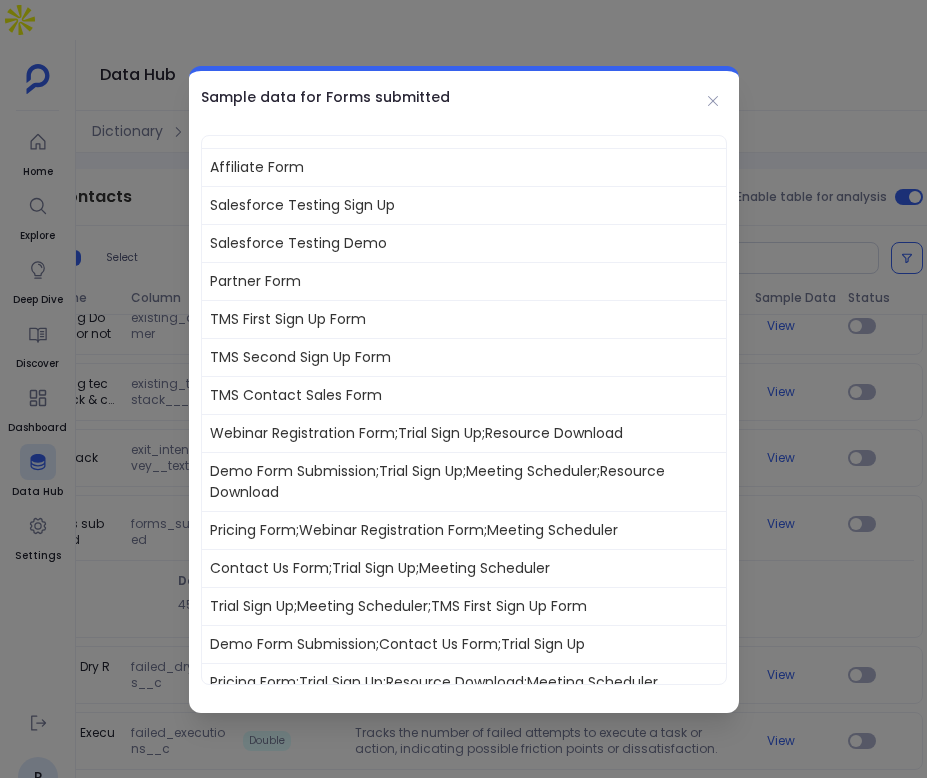 scroll, scrollTop: 442, scrollLeft: 0, axis: vertical 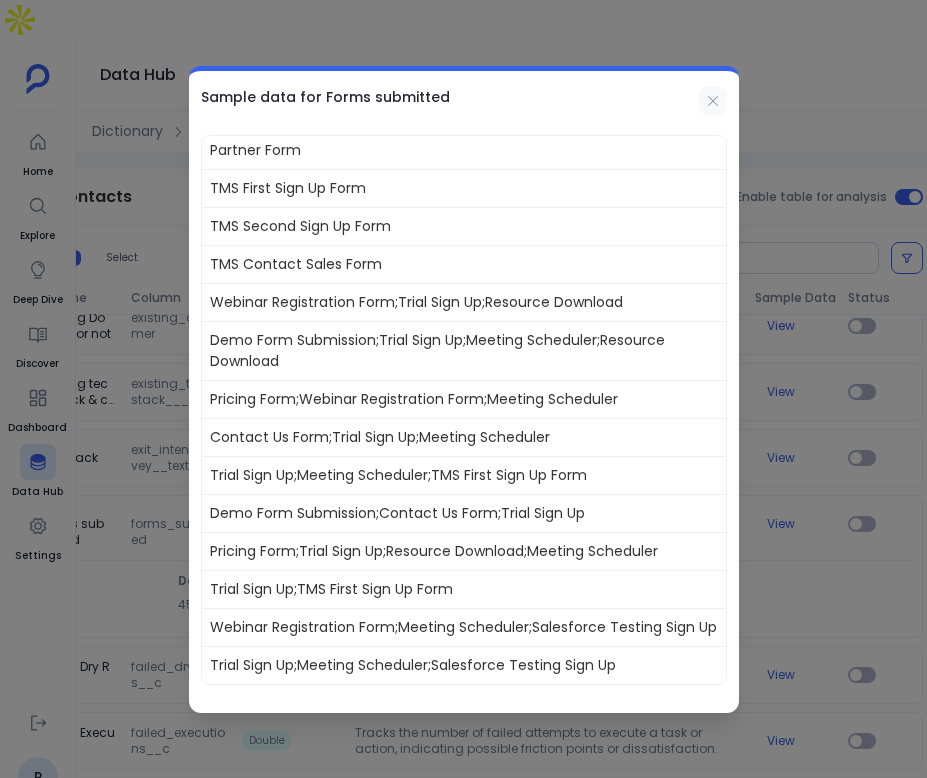 click 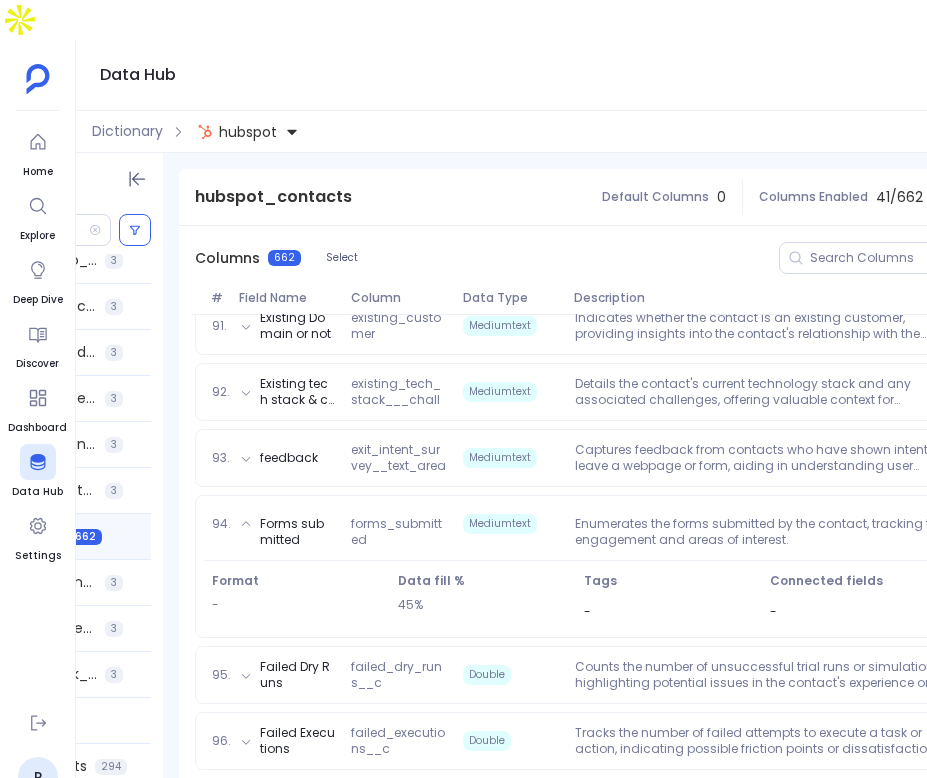 scroll, scrollTop: 0, scrollLeft: 0, axis: both 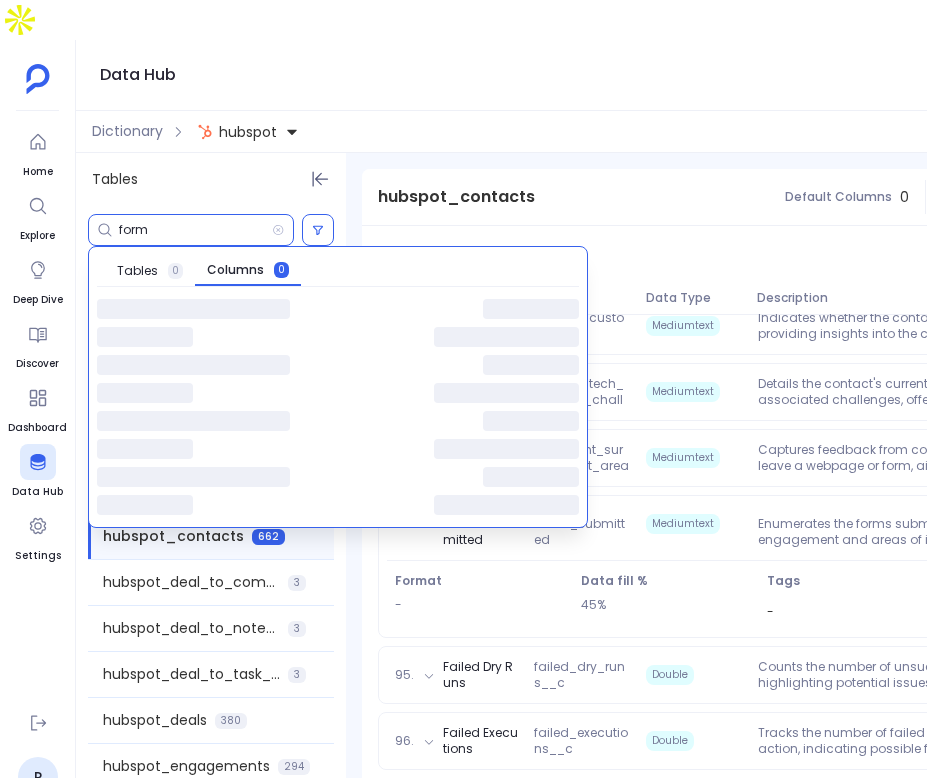 click on "form" at bounding box center [195, 230] 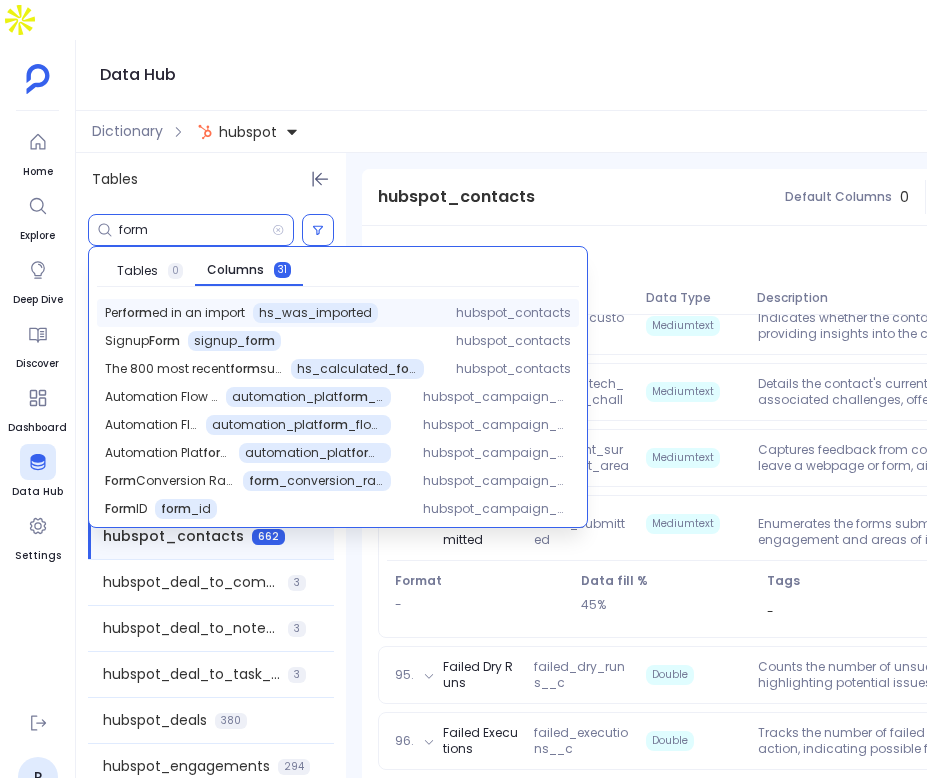 scroll, scrollTop: 241, scrollLeft: 0, axis: vertical 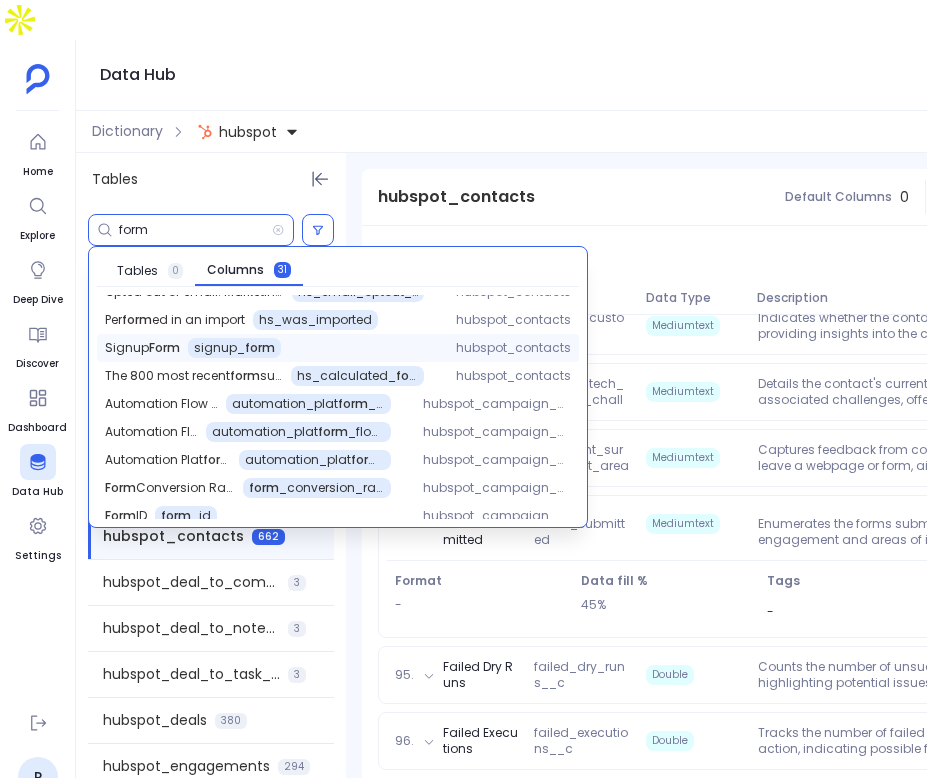 click on "hubspot_contacts" at bounding box center [513, 348] 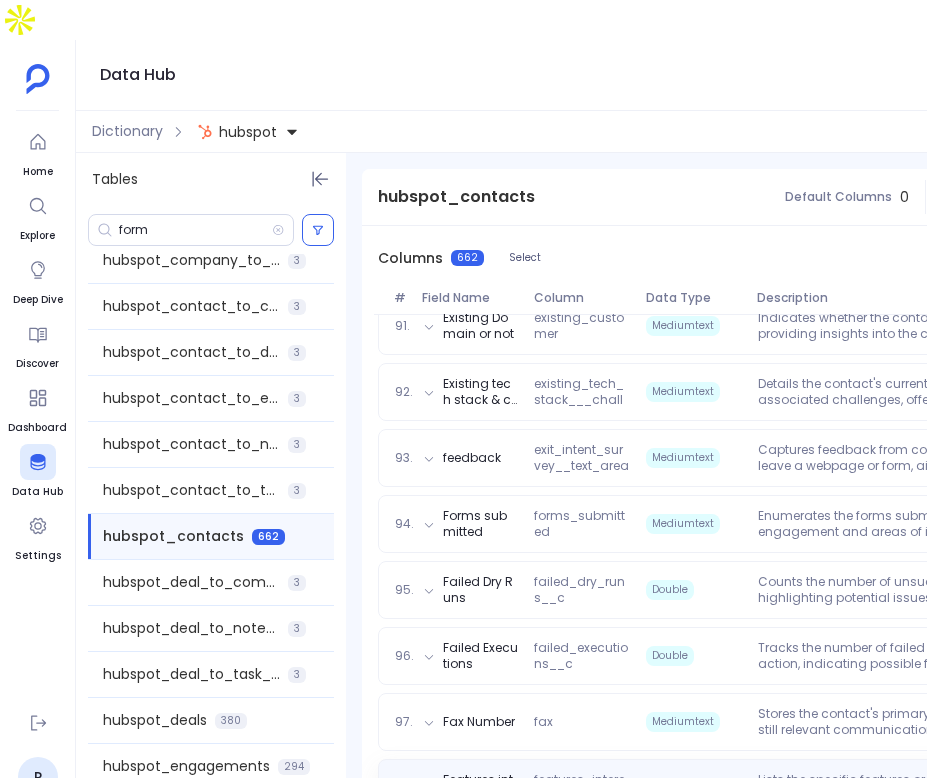 scroll, scrollTop: 392, scrollLeft: 0, axis: vertical 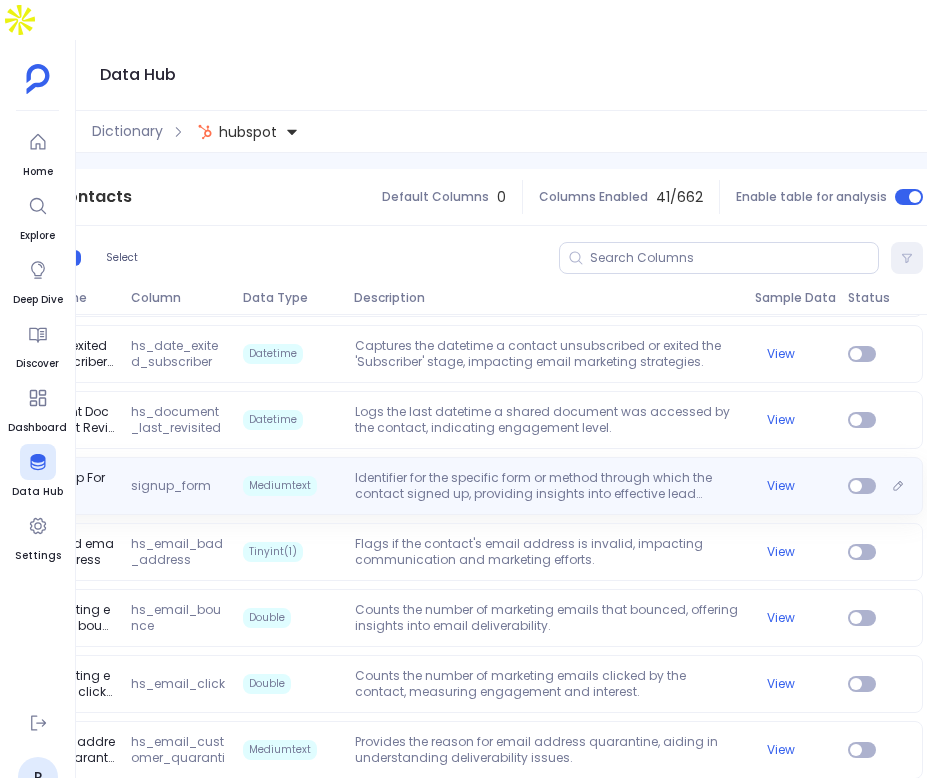 click on "Identifier for the specific form or method through which the contact signed up, providing insights into effective lead generation channels." at bounding box center [547, 486] 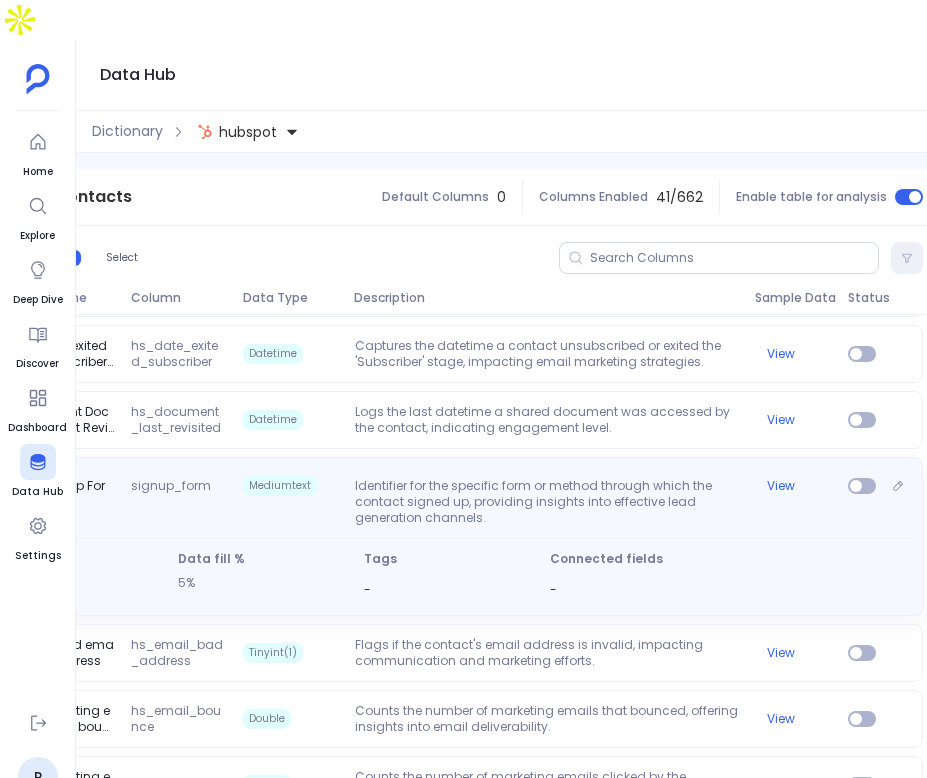 scroll, scrollTop: 0, scrollLeft: 0, axis: both 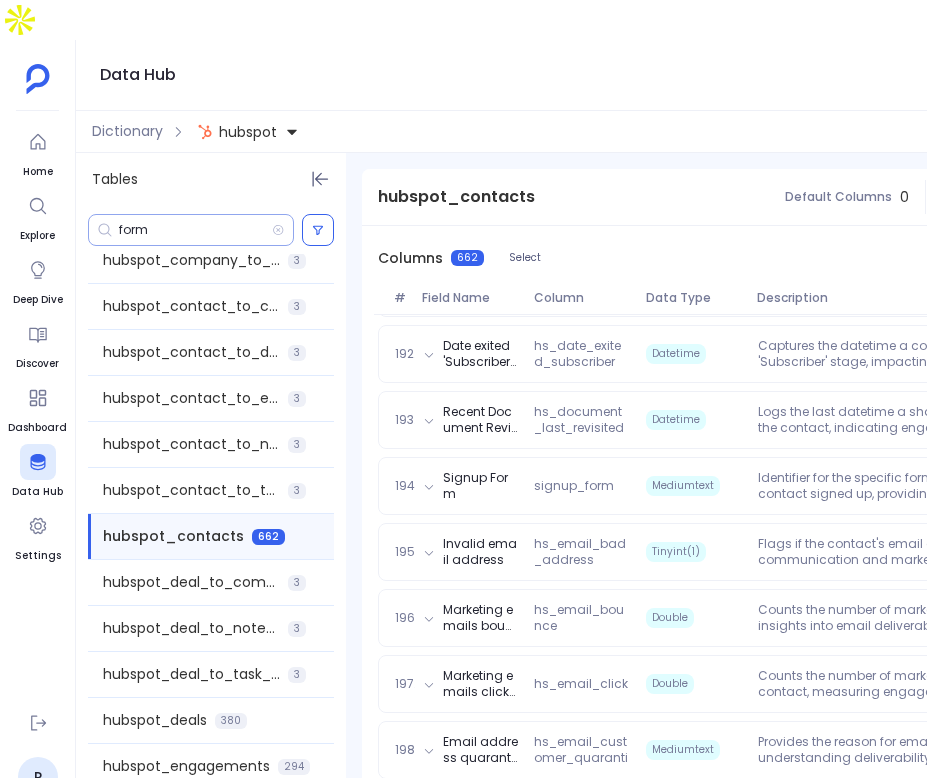 click on "form" at bounding box center (195, 230) 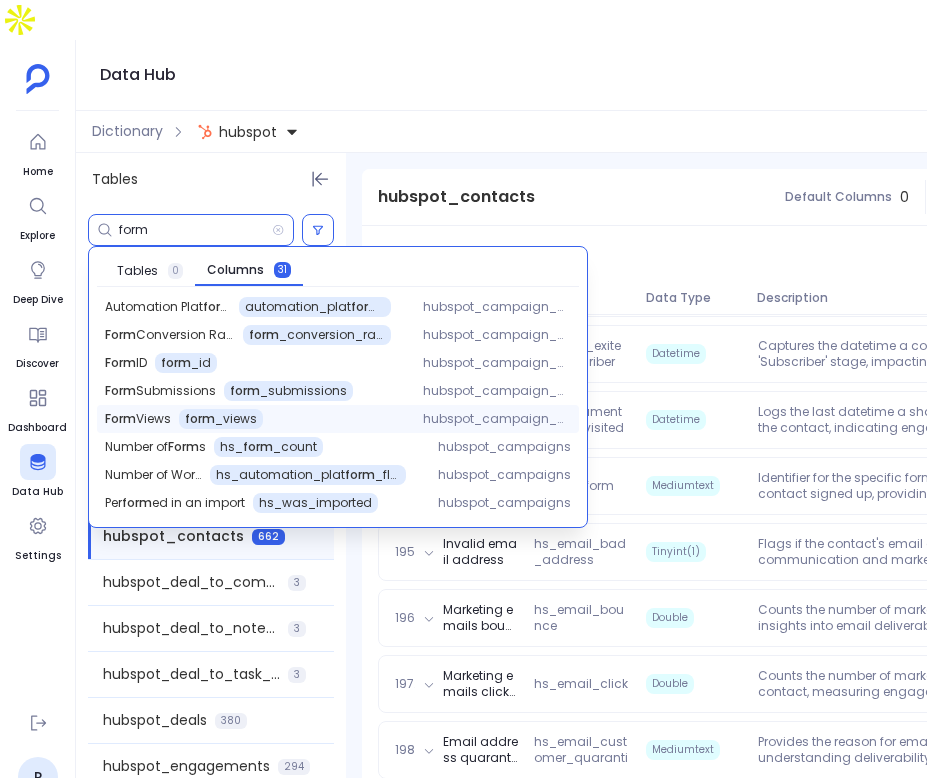 scroll, scrollTop: 358, scrollLeft: 0, axis: vertical 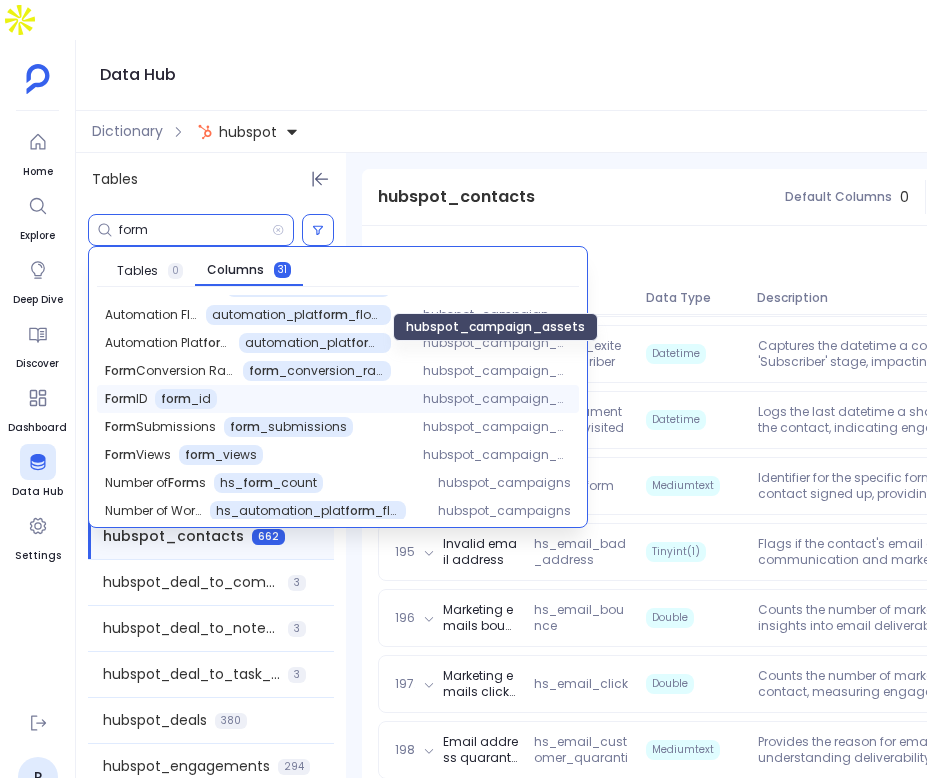 click on "hubspot_campaign_assets" at bounding box center [497, 399] 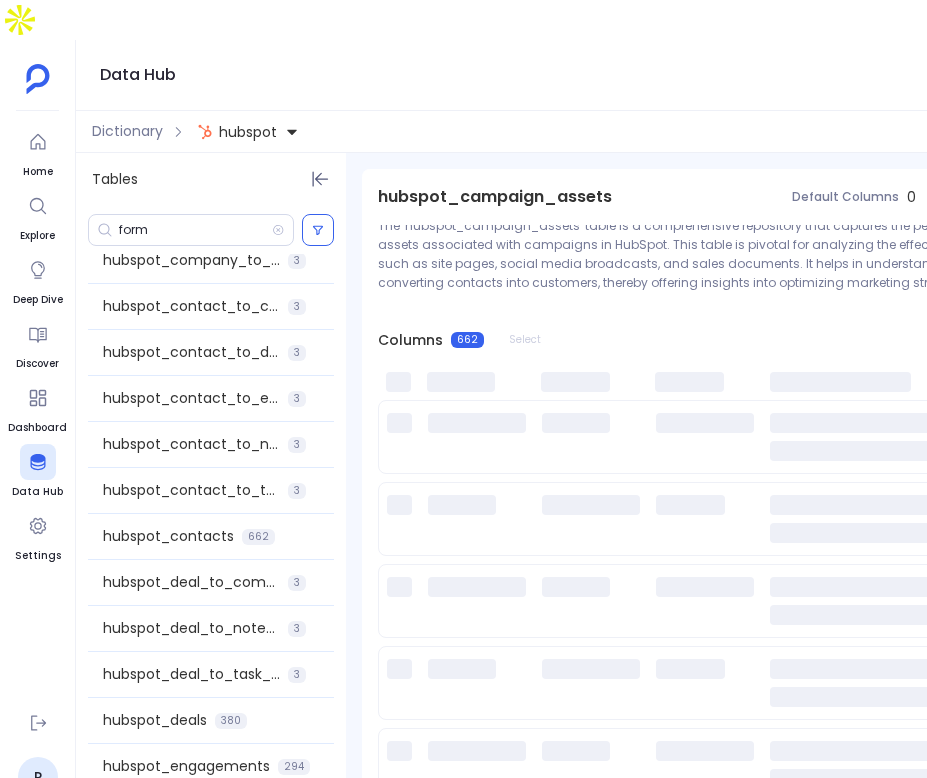 scroll, scrollTop: 166, scrollLeft: 0, axis: vertical 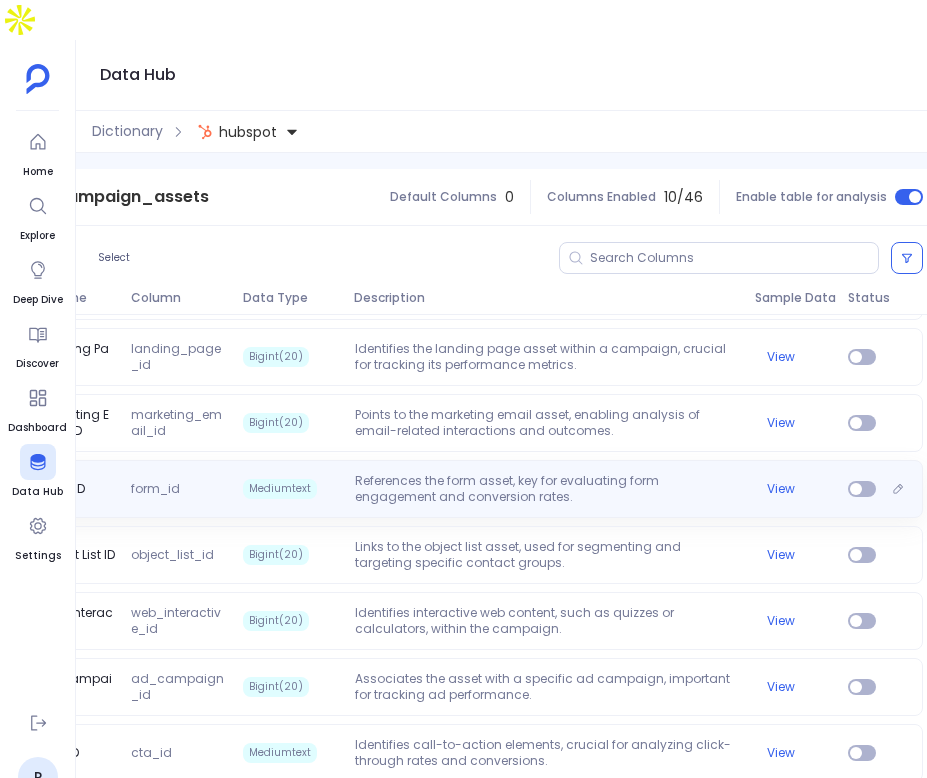 click on "References the form asset, key for evaluating form engagement and conversion rates." at bounding box center (547, 489) 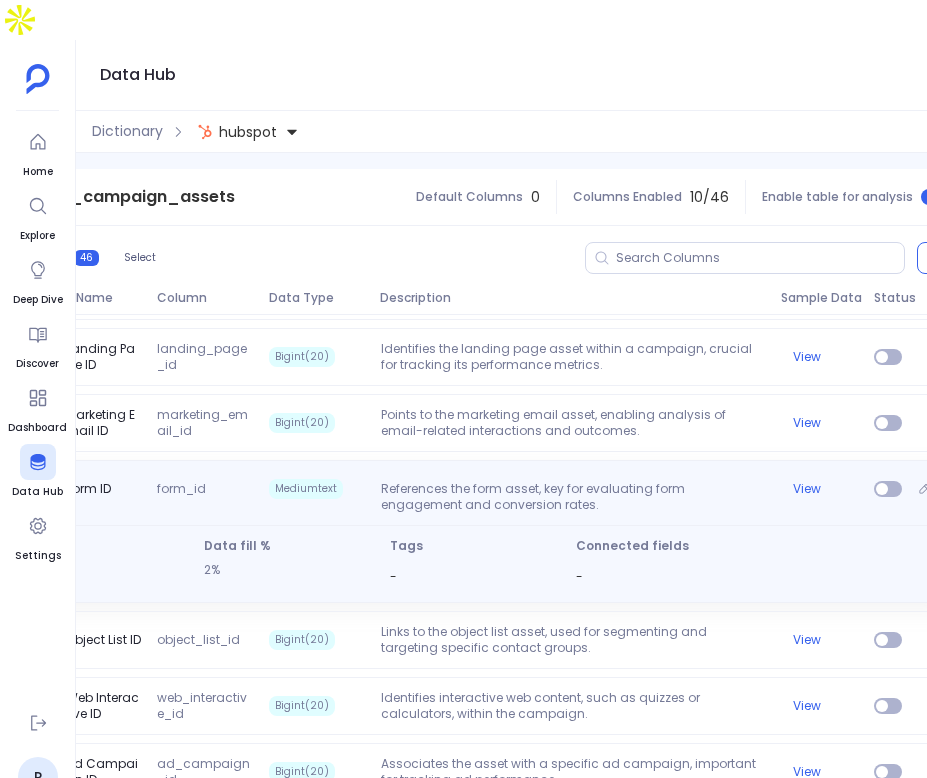 scroll, scrollTop: 0, scrollLeft: 403, axis: horizontal 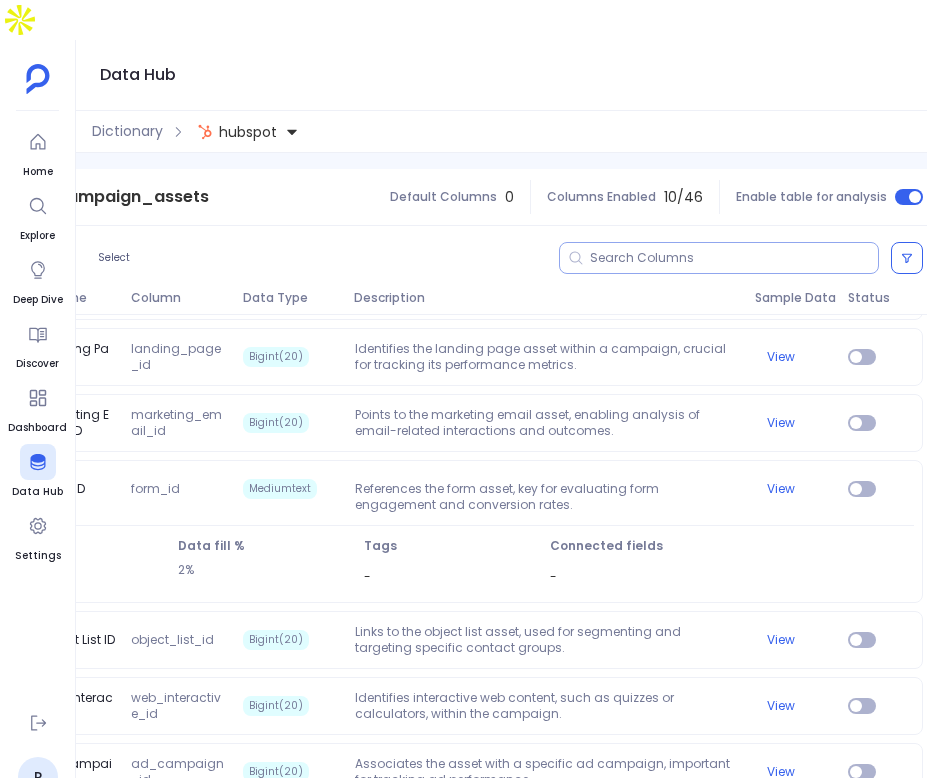 click at bounding box center (734, 258) 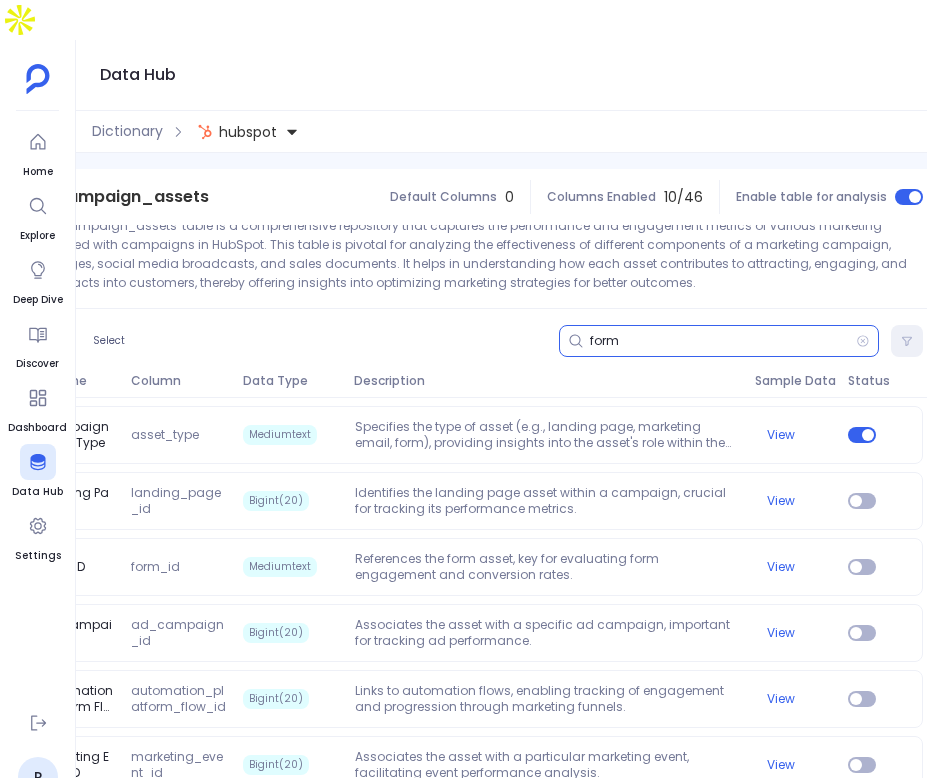 scroll, scrollTop: 134, scrollLeft: 0, axis: vertical 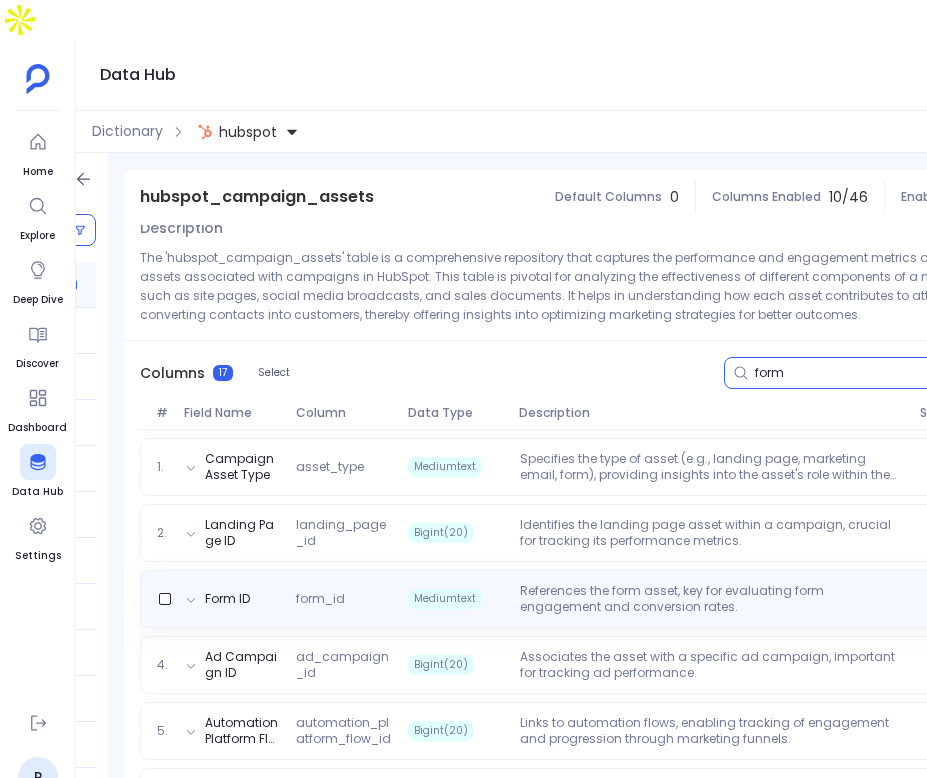 type on "form" 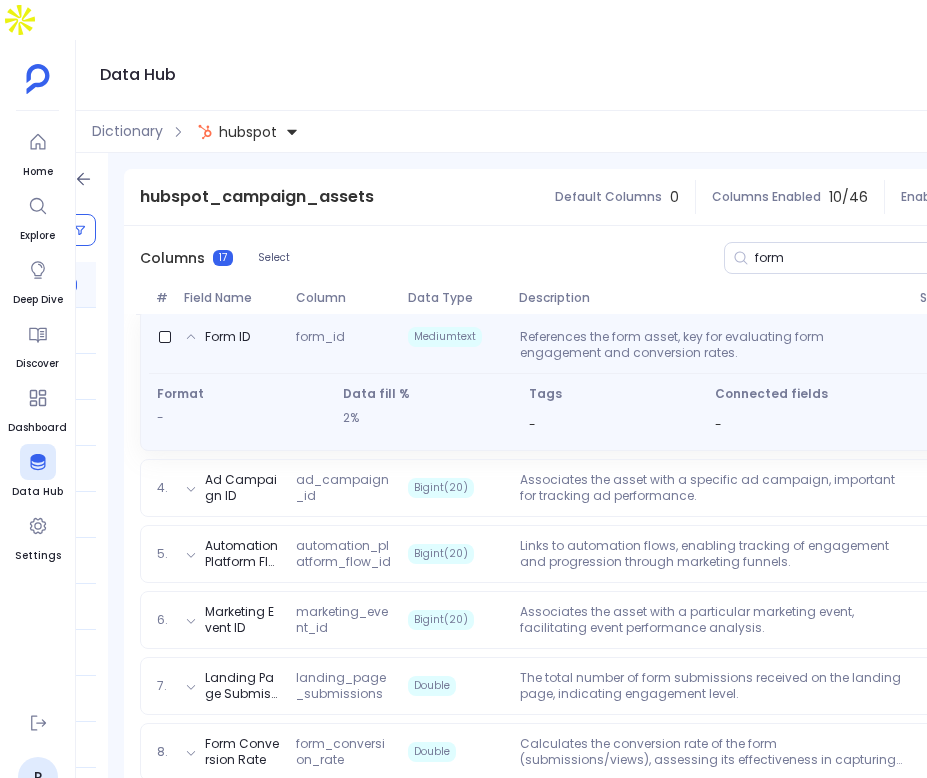 scroll, scrollTop: 417, scrollLeft: 0, axis: vertical 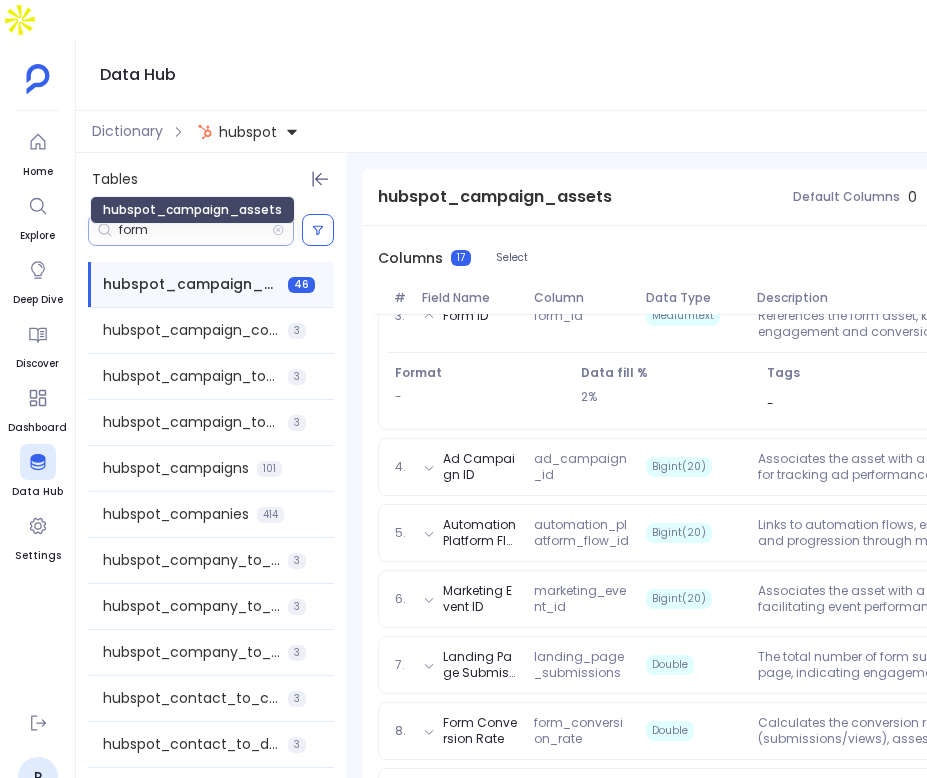 click on "form" at bounding box center (195, 230) 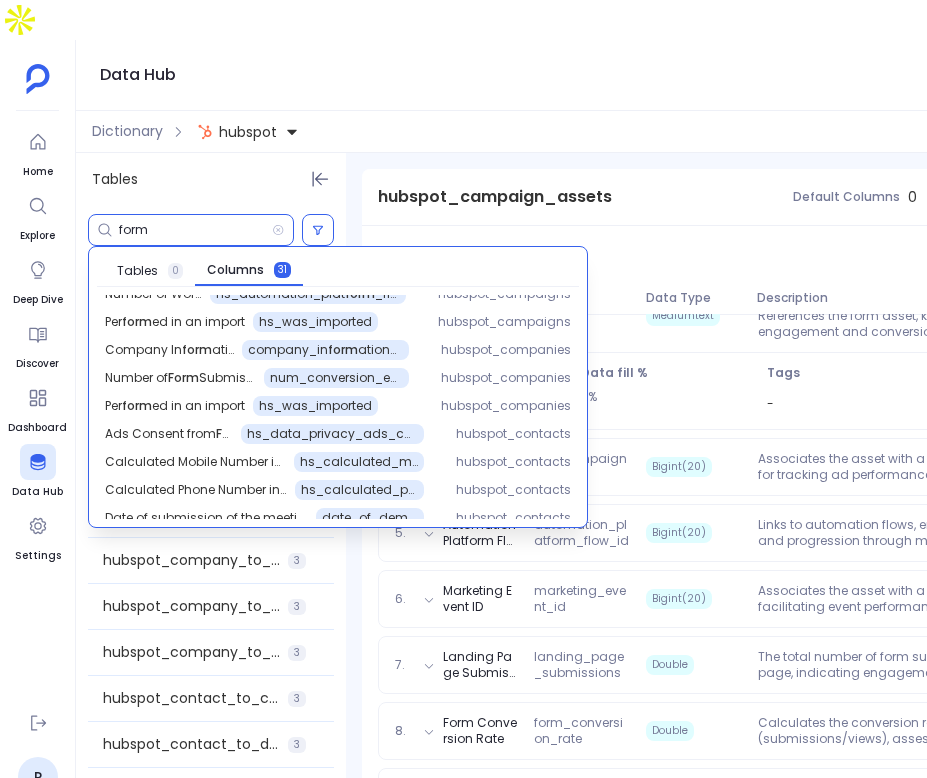 scroll, scrollTop: 644, scrollLeft: 0, axis: vertical 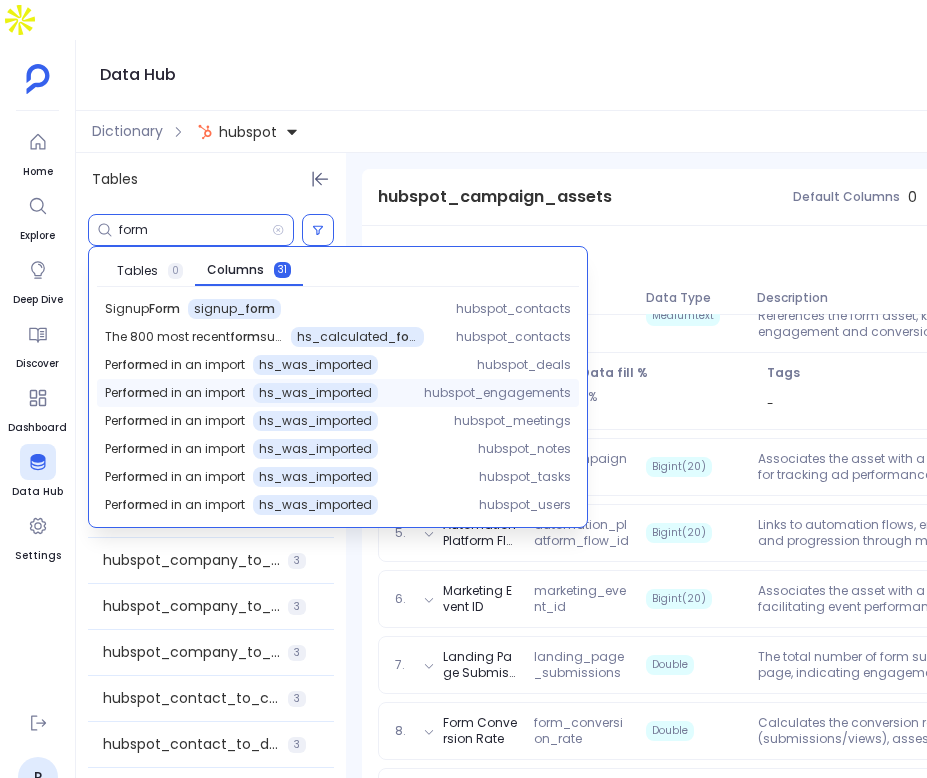 click on "hubspot_engagements" at bounding box center [497, 393] 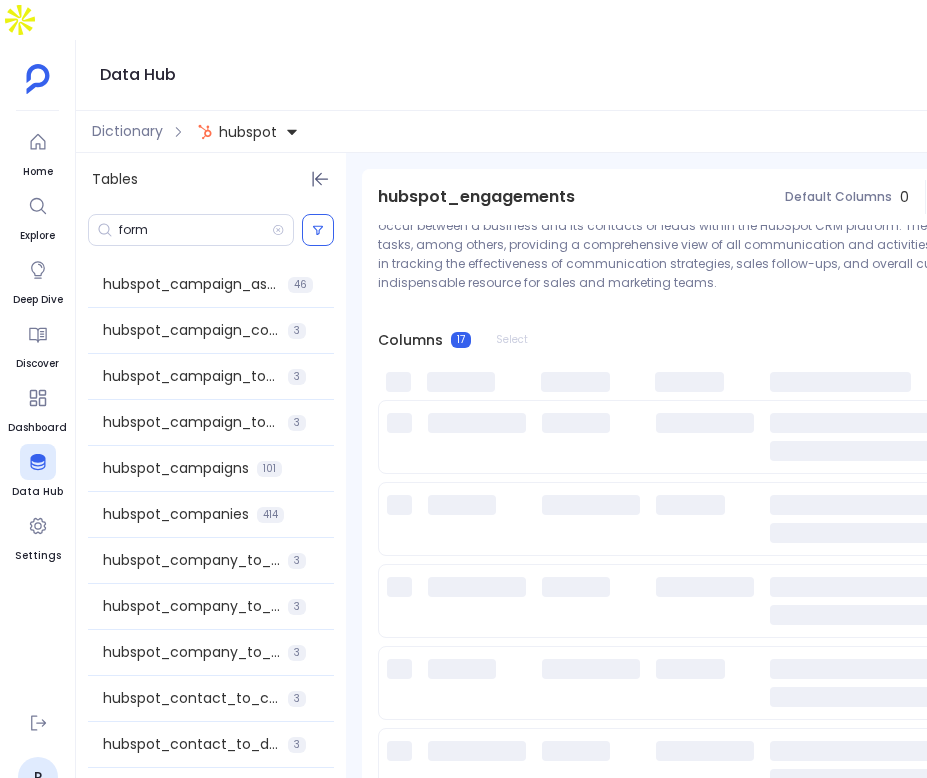 scroll, scrollTop: 118, scrollLeft: 0, axis: vertical 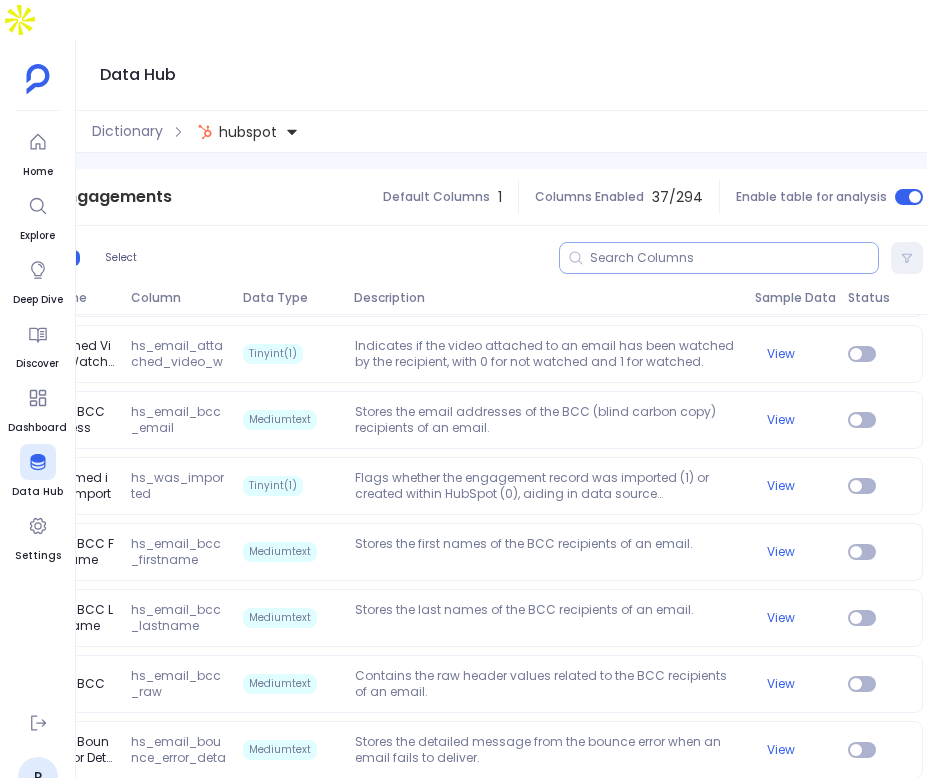 click at bounding box center (734, 258) 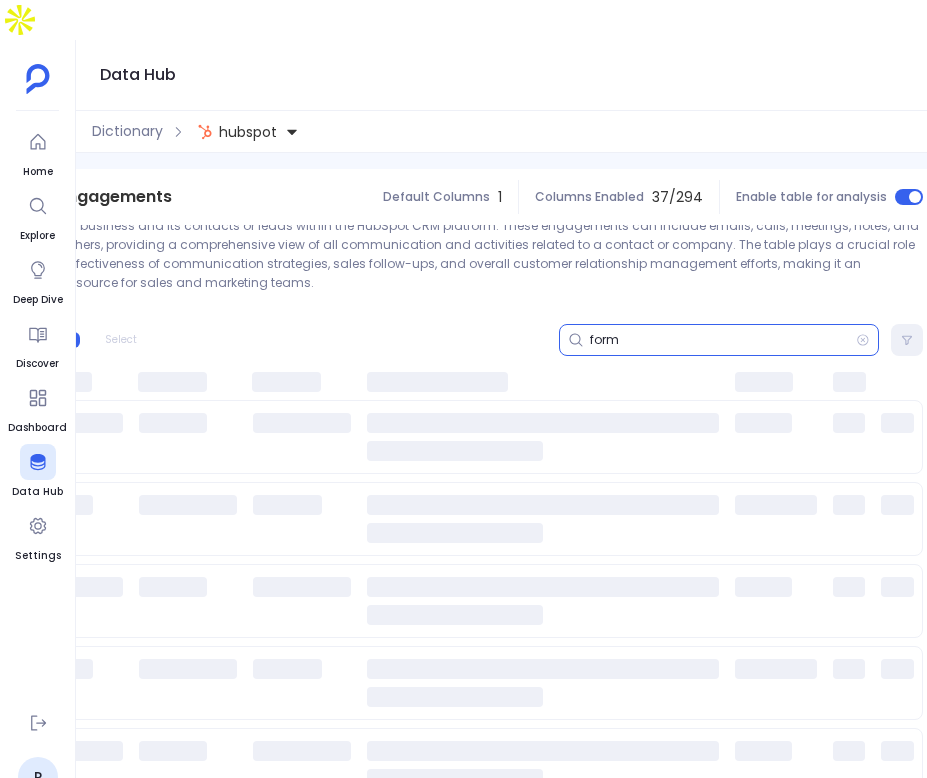 scroll, scrollTop: 185, scrollLeft: 0, axis: vertical 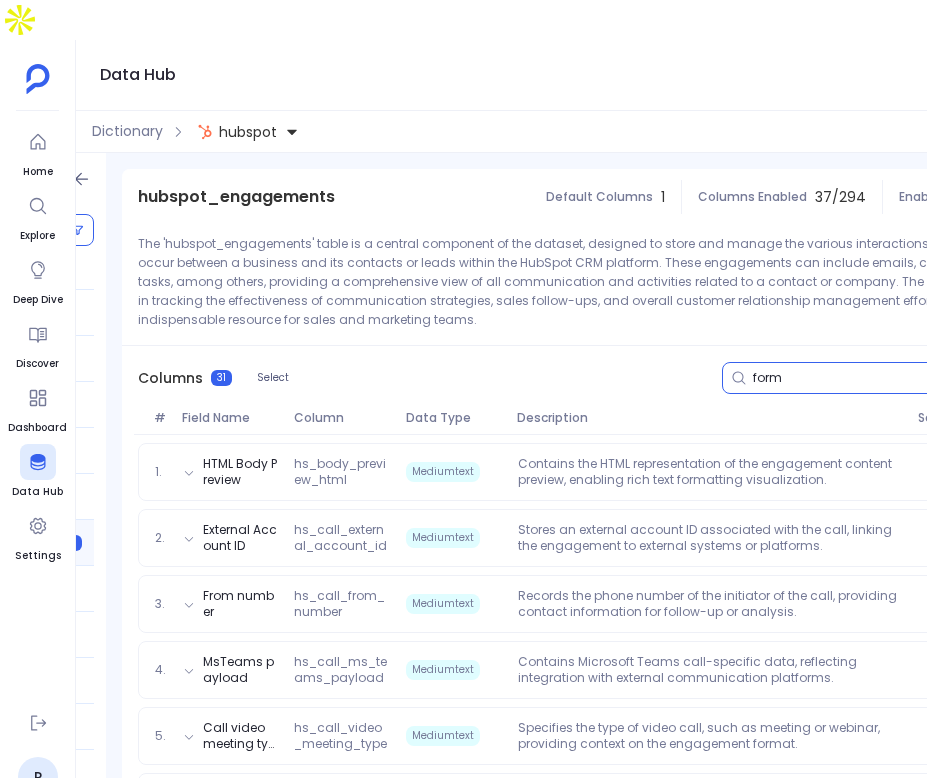 click on "form" at bounding box center [886, 378] 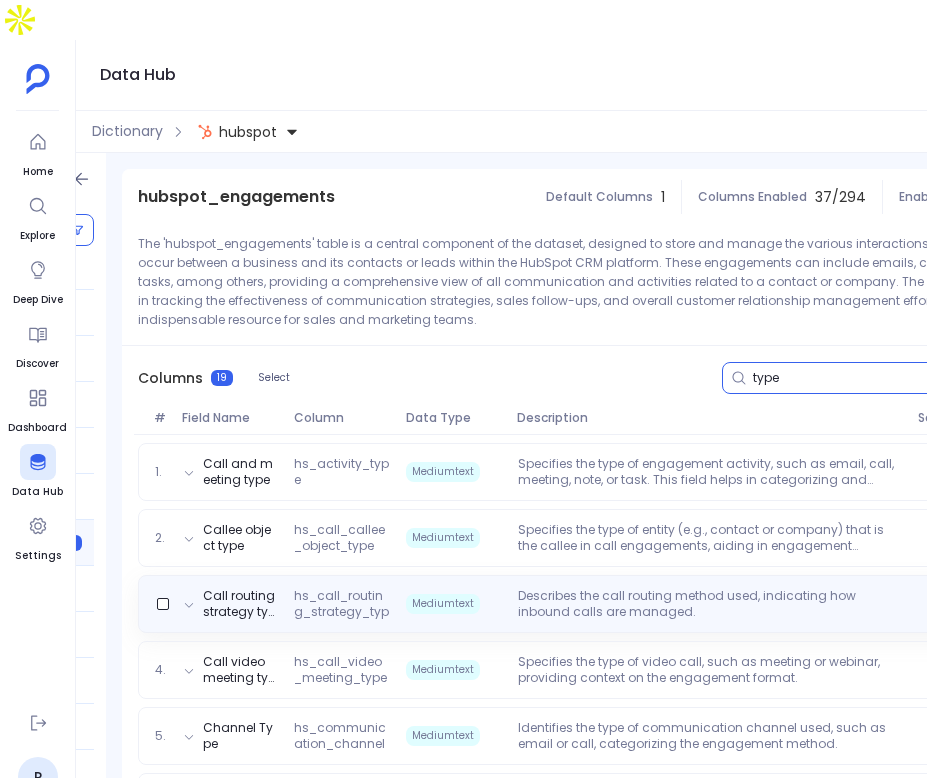 scroll, scrollTop: 0, scrollLeft: 403, axis: horizontal 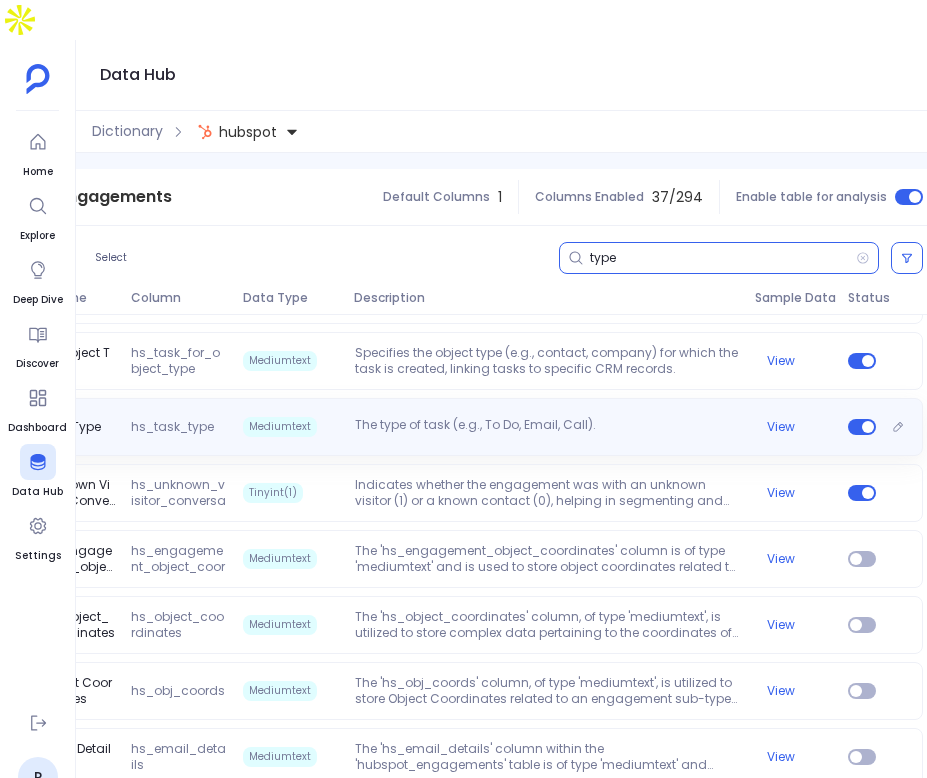 type on "type" 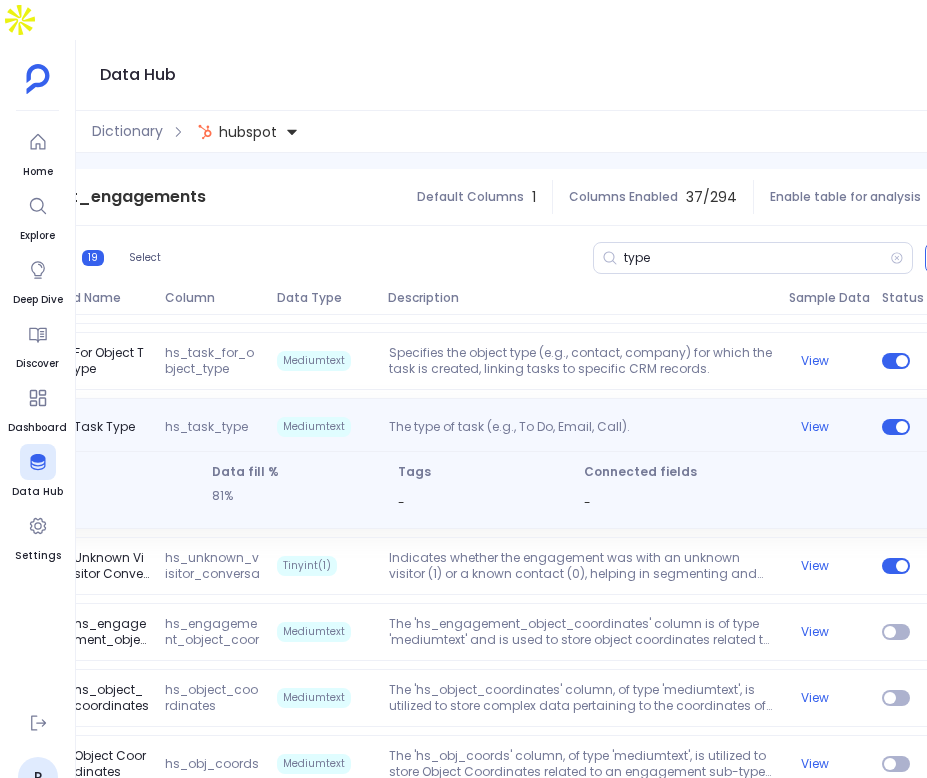 scroll, scrollTop: 0, scrollLeft: 403, axis: horizontal 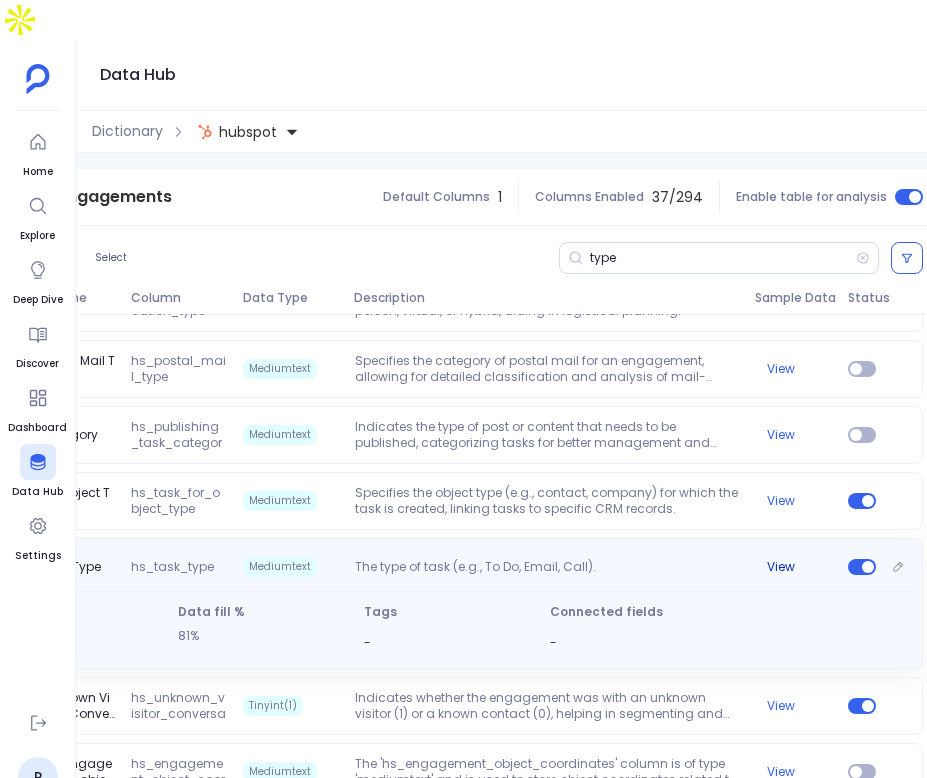 click on "View" at bounding box center [781, 567] 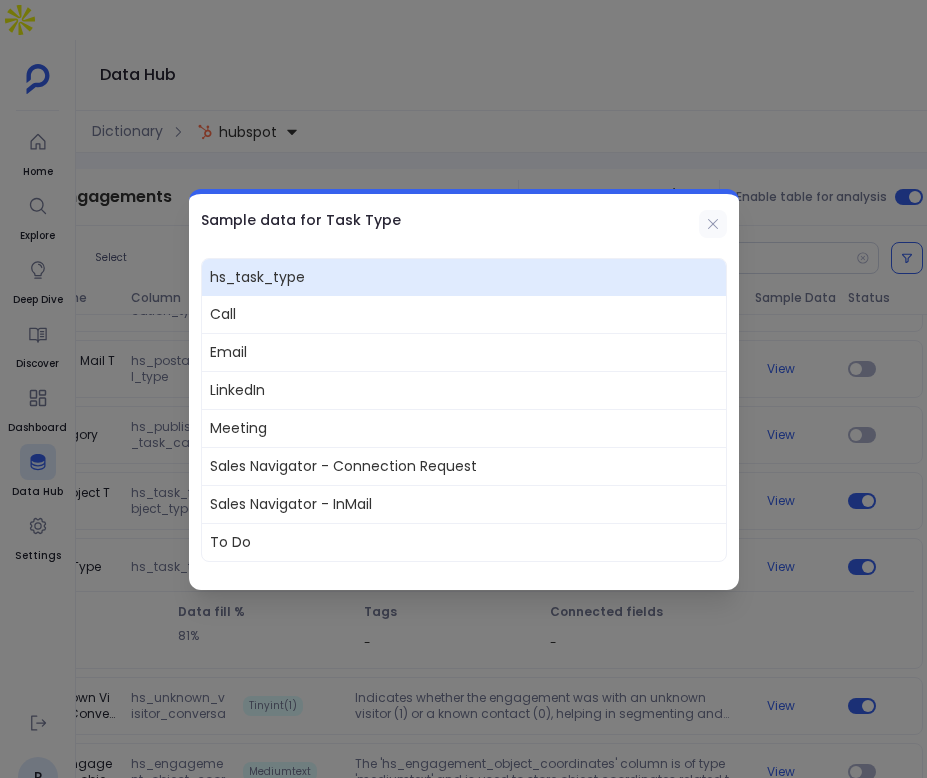 click 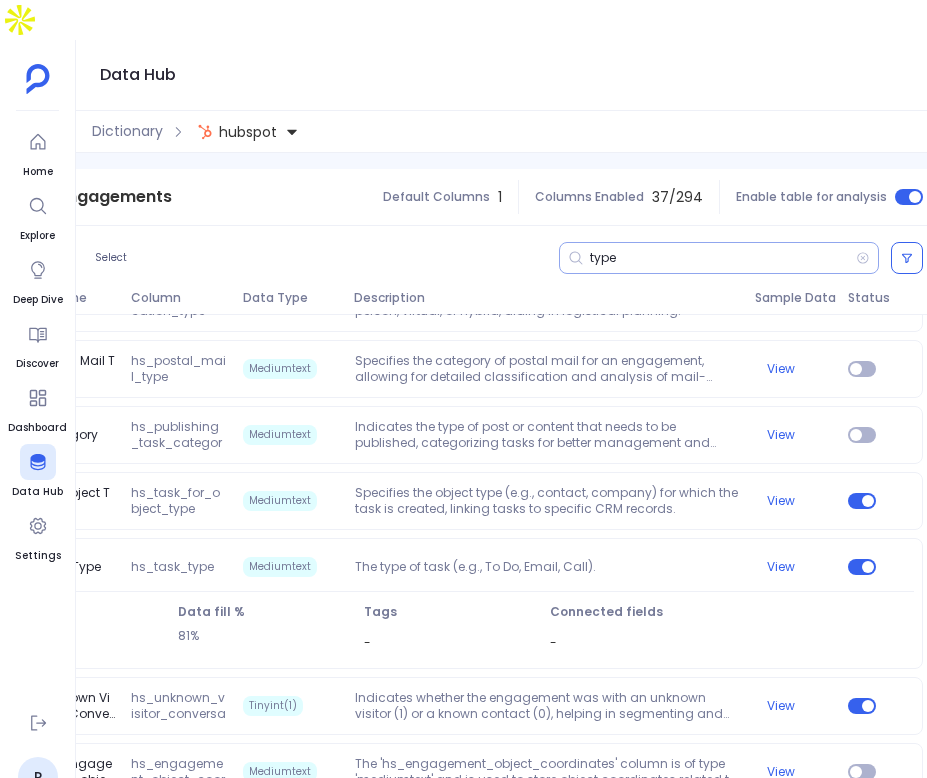 click on "type" at bounding box center (723, 258) 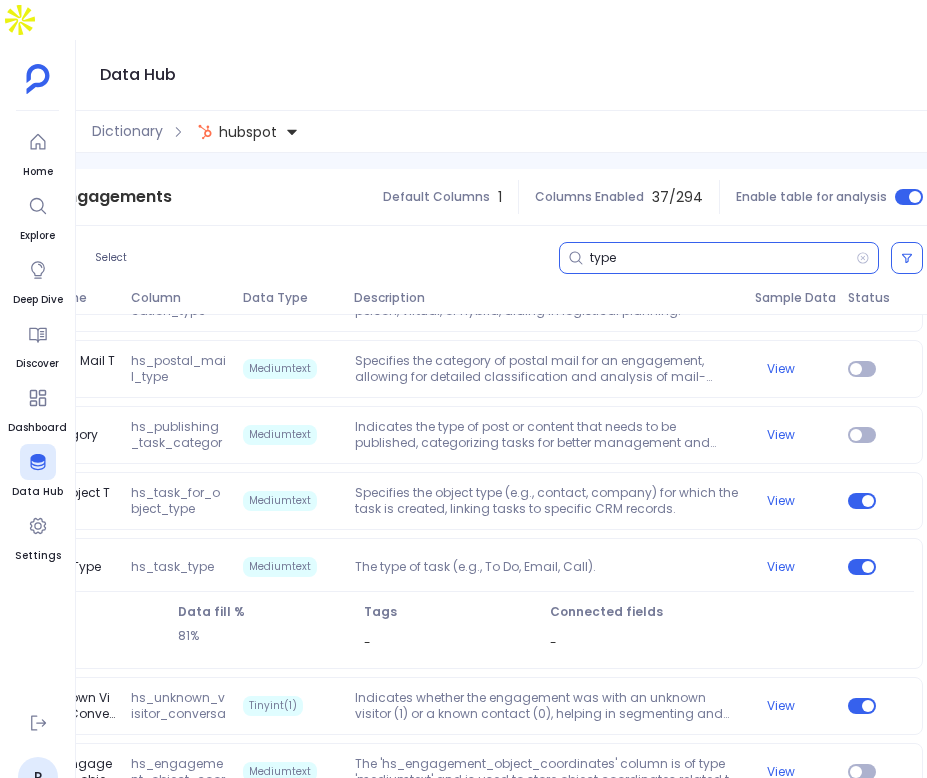 click on "type" at bounding box center [723, 258] 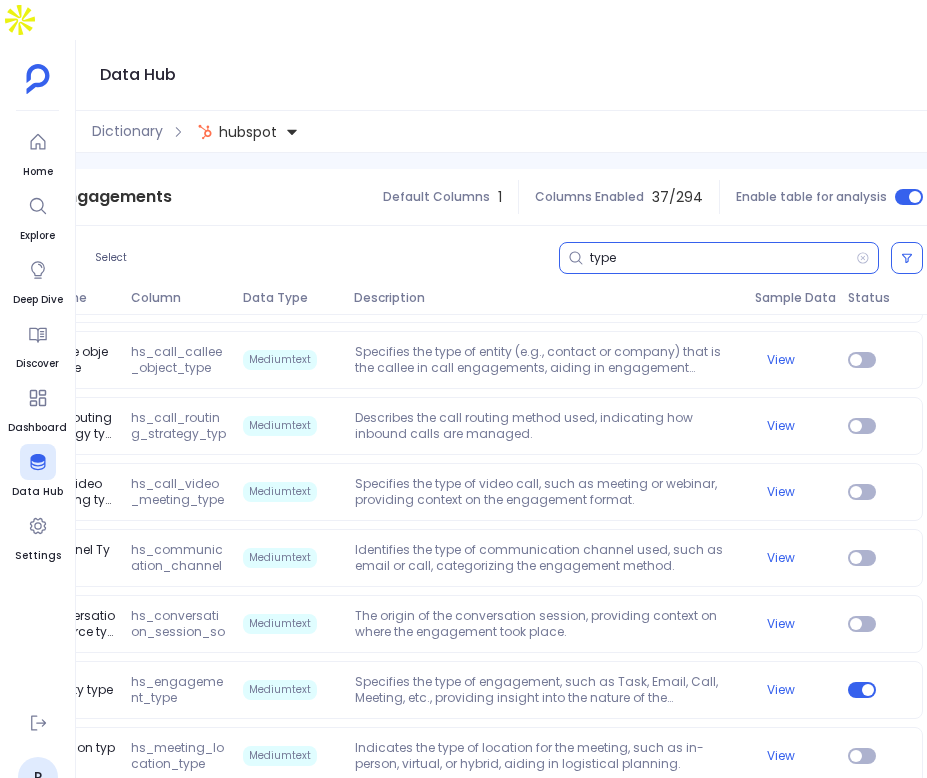 scroll, scrollTop: 327, scrollLeft: 0, axis: vertical 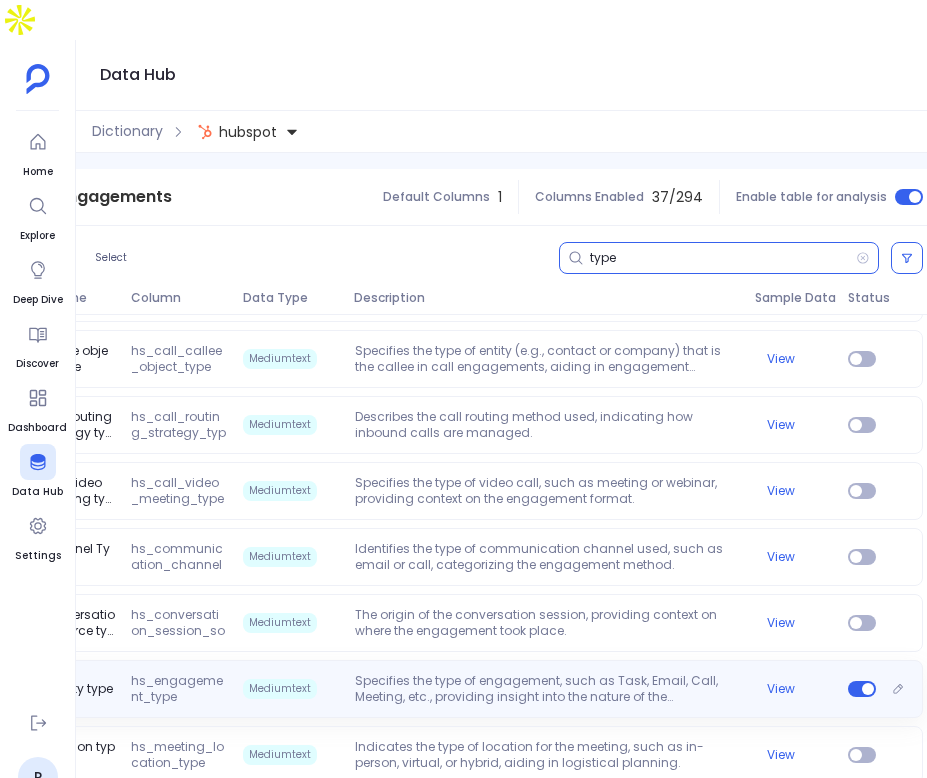 click on "Specifies the type of engagement, such as Task, Email, Call, Meeting, etc., providing insight into the nature of the interaction." at bounding box center (547, 689) 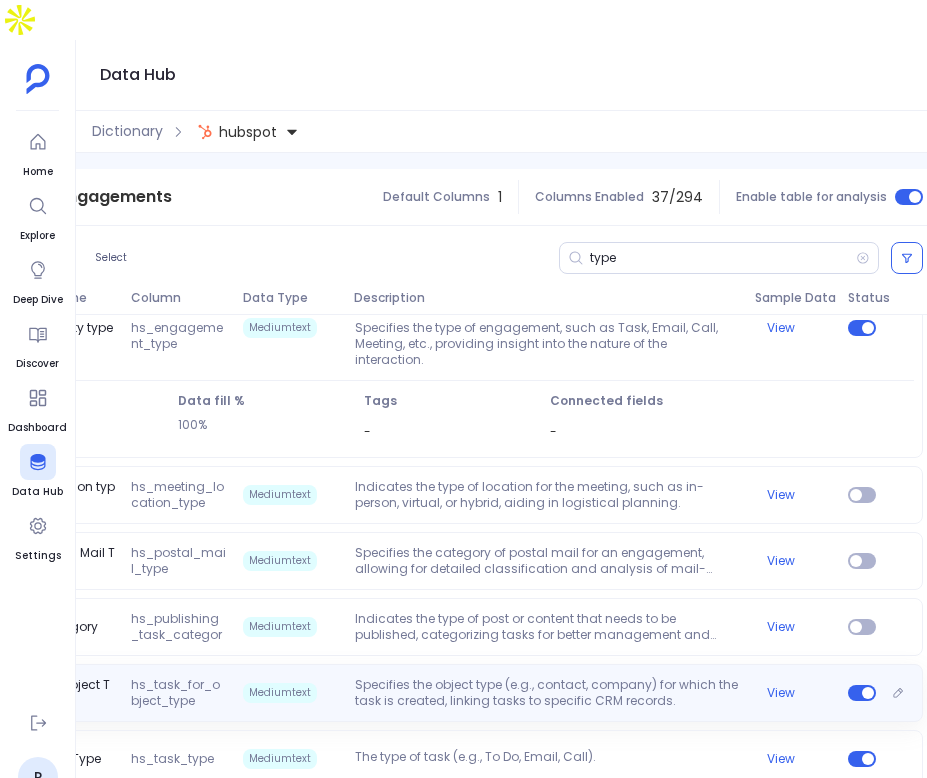 scroll, scrollTop: 594, scrollLeft: 0, axis: vertical 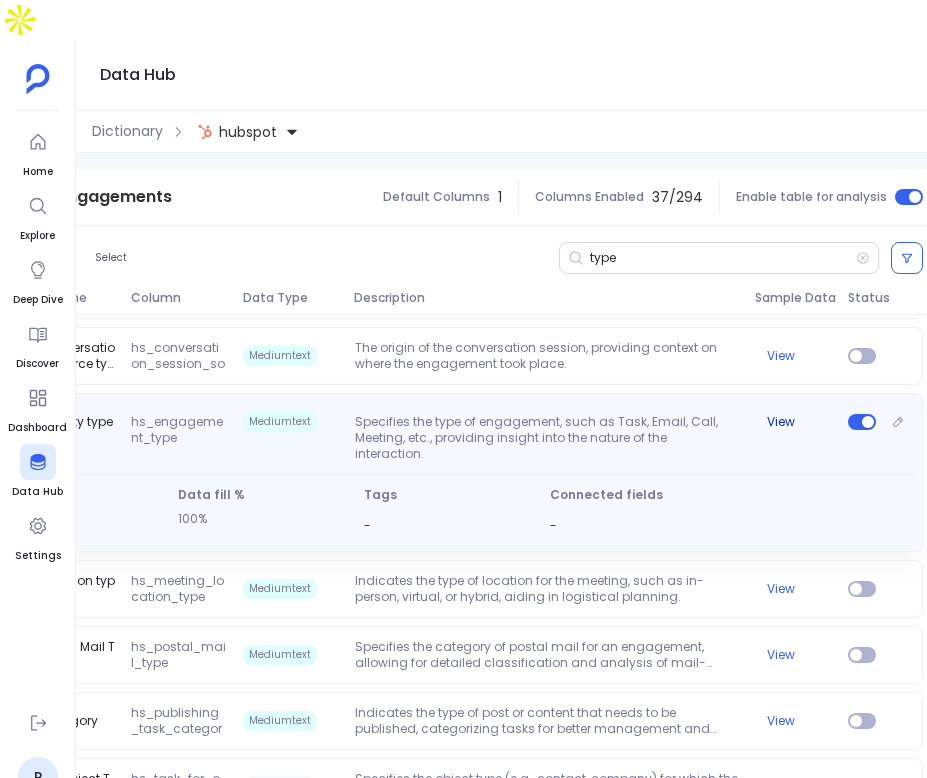 click on "View" at bounding box center [781, 422] 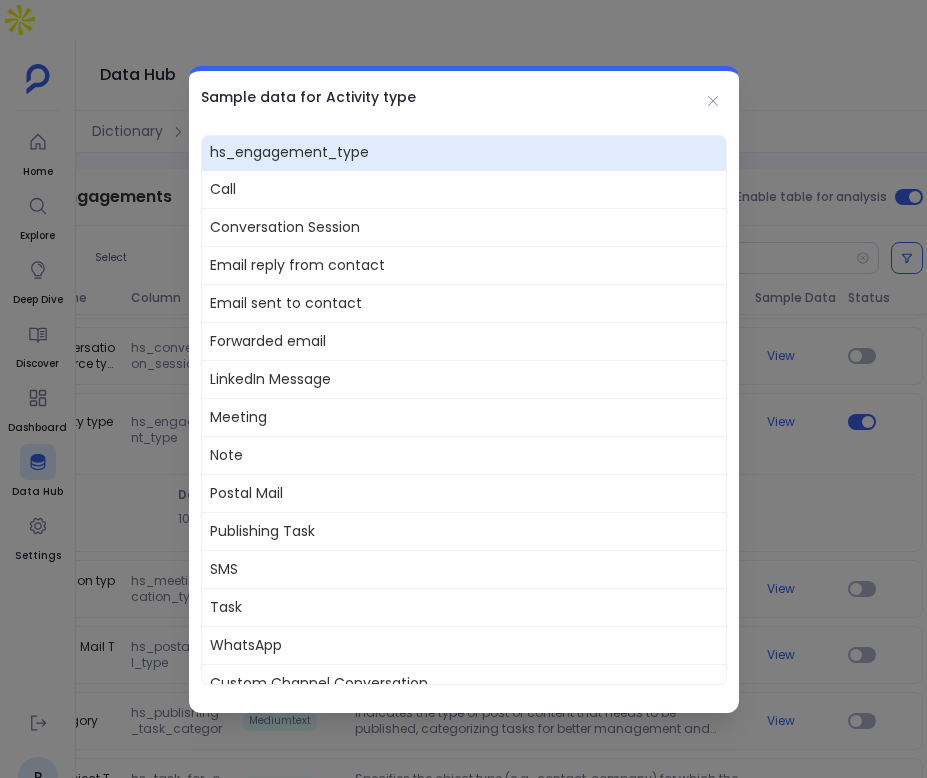 scroll, scrollTop: 0, scrollLeft: 0, axis: both 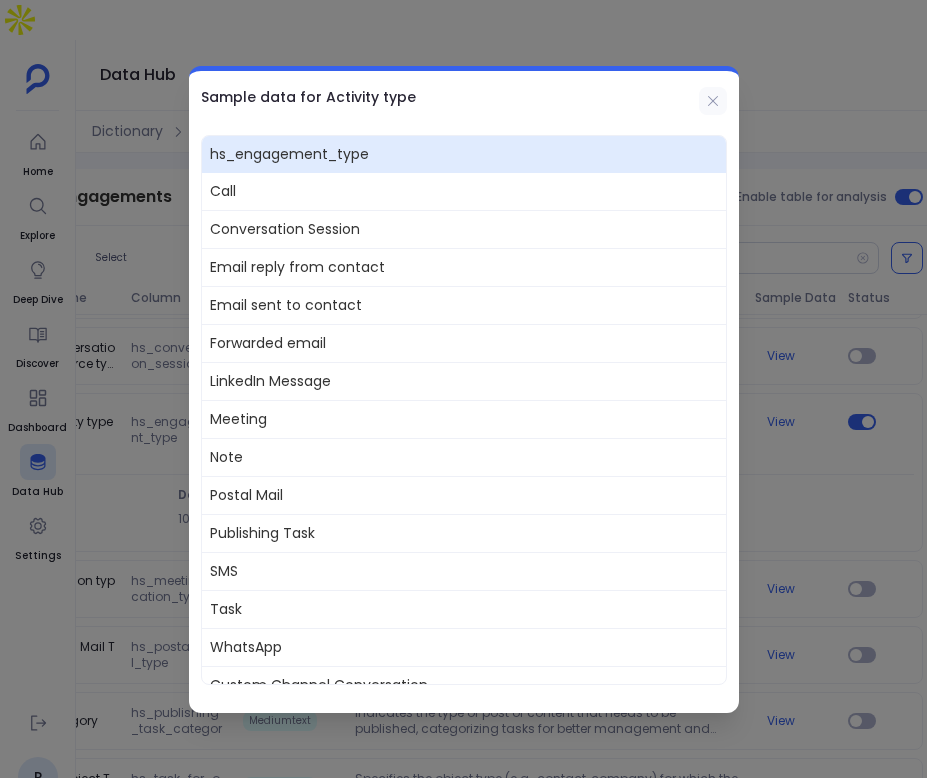 click at bounding box center [713, 101] 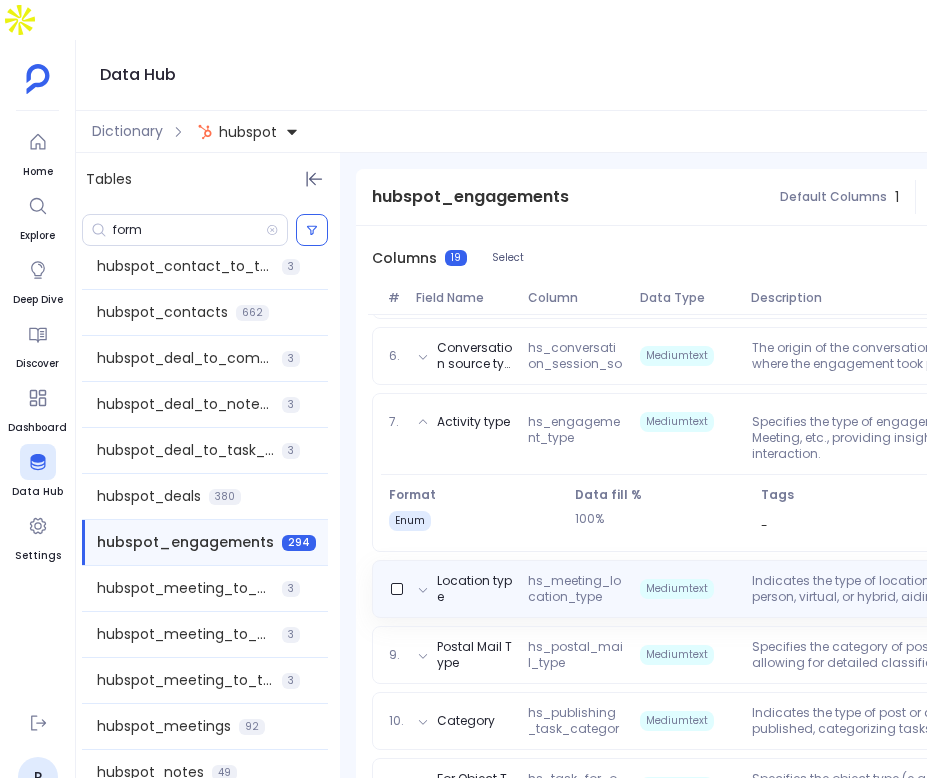 scroll, scrollTop: 0, scrollLeft: 0, axis: both 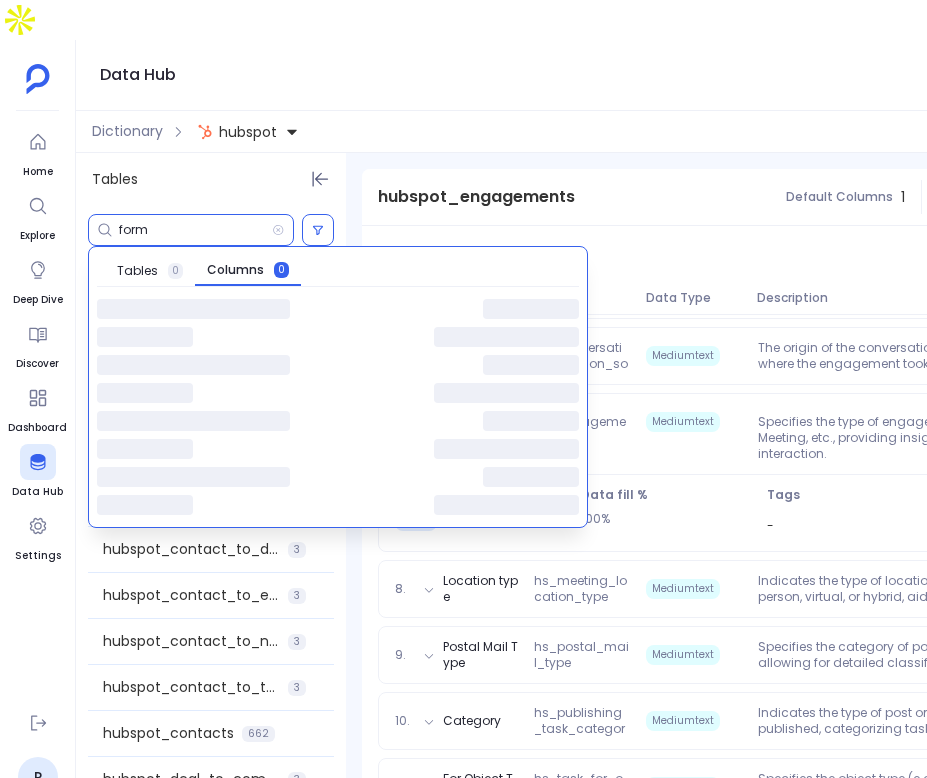 click on "form" at bounding box center [195, 230] 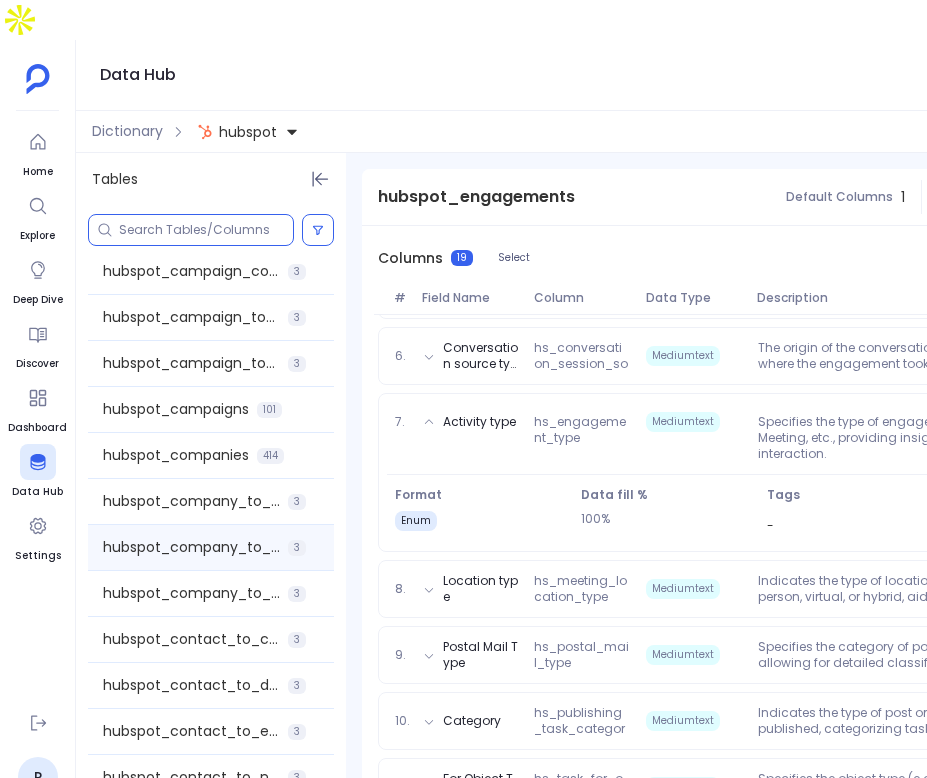 scroll, scrollTop: 0, scrollLeft: 0, axis: both 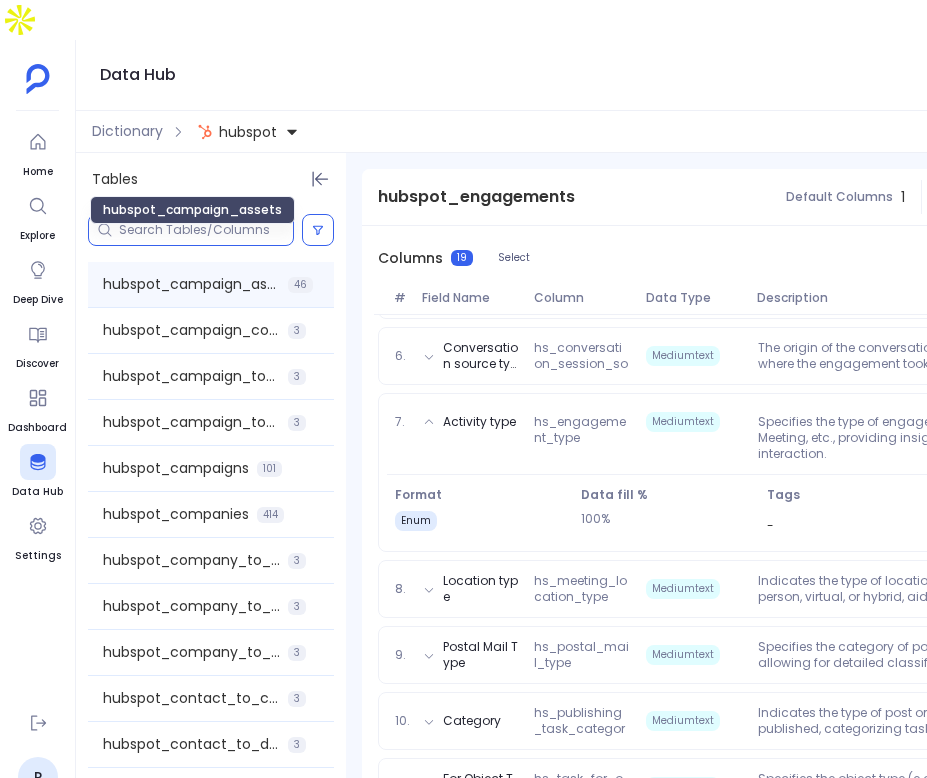 type 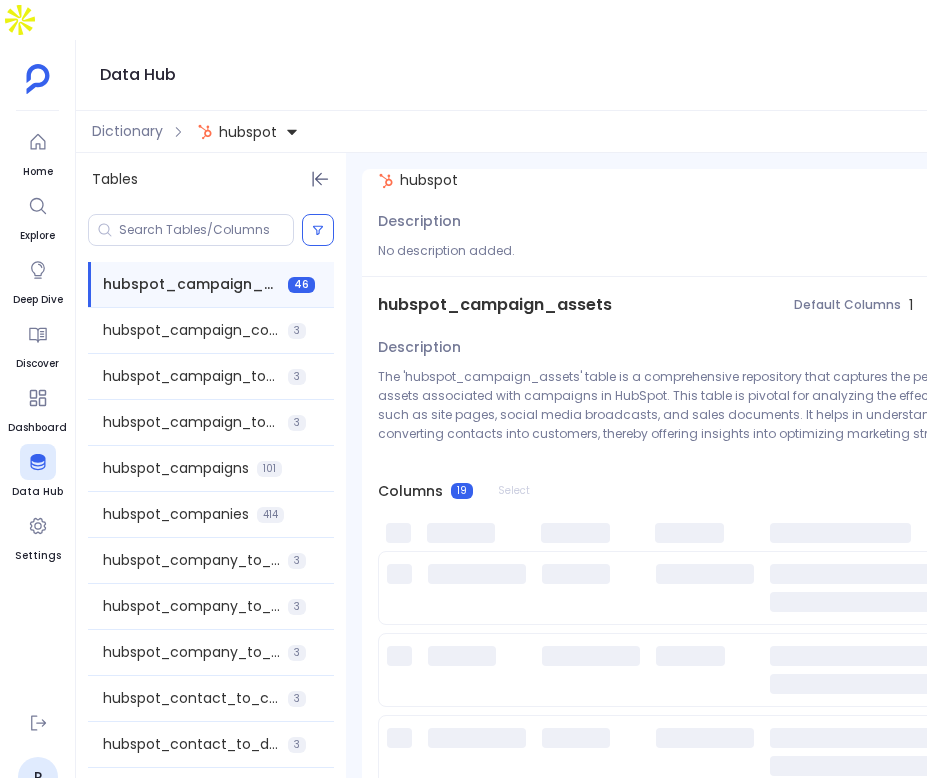 scroll, scrollTop: 0, scrollLeft: 0, axis: both 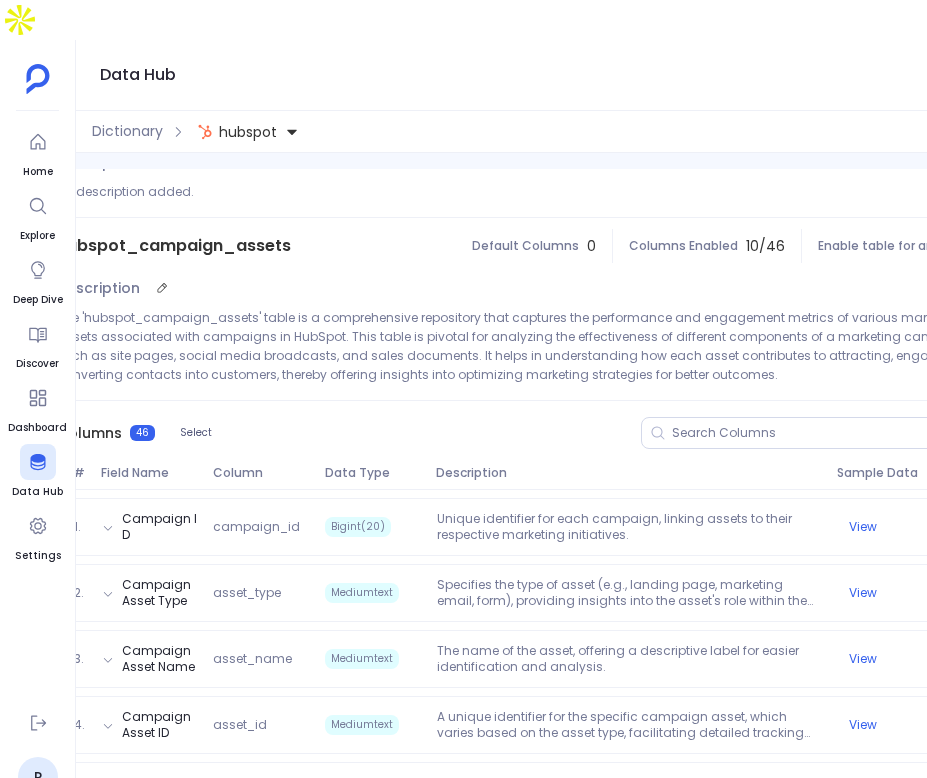 click on "Columns 46 Select" at bounding box center [531, 433] 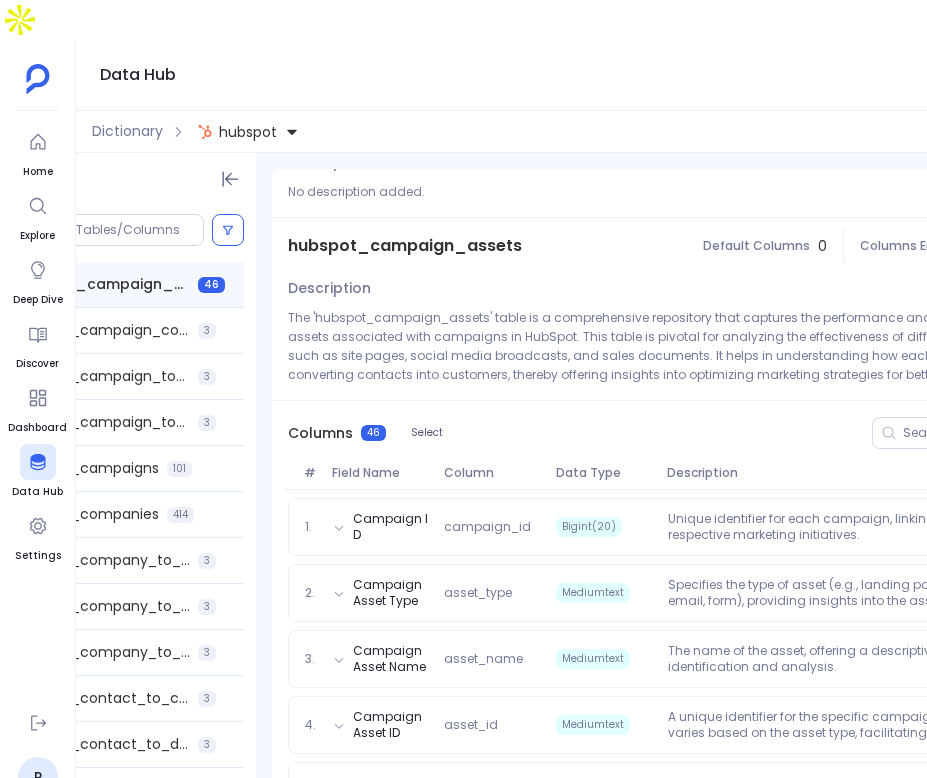 scroll, scrollTop: 0, scrollLeft: 0, axis: both 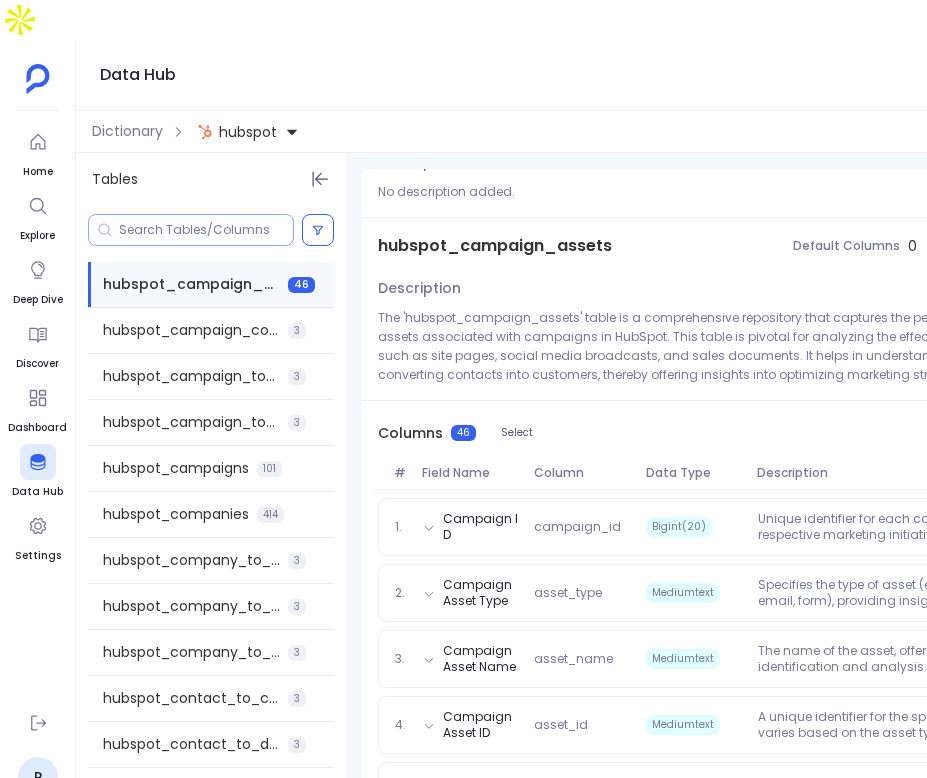 click at bounding box center (206, 230) 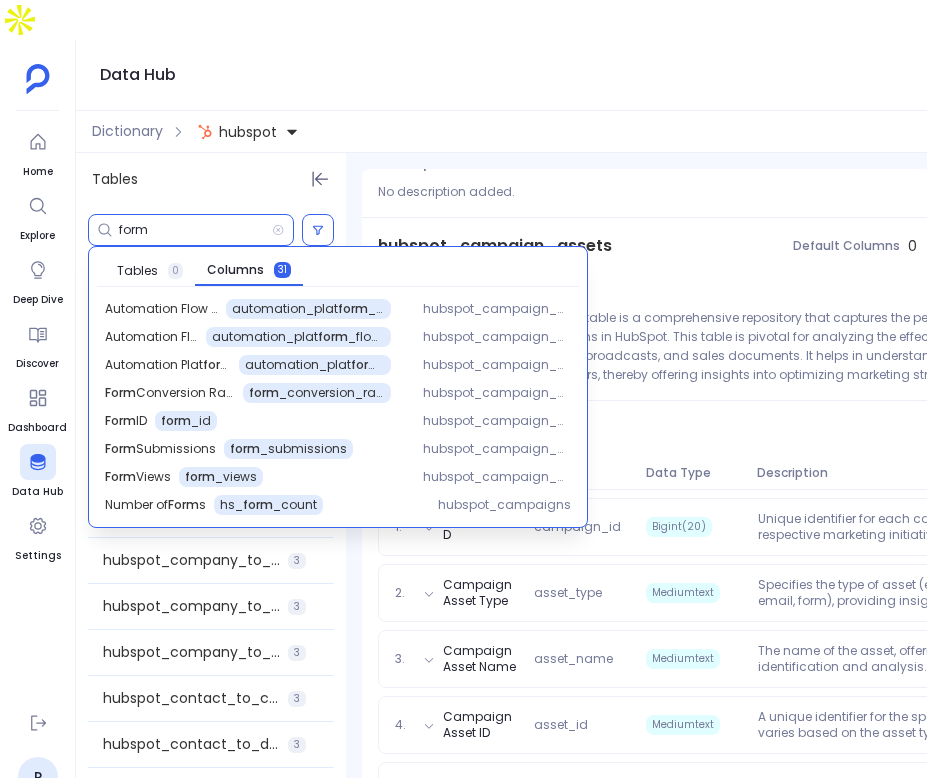 type on "form" 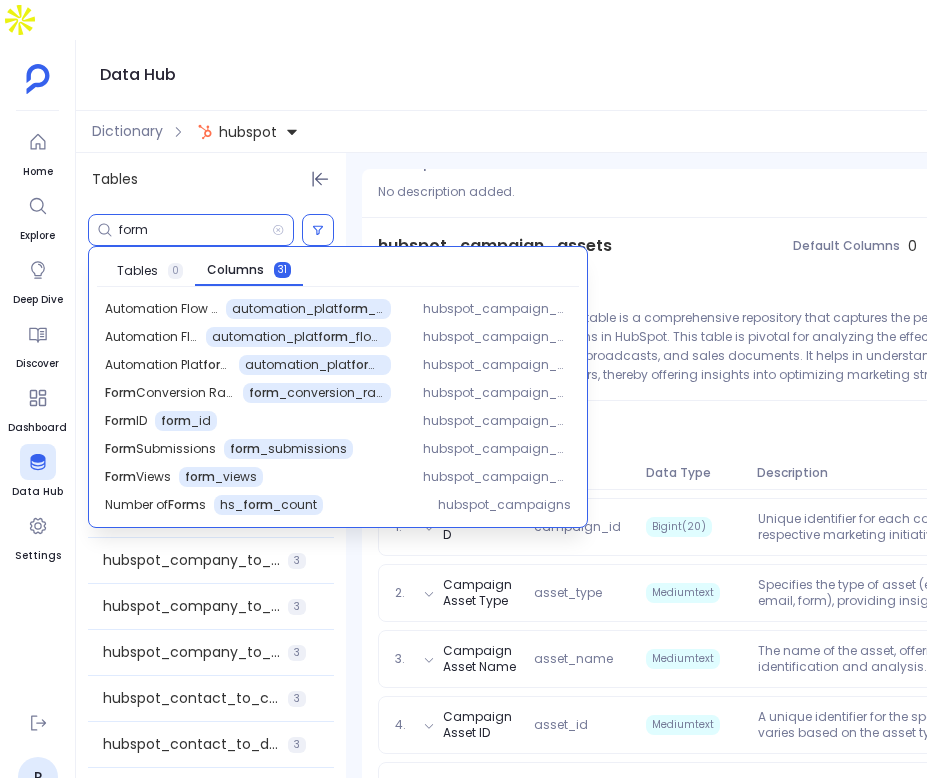 click on "form" at bounding box center (195, 230) 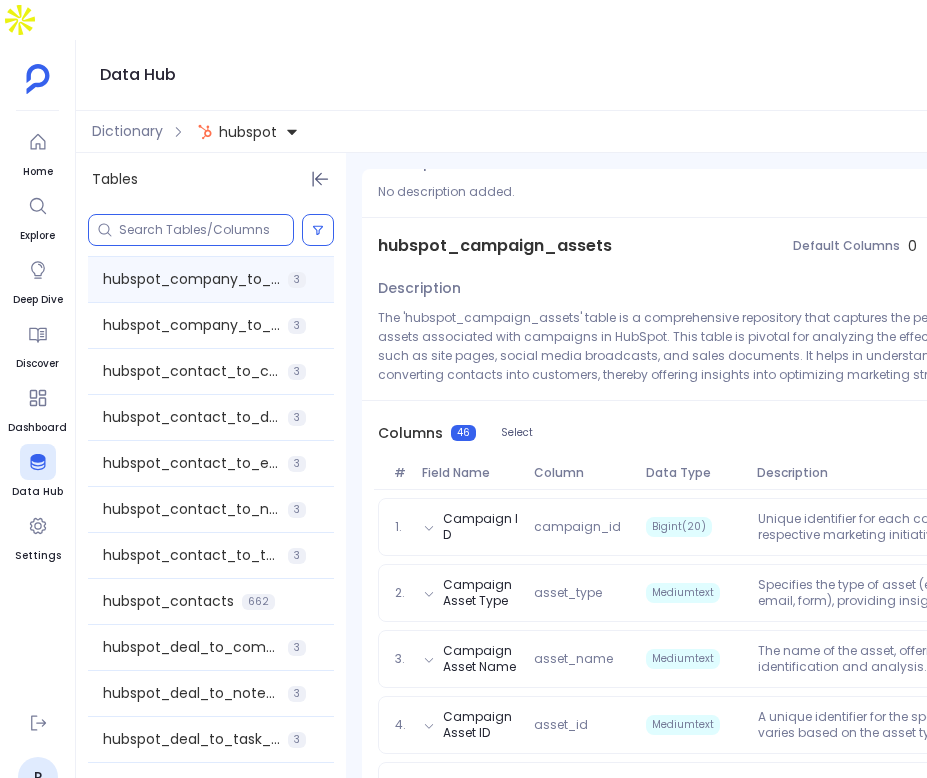 scroll, scrollTop: 481, scrollLeft: 0, axis: vertical 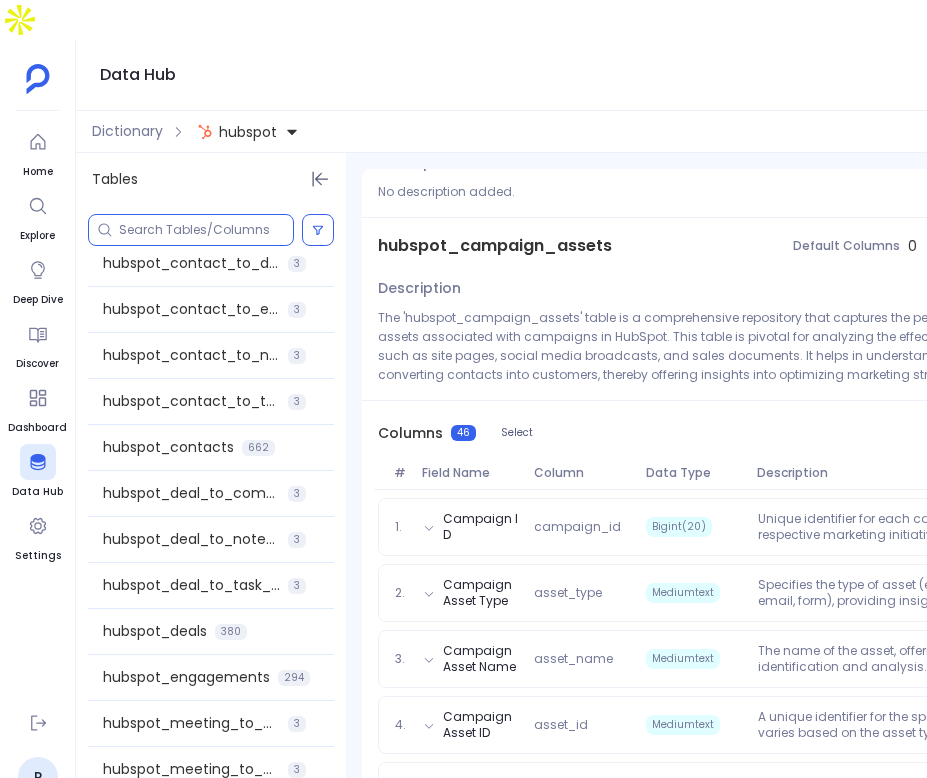 type 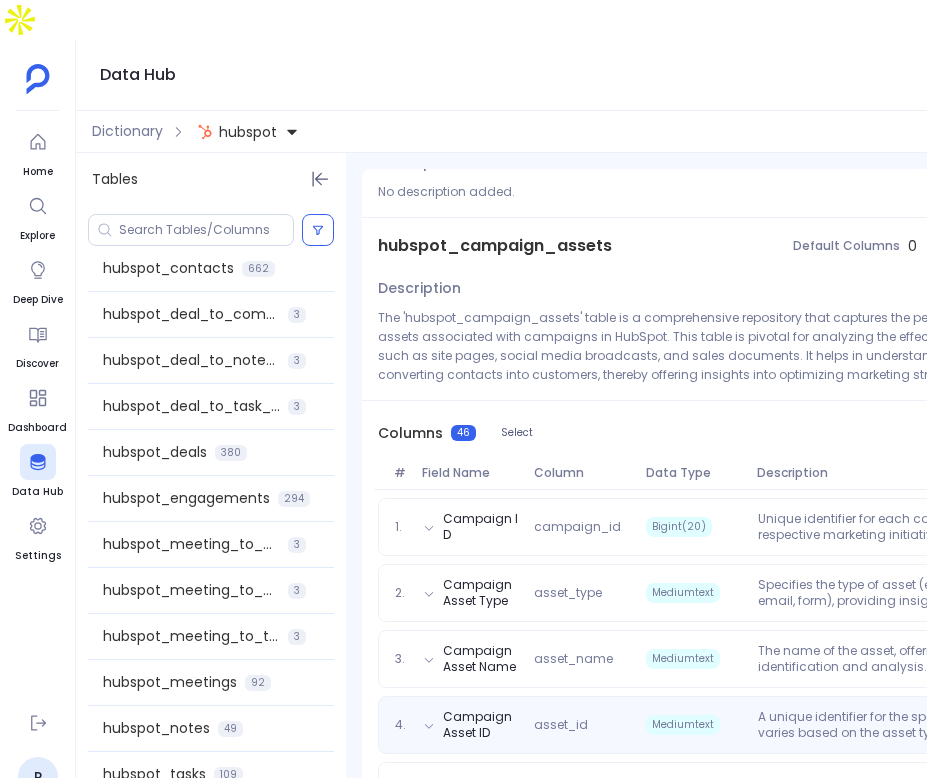 scroll, scrollTop: 693, scrollLeft: 0, axis: vertical 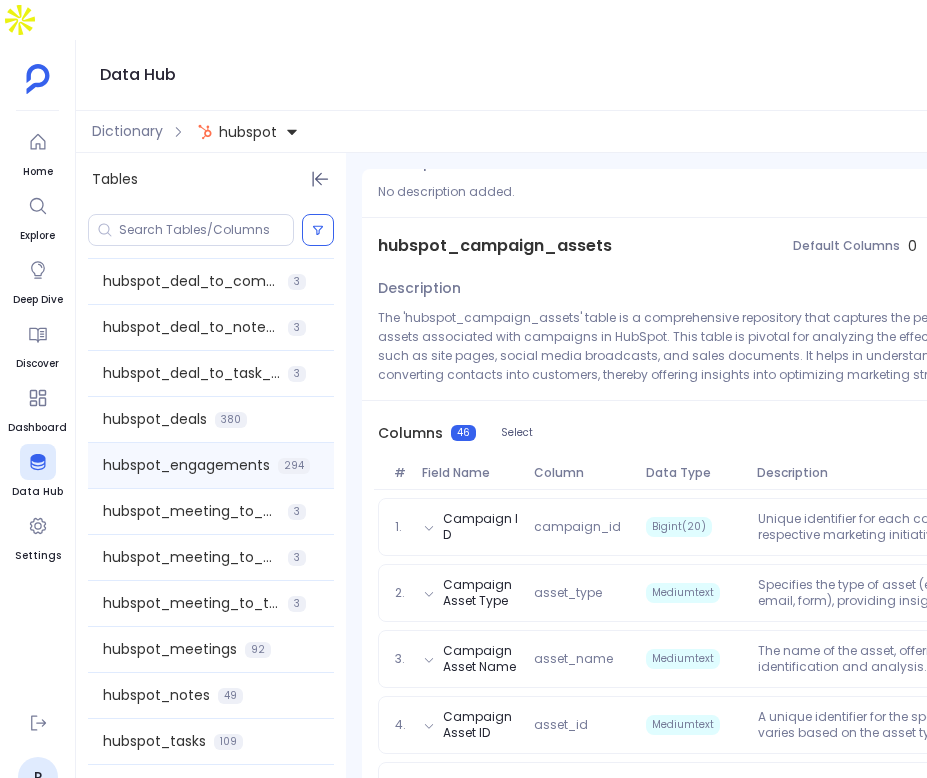 click on "hubspot_engagements" at bounding box center (186, 465) 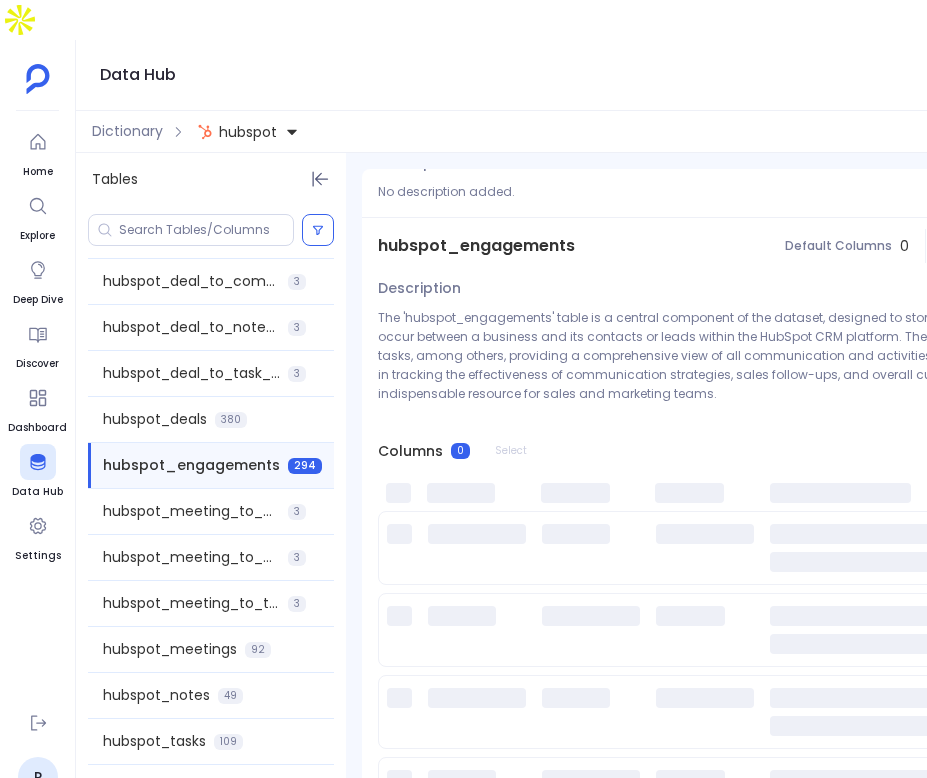 click on "hubspot_engagements" at bounding box center [191, 465] 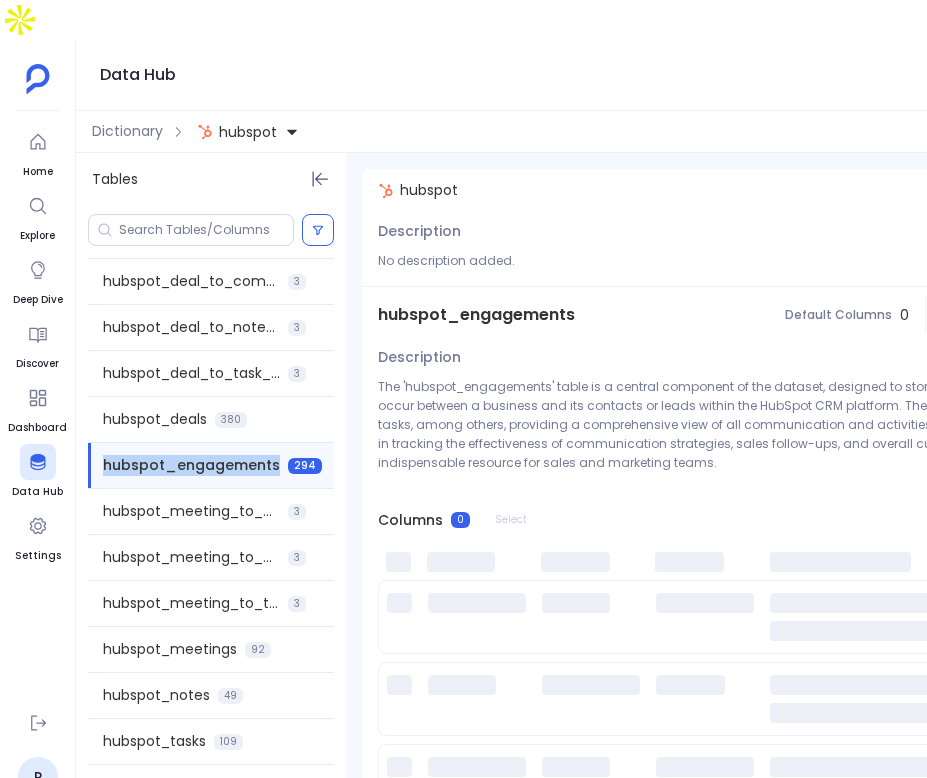 scroll, scrollTop: 0, scrollLeft: 0, axis: both 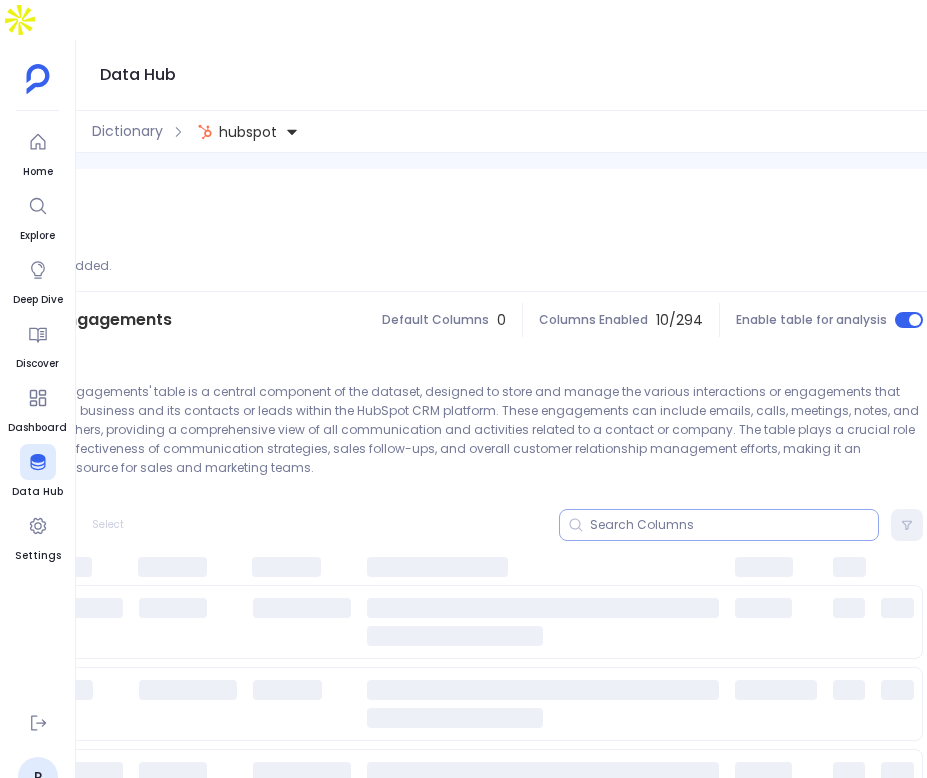 click at bounding box center [719, 525] 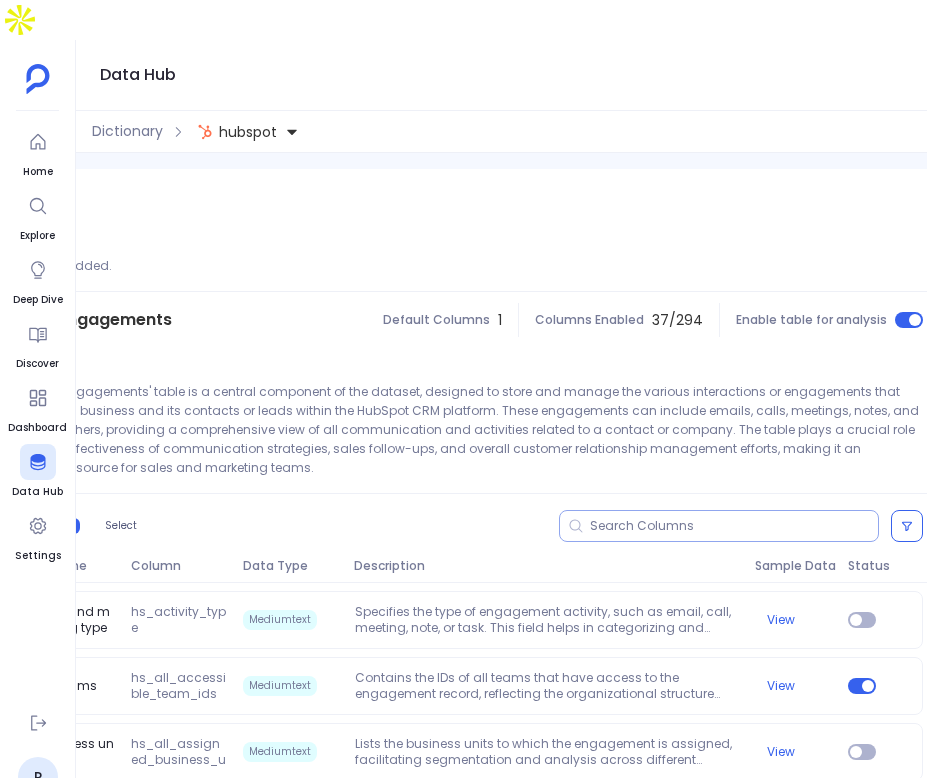 click at bounding box center [734, 526] 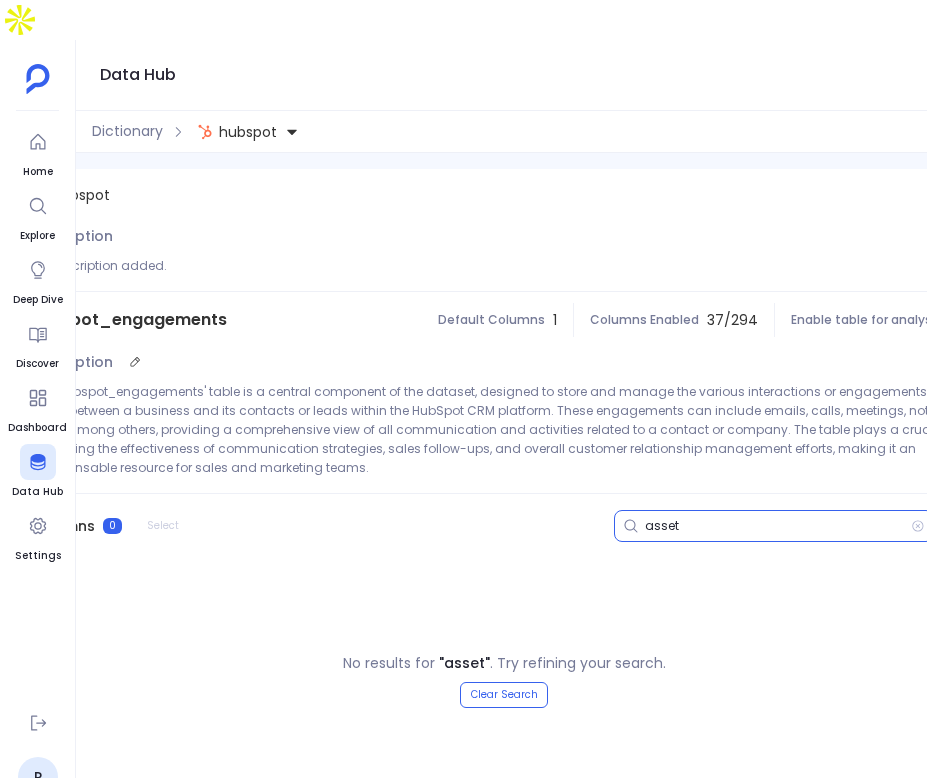scroll, scrollTop: 0, scrollLeft: 294, axis: horizontal 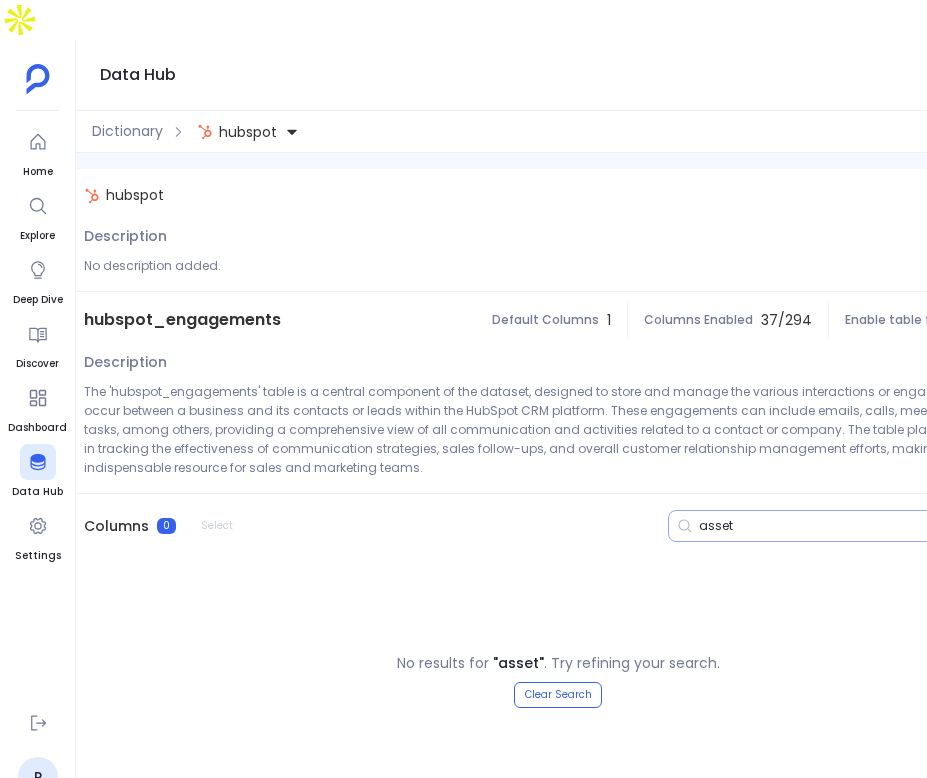 click on "asset" at bounding box center [828, 526] 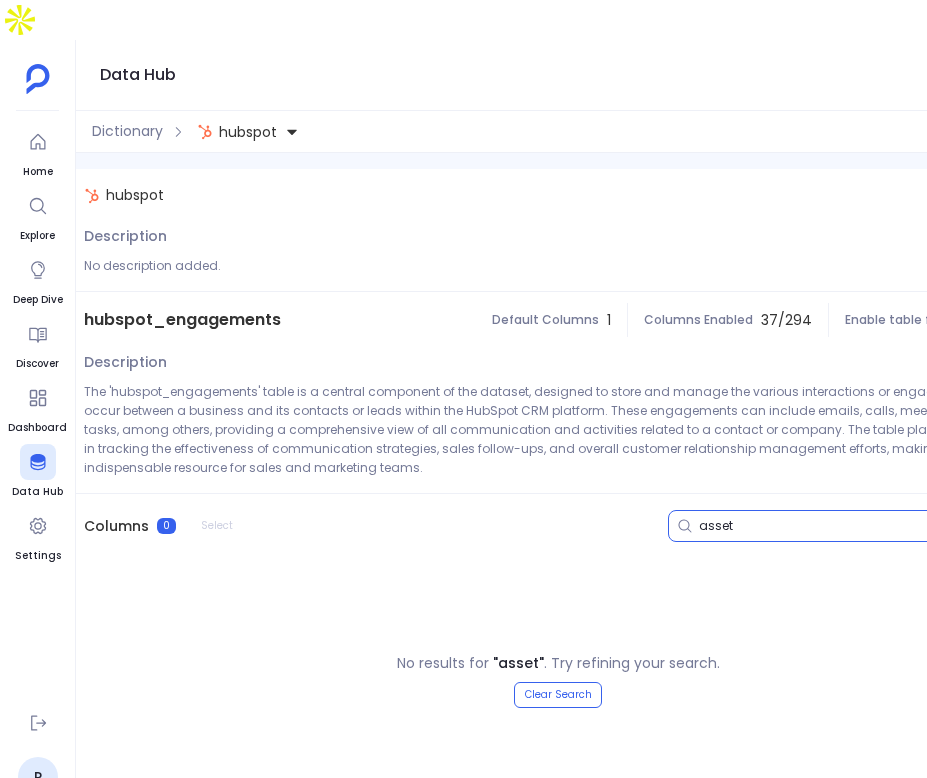 click on "asset" at bounding box center [832, 526] 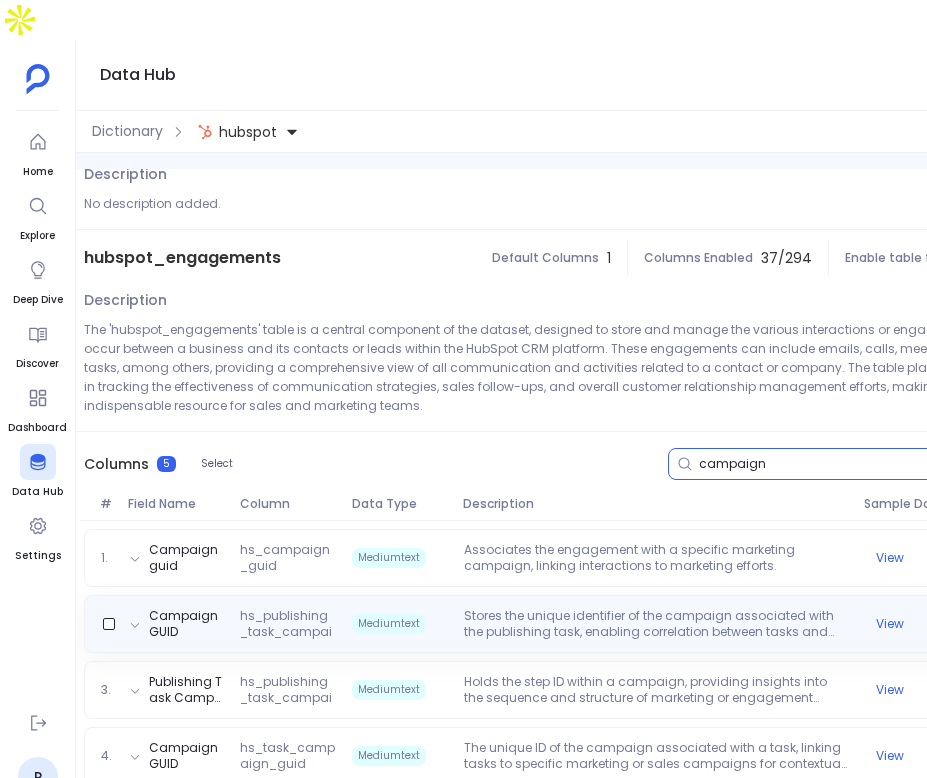 scroll, scrollTop: 127, scrollLeft: 0, axis: vertical 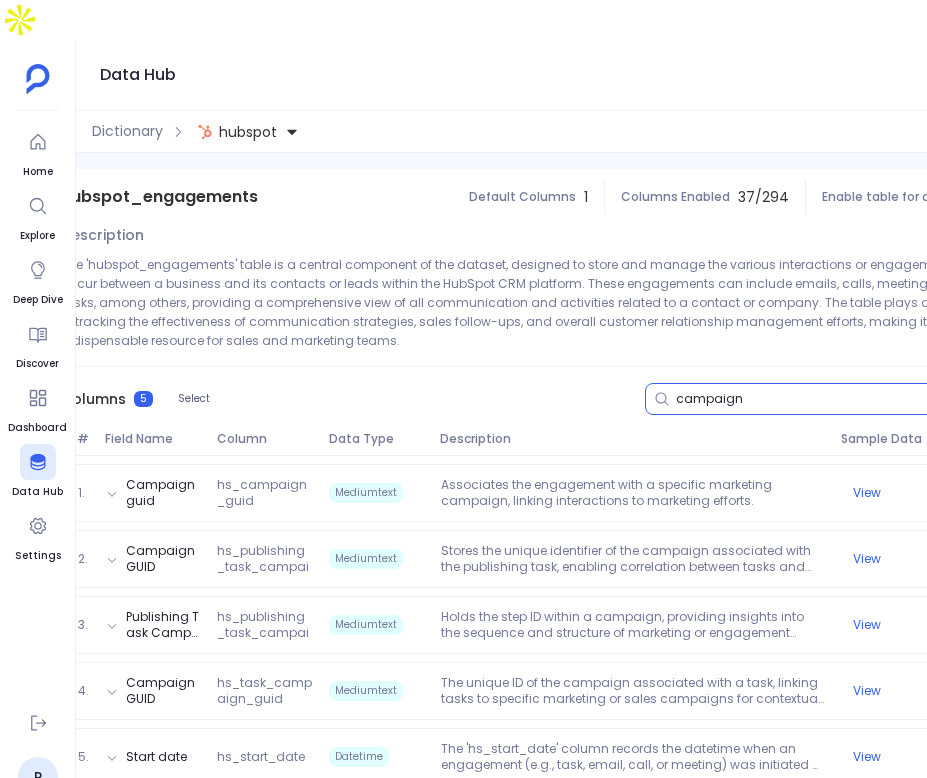 type on "campaign" 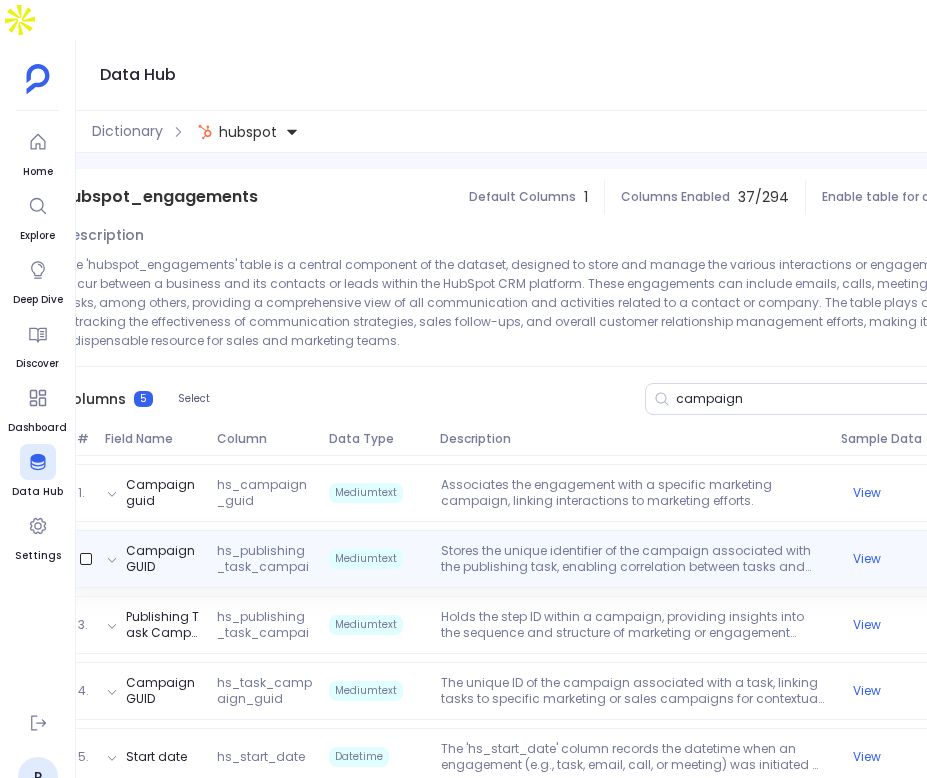 click on "Stores the unique identifier of the campaign associated with the publishing task, enabling correlation between tasks and broader marketing campaigns." at bounding box center (633, 559) 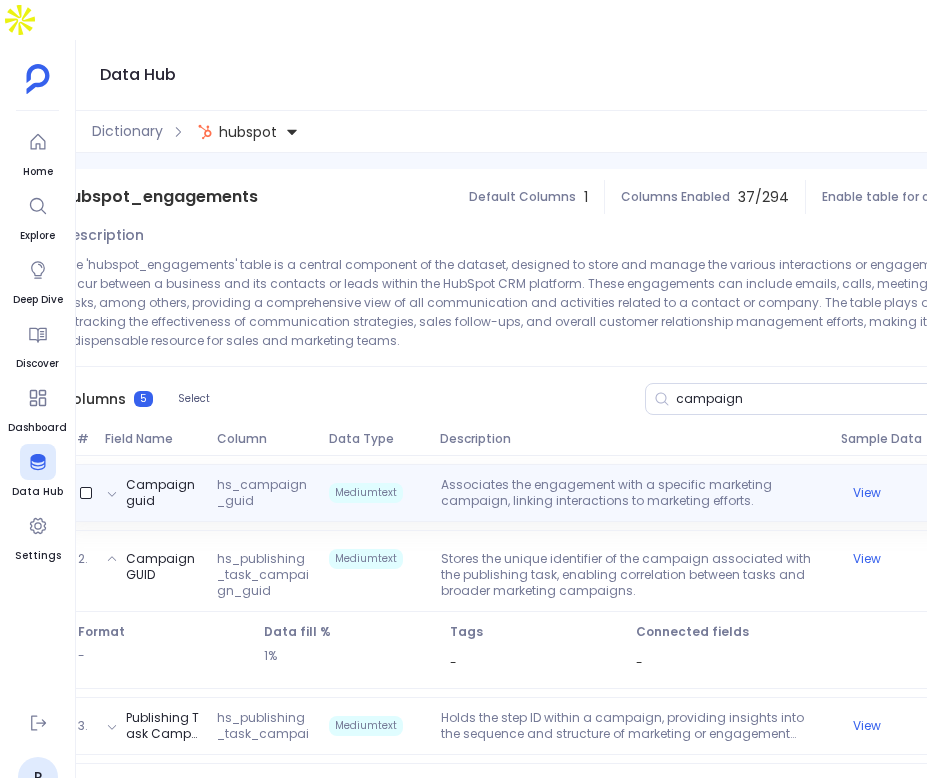 click on "Associates the engagement with a specific marketing campaign, linking interactions to marketing efforts." at bounding box center [633, 493] 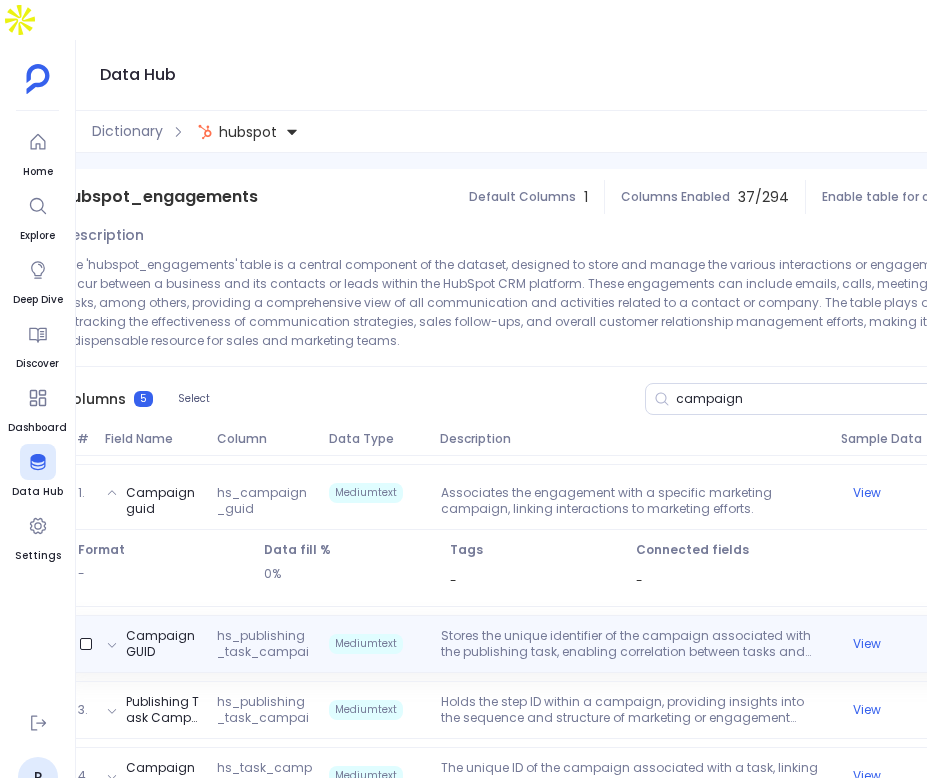 scroll, scrollTop: 212, scrollLeft: 0, axis: vertical 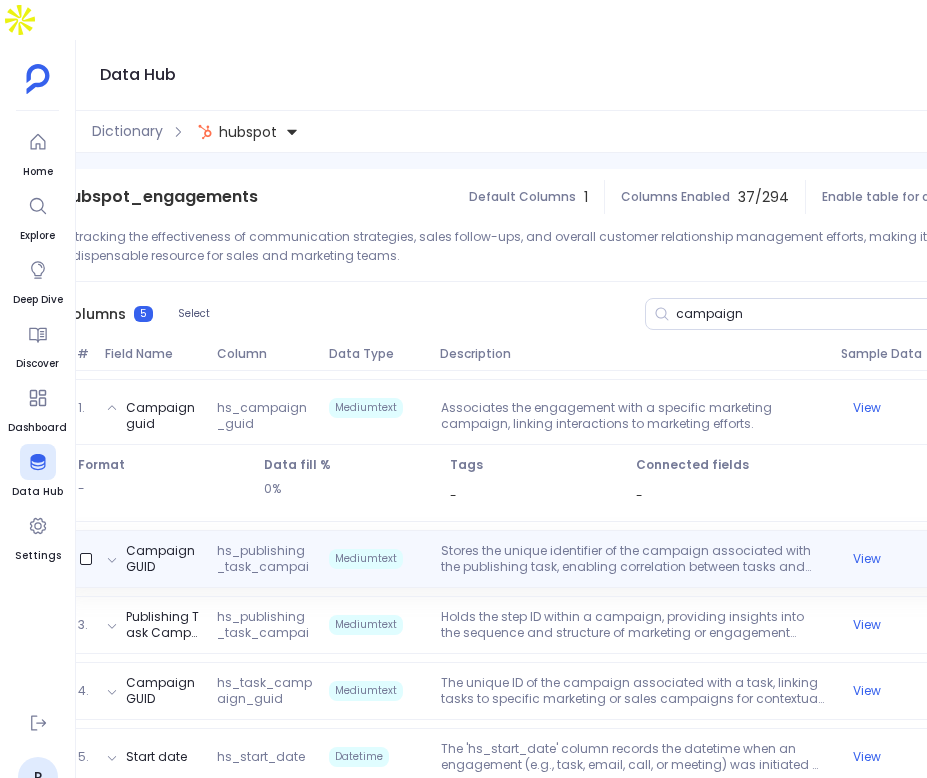 click on "Campaign GUID hs_publishing_task_campaign_guid Mediumtext Stores the unique identifier of the campaign associated with the publishing task, enabling correlation between tasks and broader marketing campaigns. View" at bounding box center [535, 559] 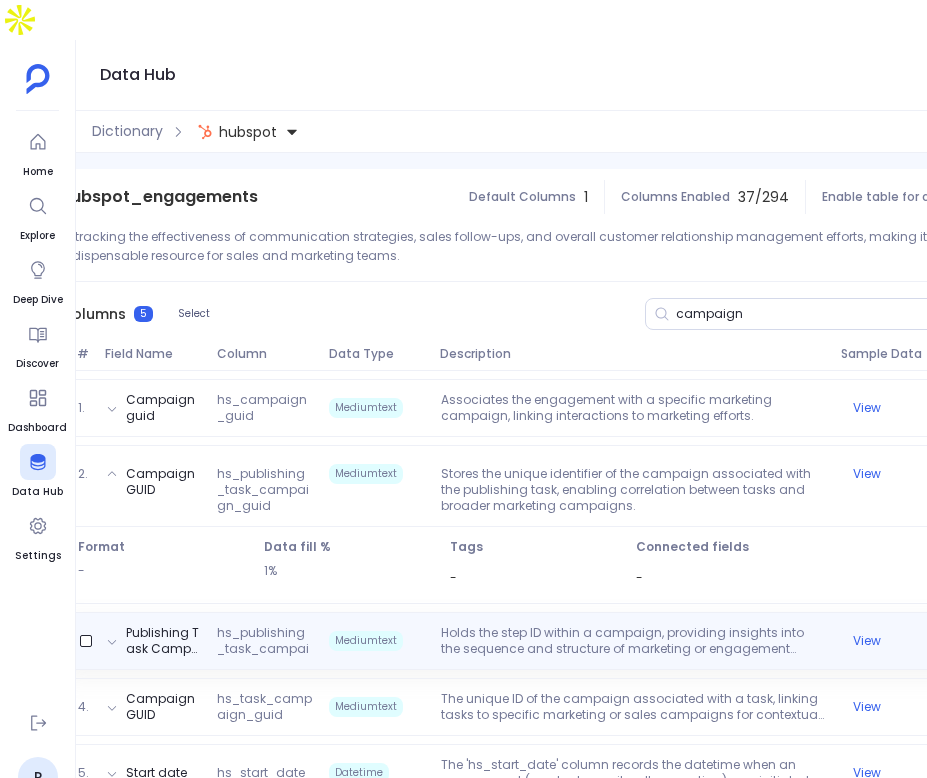 click on "Holds the step ID within a campaign, providing insights into the sequence and structure of marketing or engagement efforts." at bounding box center [633, 641] 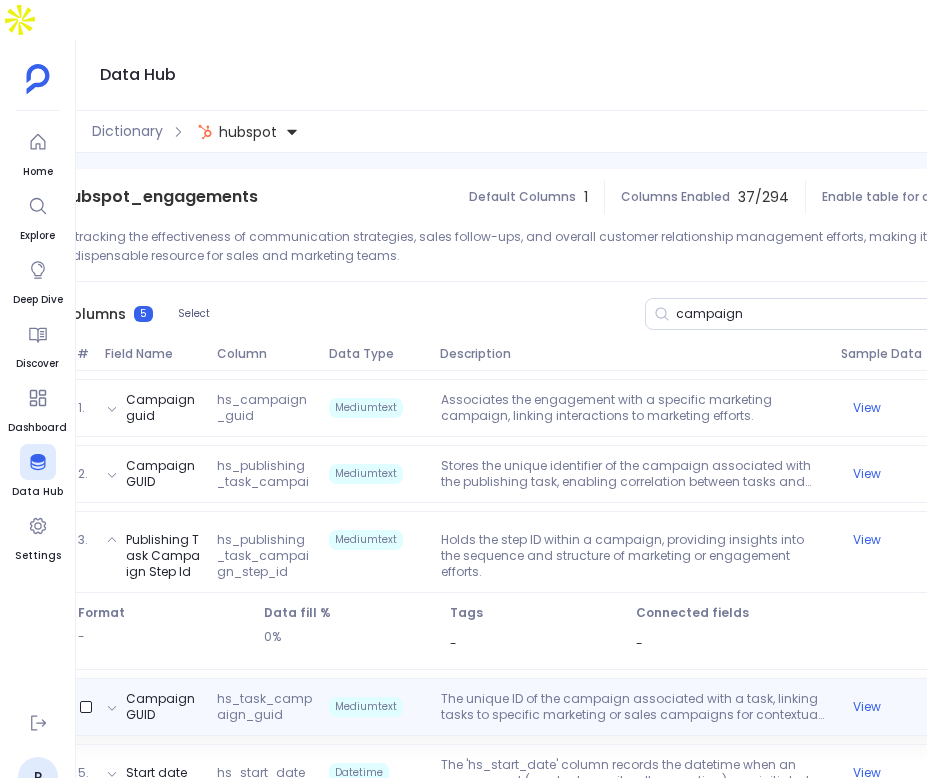 click on "The unique ID of the campaign associated with a task, linking tasks to specific marketing or sales campaigns for contextual analysis." at bounding box center [633, 707] 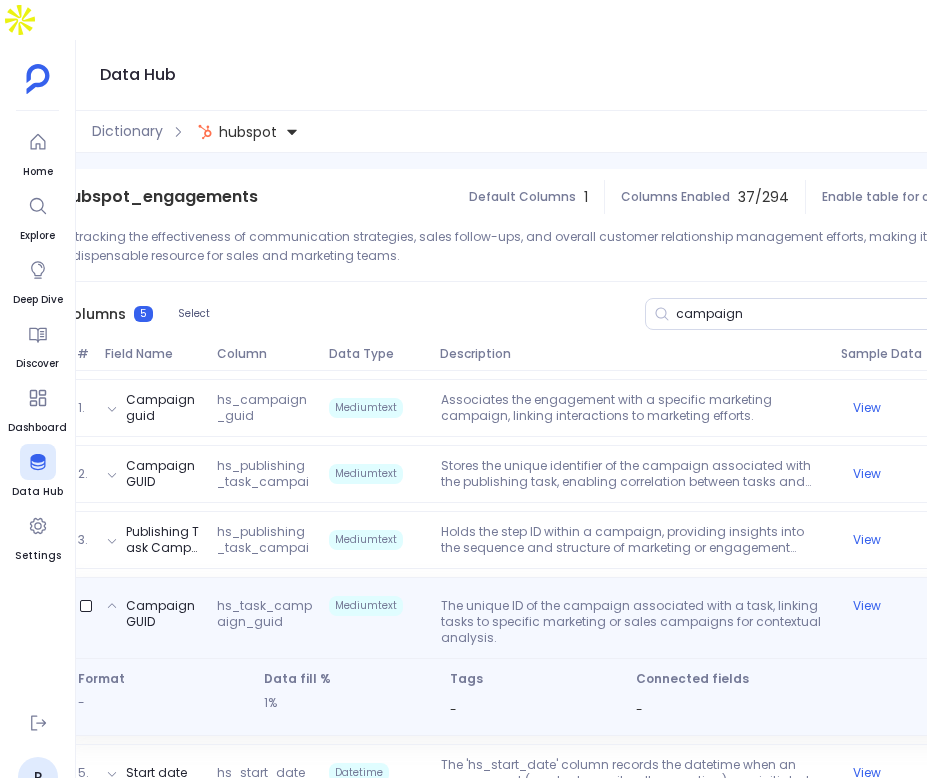 scroll, scrollTop: 228, scrollLeft: 0, axis: vertical 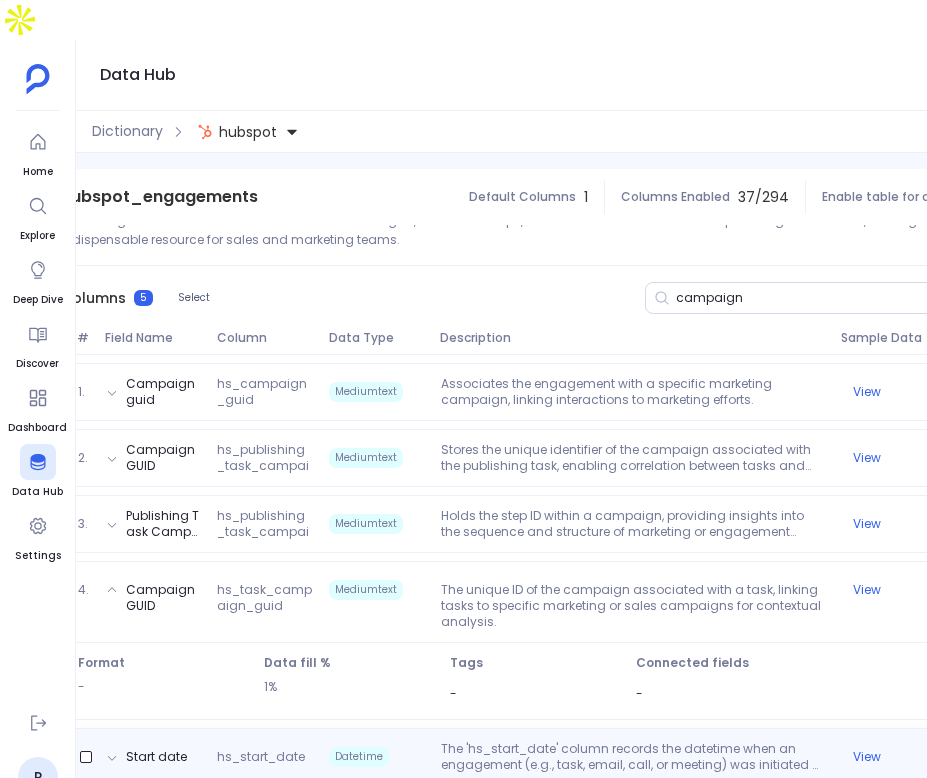 click on "Start date hs_start_date Datetime The 'hs_start_date' column records the datetime when an engagement (e.g., task, email, call, or meeting) was initiated or started. This column is essential for tracking the timeline of interactions with contacts or leads, enabling businesses to analyze response times, engagement durations, and the timing of various activities in relation to sales or marketing campaigns. The presence of null values in the sample records suggests that not all engagements have a defined start date, highlighting the importance of data completeness and accuracy in engagement tracking and analysis. View" at bounding box center [535, 757] 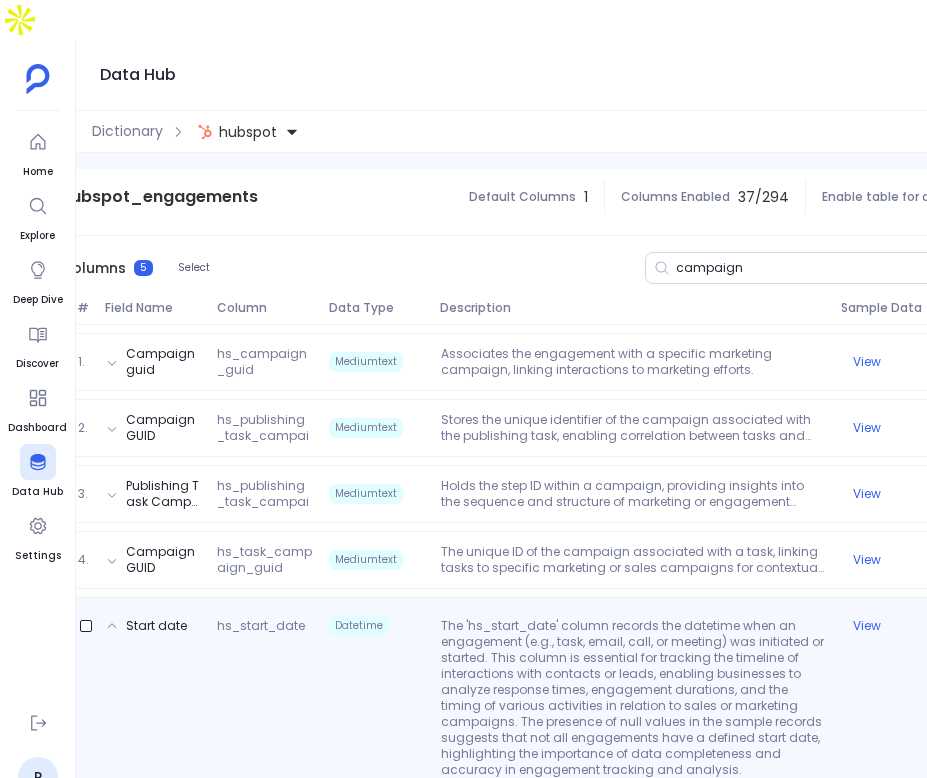 scroll, scrollTop: 153, scrollLeft: 0, axis: vertical 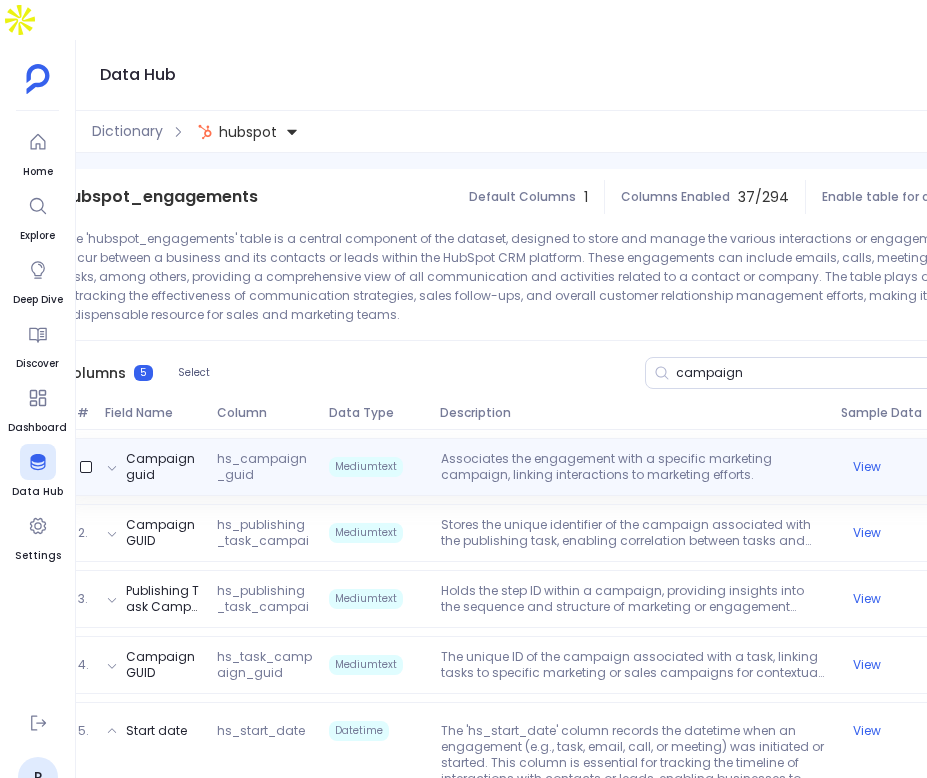 click on "Associates the engagement with a specific marketing campaign, linking interactions to marketing efforts." at bounding box center (633, 467) 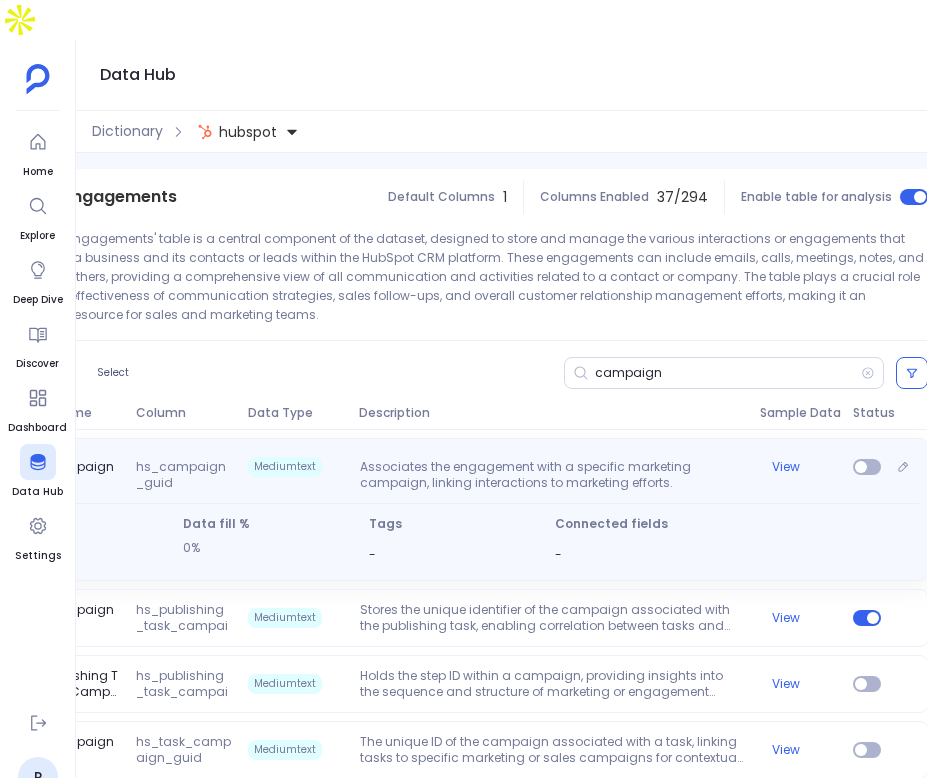 scroll, scrollTop: 0, scrollLeft: 395, axis: horizontal 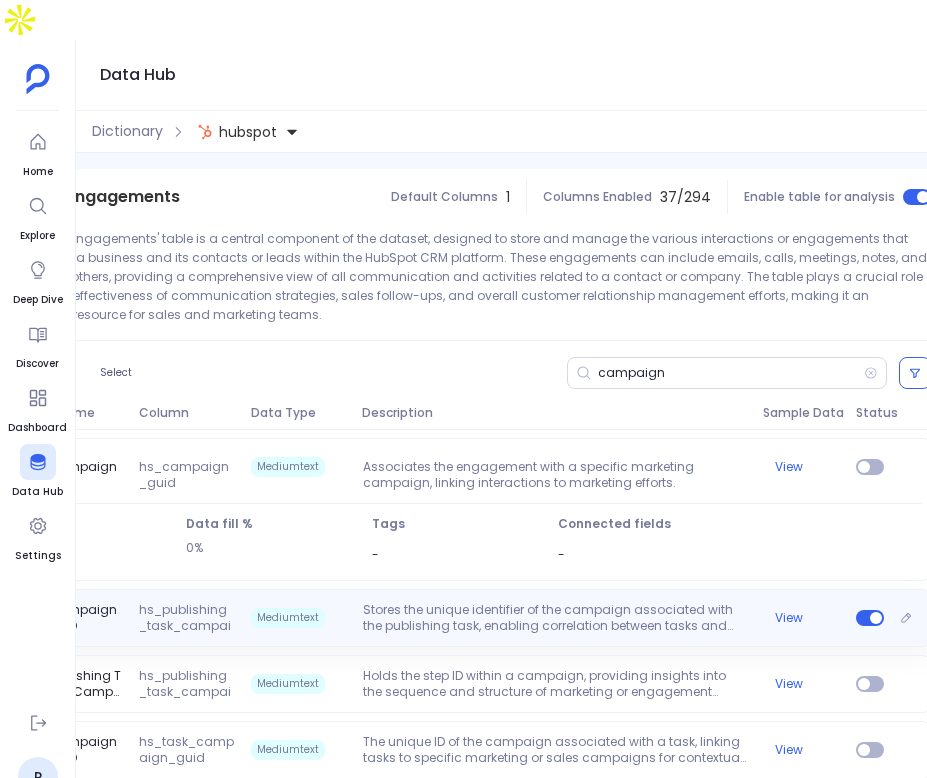click on "Campaign GUID hs_publishing_task_campaign_guid Mediumtext Stores the unique identifier of the campaign associated with the publishing task, enabling correlation between tasks and broader marketing campaigns. View" at bounding box center [457, 618] 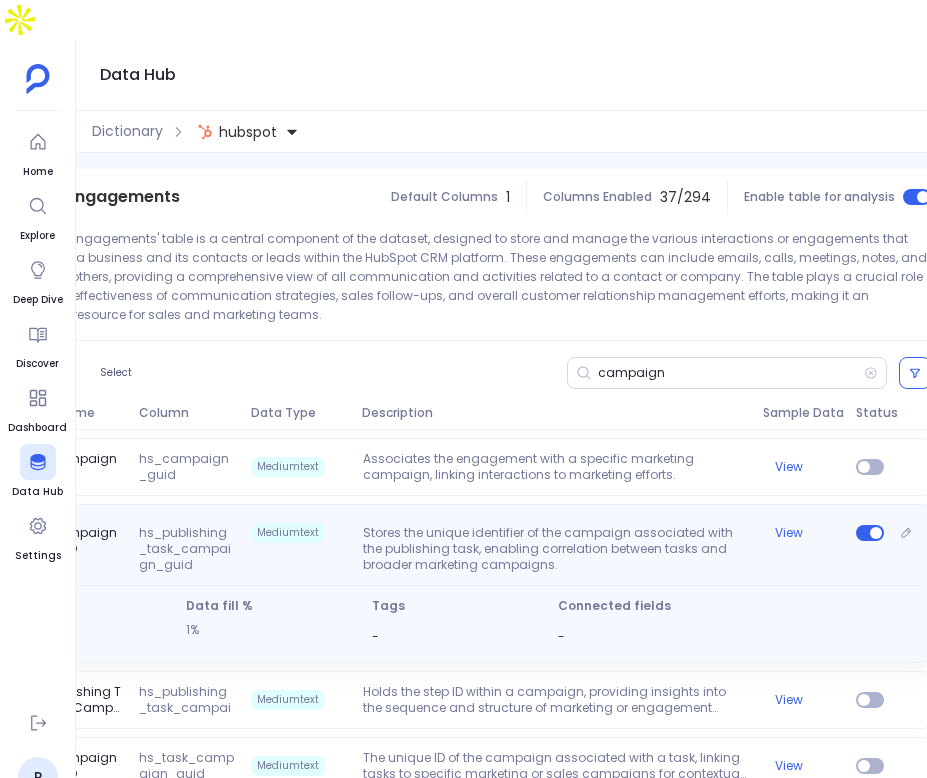 click on "Campaign GUID hs_publishing_task_campaign_guid Mediumtext Stores the unique identifier of the campaign associated with the publishing task, enabling correlation between tasks and broader marketing campaigns. View" at bounding box center (457, 545) 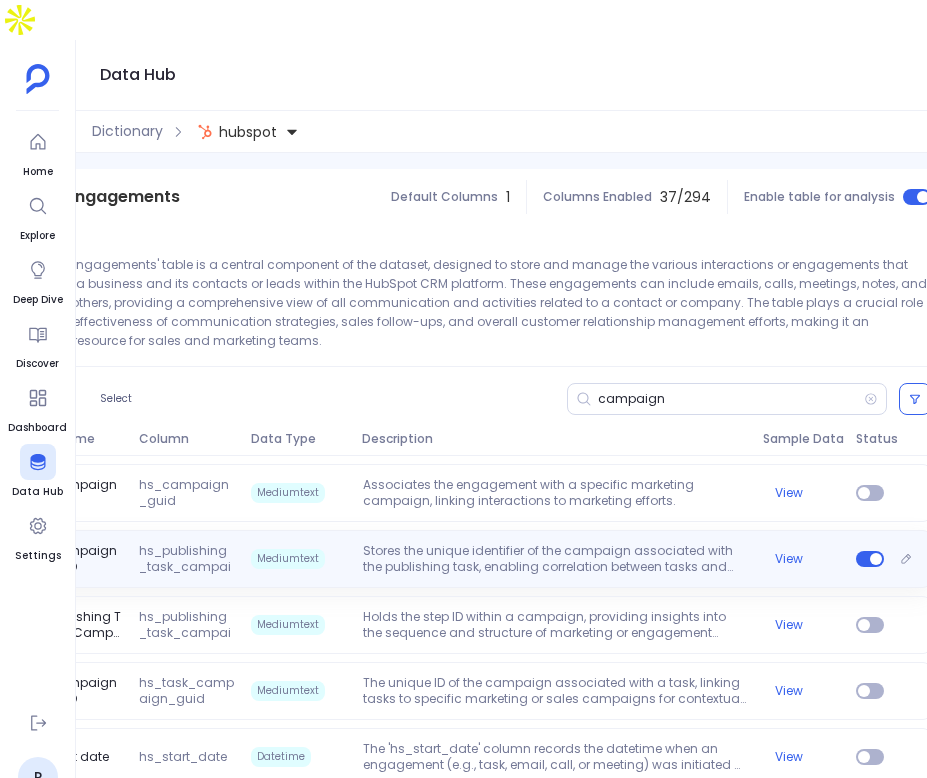 scroll, scrollTop: 127, scrollLeft: 0, axis: vertical 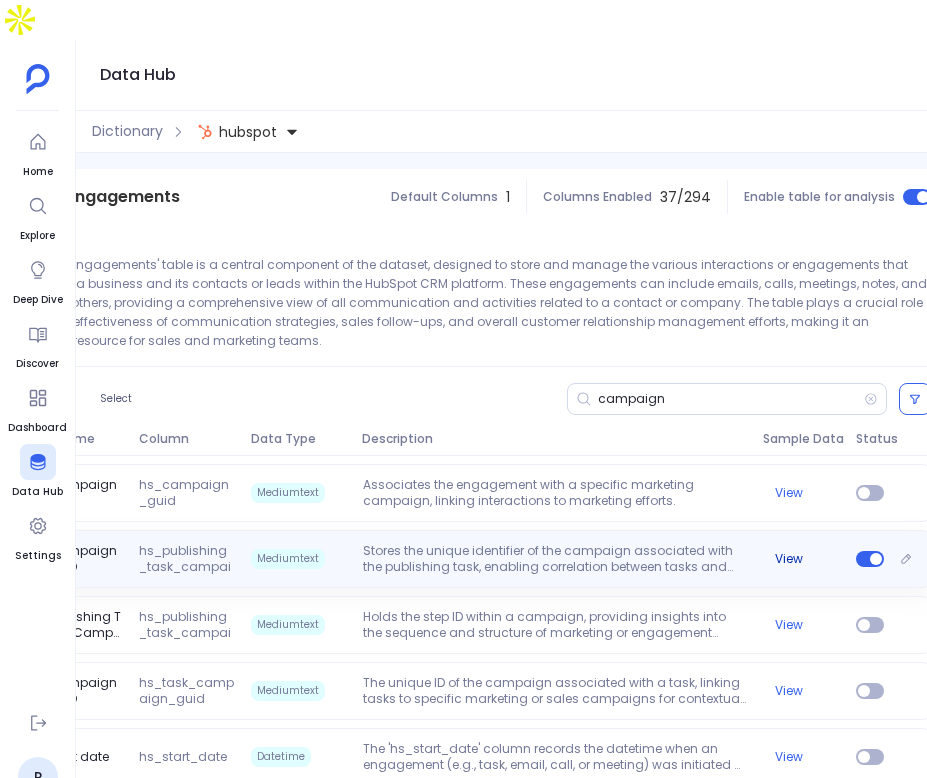 click on "View" at bounding box center [789, 559] 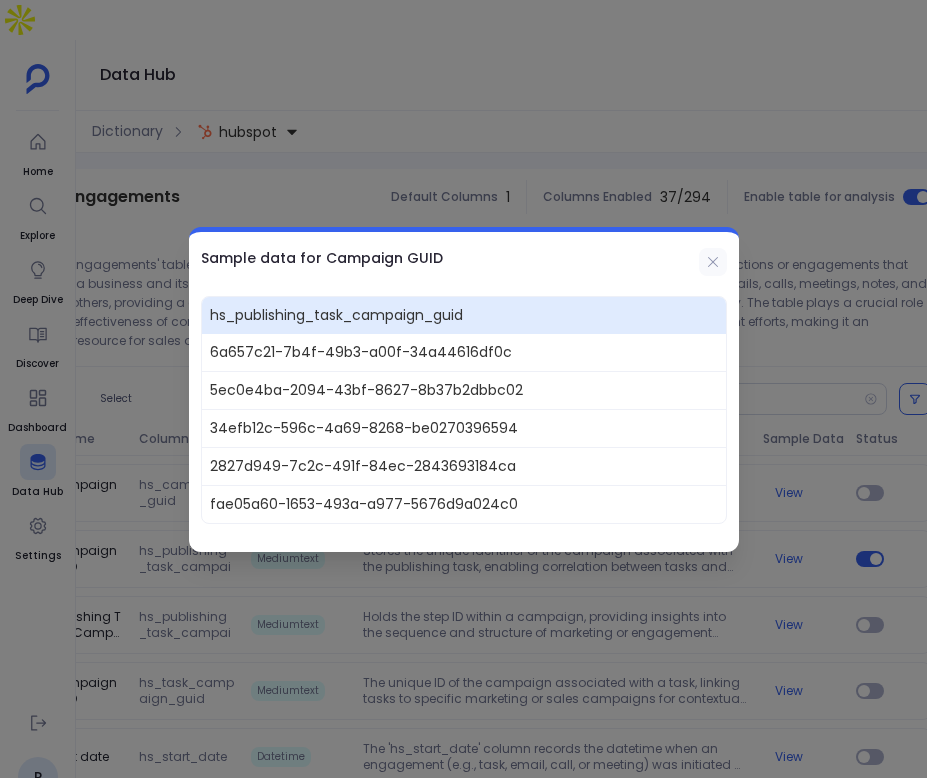 click 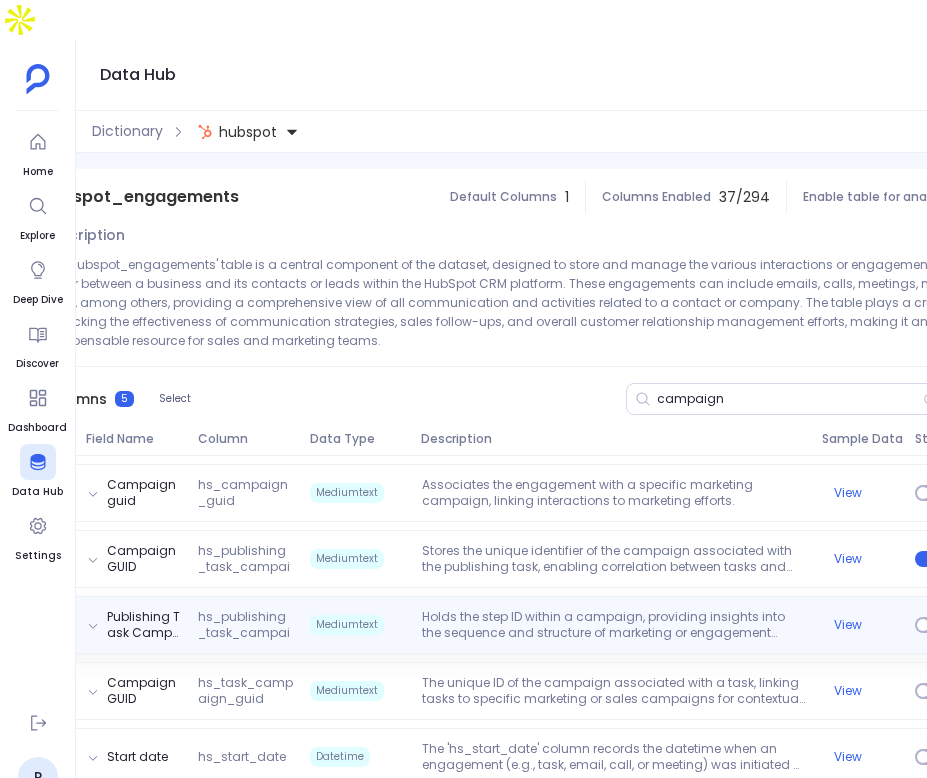 scroll, scrollTop: 0, scrollLeft: 335, axis: horizontal 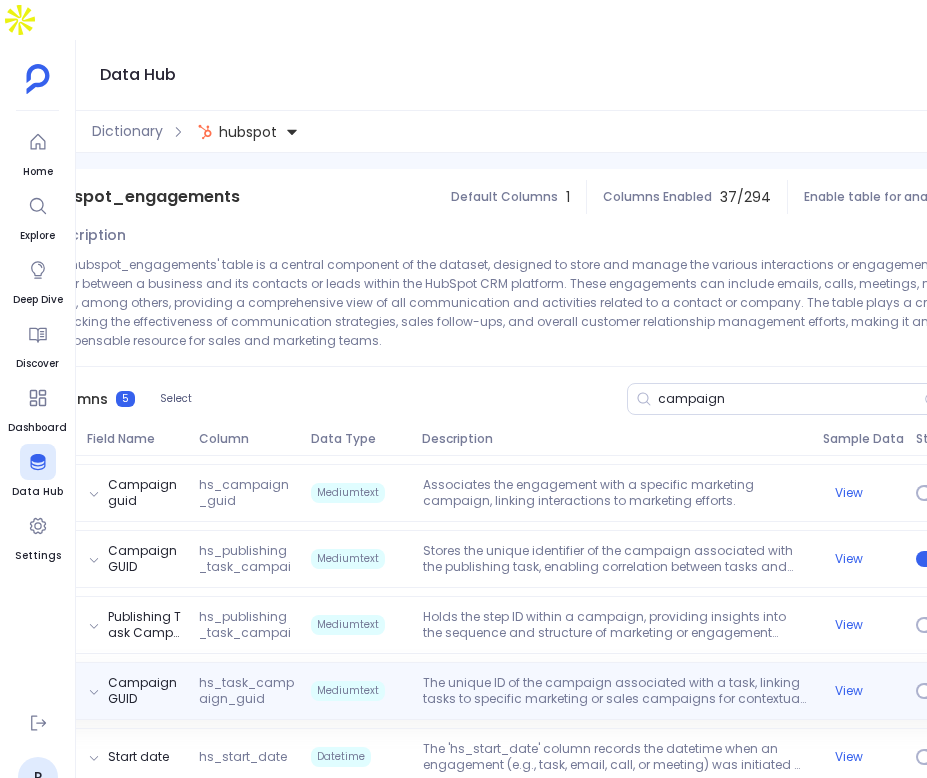 click on "The unique ID of the campaign associated with a task, linking tasks to specific marketing or sales campaigns for contextual analysis." at bounding box center (615, 691) 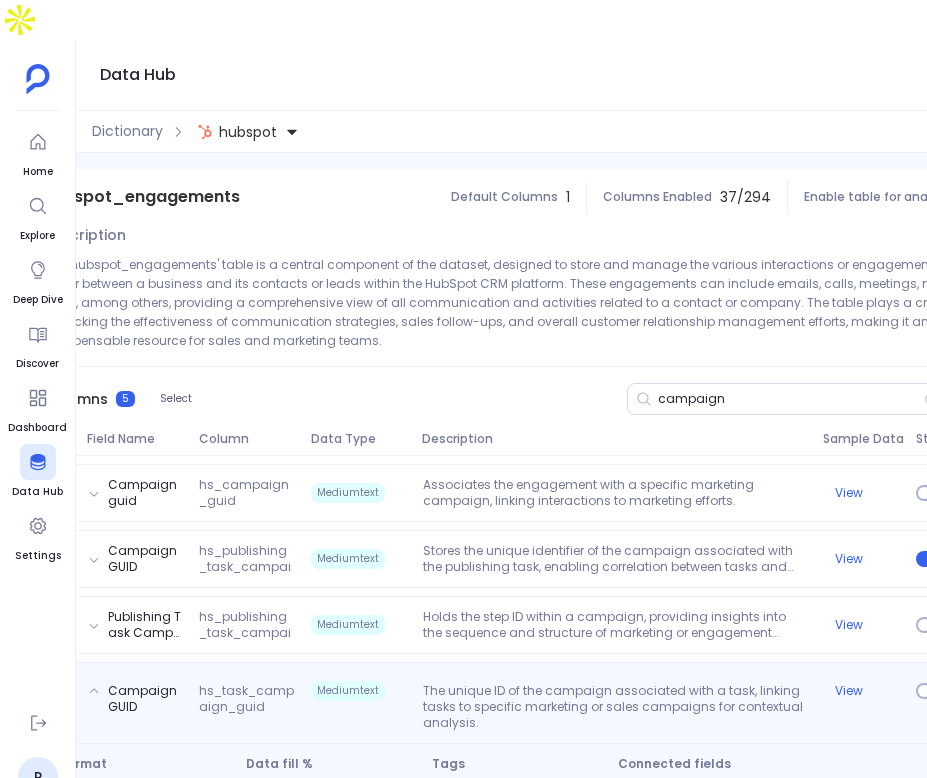 scroll, scrollTop: 228, scrollLeft: 0, axis: vertical 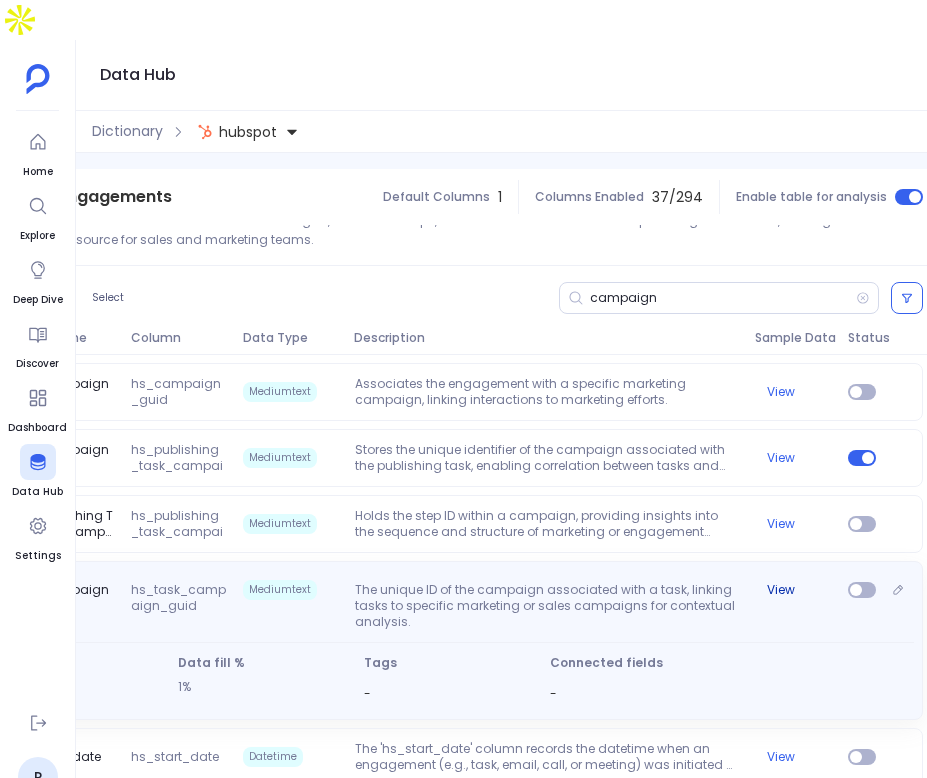 click on "View" at bounding box center [781, 590] 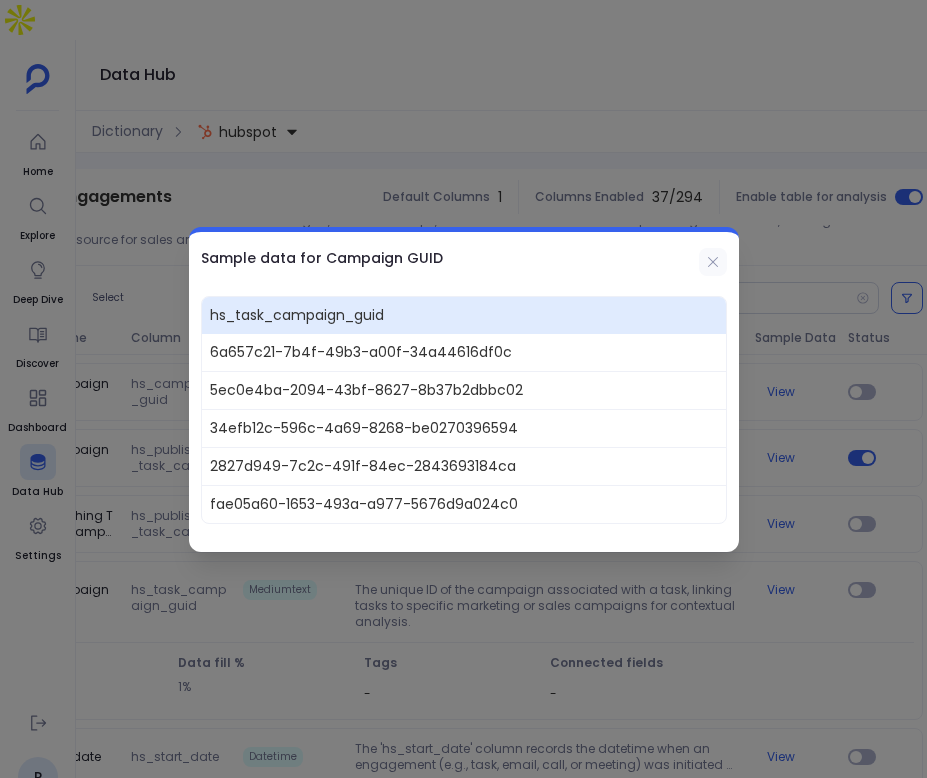 click 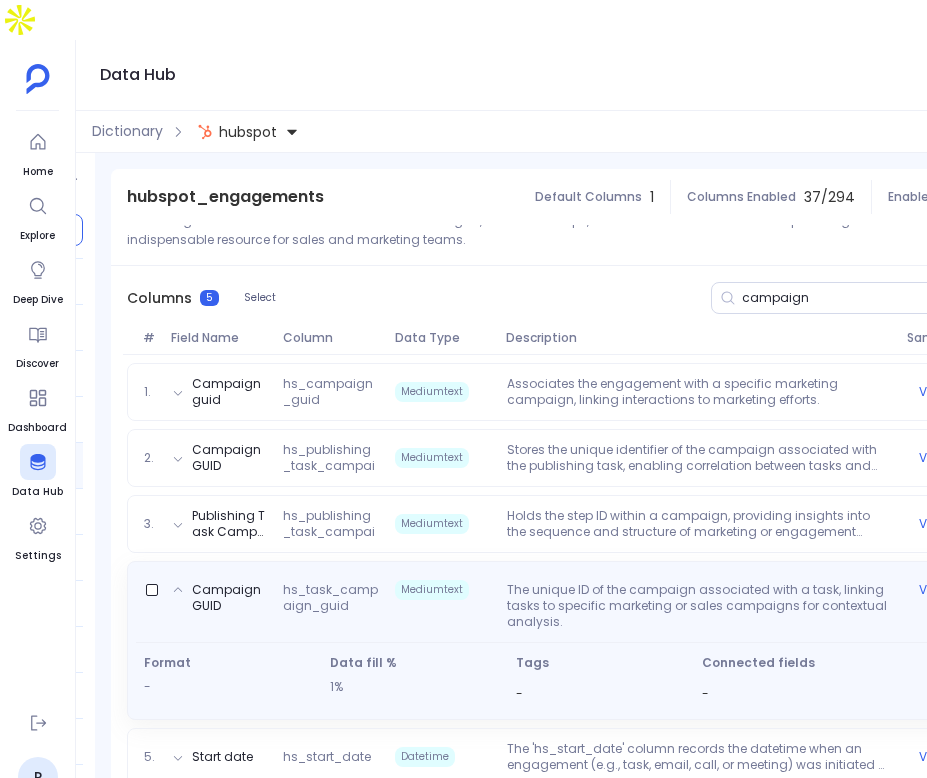 scroll, scrollTop: 0, scrollLeft: 95, axis: horizontal 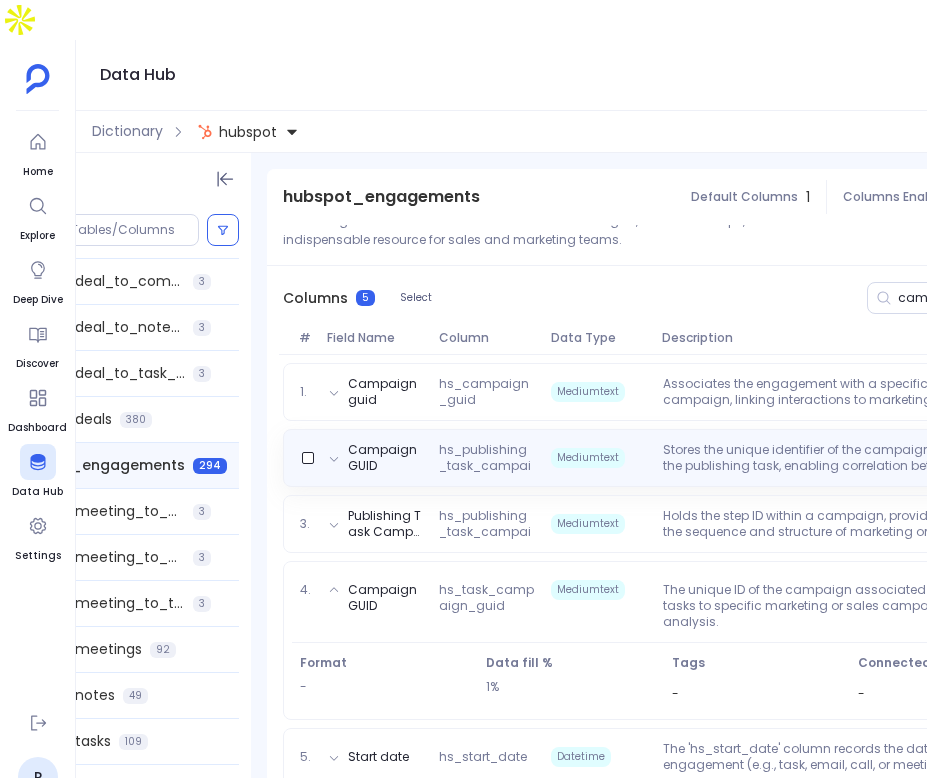click on "hs_publishing_task_campaign_guid" at bounding box center [487, 458] 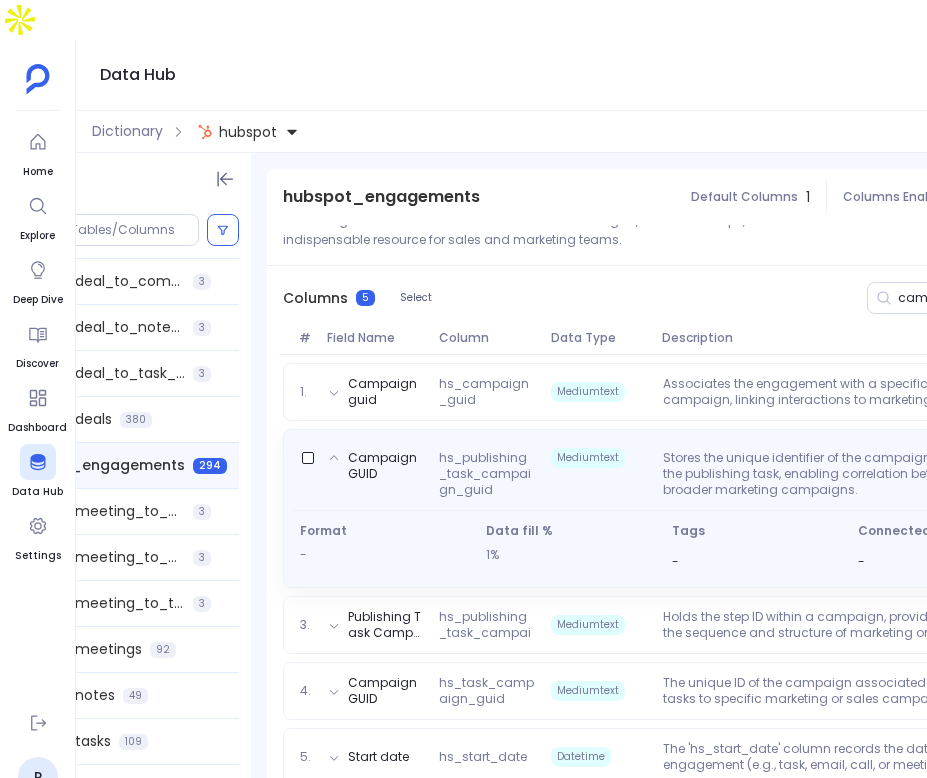 click on "hs_publishing_task_campaign_guid" at bounding box center (487, 474) 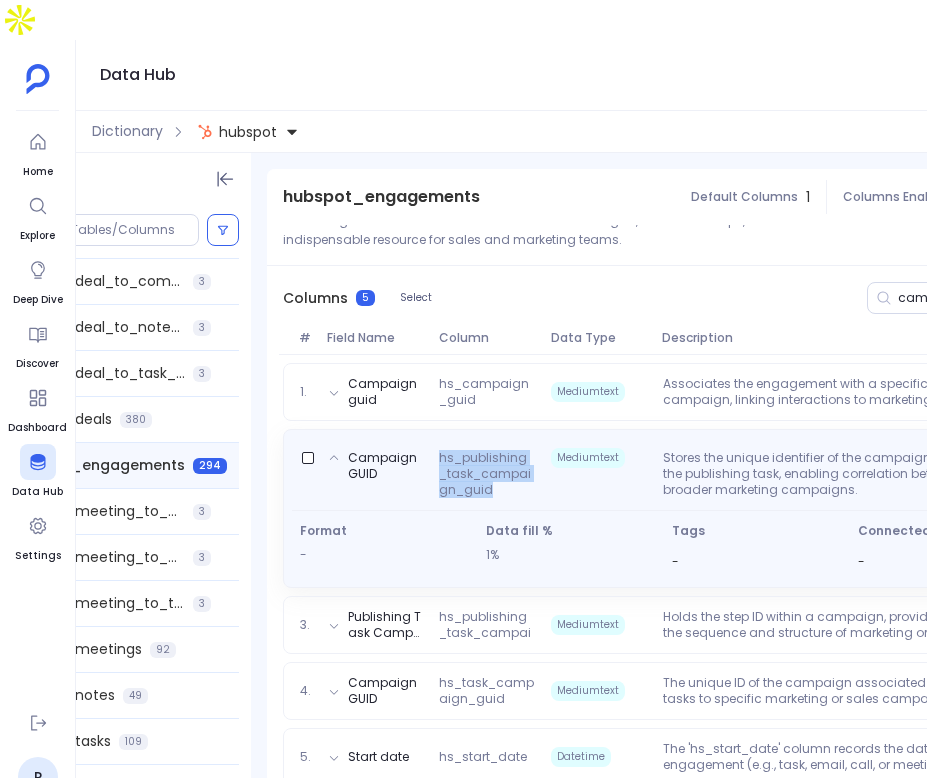 scroll, scrollTop: 127, scrollLeft: 0, axis: vertical 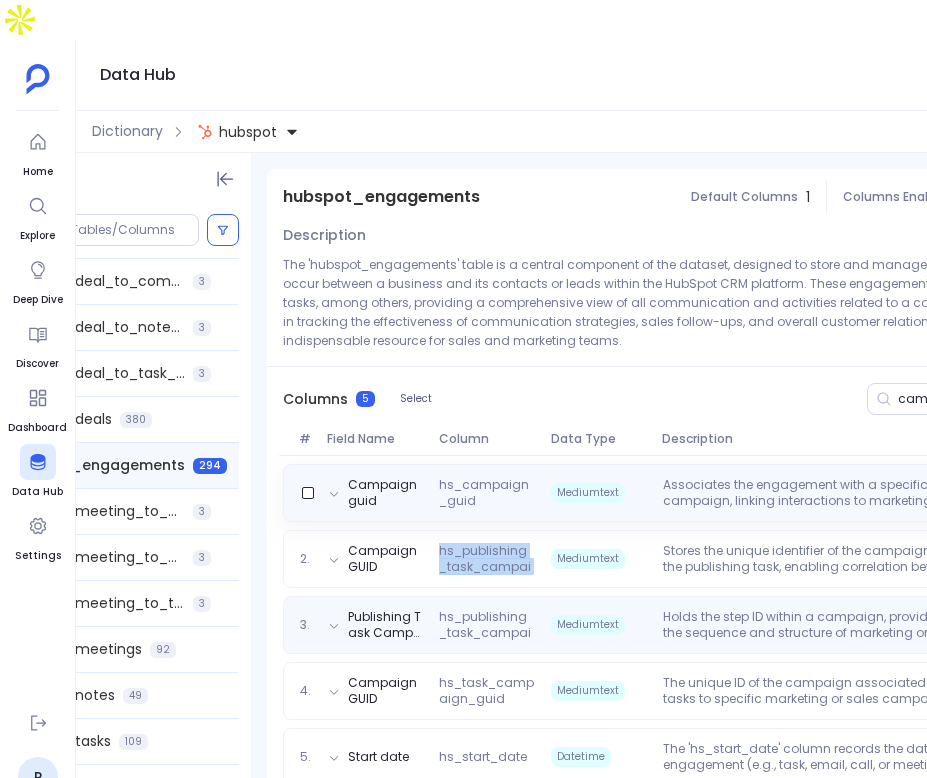 copy on "hs_publishing_task_campaign_guid" 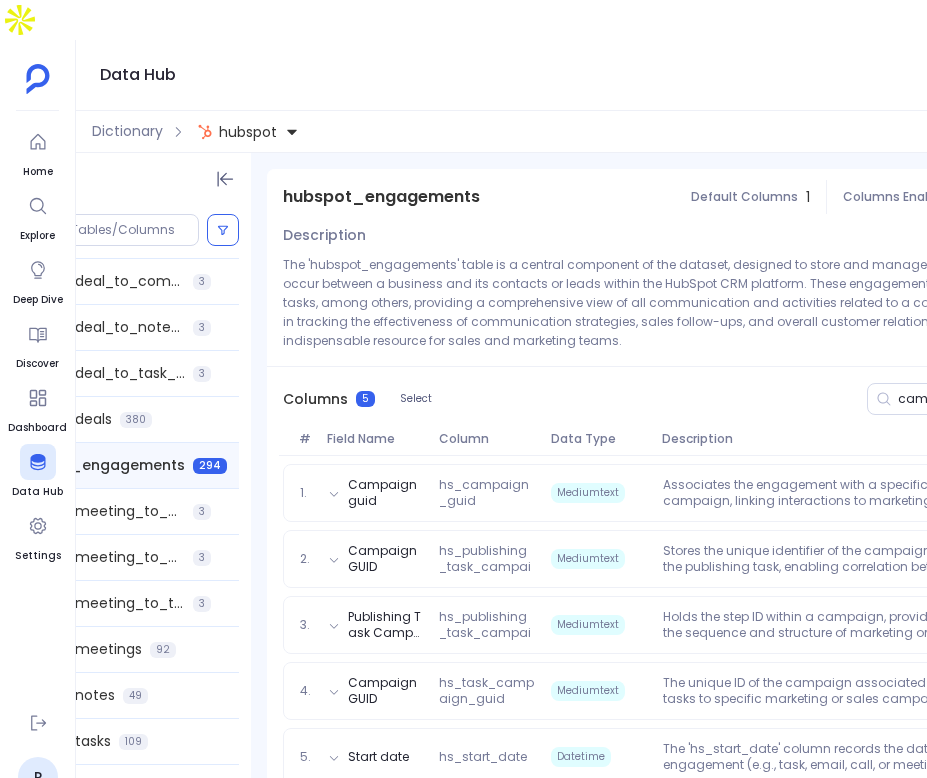 click on "hubspot_engagements" at bounding box center (381, 197) 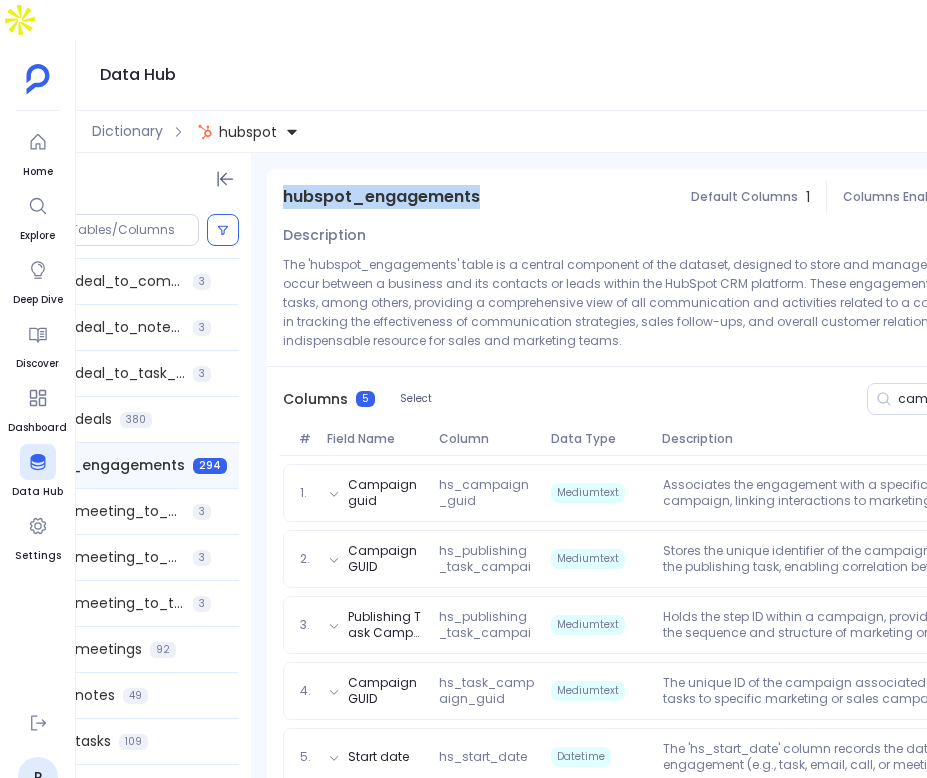 click on "hubspot_engagements" at bounding box center (381, 197) 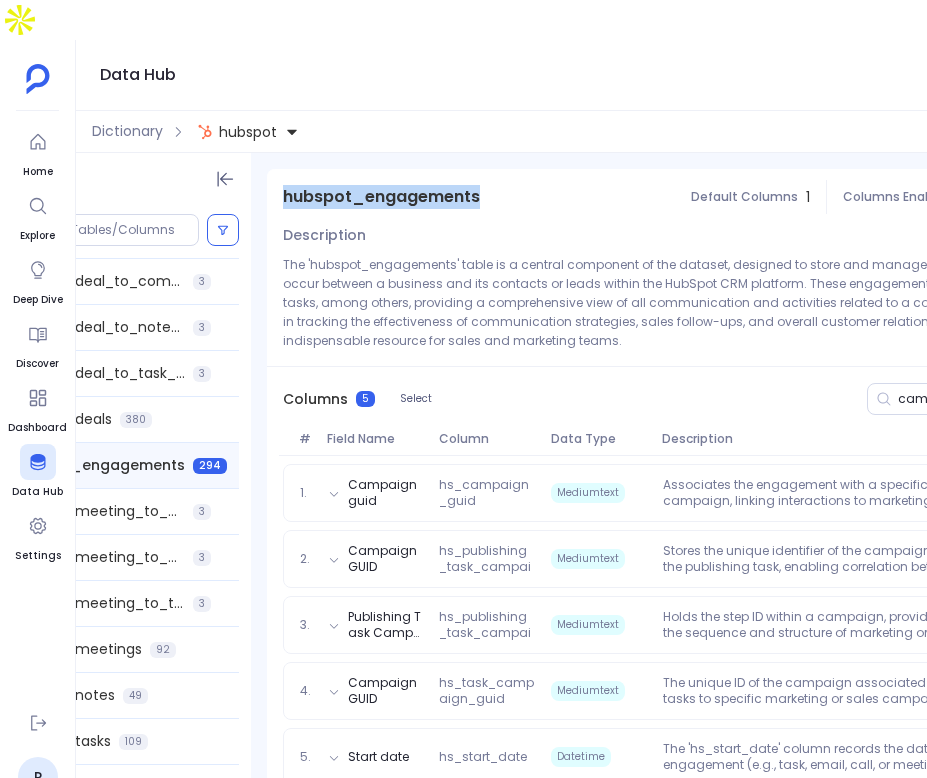 scroll, scrollTop: 0, scrollLeft: 0, axis: both 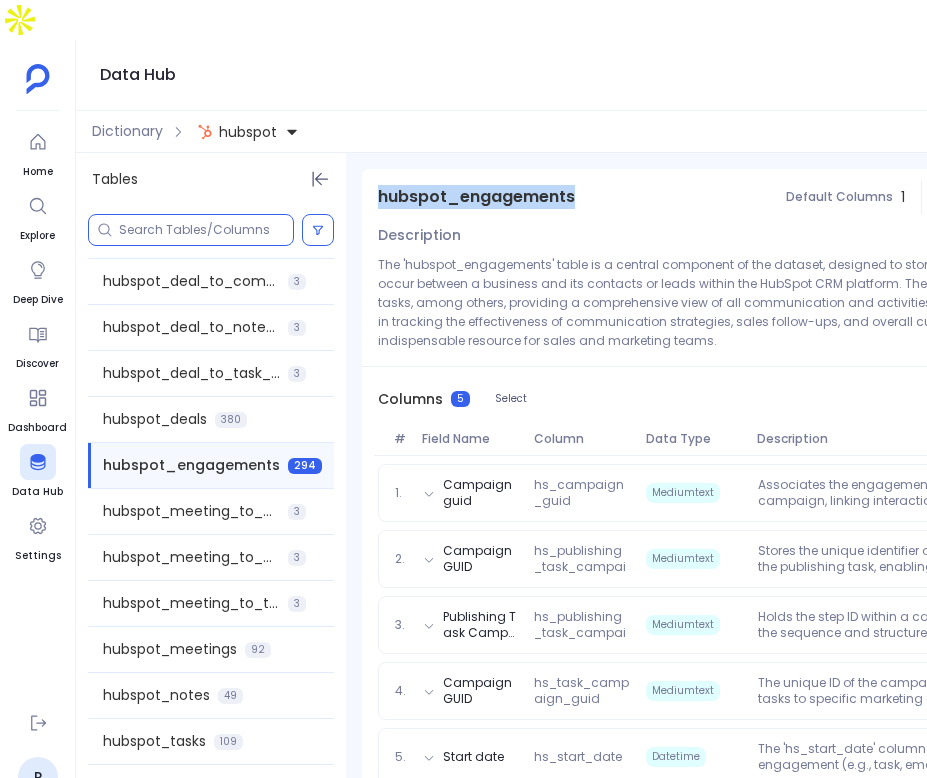 click at bounding box center (206, 230) 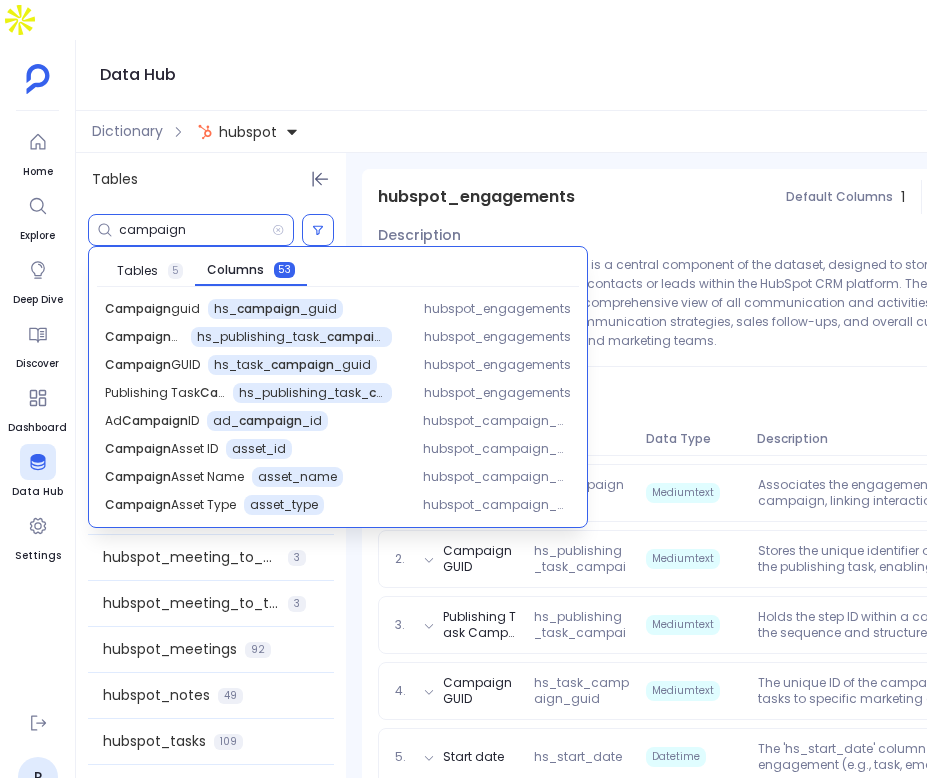 type on "campaign" 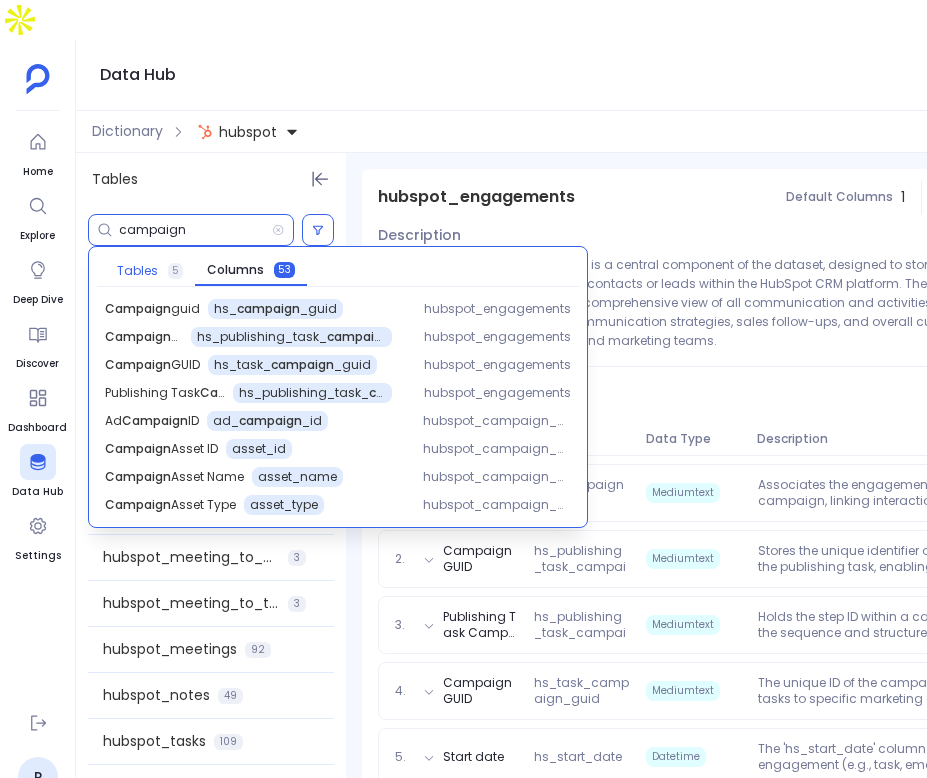 click on "Tables 5" at bounding box center [150, 271] 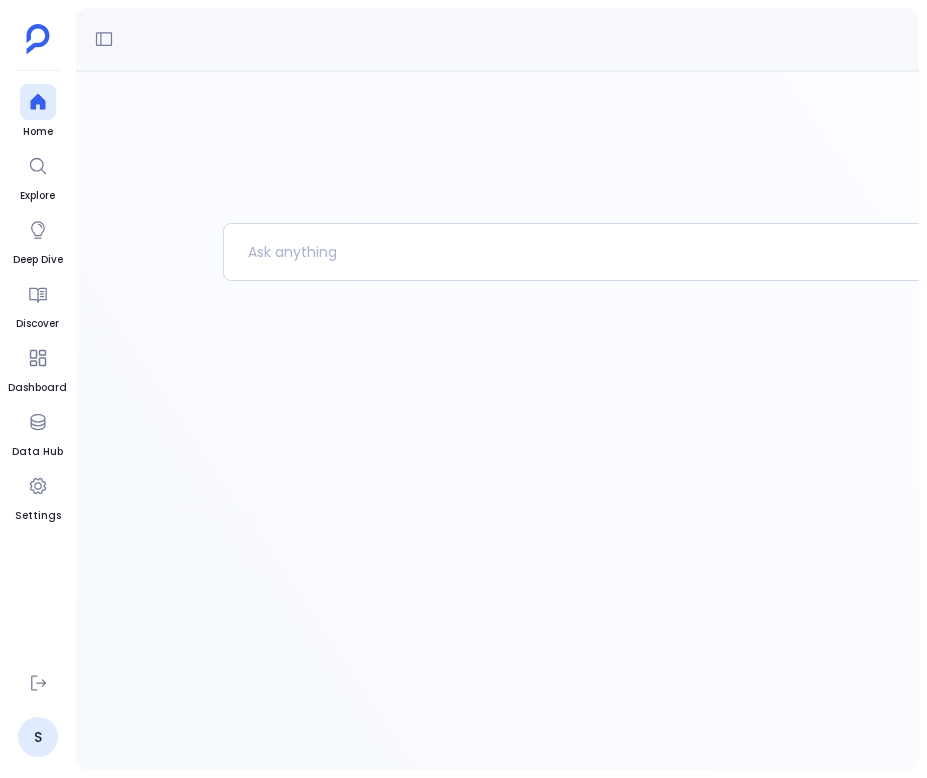 scroll, scrollTop: 0, scrollLeft: 0, axis: both 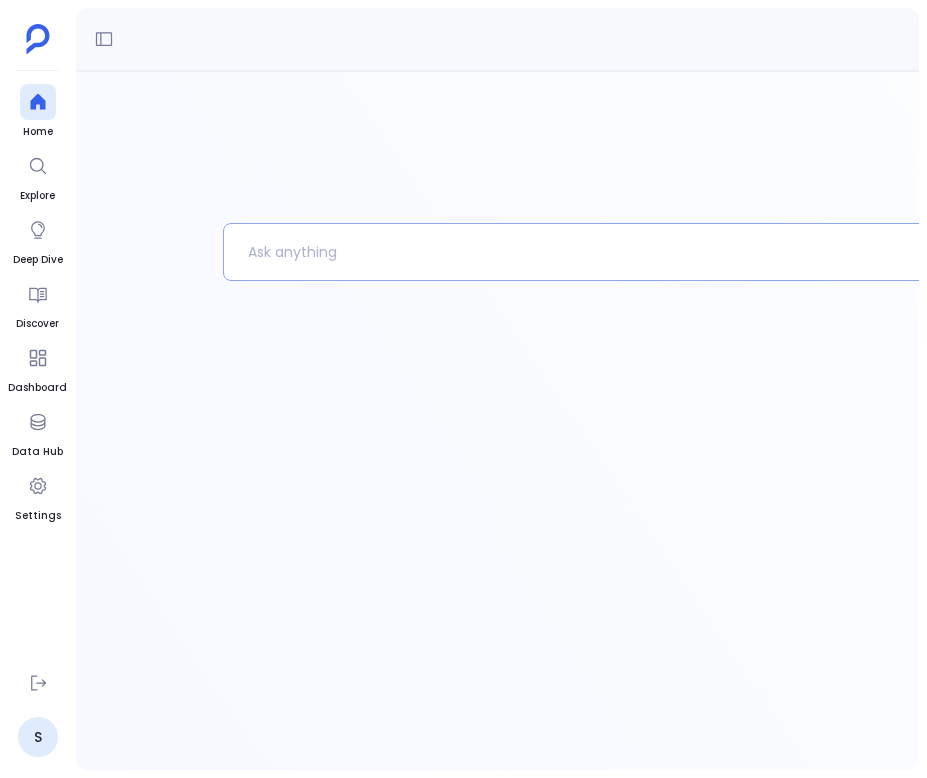 click at bounding box center (567, 252) 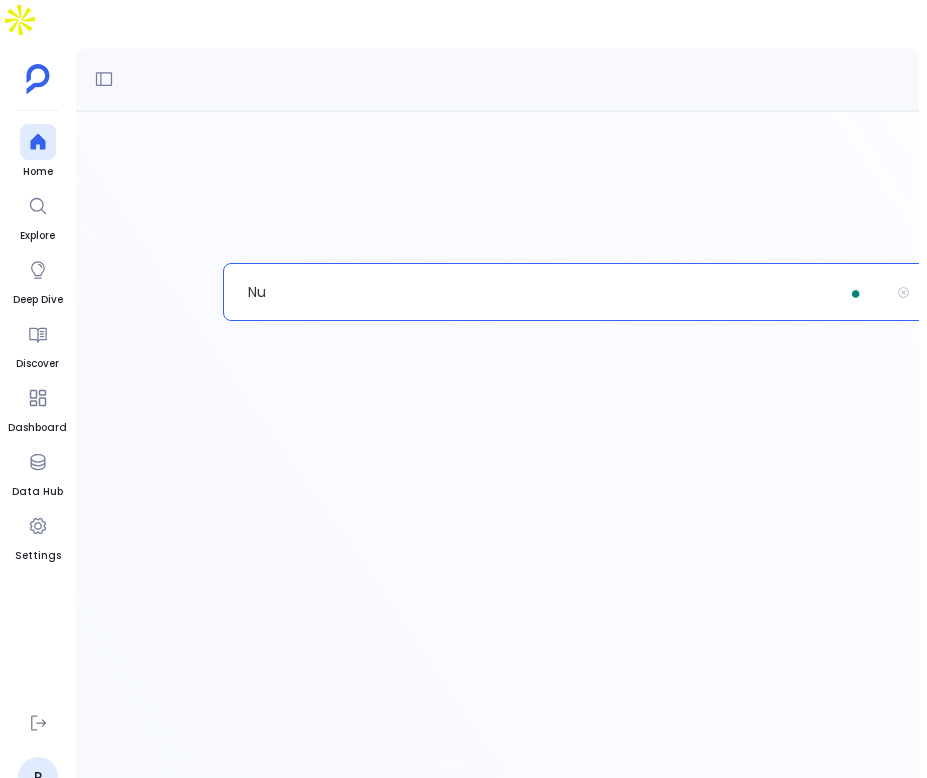 type 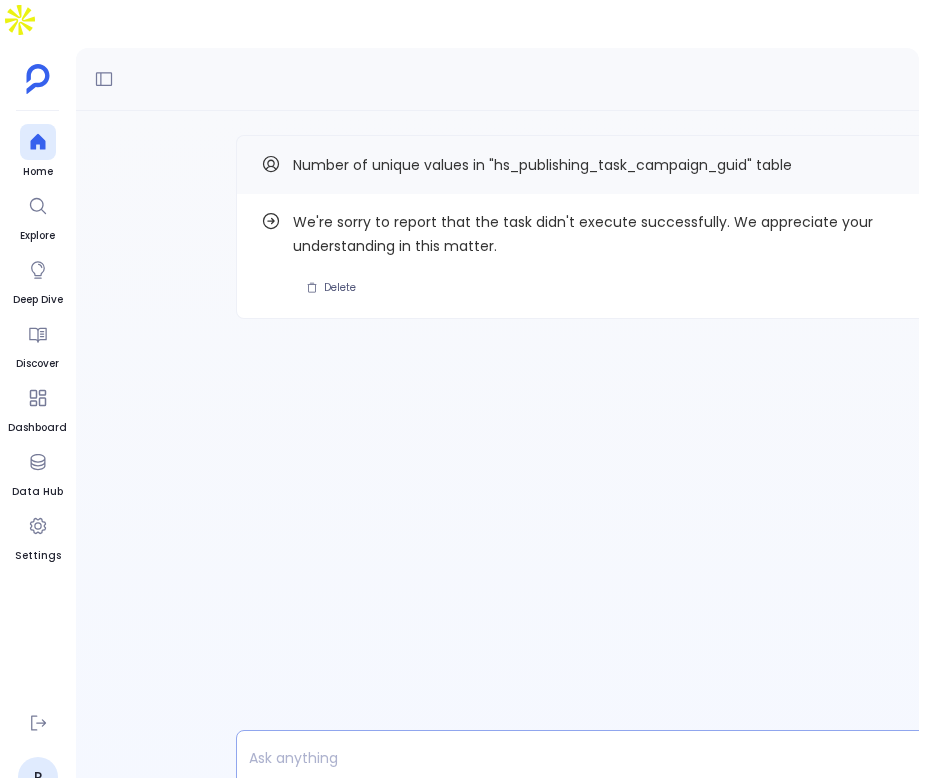 click at bounding box center [562, 758] 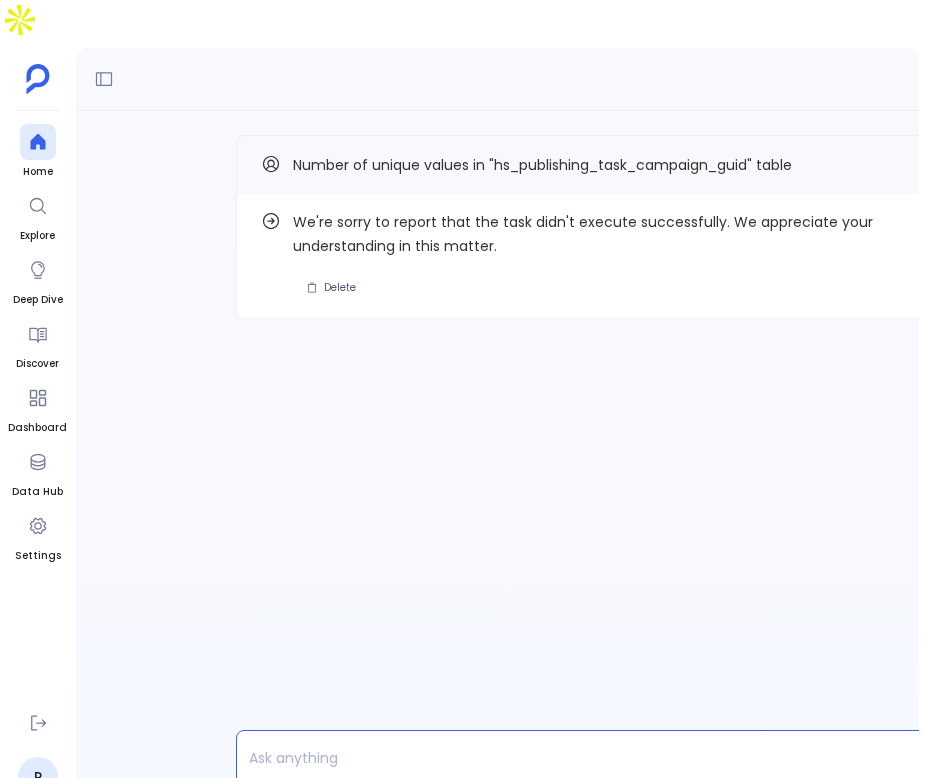 type 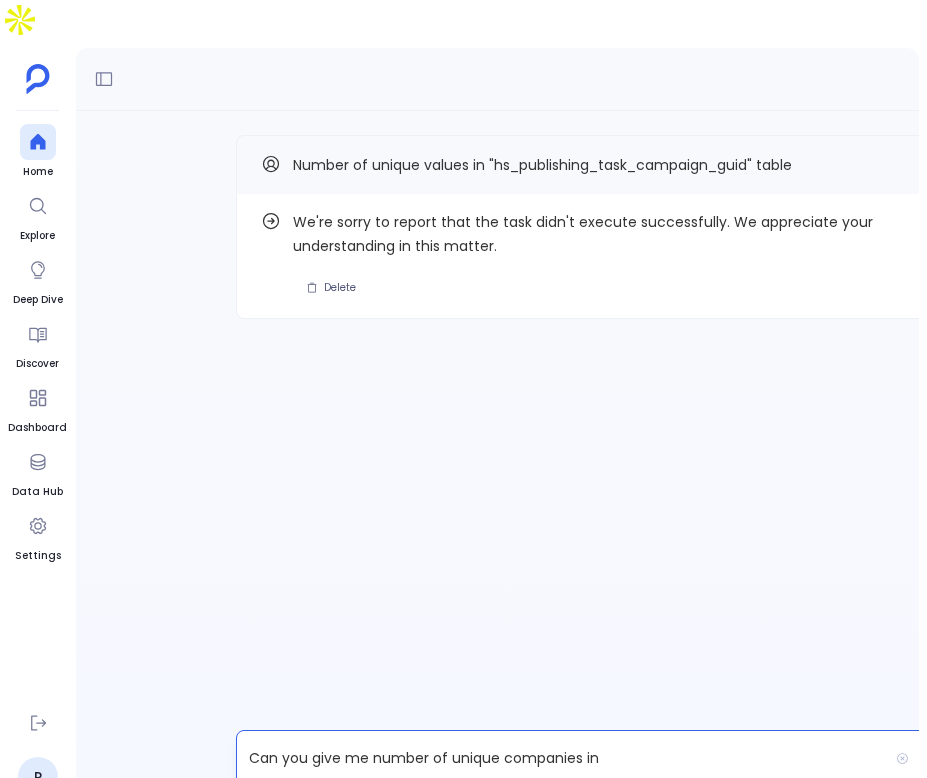 click on "Can you give me number of unique companies in" at bounding box center (562, 758) 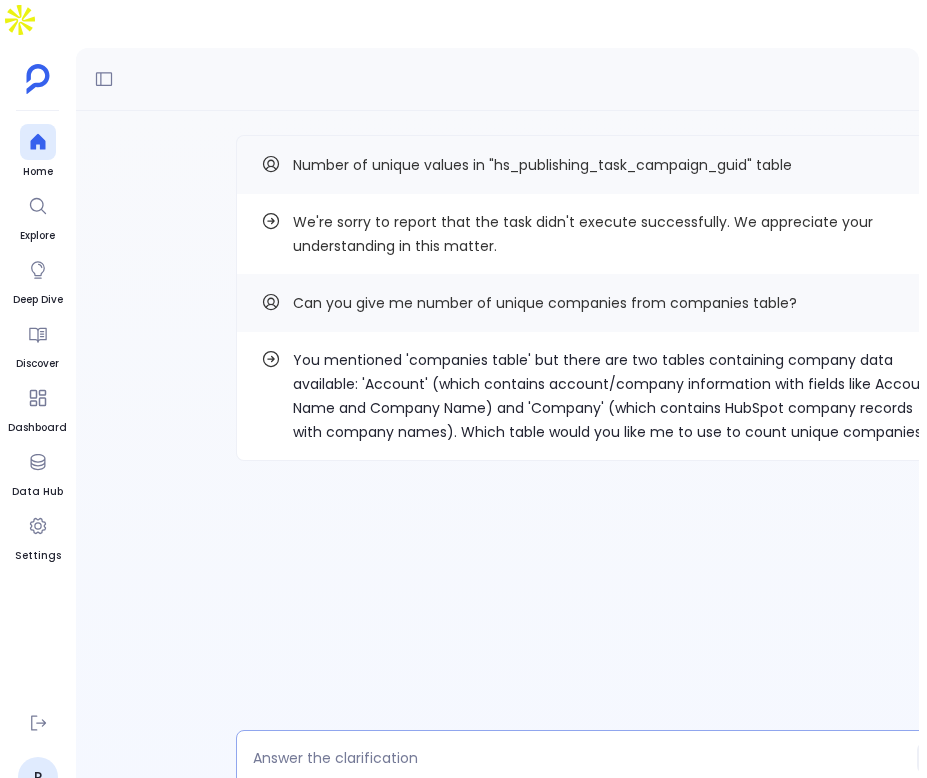 click at bounding box center (601, 758) 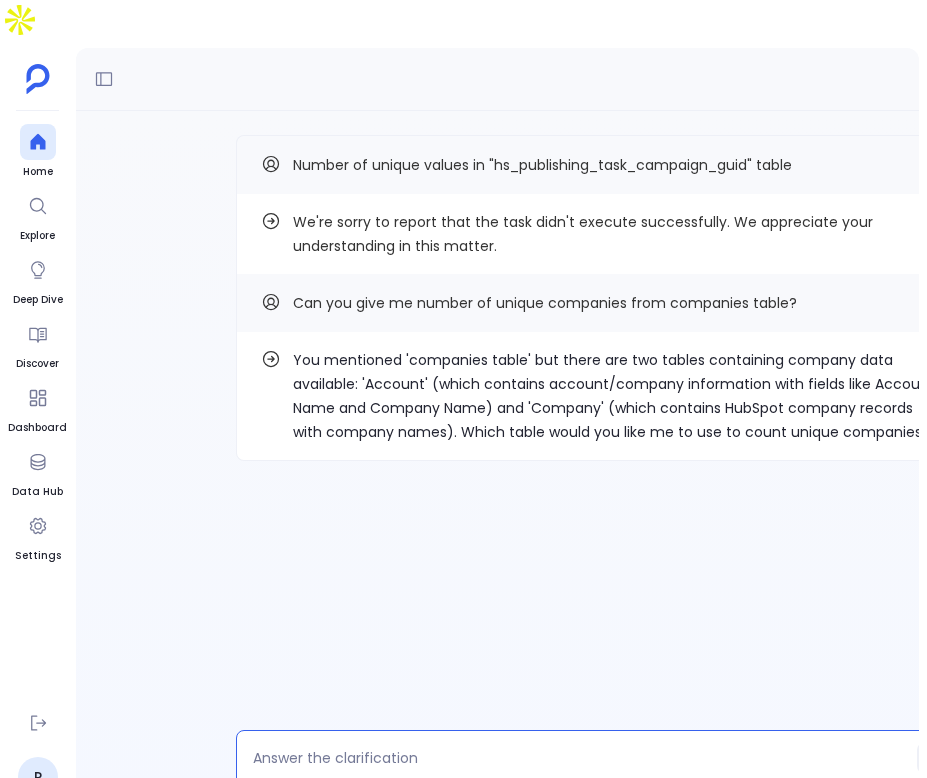 click at bounding box center (579, 758) 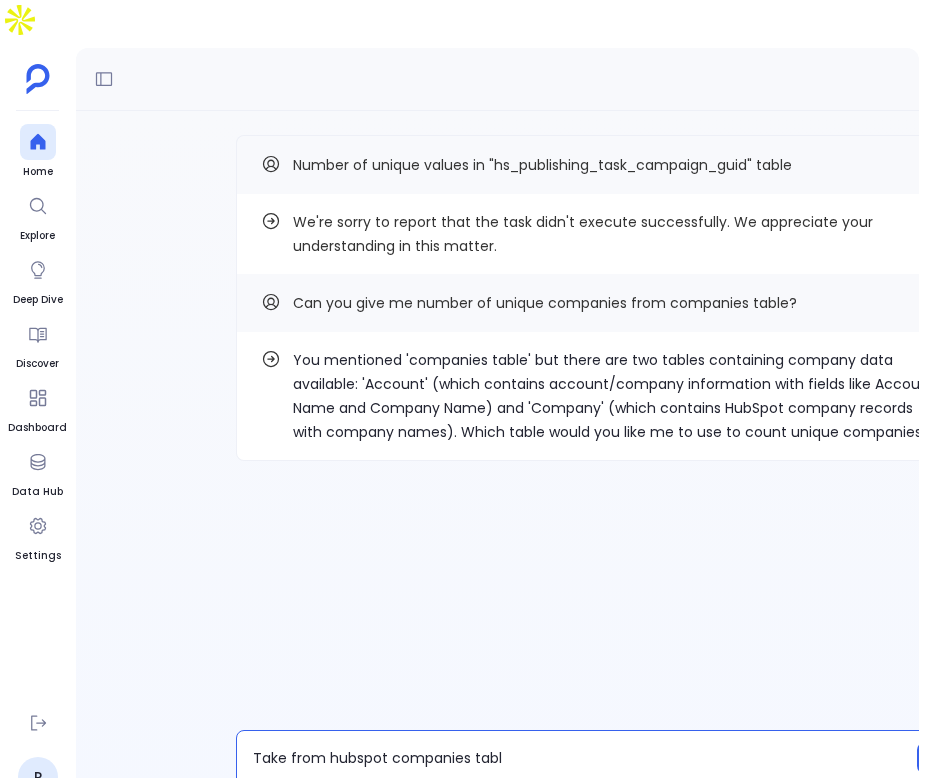 type on "Take from hubspot companies table" 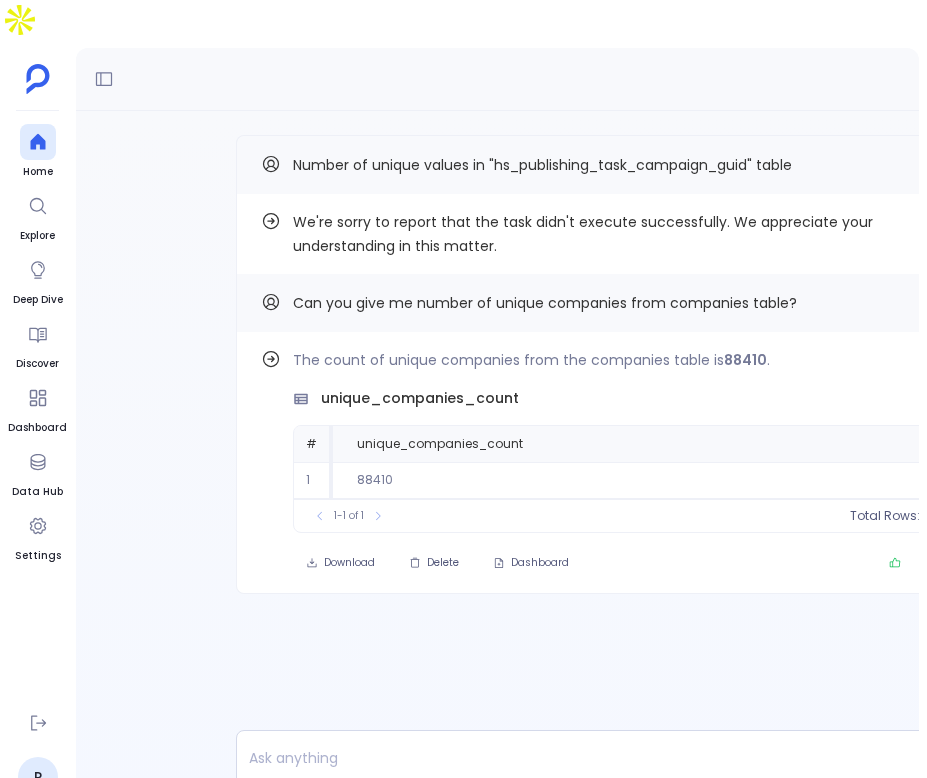 click on "Can you give me number of unique companies from companies table?" at bounding box center [545, 303] 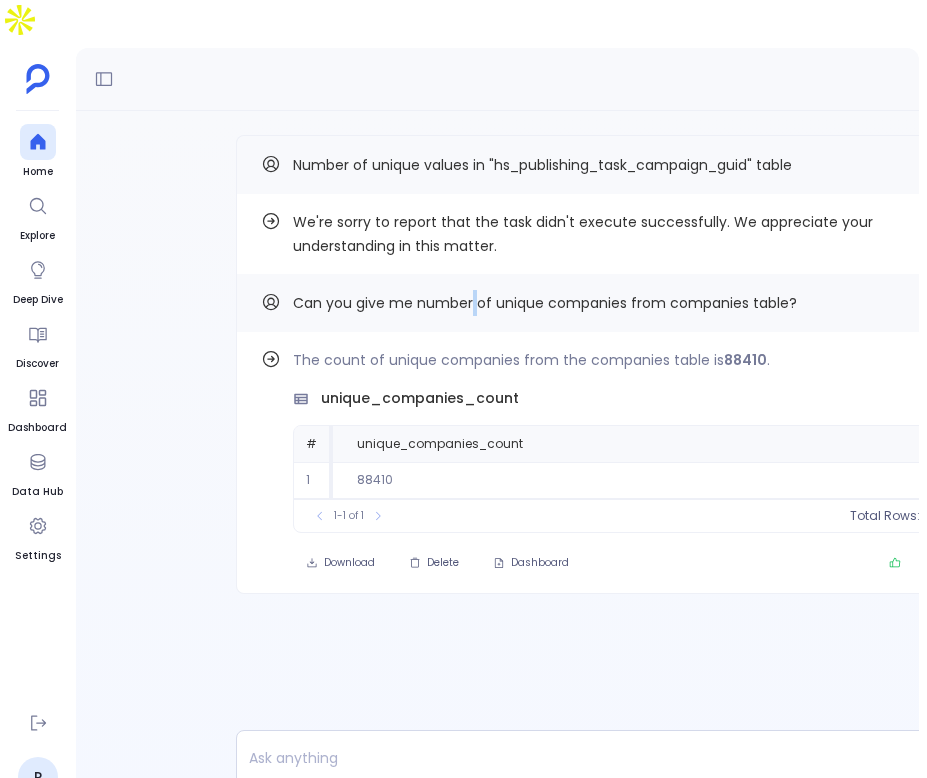 click on "Can you give me number of unique companies from companies table?" at bounding box center [545, 303] 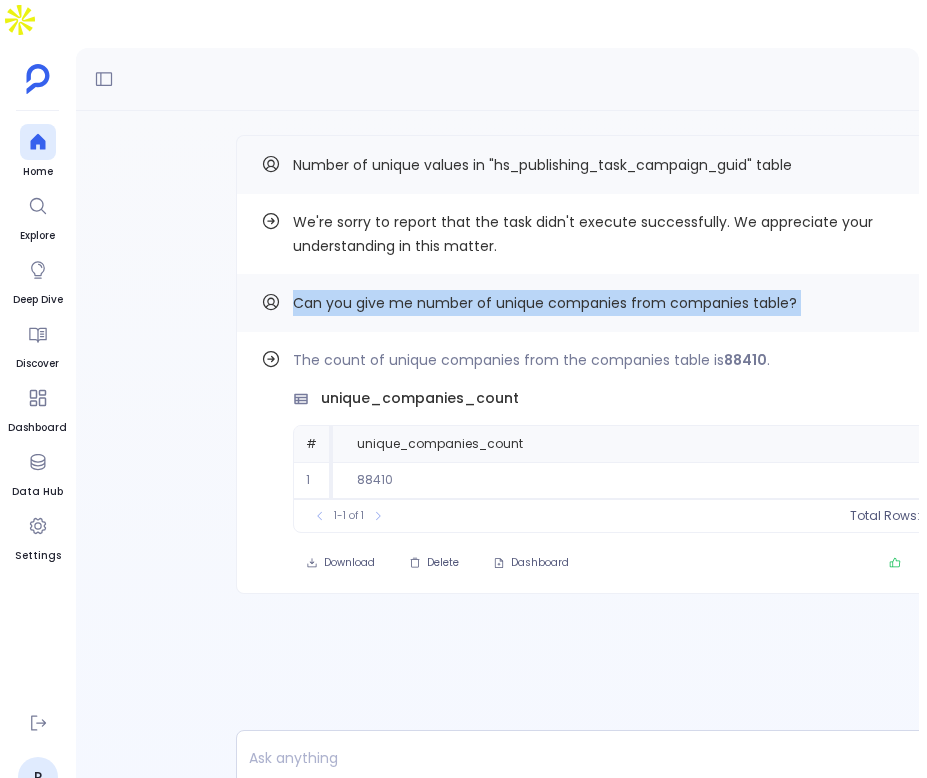 click on "Can you give me number of unique companies from companies table?" at bounding box center [545, 303] 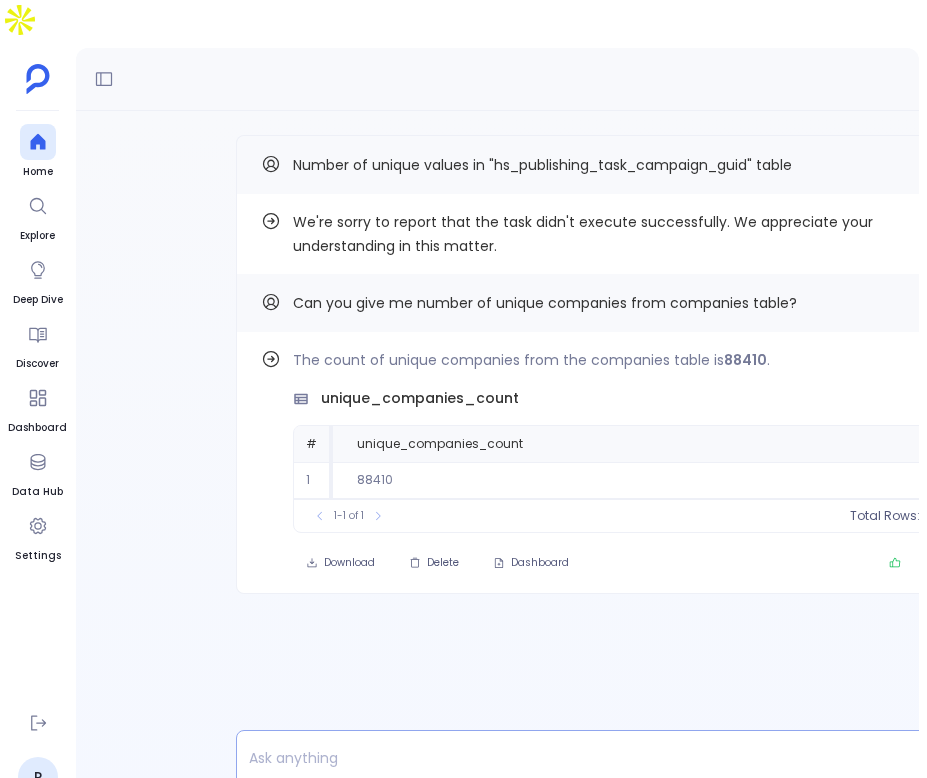 click at bounding box center [562, 758] 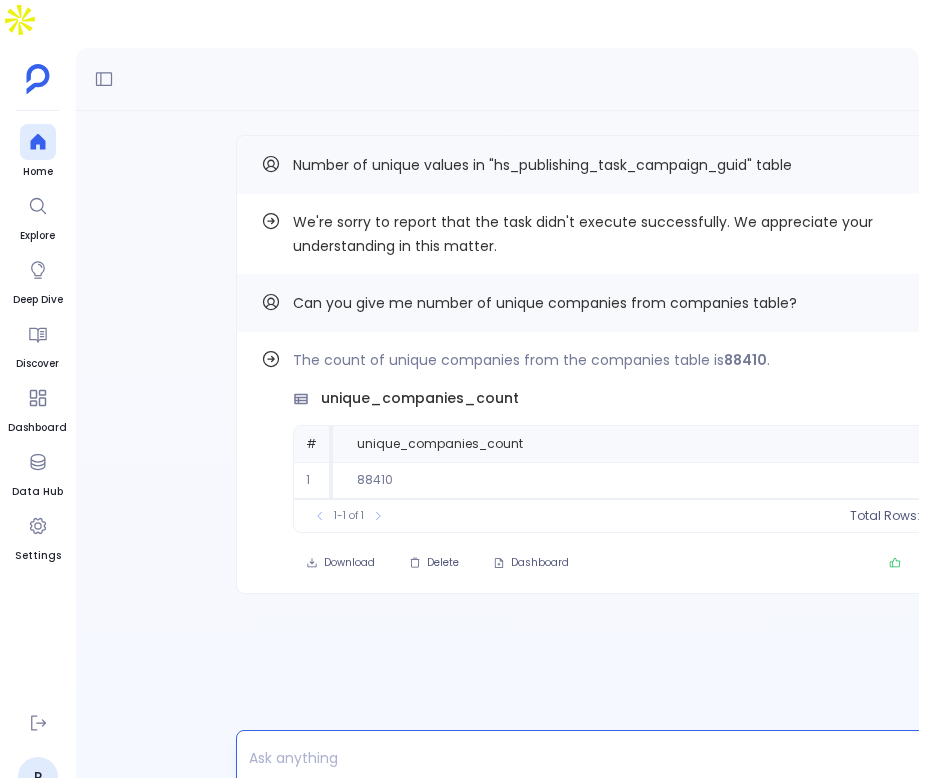 paste 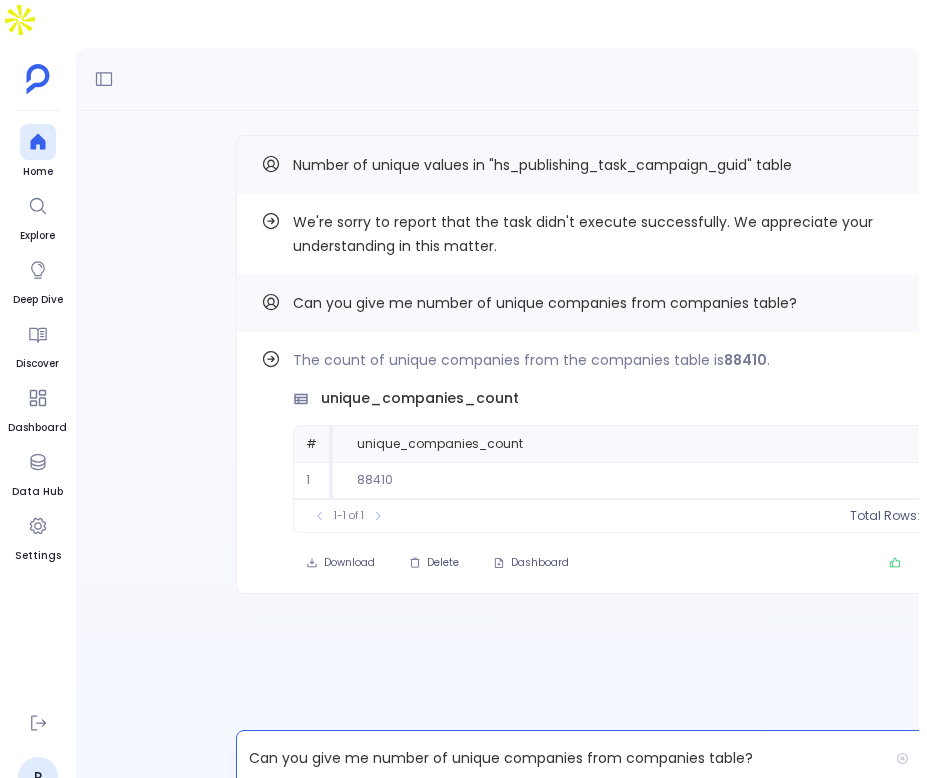 click on "Can you give me number of unique companies from companies table?" at bounding box center (562, 758) 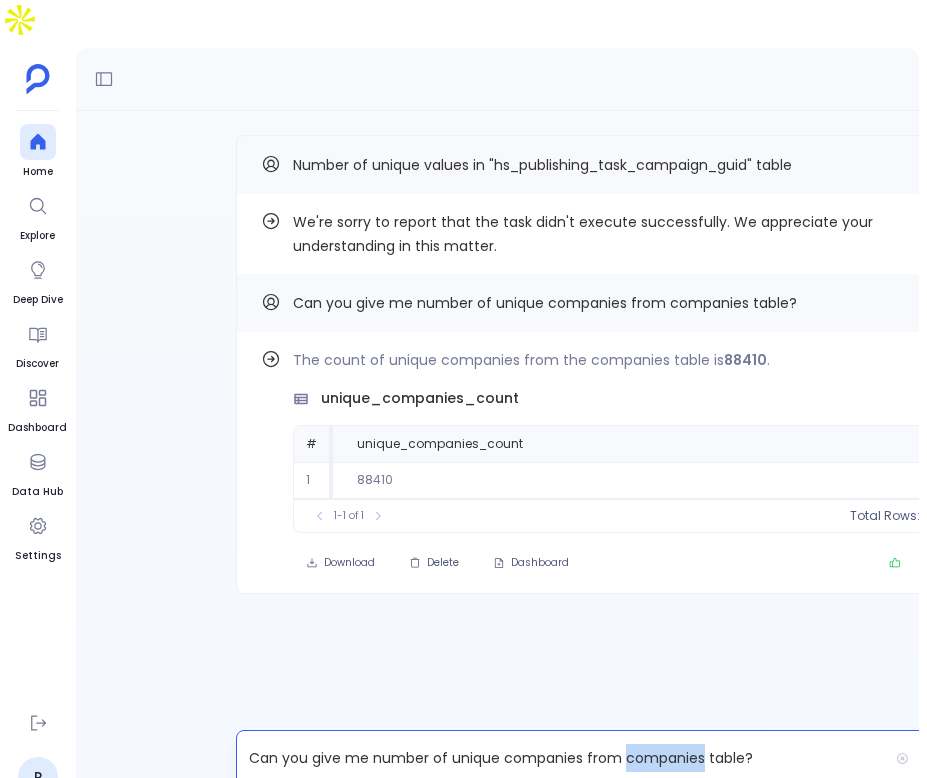 click on "Can you give me number of unique companies from companies table?" at bounding box center (562, 758) 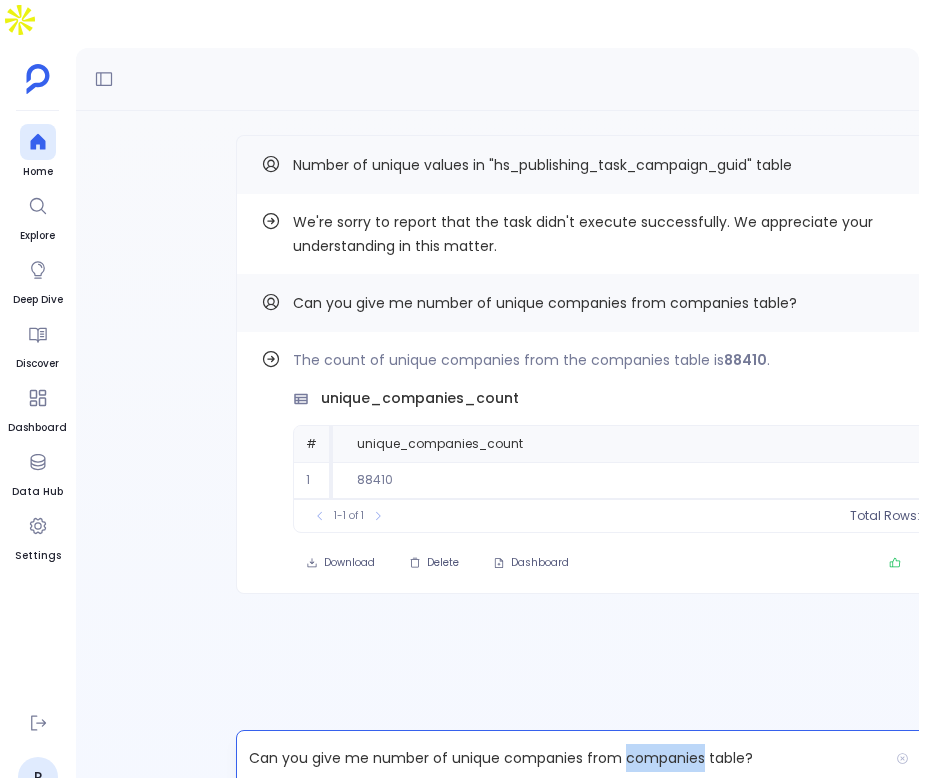 type 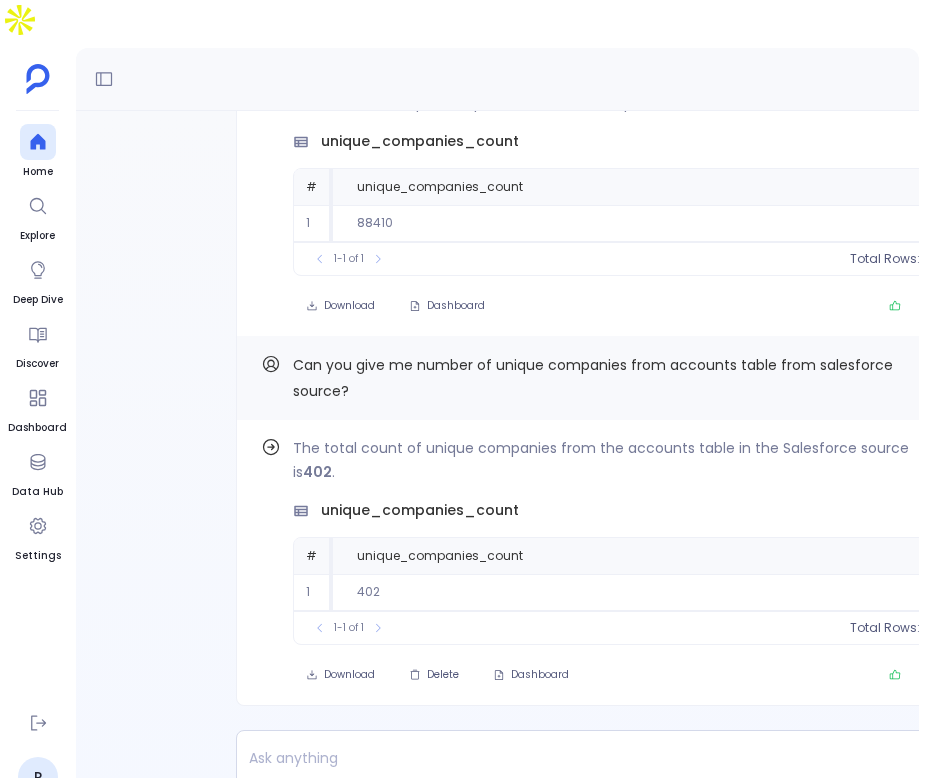 scroll, scrollTop: -262, scrollLeft: 0, axis: vertical 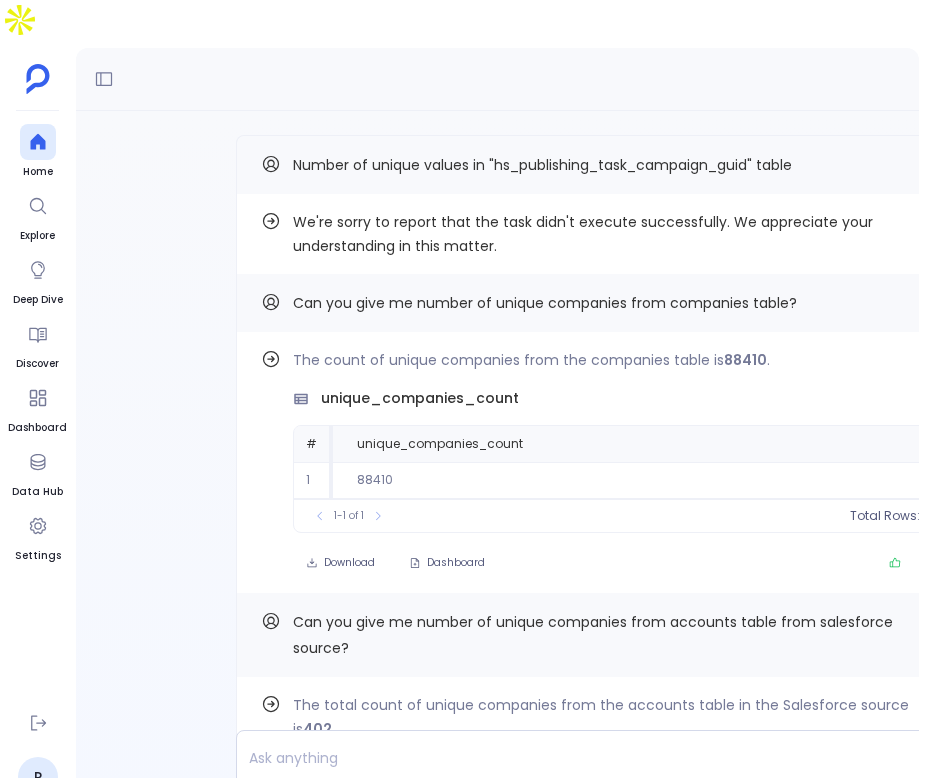 click on "Number of unique values in "hs_publishing_task_campaign_guid" table" at bounding box center [601, 164] 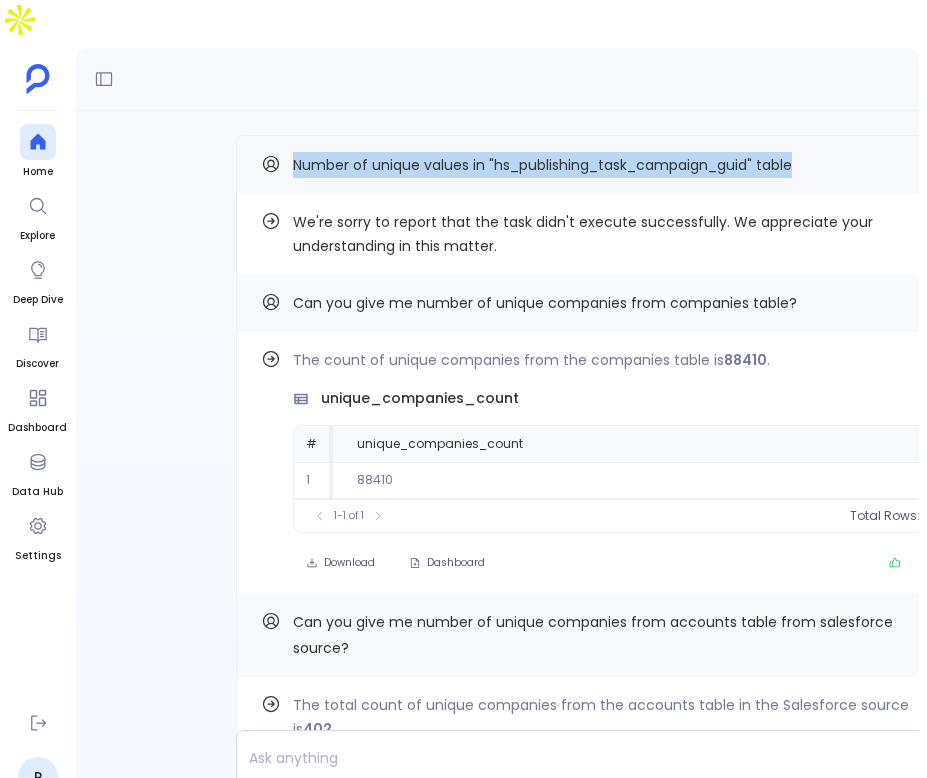click on "Number of unique values in "hs_publishing_task_campaign_guid" table" at bounding box center (601, 164) 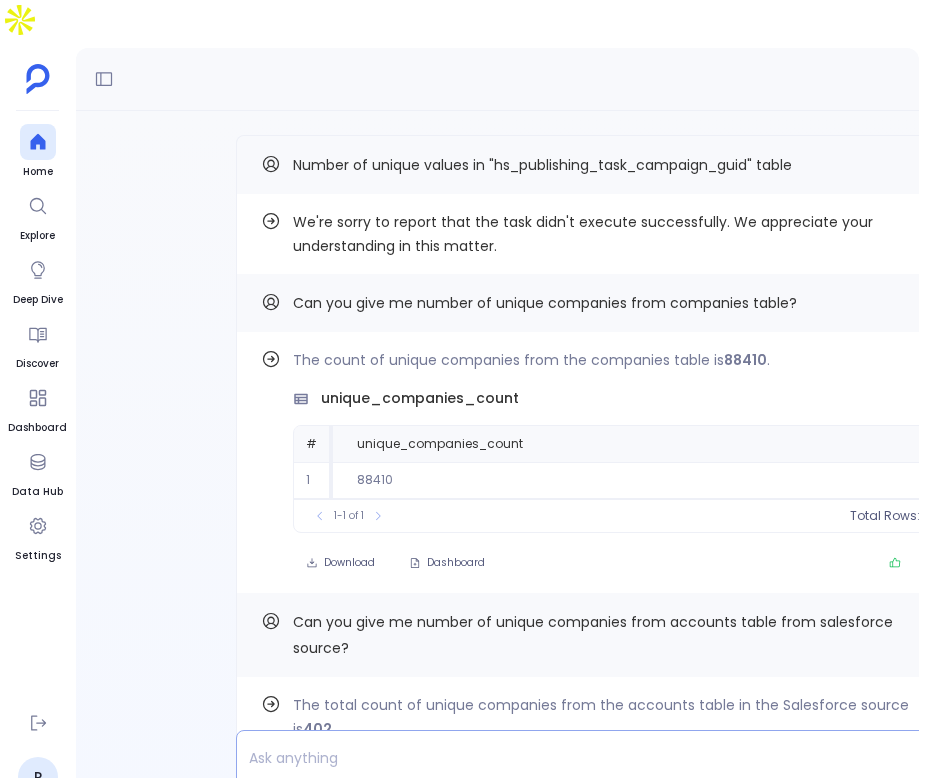 click at bounding box center (562, 758) 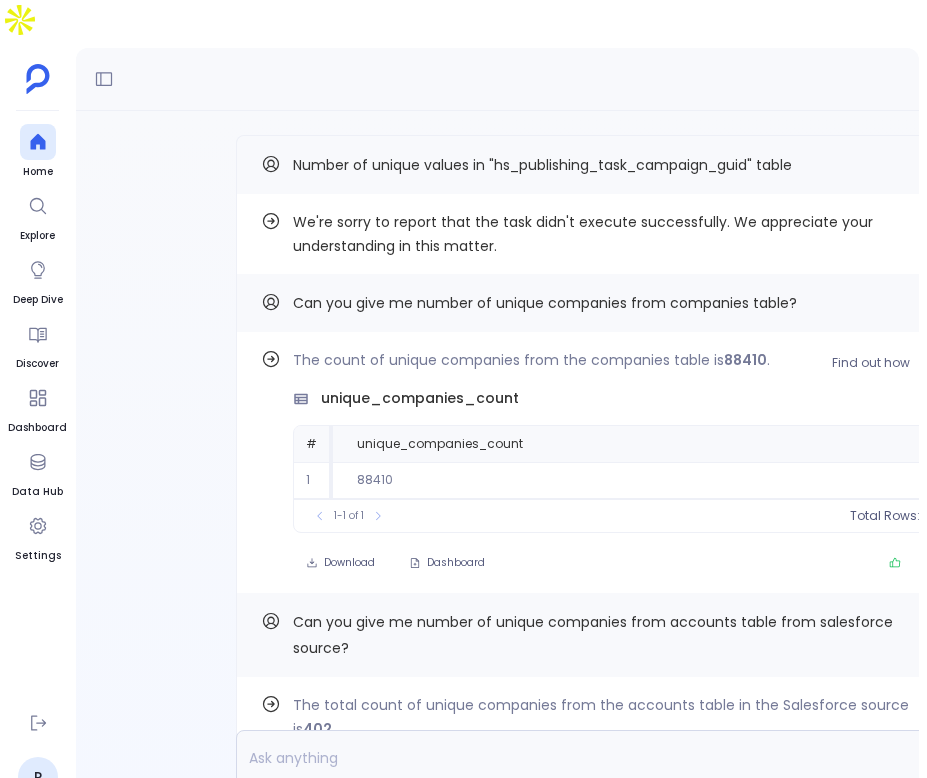 scroll, scrollTop: 0, scrollLeft: 0, axis: both 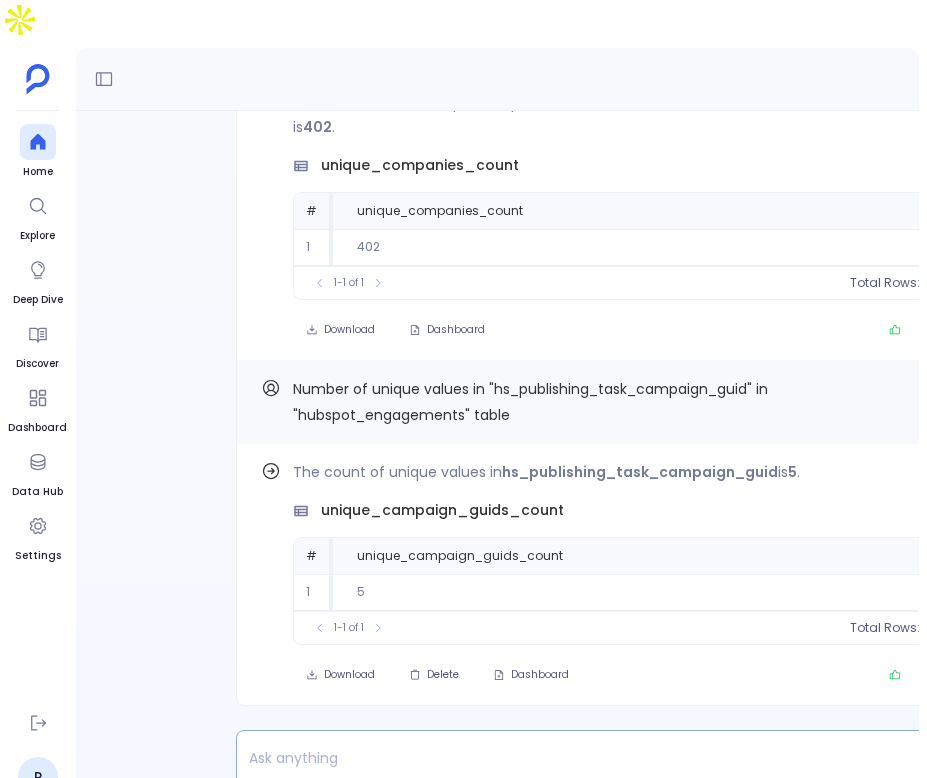 click at bounding box center (562, 758) 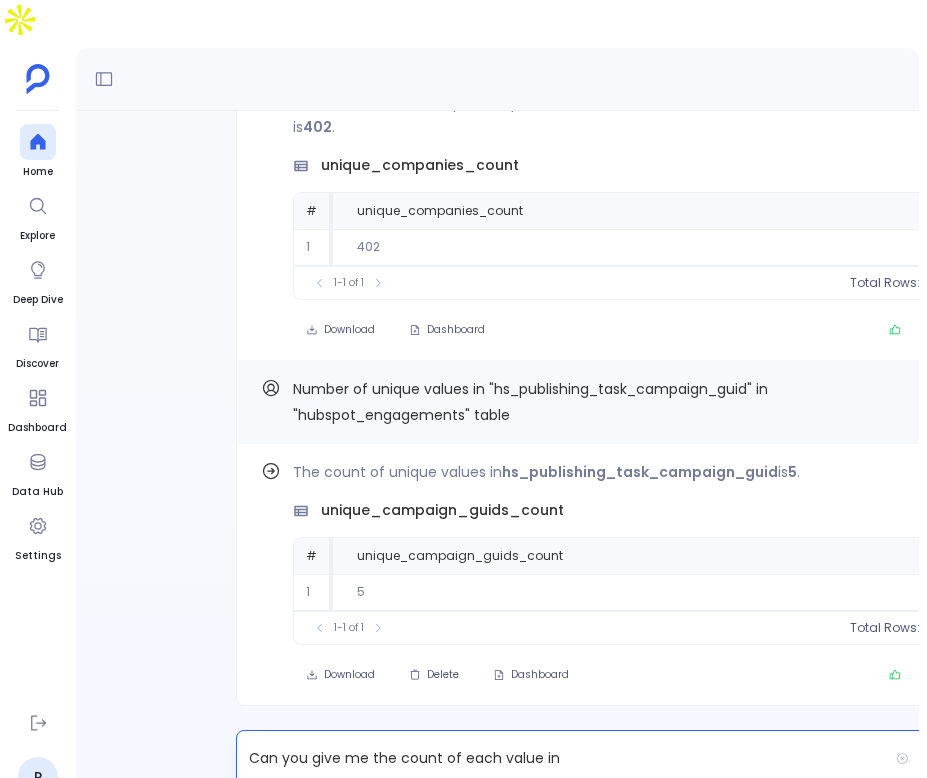 click on "Number of unique values in "hs_publishing_task_campaign_guid" in "hubspot_engagements" table" at bounding box center [530, 402] 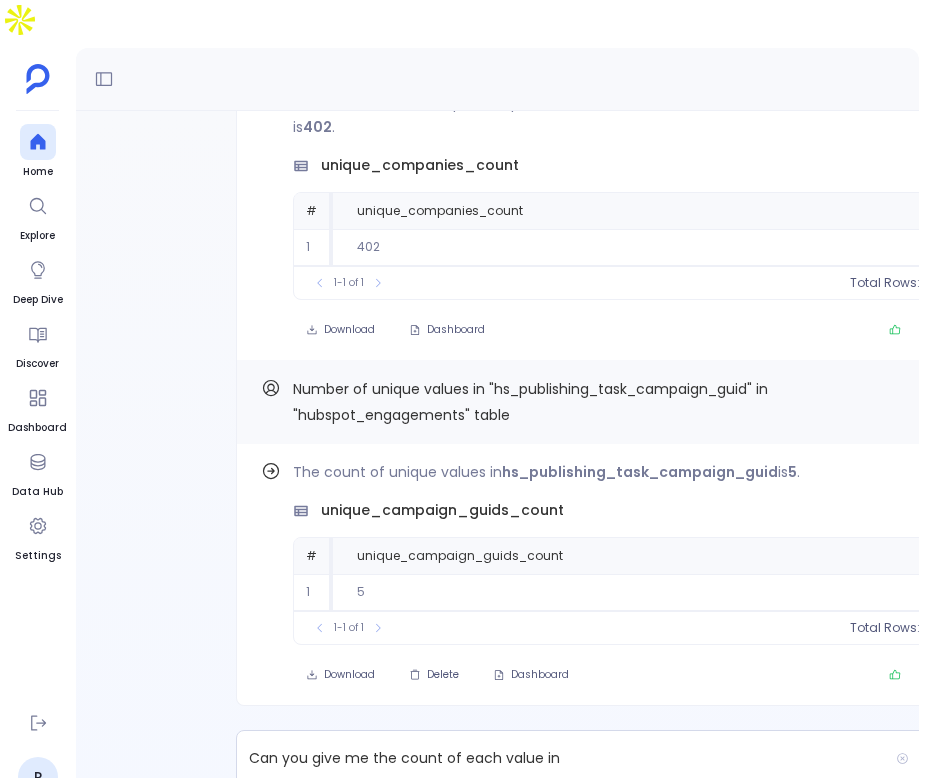 click on "Number of unique values in "hs_publishing_task_campaign_guid" in "hubspot_engagements" table" at bounding box center [530, 402] 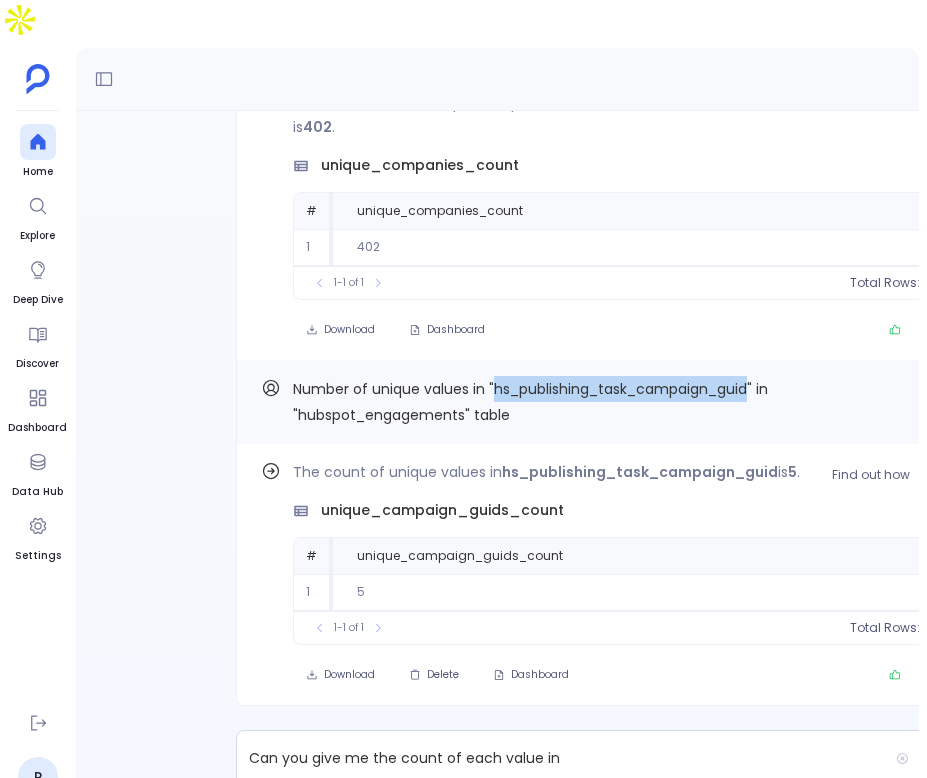 copy on "hs_publishing_task_campaign_guid" 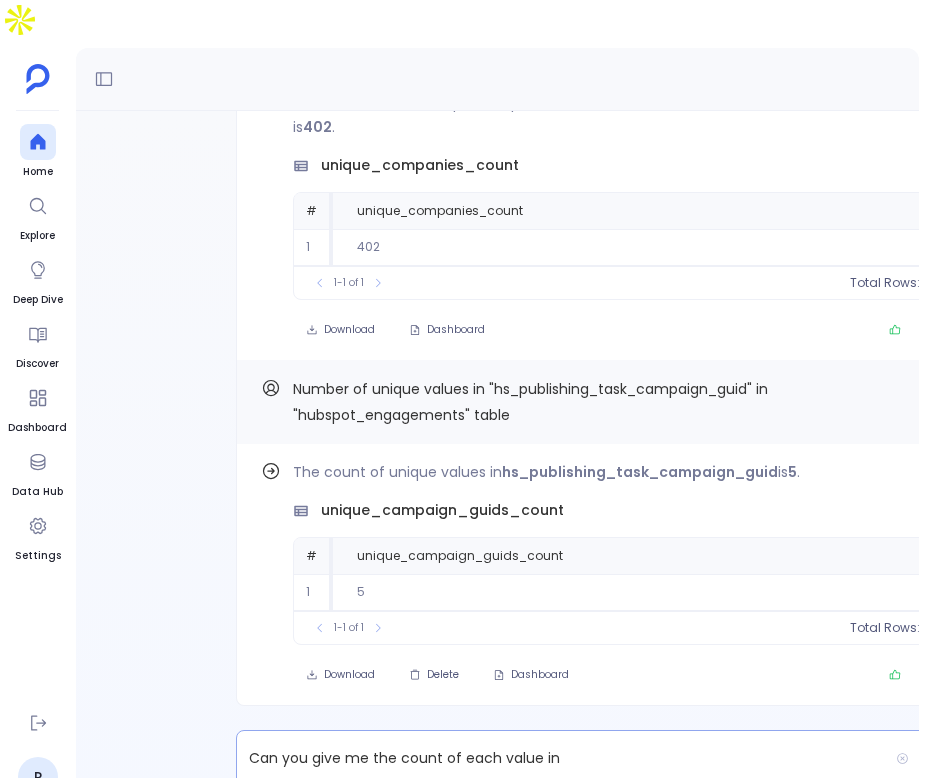 click on "Can you give me the count of each value in" at bounding box center [562, 758] 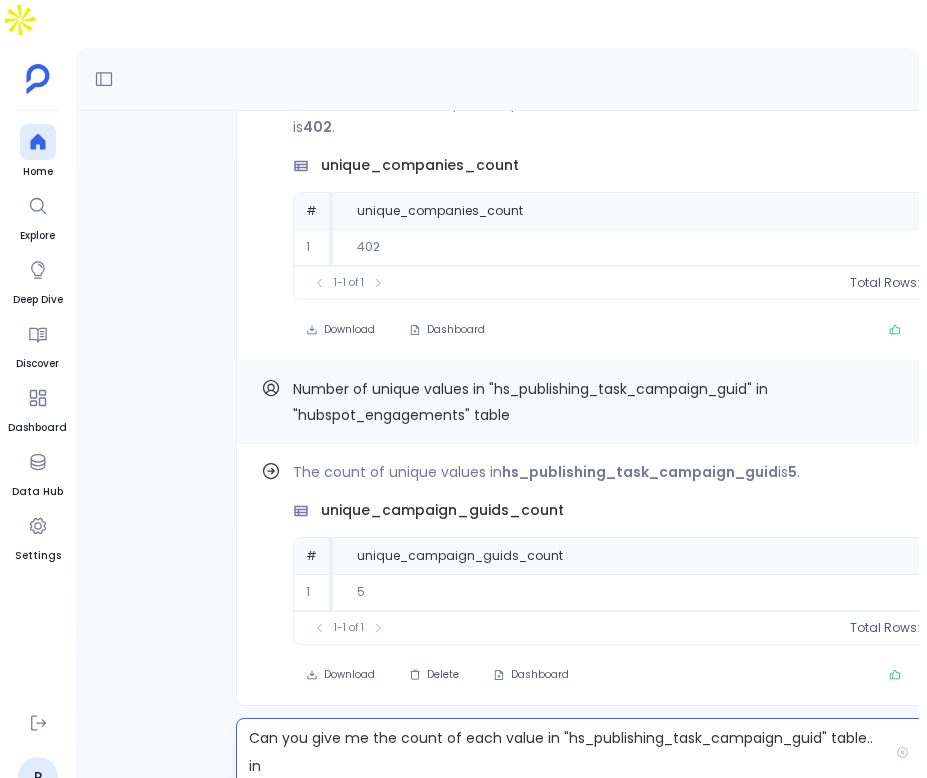click on "Number of unique values in "hs_publishing_task_campaign_guid" in "hubspot_engagements" table" at bounding box center [530, 402] 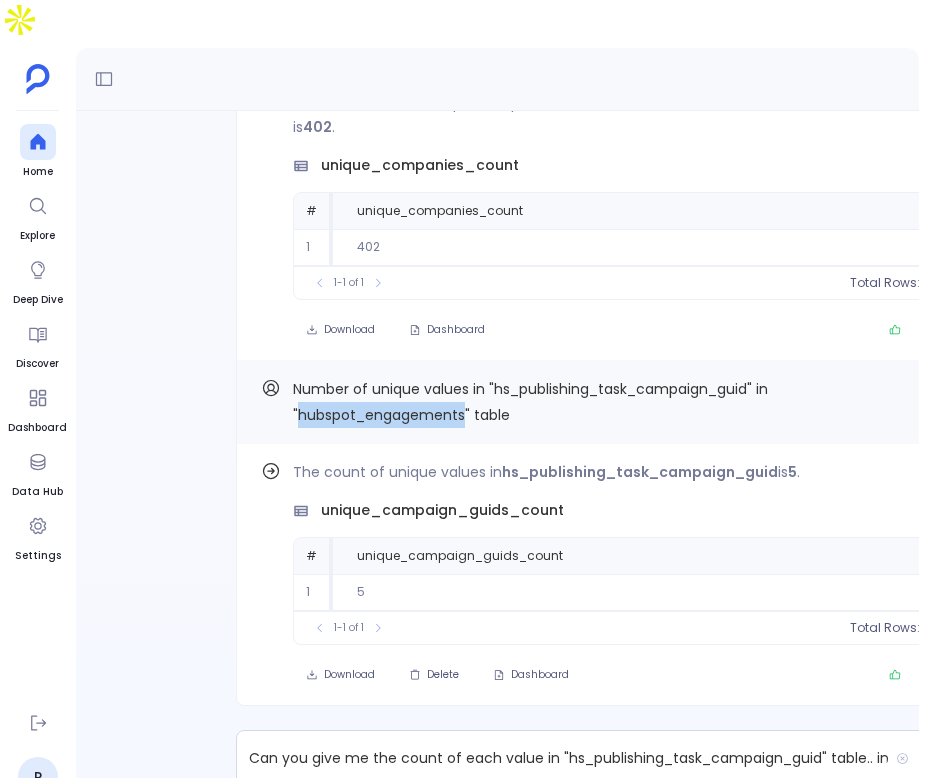 click on "Number of unique values in "hs_publishing_task_campaign_guid" in "hubspot_engagements" table" at bounding box center [530, 402] 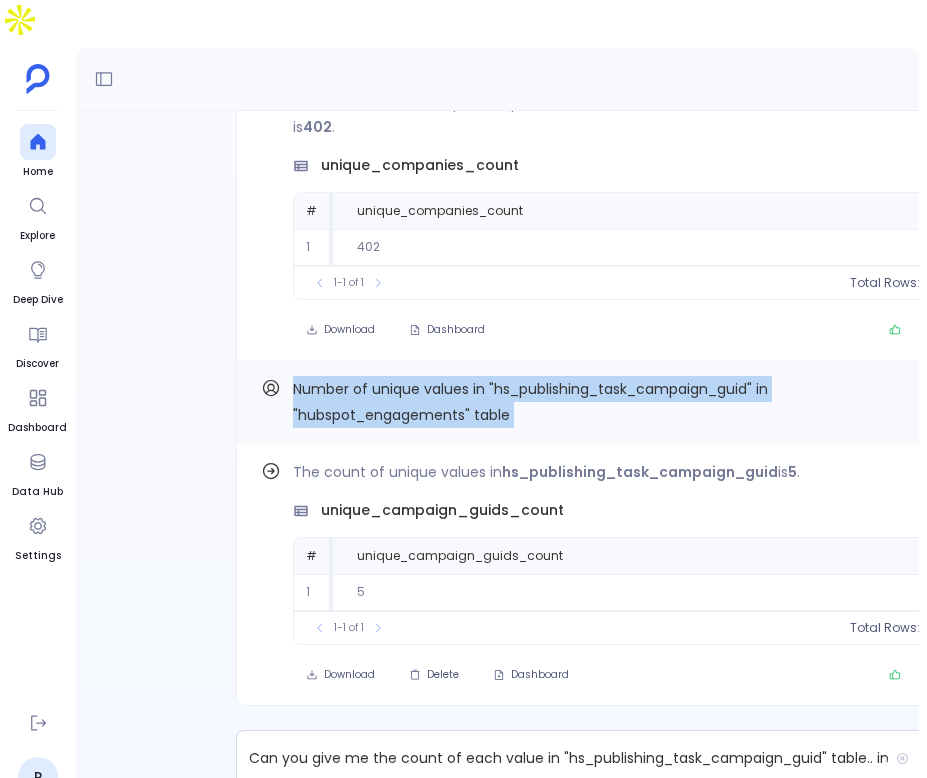 click on "Number of unique values in "hs_publishing_task_campaign_guid" in "hubspot_engagements" table" at bounding box center (530, 402) 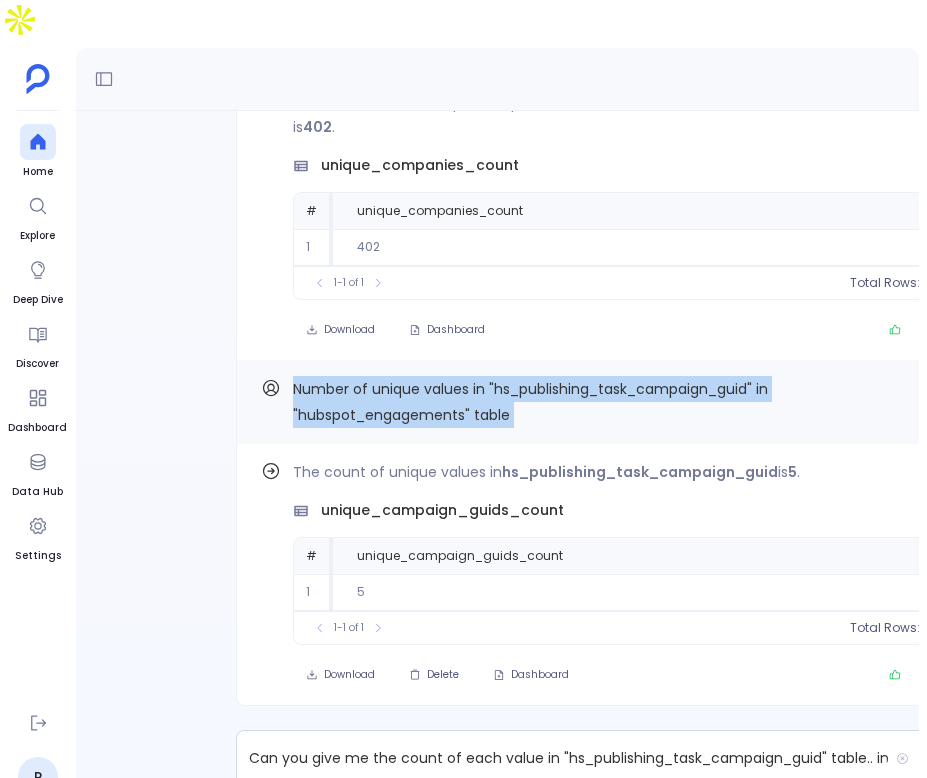 drag, startPoint x: 549, startPoint y: 372, endPoint x: 650, endPoint y: 375, distance: 101.04455 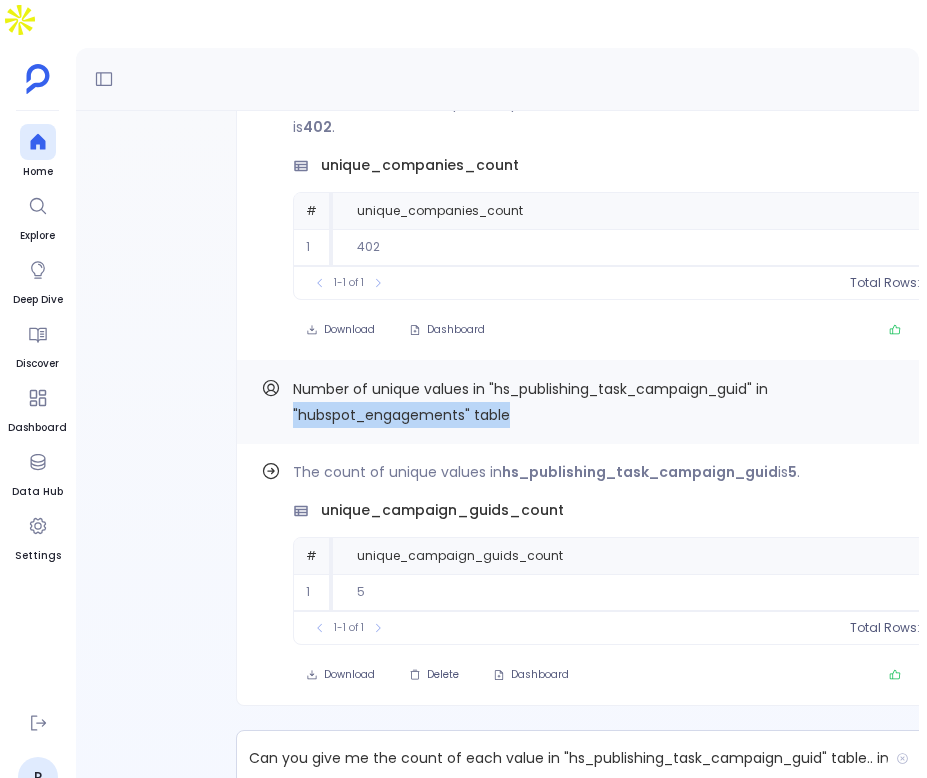 drag, startPoint x: 293, startPoint y: 366, endPoint x: 536, endPoint y: 367, distance: 243.00206 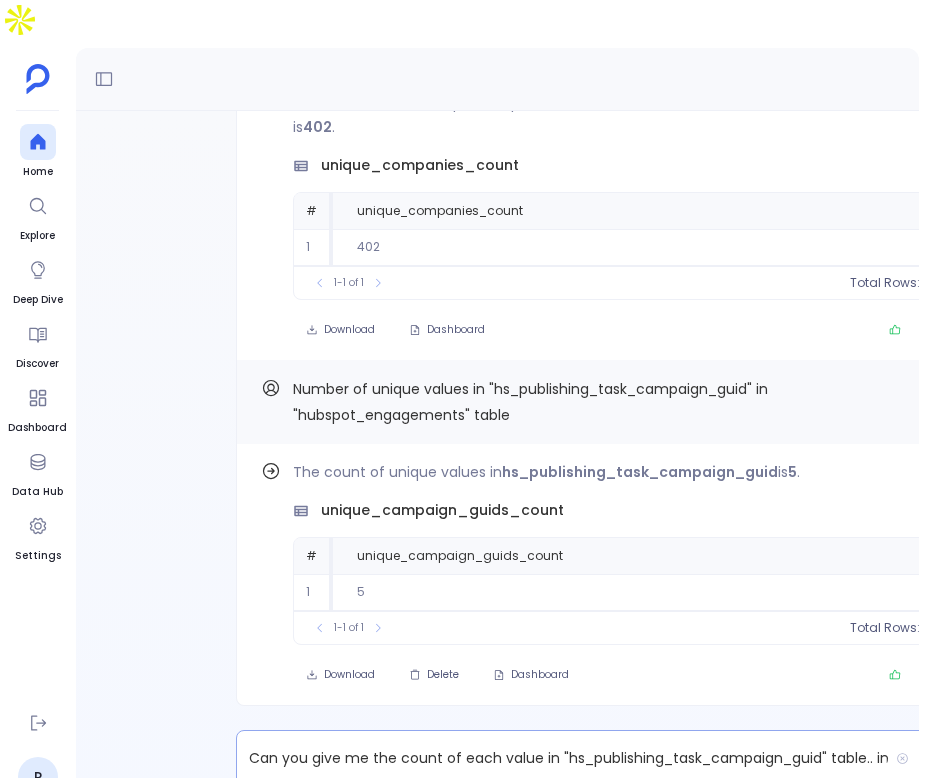 click on "Can you give me the count of each value in "hs_publishing_task_campaign_guid" table.. in" at bounding box center [562, 758] 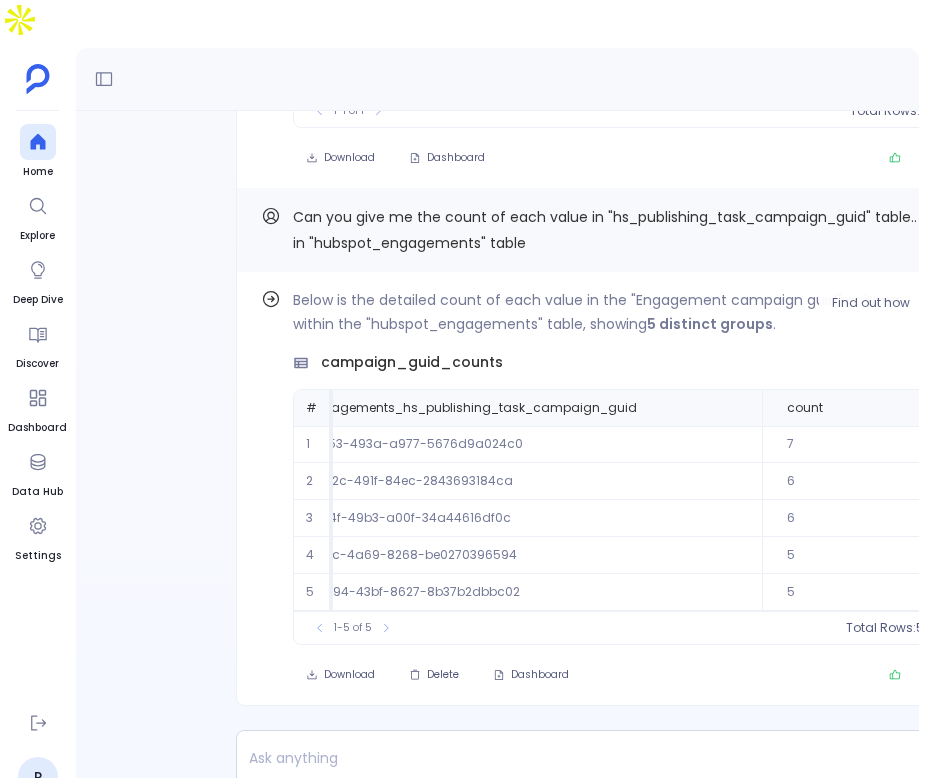 scroll, scrollTop: 0, scrollLeft: 0, axis: both 